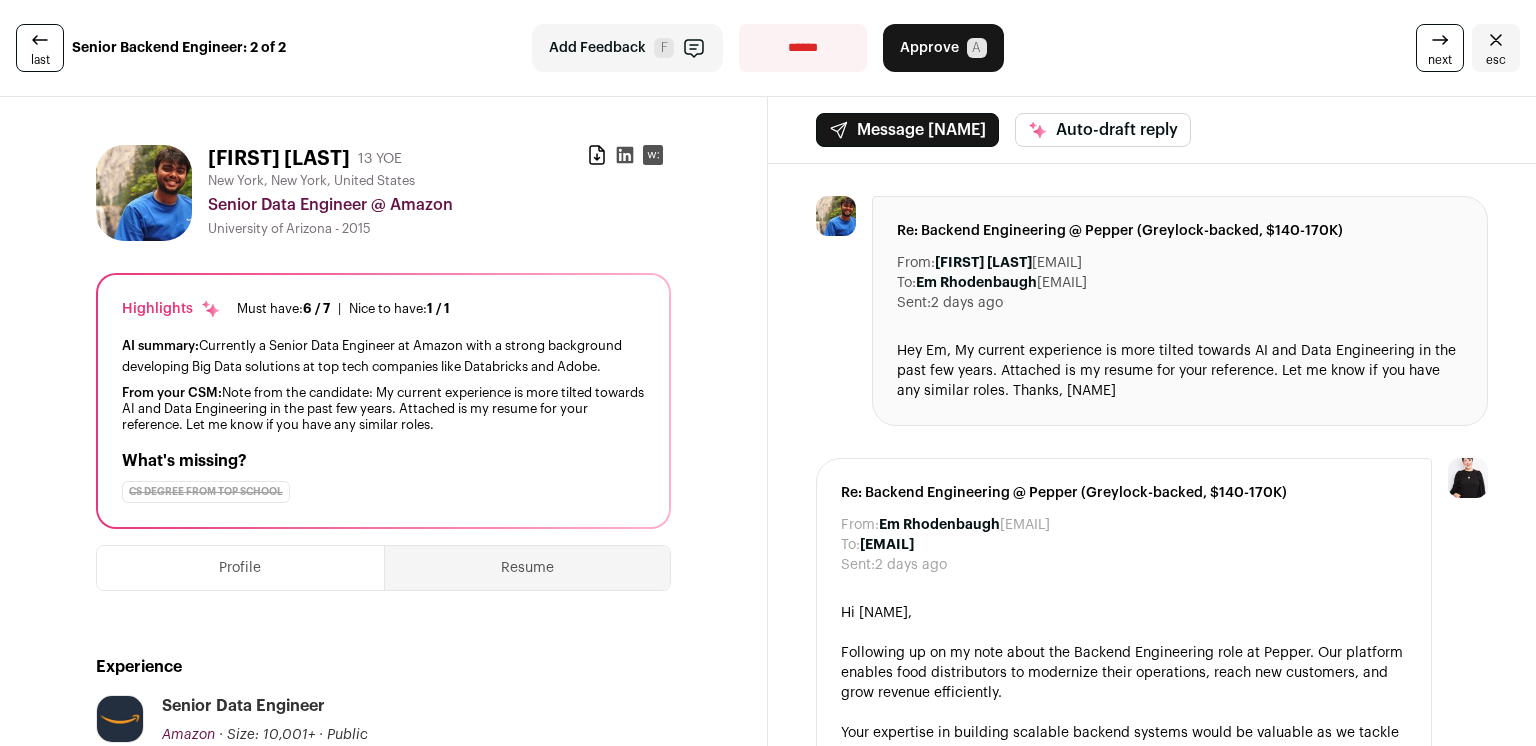scroll, scrollTop: 0, scrollLeft: 0, axis: both 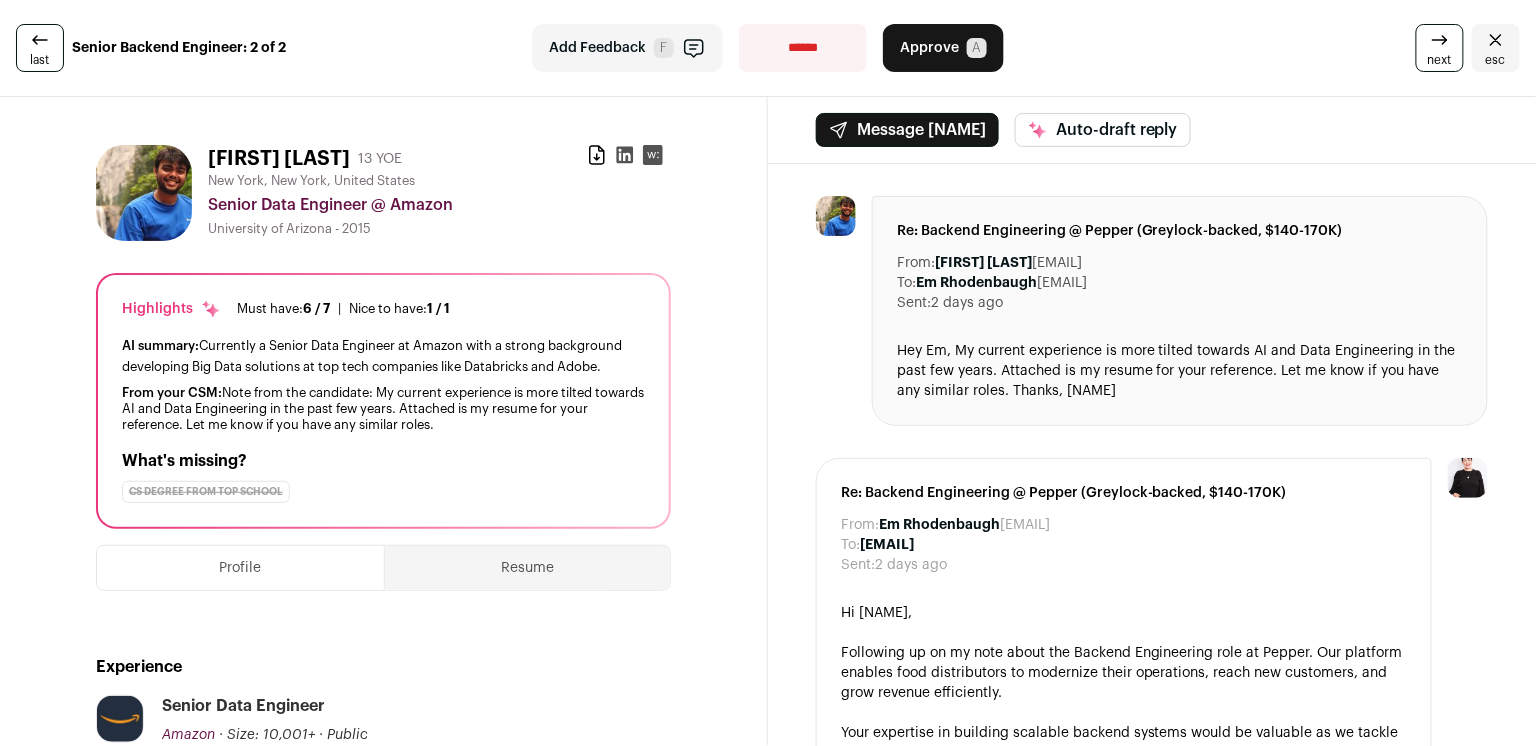 click on "Navin Chaganti" at bounding box center (279, 159) 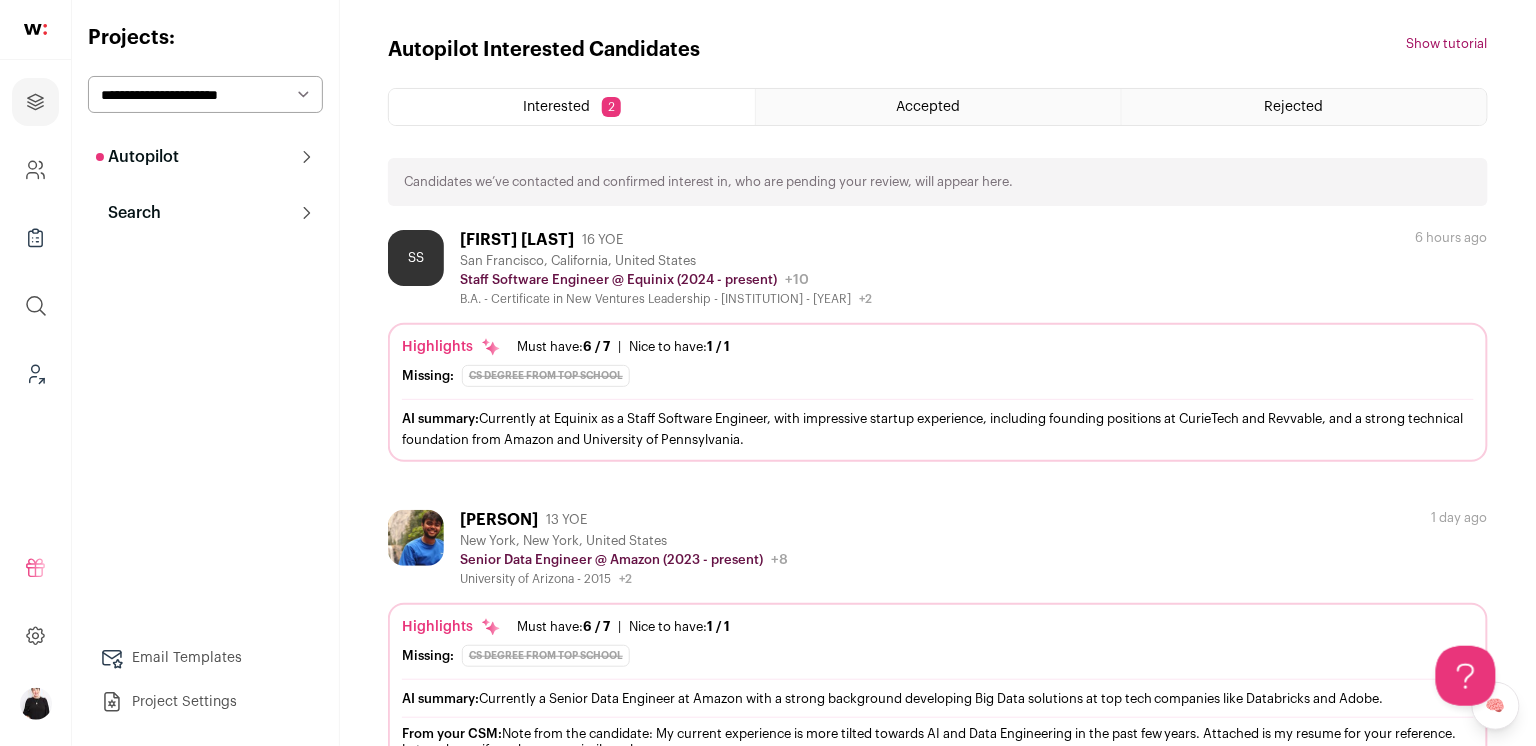 scroll, scrollTop: 0, scrollLeft: 0, axis: both 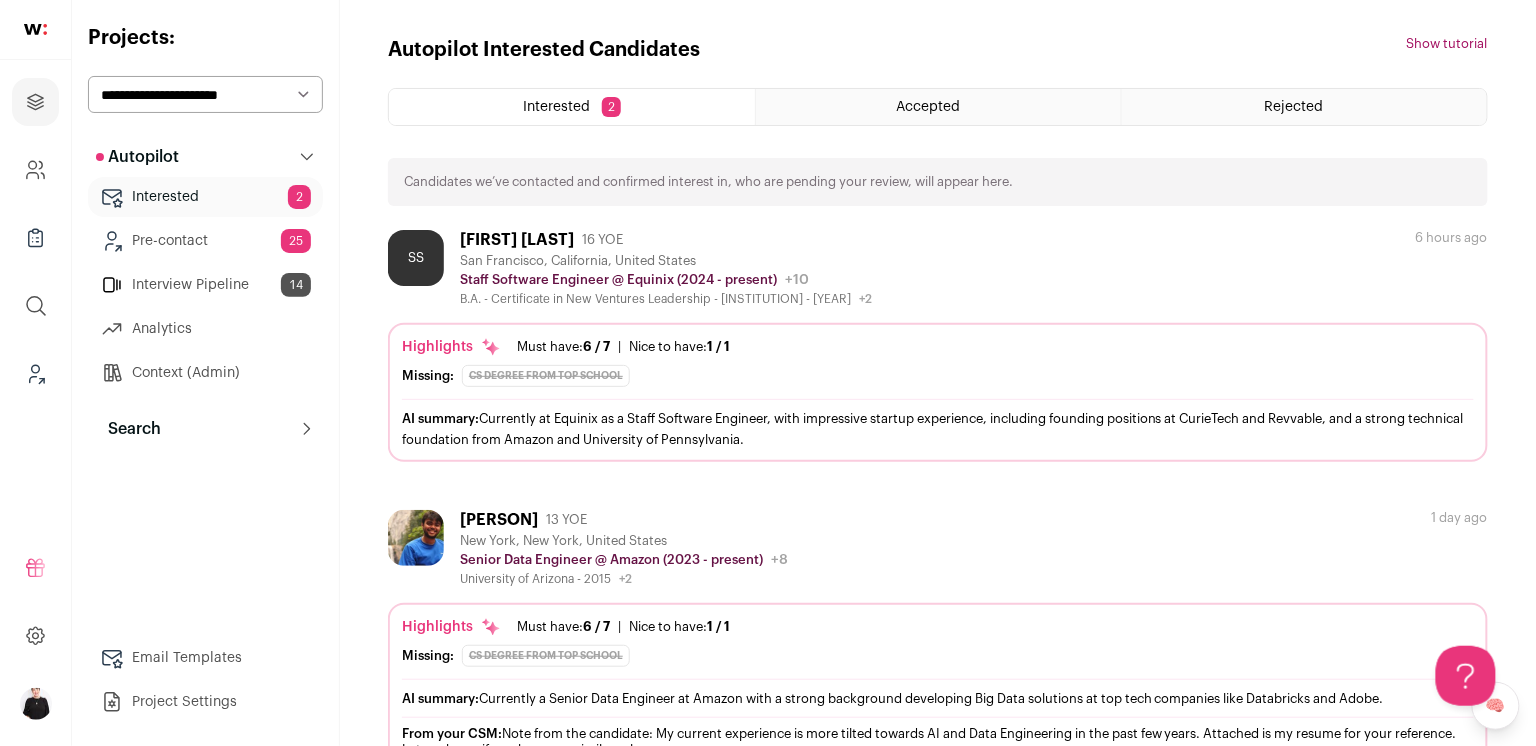click on "Interested
2" at bounding box center [205, 197] 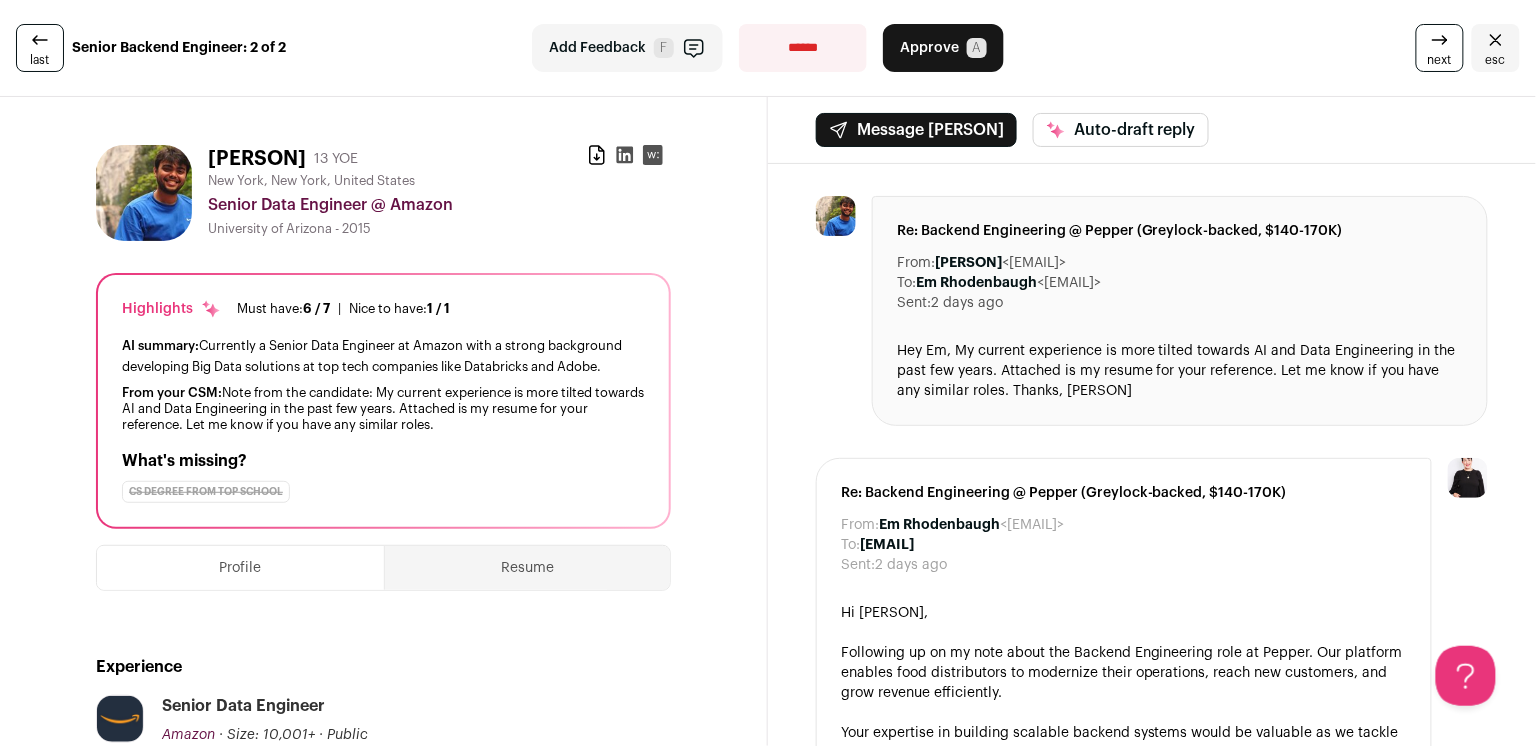 scroll, scrollTop: 0, scrollLeft: 0, axis: both 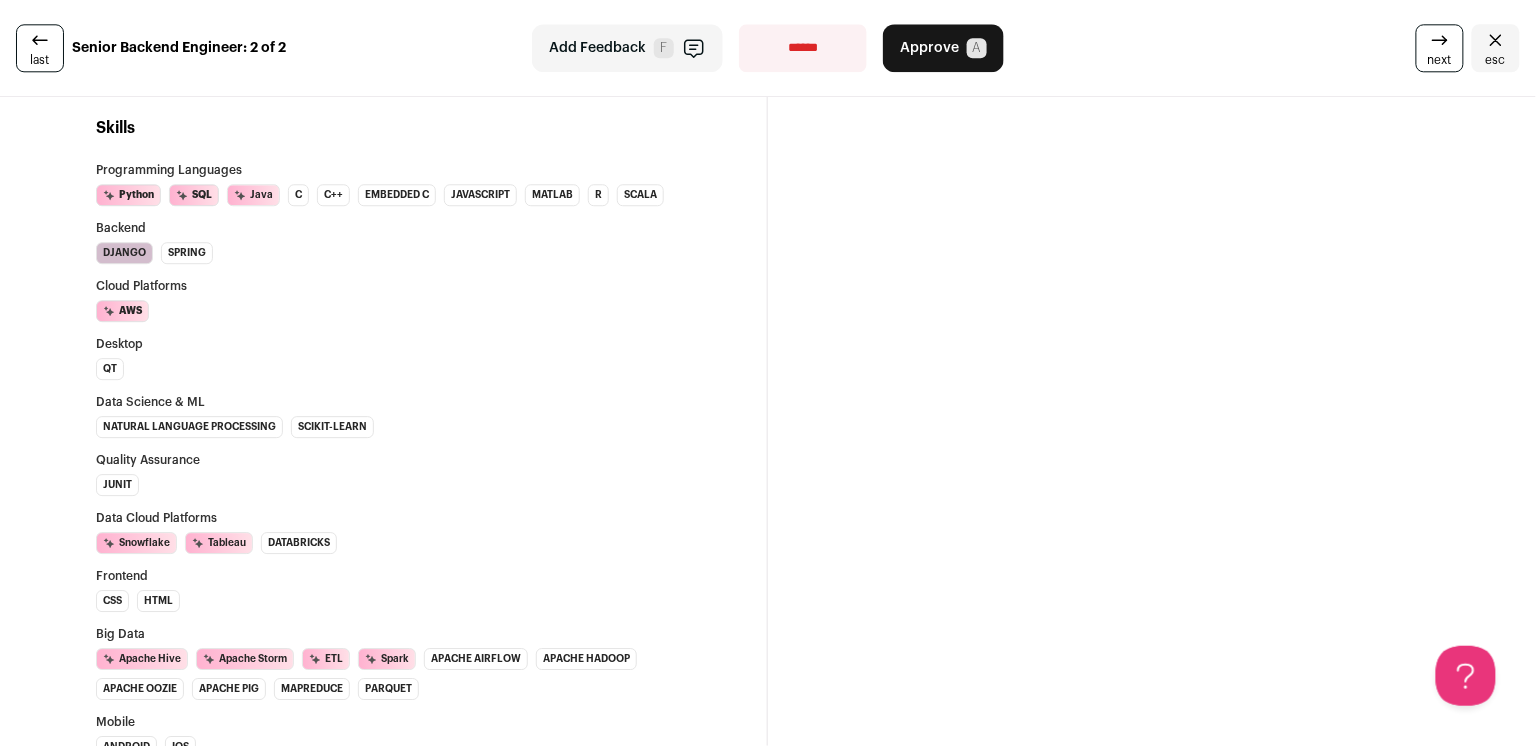 click 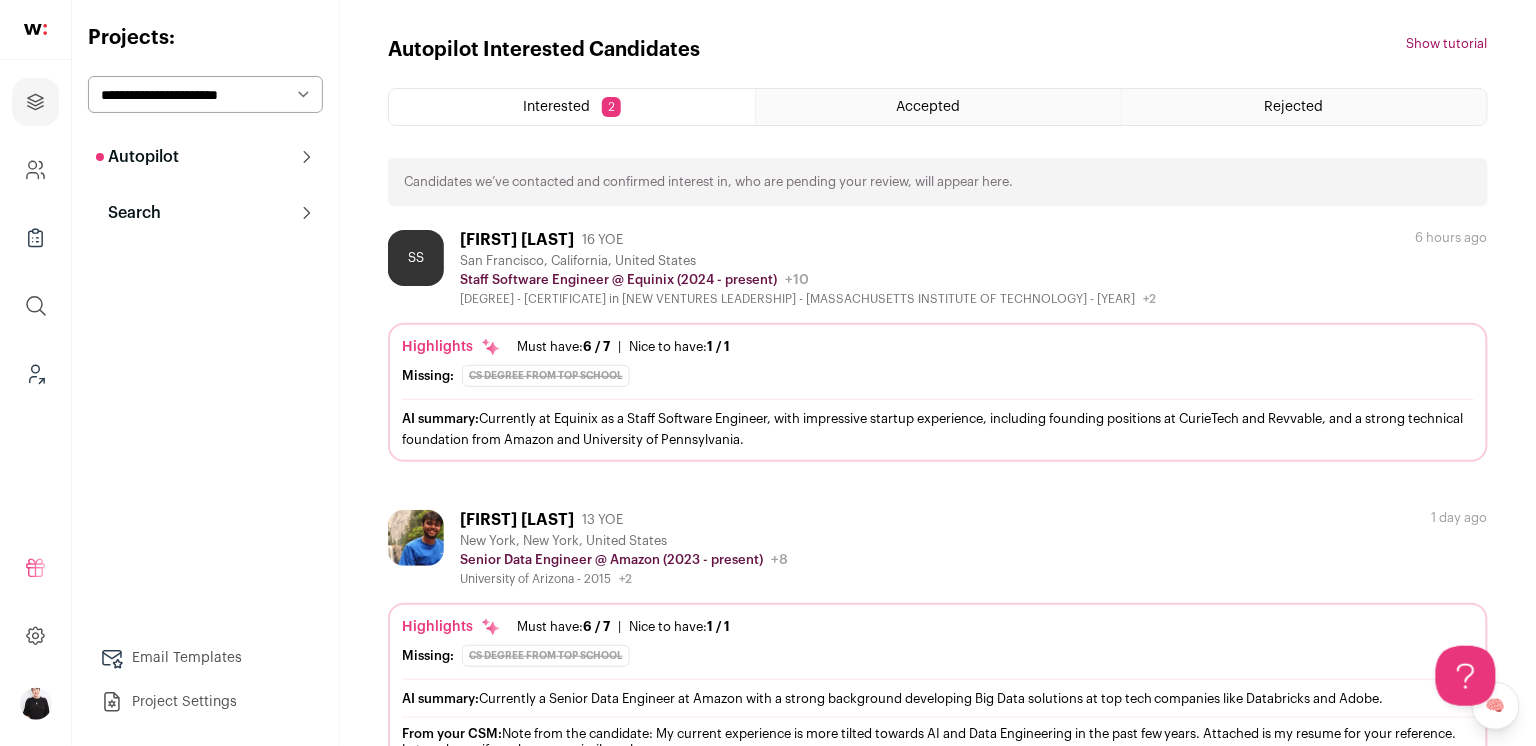 scroll, scrollTop: 0, scrollLeft: 0, axis: both 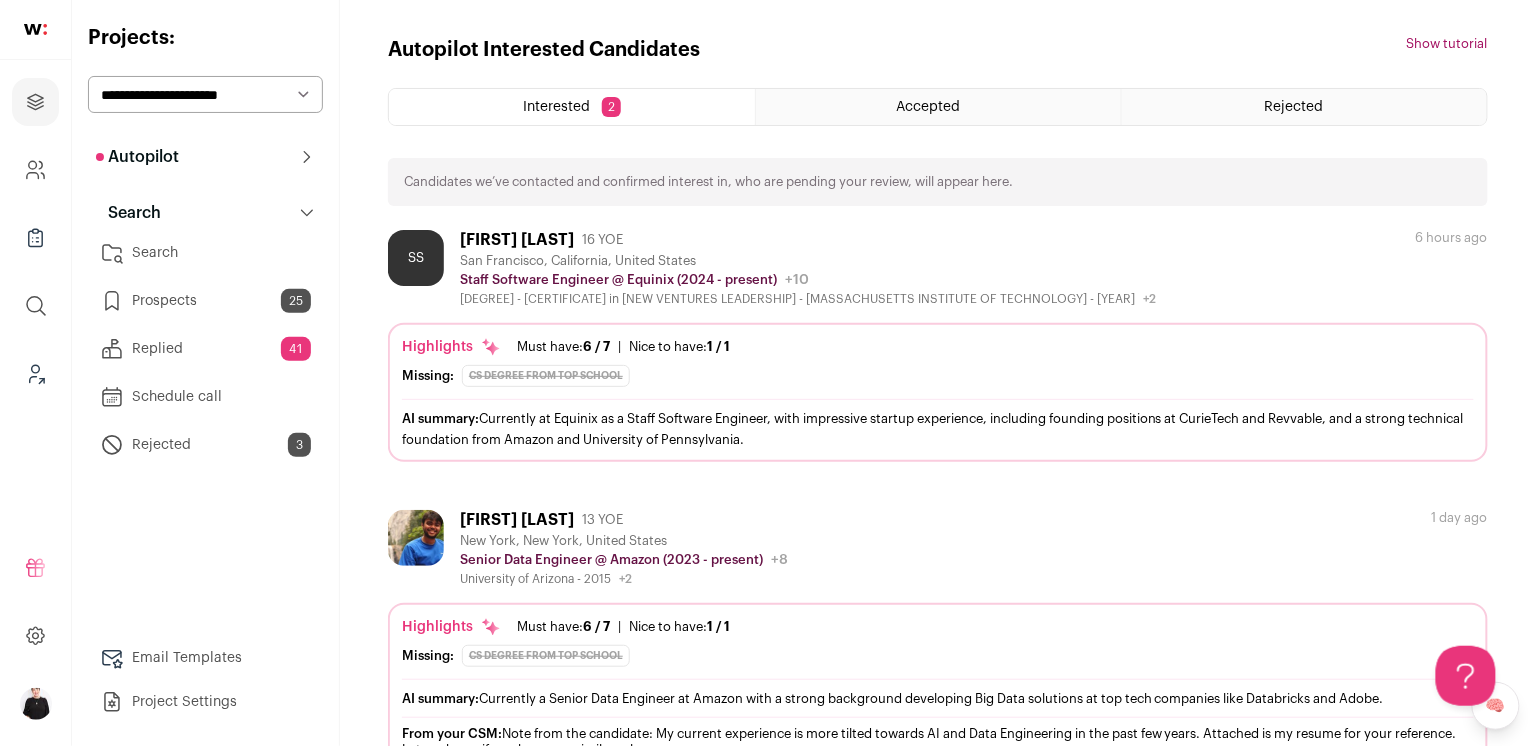 click on "Autopilot" at bounding box center [137, 157] 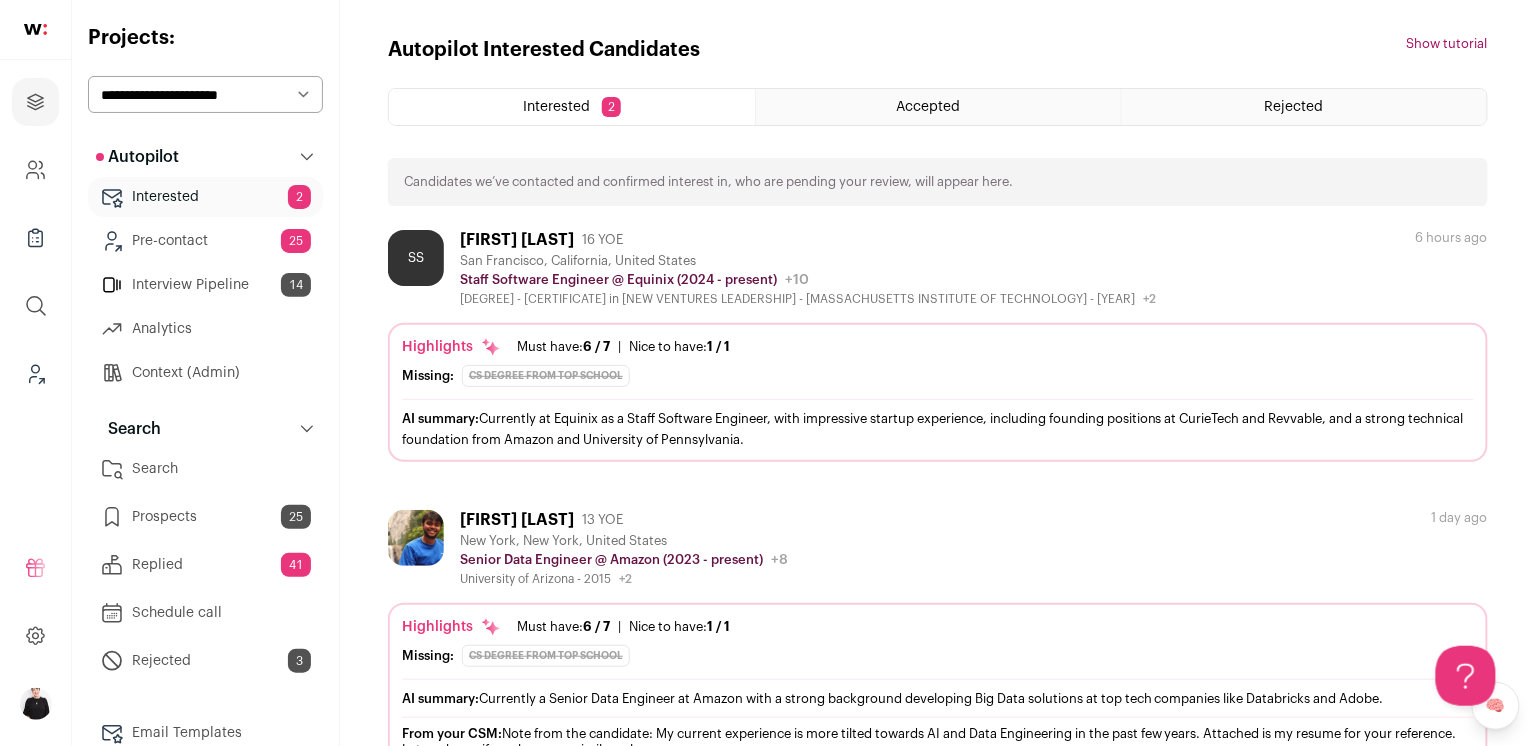 click on "Interested
2" at bounding box center (205, 197) 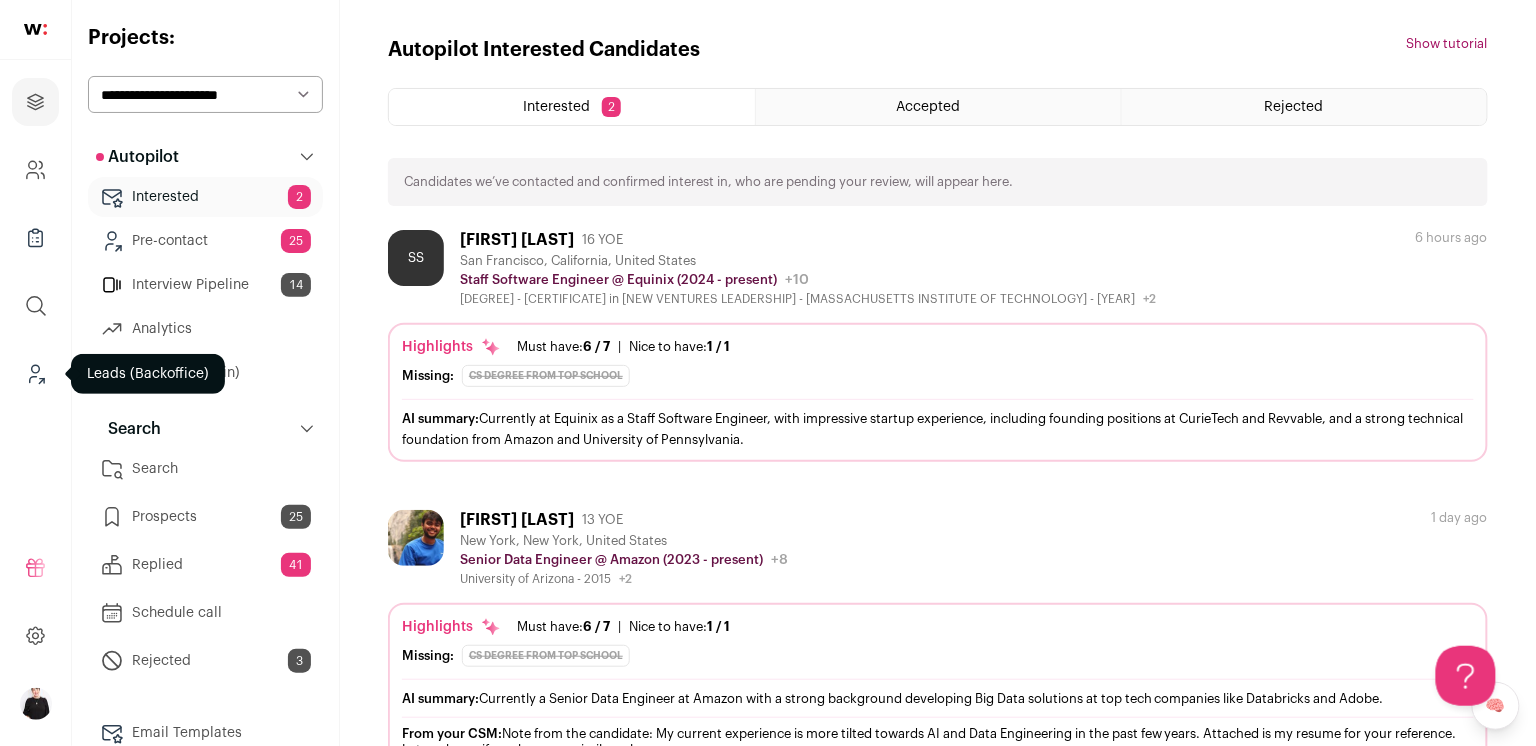 click 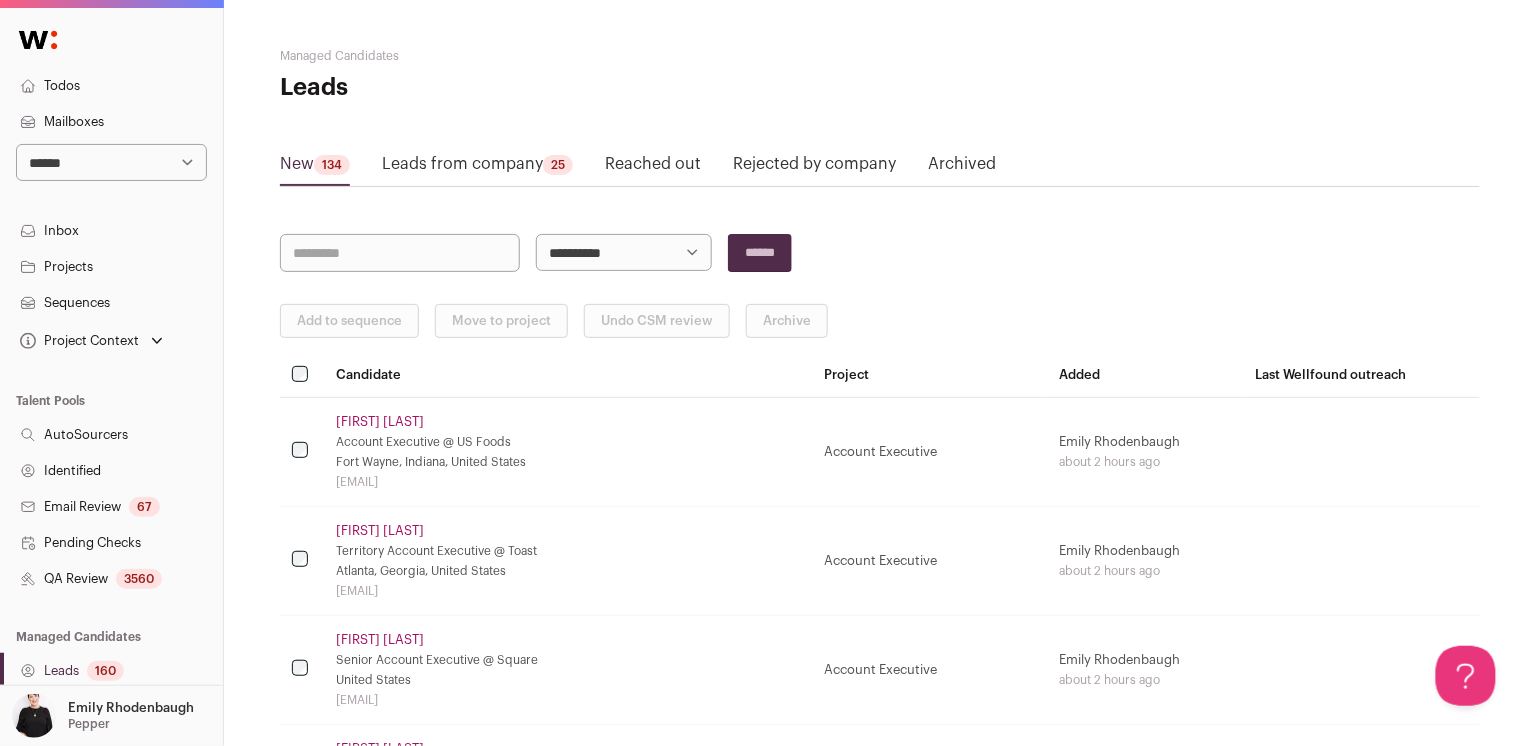 scroll, scrollTop: 0, scrollLeft: 0, axis: both 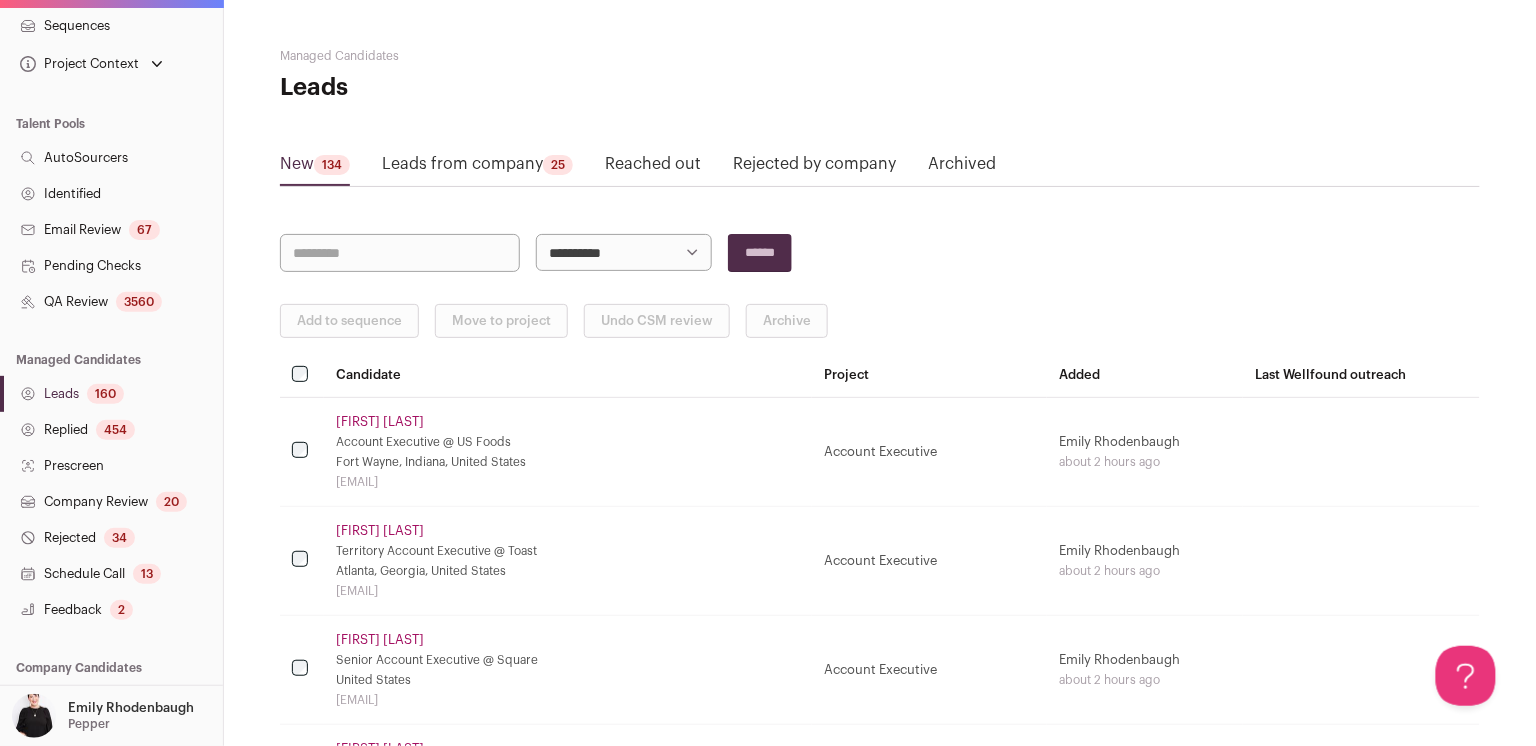 click on "Schedule Call
13" at bounding box center (111, 574) 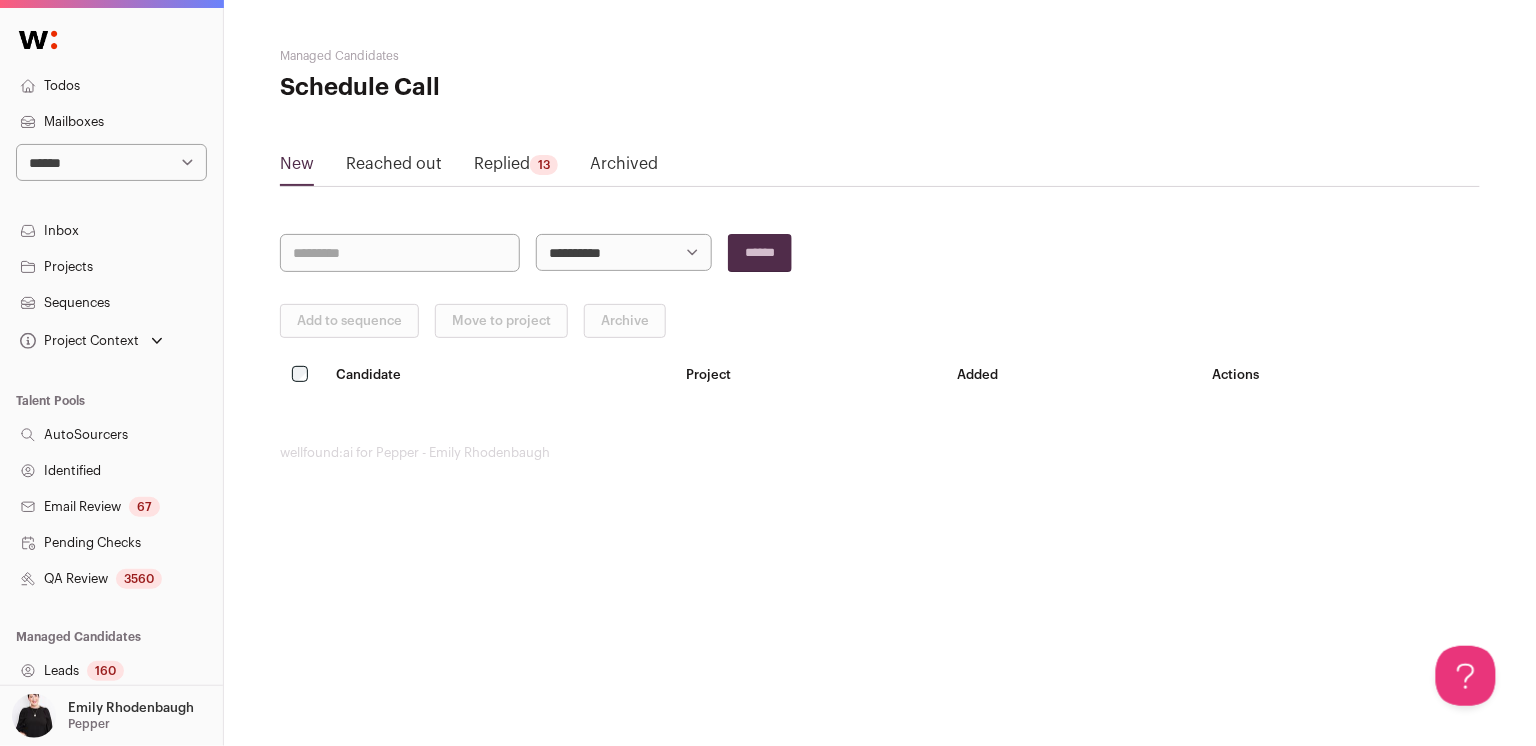 scroll, scrollTop: 0, scrollLeft: 0, axis: both 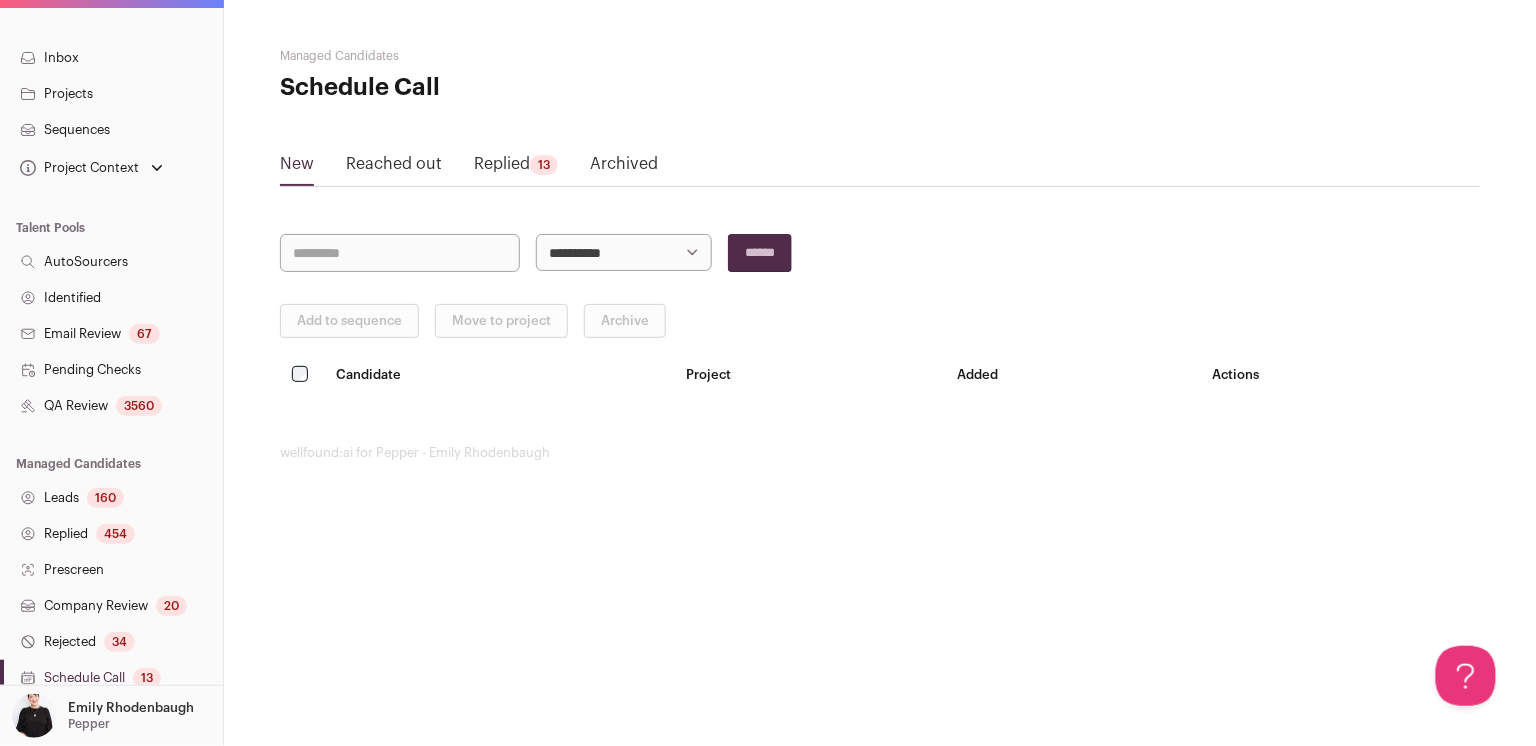 click on "Replied
454" at bounding box center [111, 534] 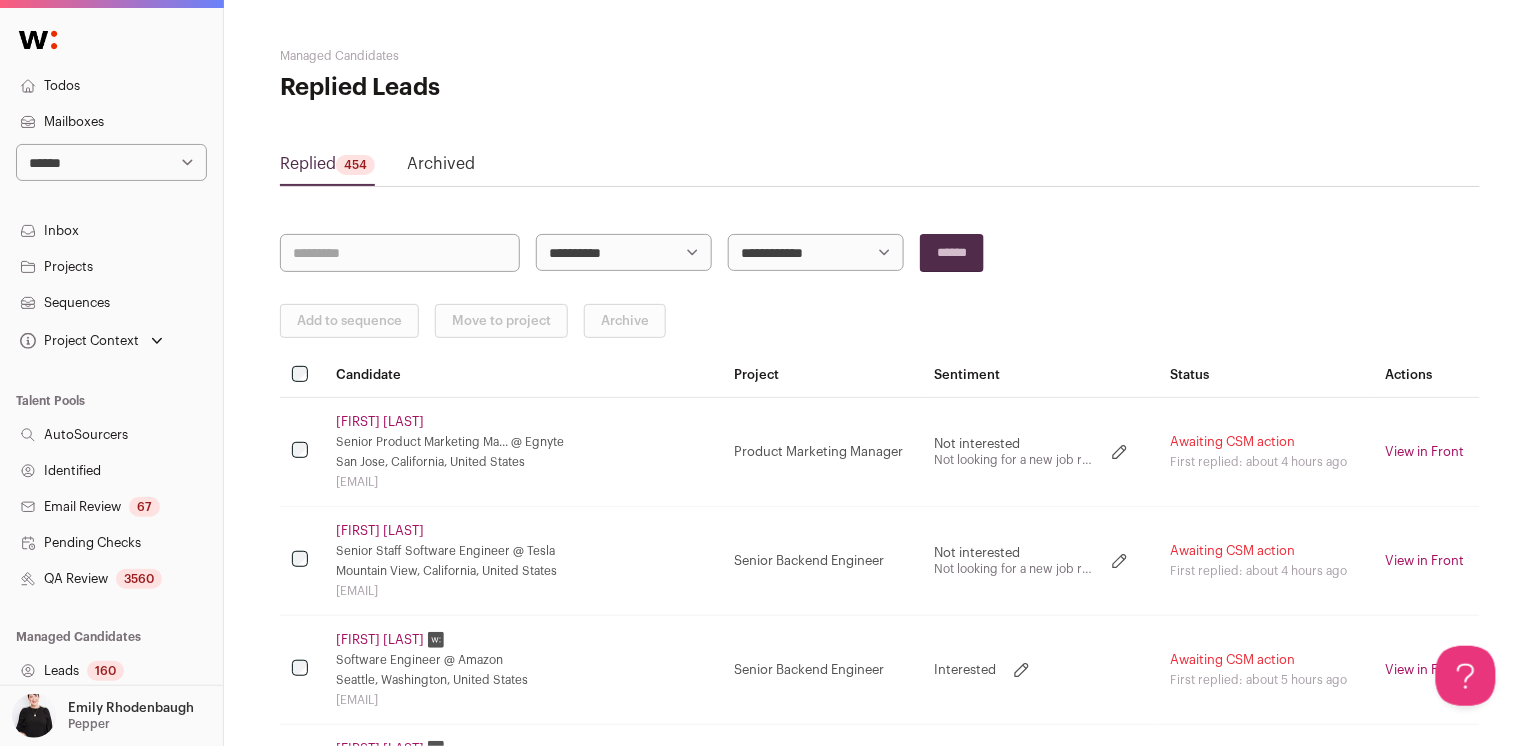 scroll, scrollTop: 0, scrollLeft: 0, axis: both 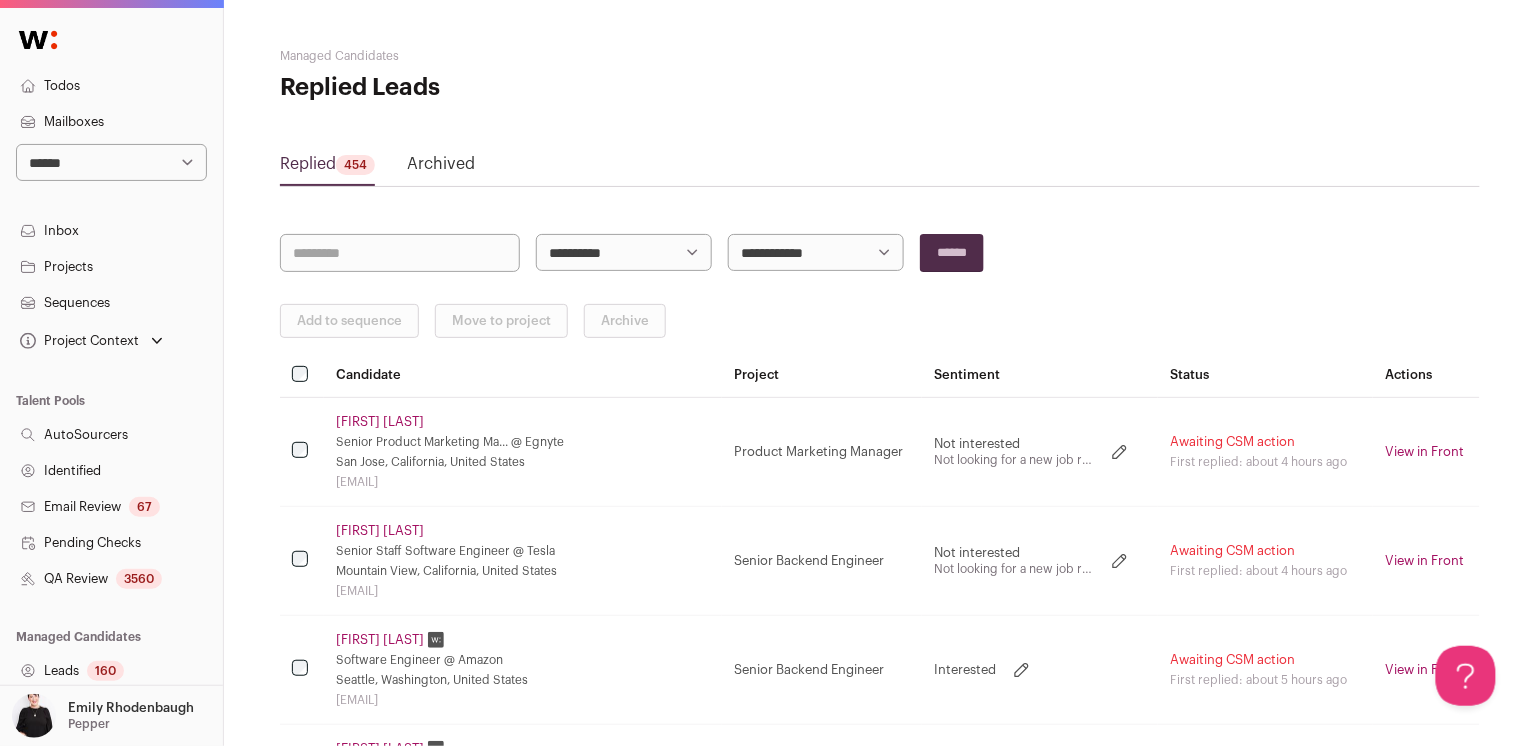 click on "**********" at bounding box center (624, 252) 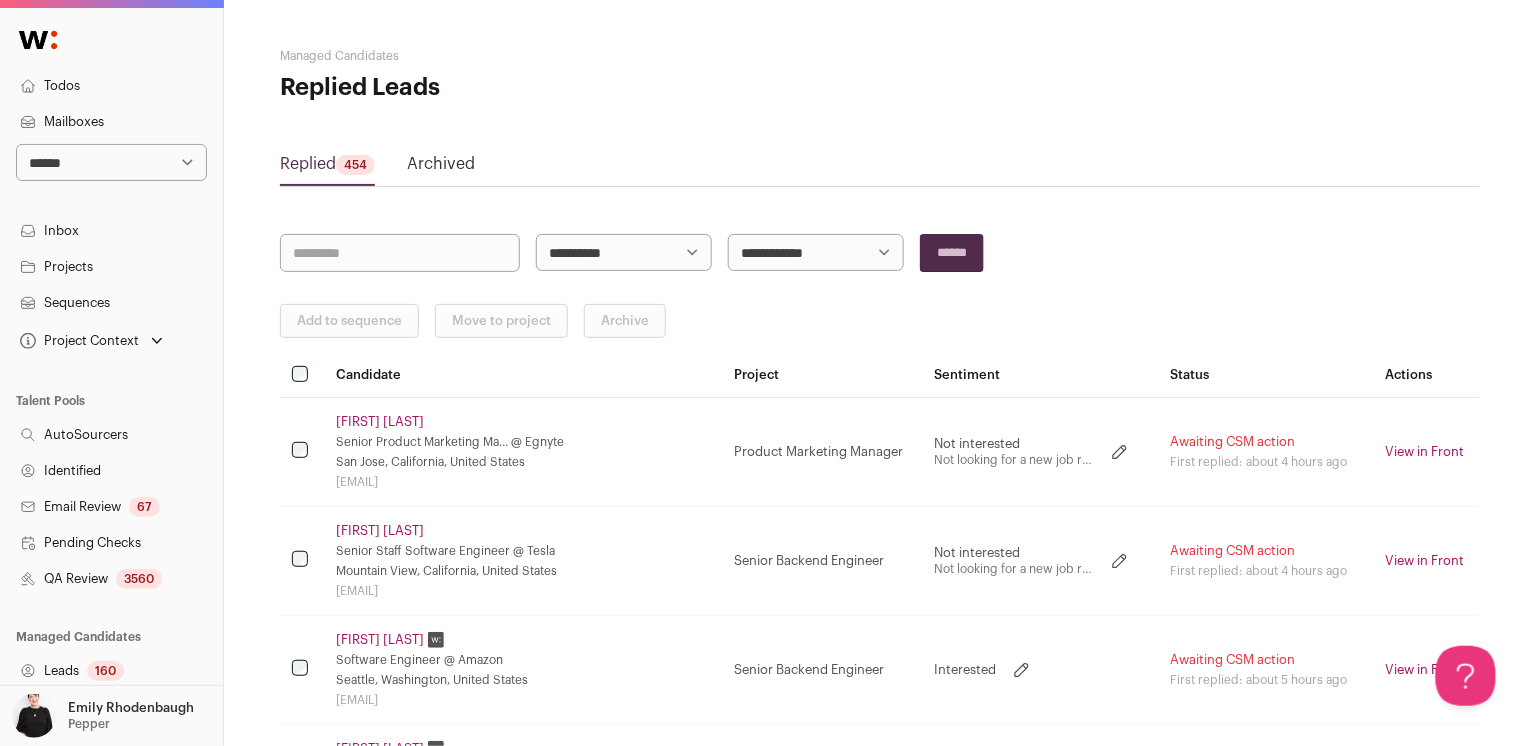 select on "*****" 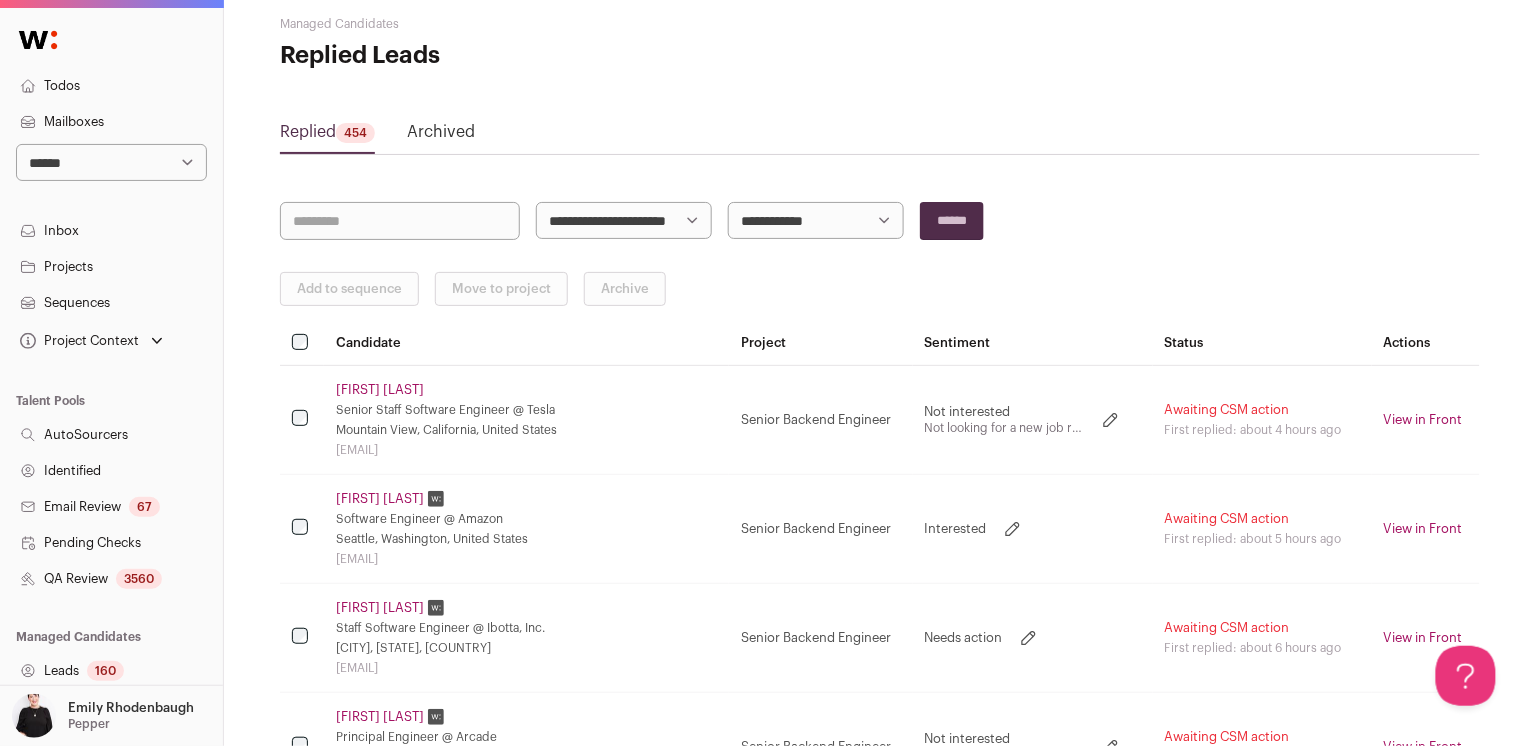 scroll, scrollTop: 0, scrollLeft: 0, axis: both 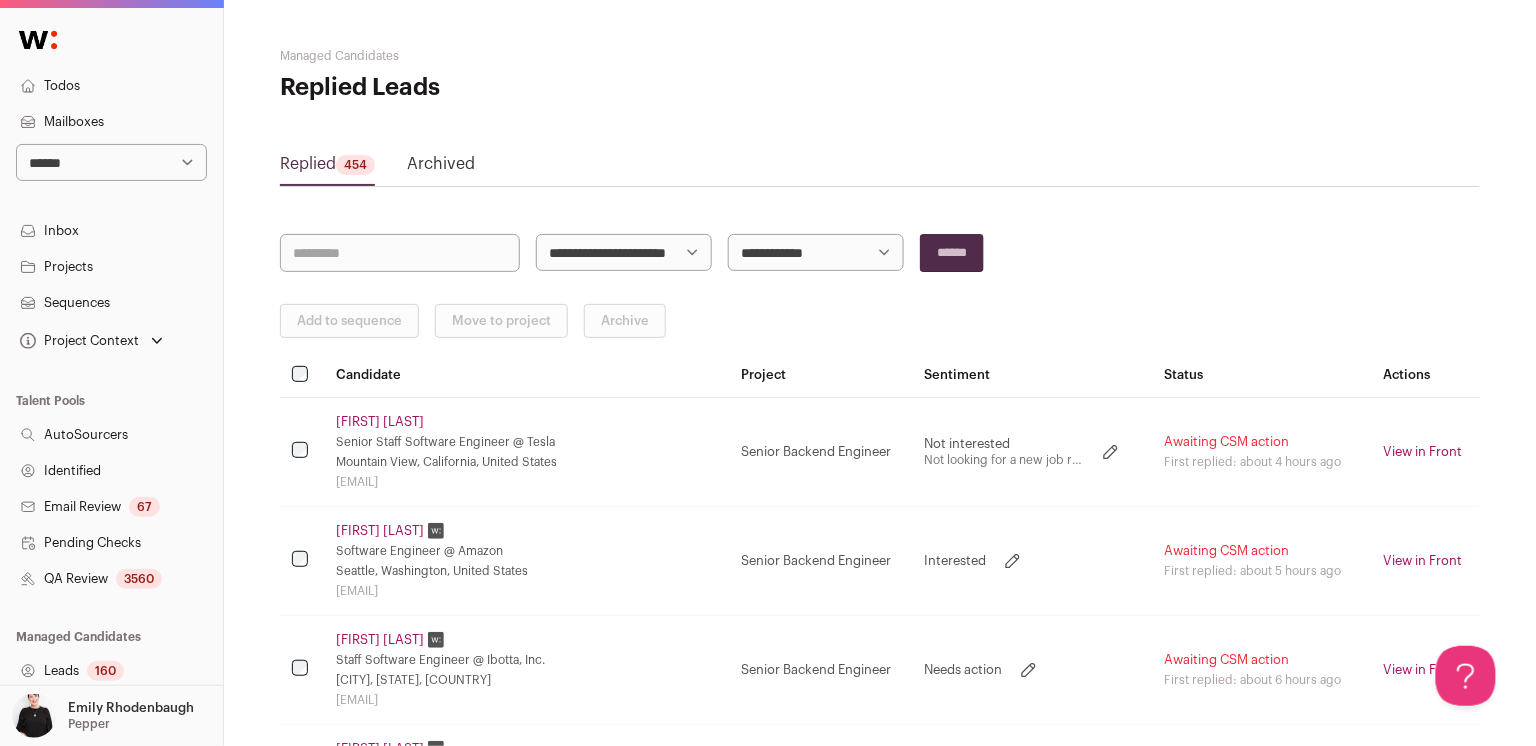 click at bounding box center [400, 253] 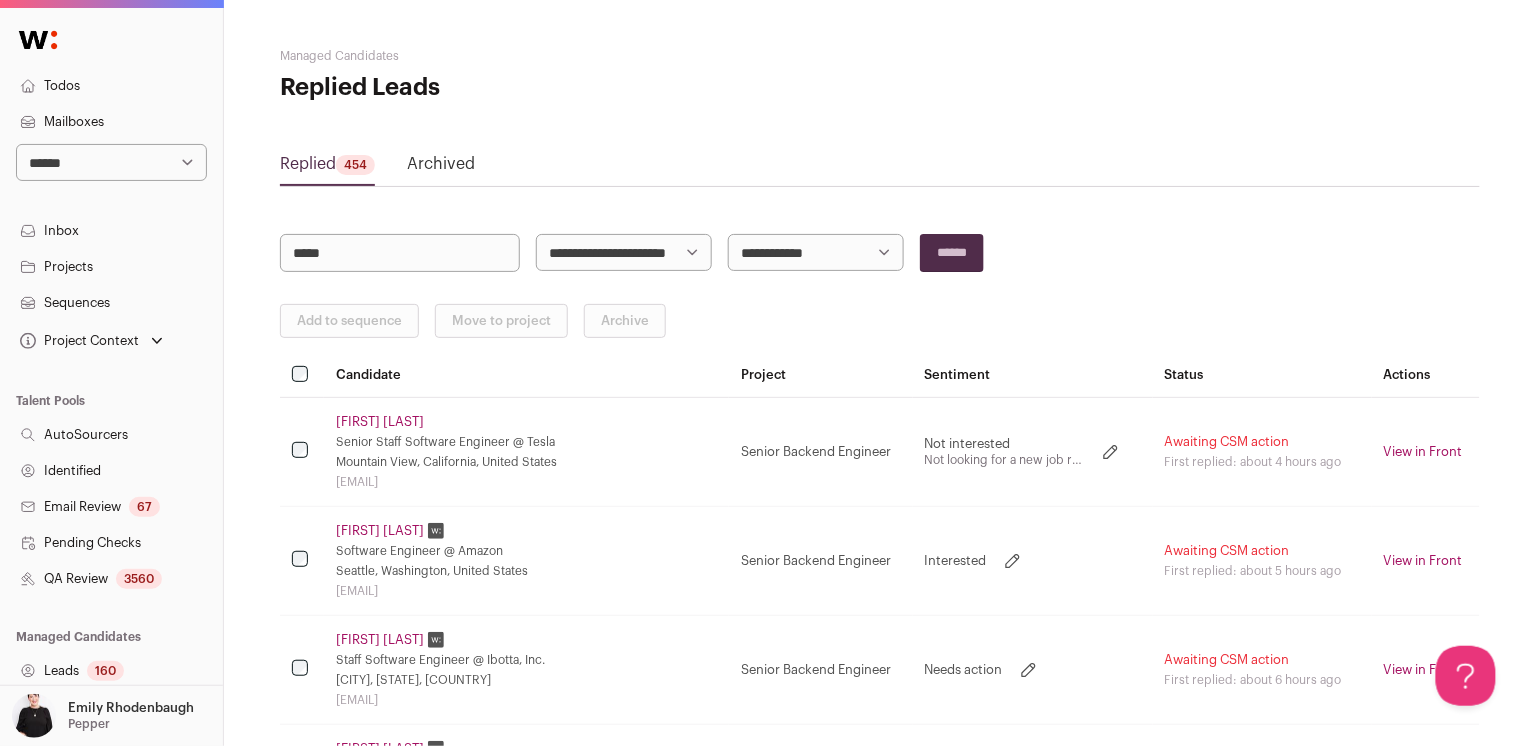 type on "*****" 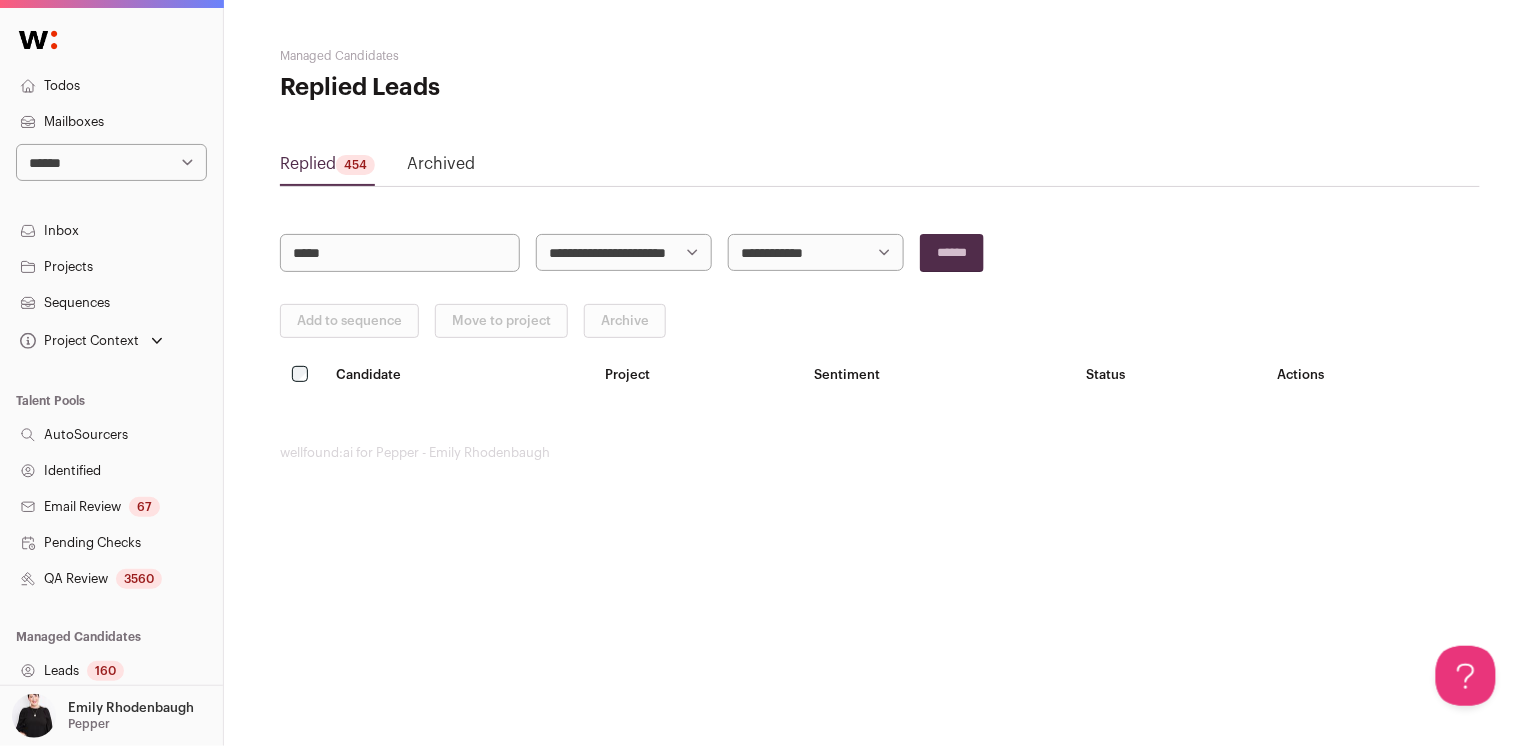 scroll, scrollTop: 0, scrollLeft: 0, axis: both 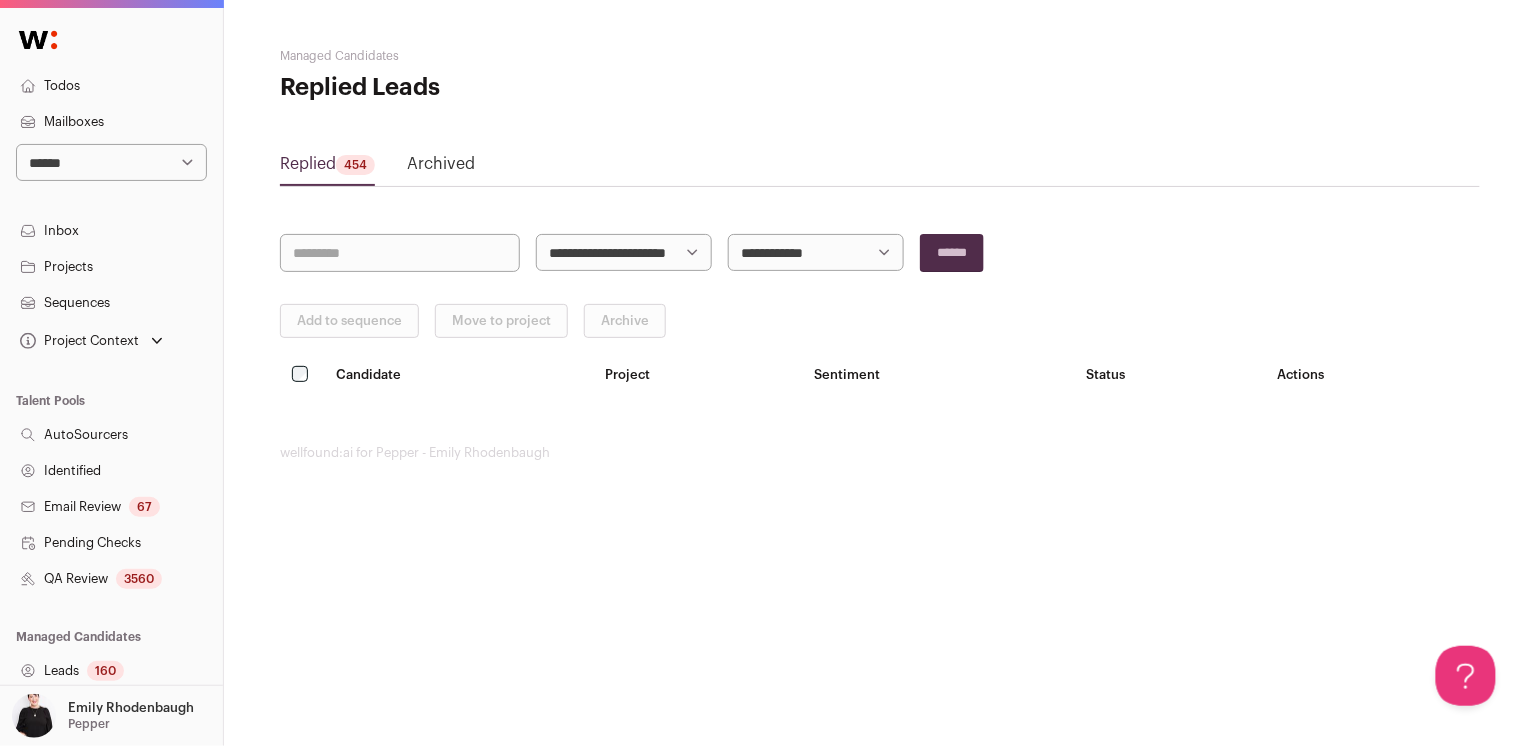 type 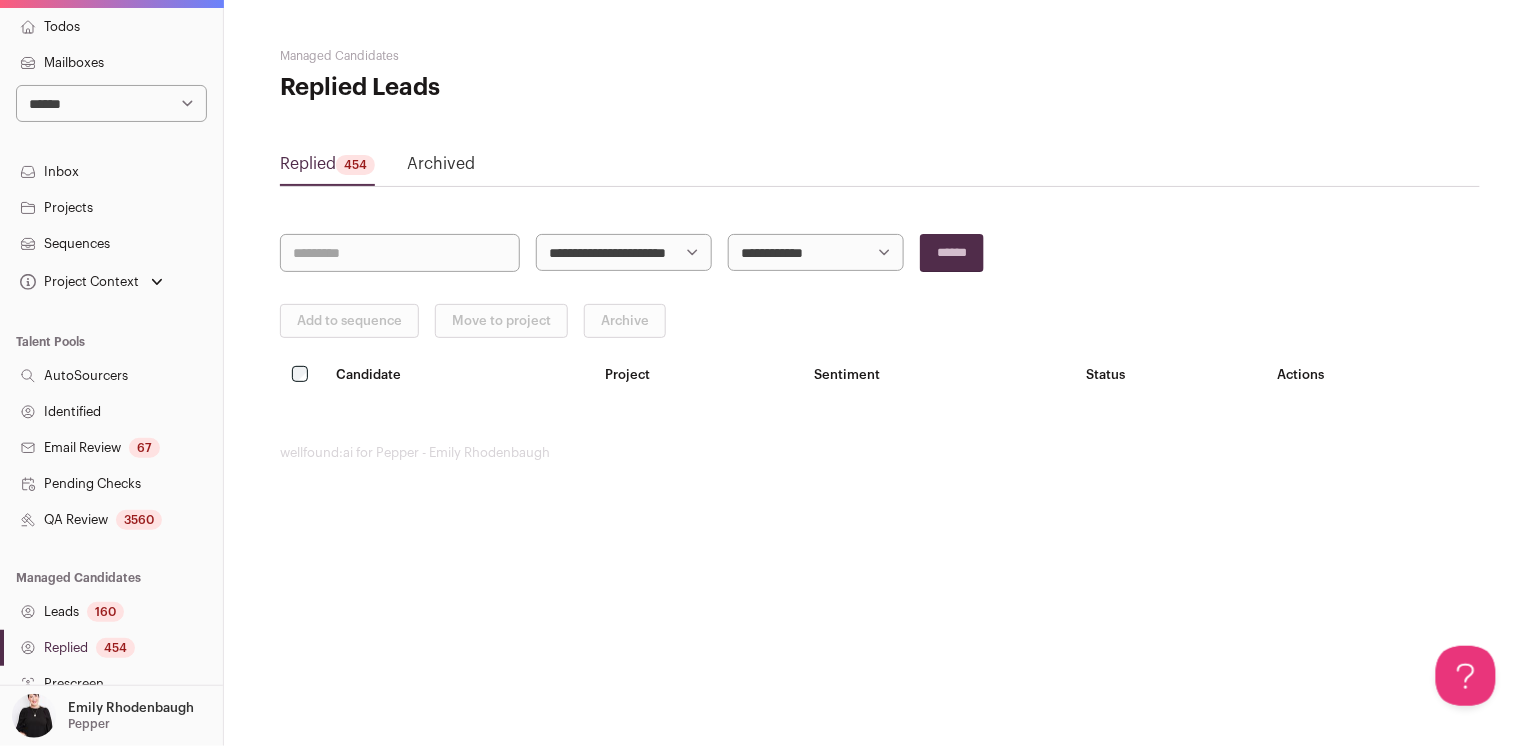 scroll, scrollTop: 0, scrollLeft: 0, axis: both 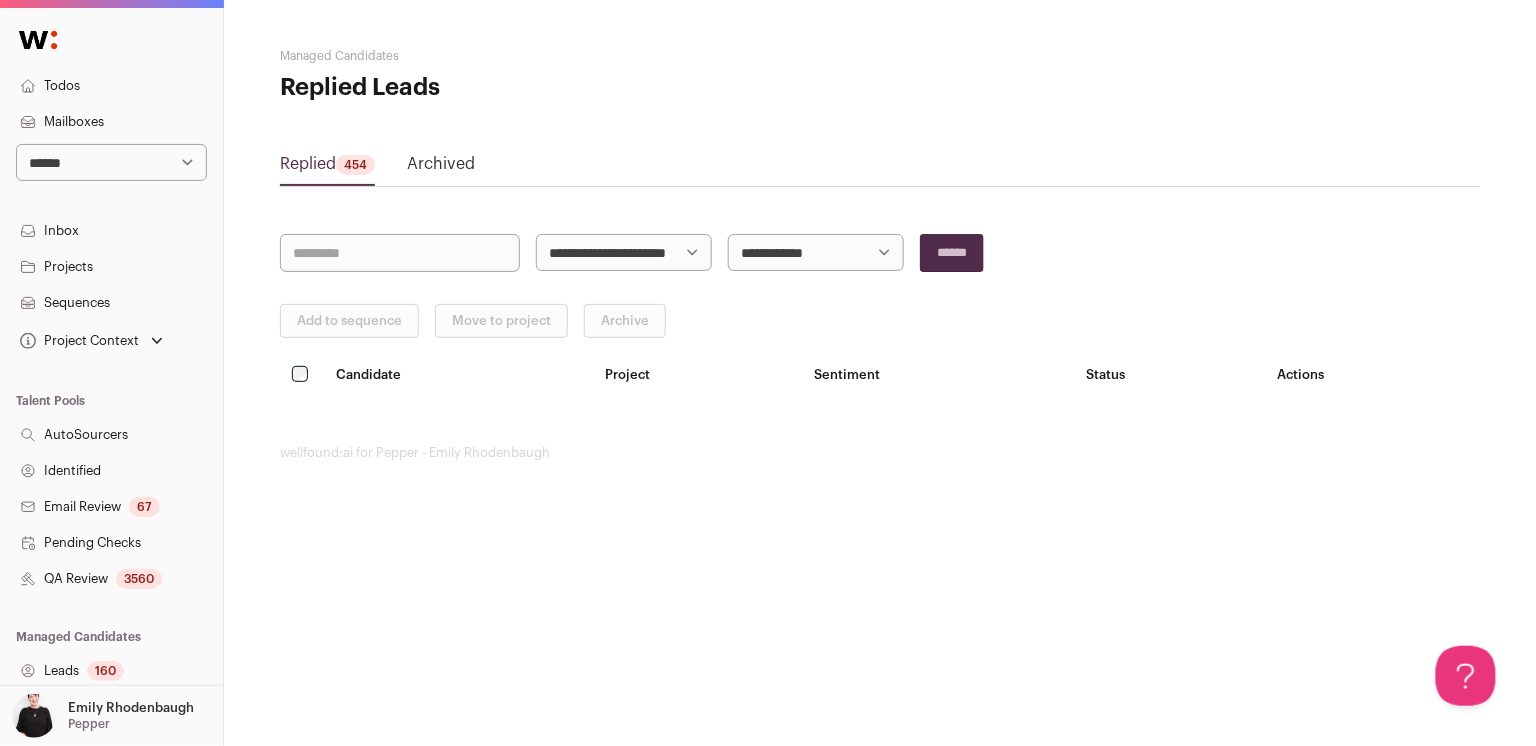click on "**********" at bounding box center (624, 252) 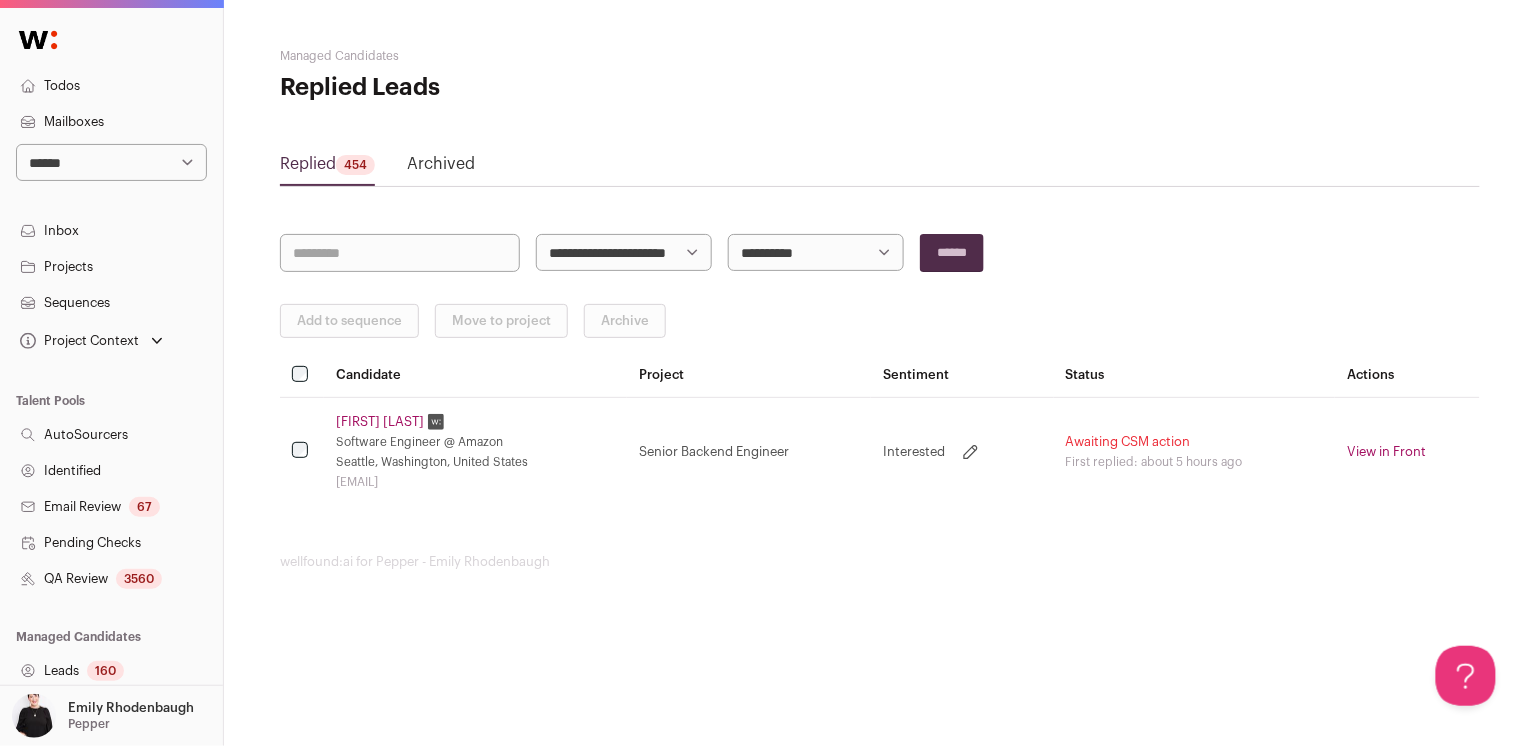scroll, scrollTop: 0, scrollLeft: 0, axis: both 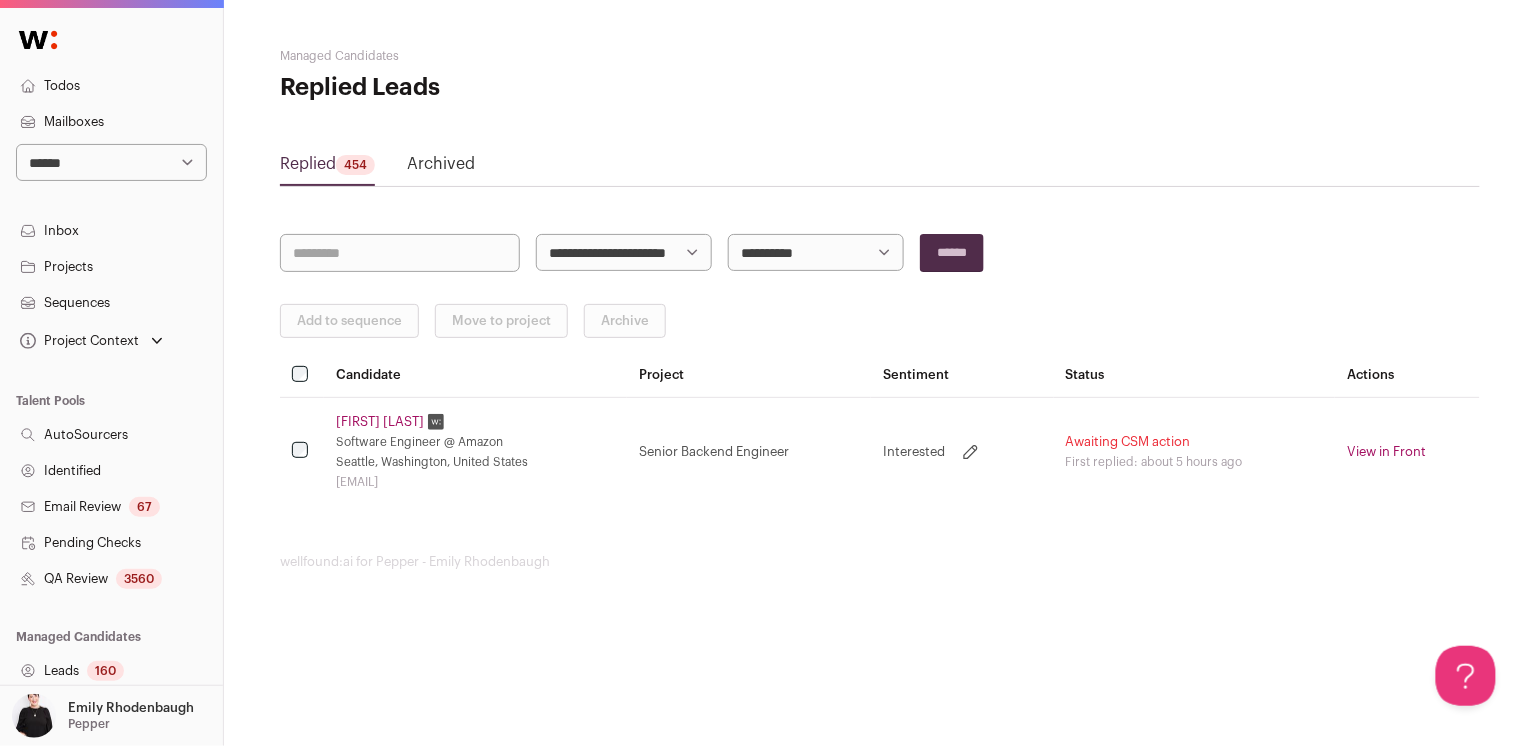 click on "Replied
454" at bounding box center (327, 168) 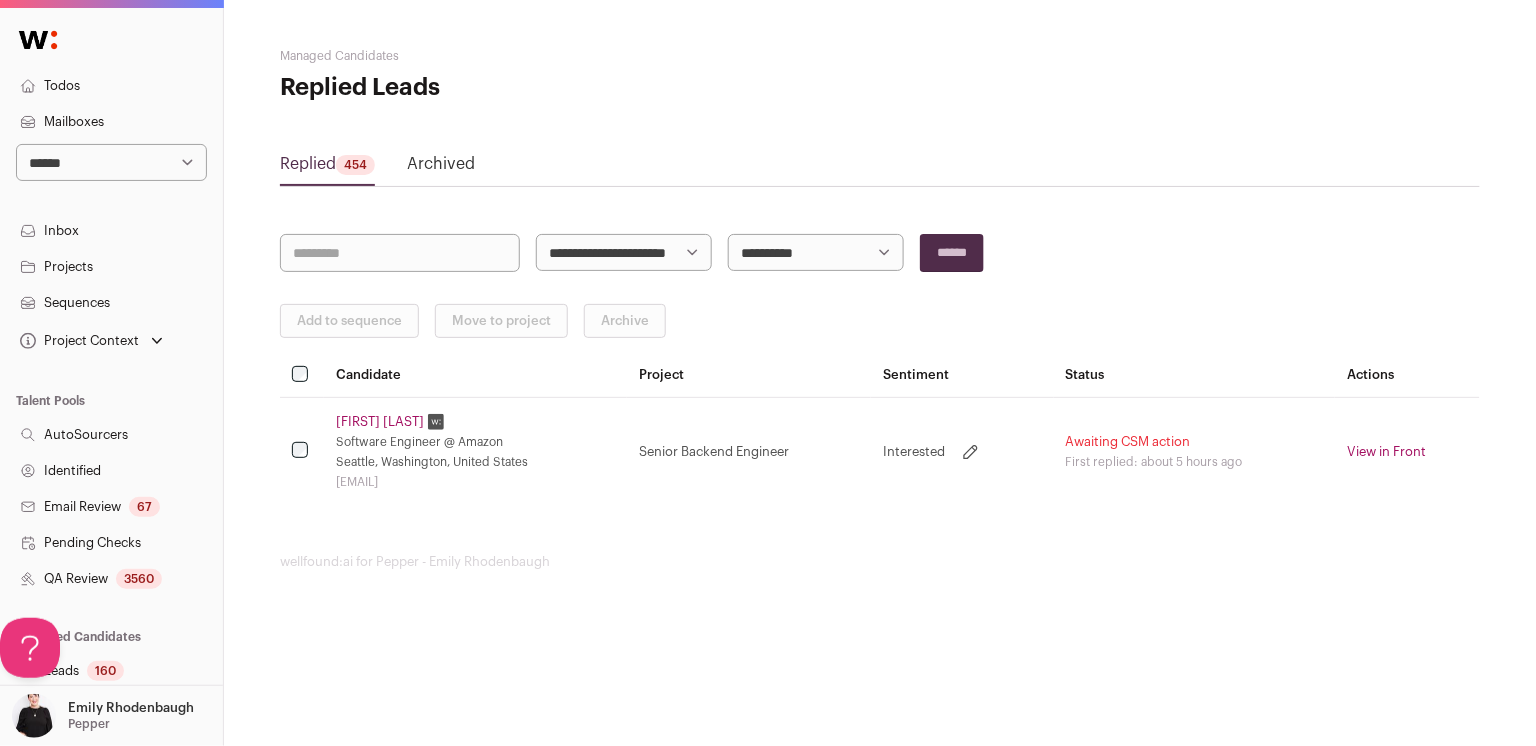 select on "*****" 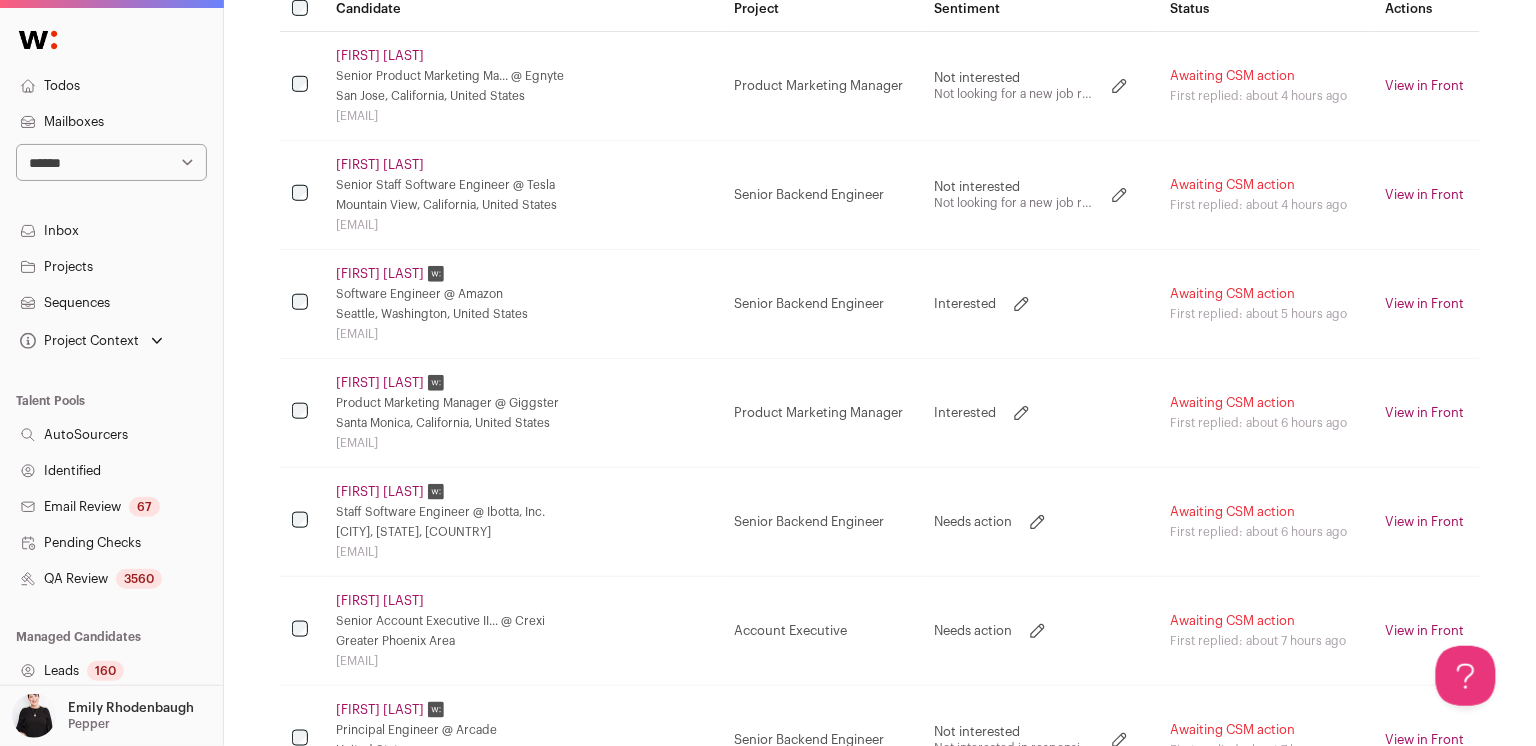 scroll, scrollTop: 0, scrollLeft: 0, axis: both 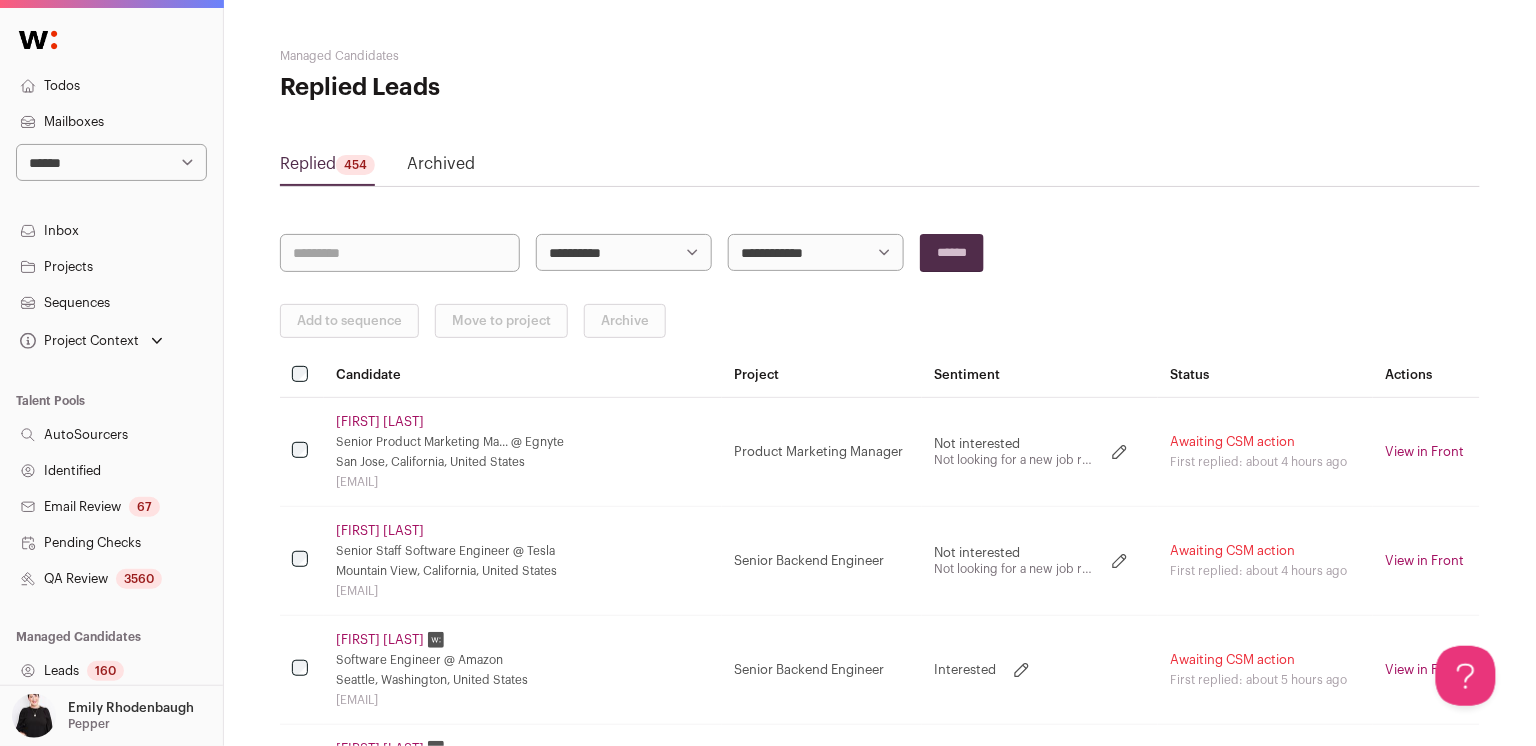 click on "**********" at bounding box center [624, 252] 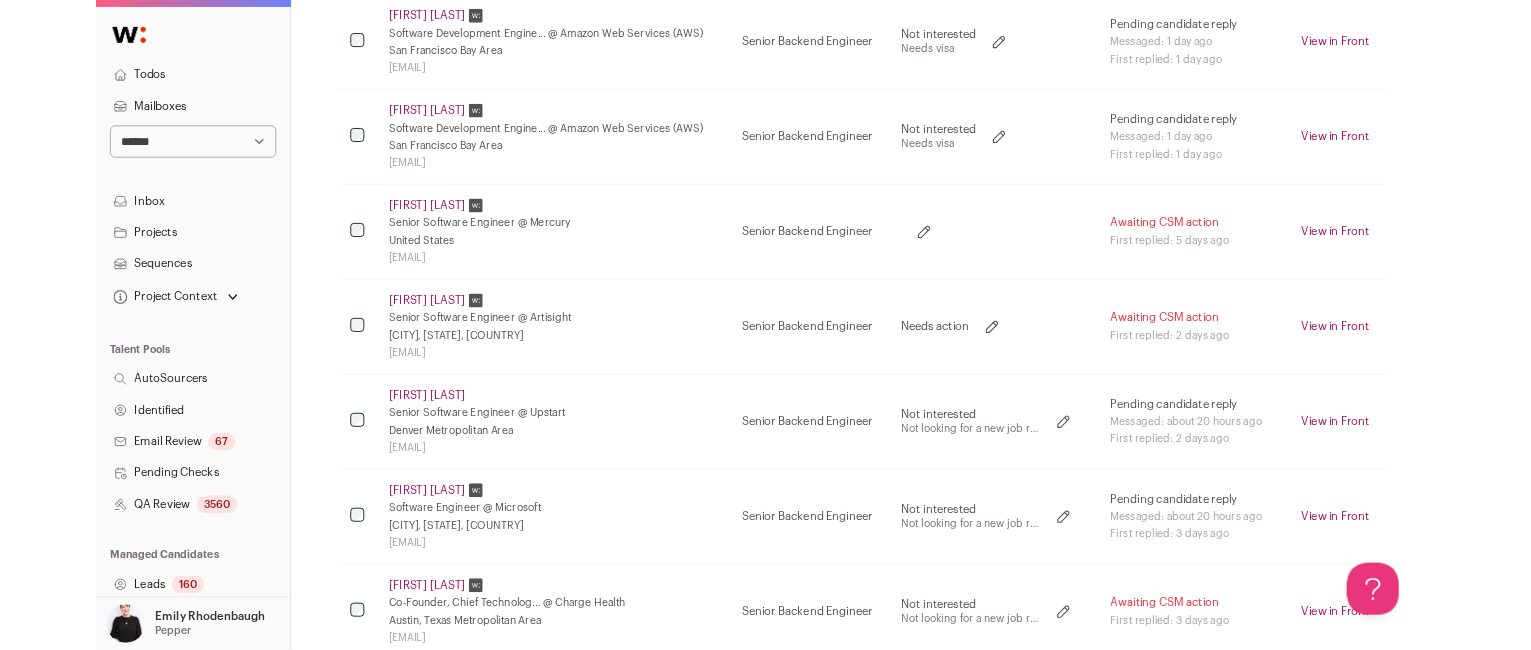 scroll, scrollTop: 1395, scrollLeft: 0, axis: vertical 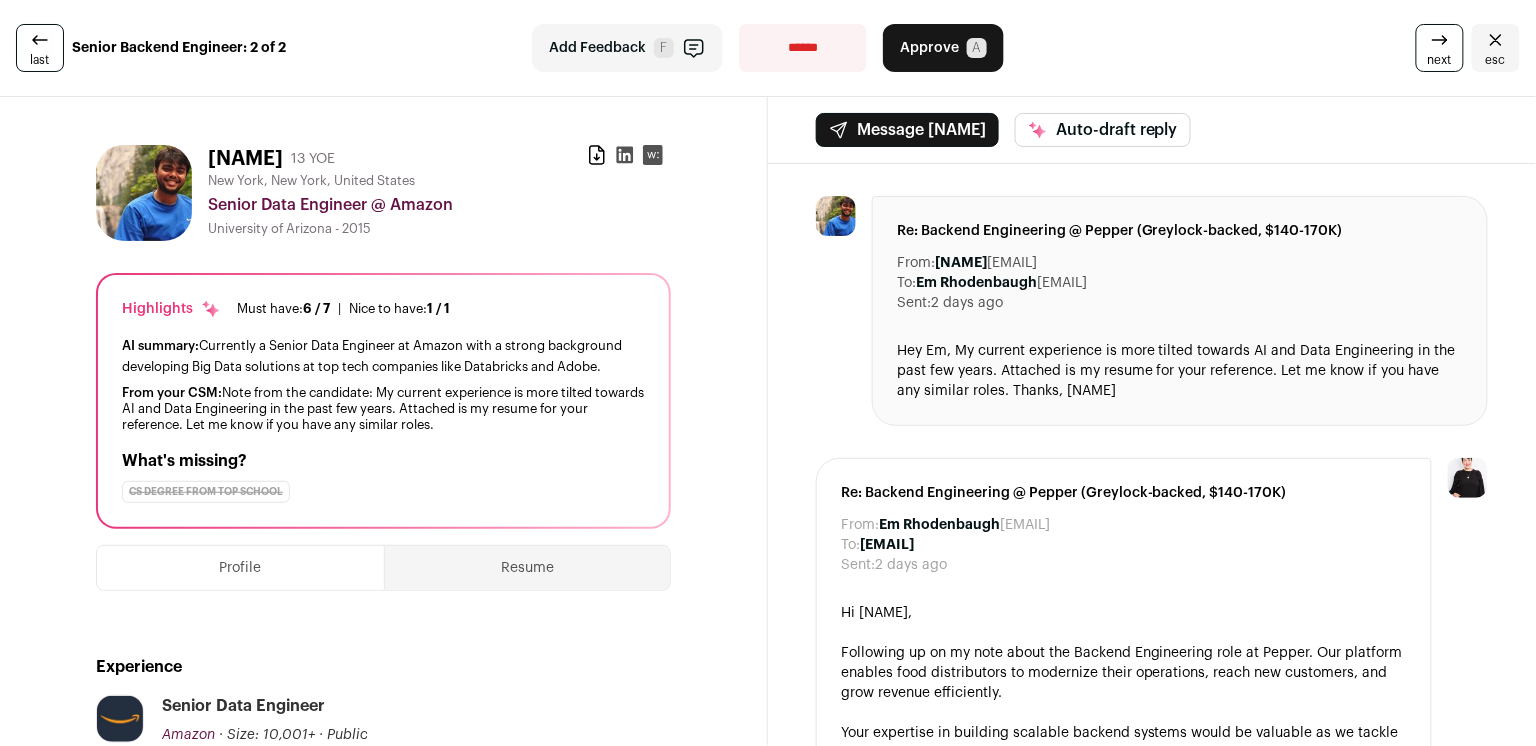 drag, startPoint x: 1226, startPoint y: 264, endPoint x: 1054, endPoint y: 264, distance: 172 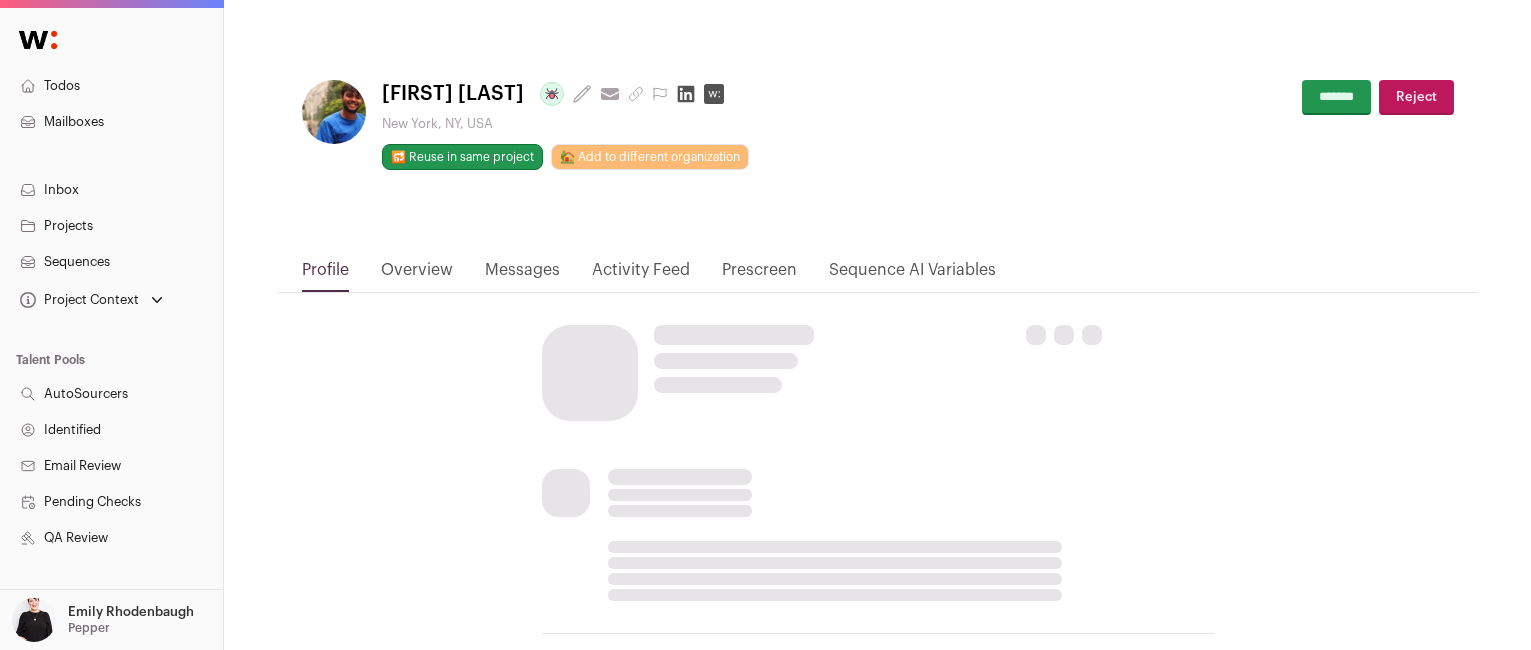 scroll, scrollTop: 0, scrollLeft: 0, axis: both 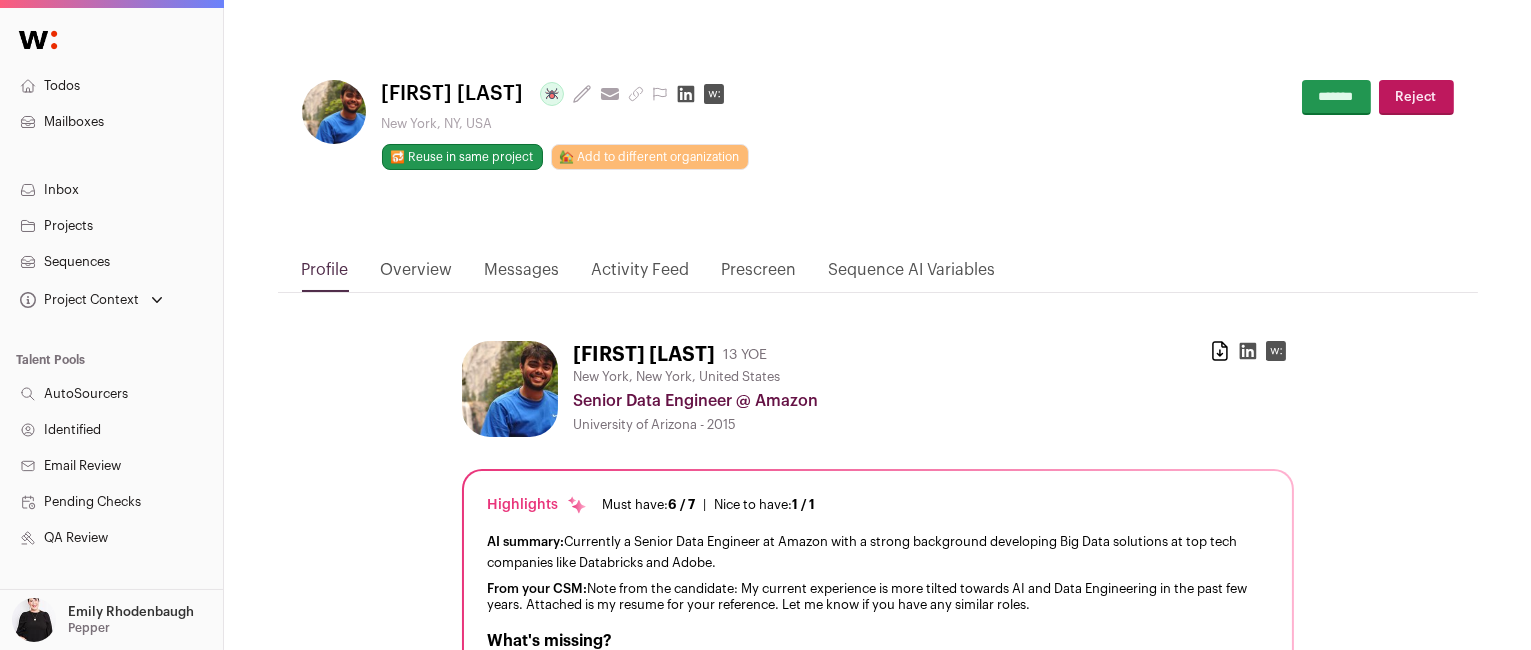 click on "Overview" at bounding box center [417, 275] 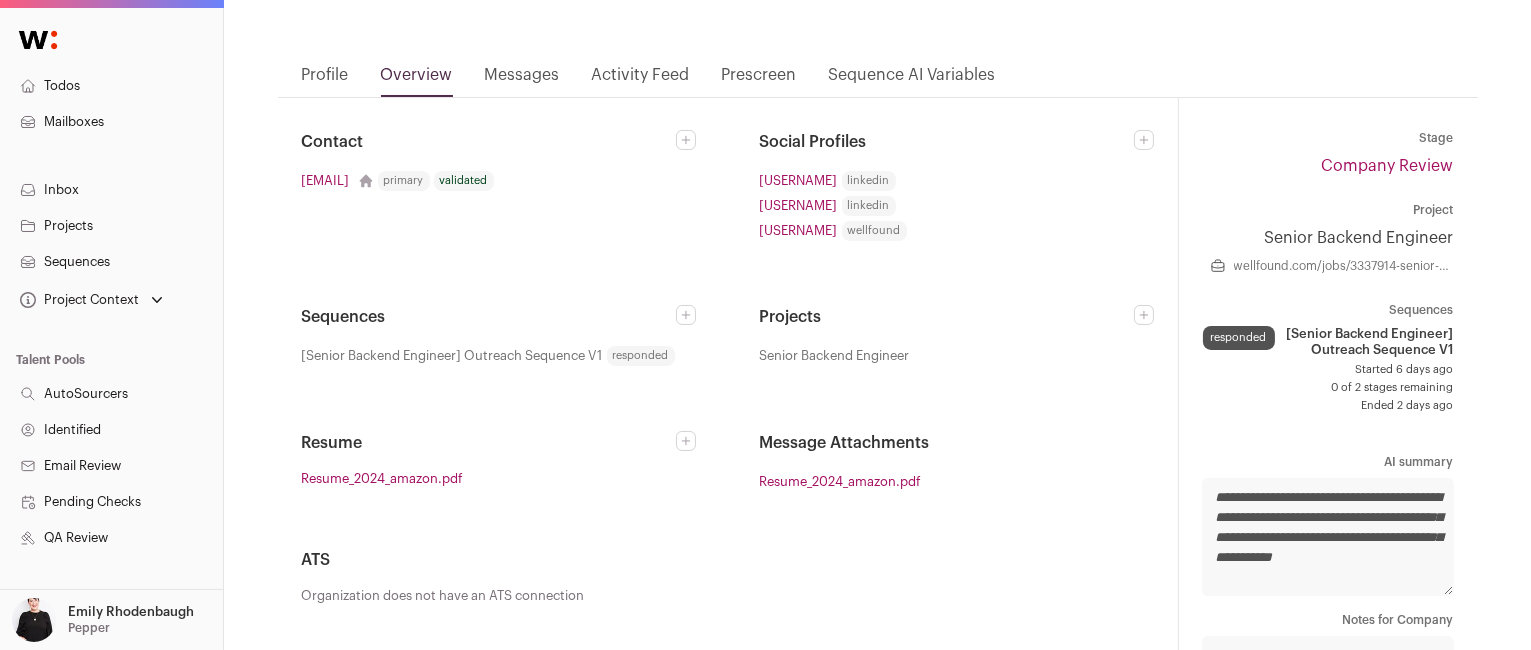 scroll, scrollTop: 200, scrollLeft: 0, axis: vertical 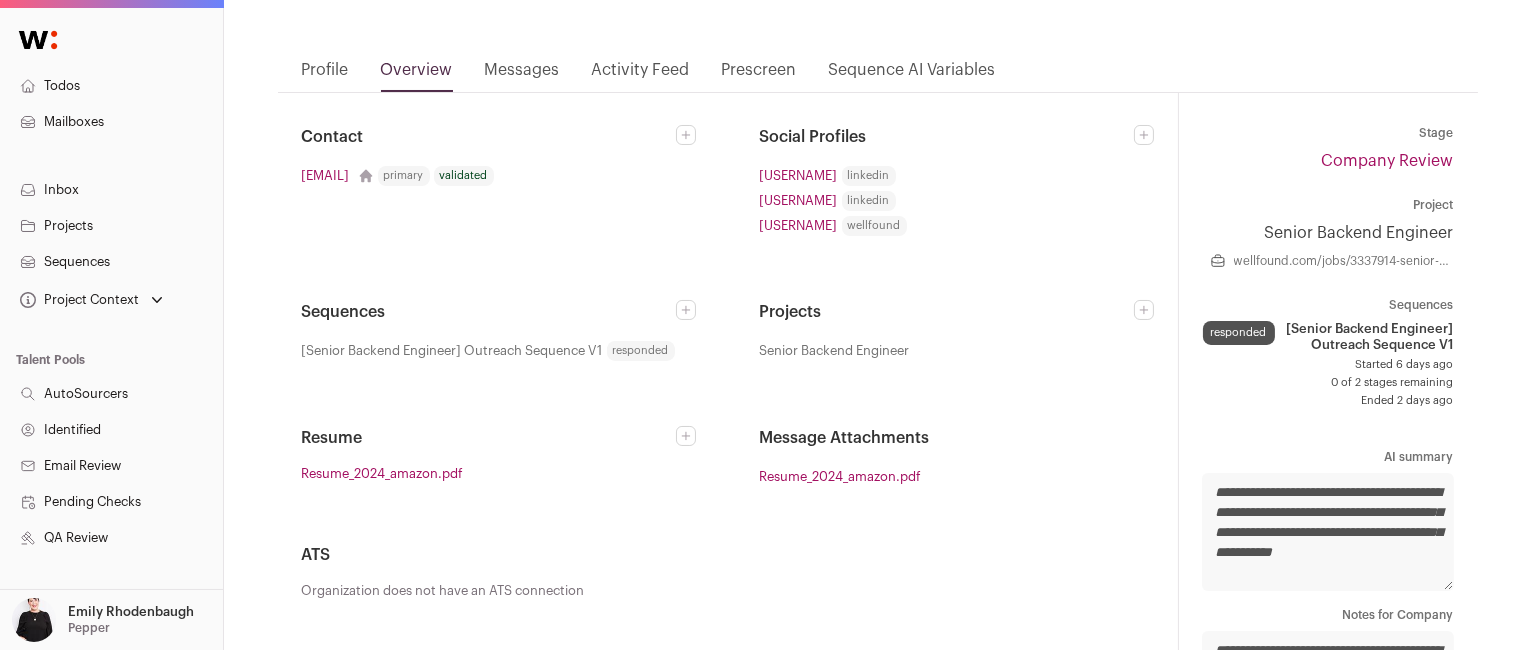 click 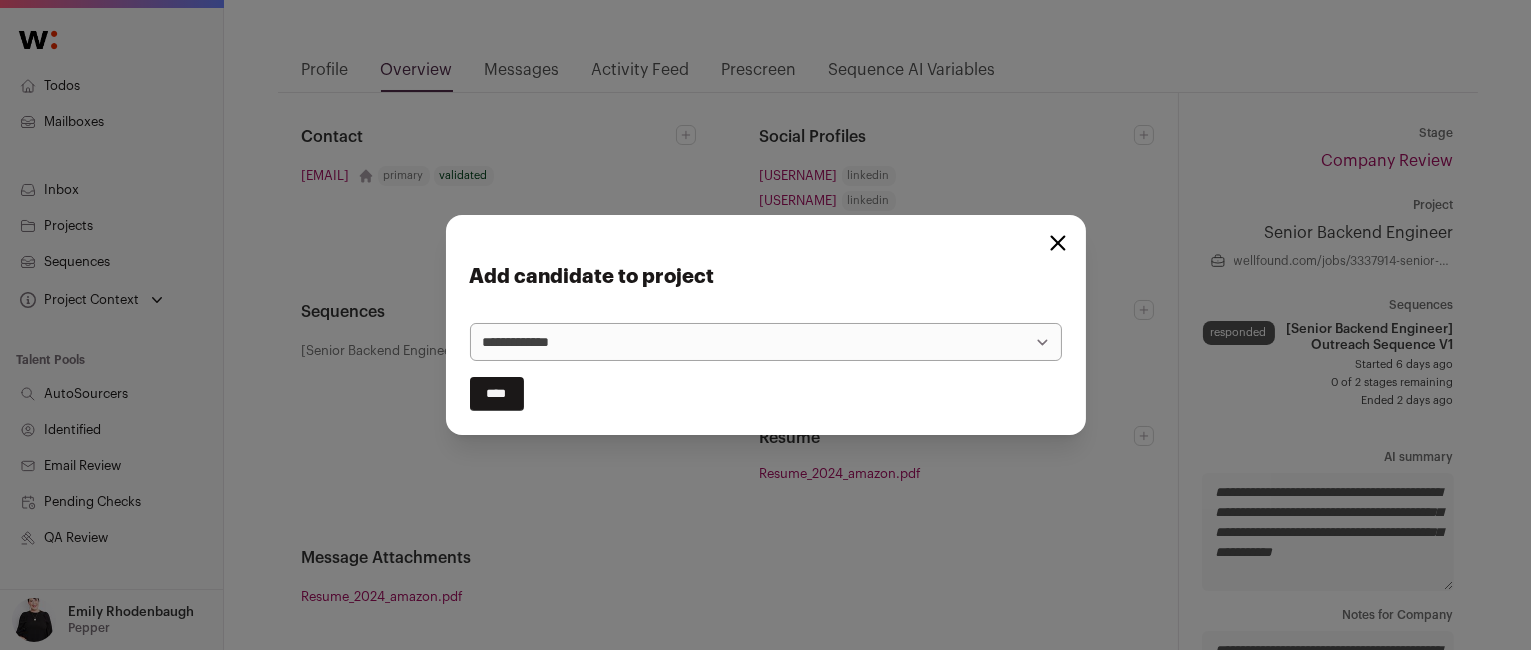 click on "**********" at bounding box center (766, 341) 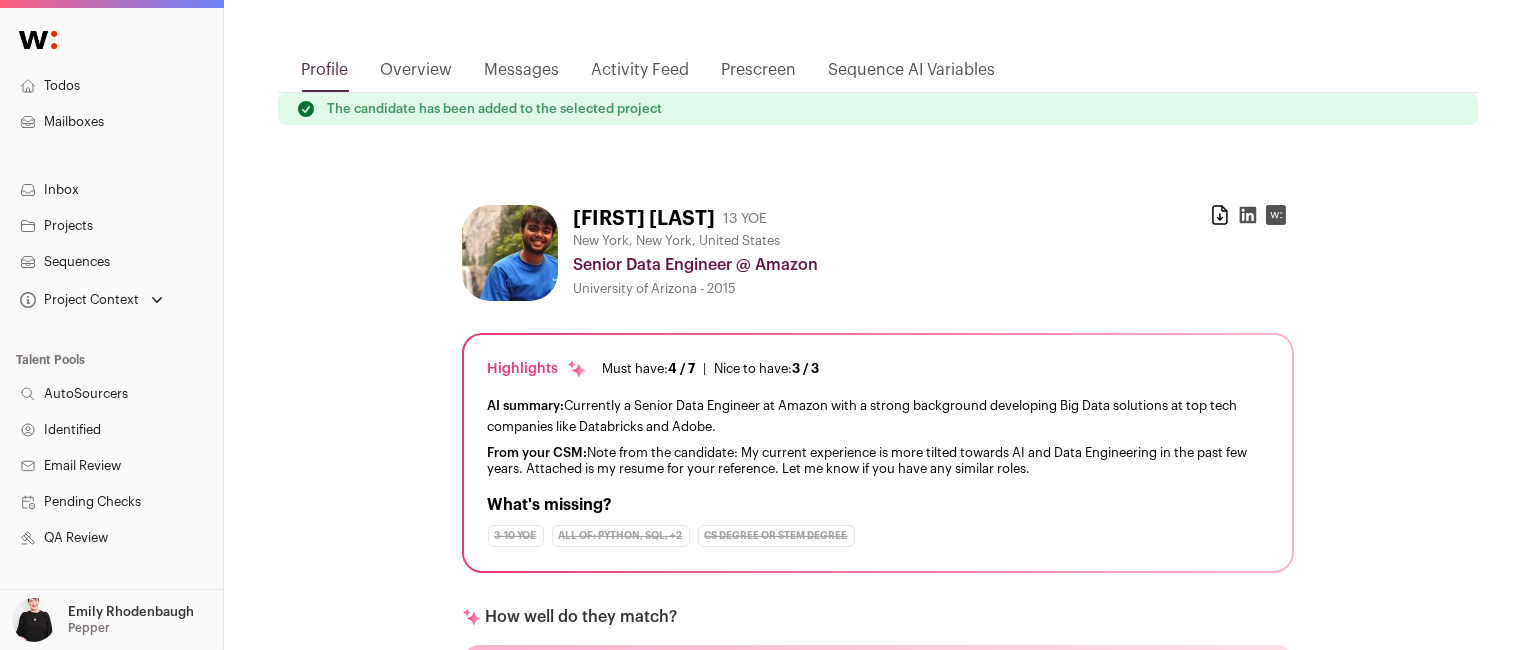 click on "Overview" at bounding box center [417, 75] 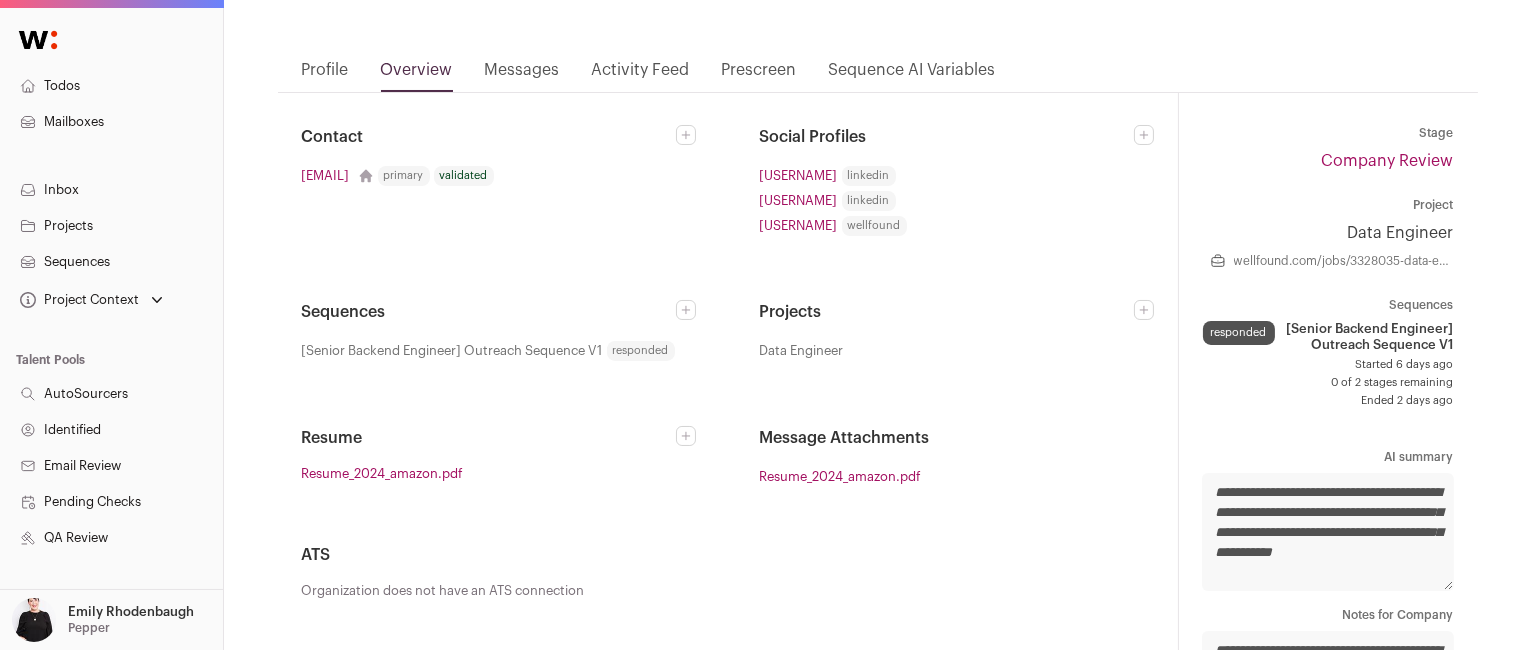click on "Messages" at bounding box center (522, 75) 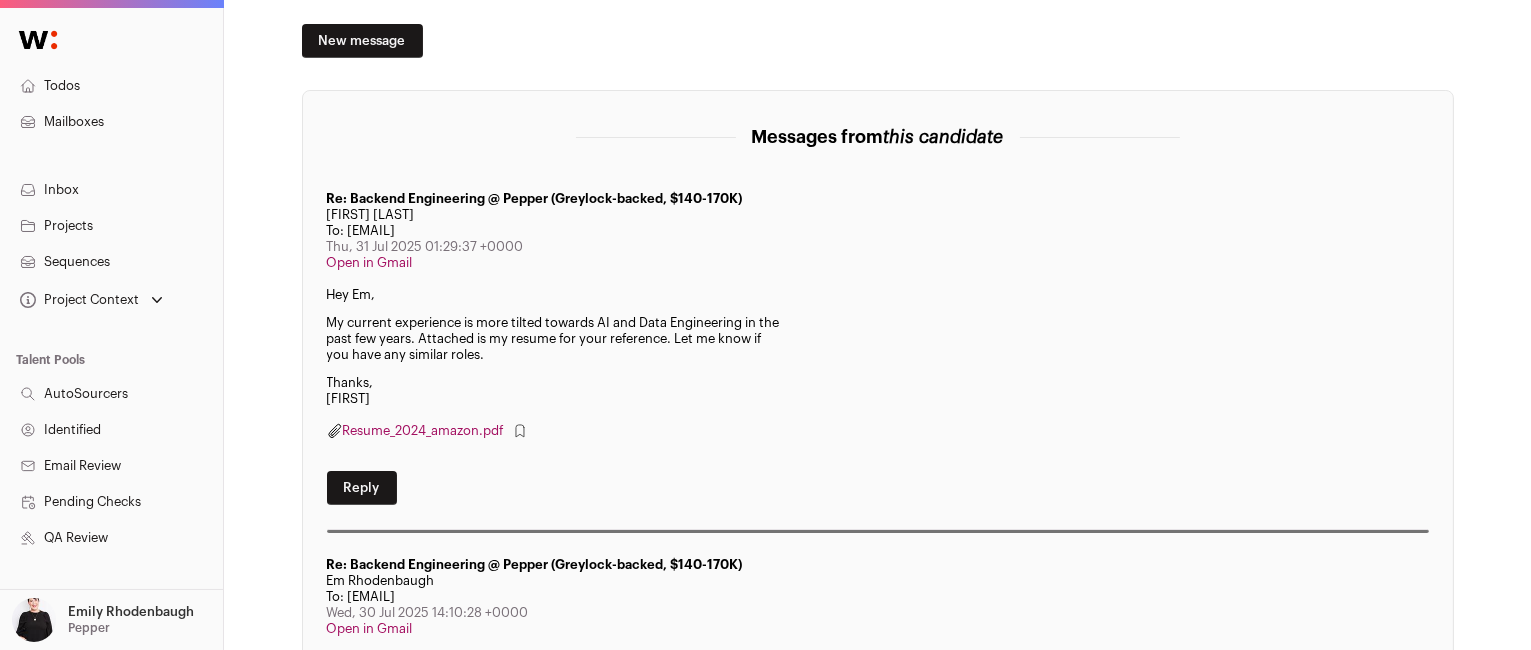 scroll, scrollTop: 328, scrollLeft: 0, axis: vertical 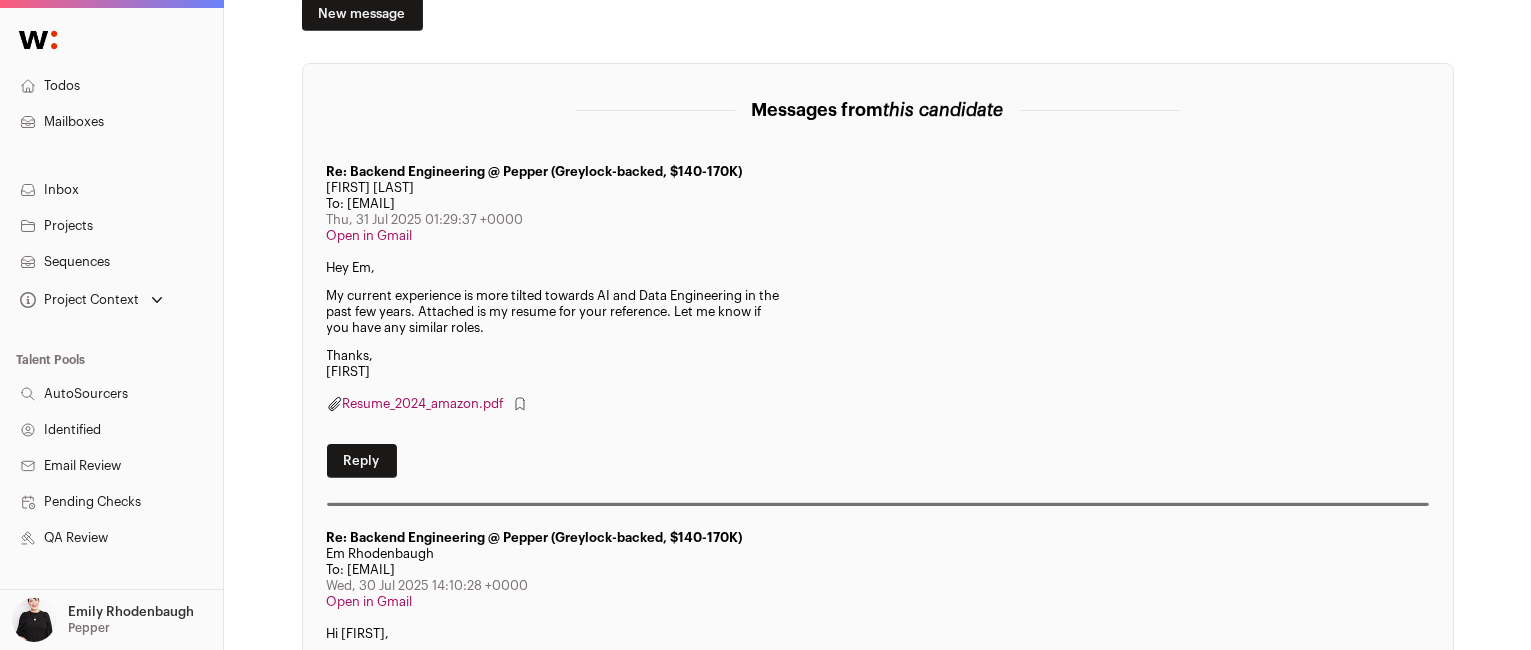 click on "Reply" at bounding box center (362, 461) 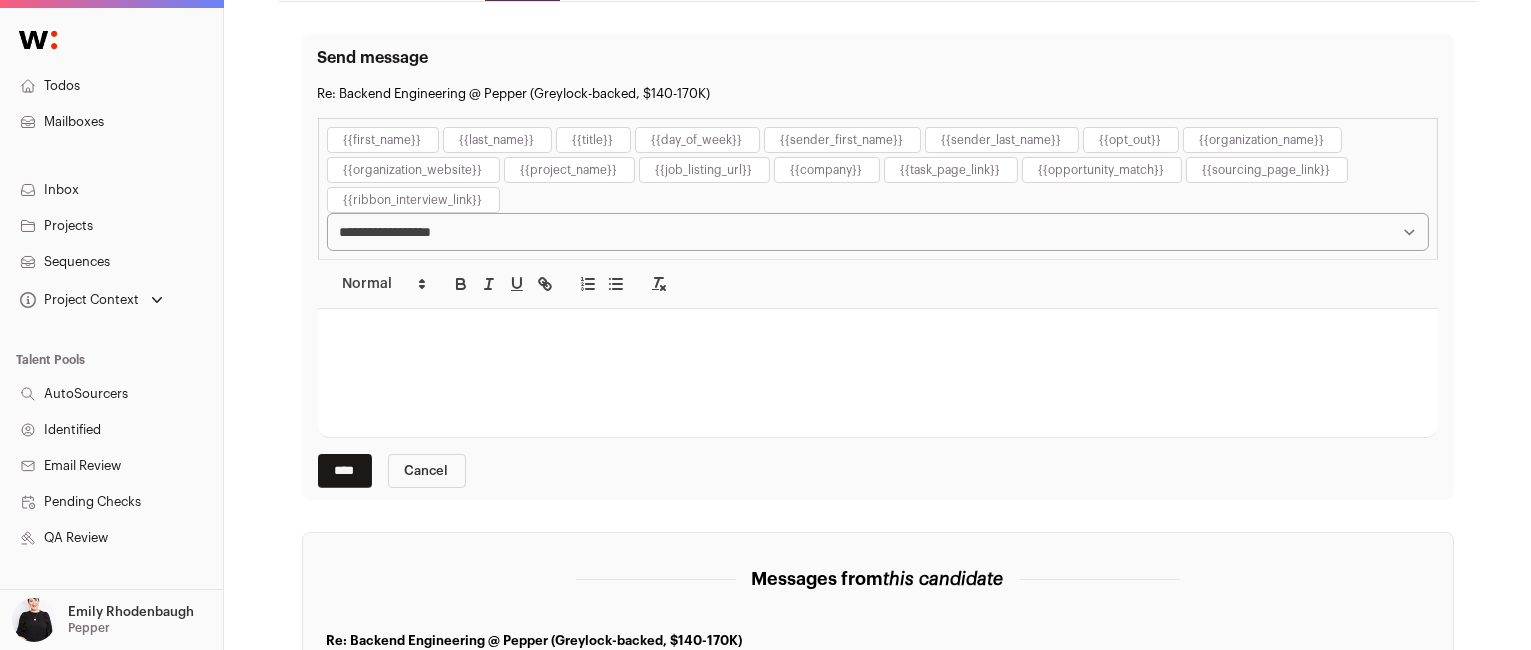 scroll, scrollTop: 330, scrollLeft: 0, axis: vertical 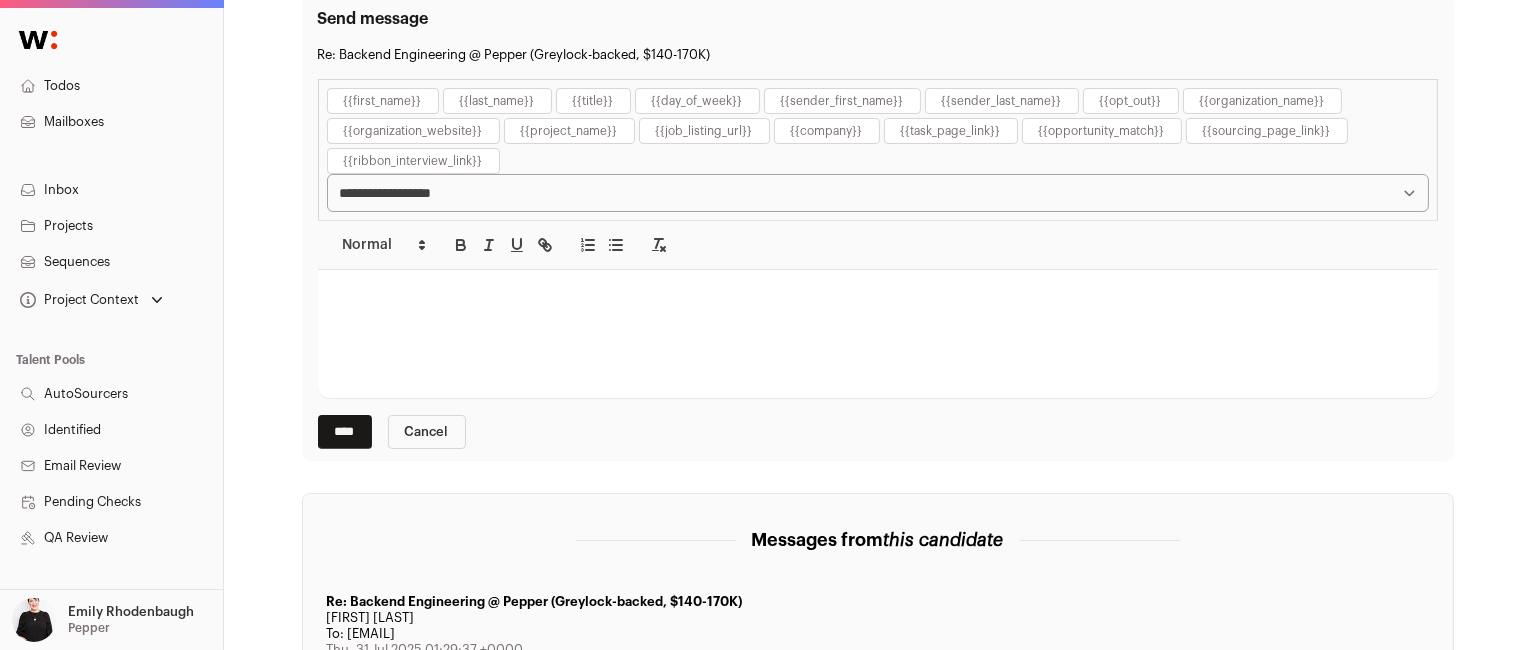 click at bounding box center [878, 334] 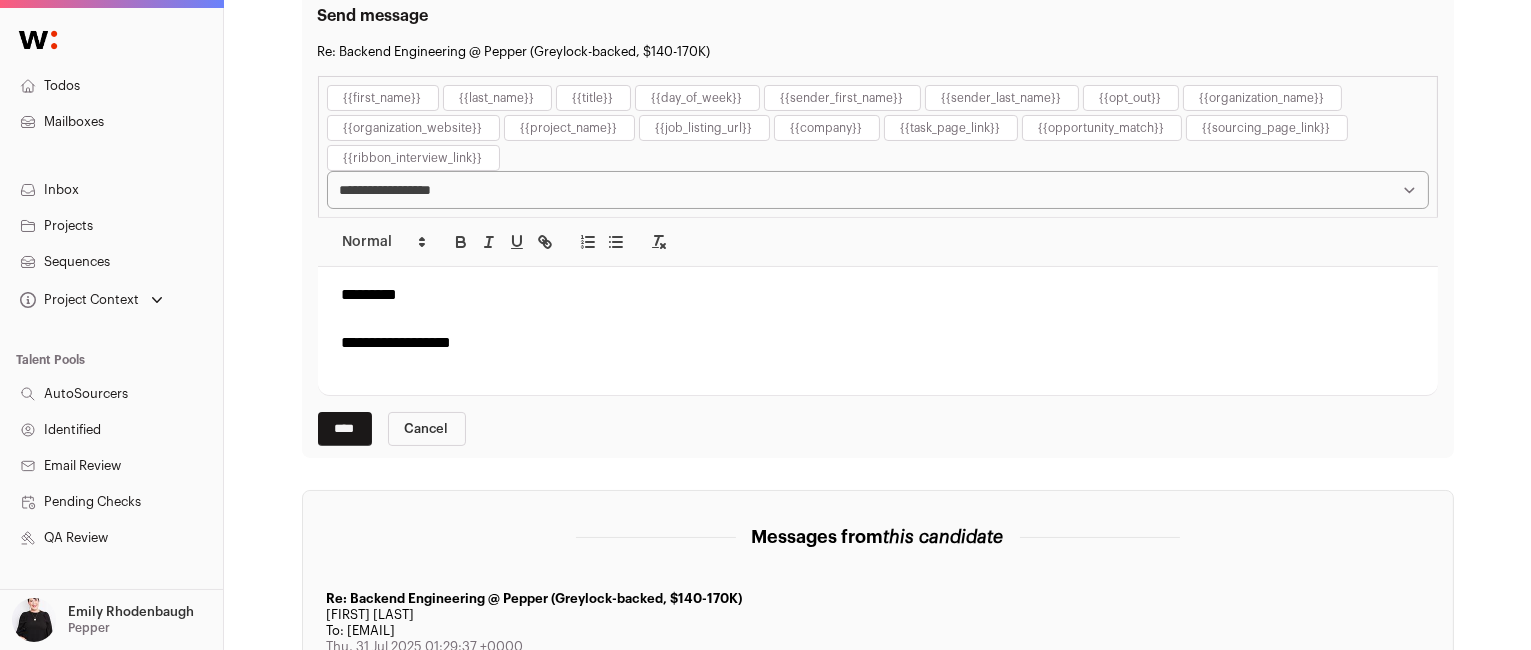 scroll, scrollTop: 331, scrollLeft: 0, axis: vertical 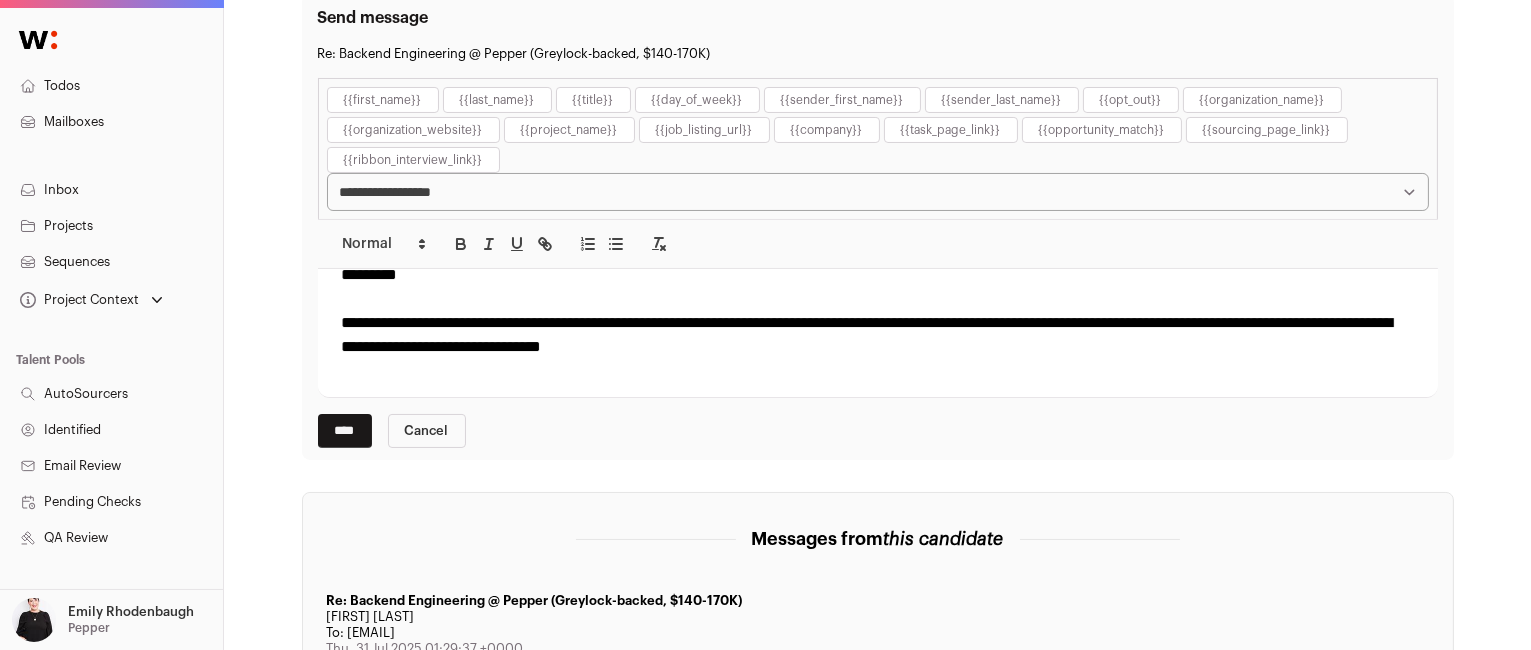 click on "**********" at bounding box center [878, 335] 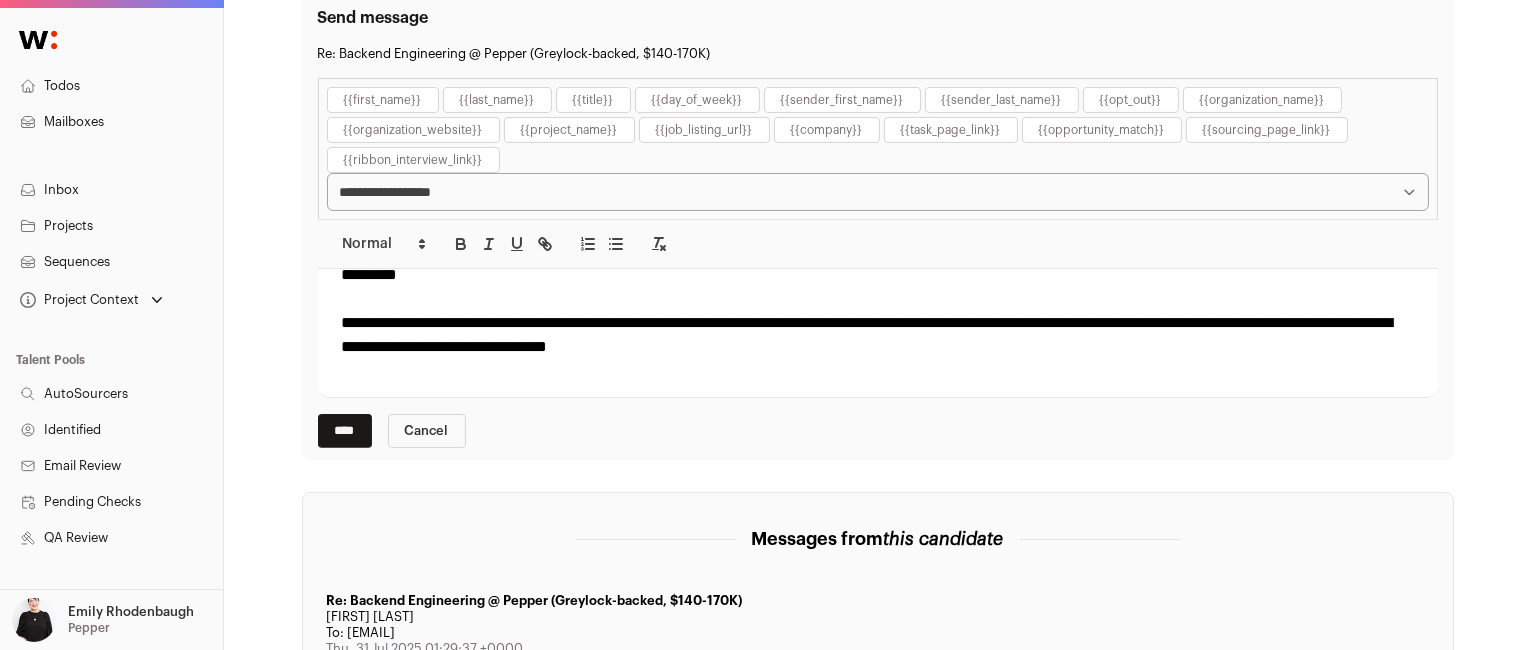 click at bounding box center [878, 395] 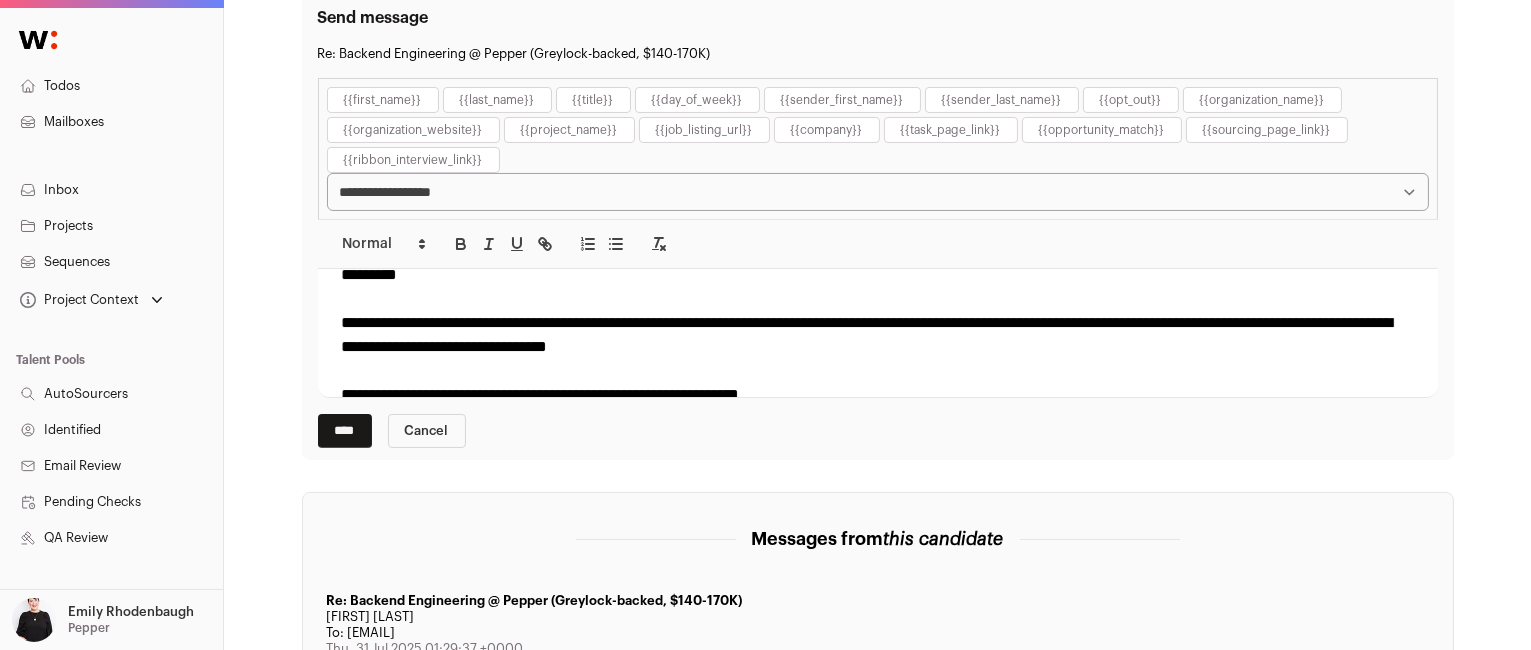 scroll, scrollTop: 46, scrollLeft: 0, axis: vertical 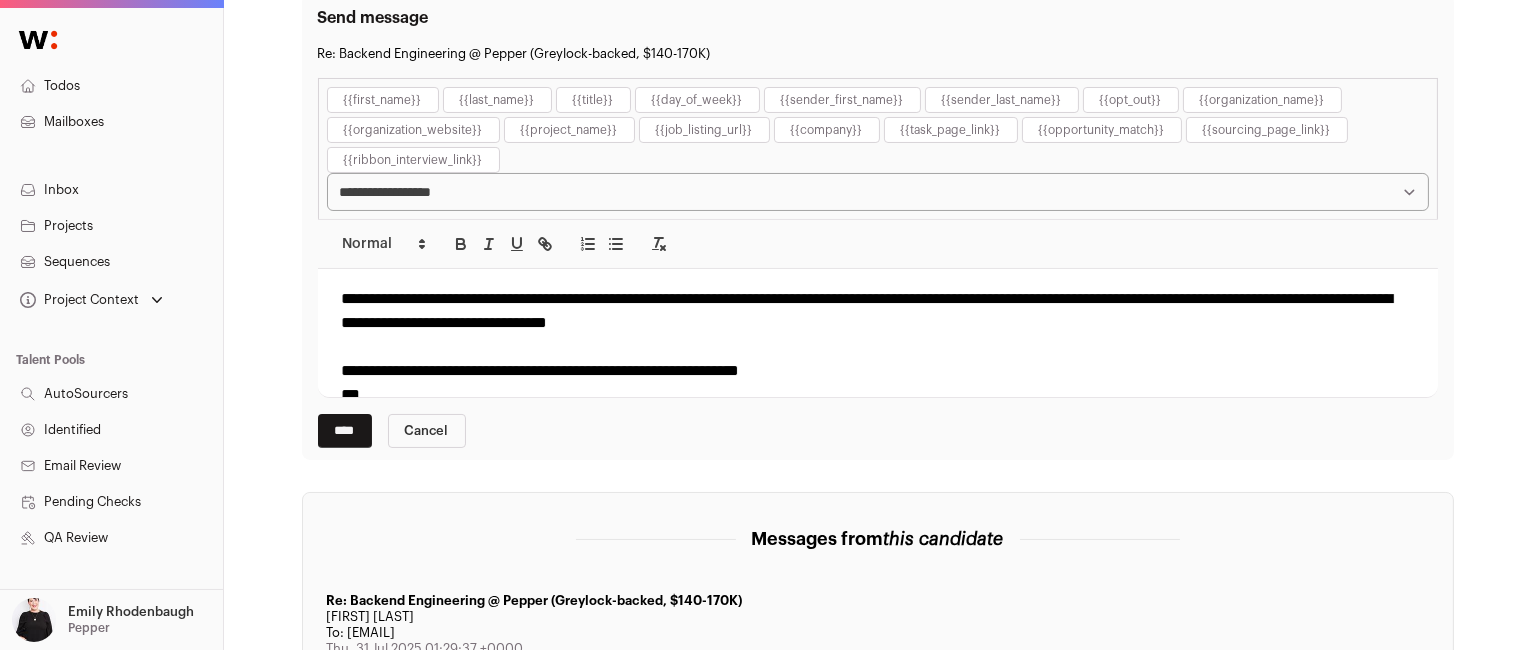 click on "**********" at bounding box center (878, 311) 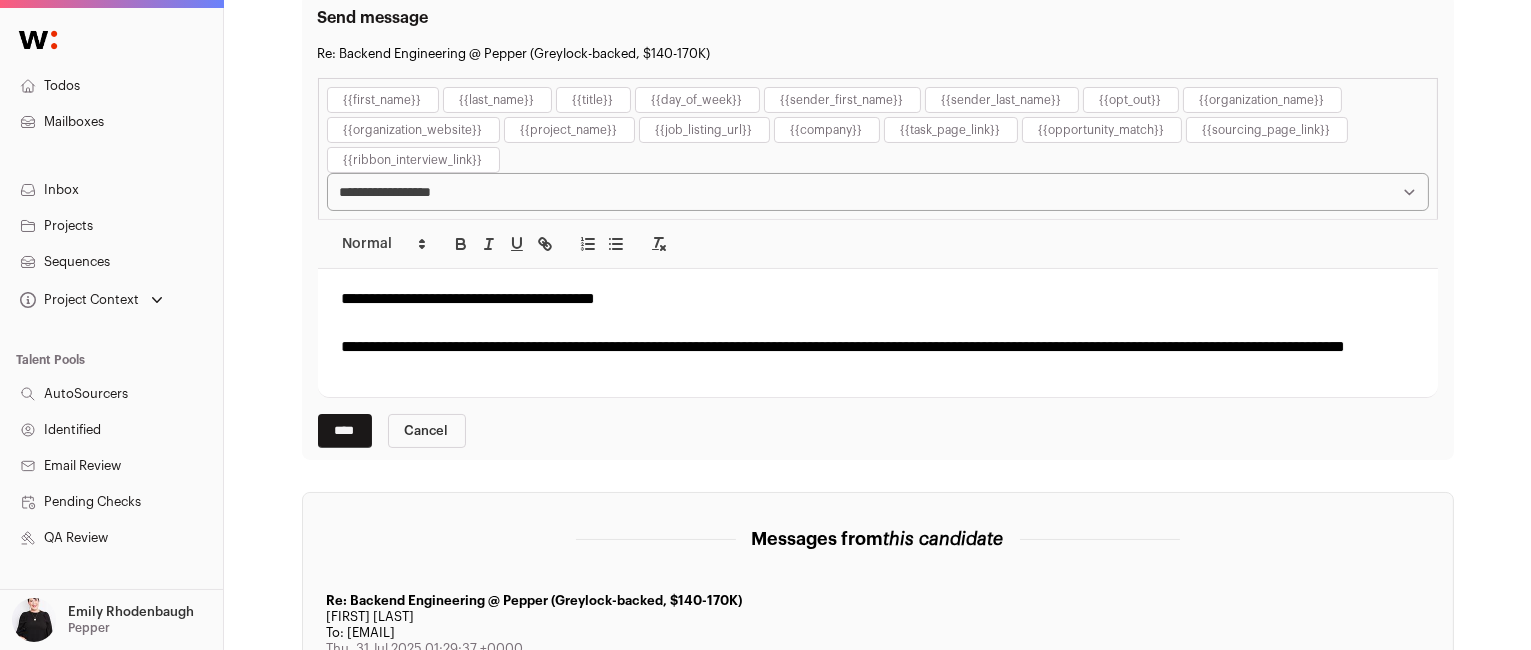 click on "**********" at bounding box center [878, 299] 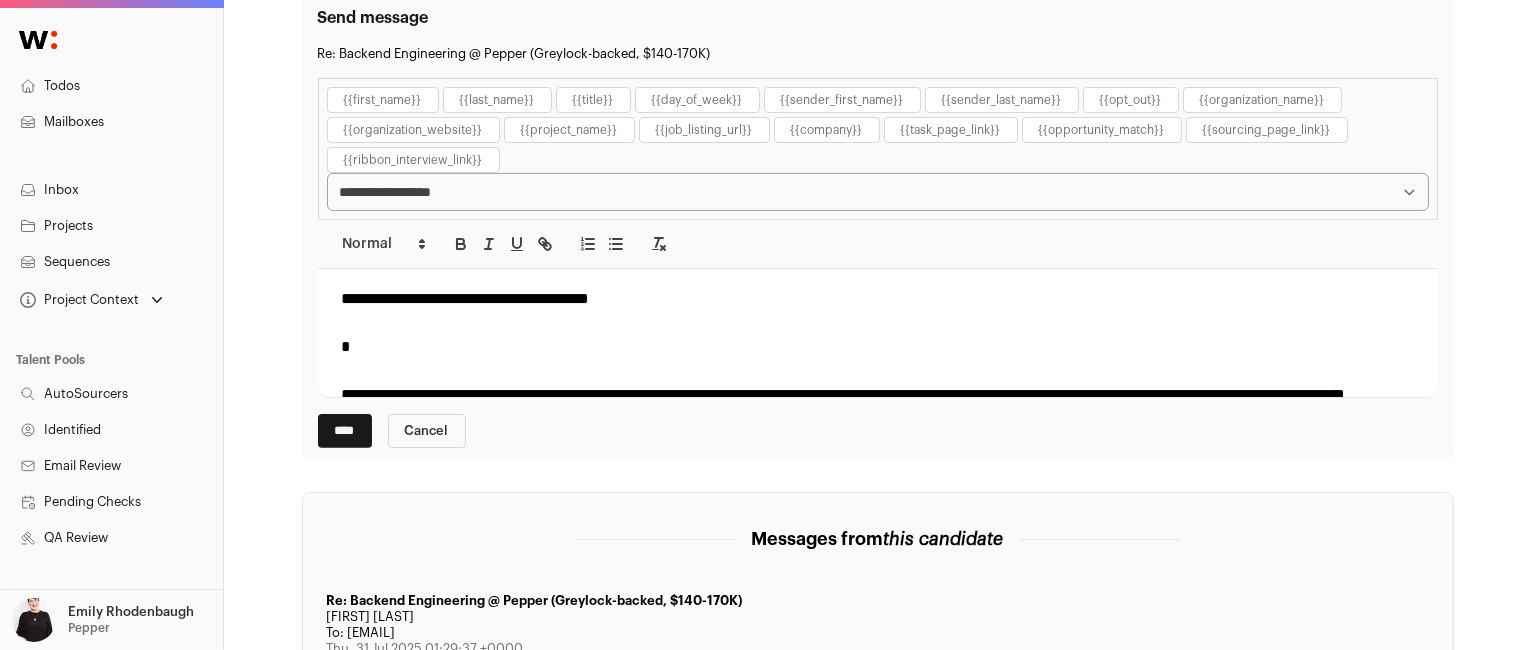 scroll, scrollTop: 0, scrollLeft: 0, axis: both 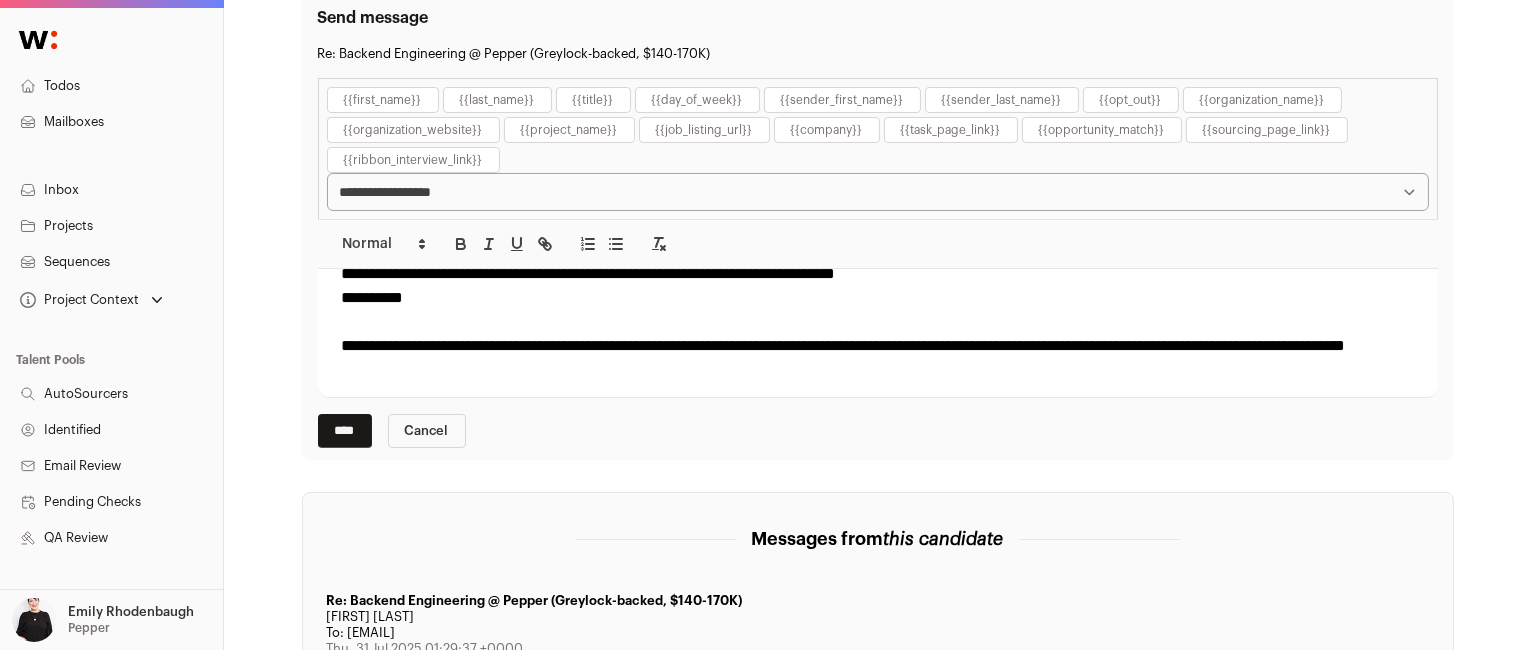 click on "*********" at bounding box center [878, 298] 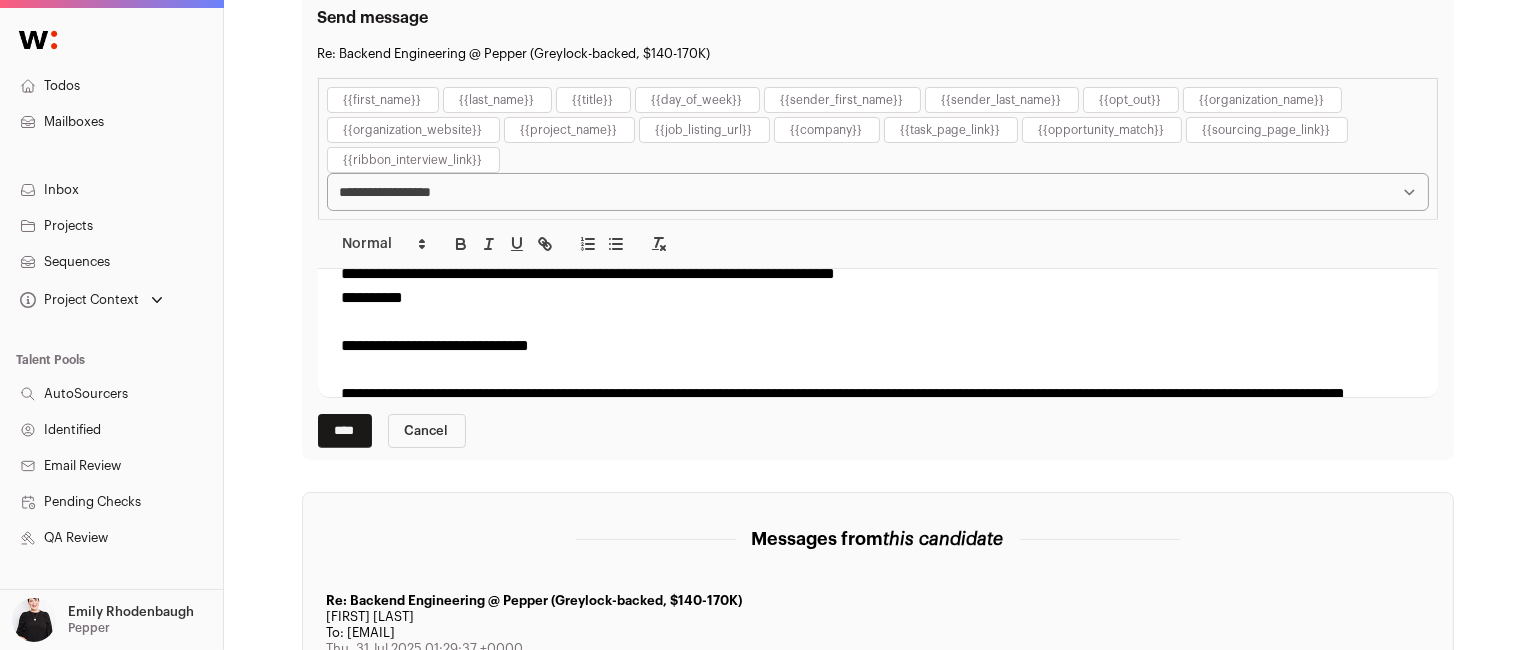 scroll, scrollTop: 0, scrollLeft: 0, axis: both 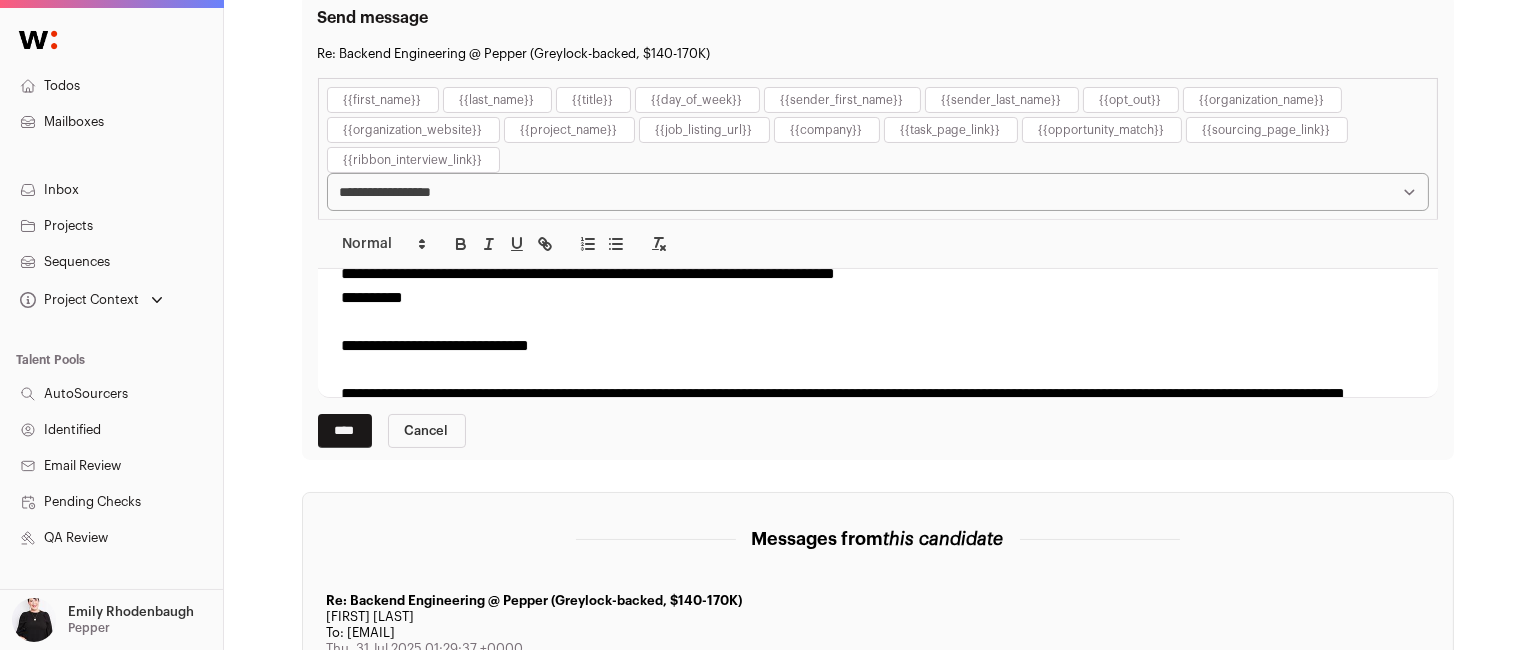 click on "****" at bounding box center (345, 431) 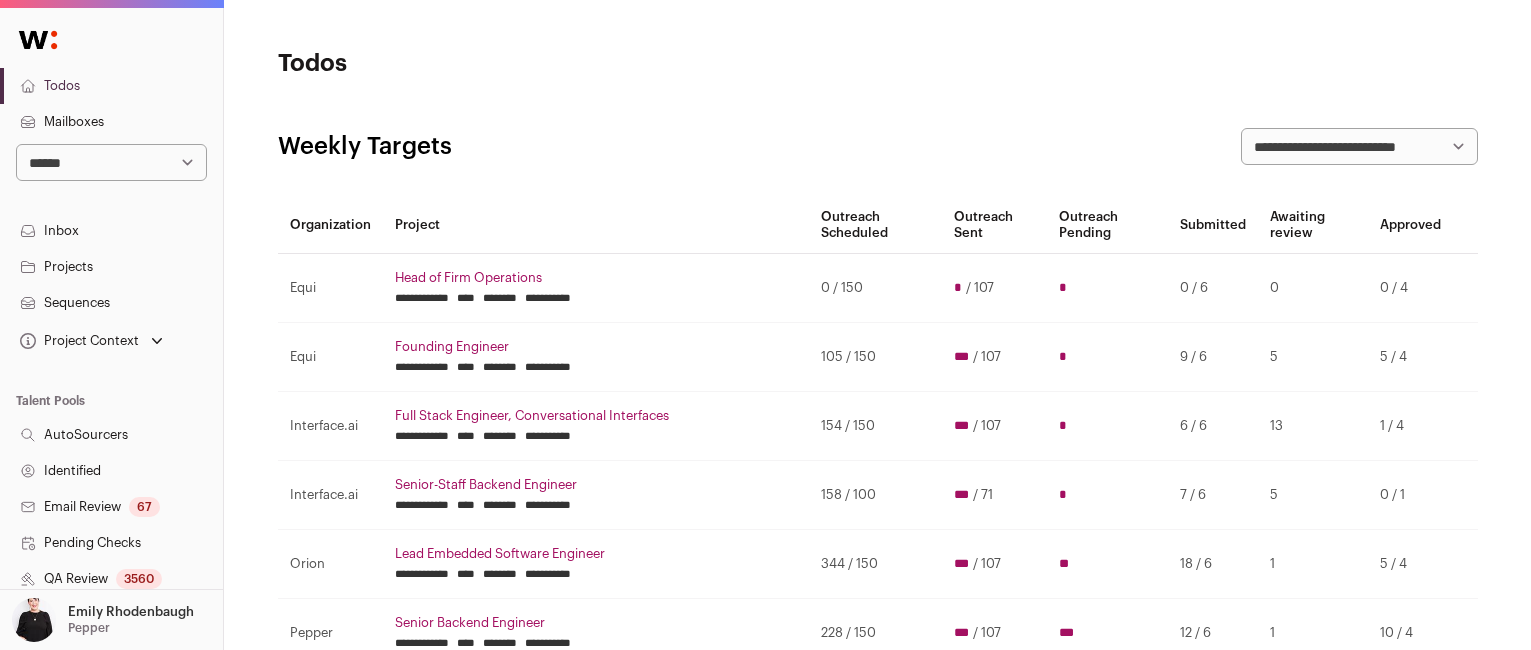 scroll, scrollTop: 0, scrollLeft: 0, axis: both 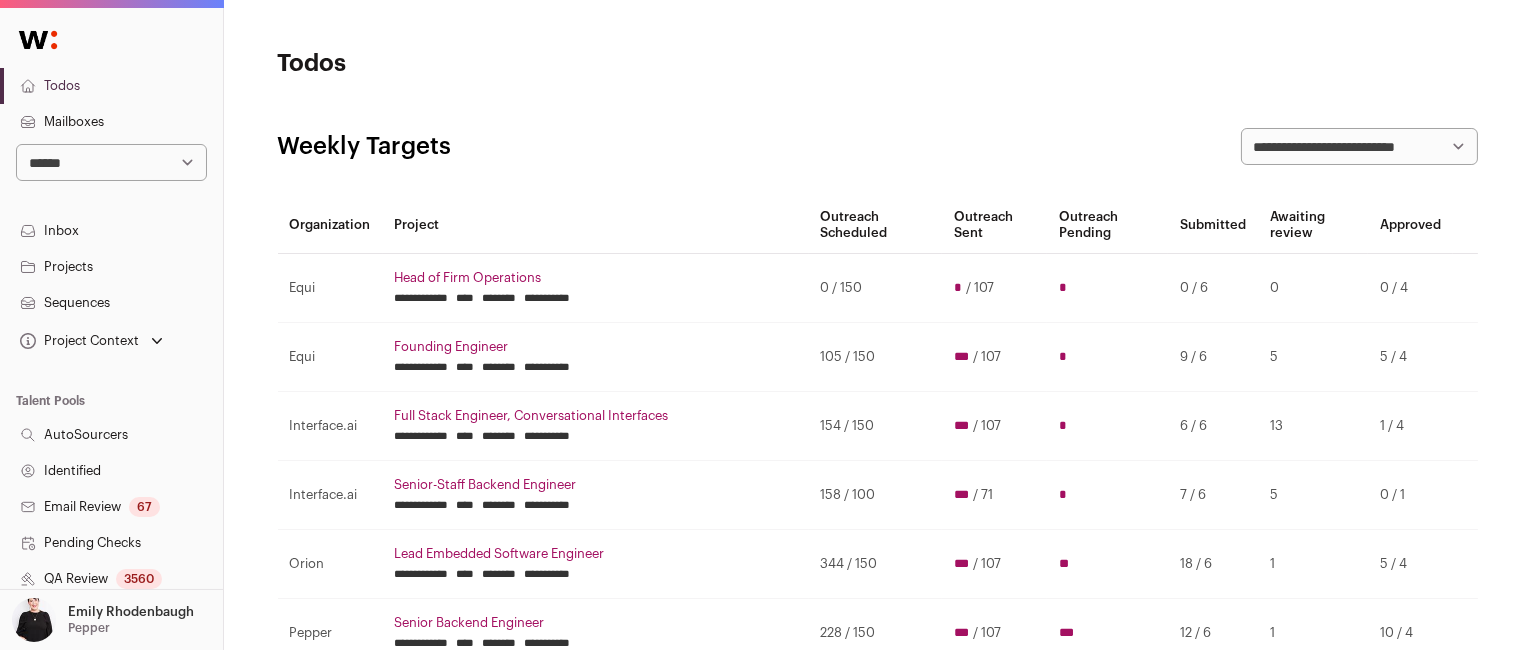 click on "**********" at bounding box center [111, 162] 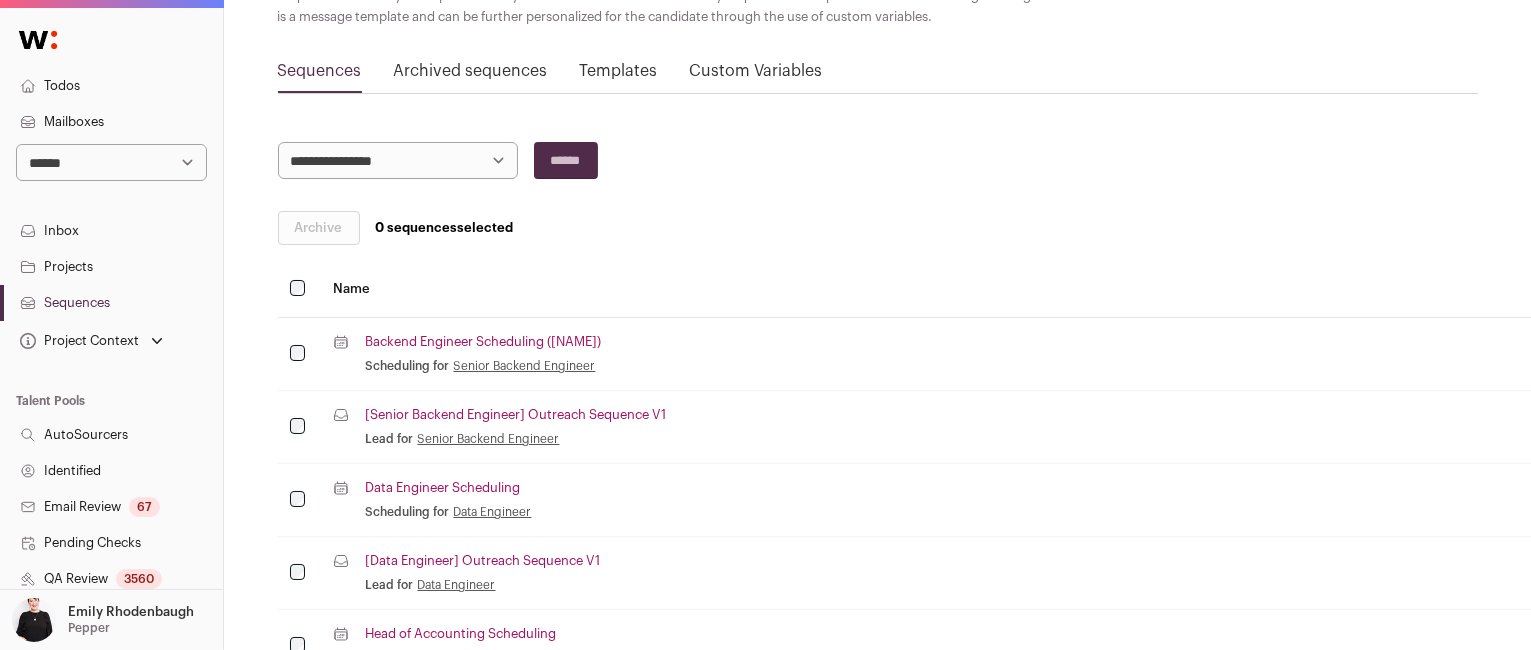 scroll, scrollTop: 174, scrollLeft: 0, axis: vertical 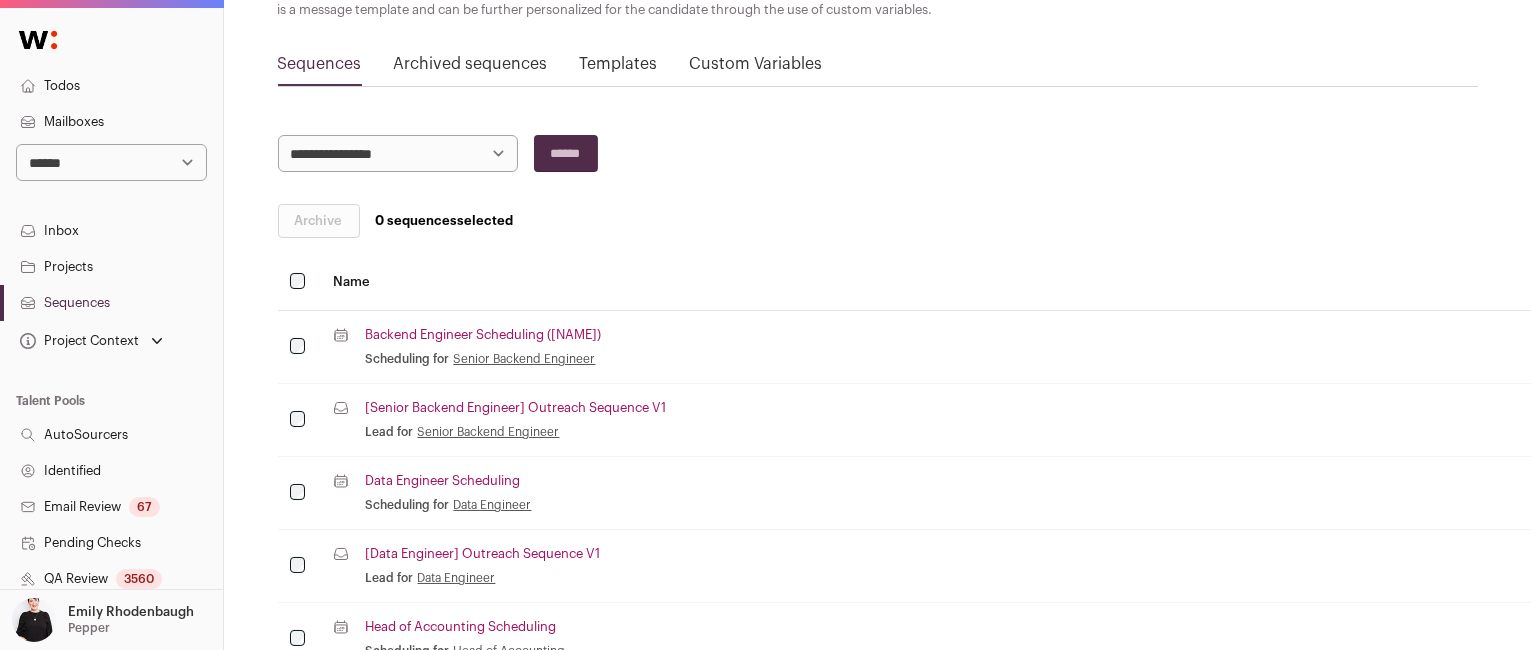 click on "Data Engineer Scheduling" at bounding box center [442, 481] 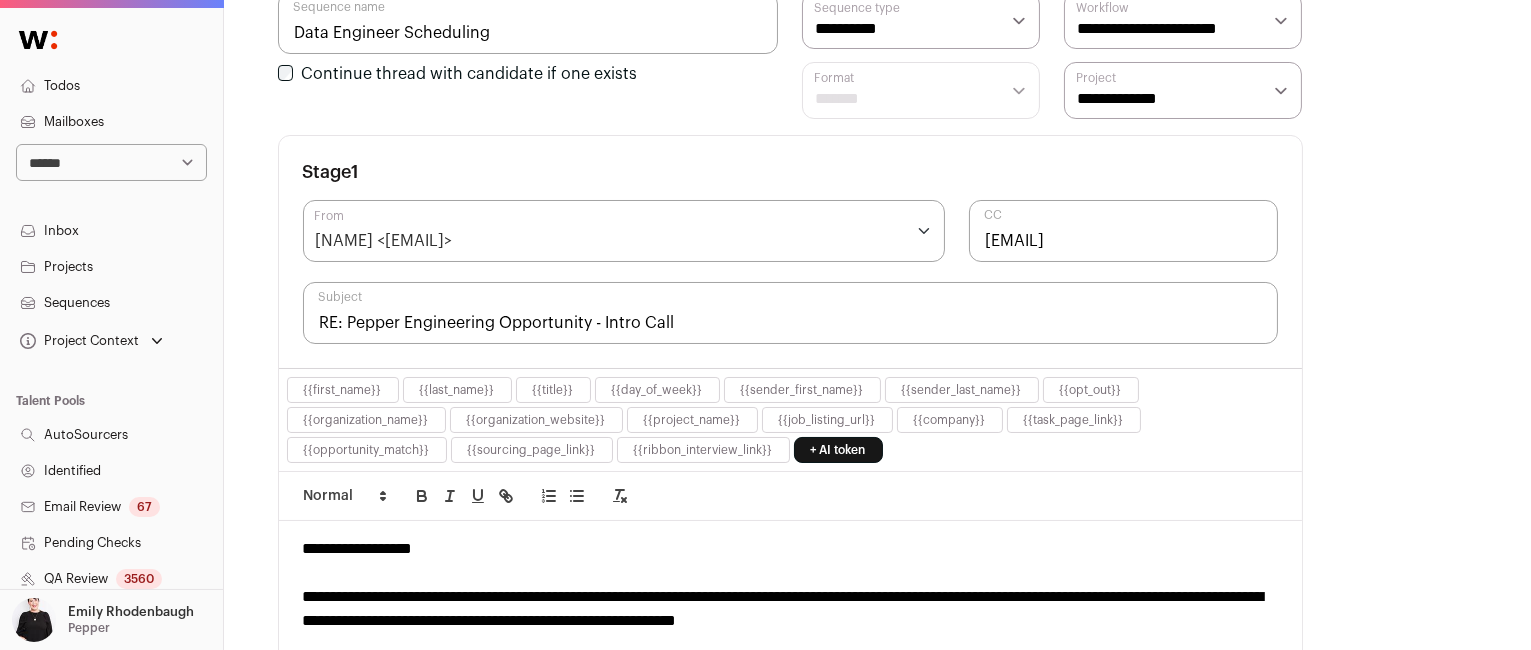 scroll, scrollTop: 647, scrollLeft: 0, axis: vertical 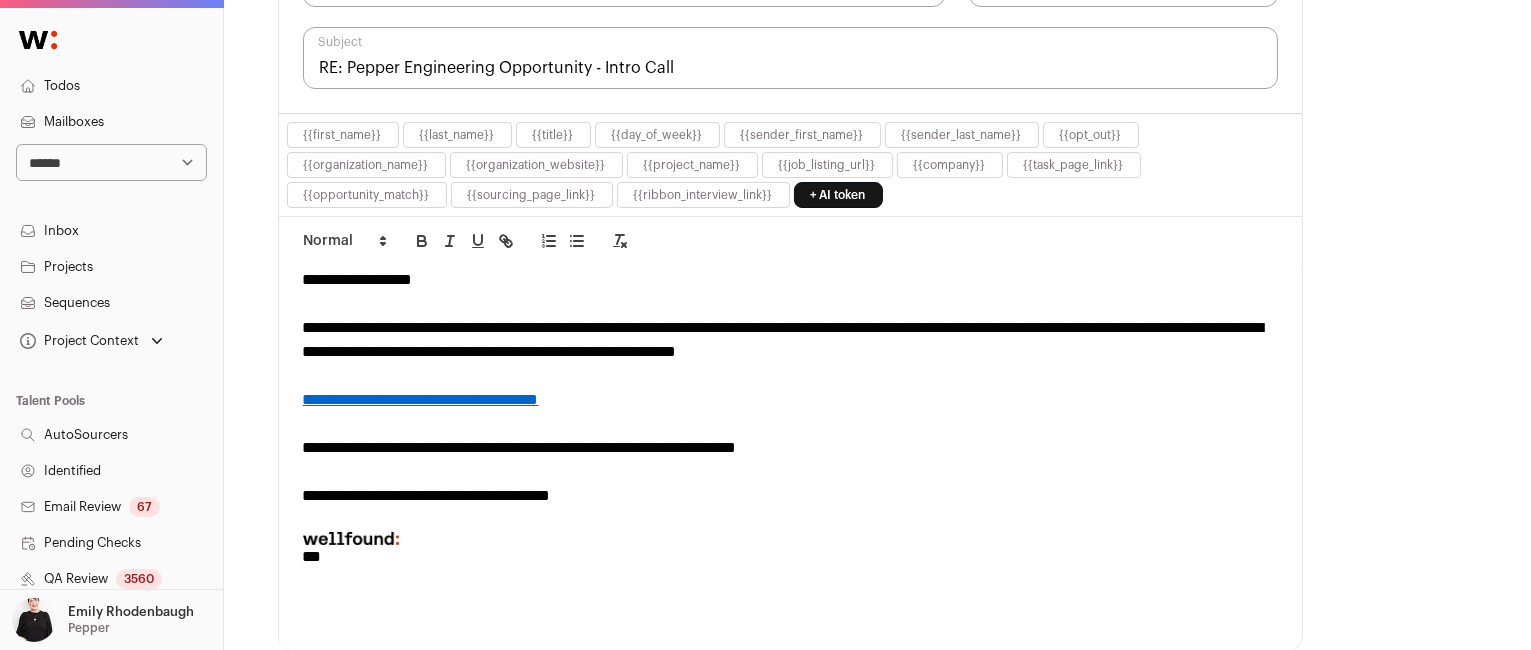 click on "**********" at bounding box center [421, 399] 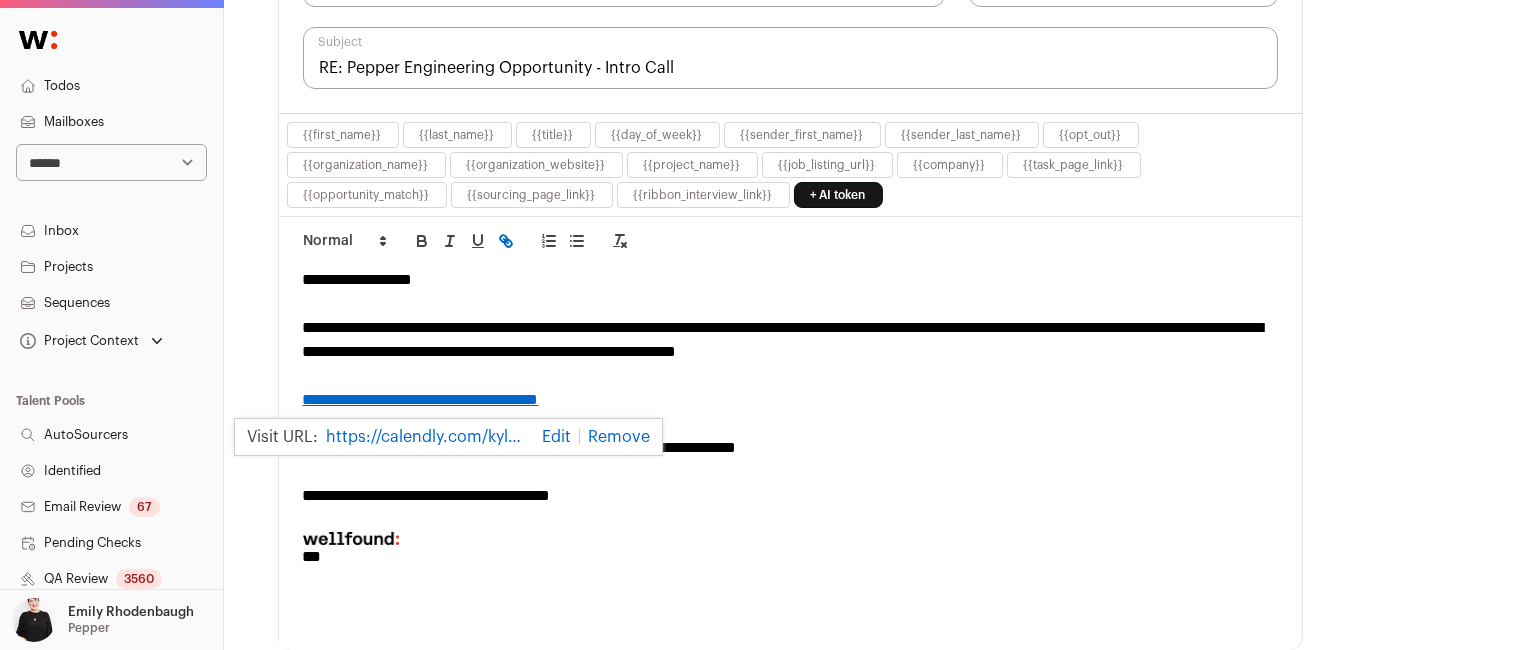 click on "https://calendly.com/kyle-usepepper/intro-call?month=2025-06" at bounding box center (426, 437) 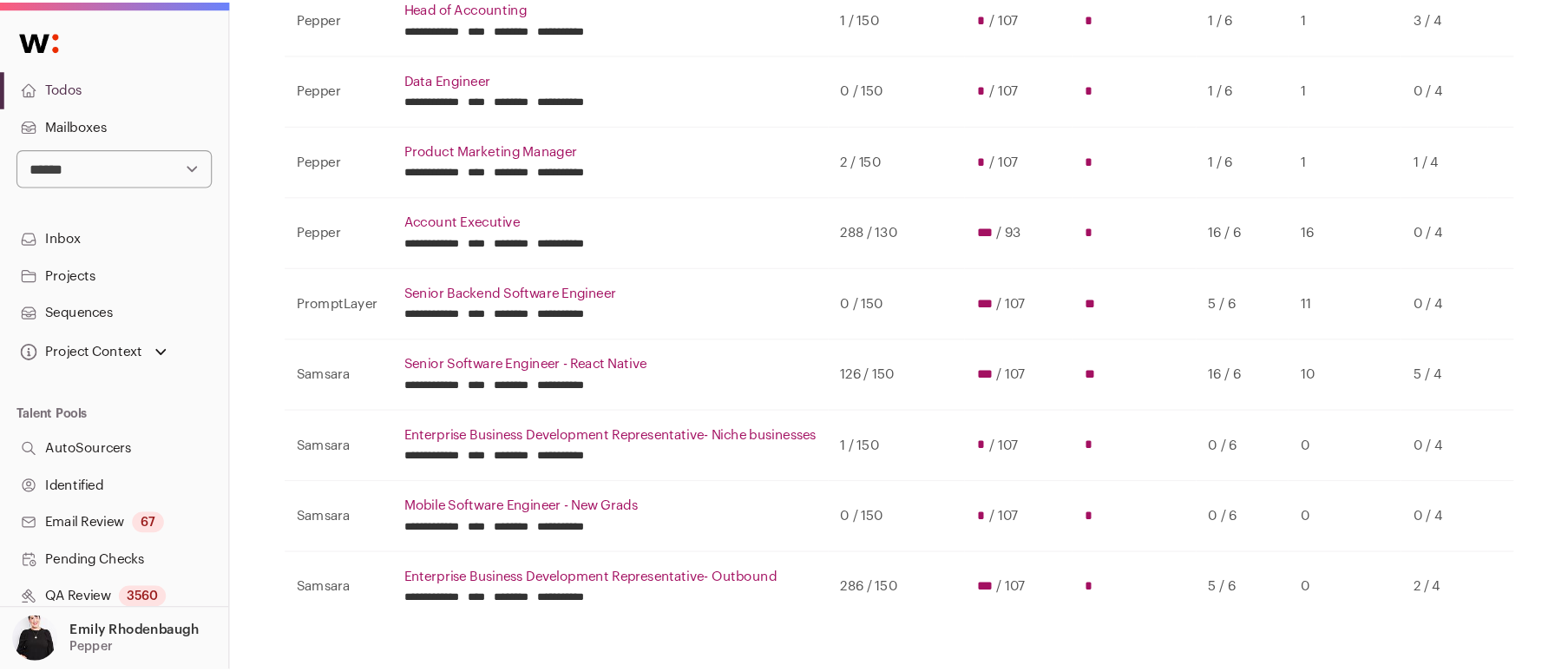 scroll, scrollTop: 564, scrollLeft: 0, axis: vertical 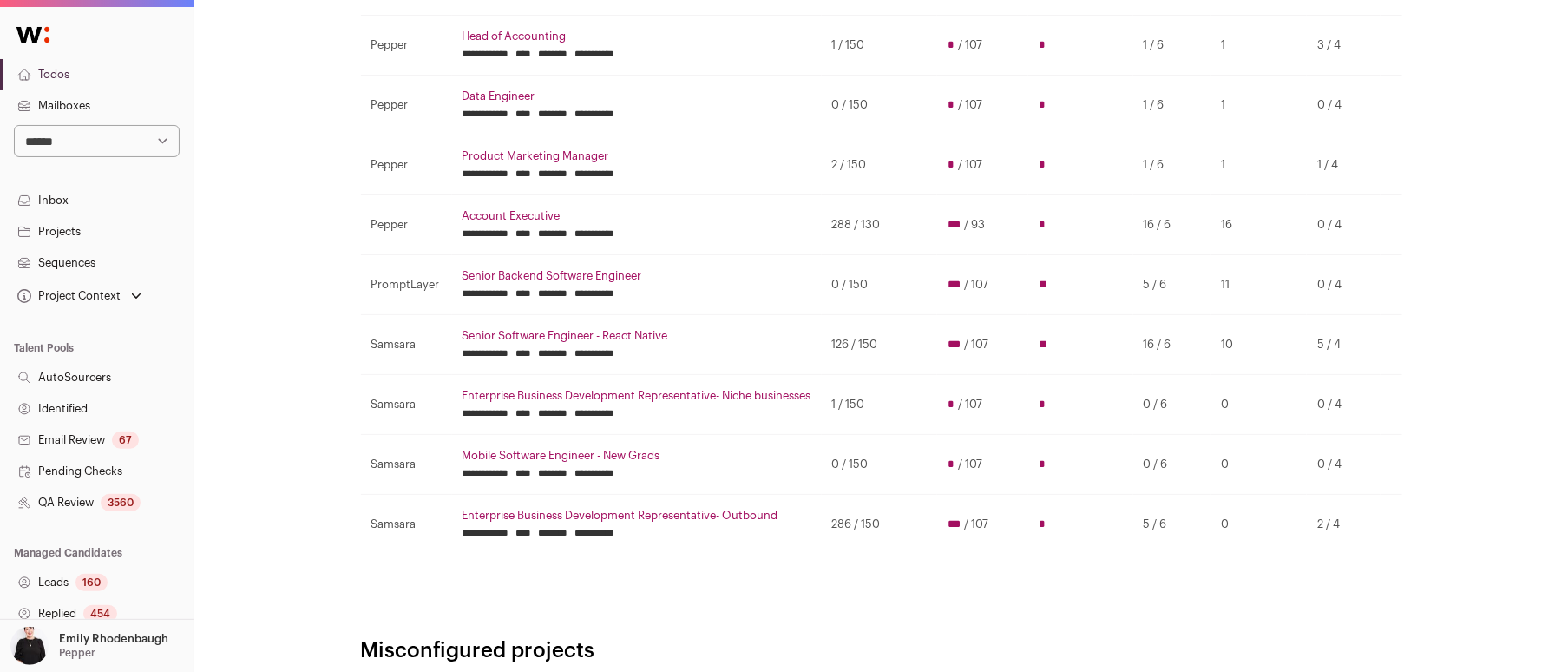 click on "**********" at bounding box center (96, 141) 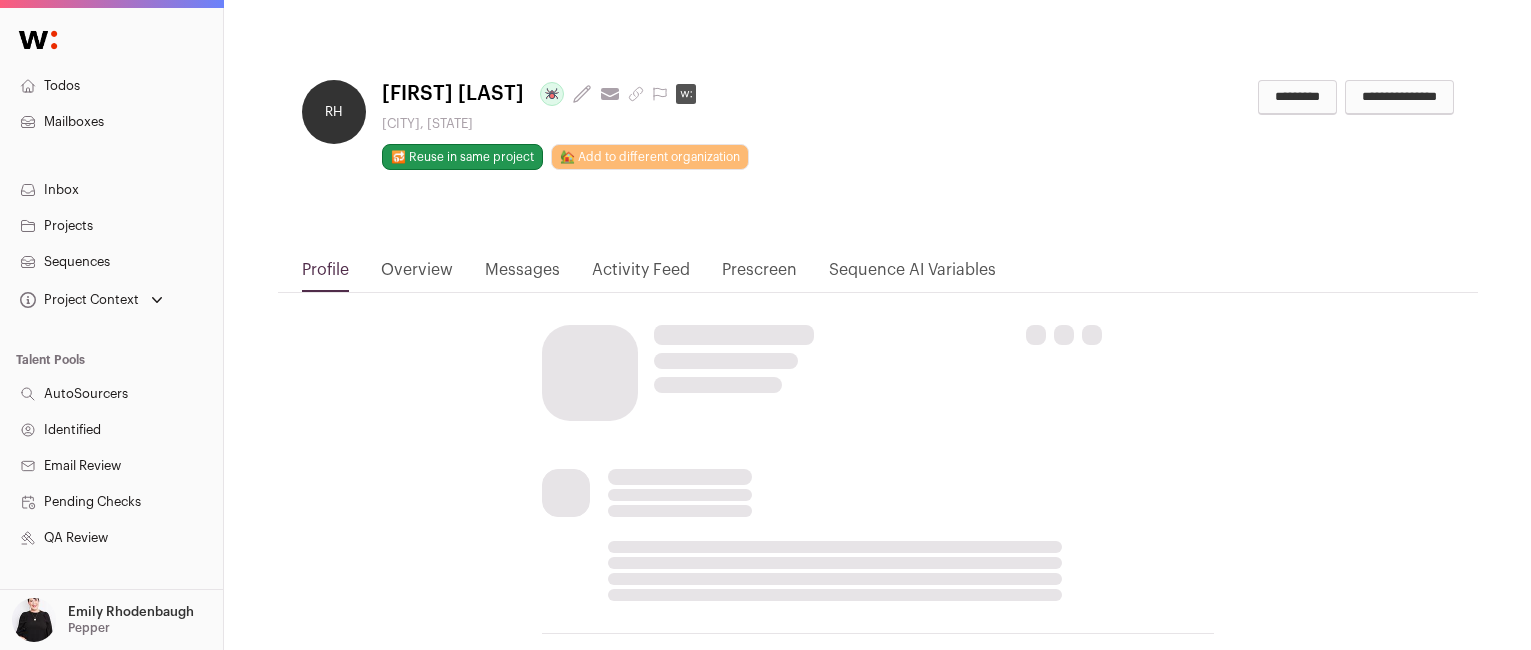 scroll, scrollTop: 0, scrollLeft: 0, axis: both 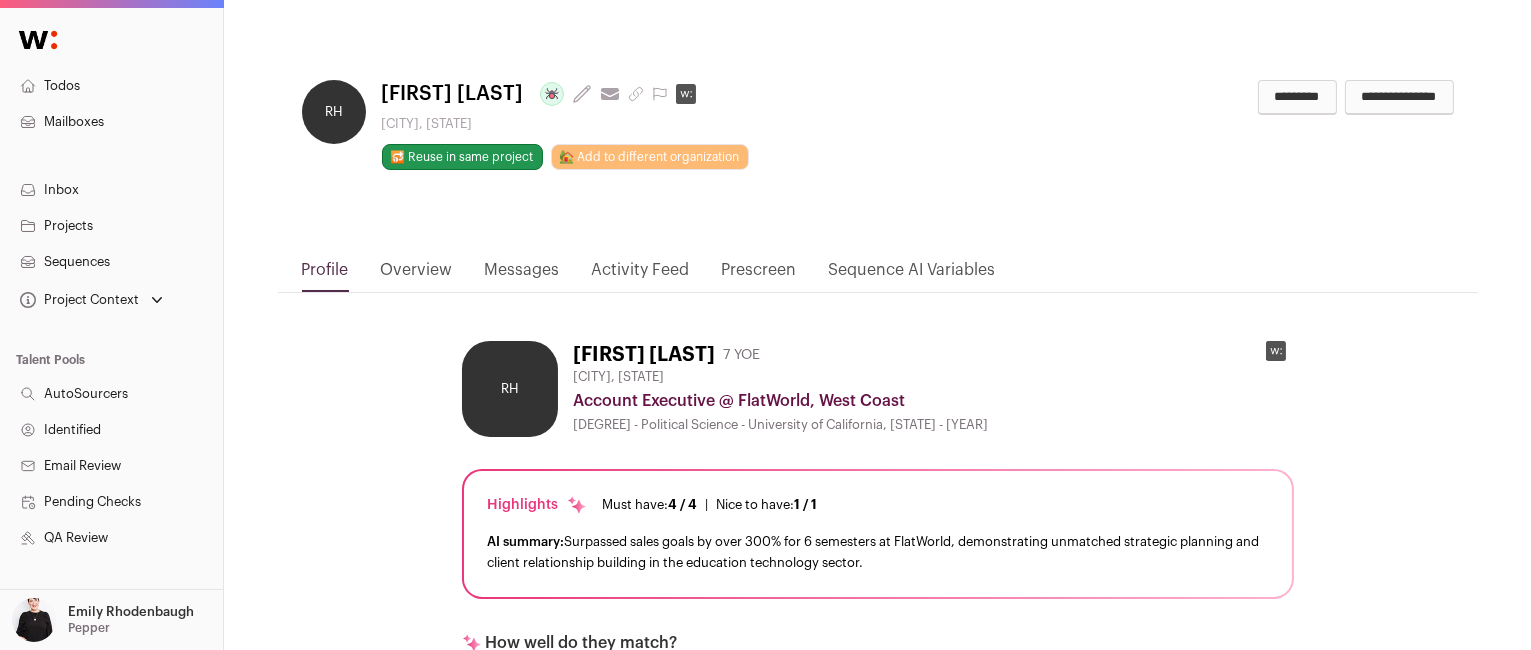 click on "Activity Feed" at bounding box center (641, 275) 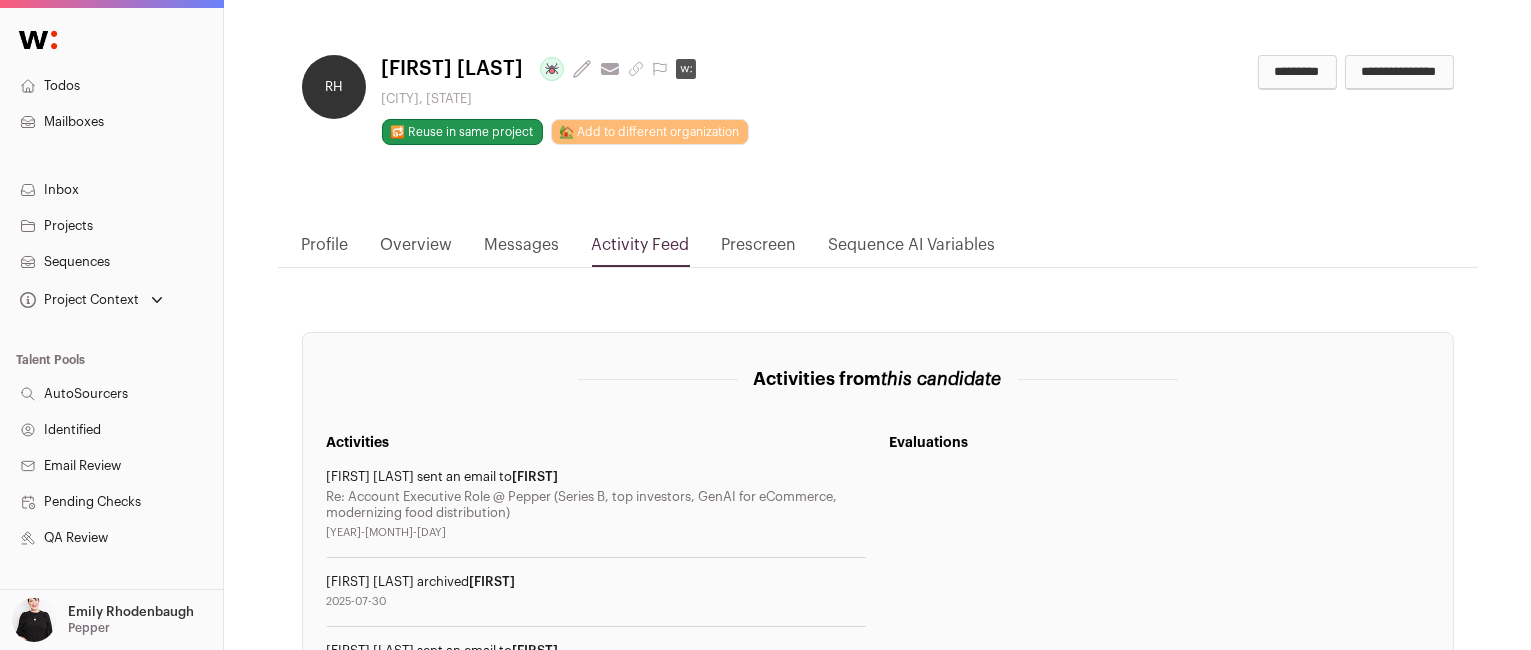 scroll, scrollTop: 0, scrollLeft: 0, axis: both 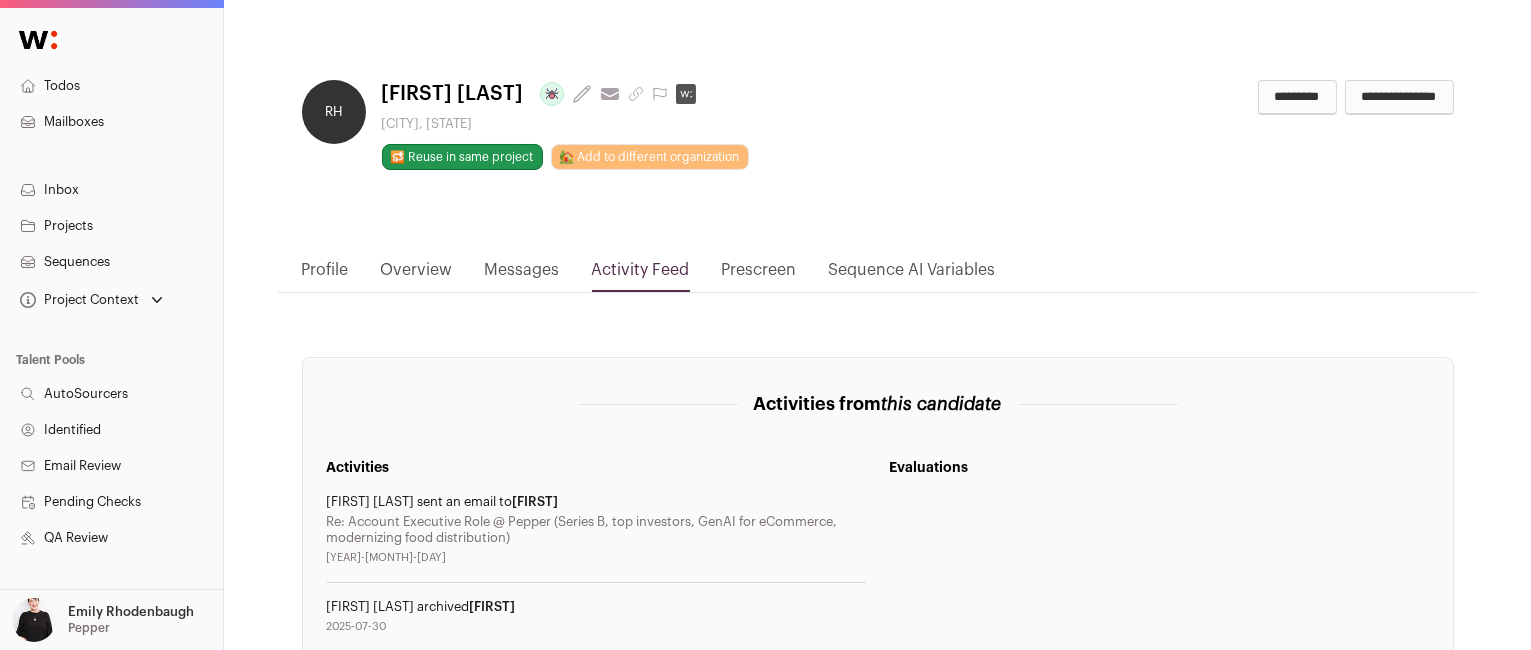 click on "Messages" at bounding box center (522, 275) 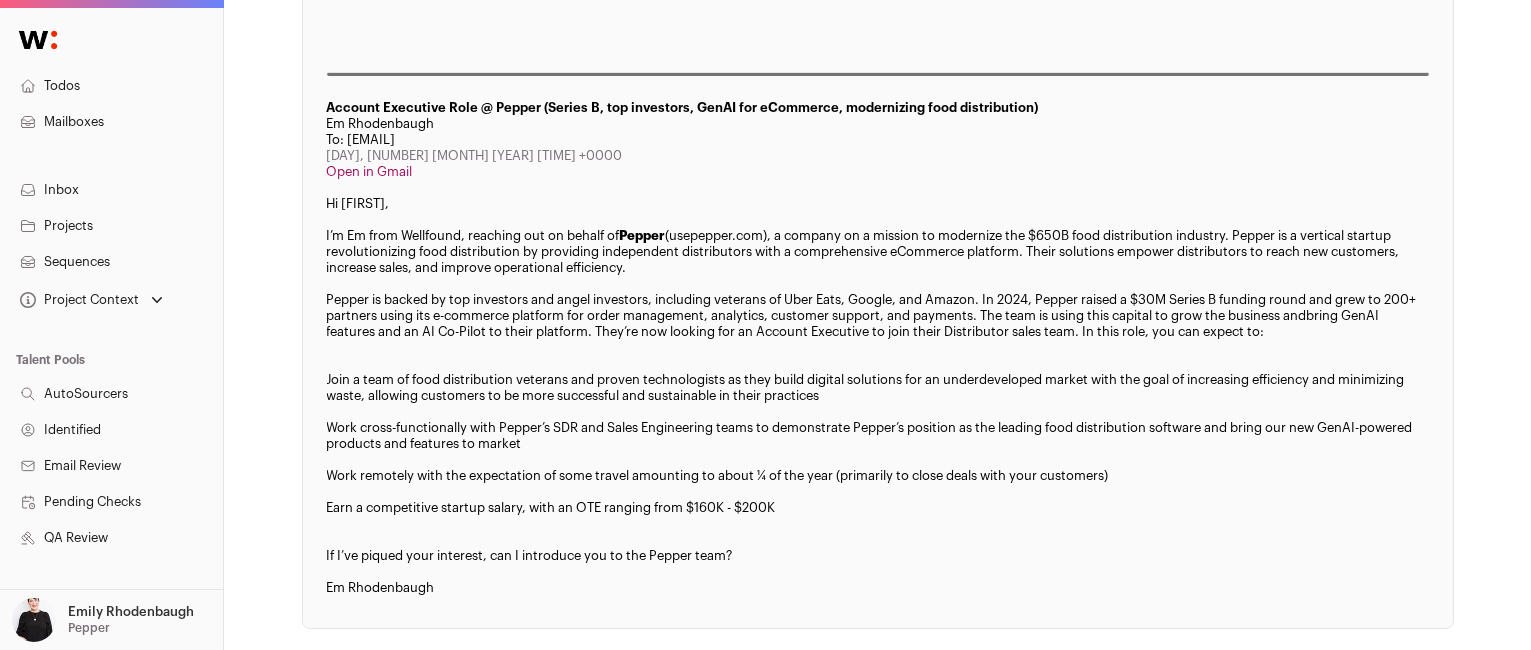scroll, scrollTop: 1547, scrollLeft: 0, axis: vertical 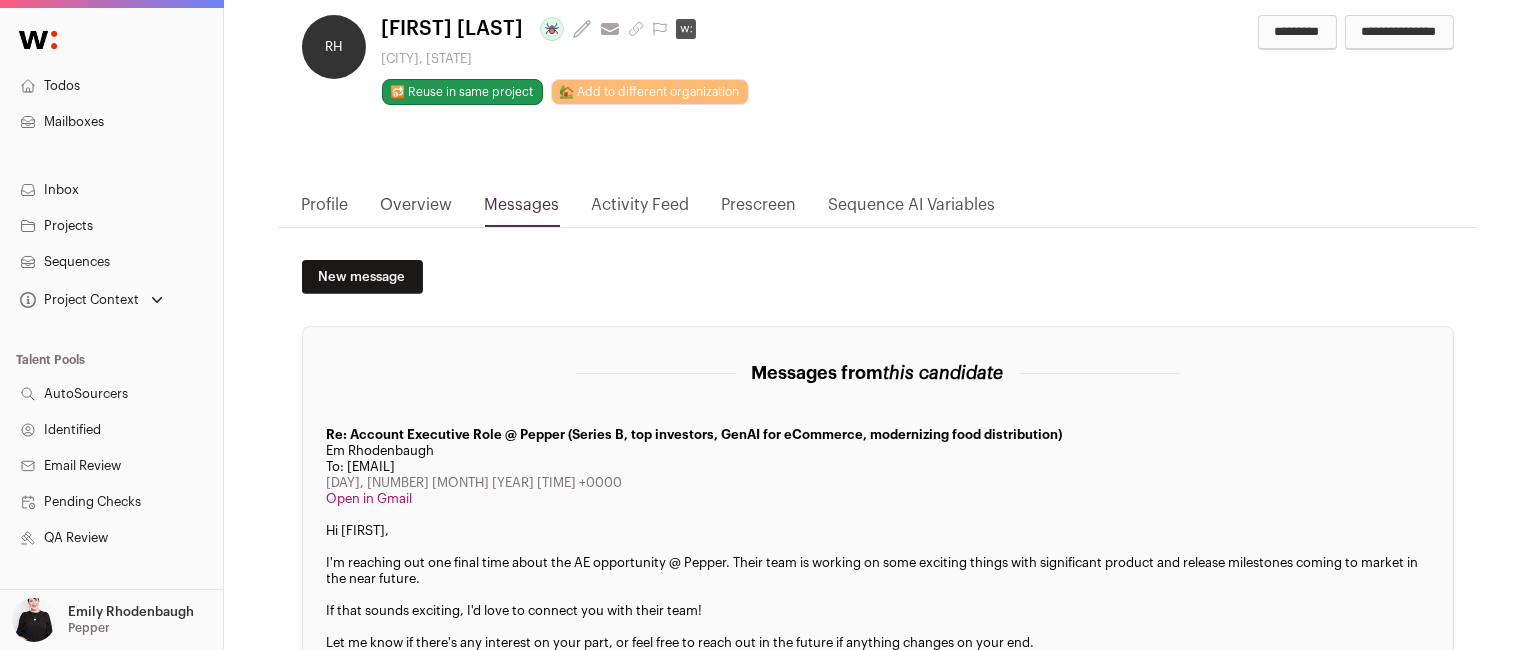 click on "Activity Feed" at bounding box center (641, 210) 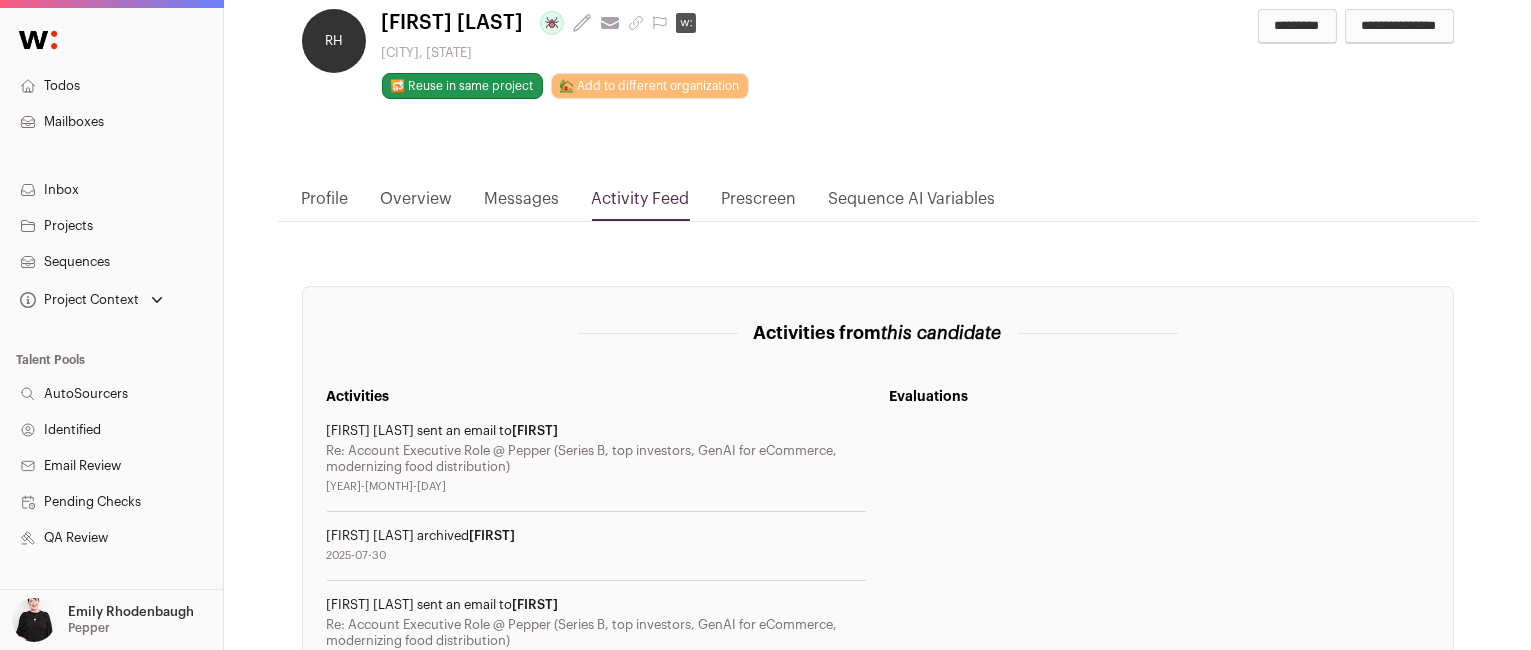 scroll, scrollTop: 44, scrollLeft: 0, axis: vertical 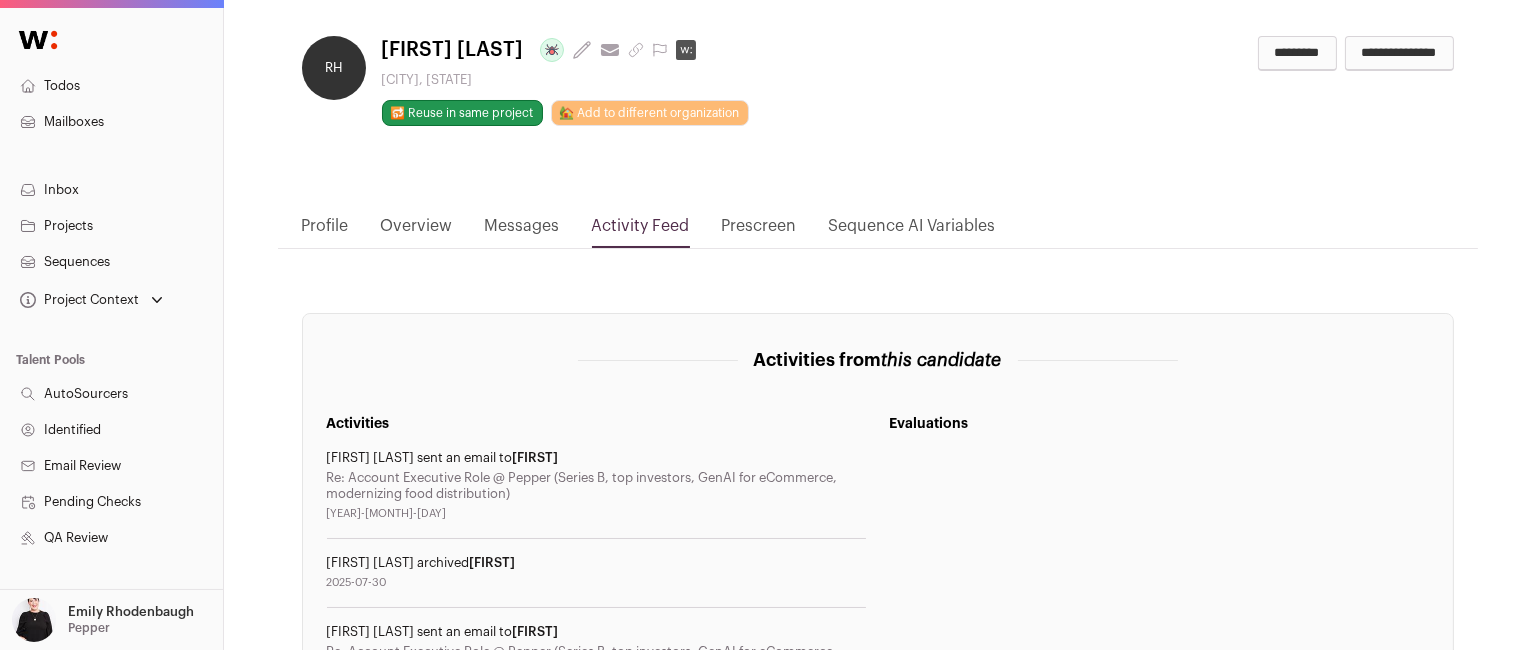 click on "Profile" at bounding box center (325, 231) 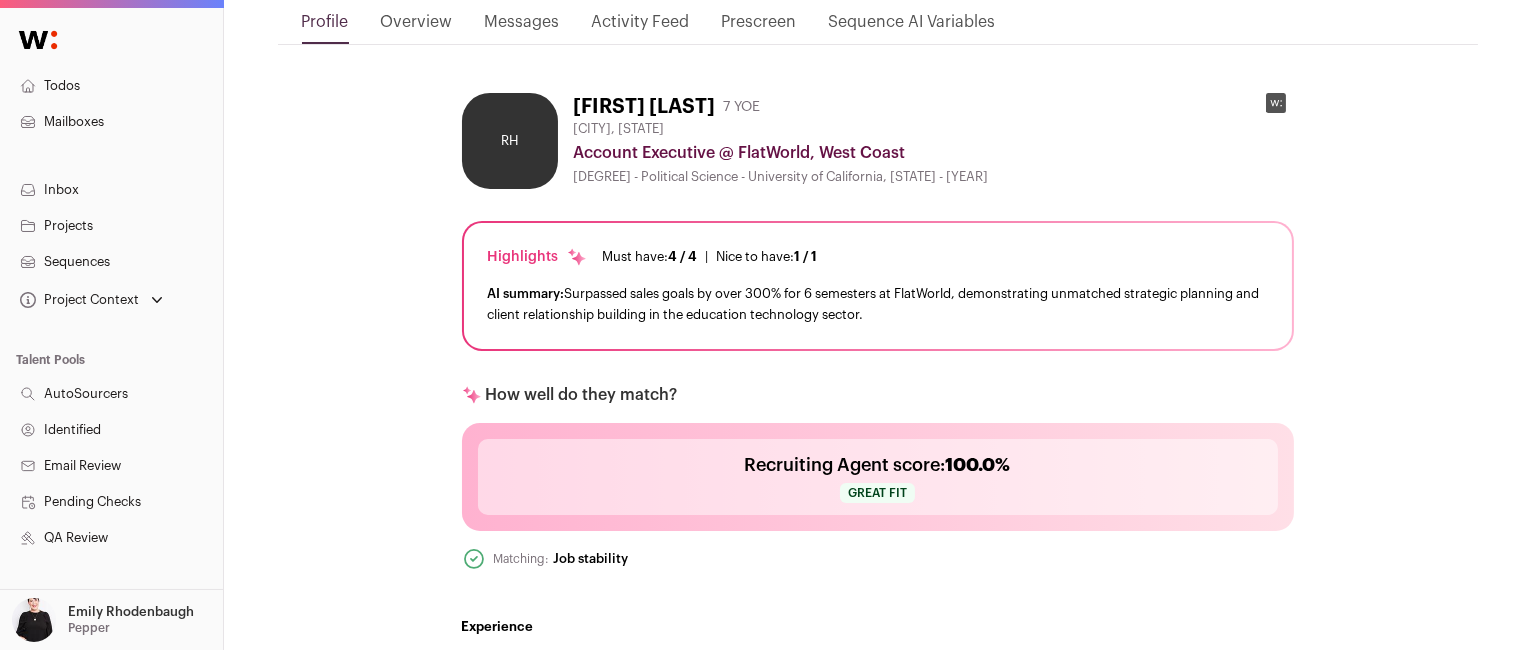 scroll, scrollTop: 96, scrollLeft: 0, axis: vertical 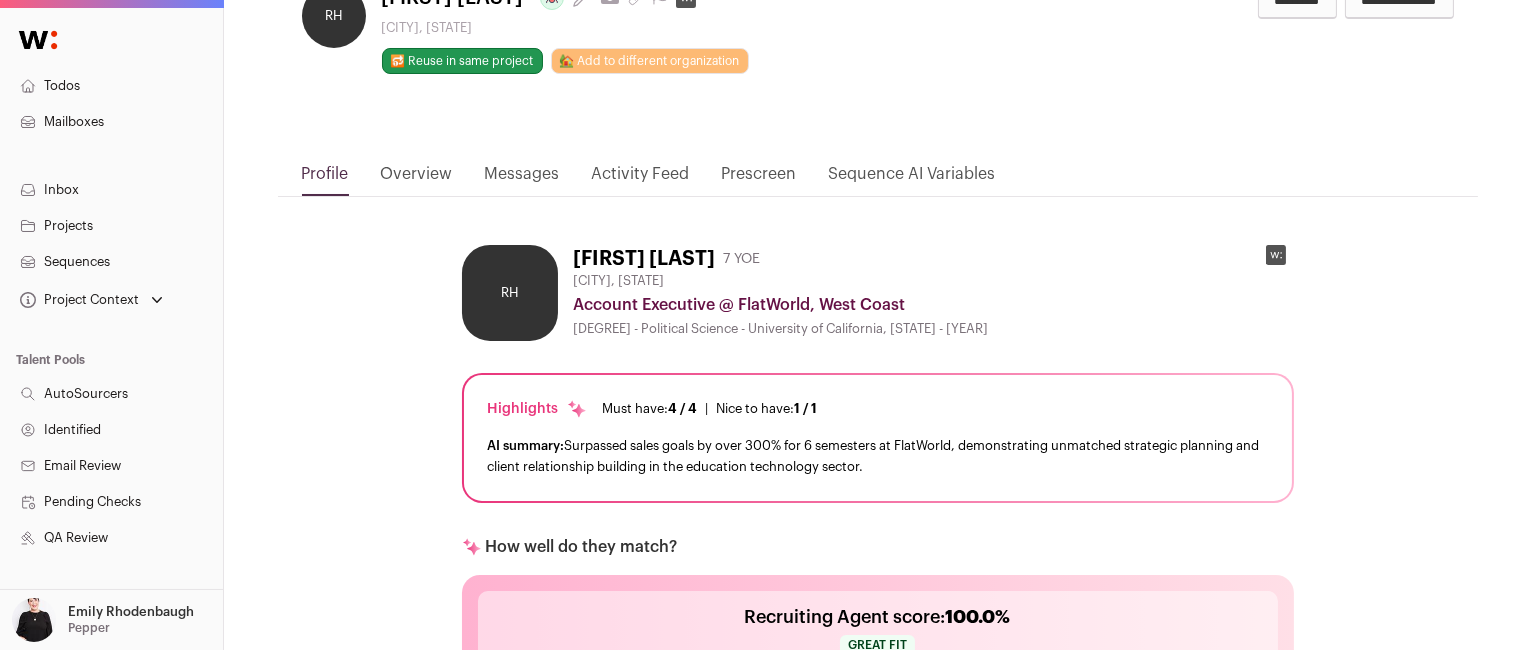 click on "Messages" at bounding box center [522, 179] 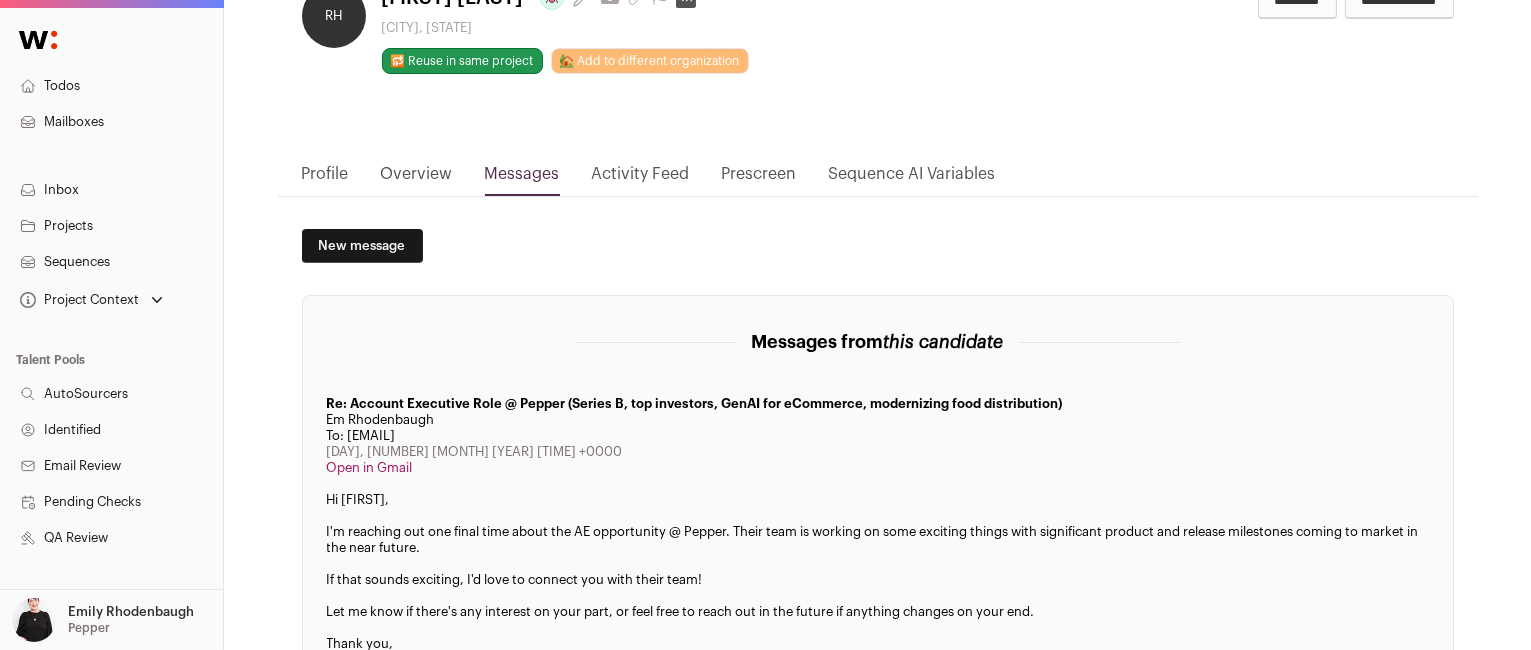 click on "Todos
Mailboxes
Inbox
Projects
Sequences
Project Context
Account Executive
Data Engineer
Head of Accounting
Product Marketing Manager
Senior Backend Engineer
Loading...
Loading...
Loading..." at bounding box center (765, 1059) 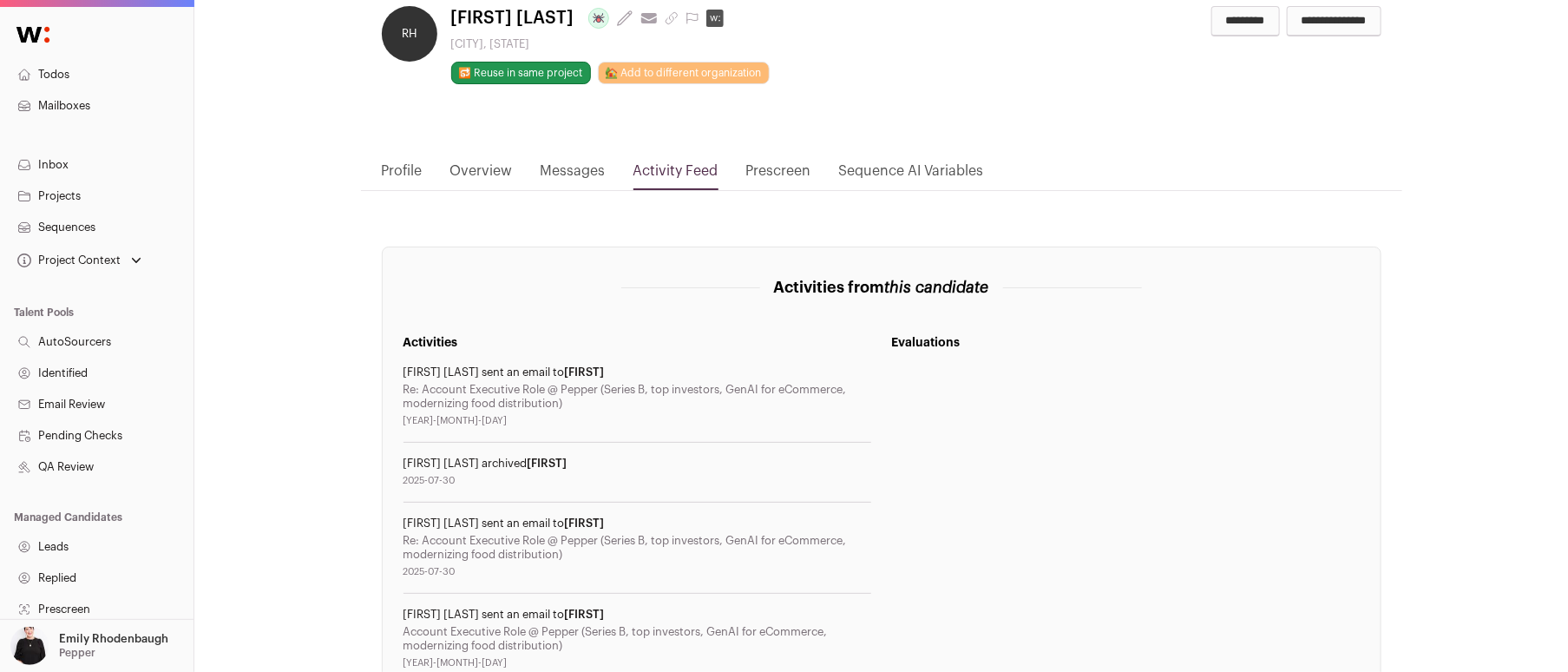 scroll, scrollTop: 65, scrollLeft: 0, axis: vertical 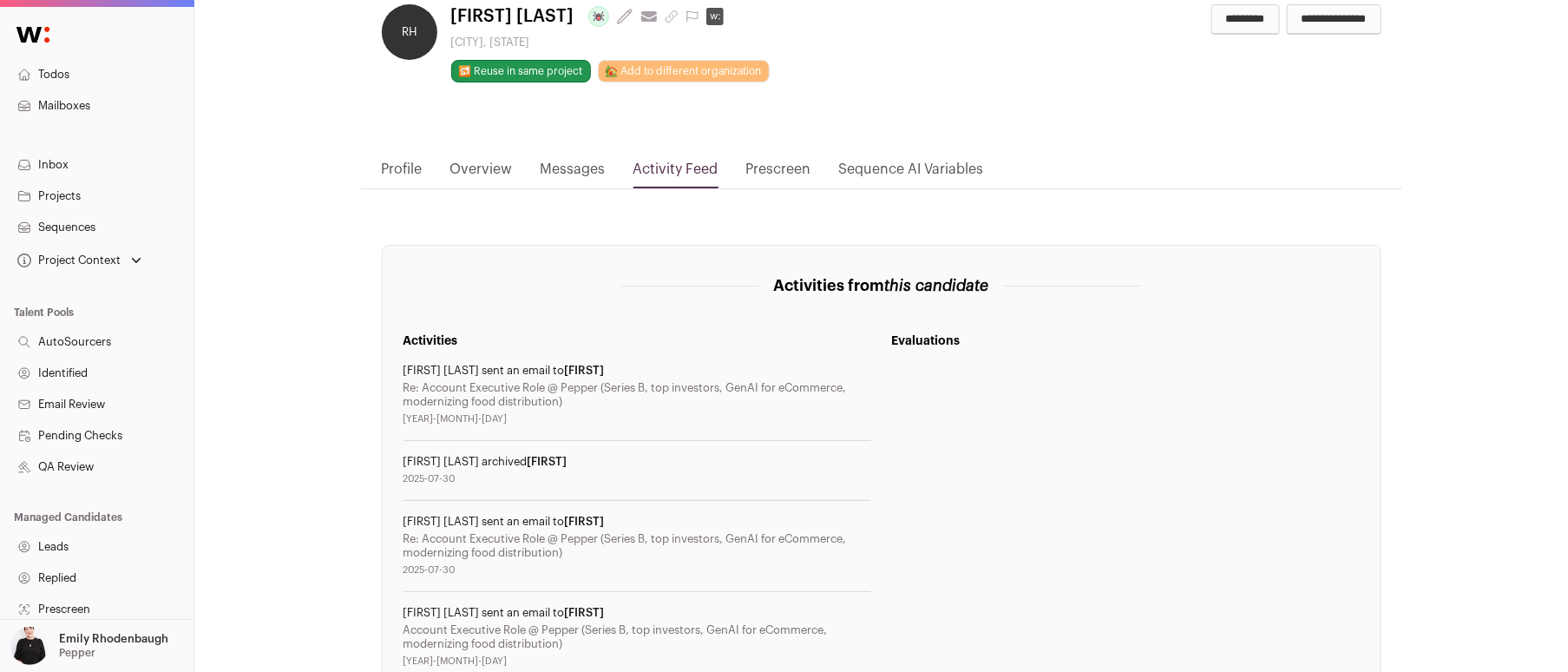 click on "Profile" at bounding box center (402, 174) 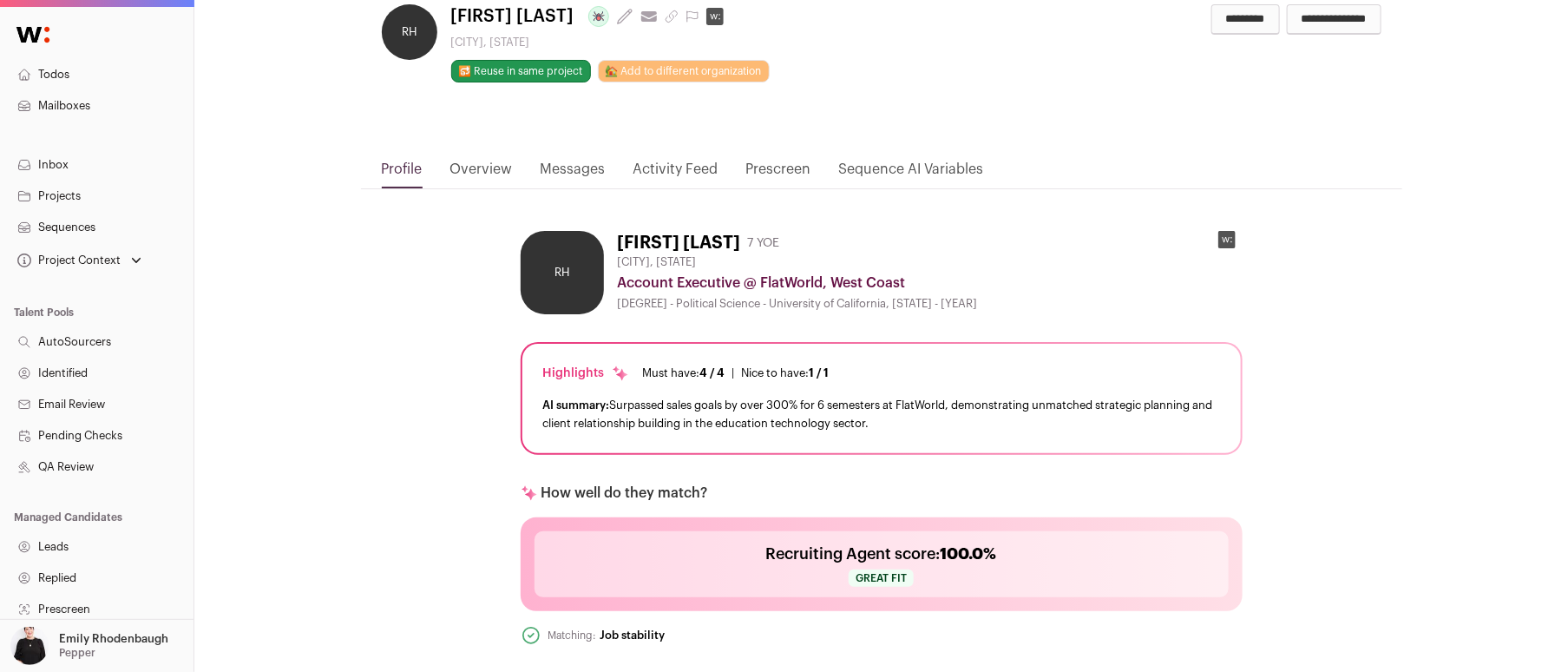 click on "Messages" at bounding box center (573, 174) 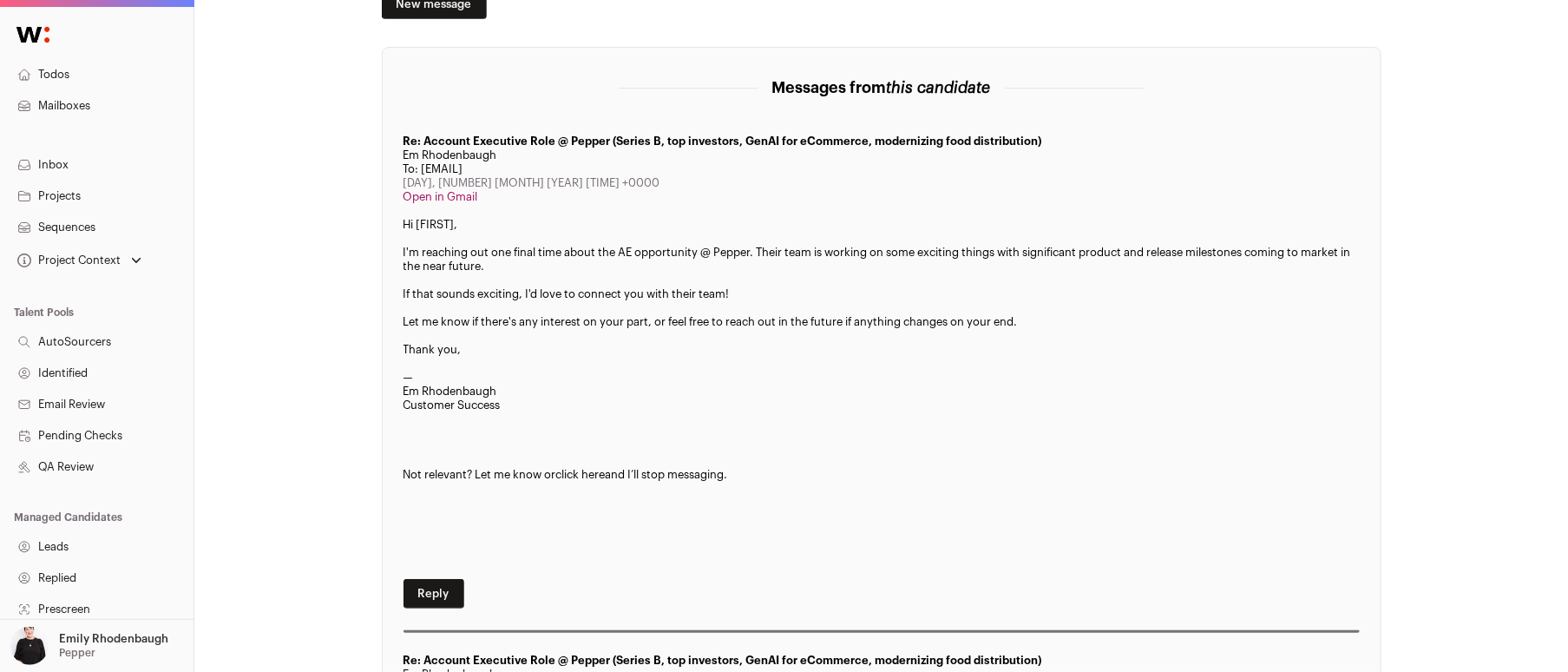 scroll, scrollTop: 317, scrollLeft: 0, axis: vertical 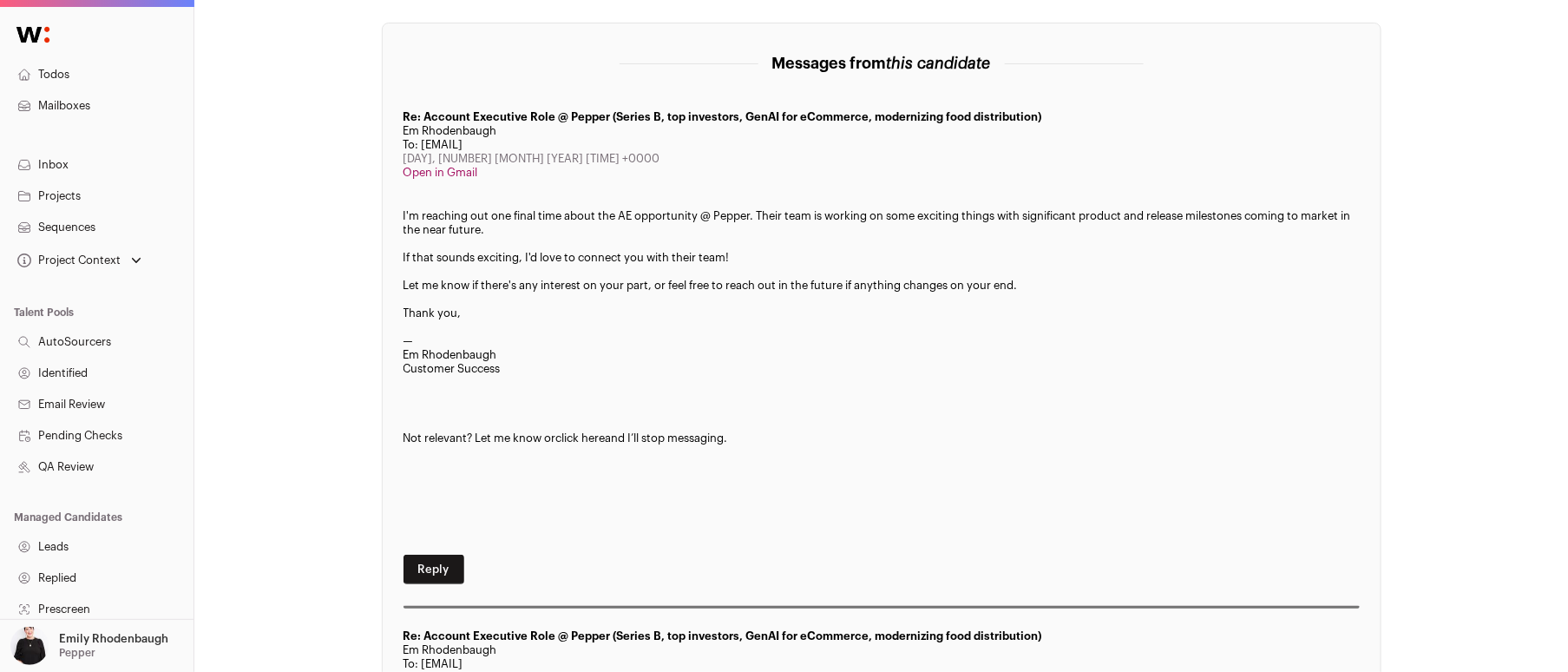 drag, startPoint x: 561, startPoint y: 138, endPoint x: 422, endPoint y: 143, distance: 139.0899 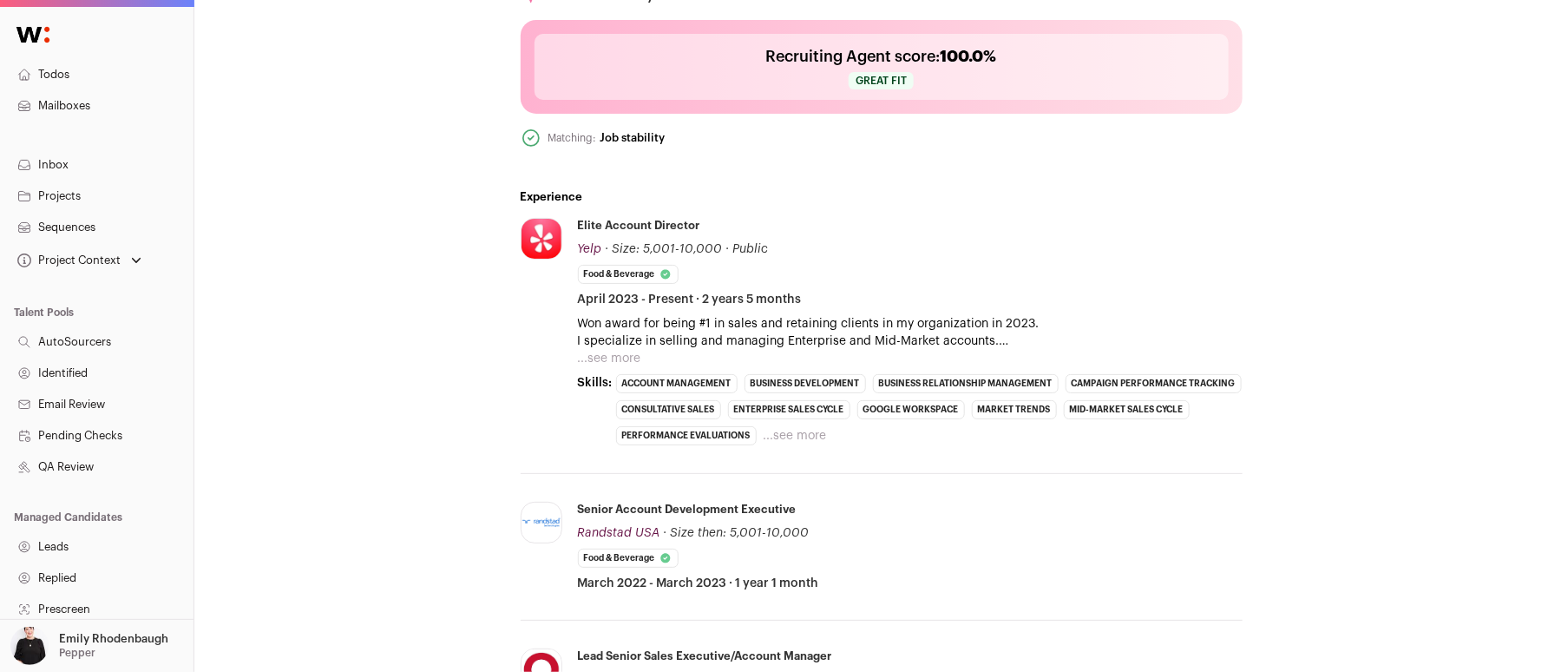 scroll, scrollTop: 688, scrollLeft: 0, axis: vertical 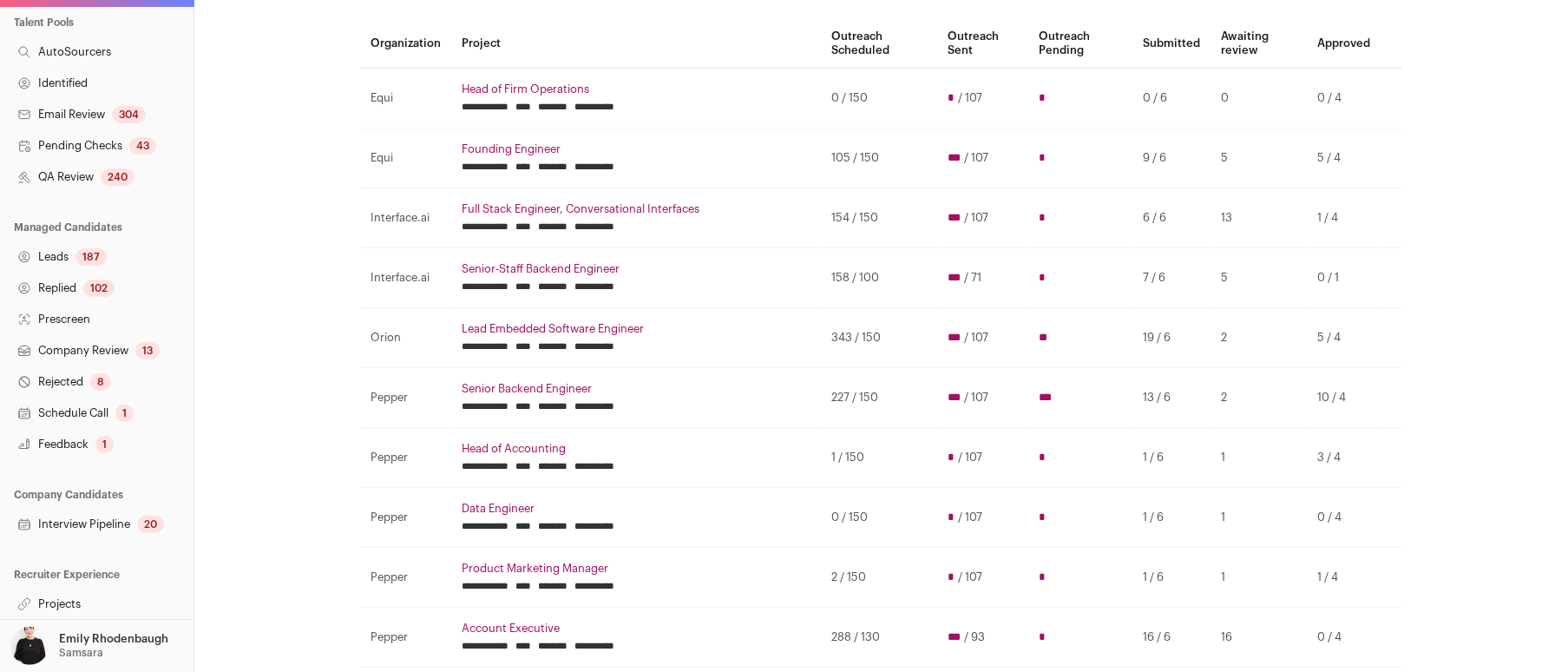 click on "Projects" at bounding box center (96, 604) 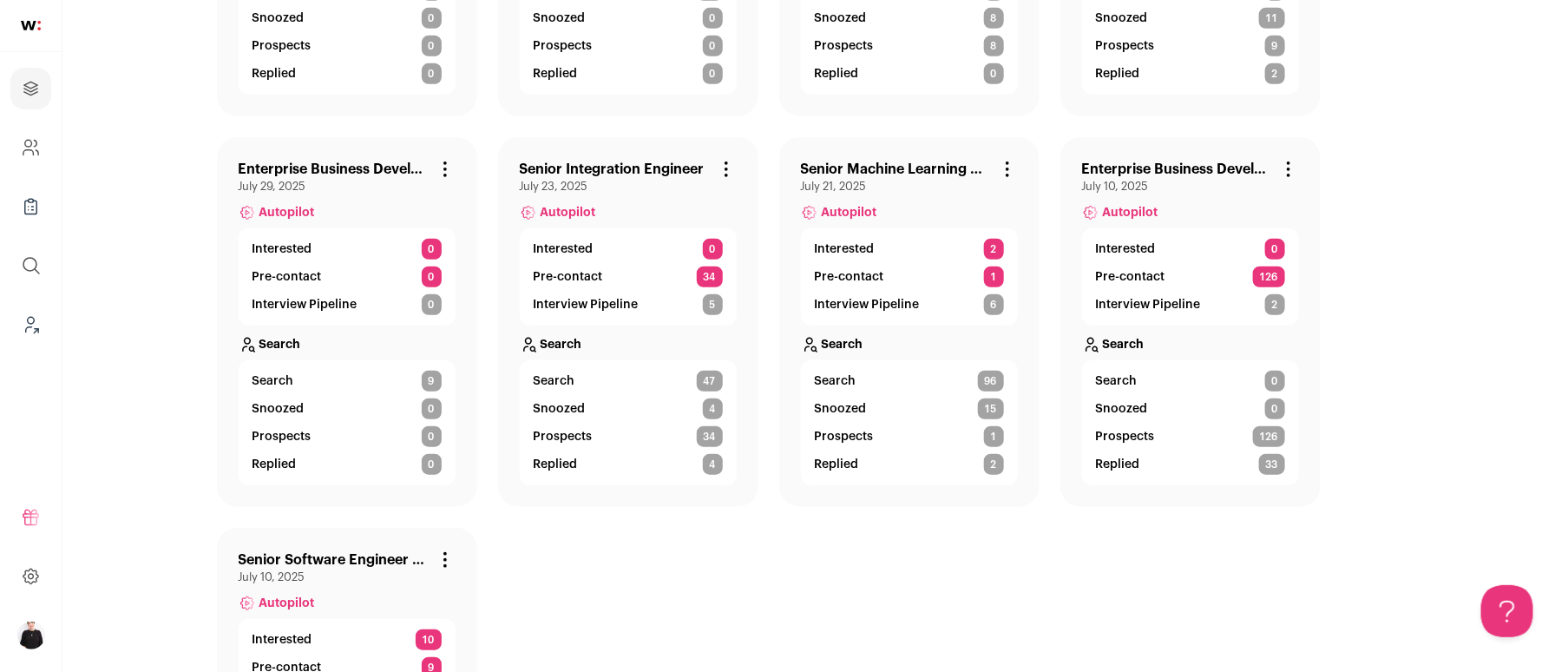 scroll, scrollTop: 452, scrollLeft: 0, axis: vertical 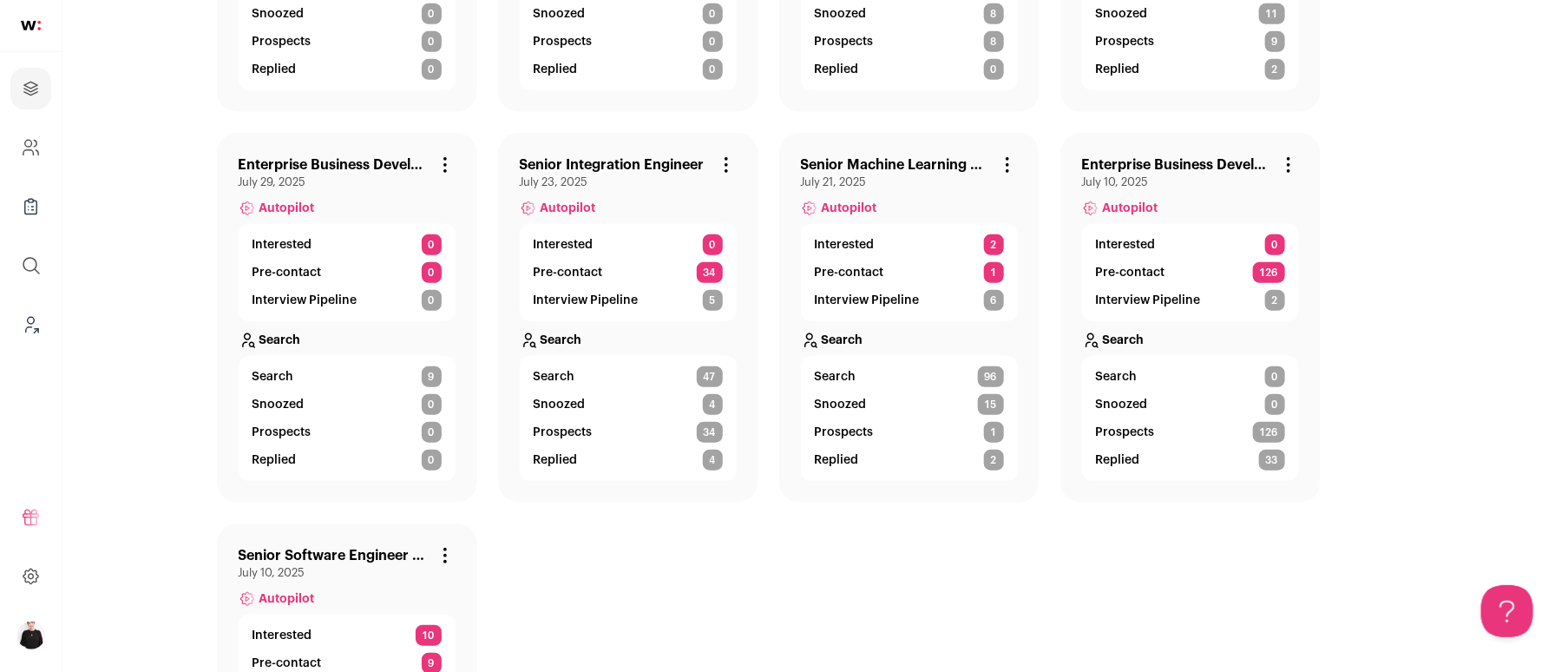 click on "Enterprise Business Development Representative- Outbound" at bounding box center (1177, 165) 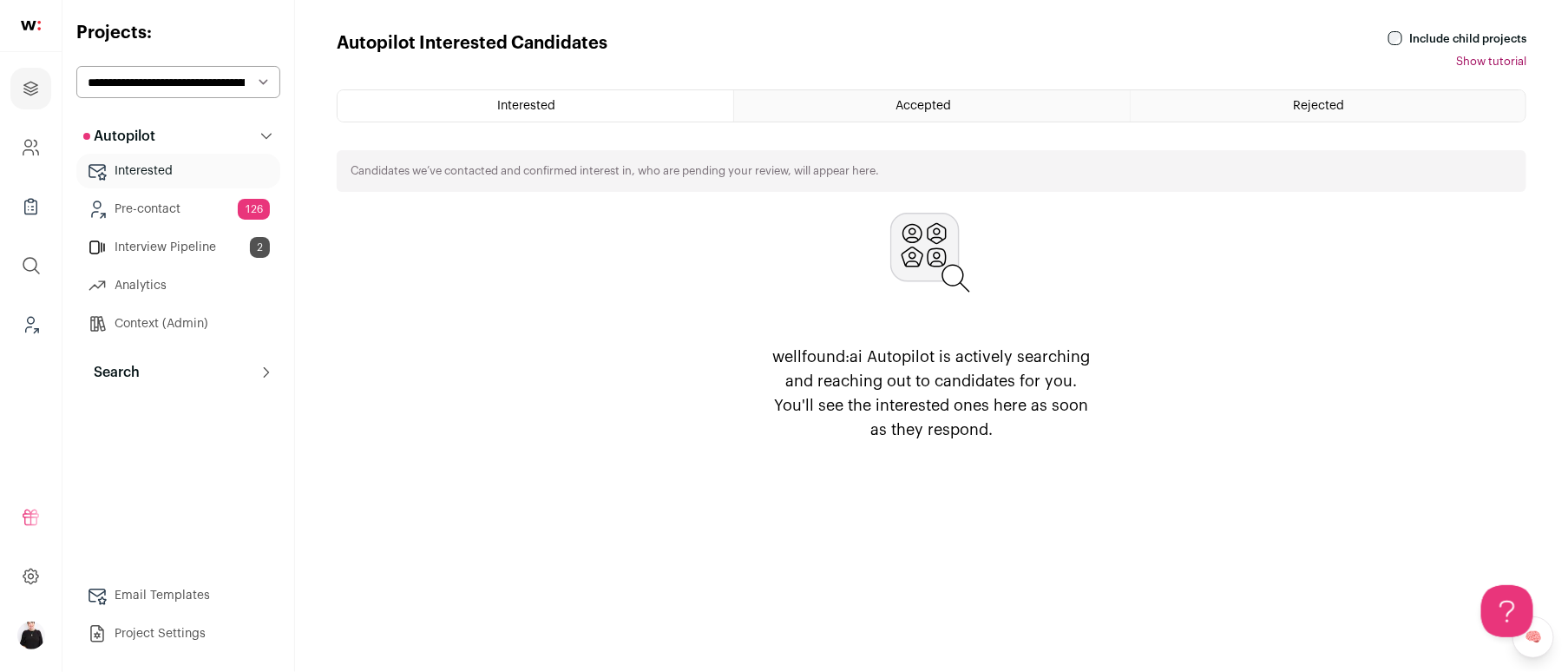 scroll, scrollTop: 0, scrollLeft: 0, axis: both 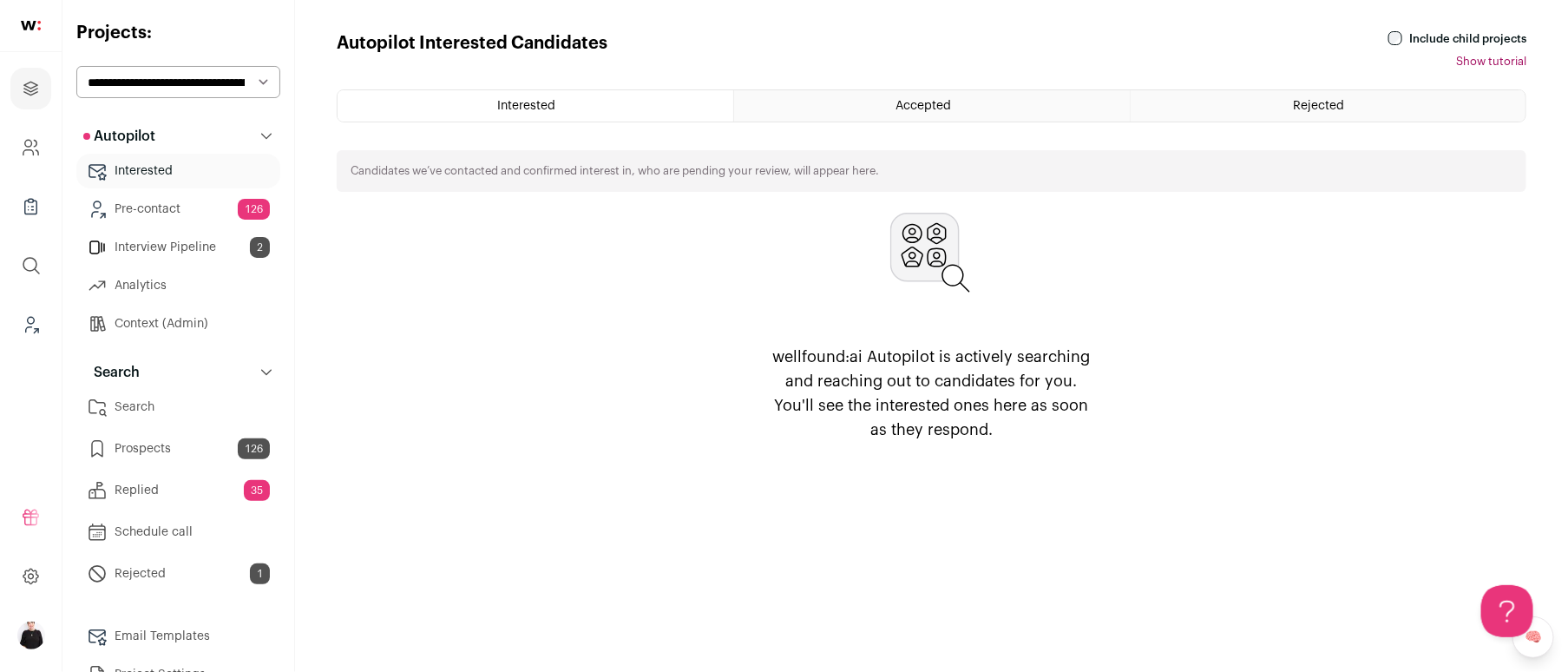 click on "Replied
35" at bounding box center (178, 491) 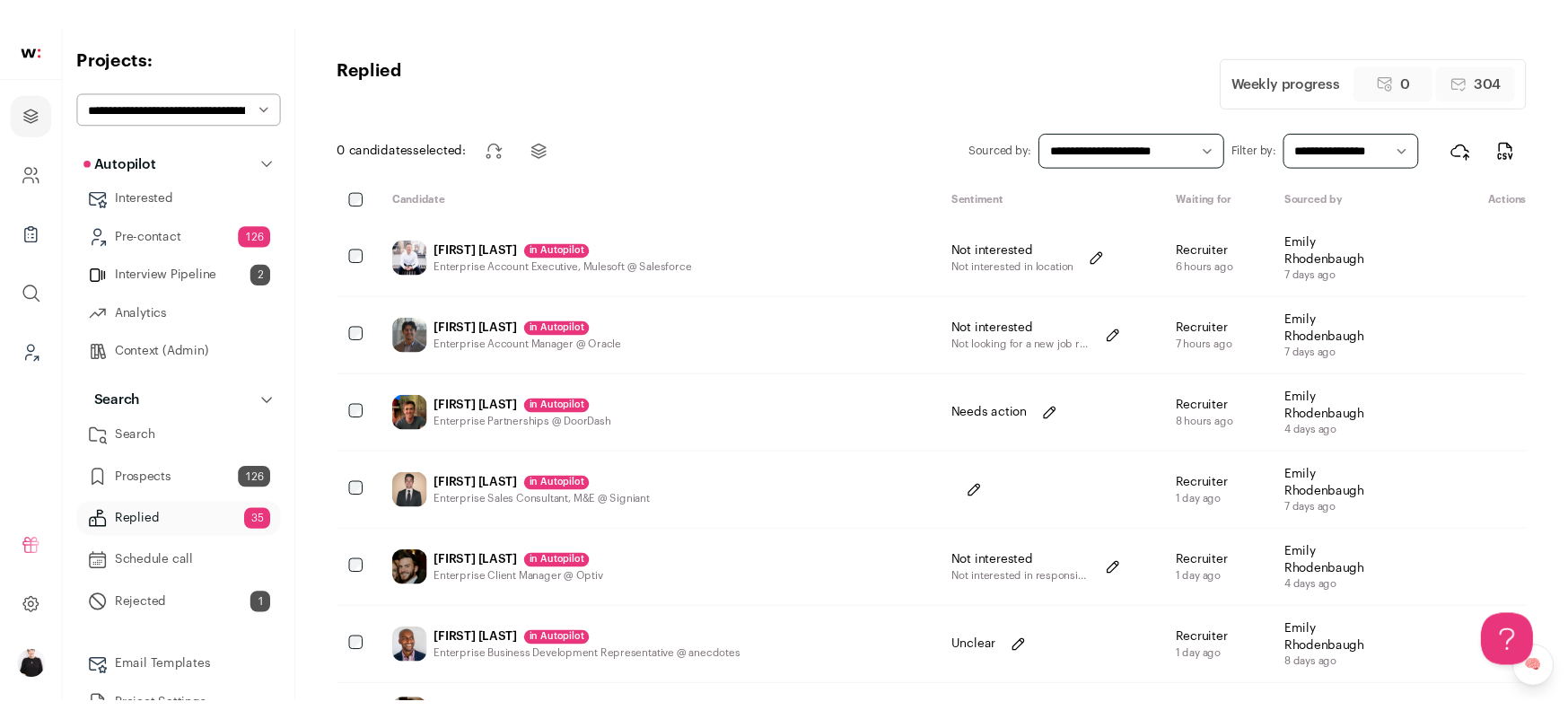 scroll, scrollTop: 0, scrollLeft: 0, axis: both 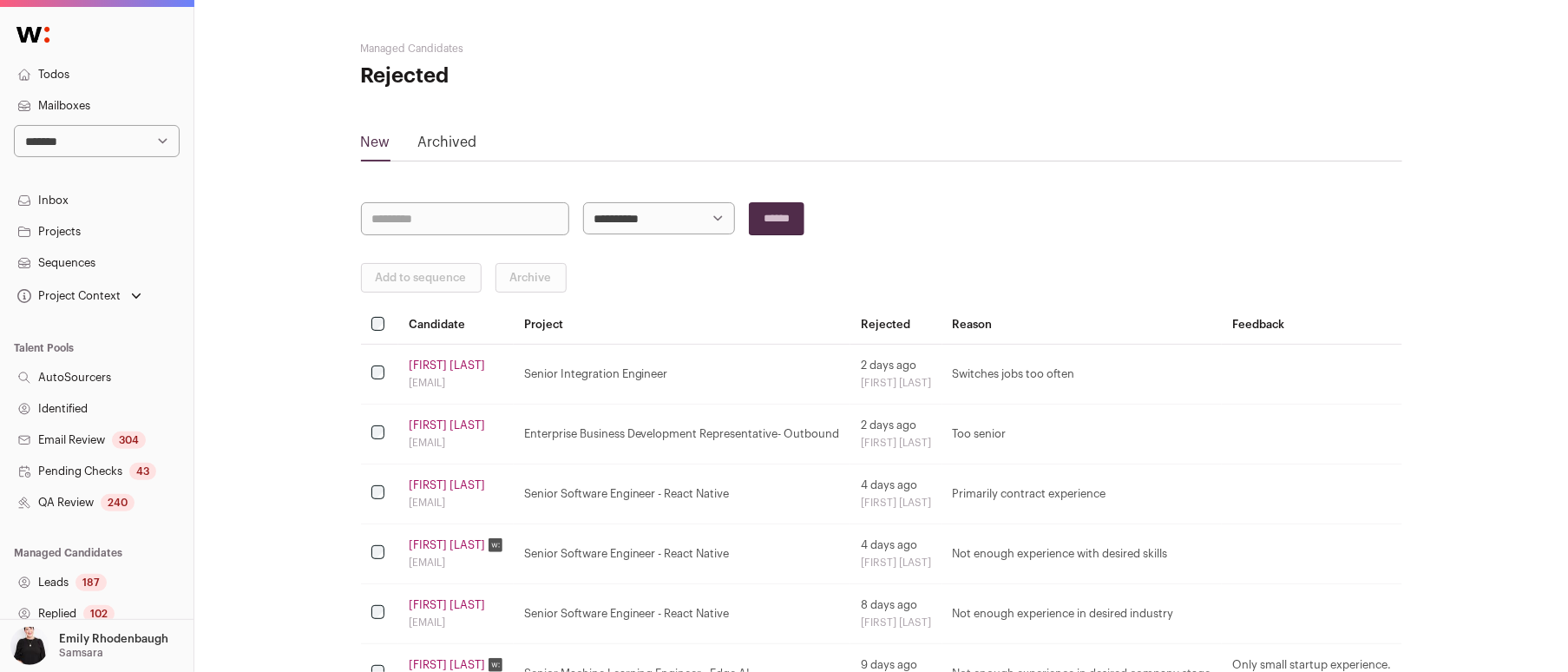 click on "Archived" at bounding box center [448, 142] 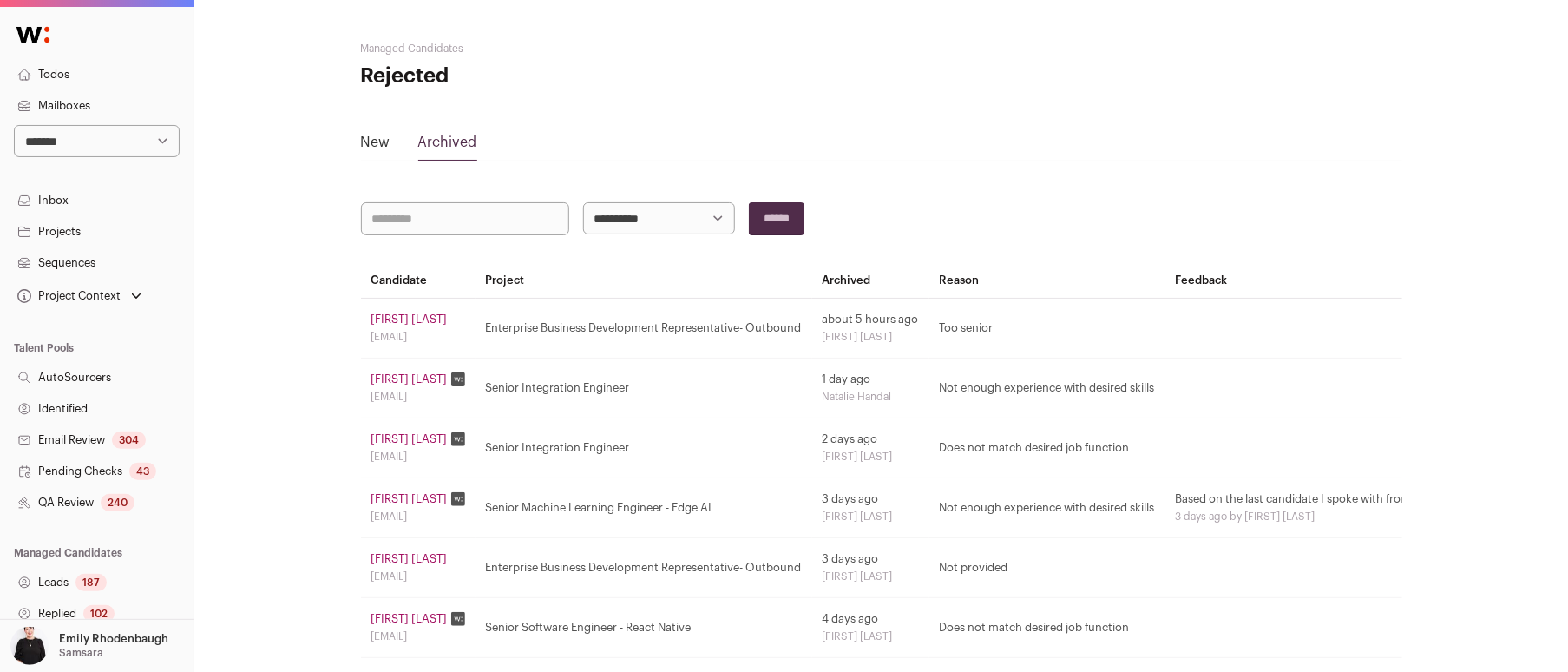 click on "[FIRST] [LAST]" at bounding box center (410, 320) 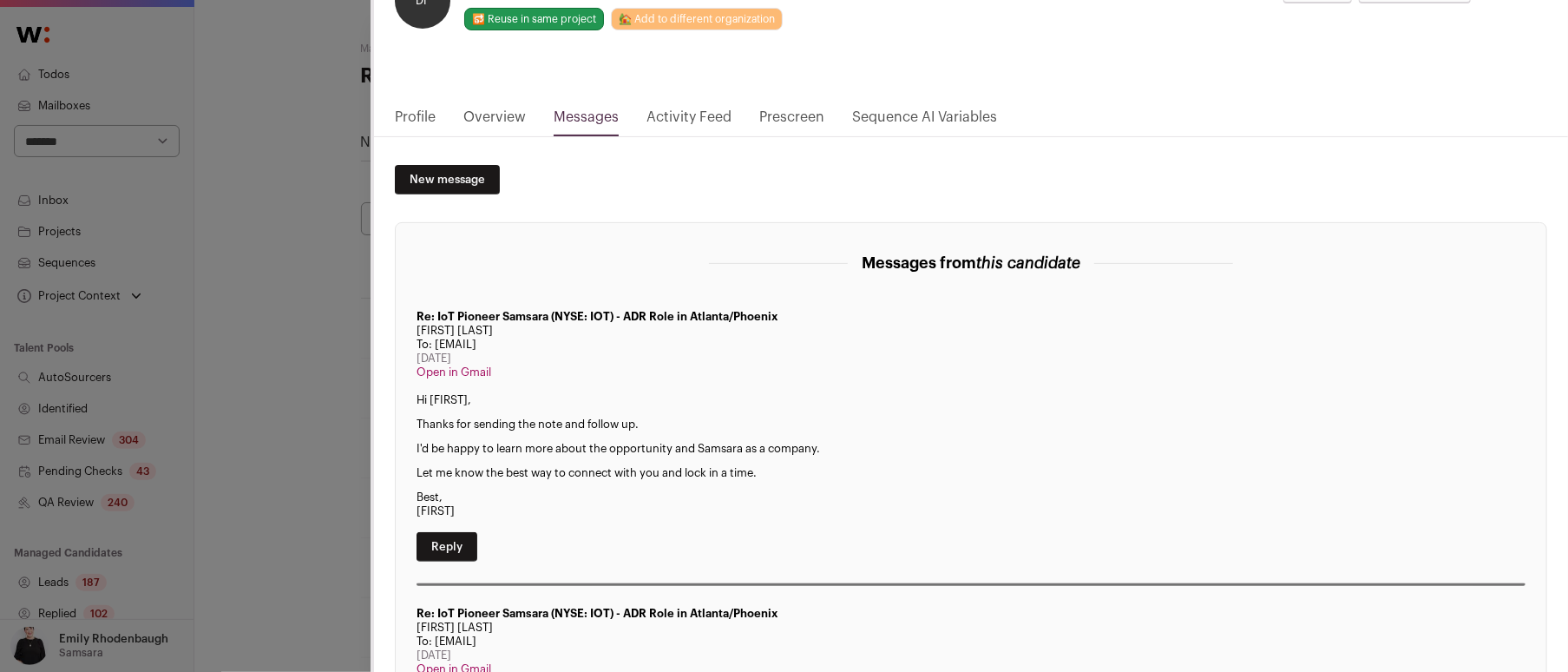 scroll, scrollTop: 102, scrollLeft: 0, axis: vertical 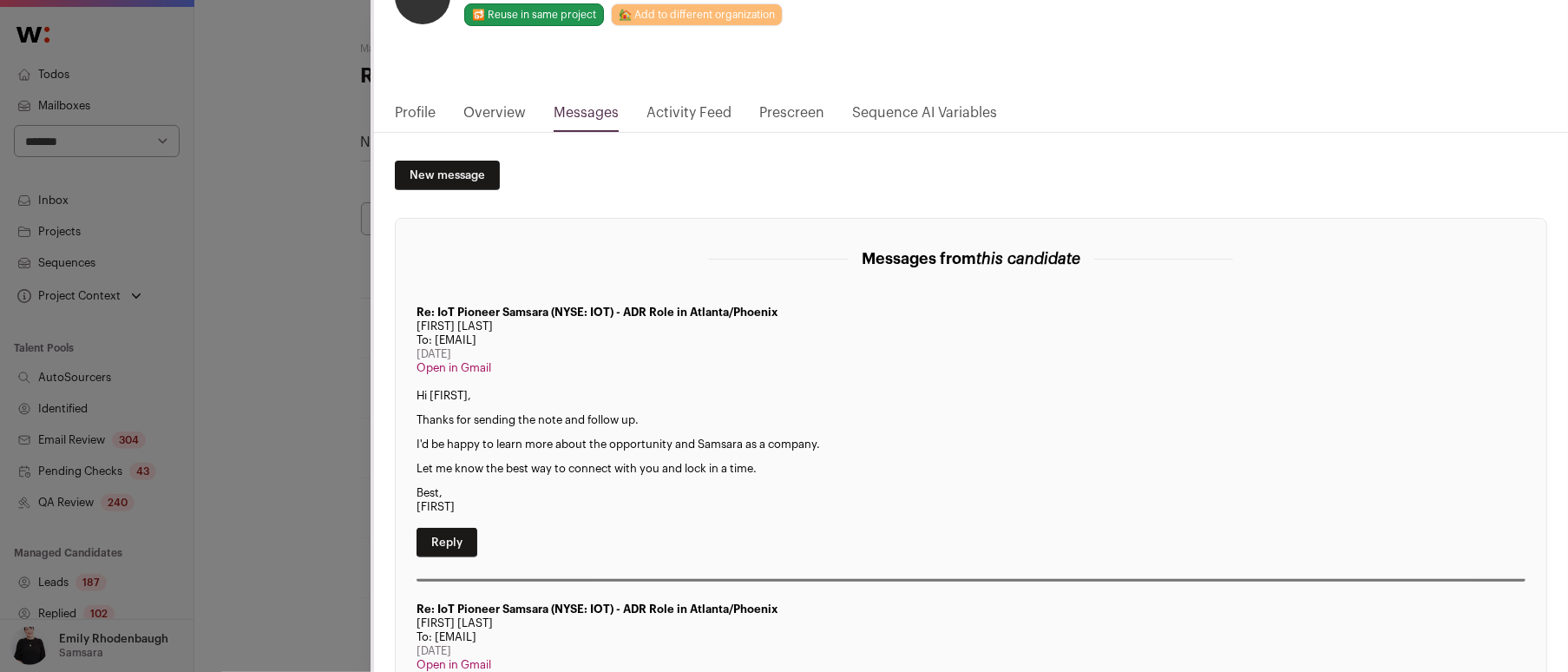 click on "Reply" at bounding box center (447, 543) 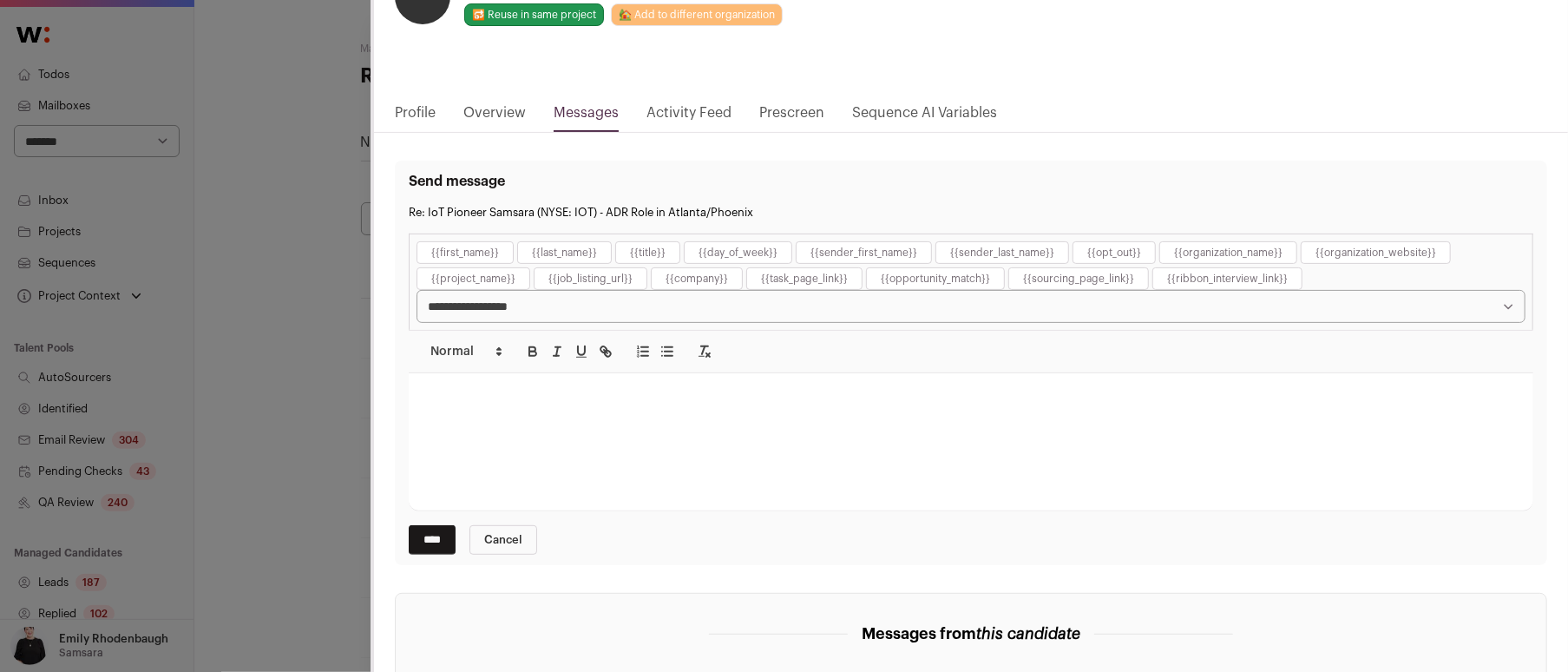 click at bounding box center [971, 442] 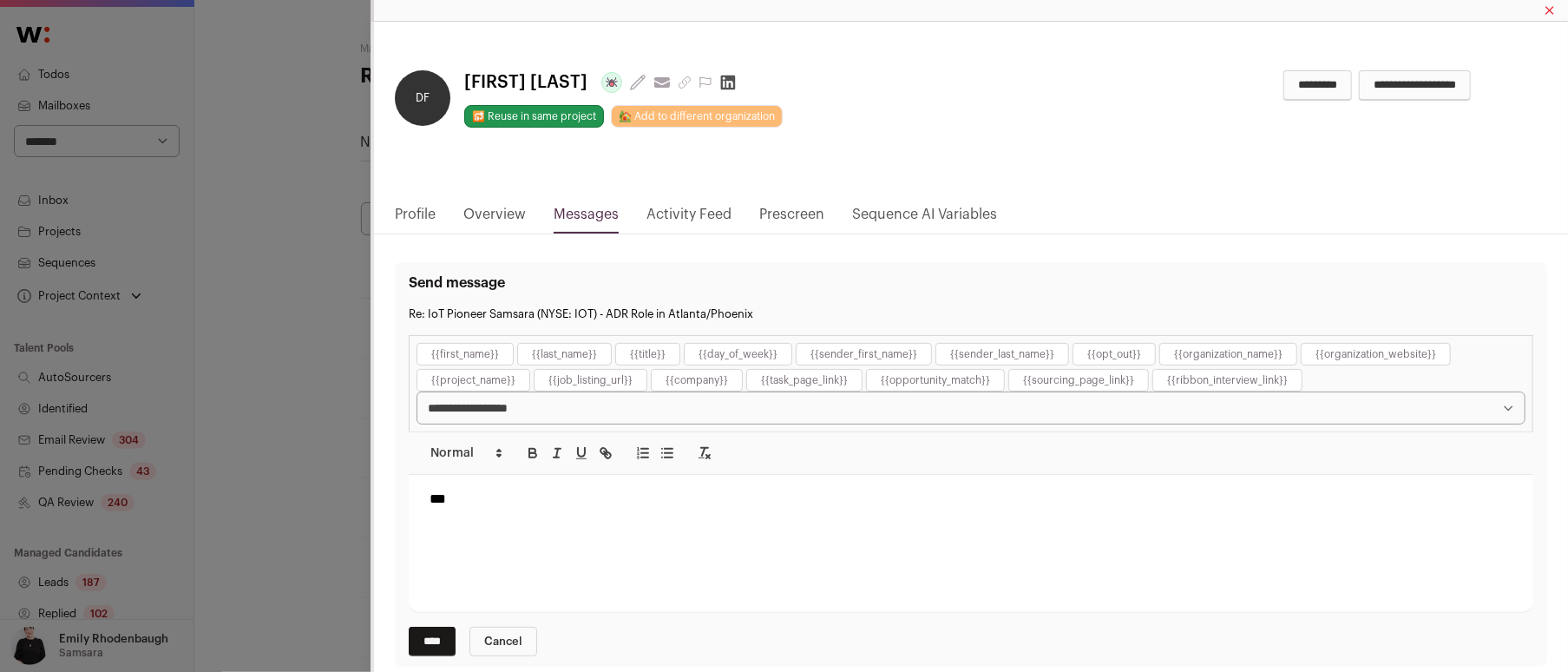scroll, scrollTop: 1, scrollLeft: 0, axis: vertical 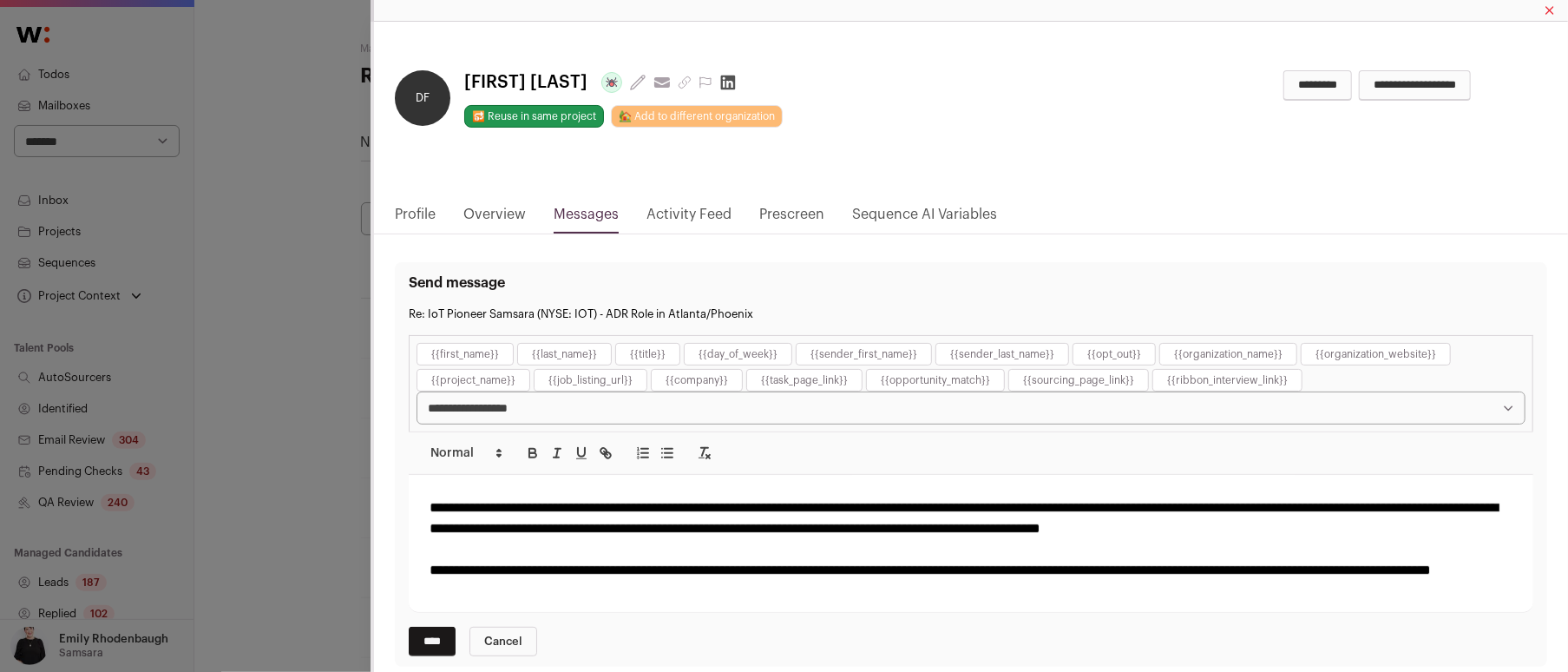 click on "****" at bounding box center (432, 642) 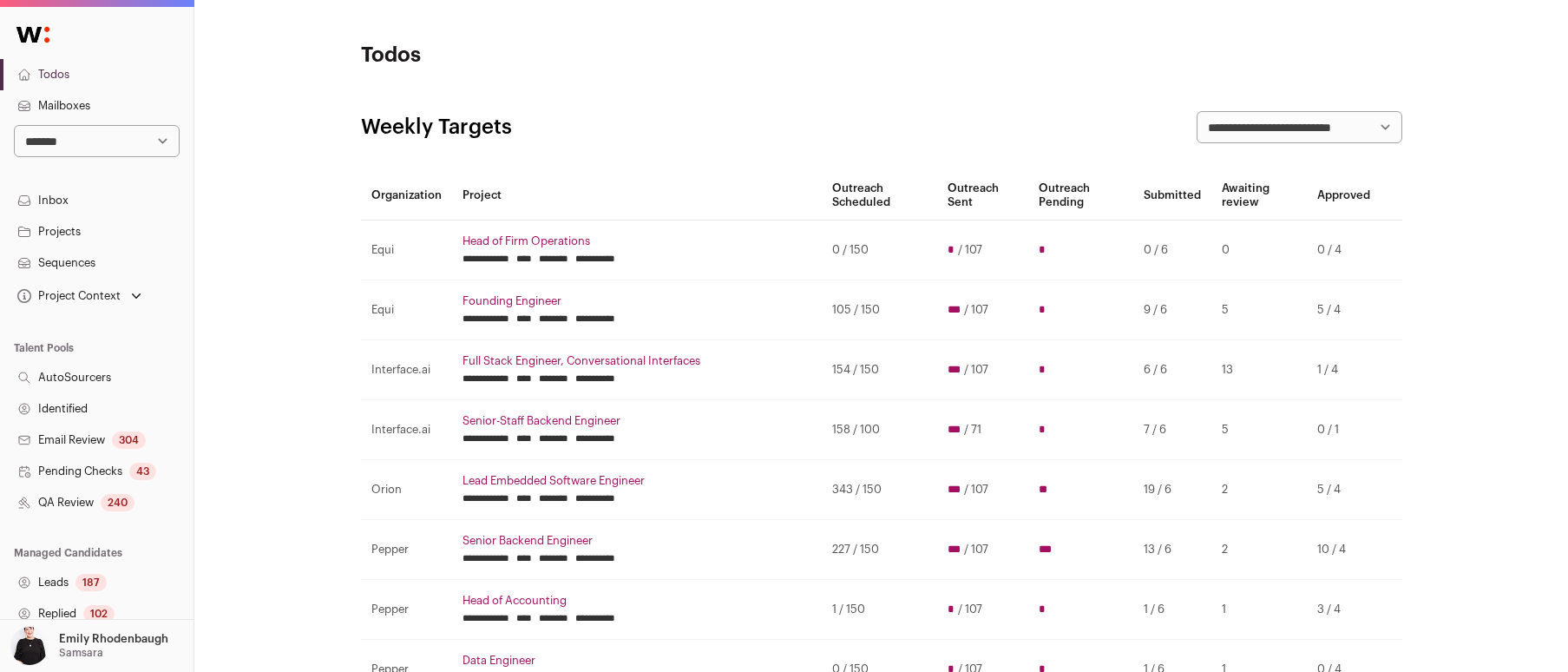 scroll, scrollTop: 0, scrollLeft: 0, axis: both 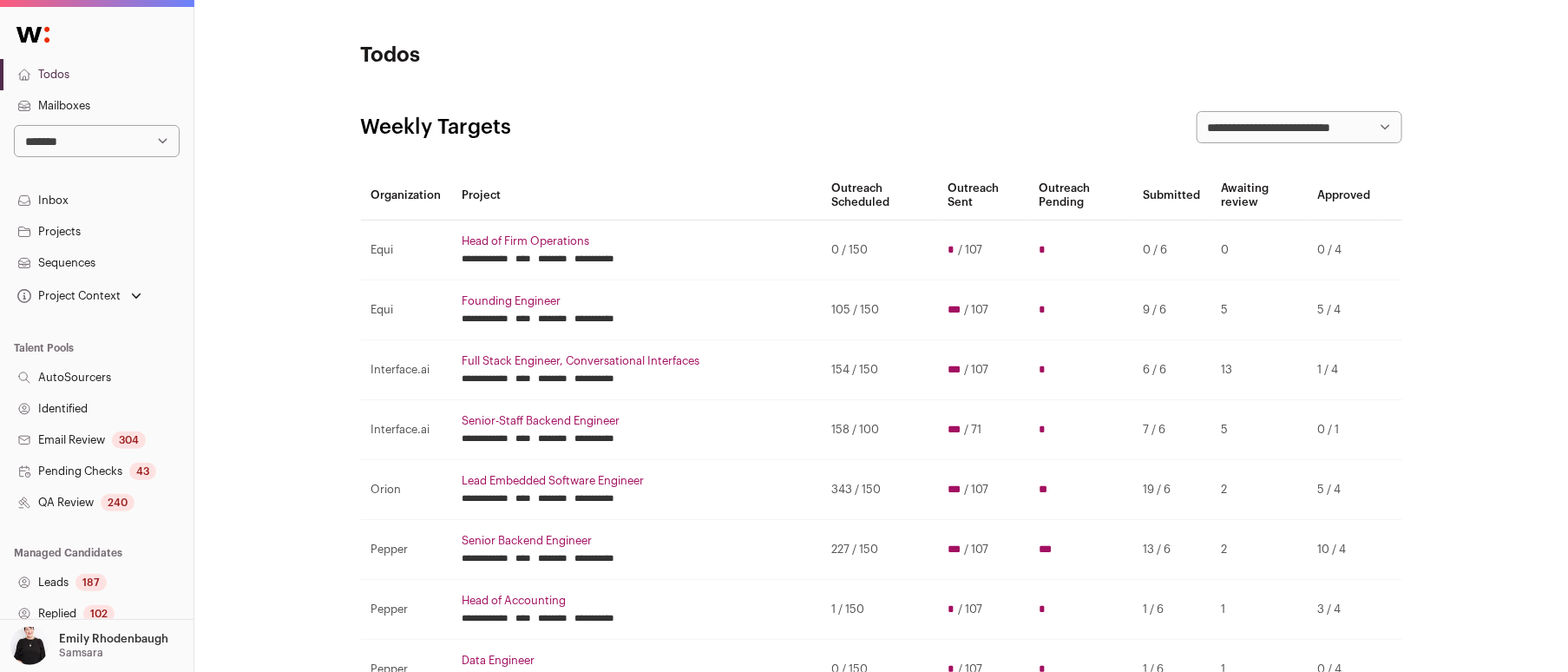 click on "Sequences" at bounding box center (96, 263) 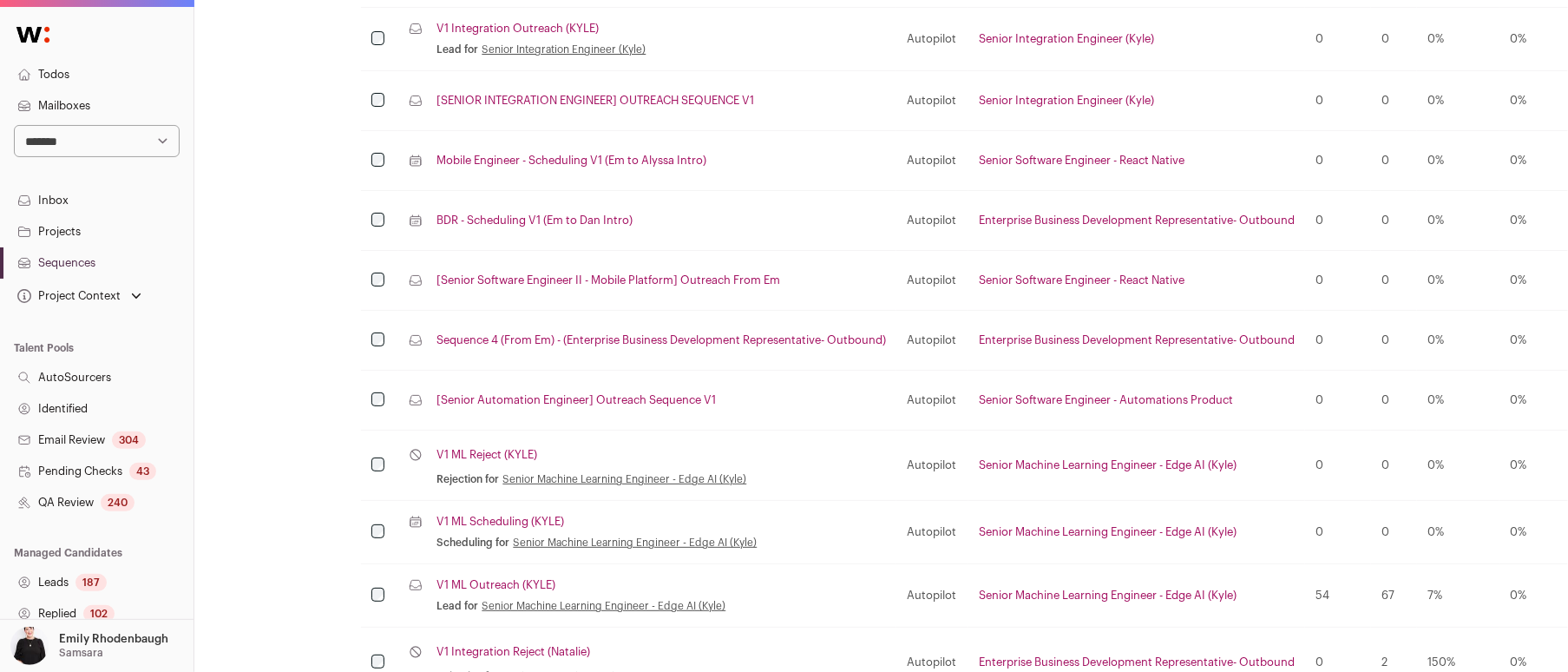 scroll, scrollTop: 550, scrollLeft: 0, axis: vertical 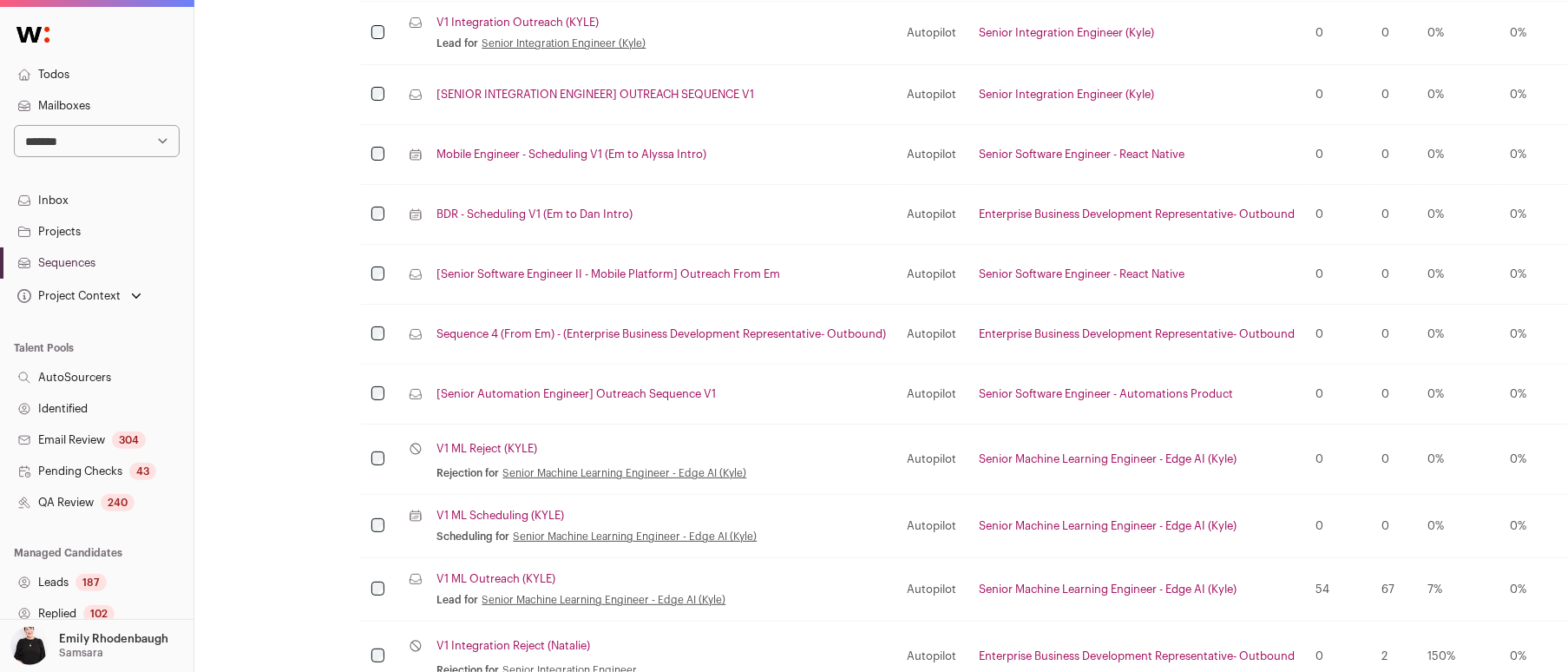 click on "Mailboxes" at bounding box center [96, 106] 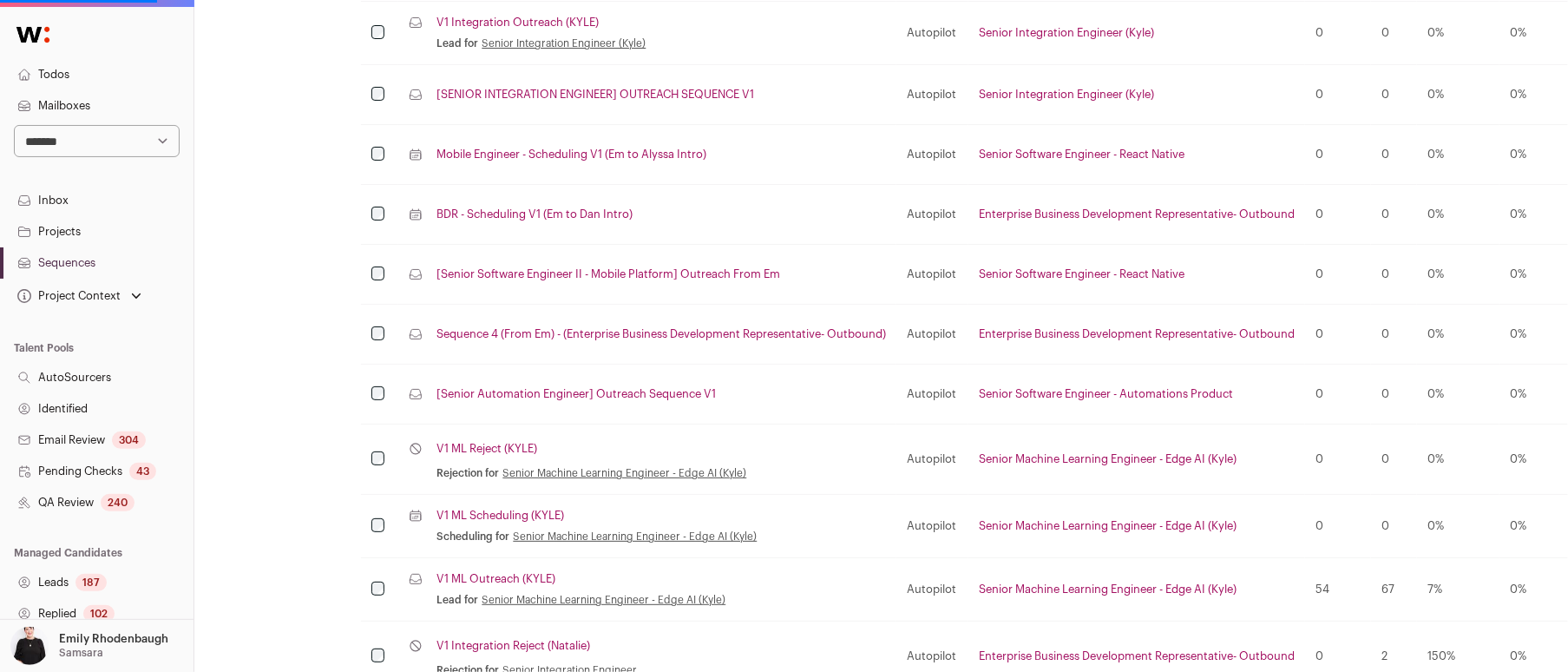 scroll, scrollTop: 0, scrollLeft: 0, axis: both 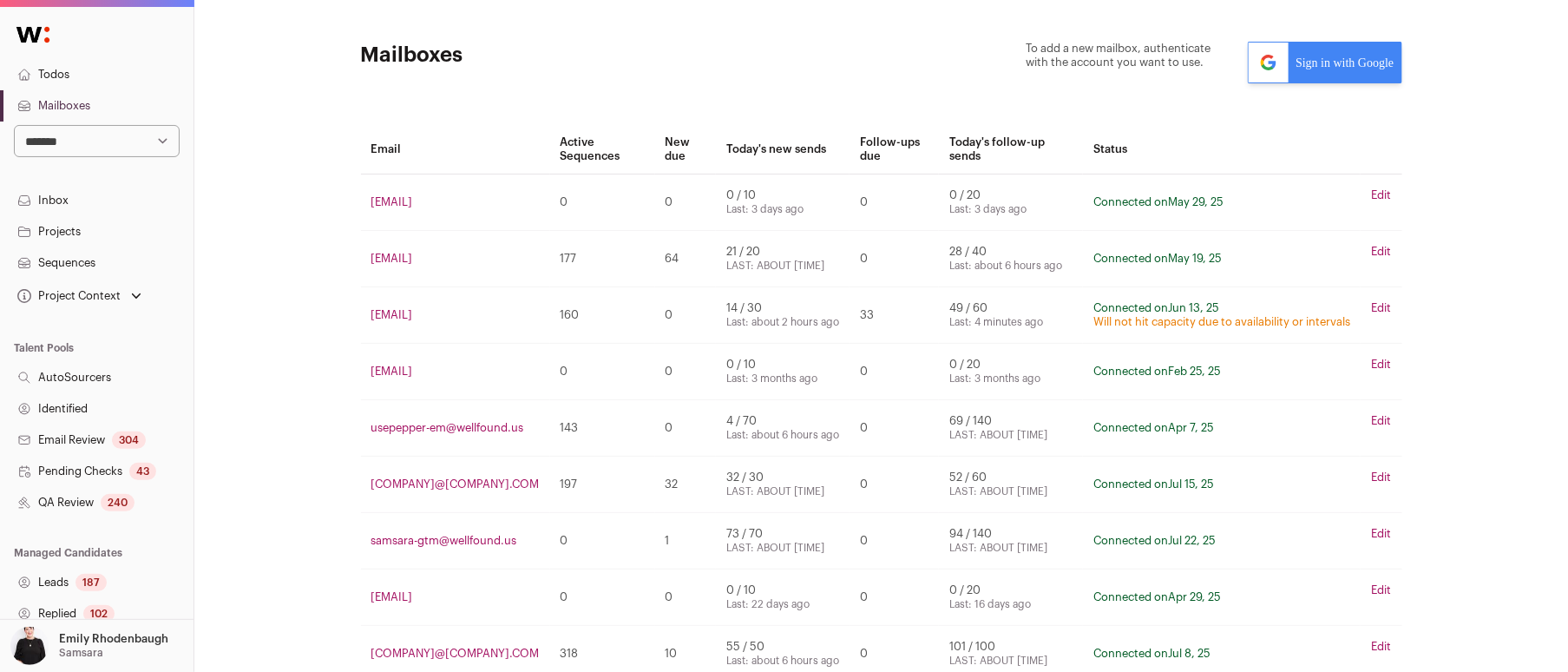 click on "Sign in with Google" at bounding box center [1324, 63] 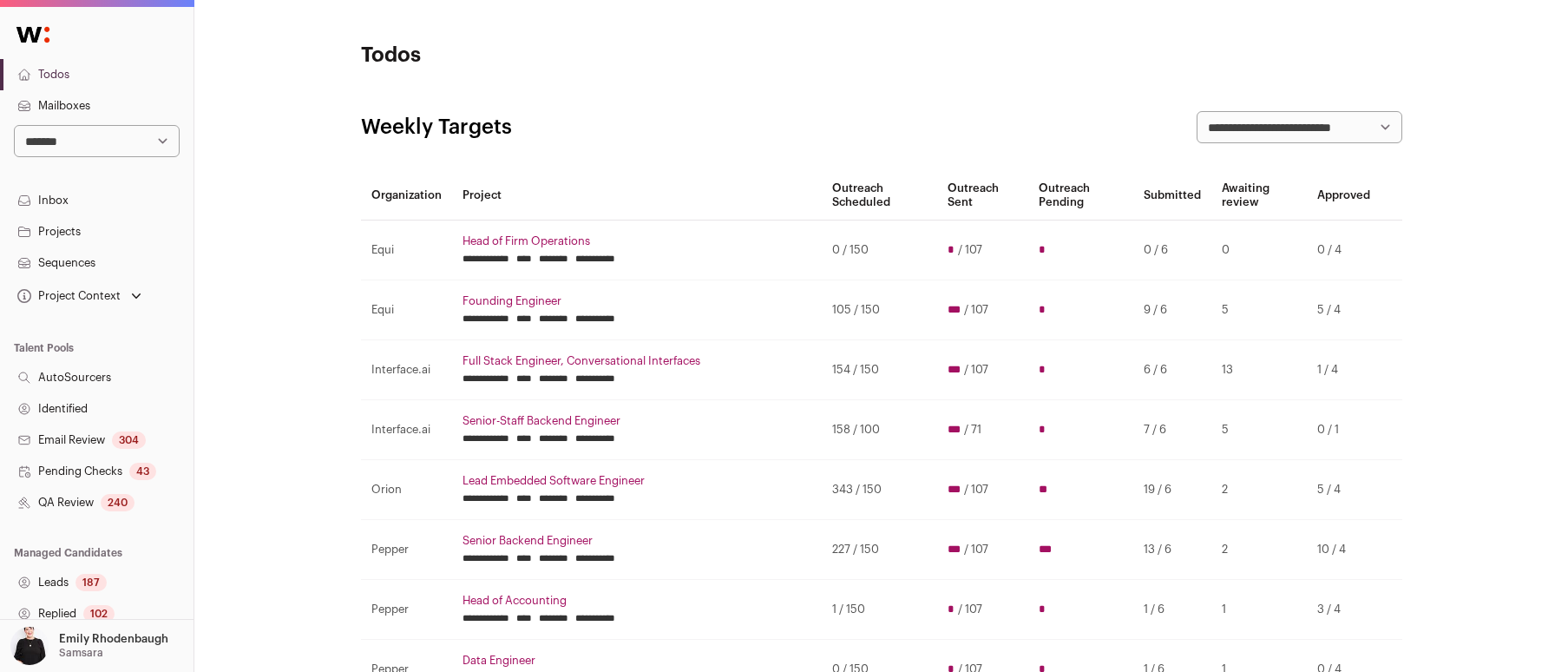 scroll, scrollTop: 0, scrollLeft: 0, axis: both 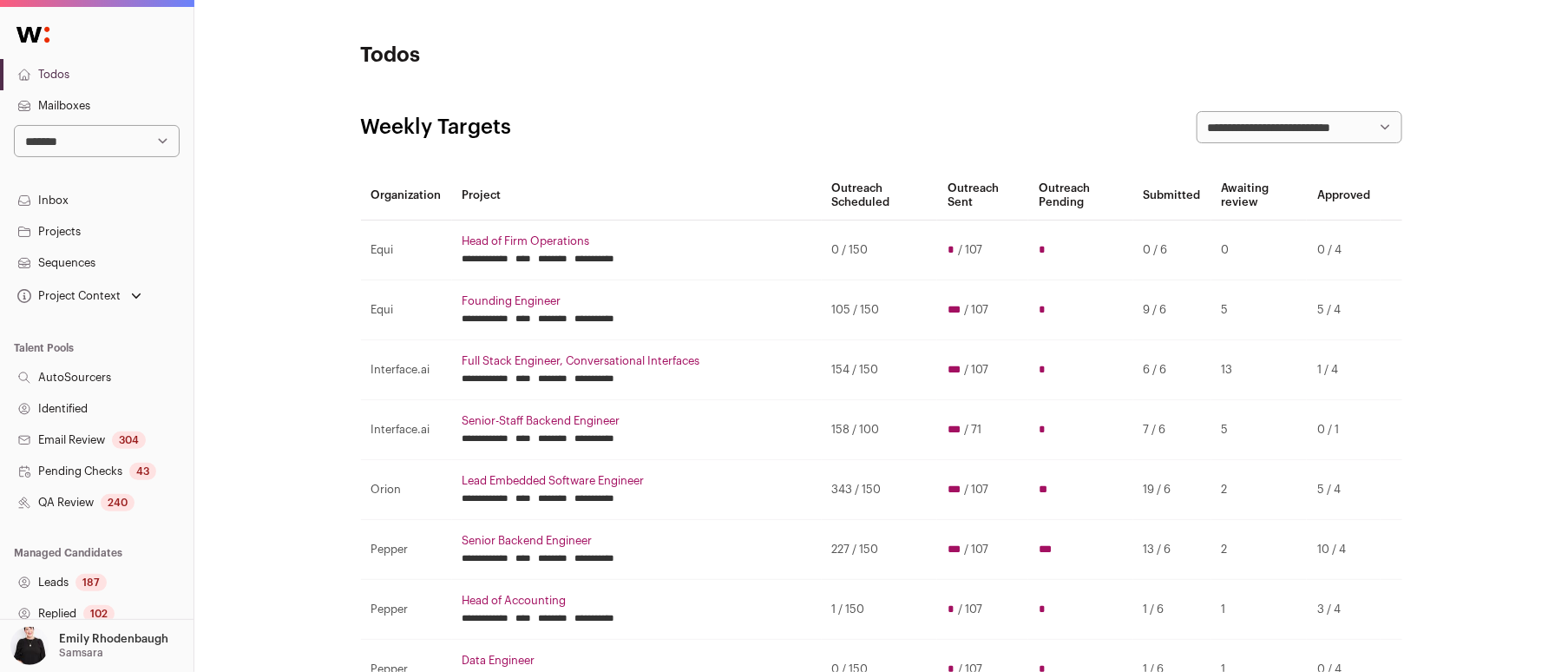 click on "Mailboxes" at bounding box center (96, 106) 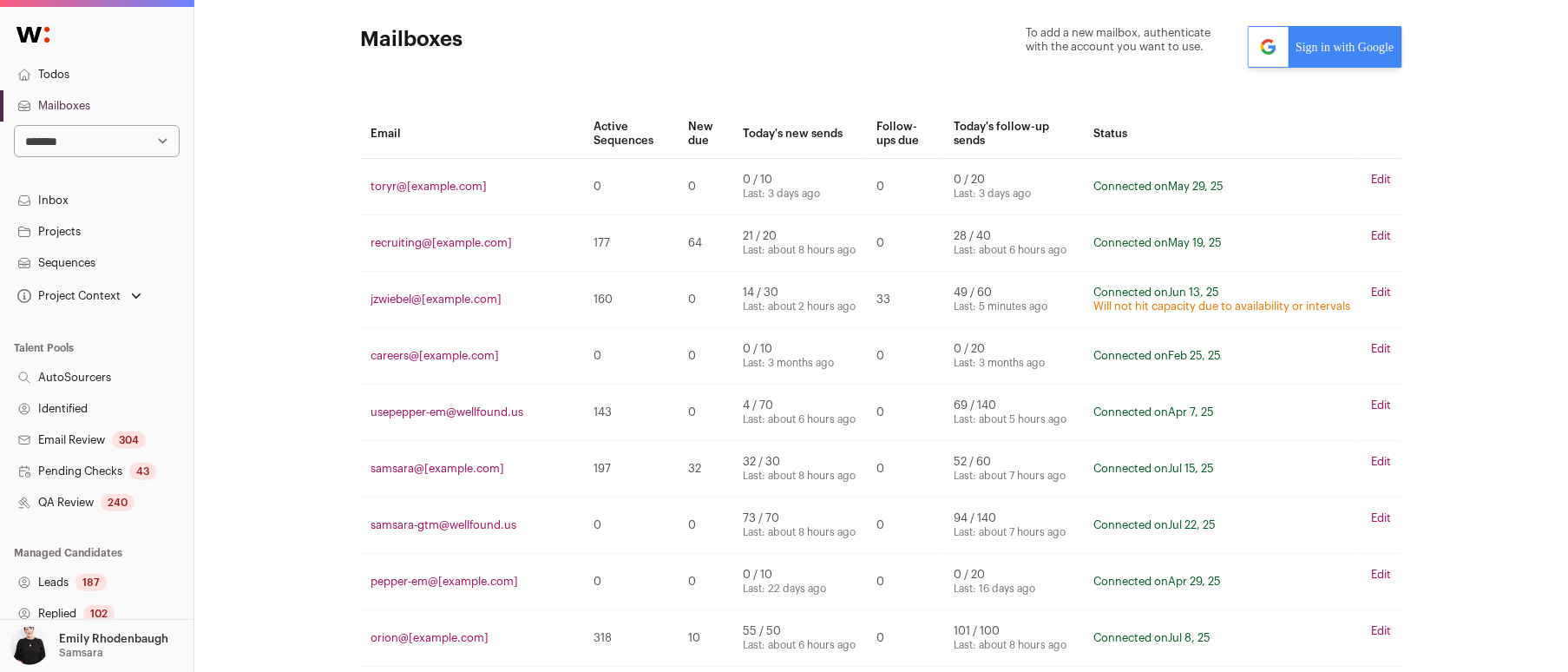 scroll, scrollTop: 0, scrollLeft: 0, axis: both 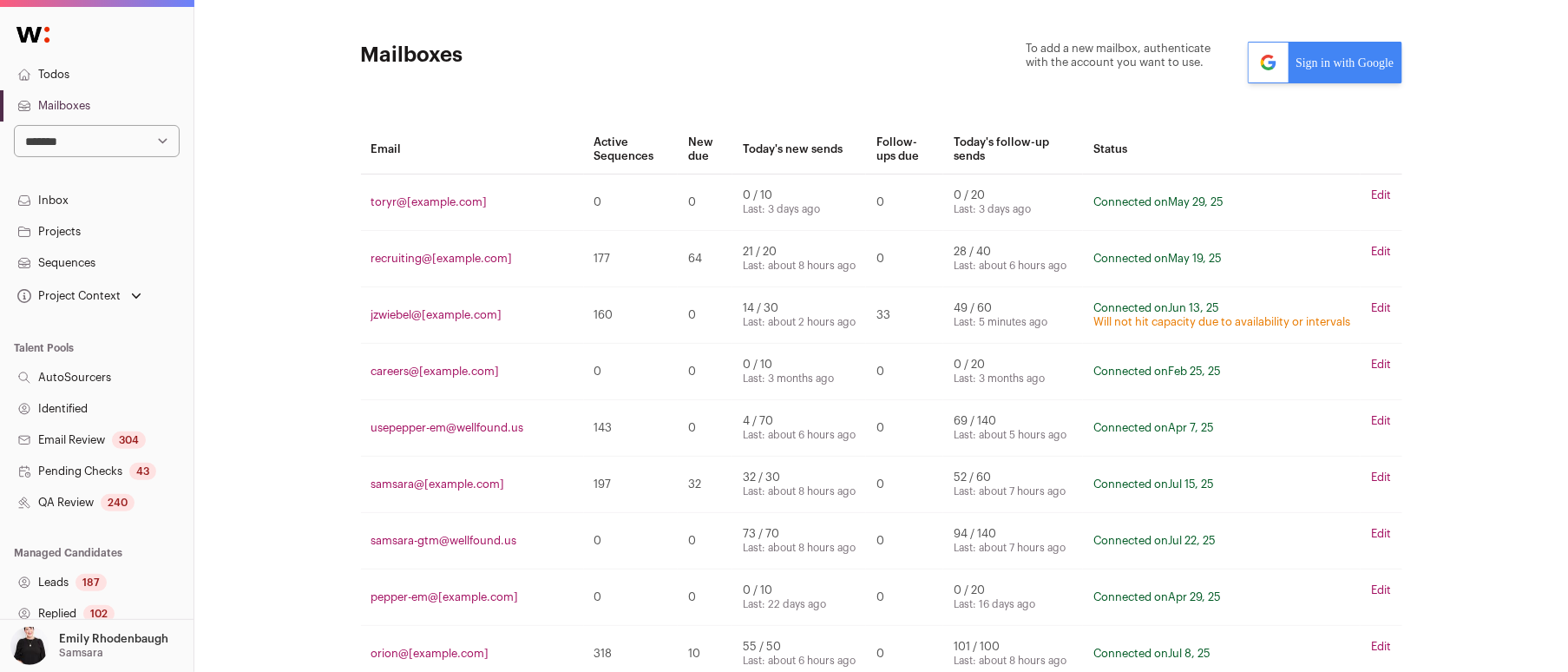 click on "Sign in with Google" at bounding box center (1324, 63) 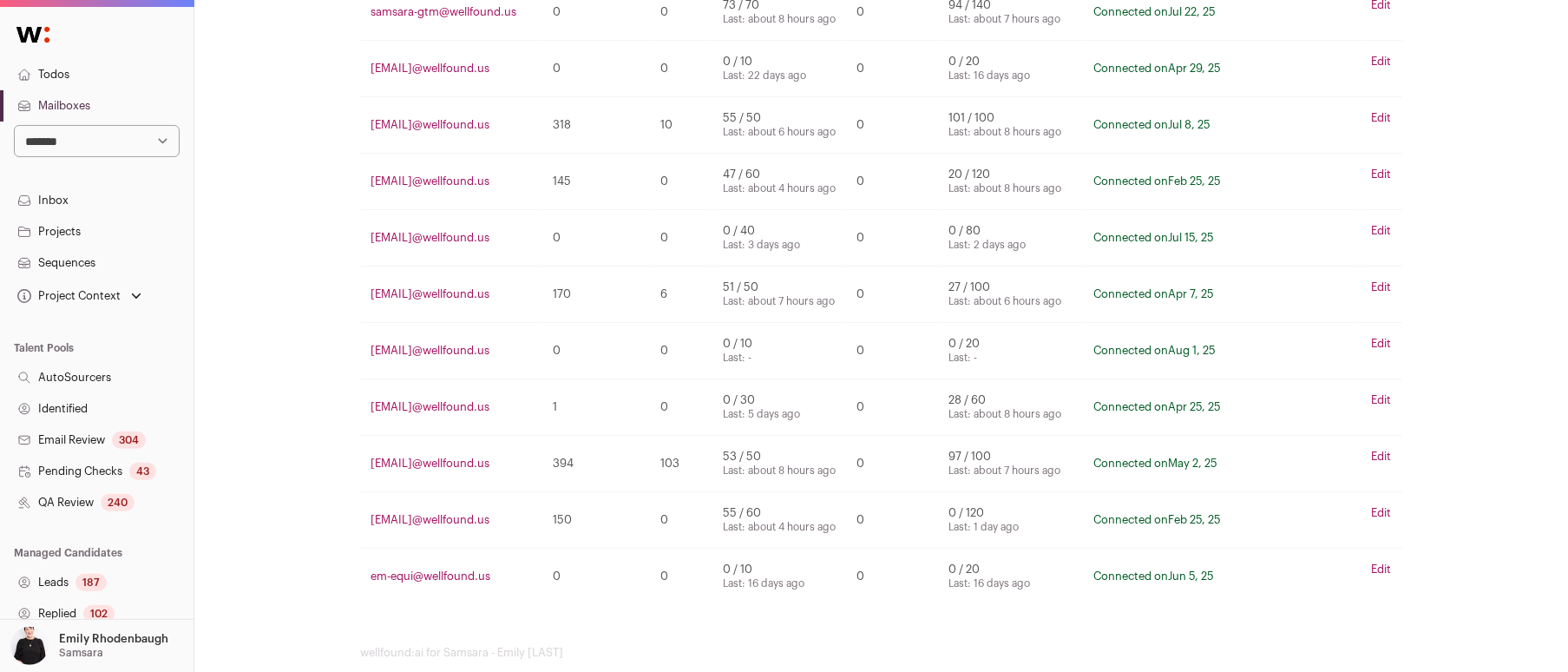 scroll, scrollTop: 592, scrollLeft: 0, axis: vertical 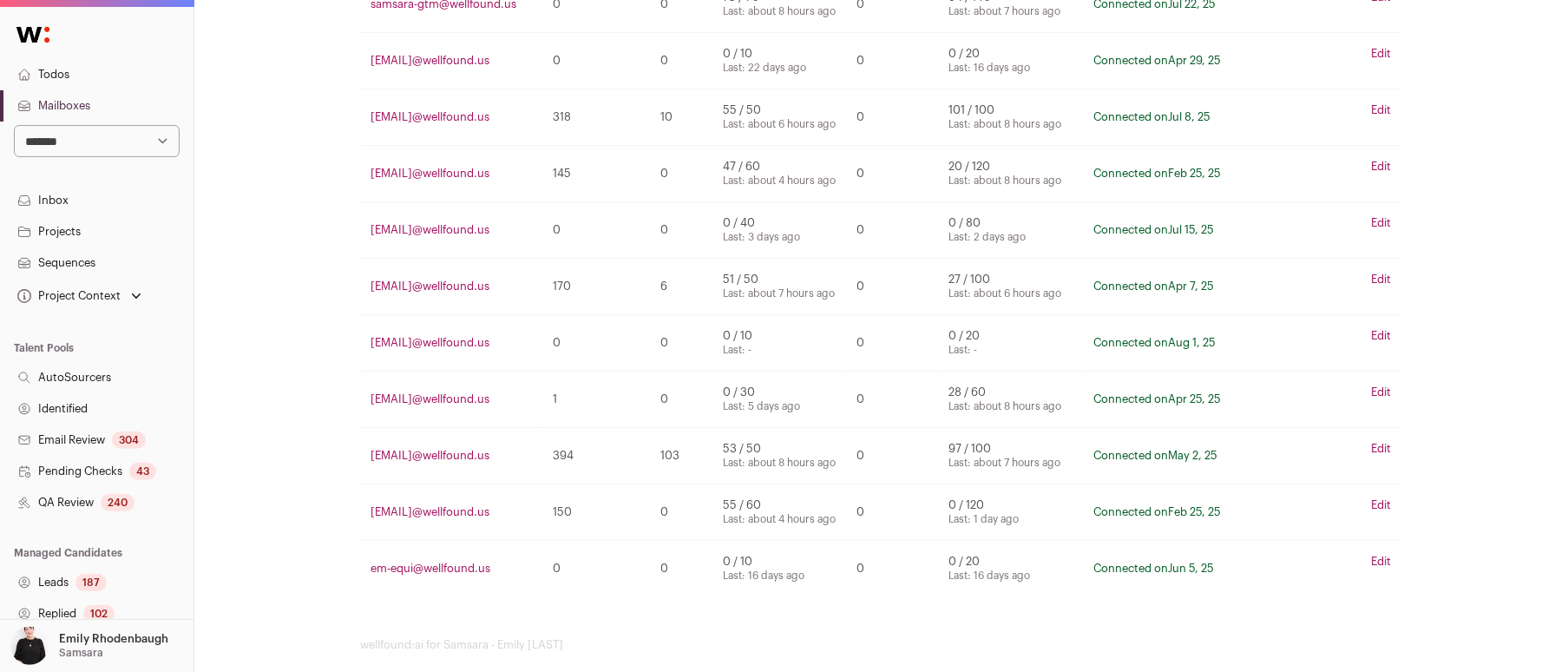 click on "Edit" at bounding box center [1381, 336] 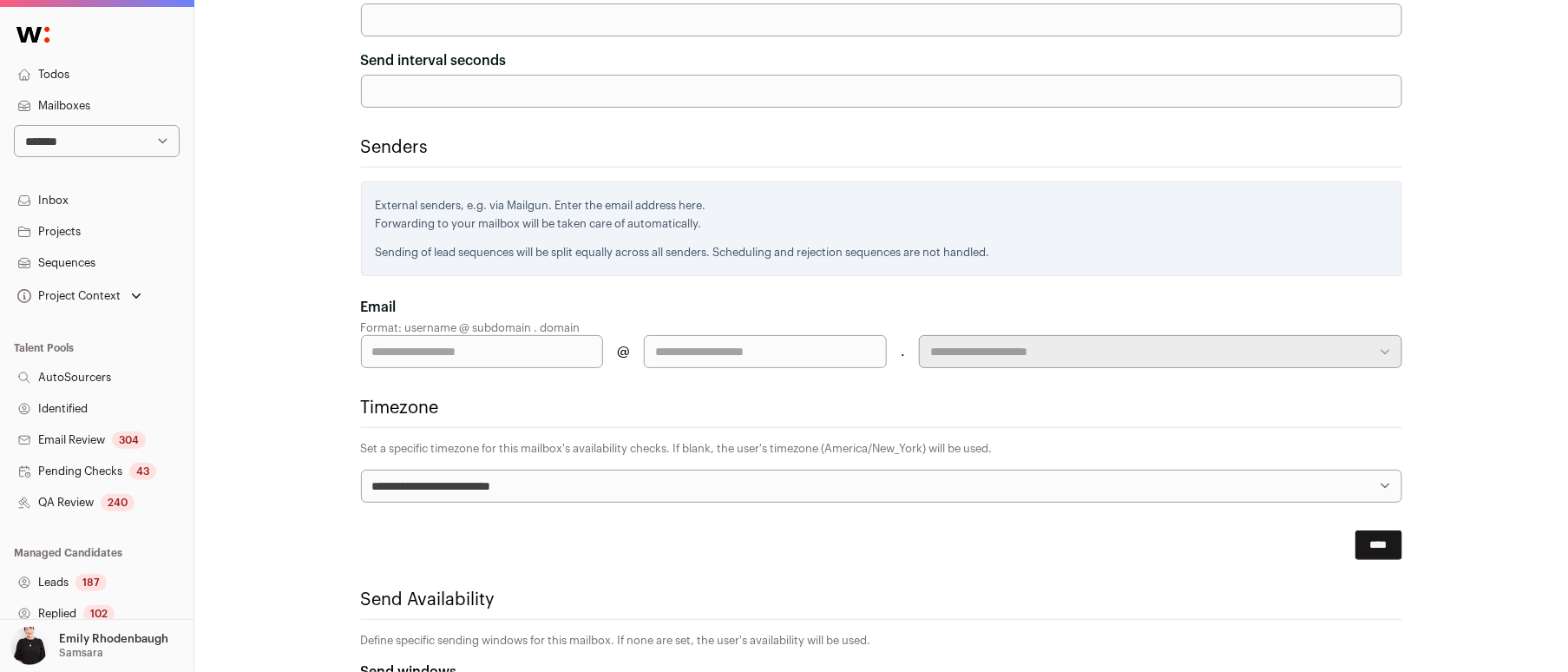 scroll, scrollTop: 461, scrollLeft: 0, axis: vertical 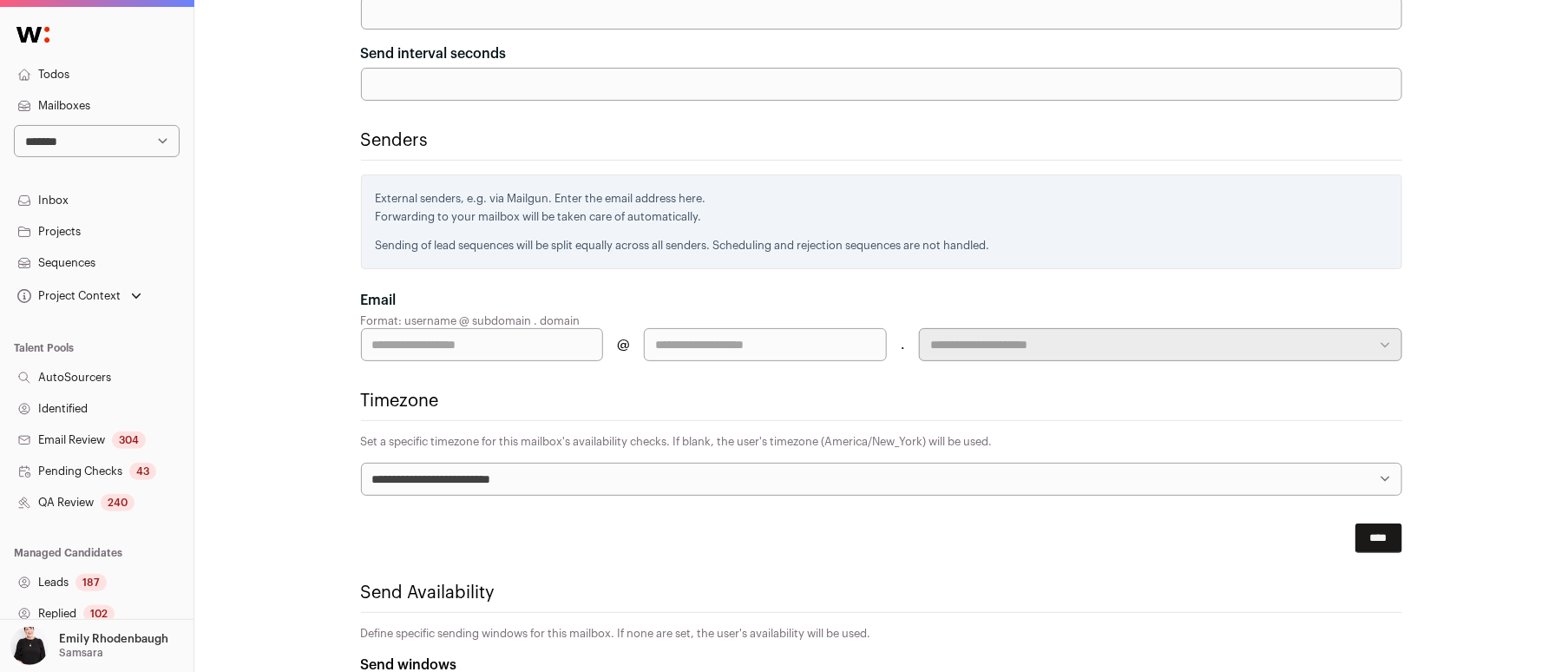 click at bounding box center [482, 345] 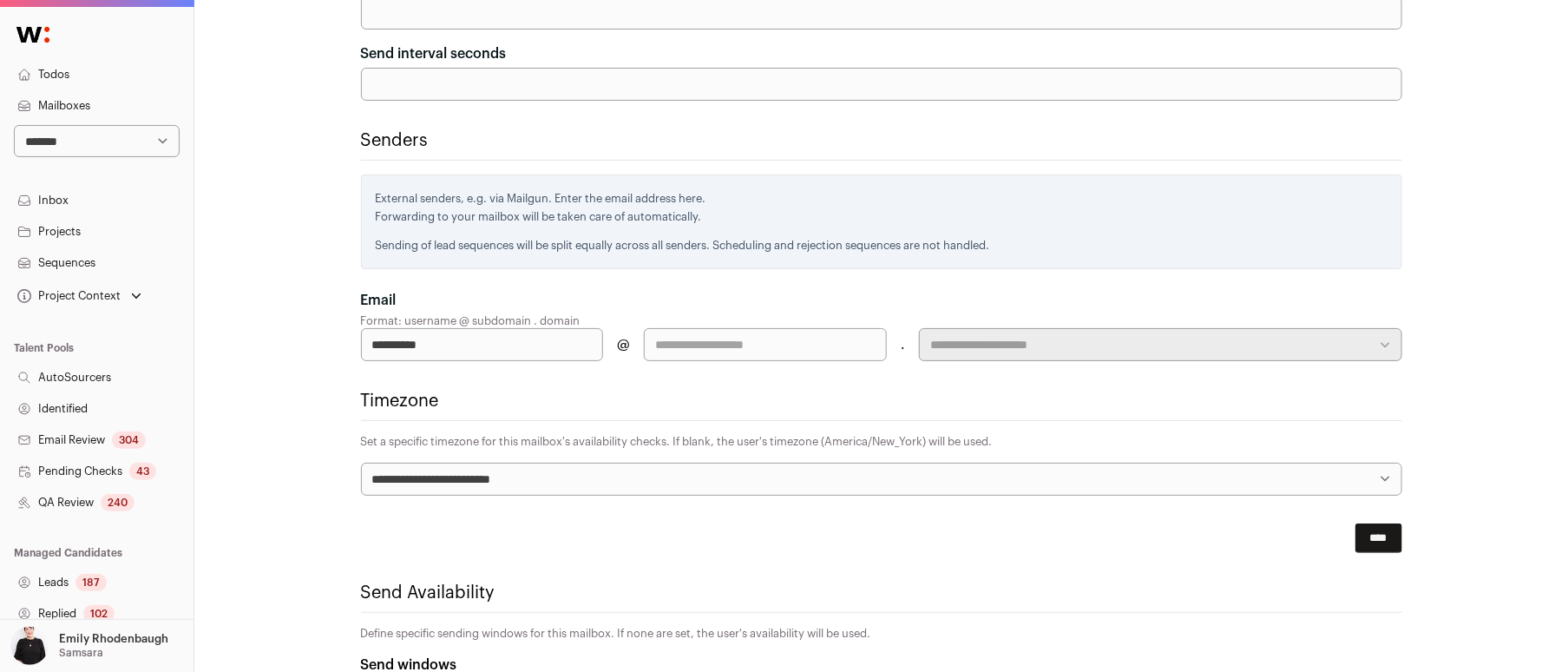 click at bounding box center (765, 345) 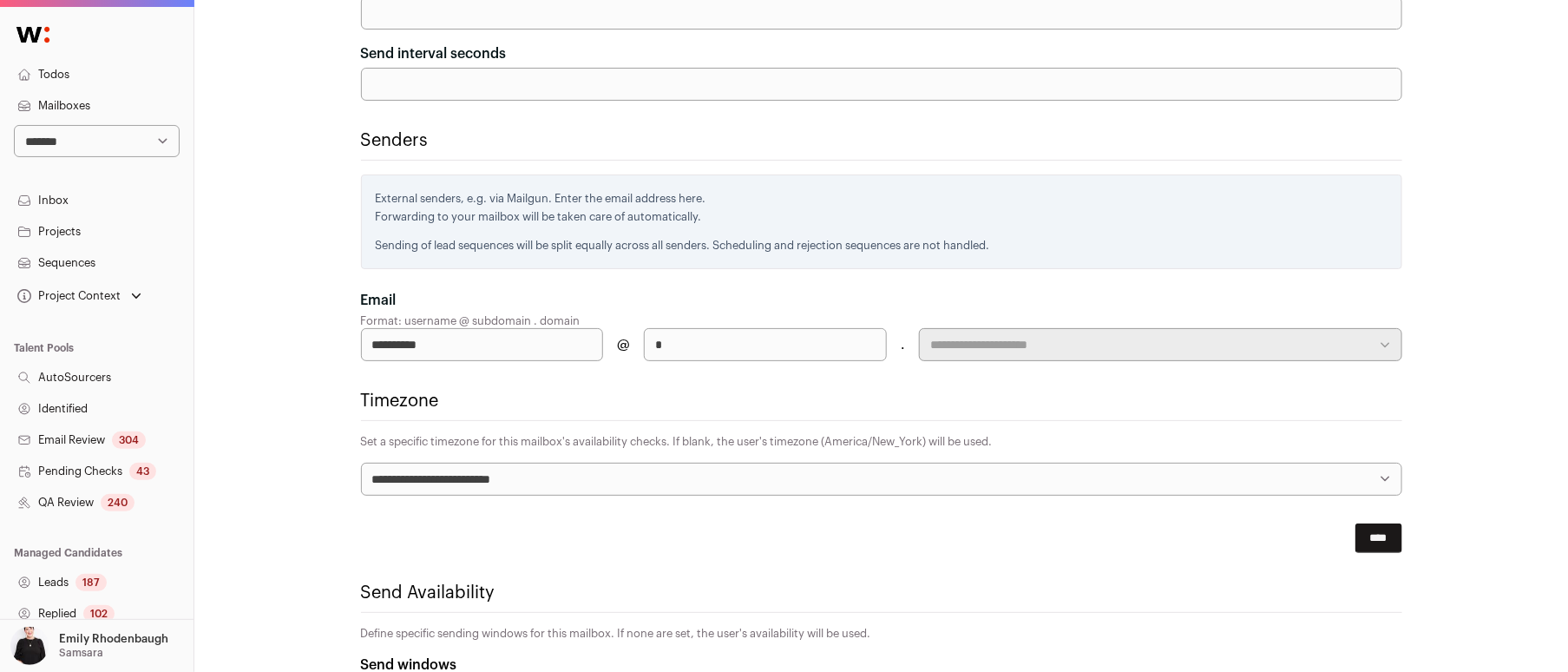 type on "*******" 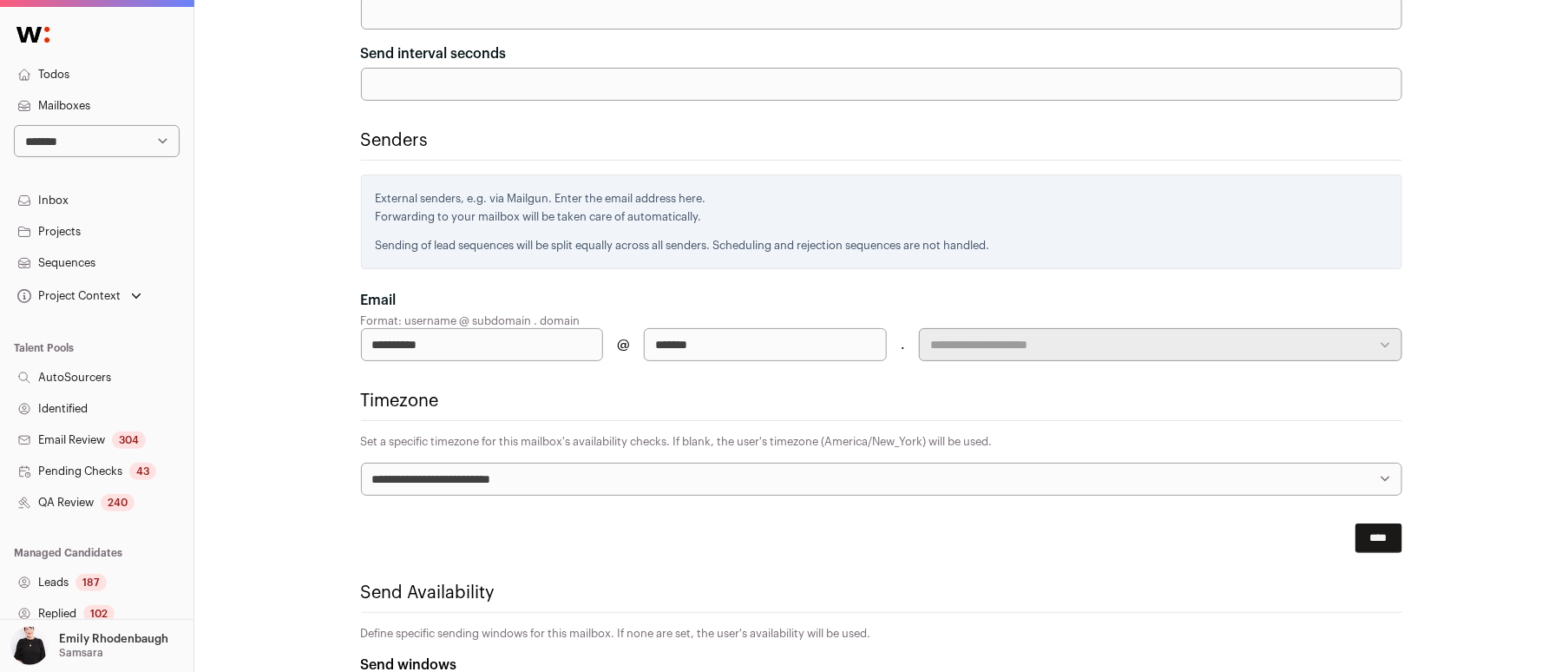 click on "*******" at bounding box center (765, 345) 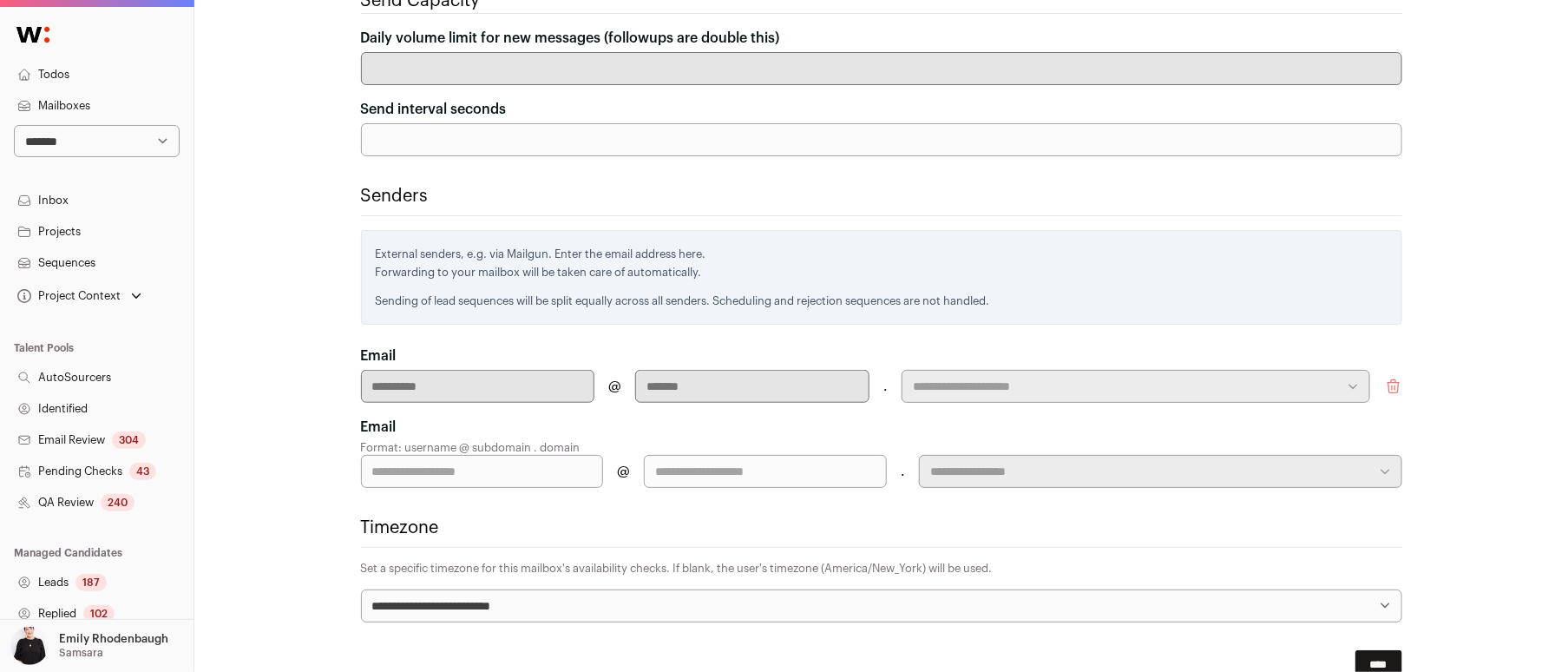 scroll, scrollTop: 517, scrollLeft: 0, axis: vertical 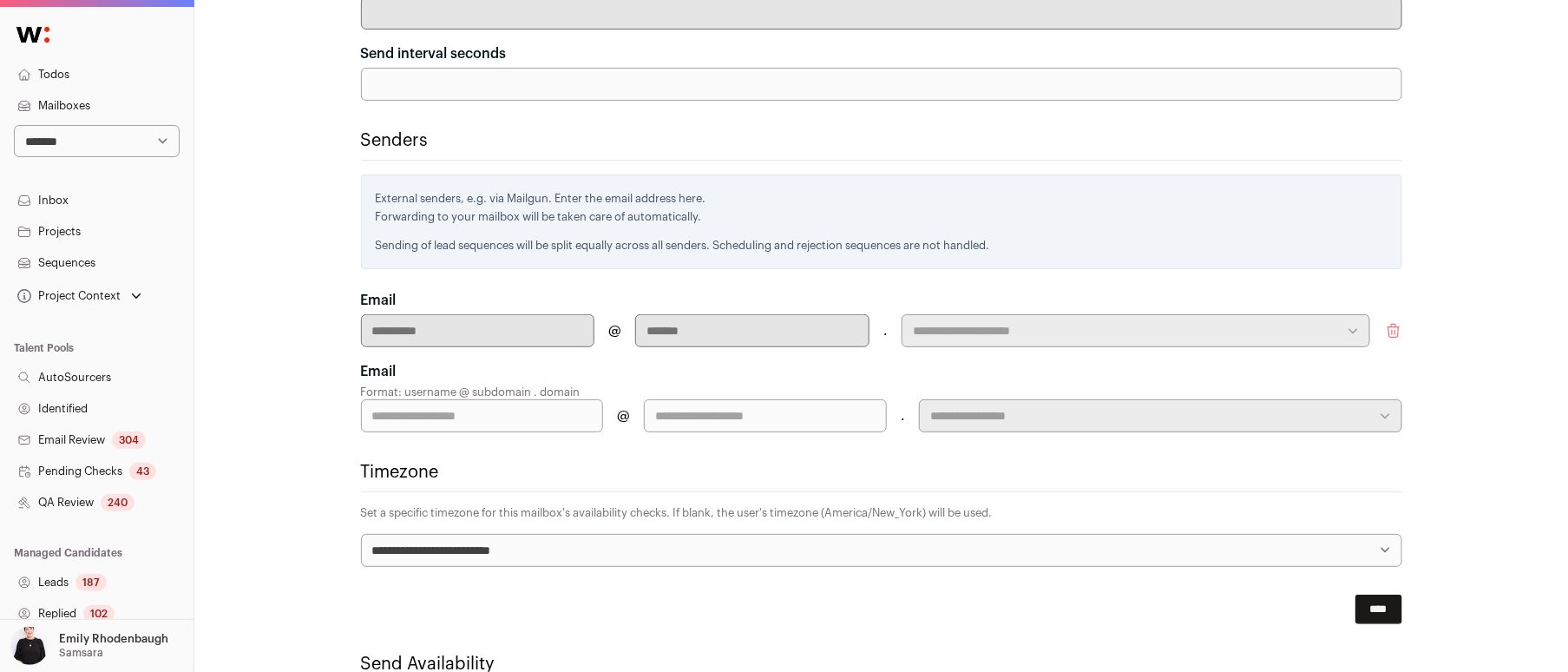 click at bounding box center [482, 416] 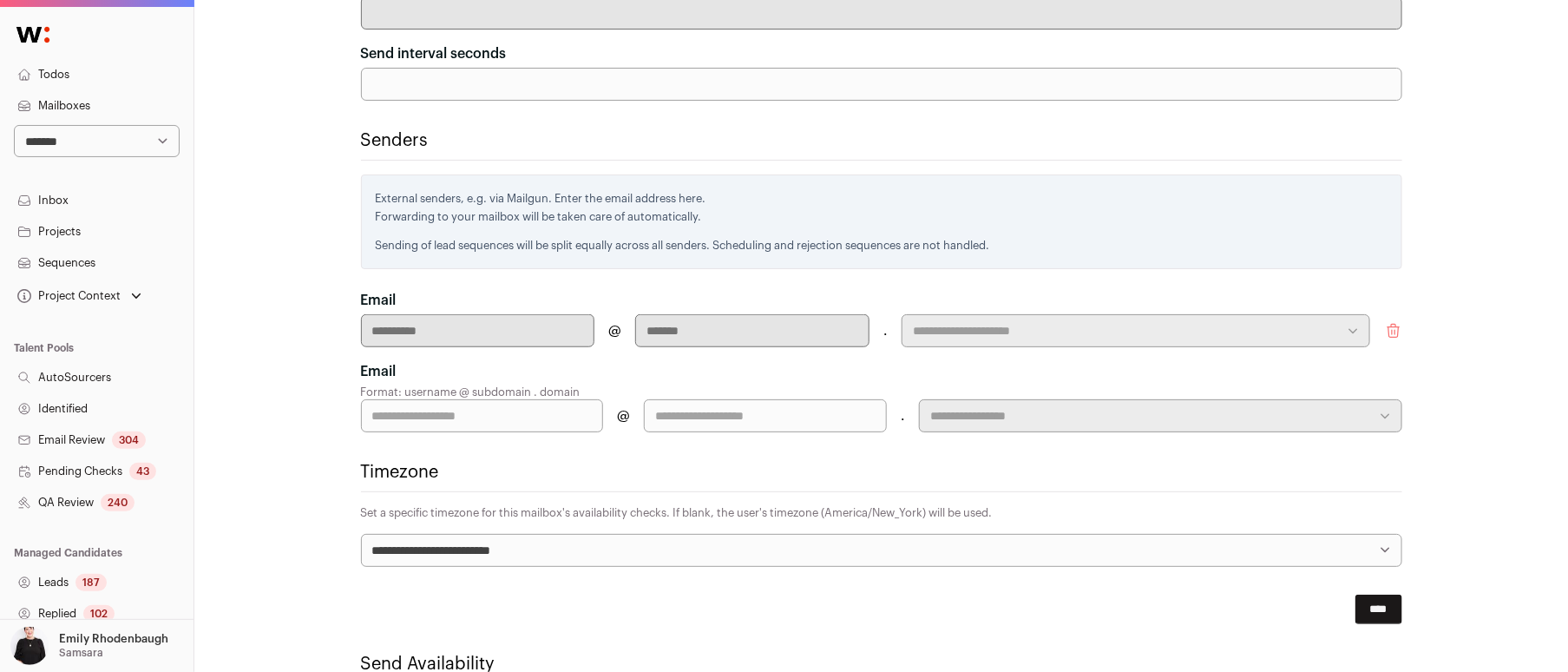 type on "**********" 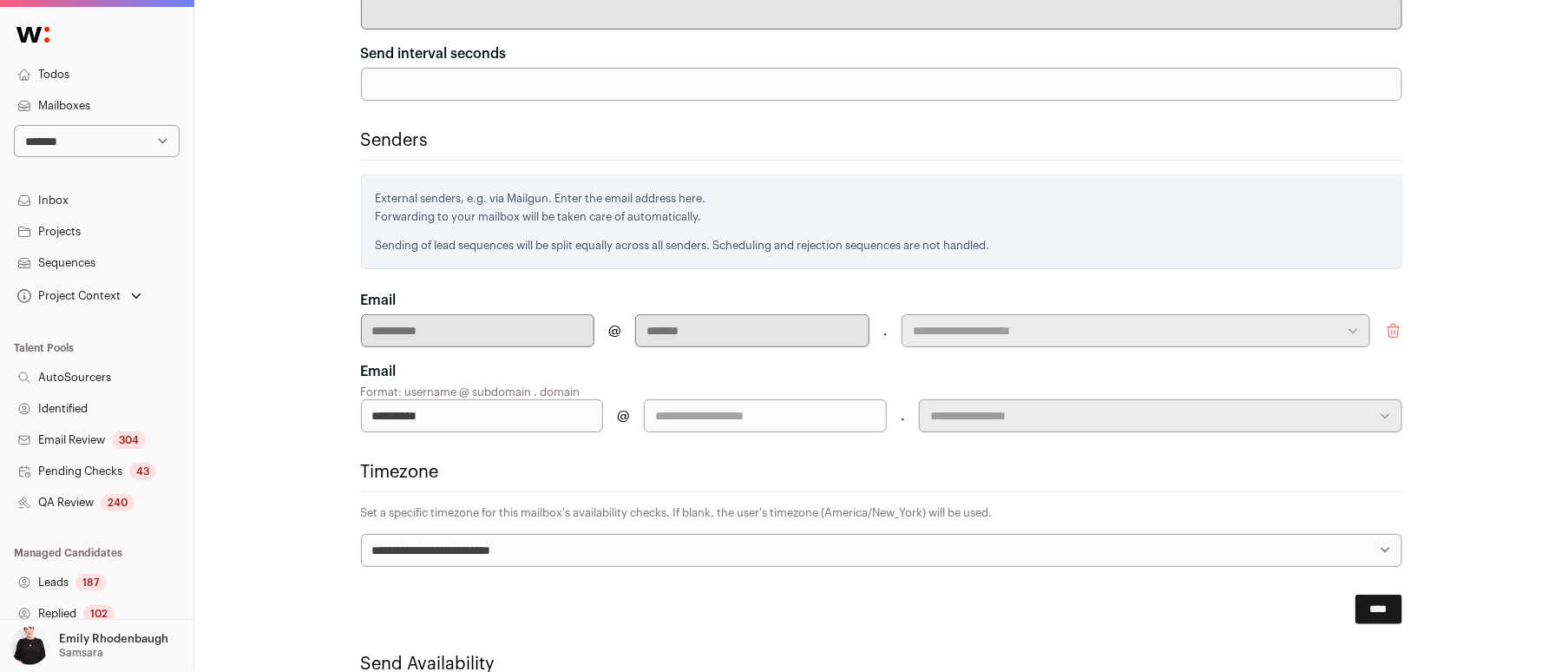 click at bounding box center [765, 416] 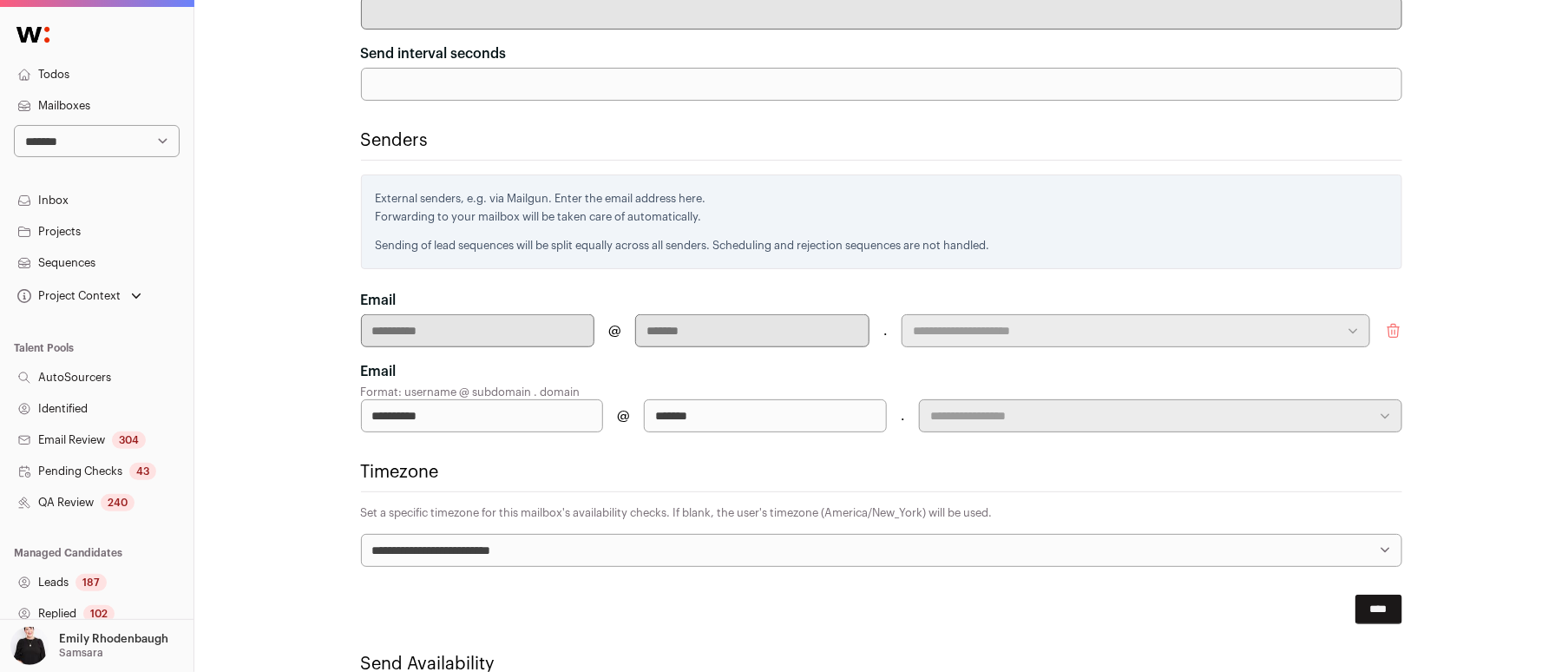 click on "****" at bounding box center [1379, 609] 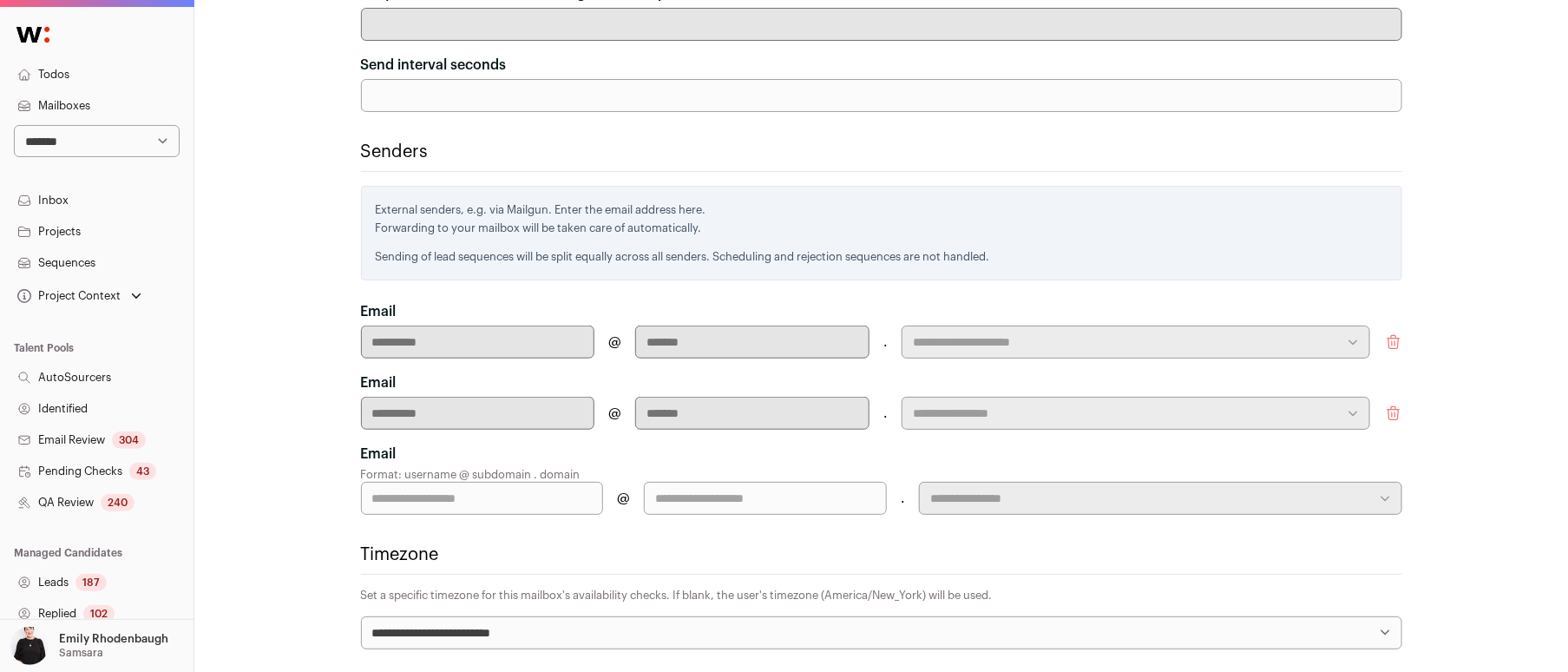 scroll, scrollTop: 509, scrollLeft: 0, axis: vertical 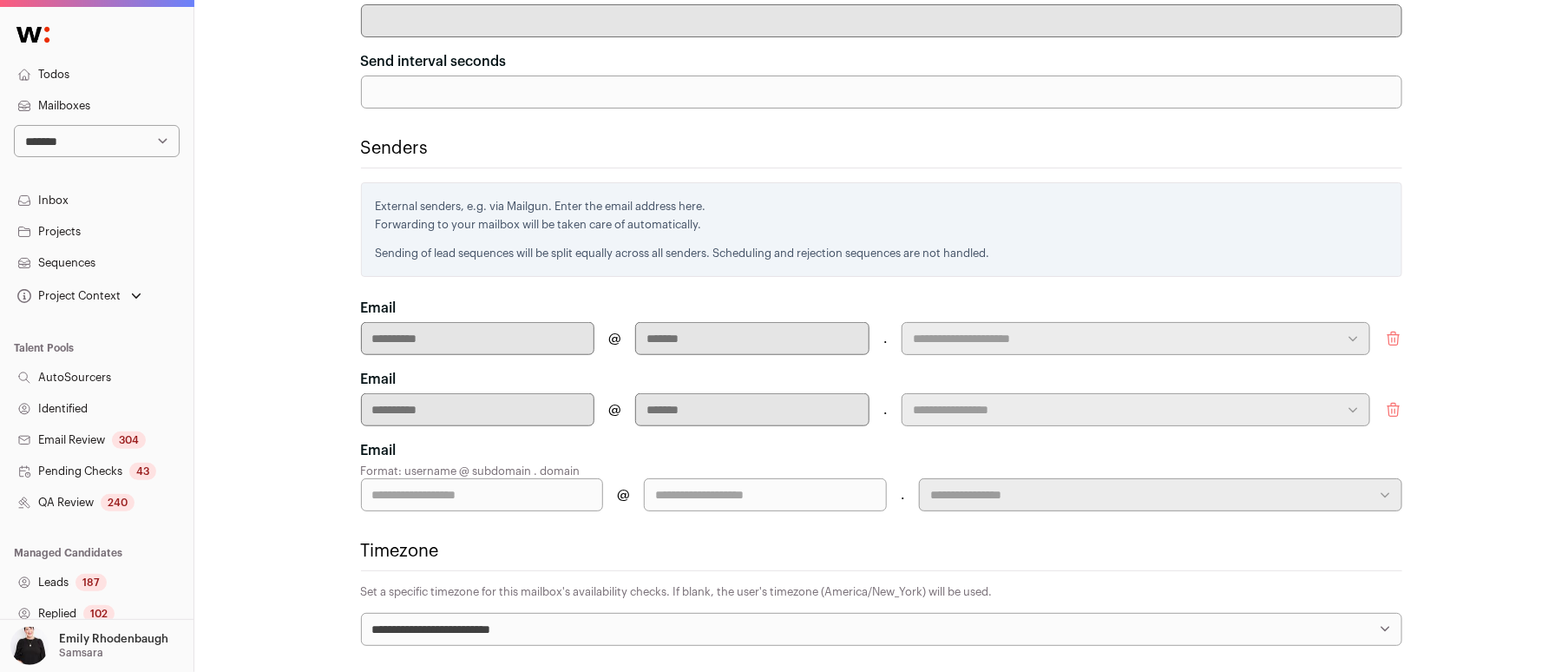 click at bounding box center [482, 495] 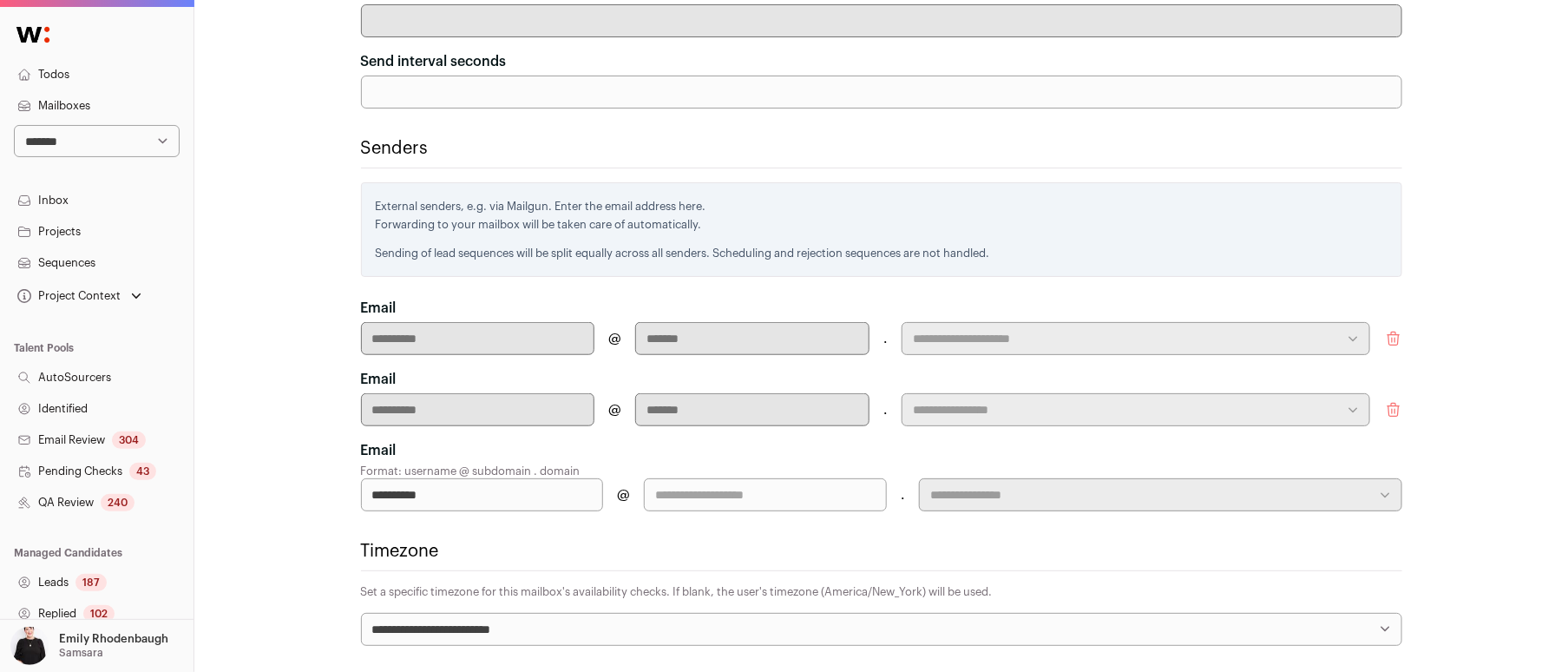 type on "**********" 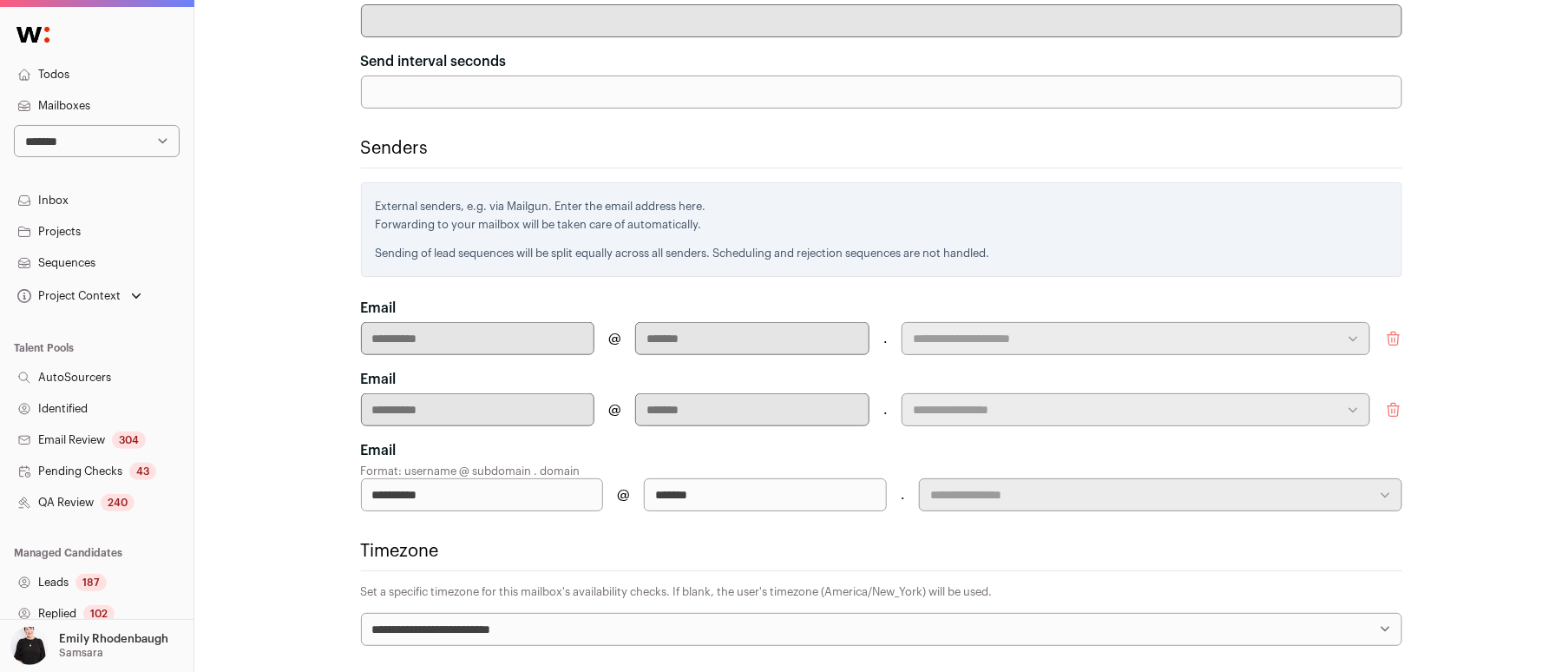 type on "*******" 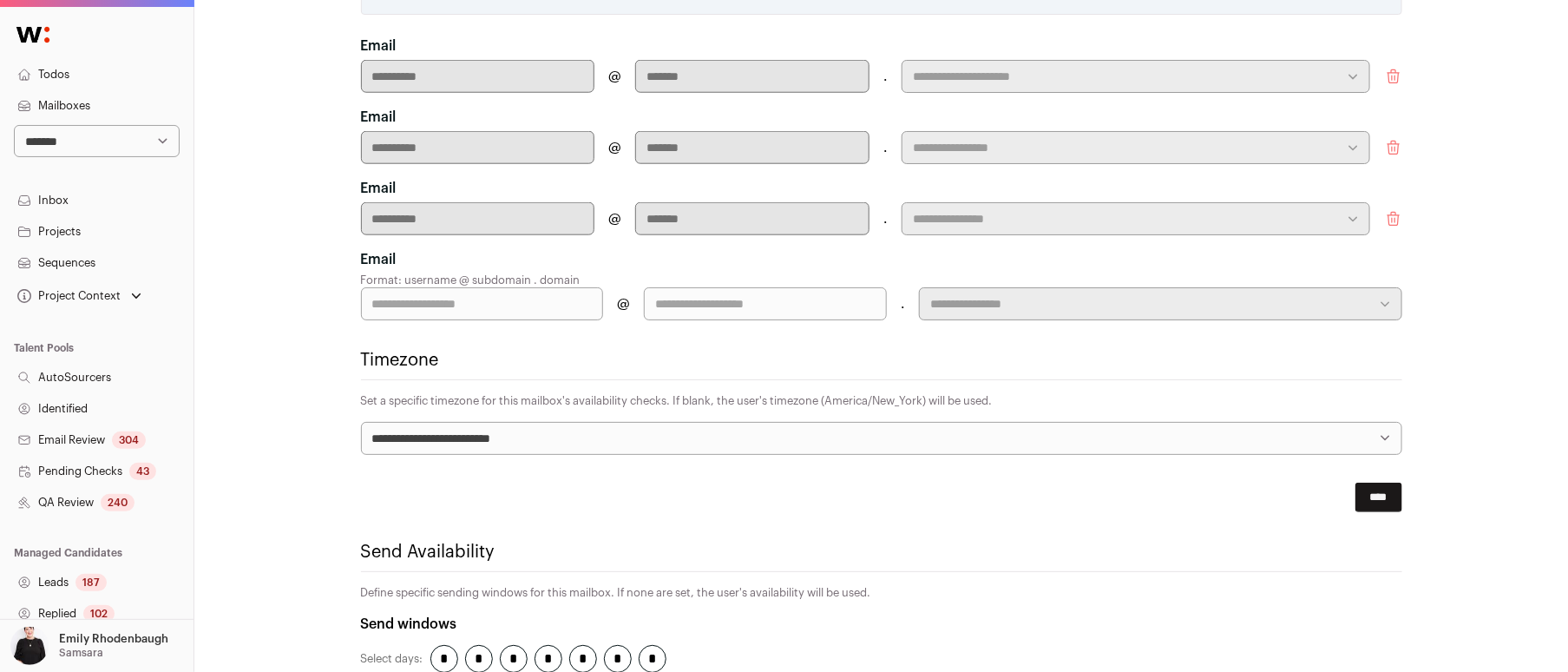 scroll, scrollTop: 881, scrollLeft: 0, axis: vertical 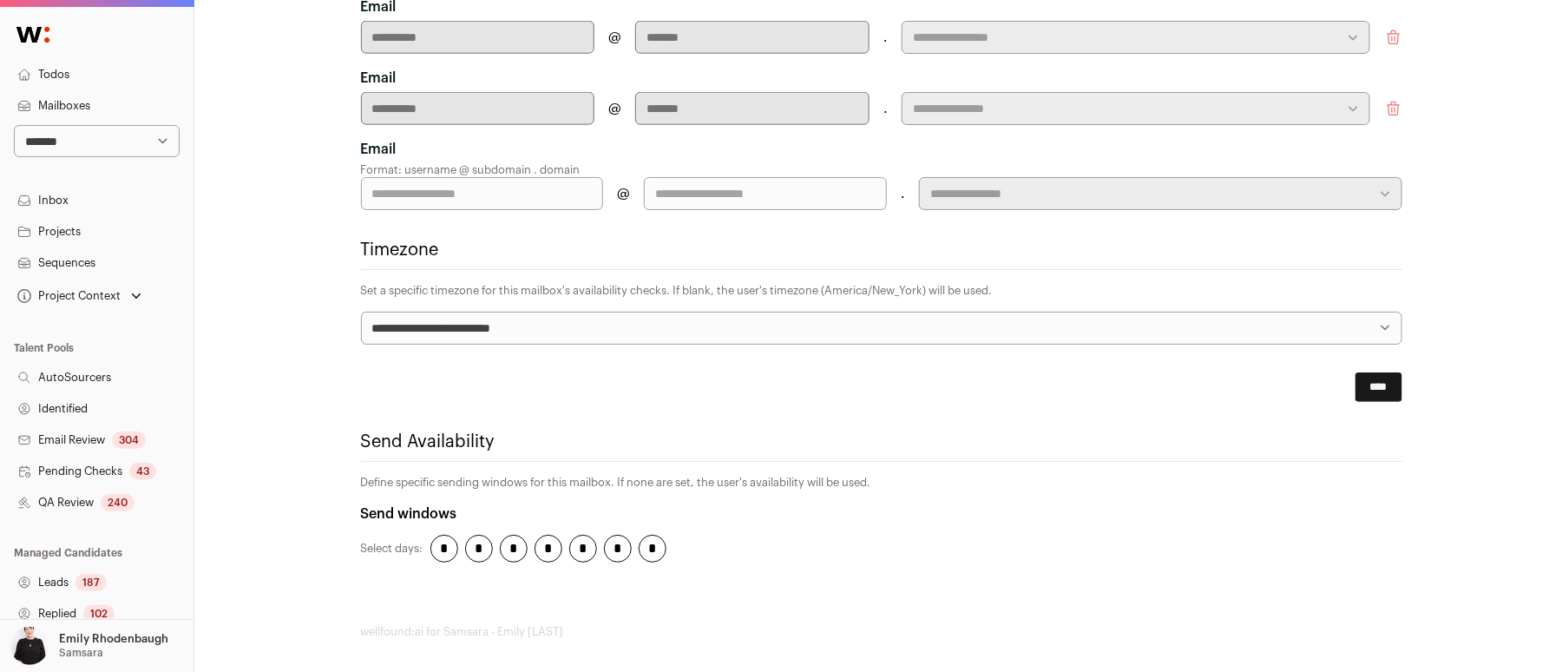 click on "****" at bounding box center (1379, 387) 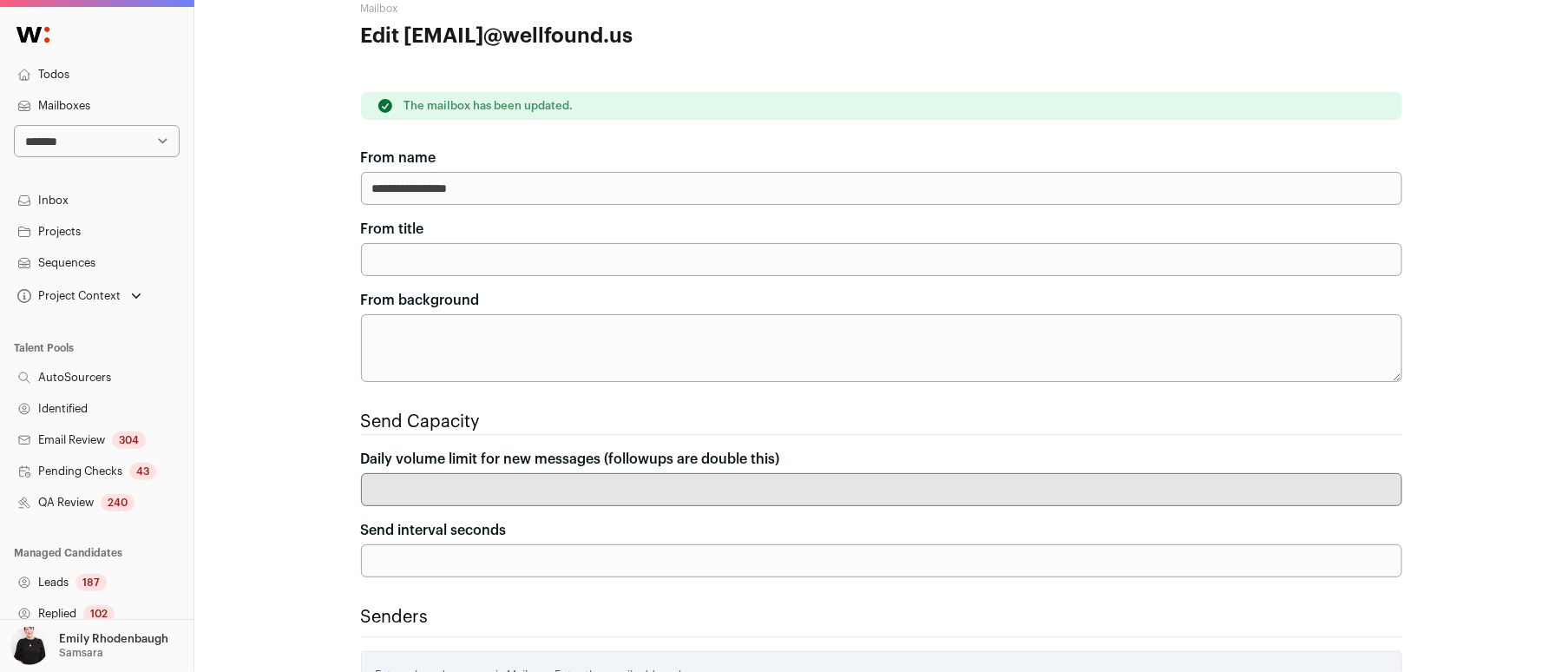 scroll, scrollTop: 0, scrollLeft: 0, axis: both 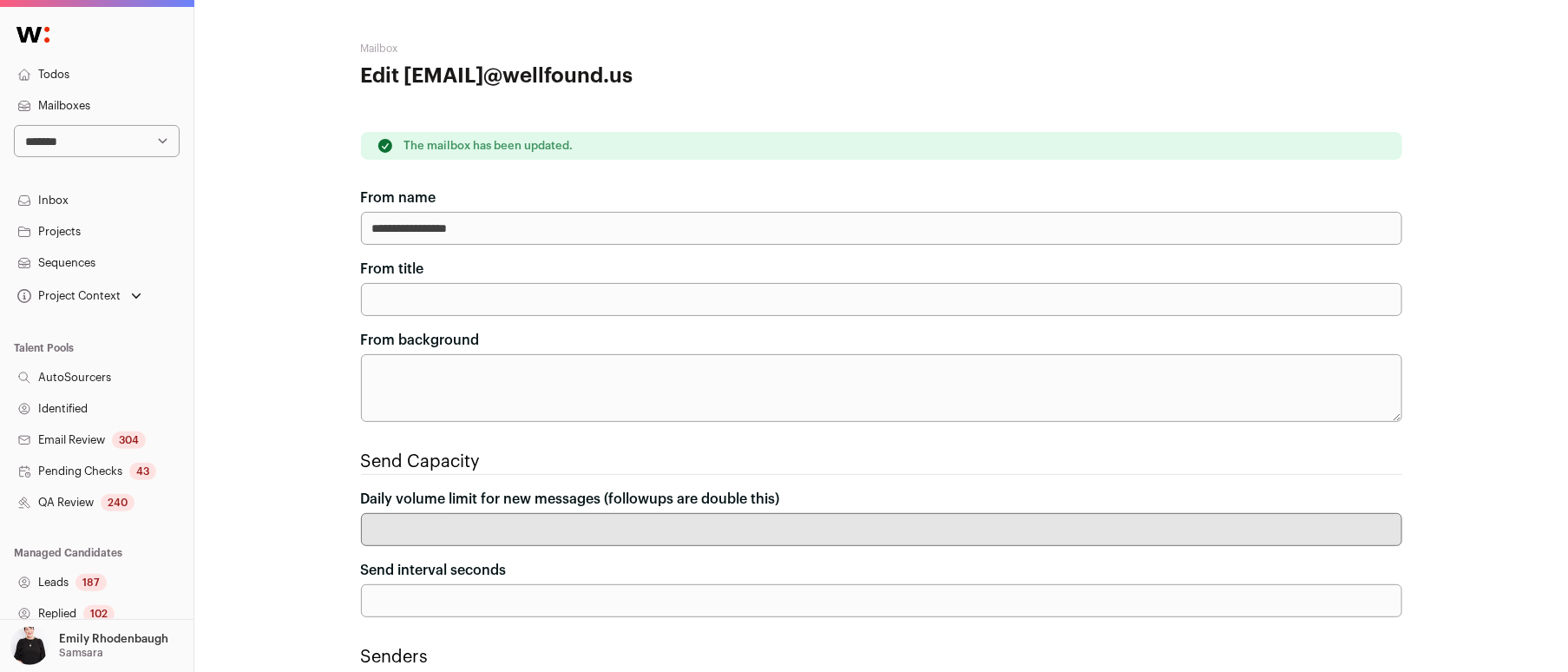 click on "Sequences" at bounding box center [96, 263] 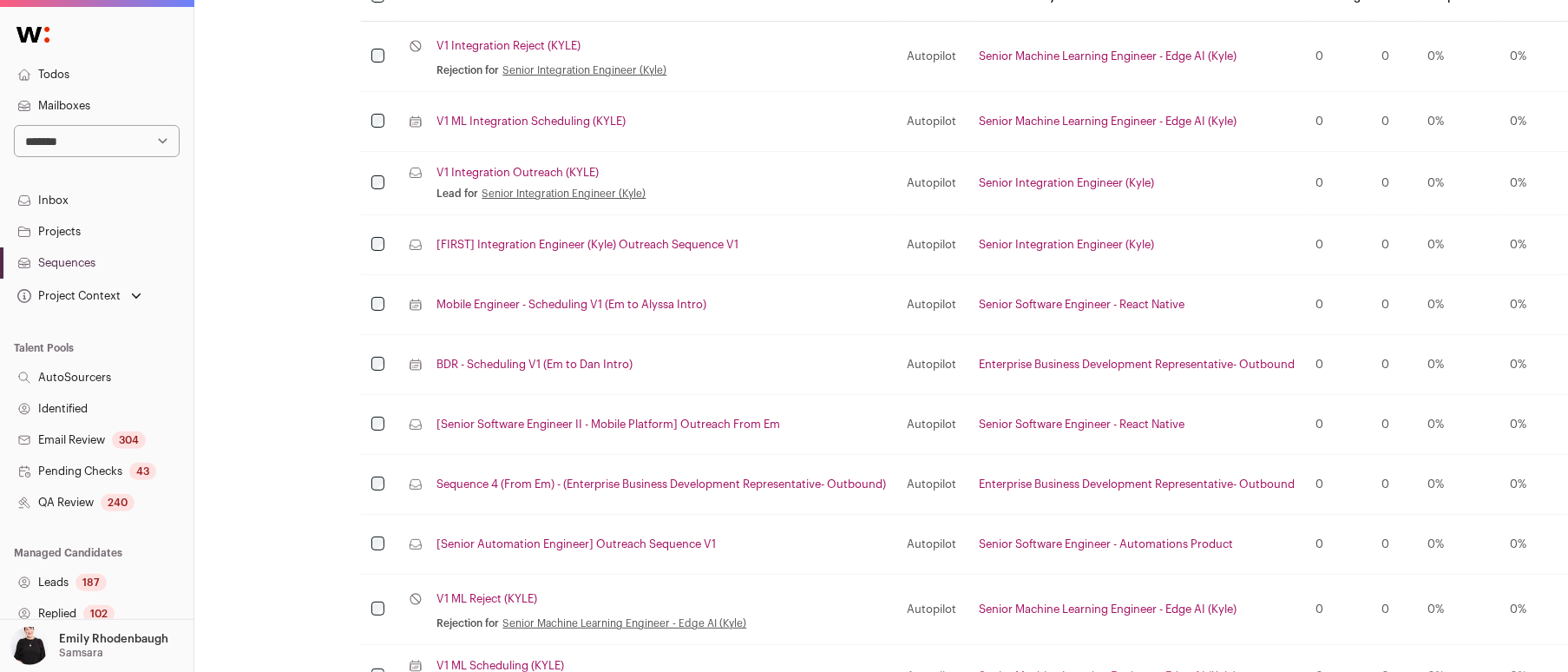scroll, scrollTop: 401, scrollLeft: 0, axis: vertical 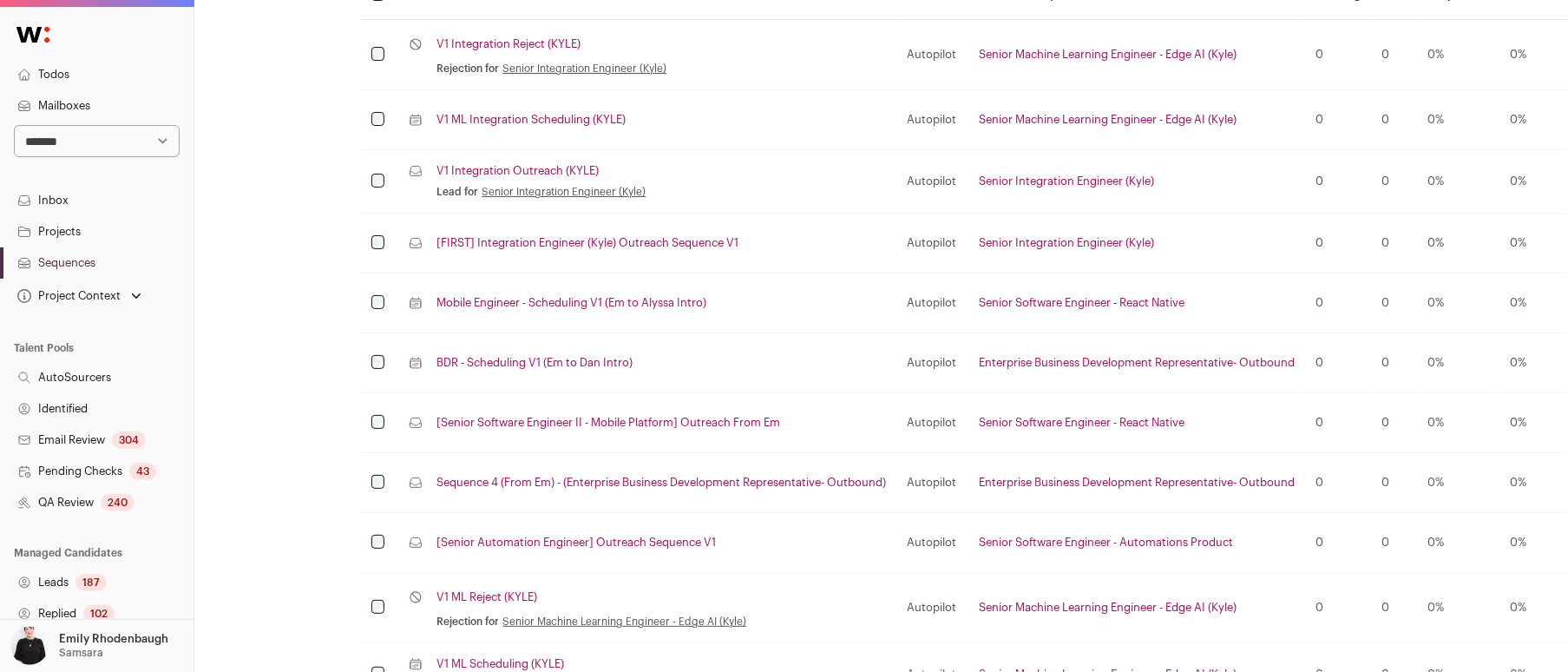 click on "BDR -  Scheduling V1 (Em to Dan Intro)" at bounding box center (535, 363) 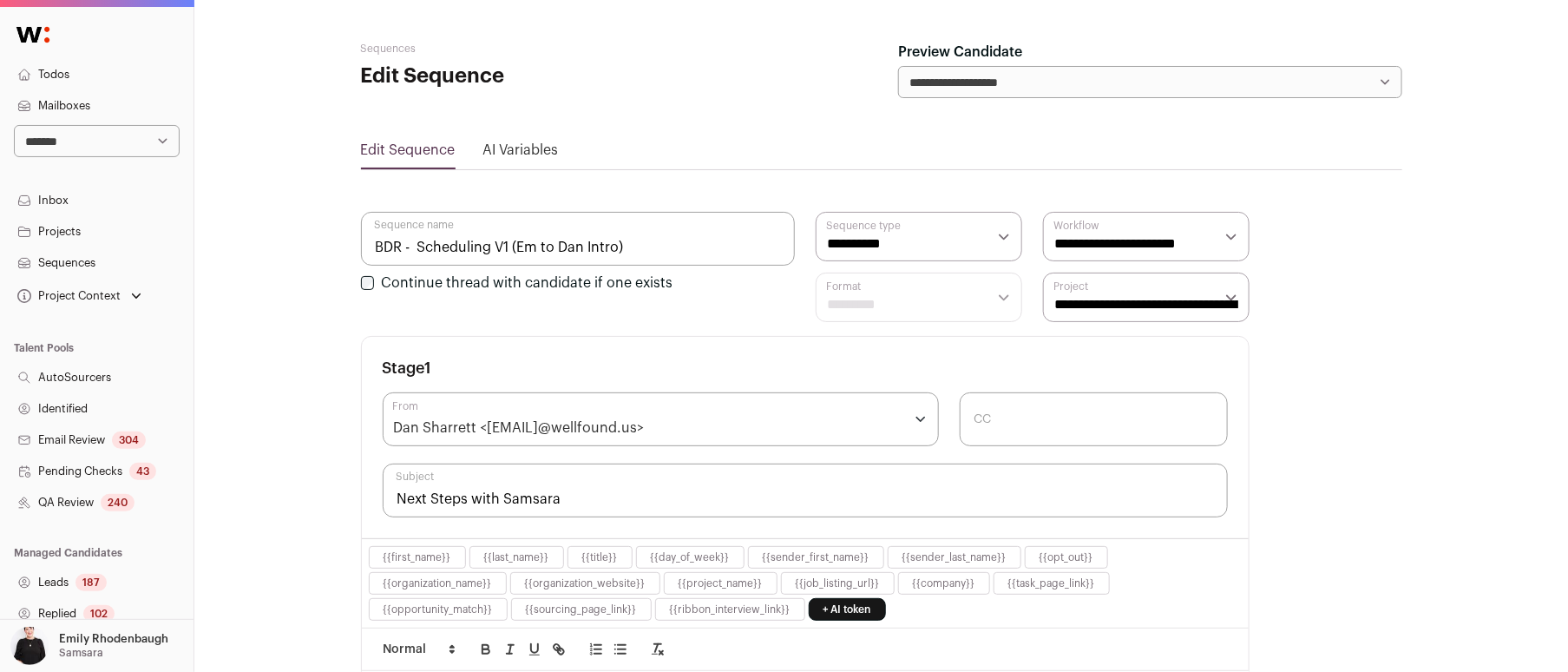 click on "Dan Sharrett <samsara-gtm@wellfound.us>" at bounding box center (661, 419) 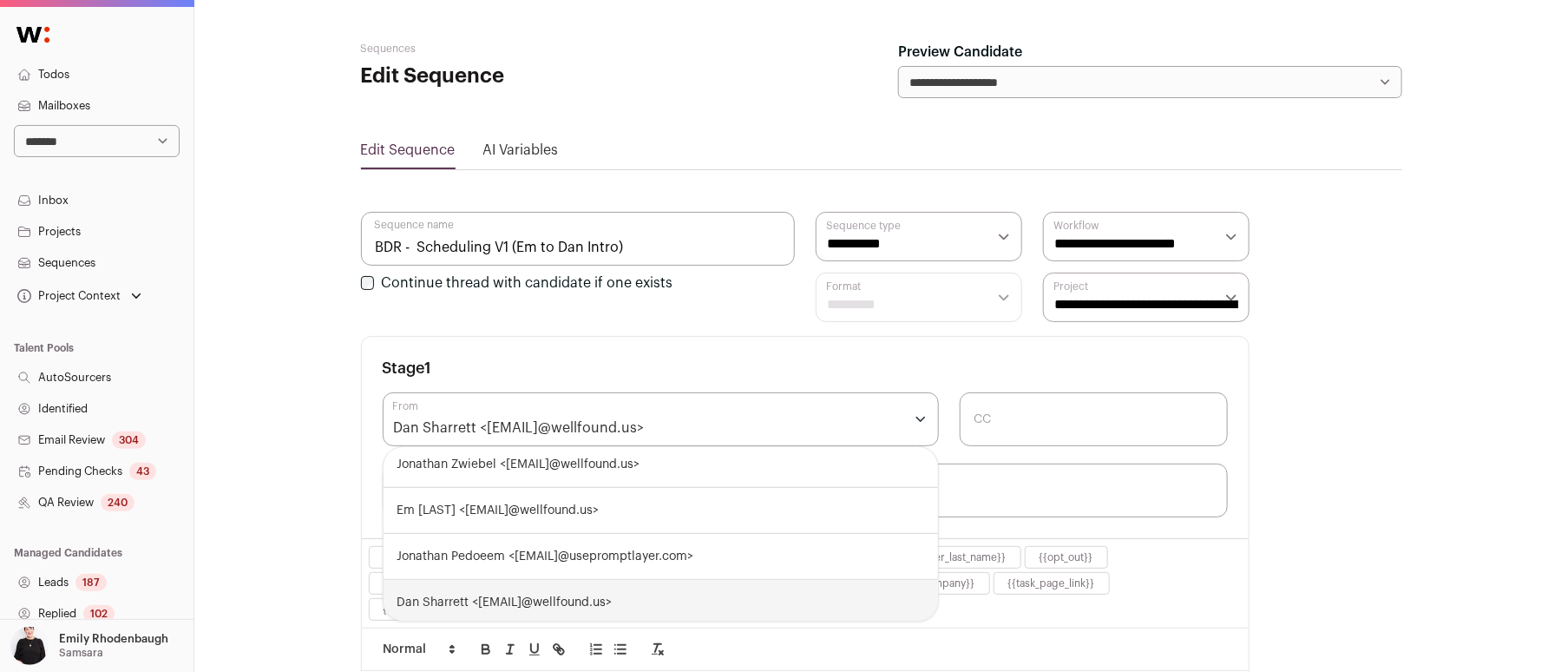 click on "From" at bounding box center (774, 428) 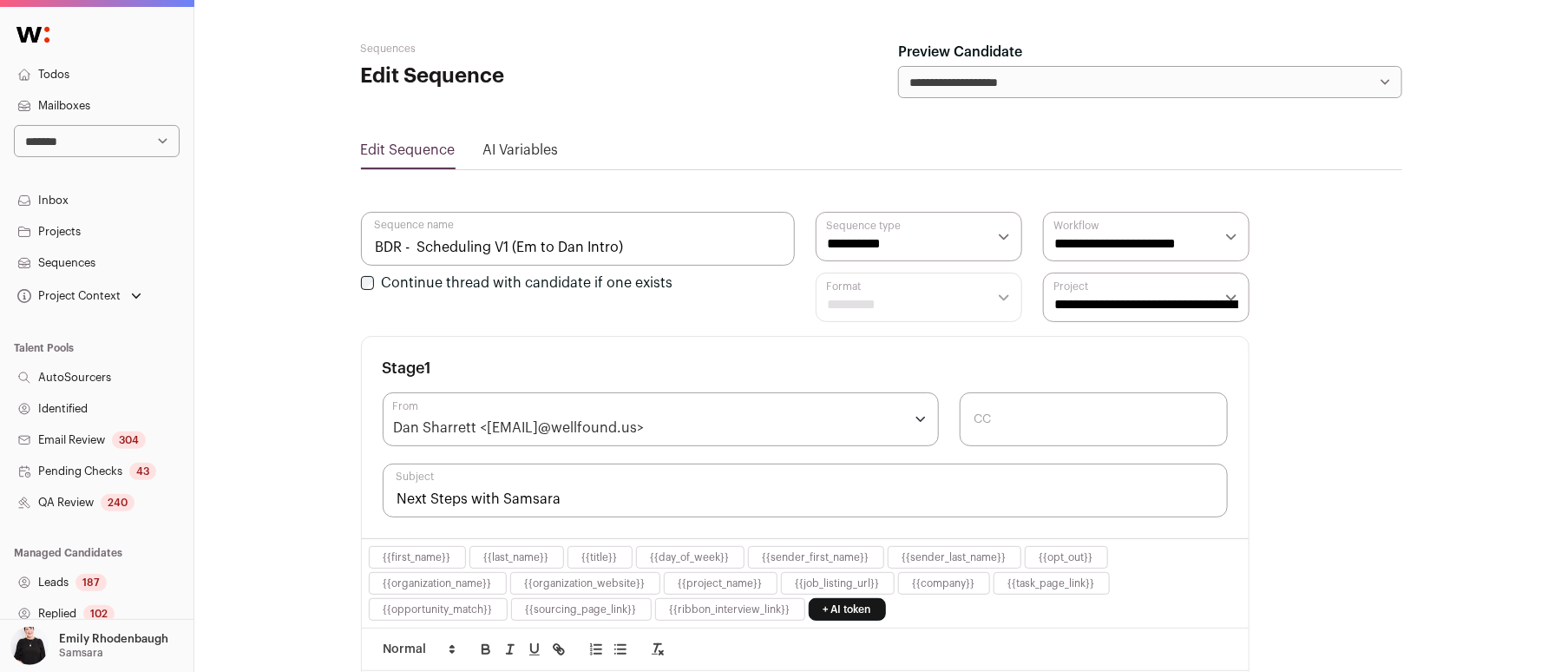 drag, startPoint x: 679, startPoint y: 426, endPoint x: 390, endPoint y: 425, distance: 289.002 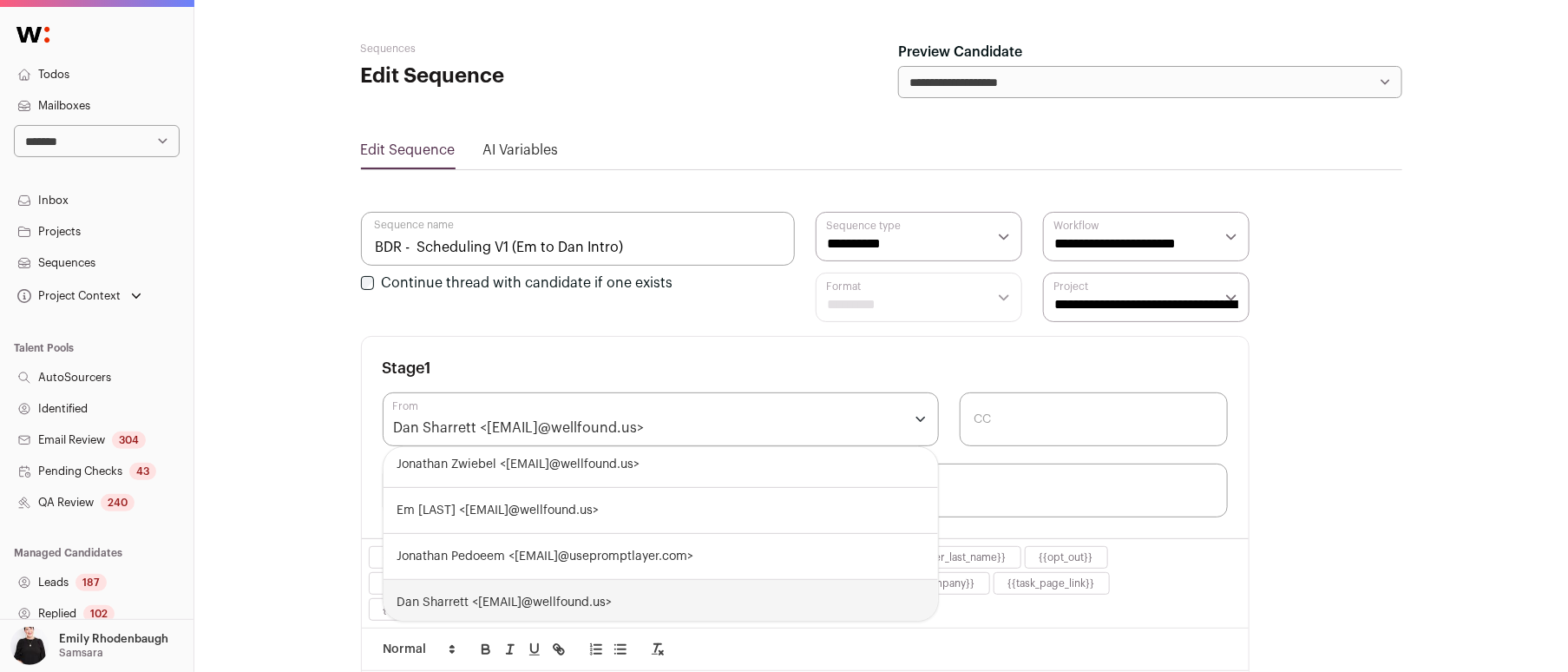 click on "Dan Sharrett <samsara-gtm@wellfound.us>" at bounding box center [519, 428] 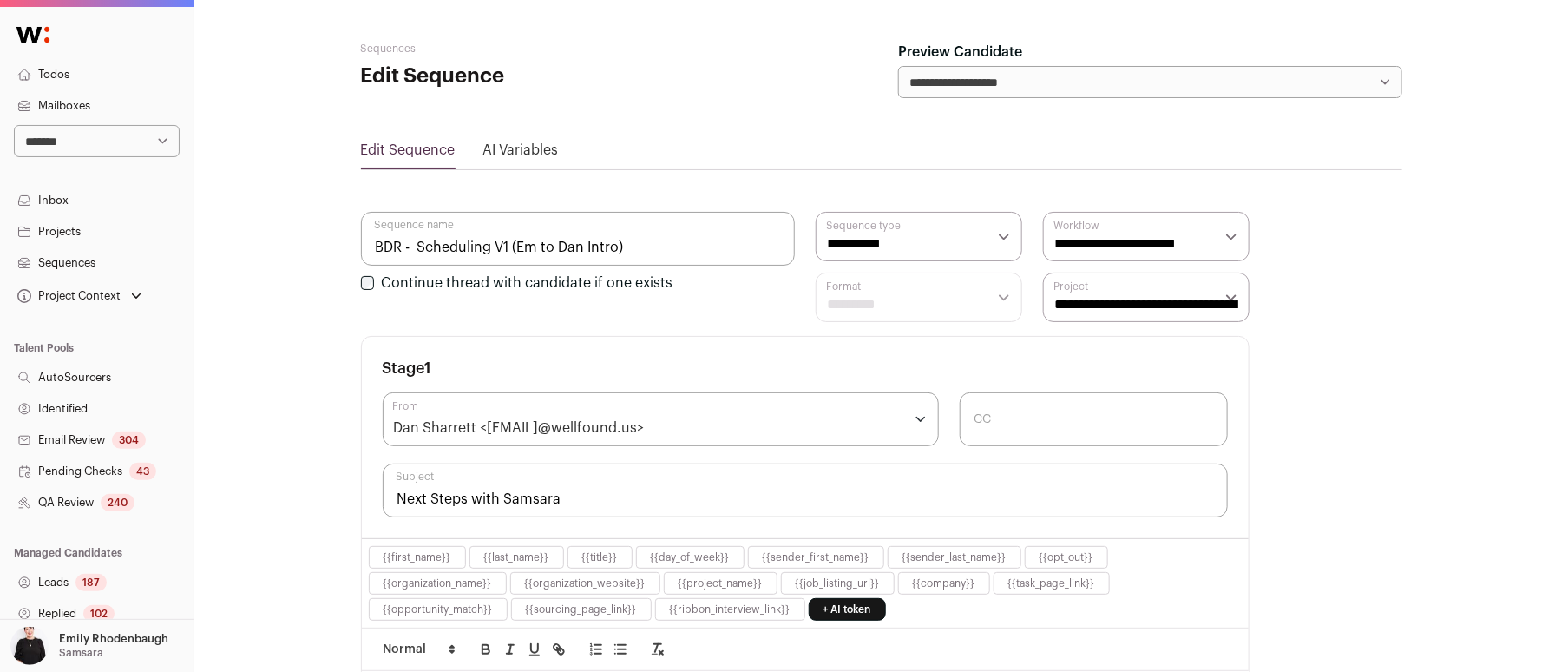 click on "Dan Sharrett <samsara-gtm@wellfound.us>" at bounding box center [519, 428] 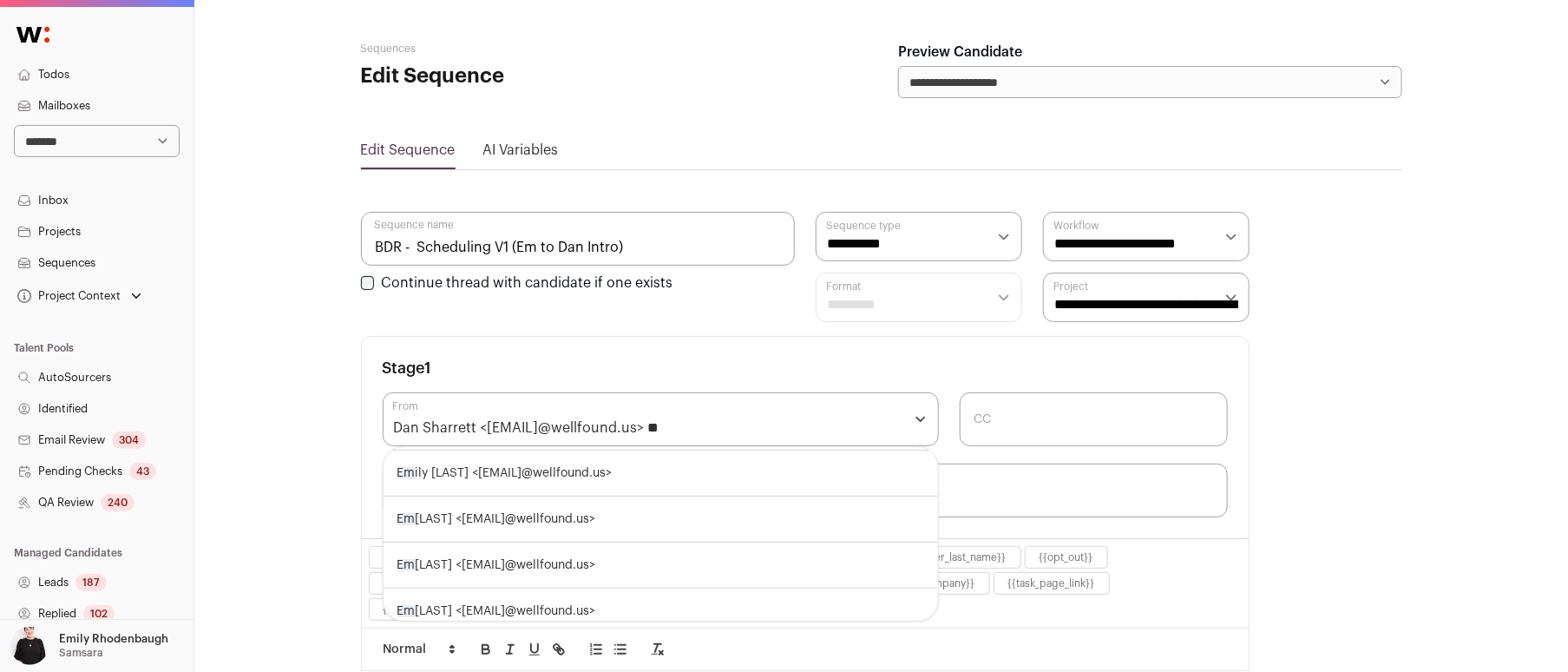 type on "*" 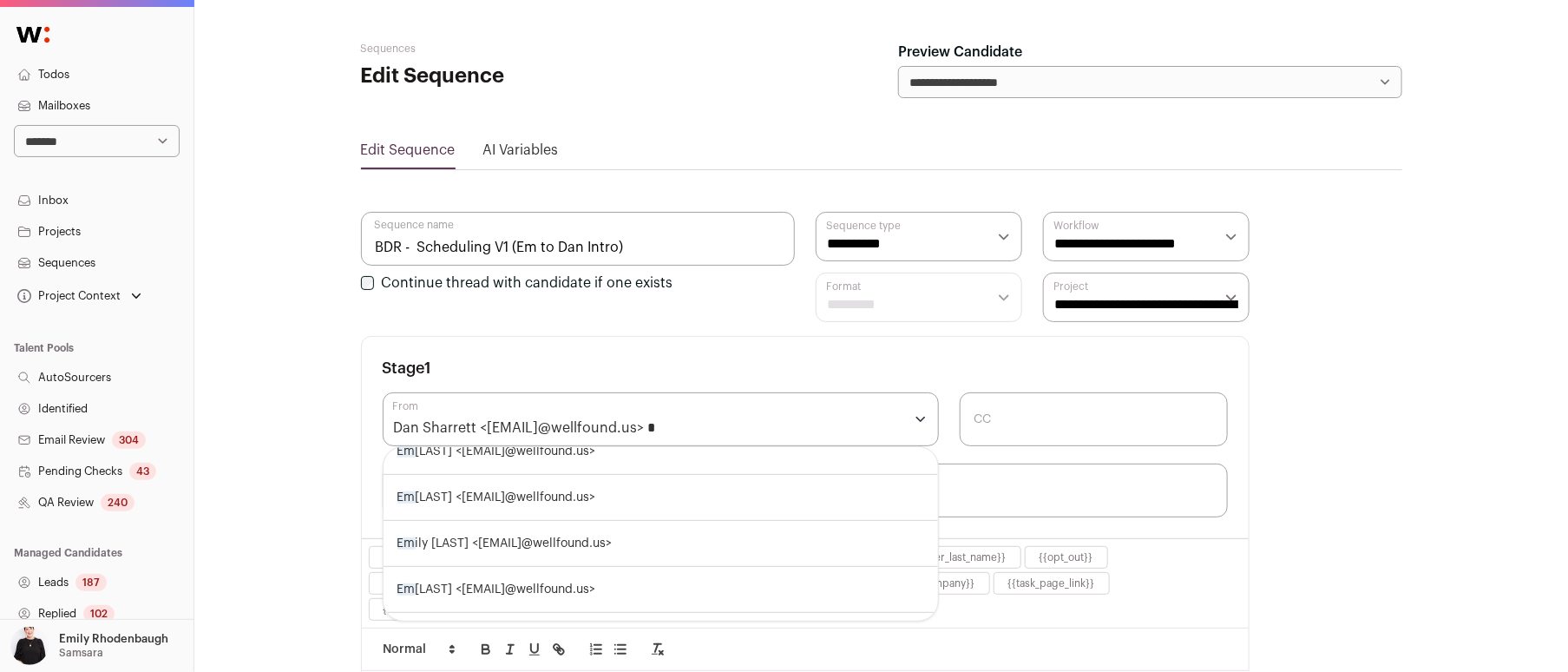 type 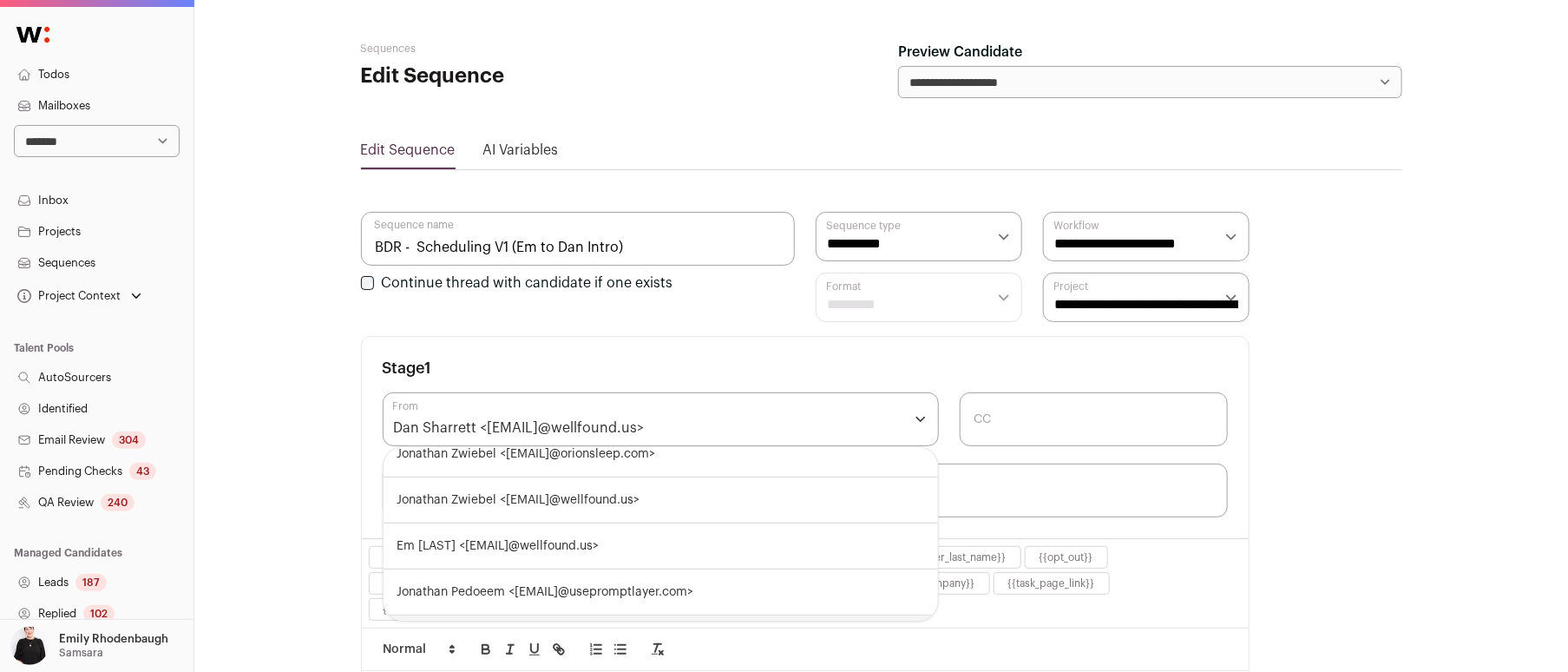 scroll, scrollTop: 511, scrollLeft: 0, axis: vertical 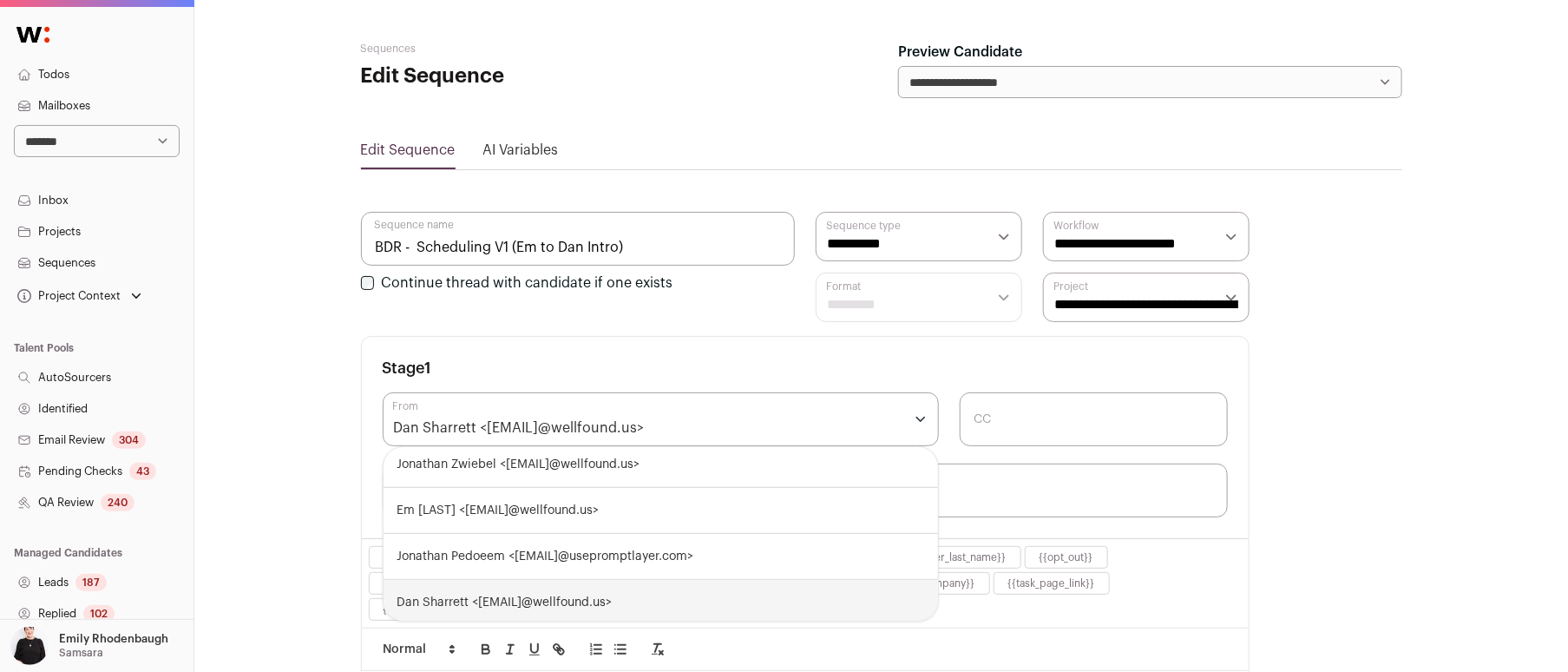 select 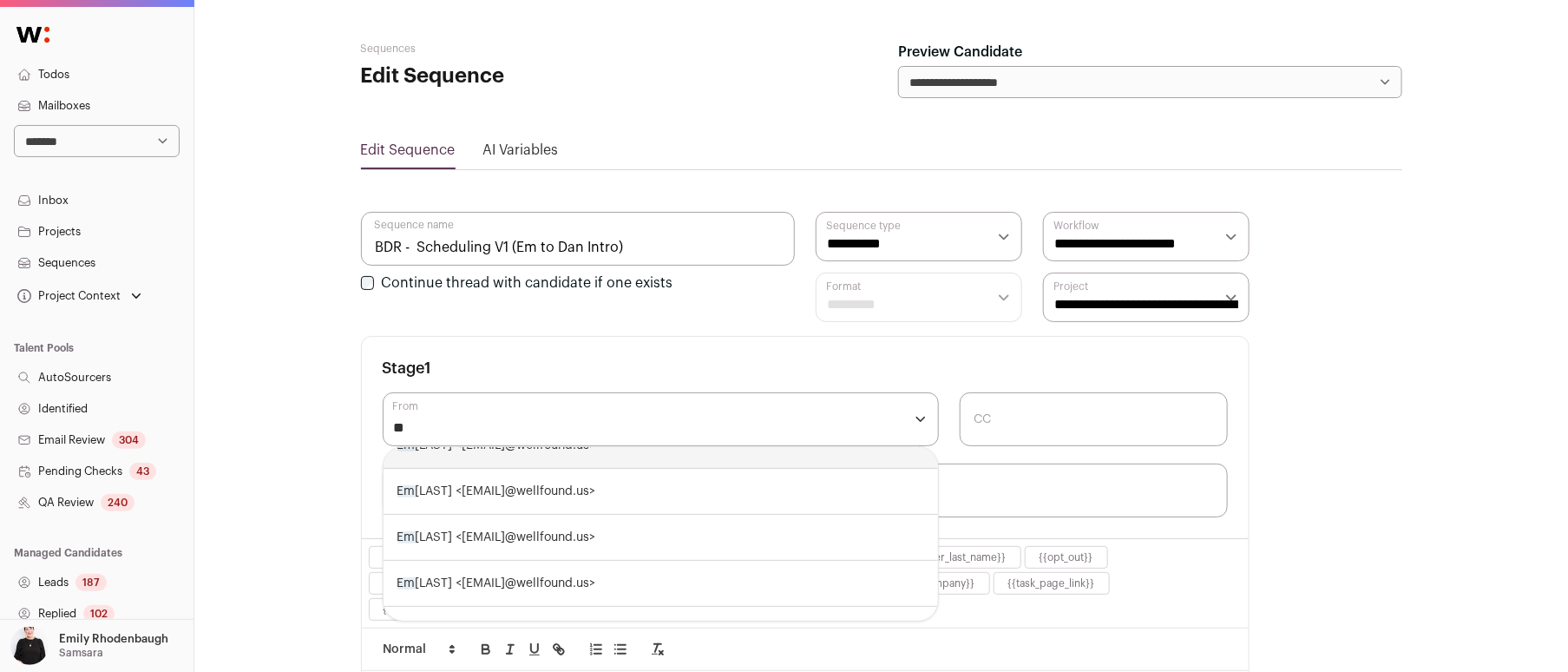 scroll, scrollTop: 0, scrollLeft: 0, axis: both 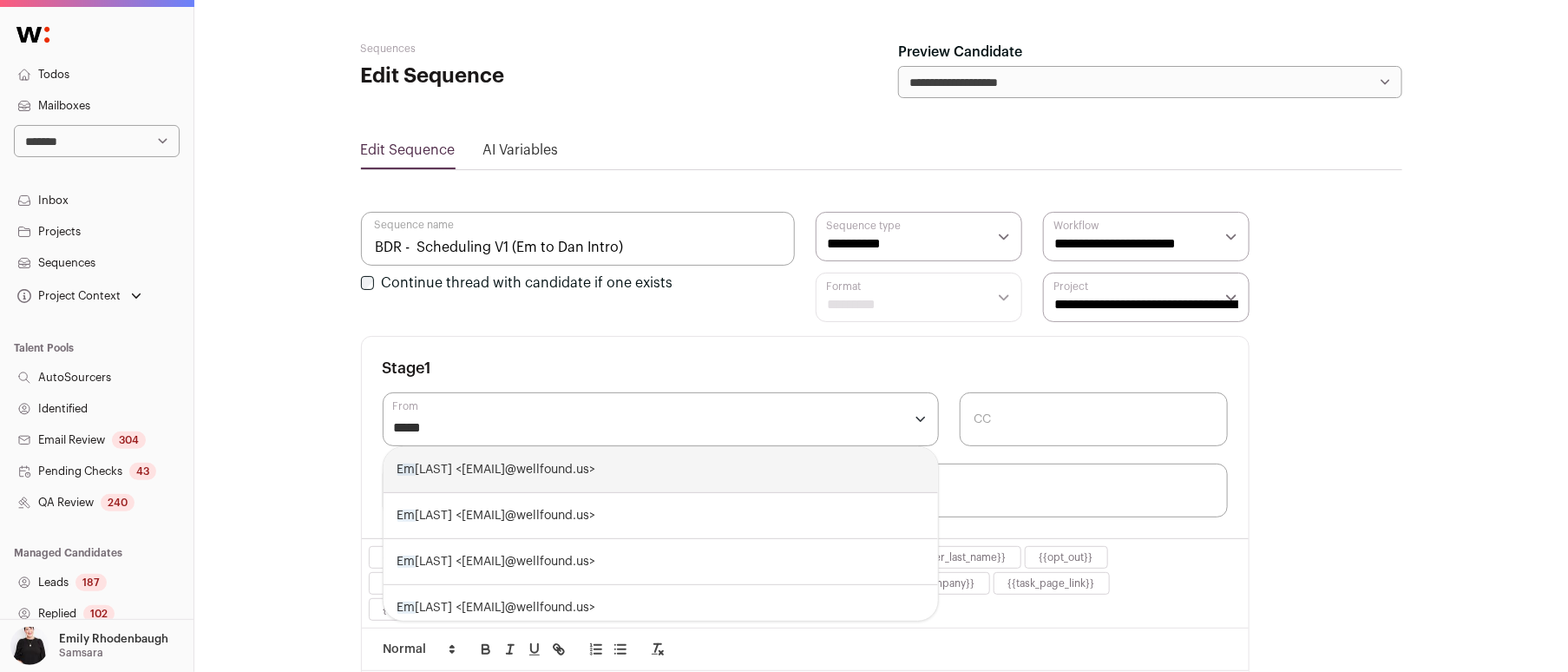 type on "******" 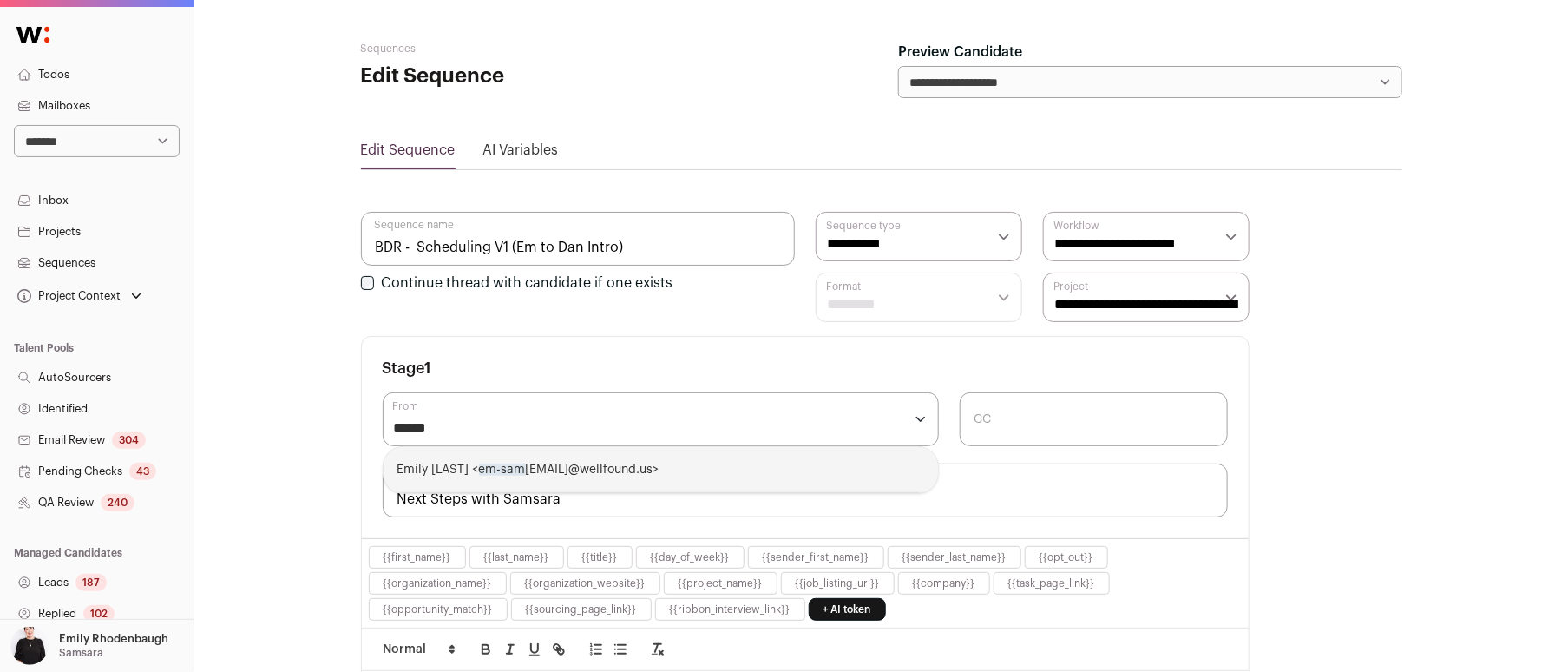 click on "Emily Rhodenbaugh < em-sam sara@wellfound.us>" at bounding box center [661, 470] 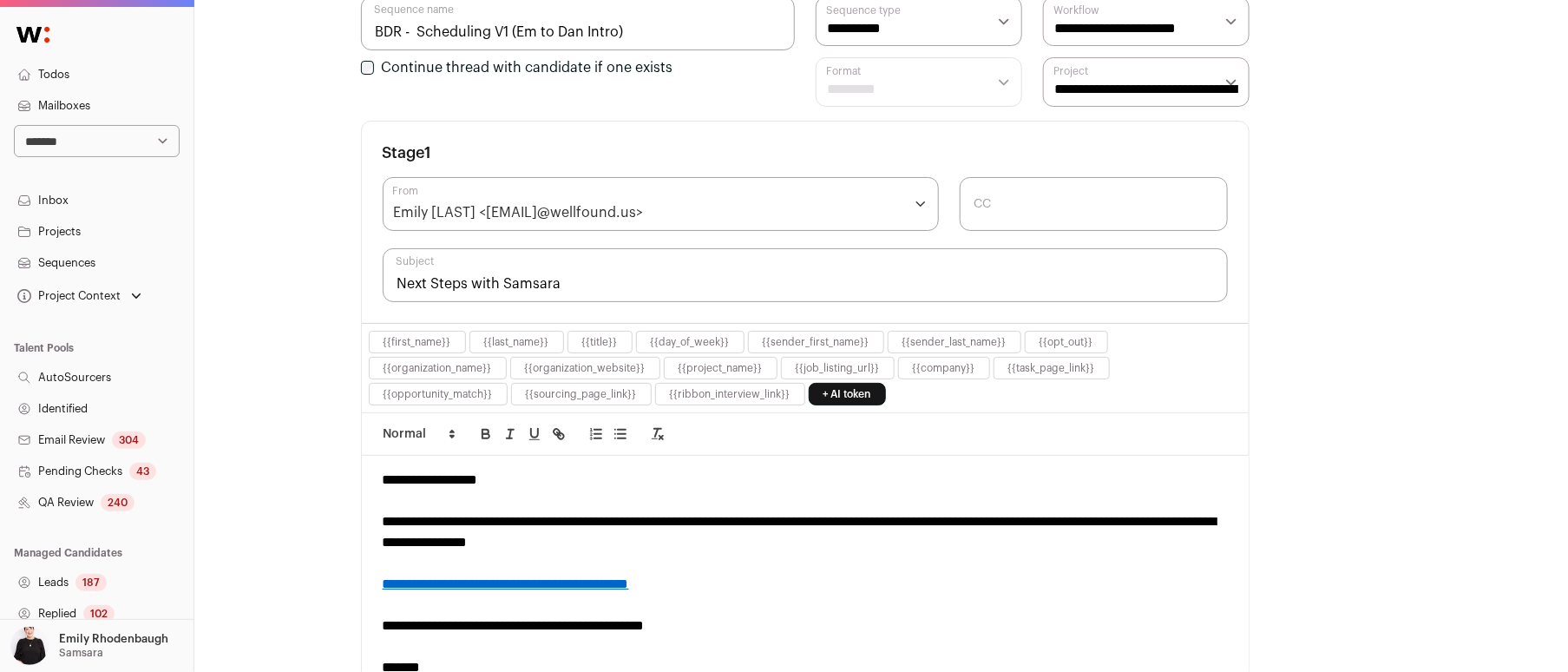 scroll, scrollTop: 214, scrollLeft: 0, axis: vertical 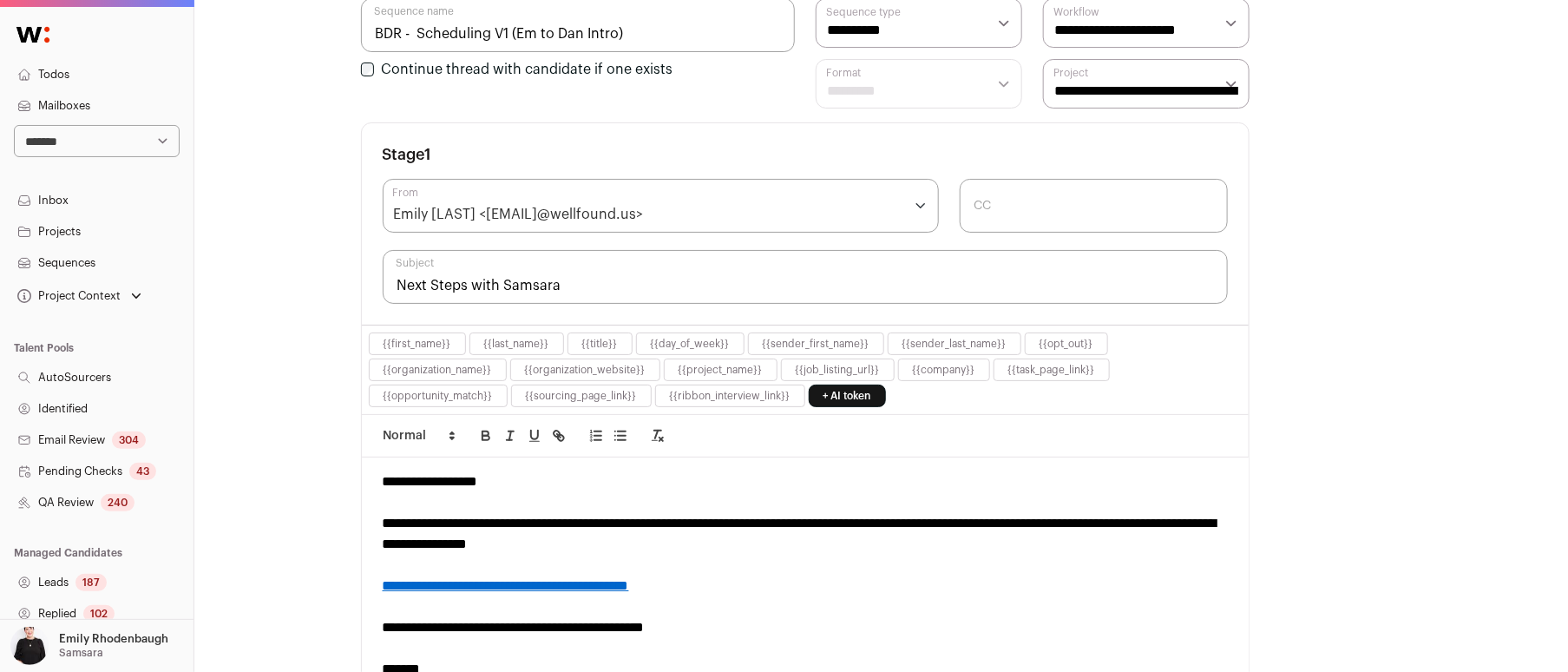 click on "CC" at bounding box center [1093, 206] 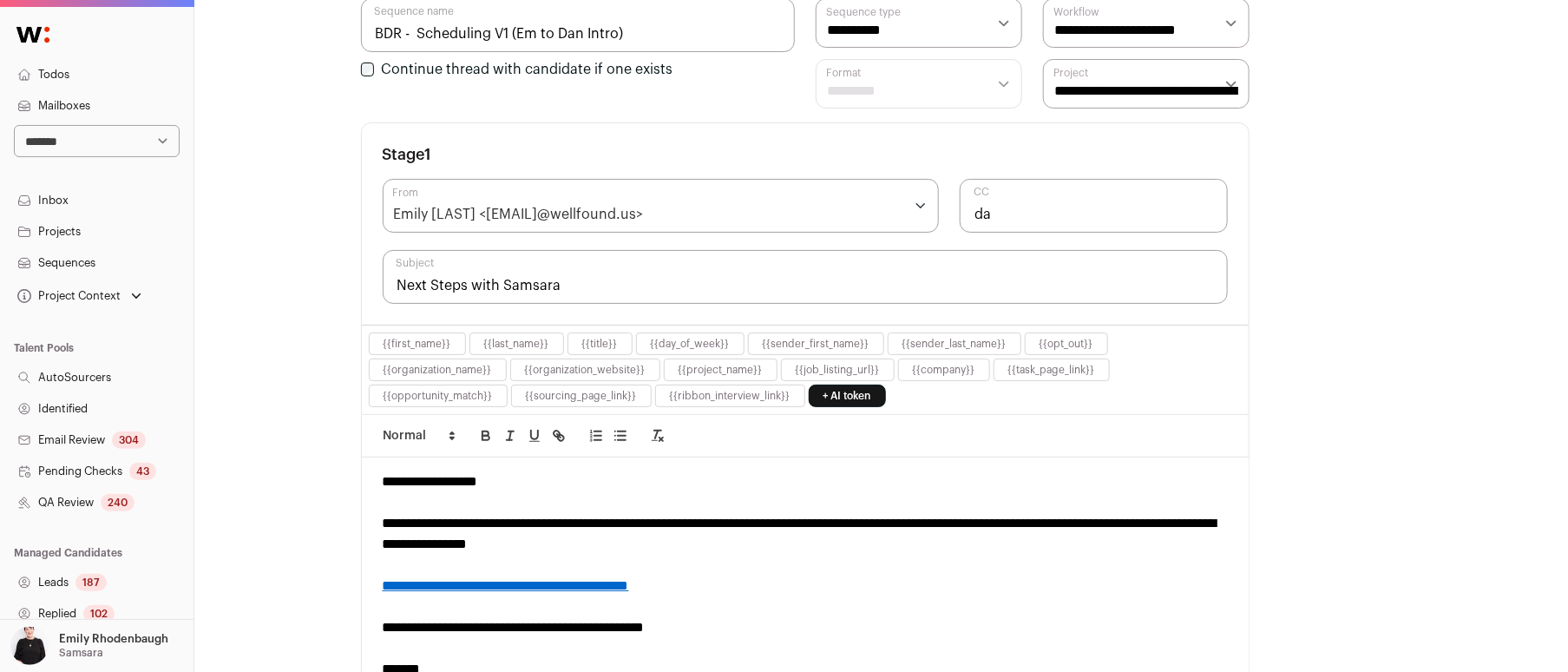 type on "d" 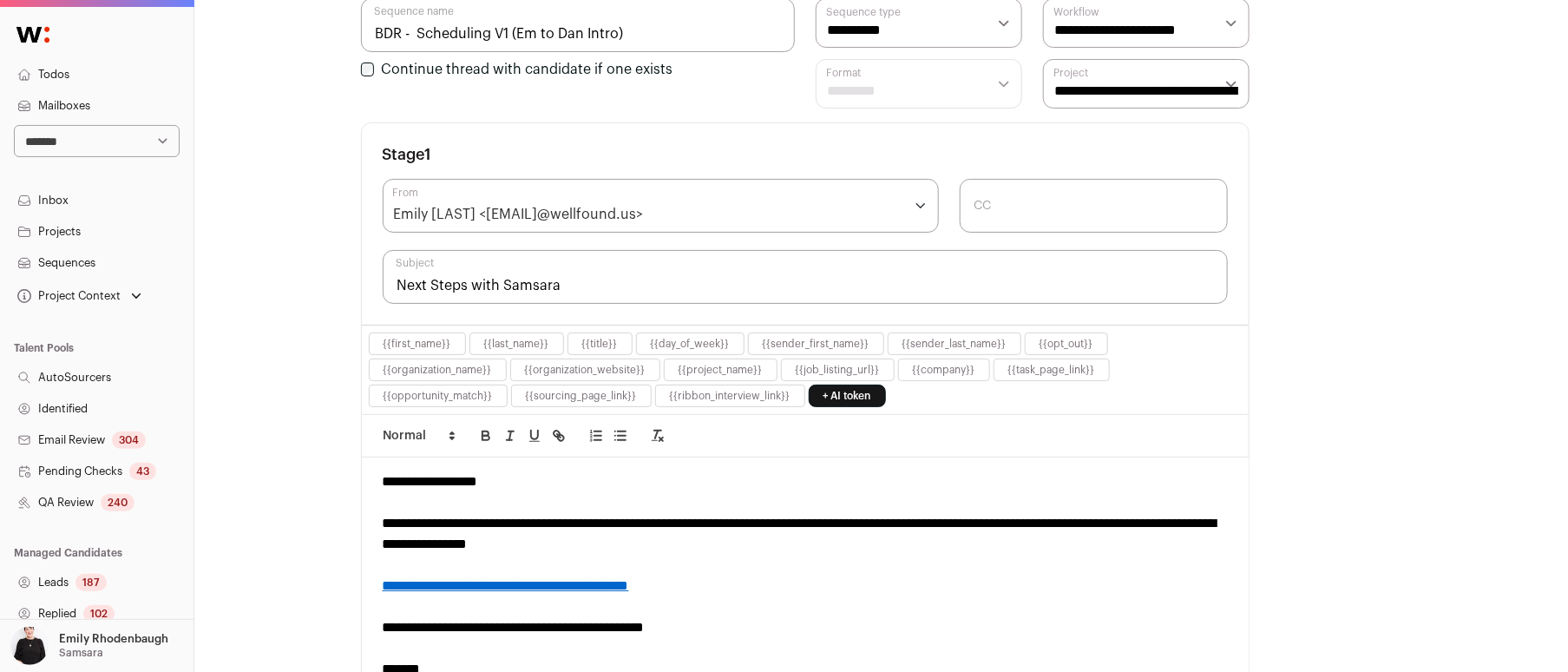 paste on "dan.sharrett@samsara.com" 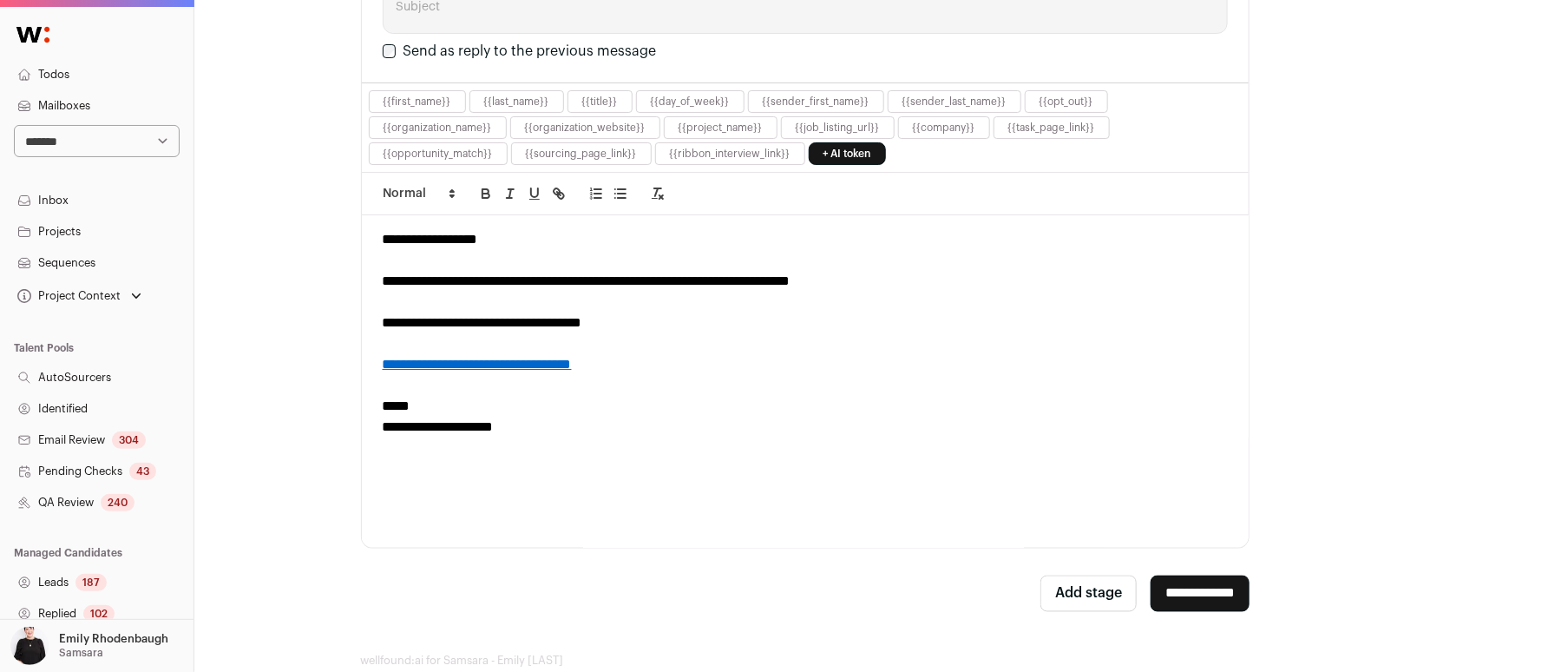 scroll, scrollTop: 1209, scrollLeft: 0, axis: vertical 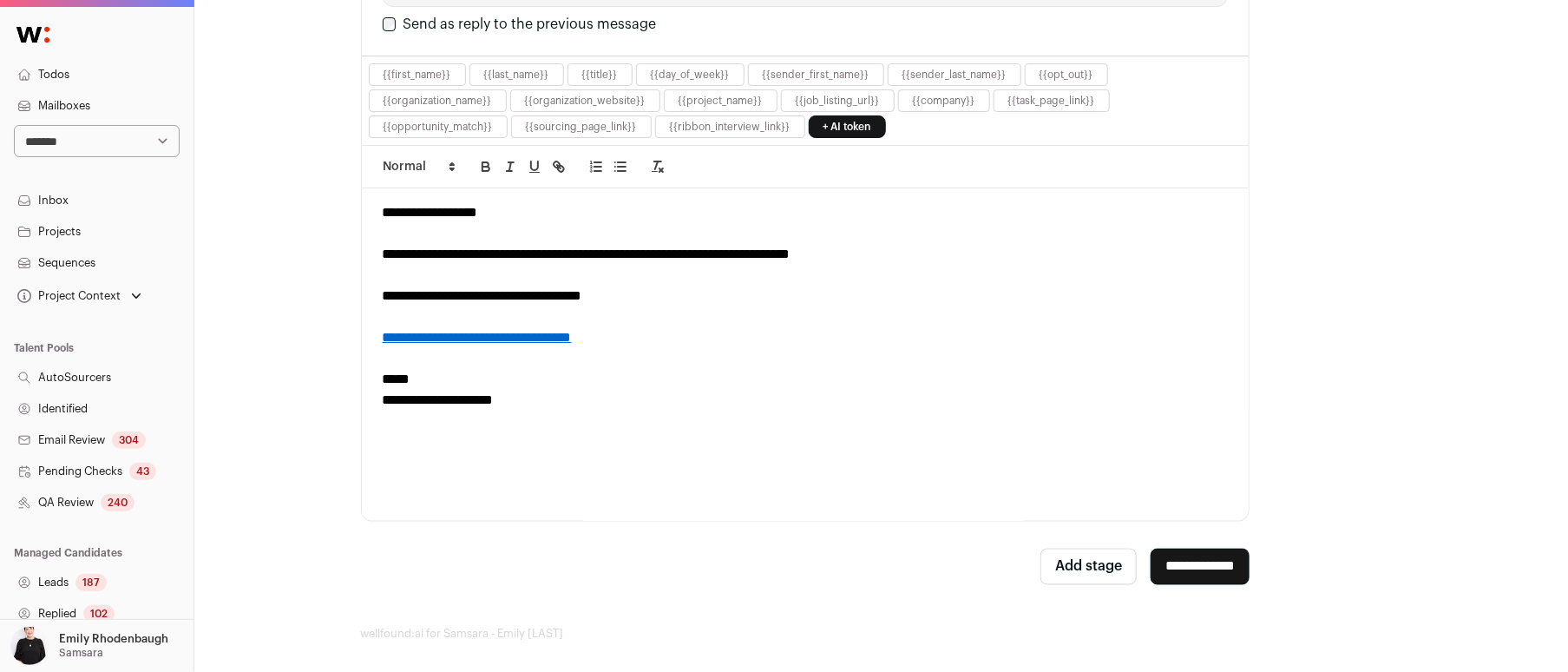 type on "dan.sharrett@samsara.com" 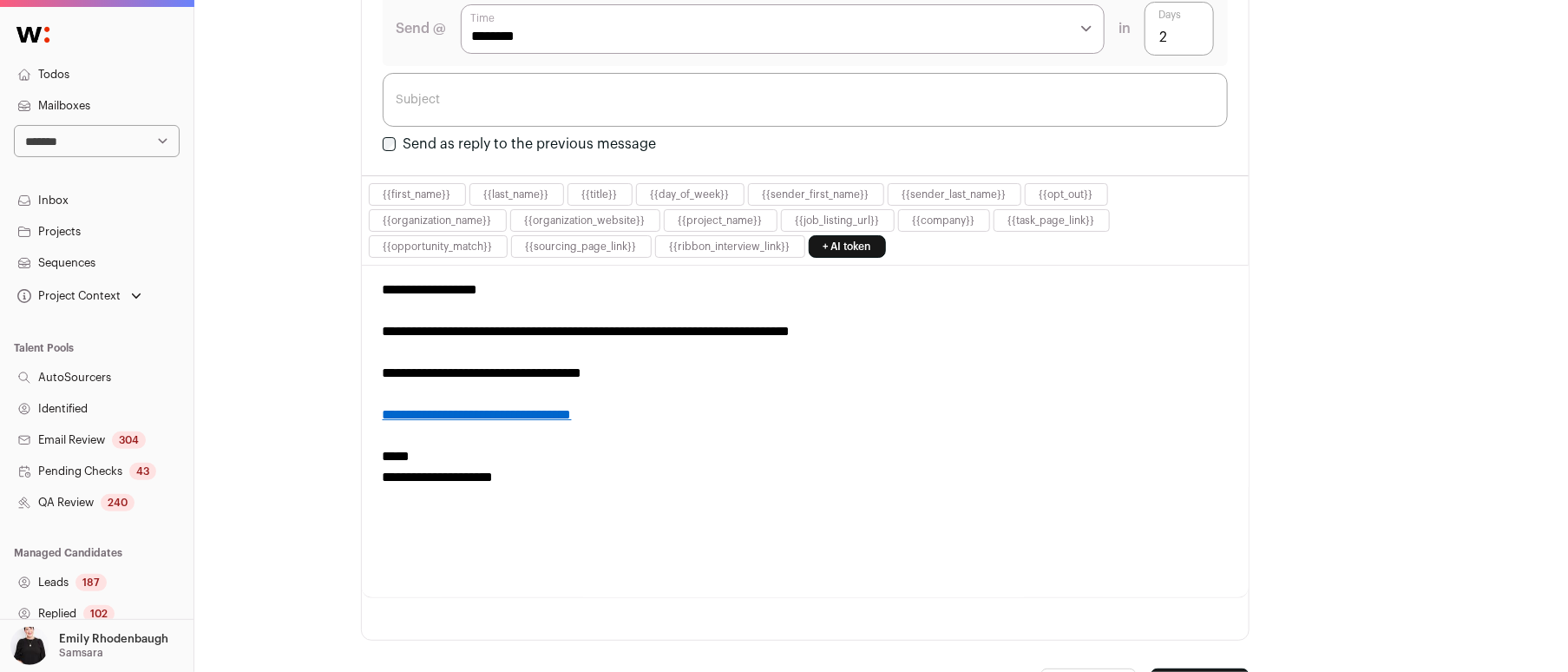scroll, scrollTop: 0, scrollLeft: 0, axis: both 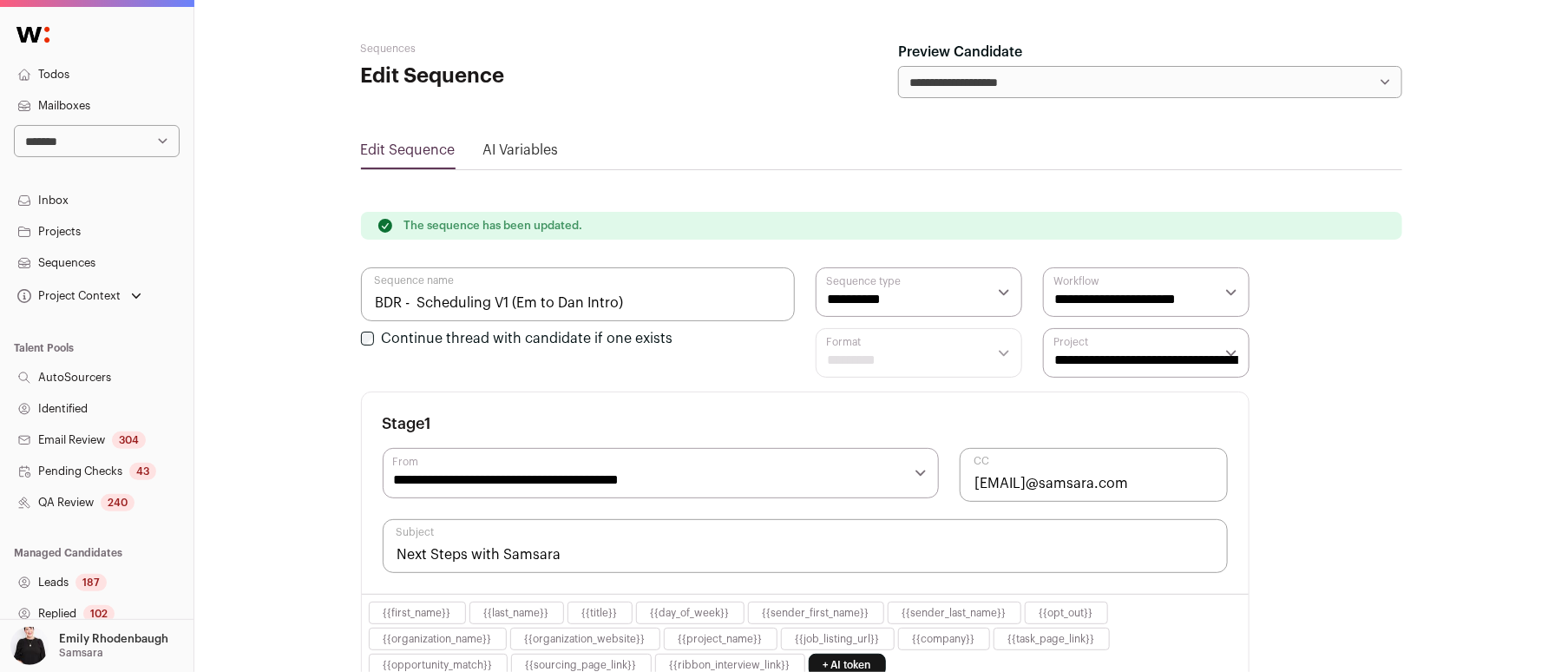 click on "Sequences" at bounding box center (96, 263) 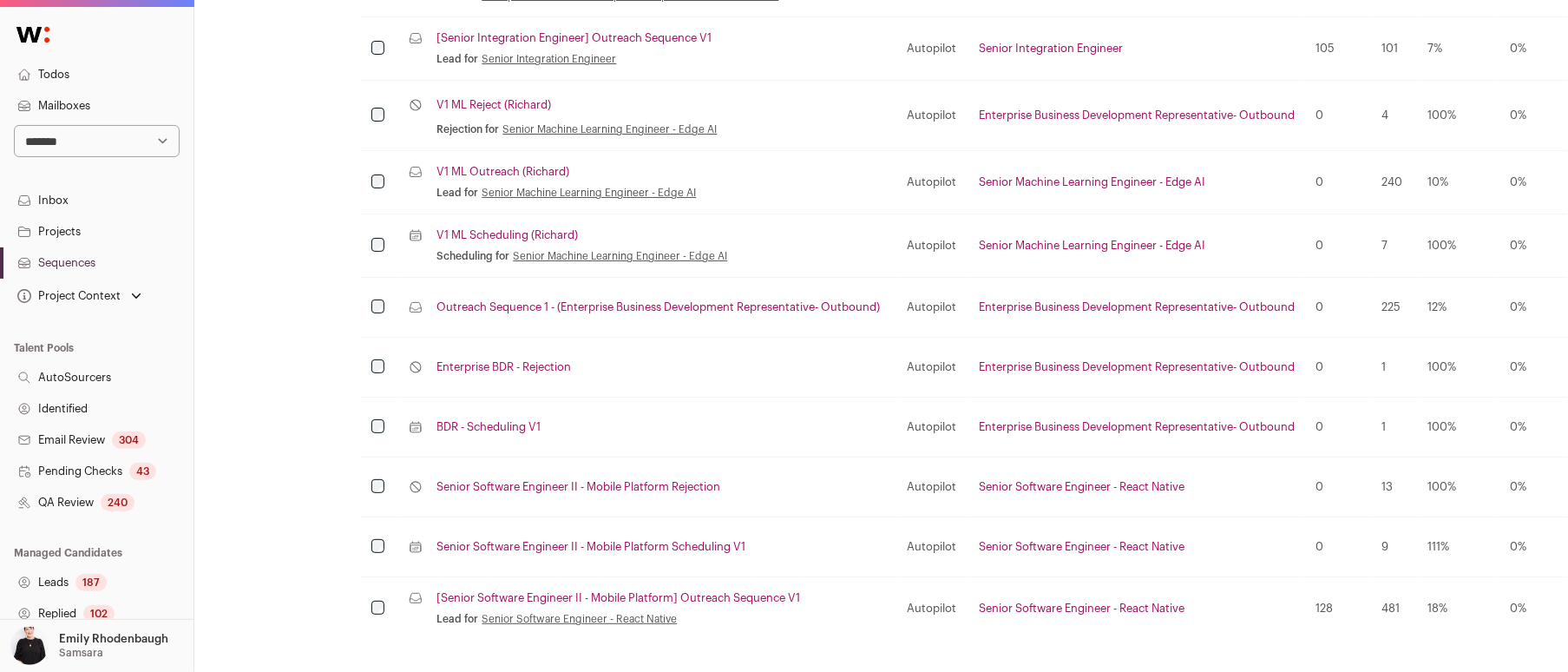 scroll, scrollTop: 1353, scrollLeft: 0, axis: vertical 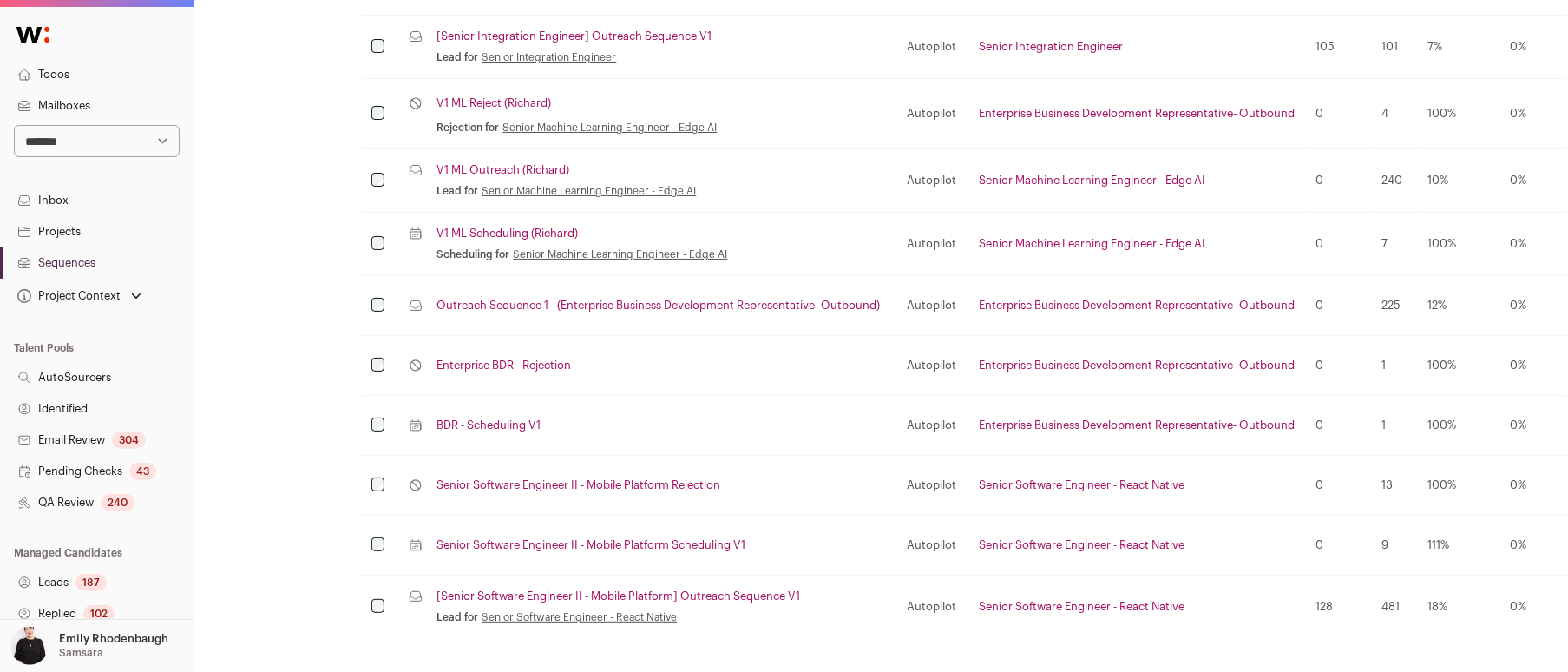 click on "Enterprise BDR - Rejection" at bounding box center (503, 366) 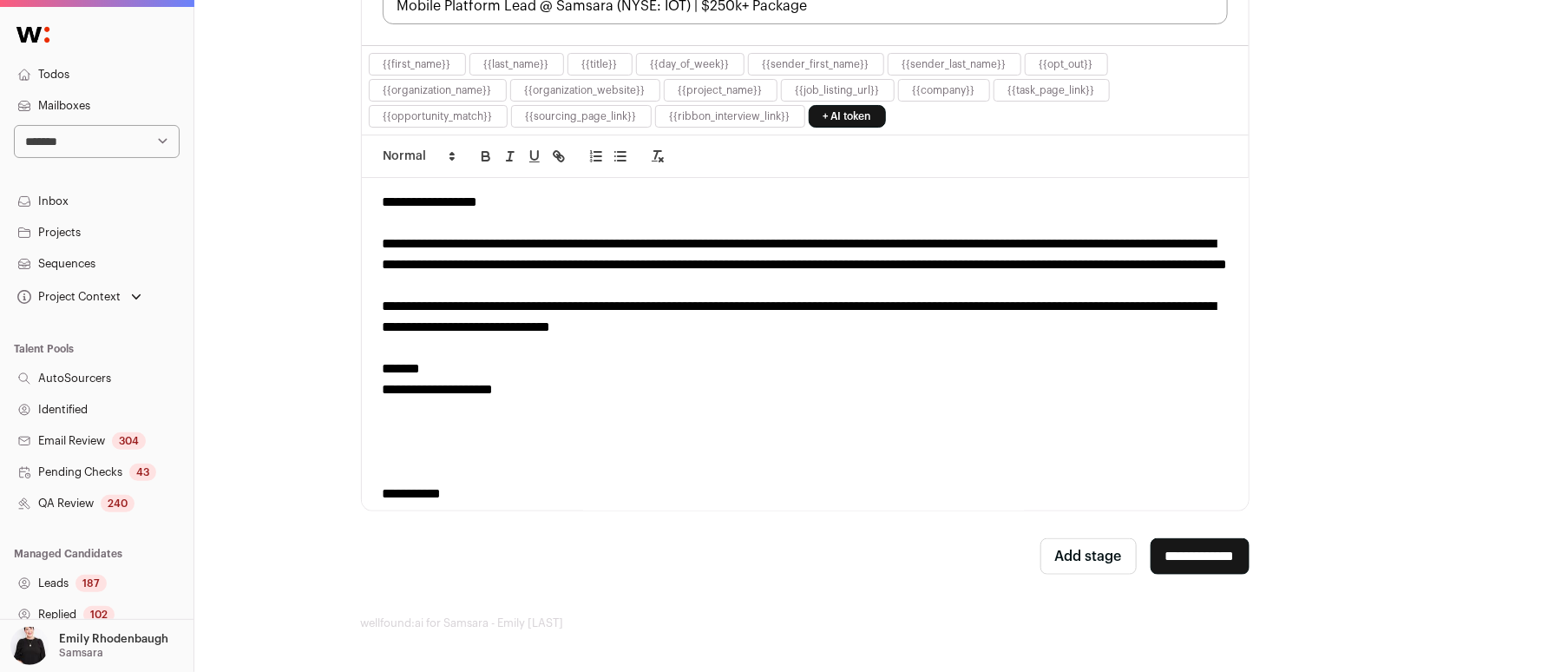 scroll, scrollTop: 0, scrollLeft: 0, axis: both 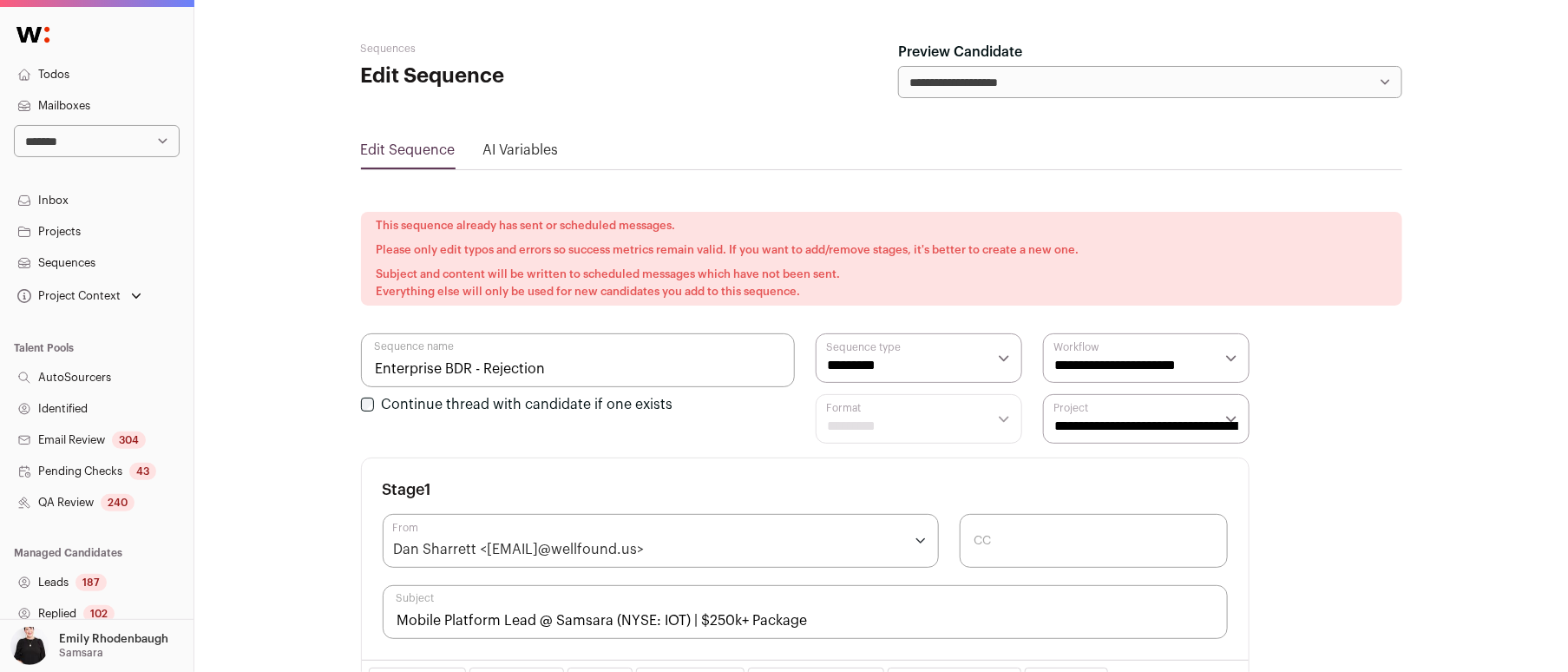 click on "Dan Sharrett <samsara-gtm@wellfound.us>" at bounding box center (661, 541) 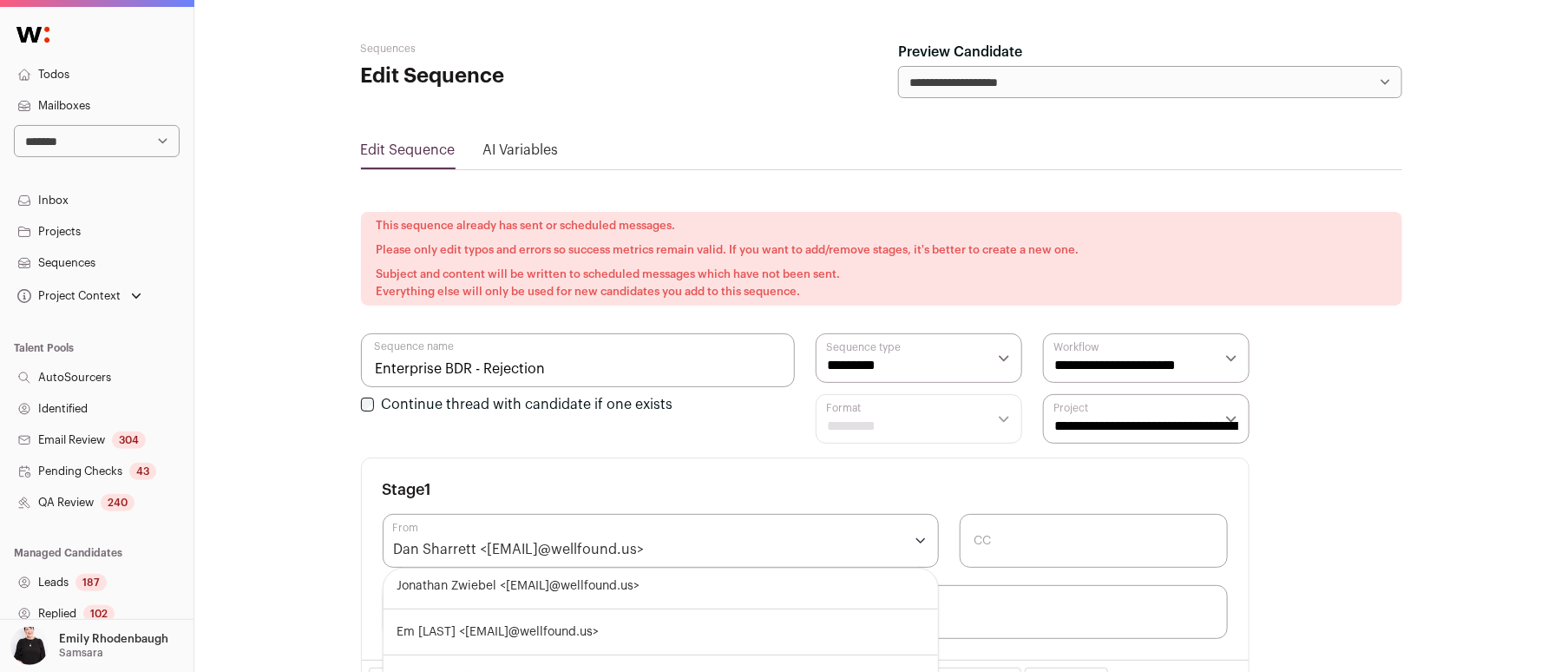 select 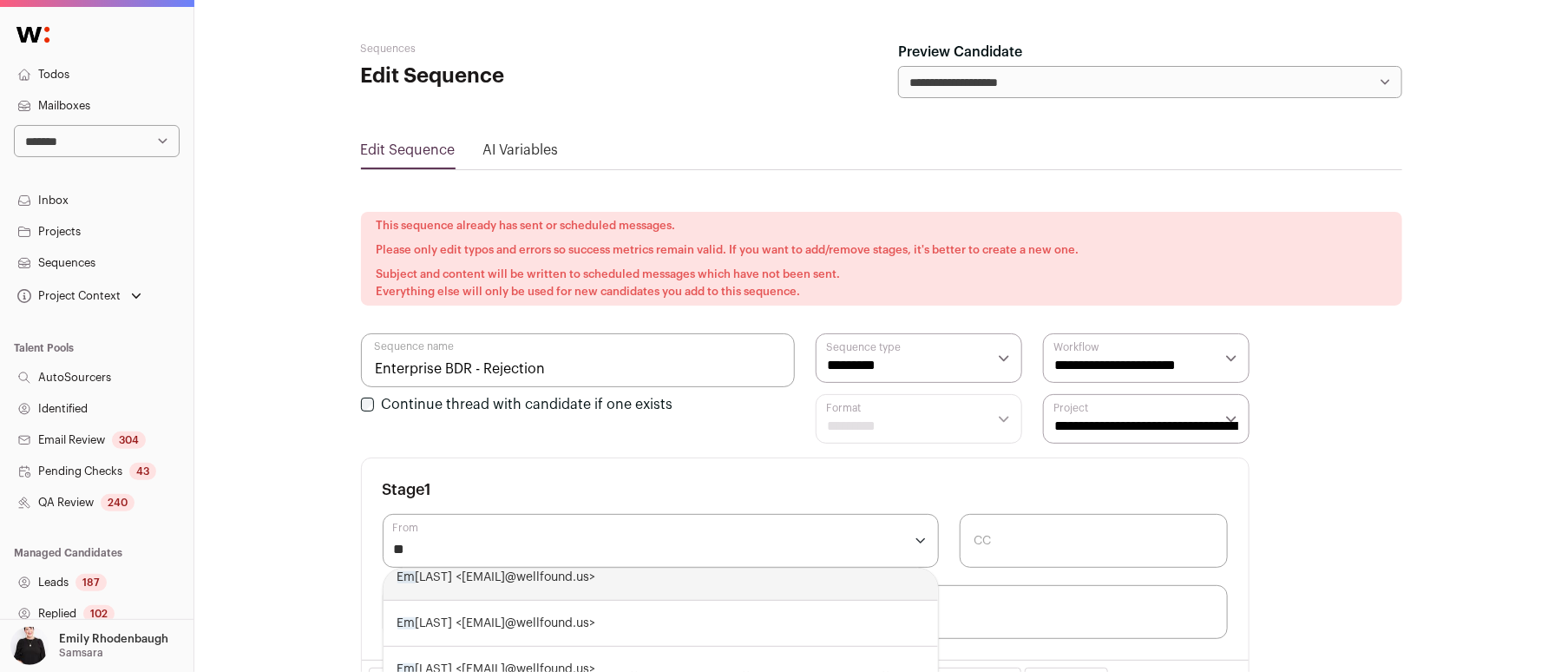 scroll, scrollTop: 0, scrollLeft: 0, axis: both 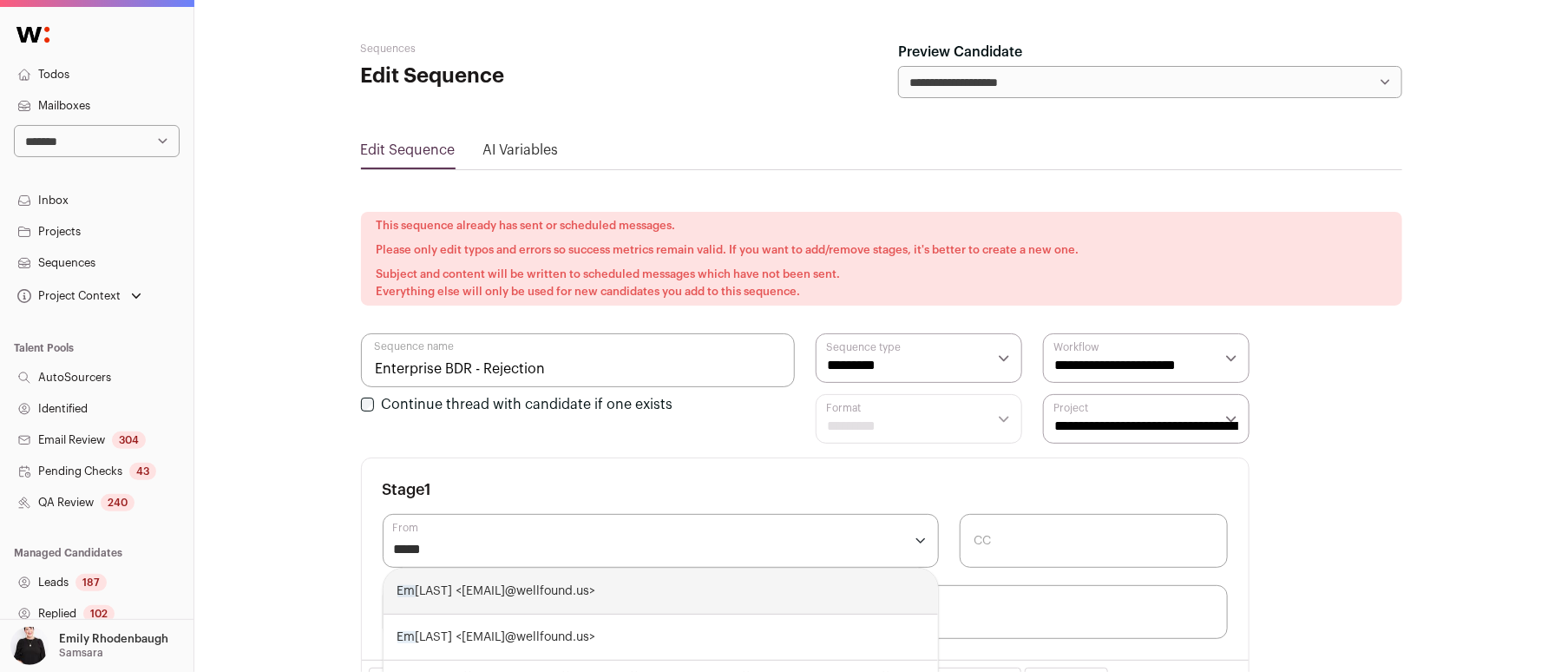 type on "******" 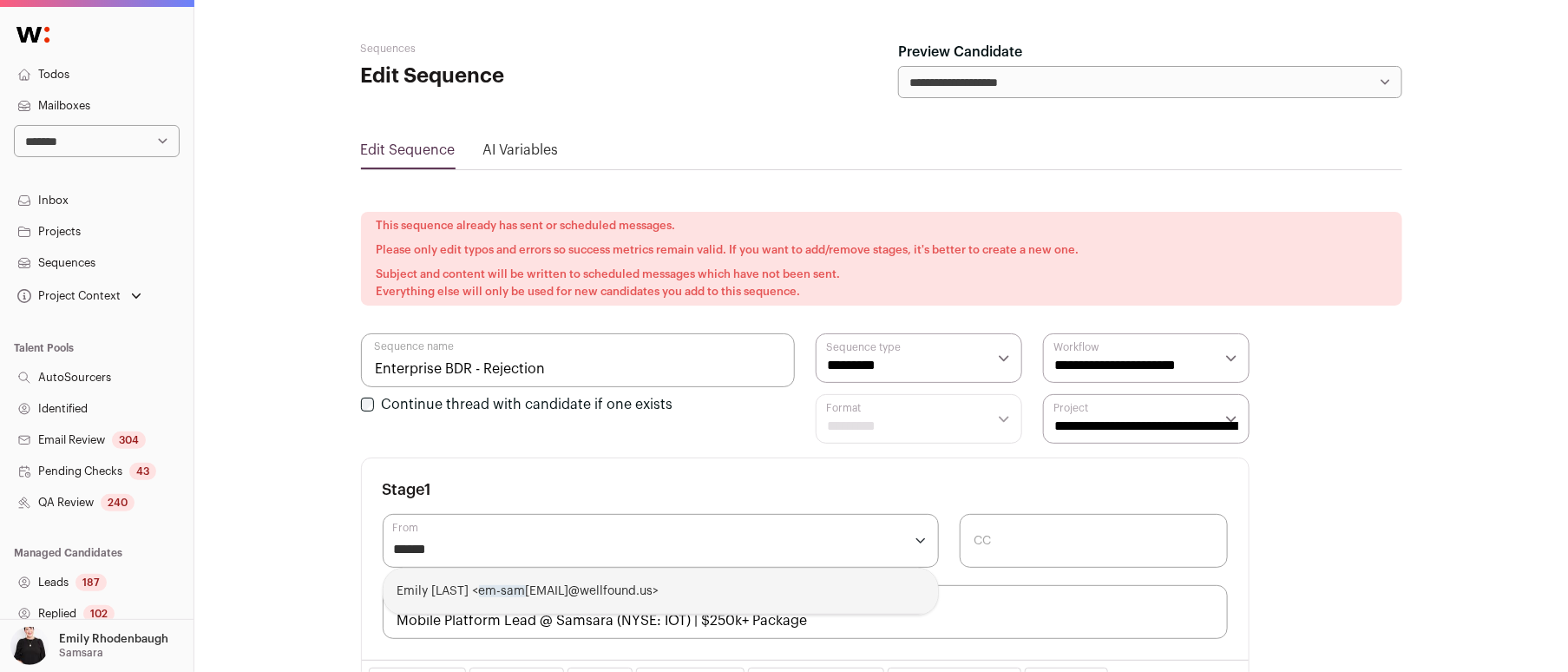 click on "Emily Rhodenbaugh < em-sam sara@wellfound.us>" at bounding box center (661, 591) 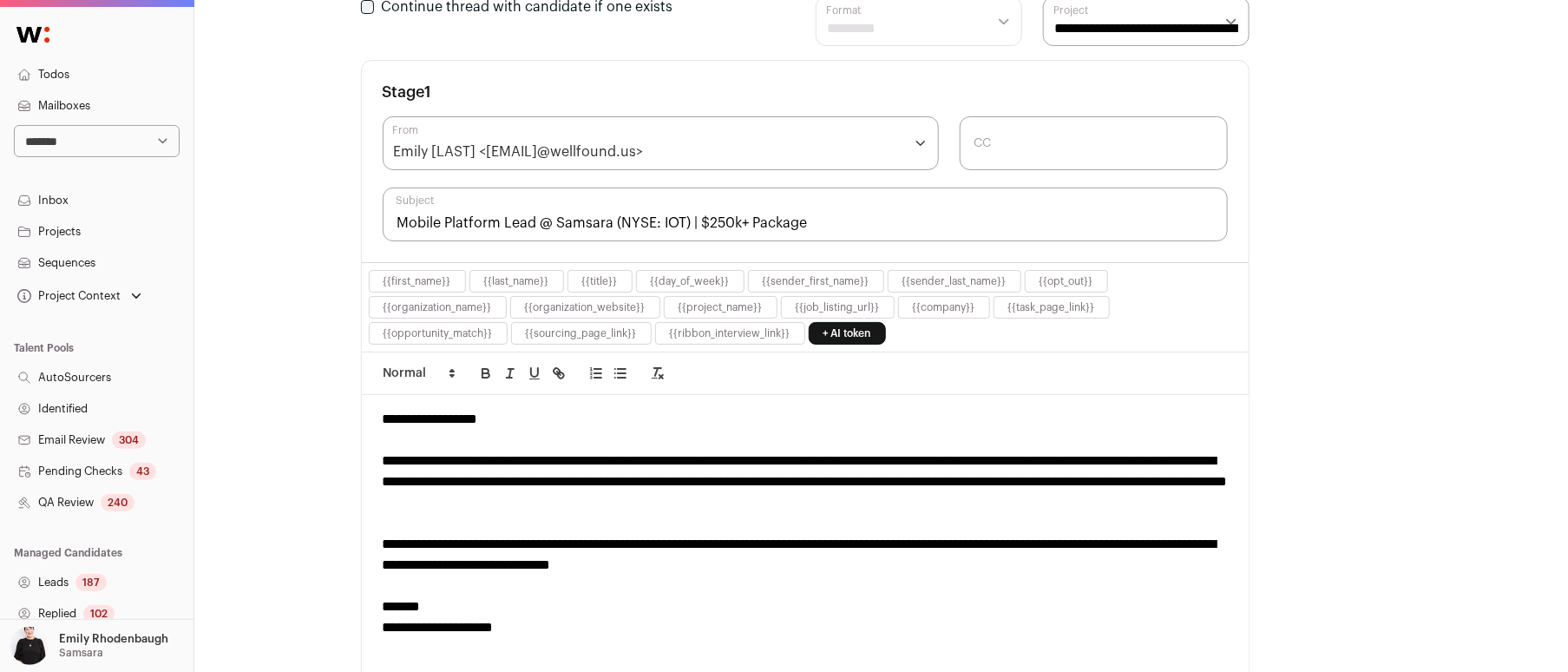scroll, scrollTop: 609, scrollLeft: 0, axis: vertical 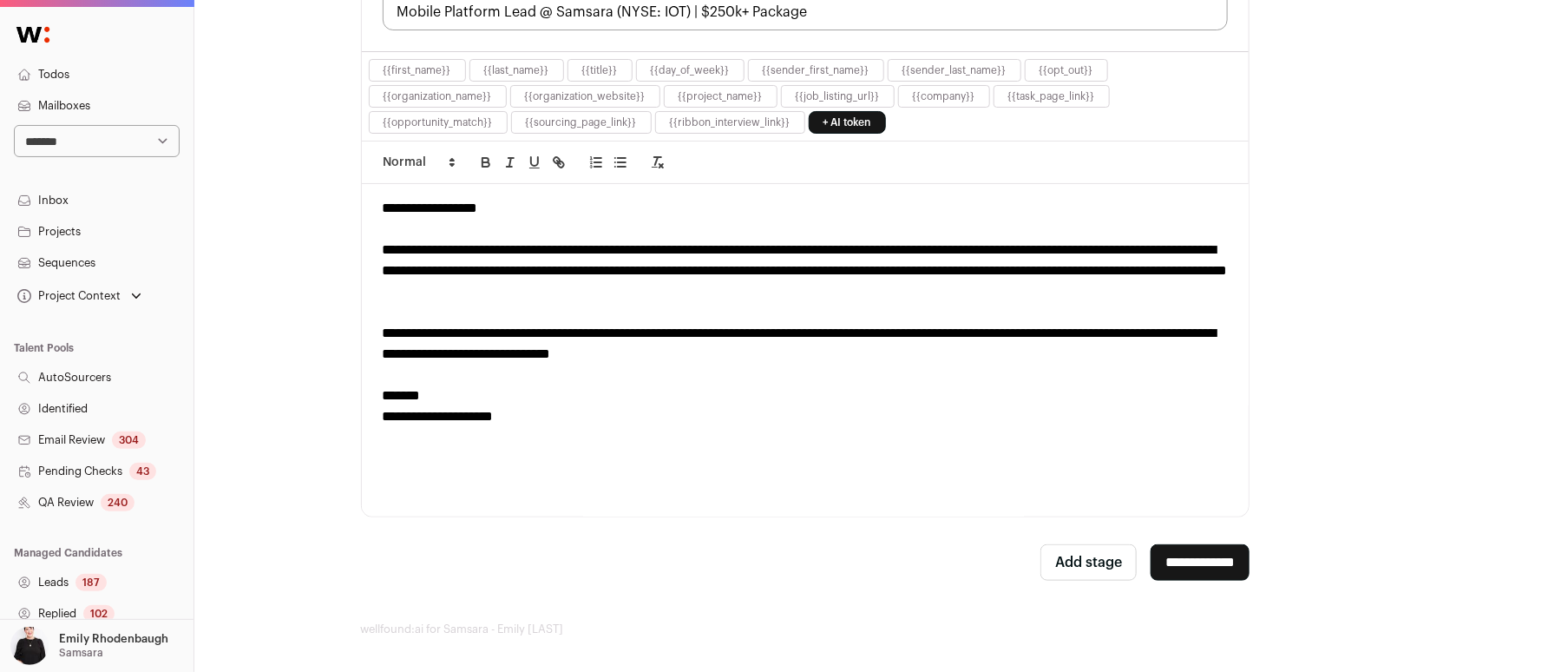 click on "**********" at bounding box center [1200, 563] 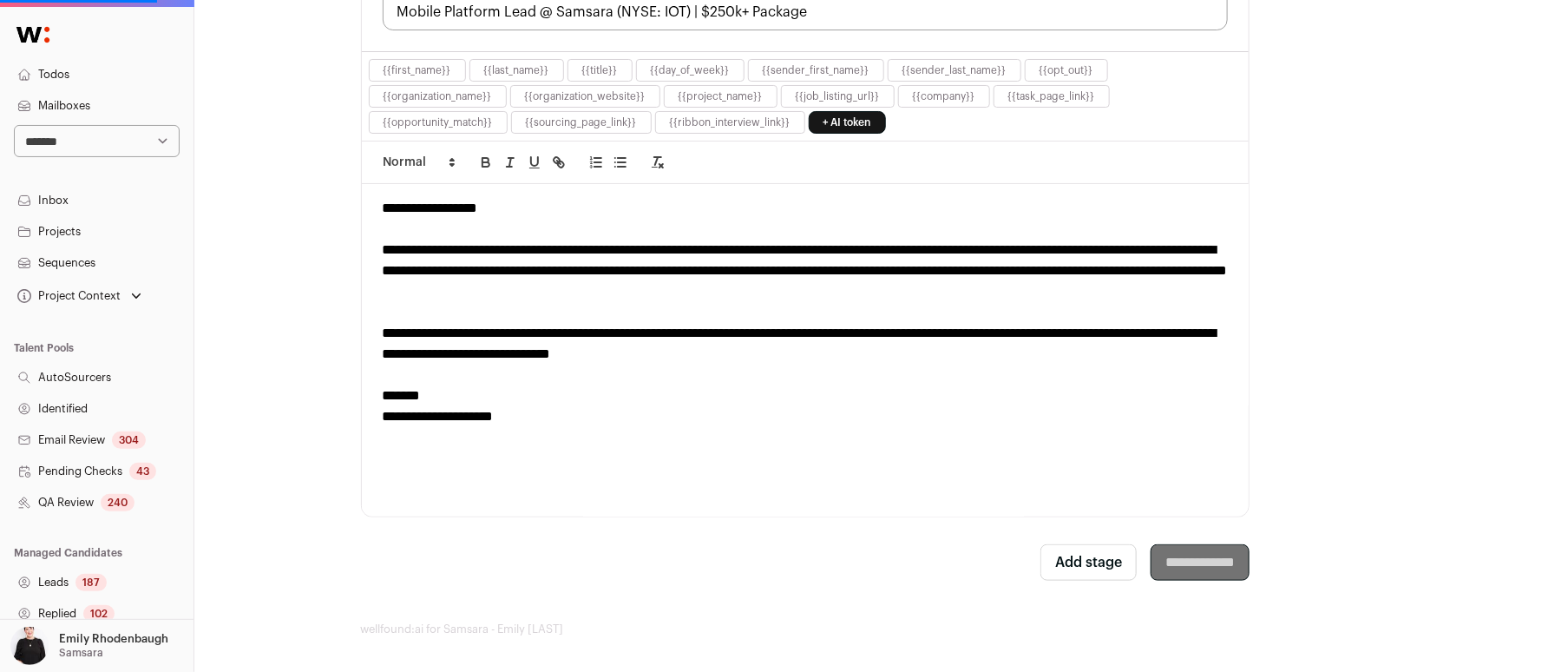 scroll, scrollTop: 0, scrollLeft: 0, axis: both 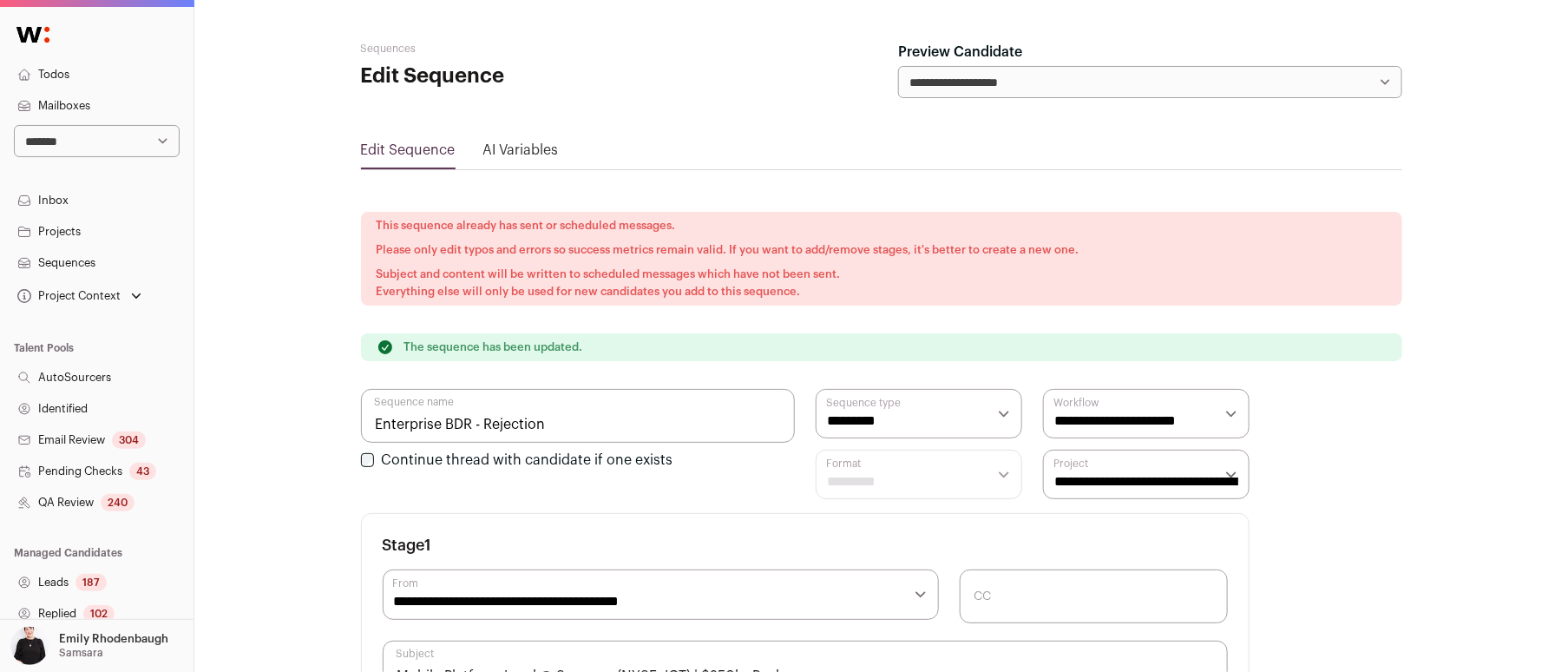 click on "Sequences" at bounding box center (96, 263) 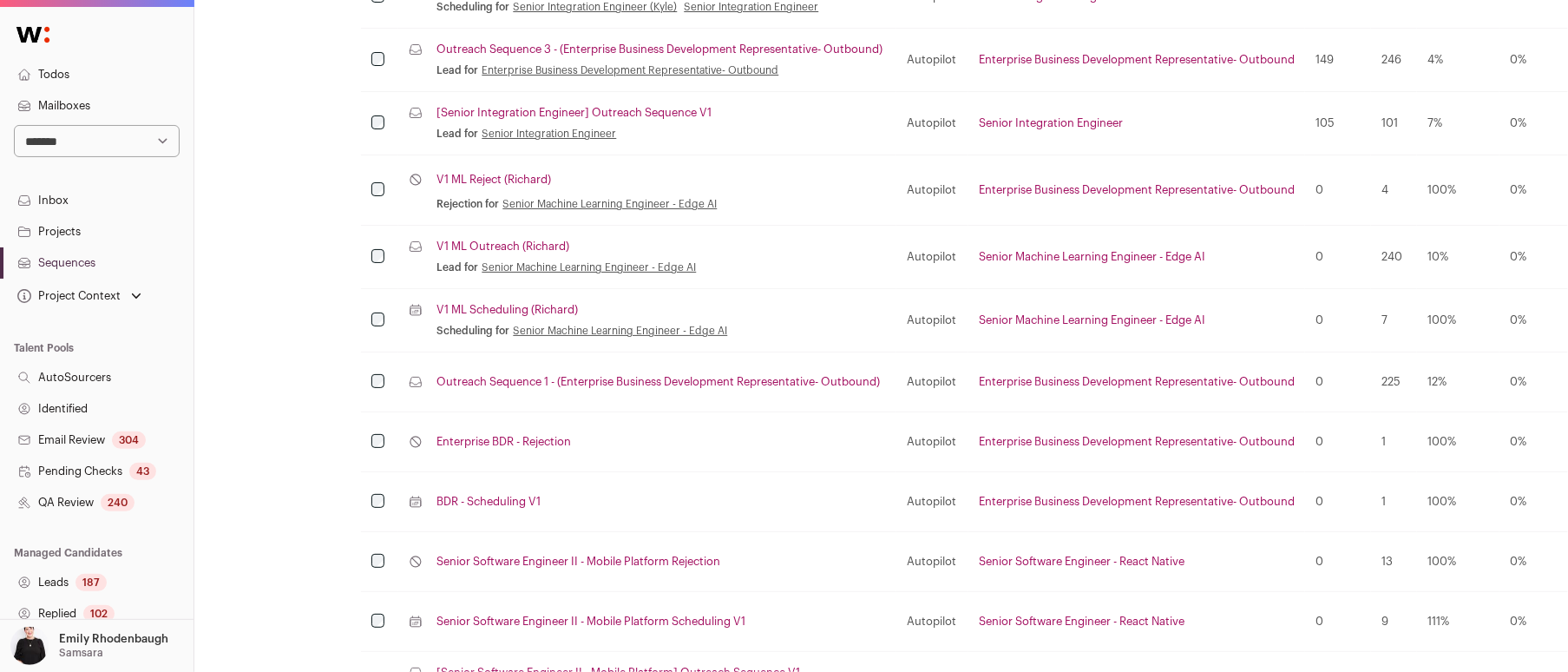 scroll, scrollTop: 1270, scrollLeft: 0, axis: vertical 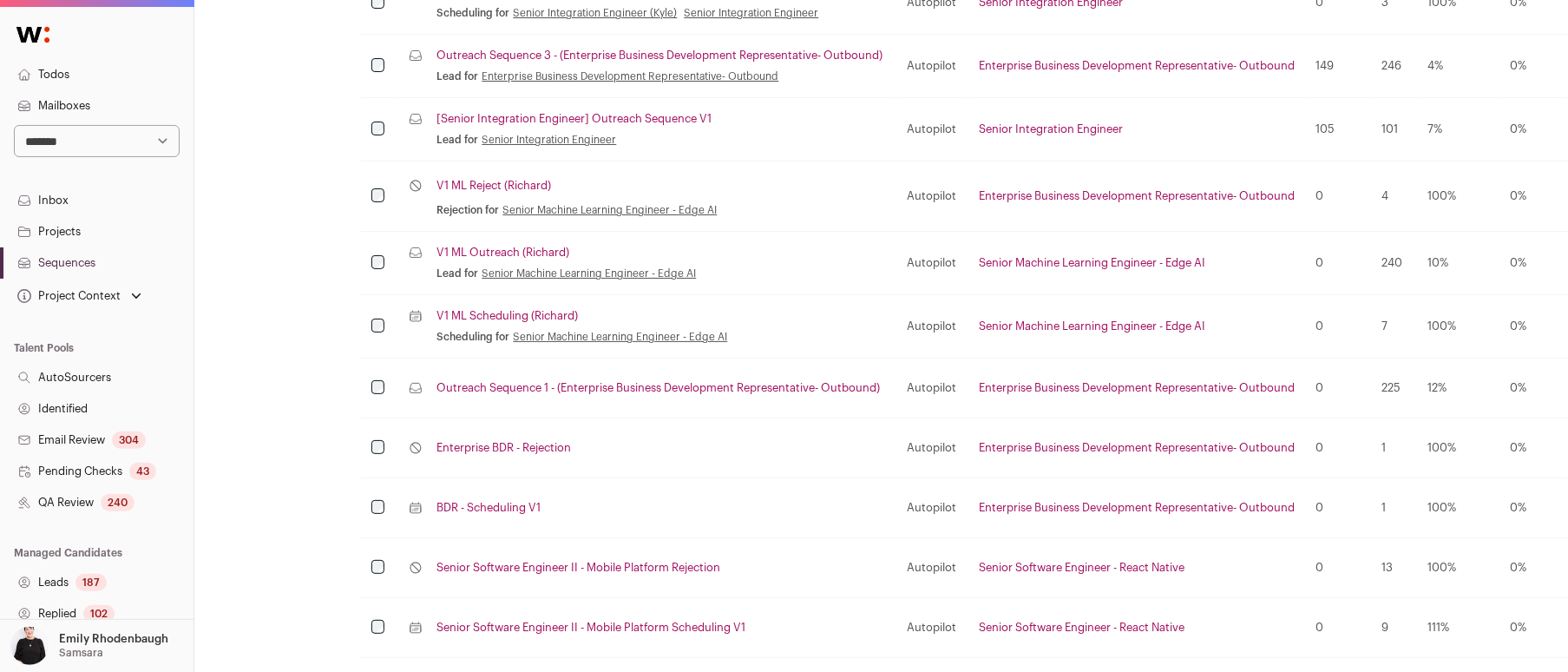 click on "Outreach Sequence 1 - (Enterprise Business Development Representative- Outbound)" at bounding box center (658, 388) 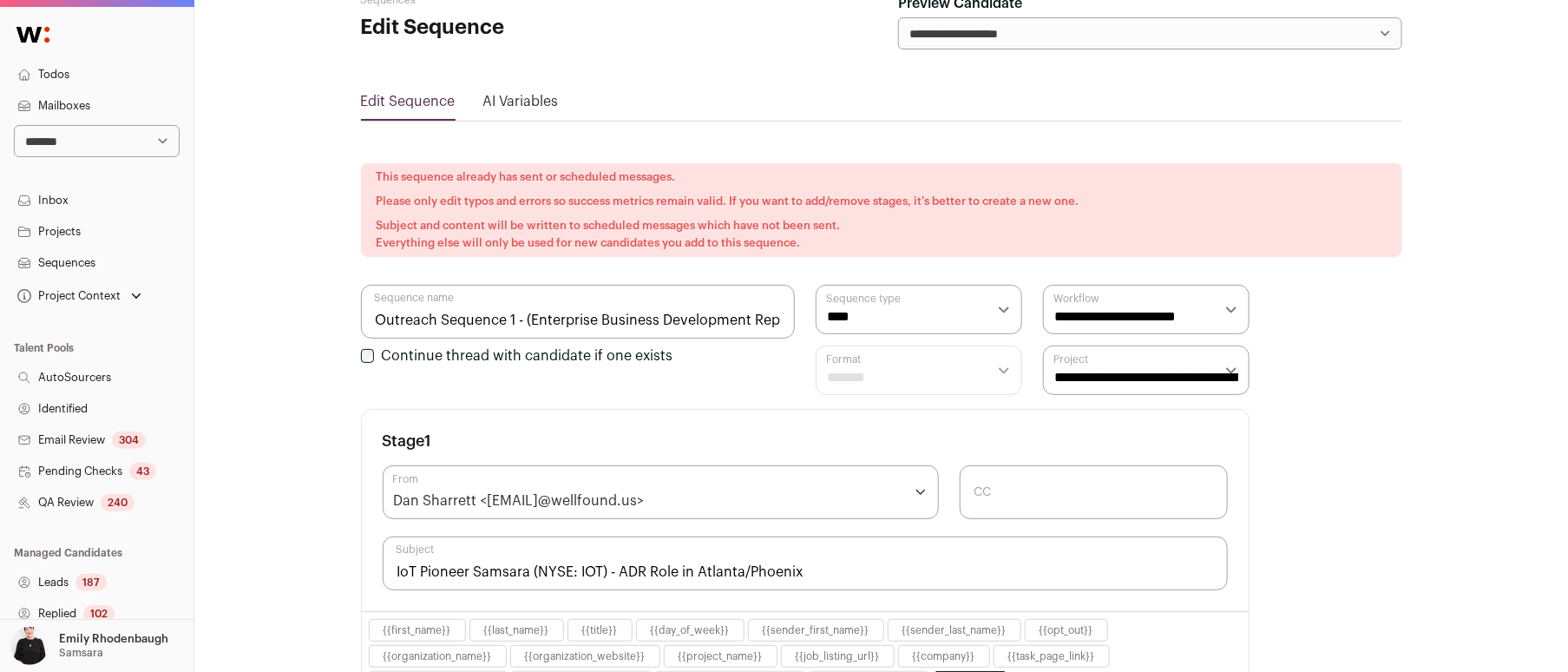 scroll, scrollTop: 0, scrollLeft: 0, axis: both 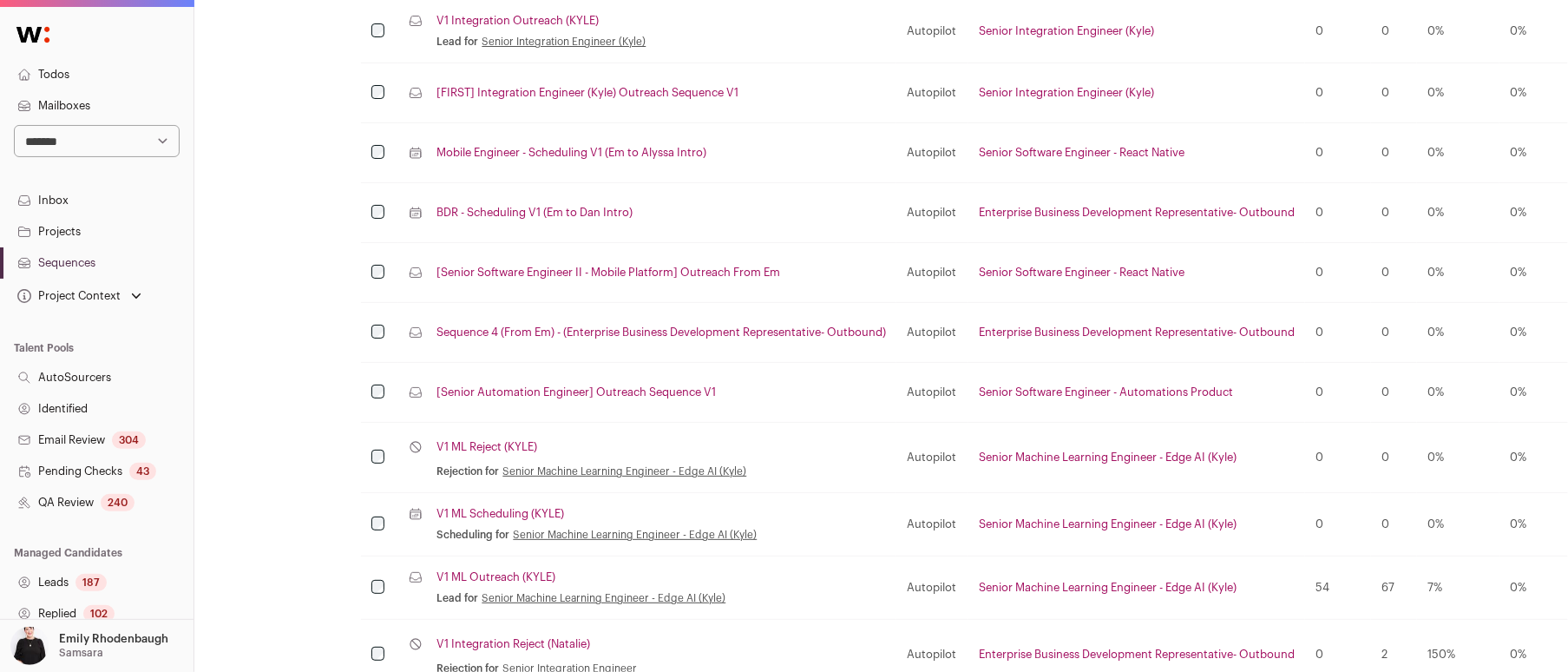 click on "Sequence 4 (From Em) - (Enterprise Business Development Representative- Outbound)" at bounding box center (661, 333) 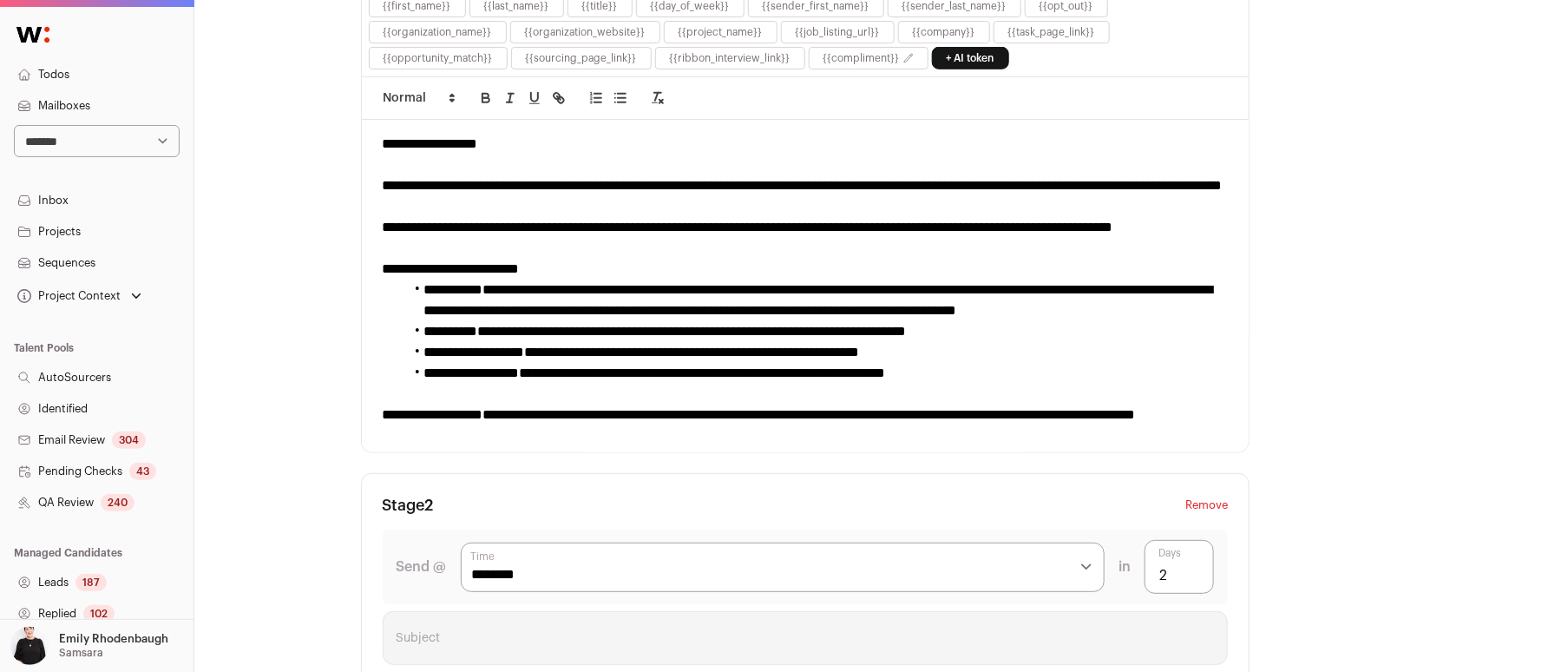 scroll, scrollTop: 0, scrollLeft: 0, axis: both 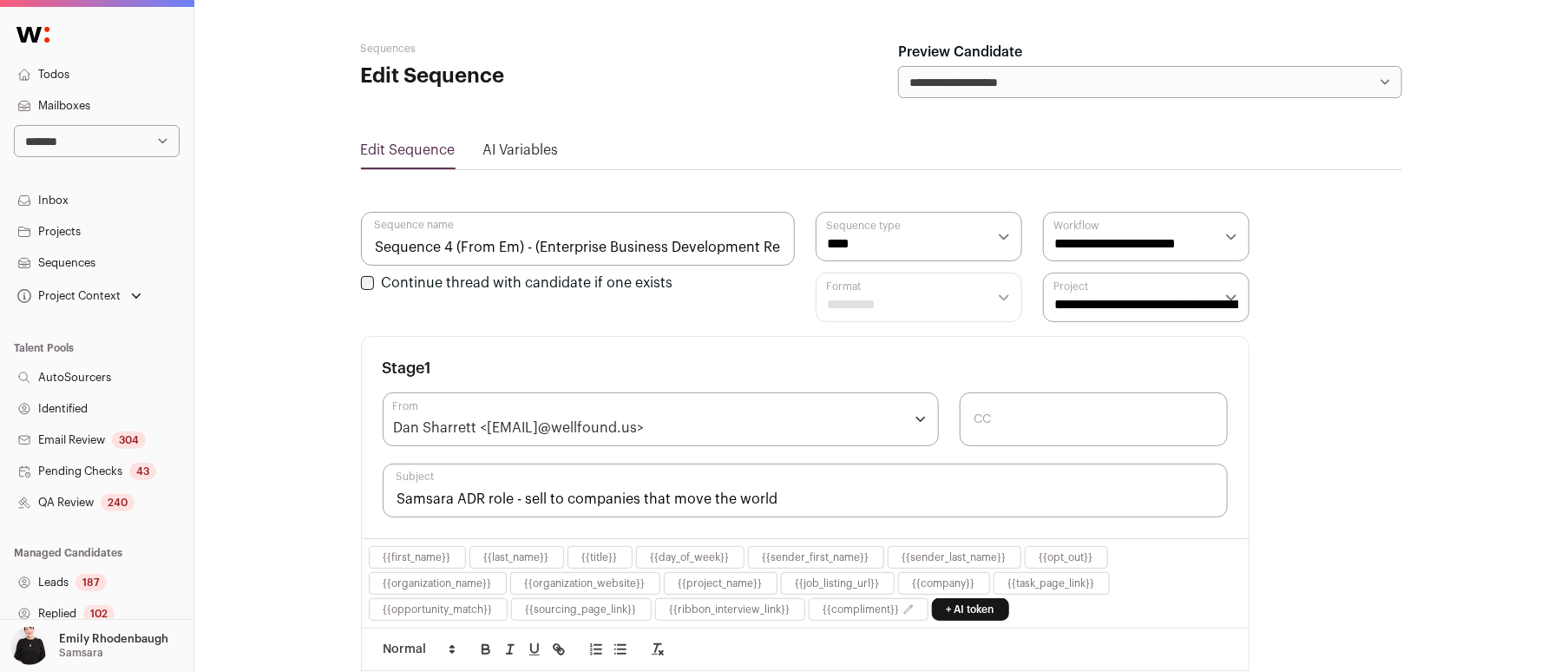 click on "Dan Sharrett <samsara-gtm@wellfound.us>" at bounding box center (661, 419) 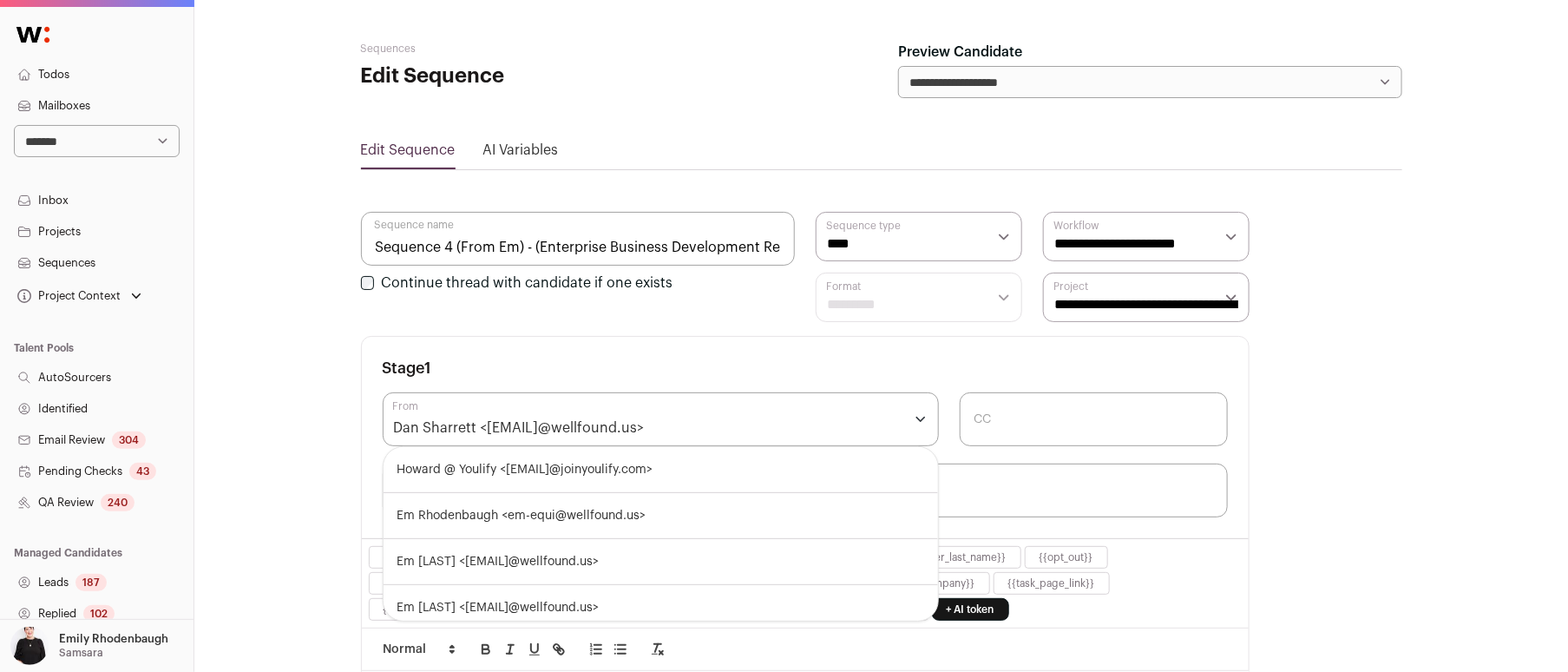 scroll, scrollTop: 511, scrollLeft: 0, axis: vertical 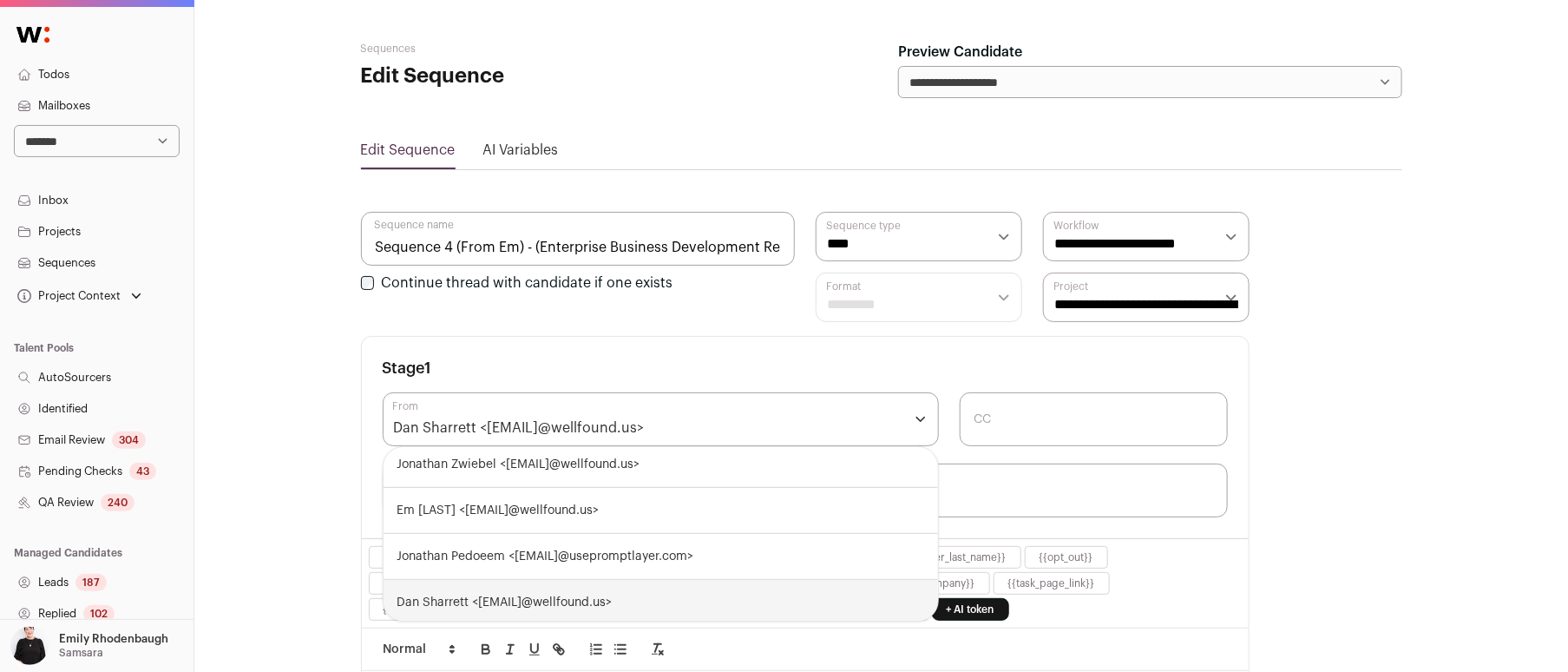 select 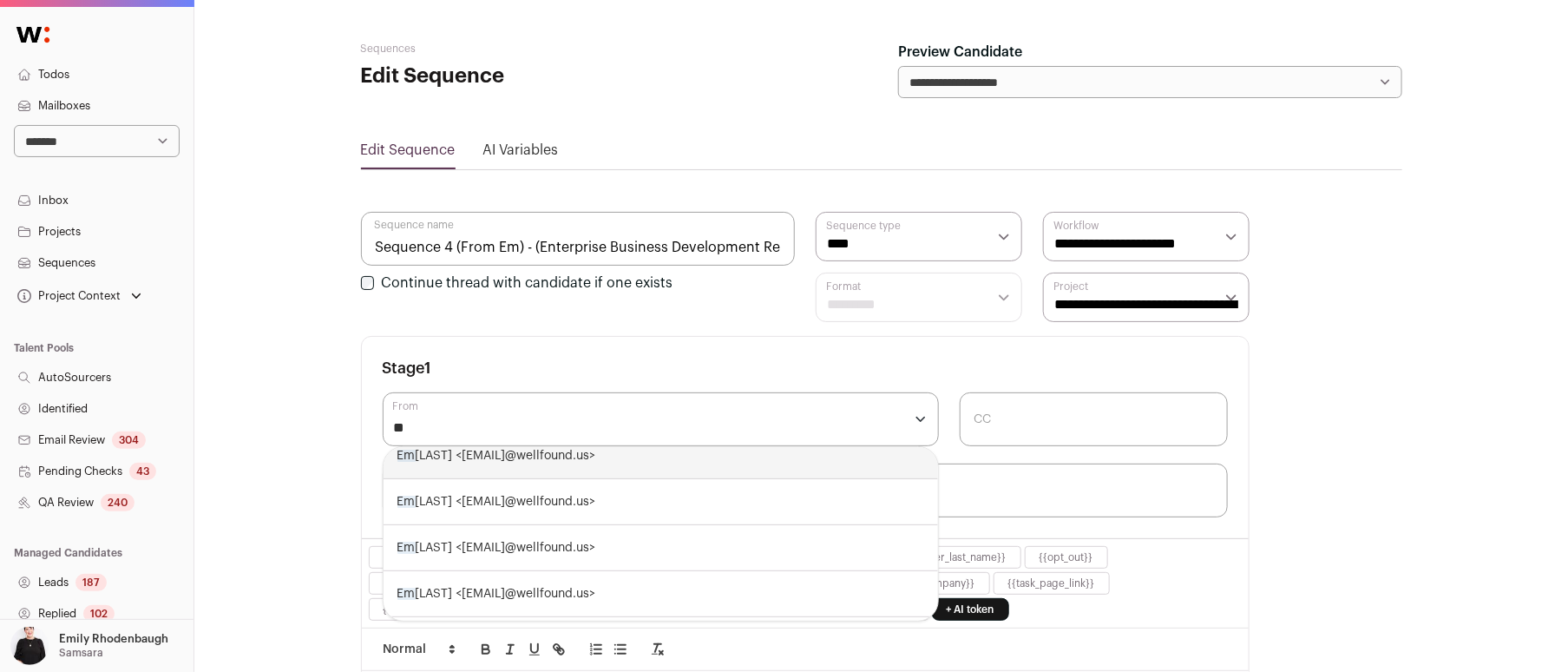 scroll, scrollTop: 0, scrollLeft: 0, axis: both 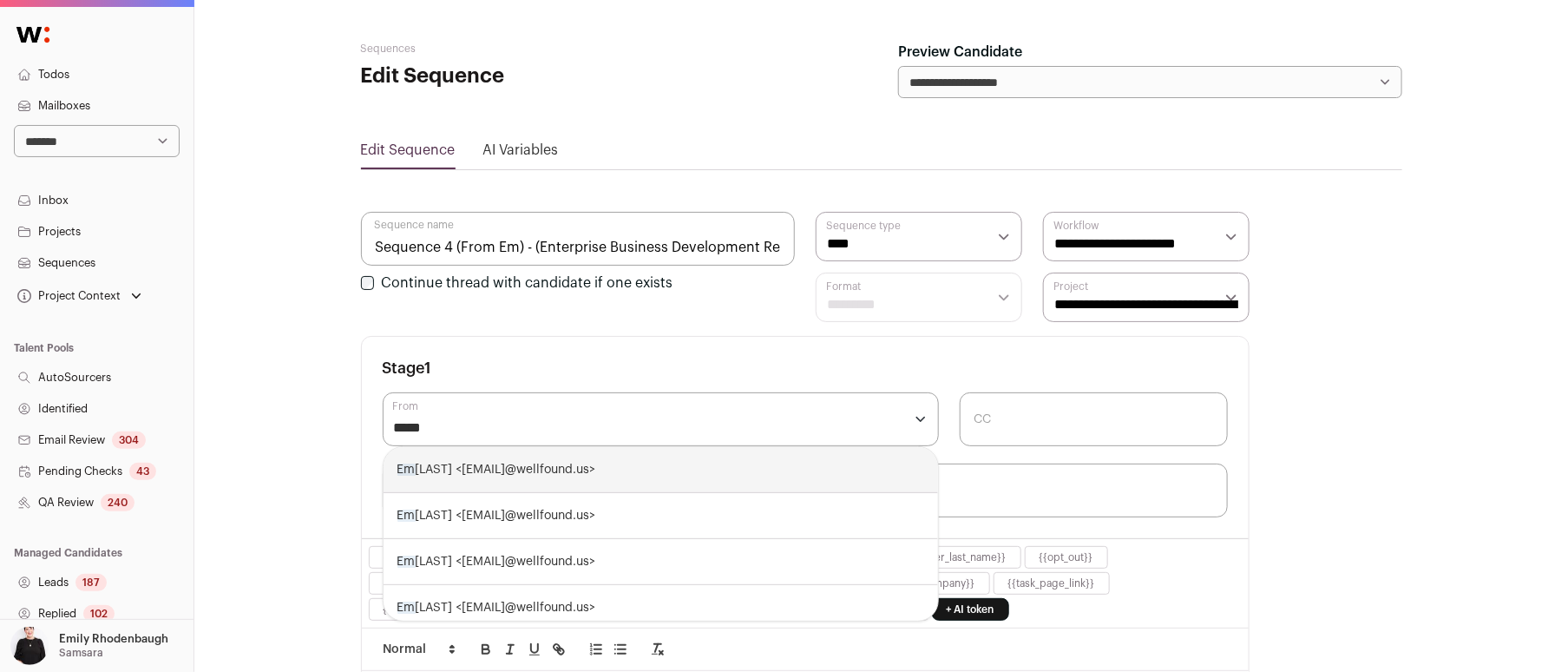 type on "******" 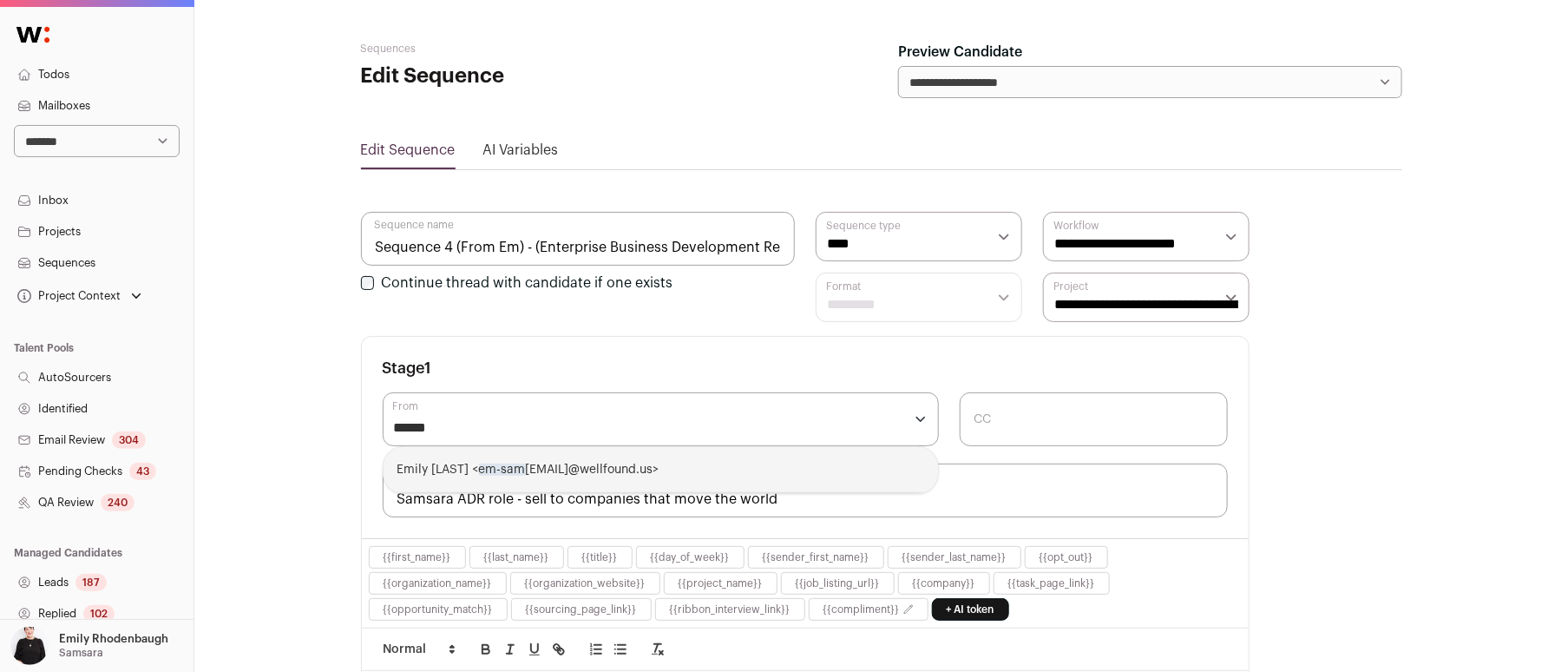click on "Emily Rhodenbaugh < em-sam sara@wellfound.us>" at bounding box center (661, 470) 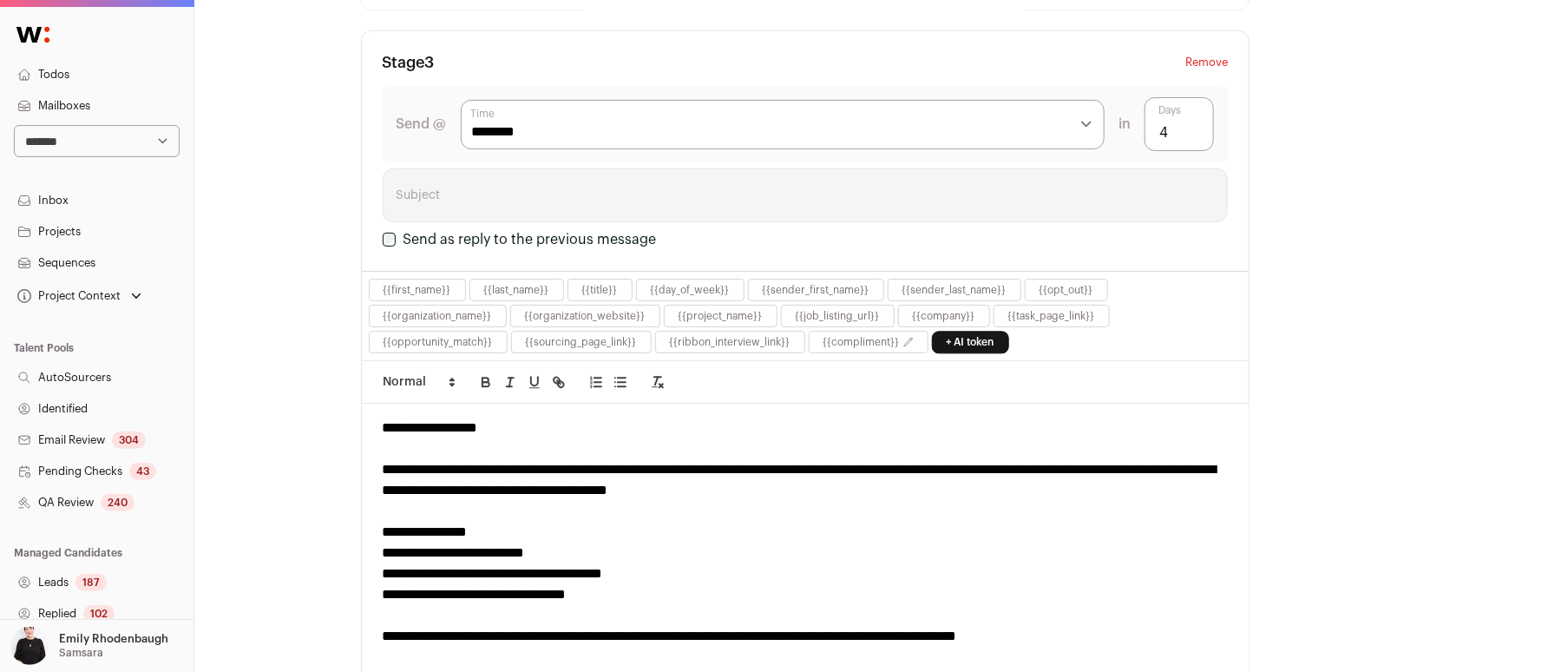 scroll, scrollTop: 1932, scrollLeft: 0, axis: vertical 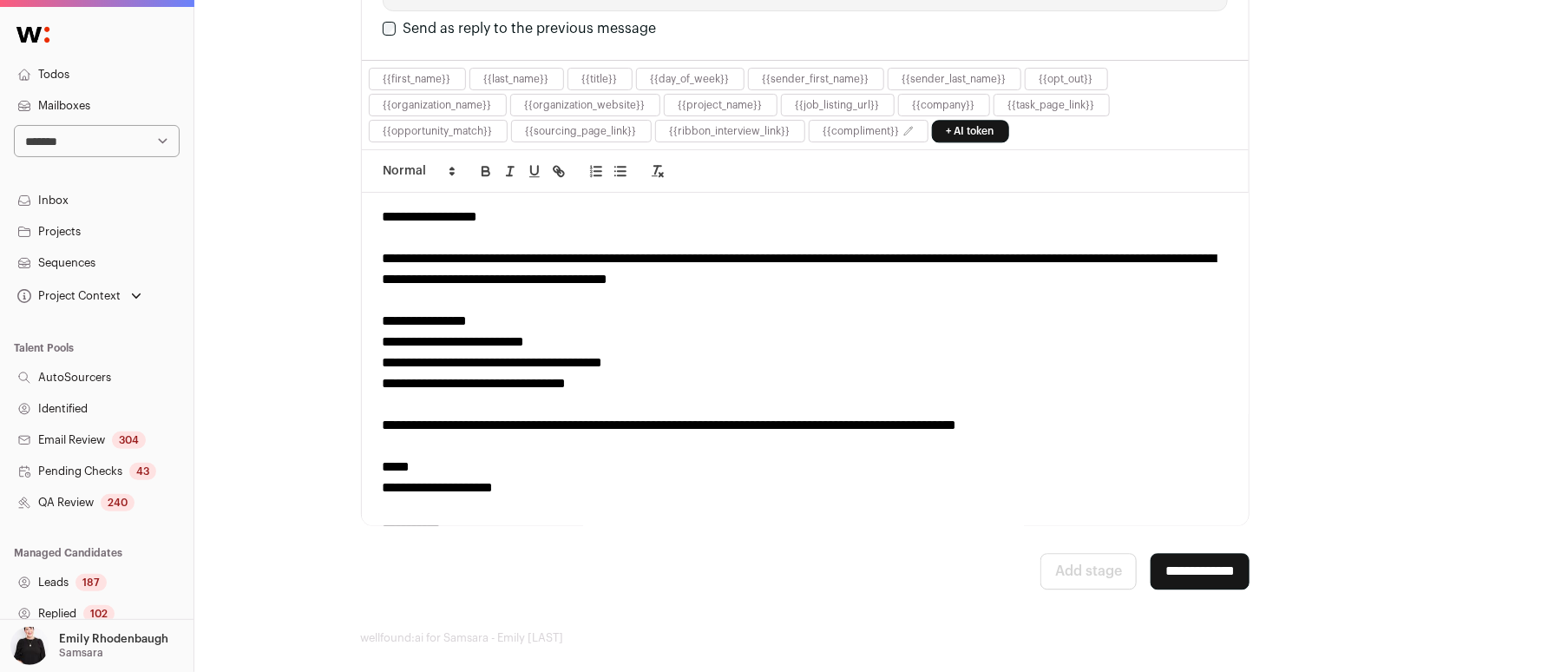 click on "**********" at bounding box center [1200, 571] 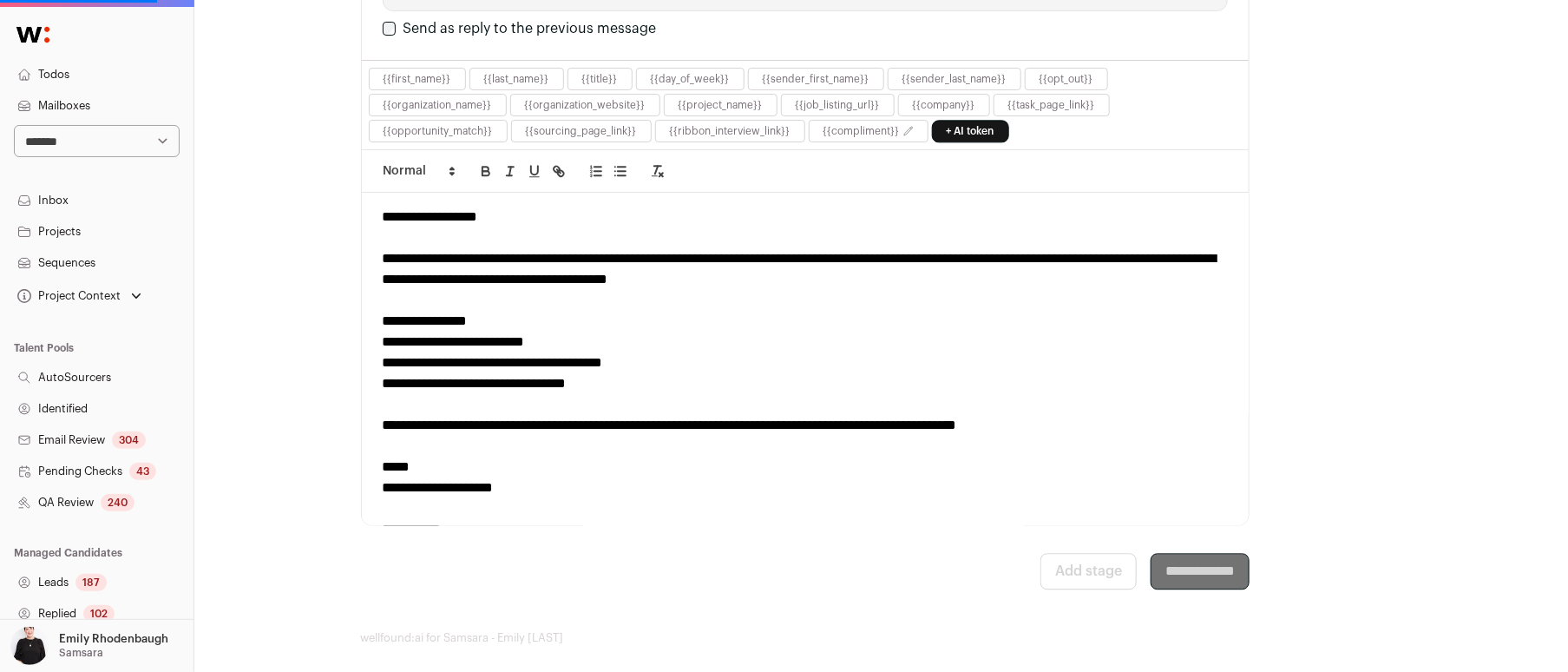 scroll, scrollTop: 0, scrollLeft: 0, axis: both 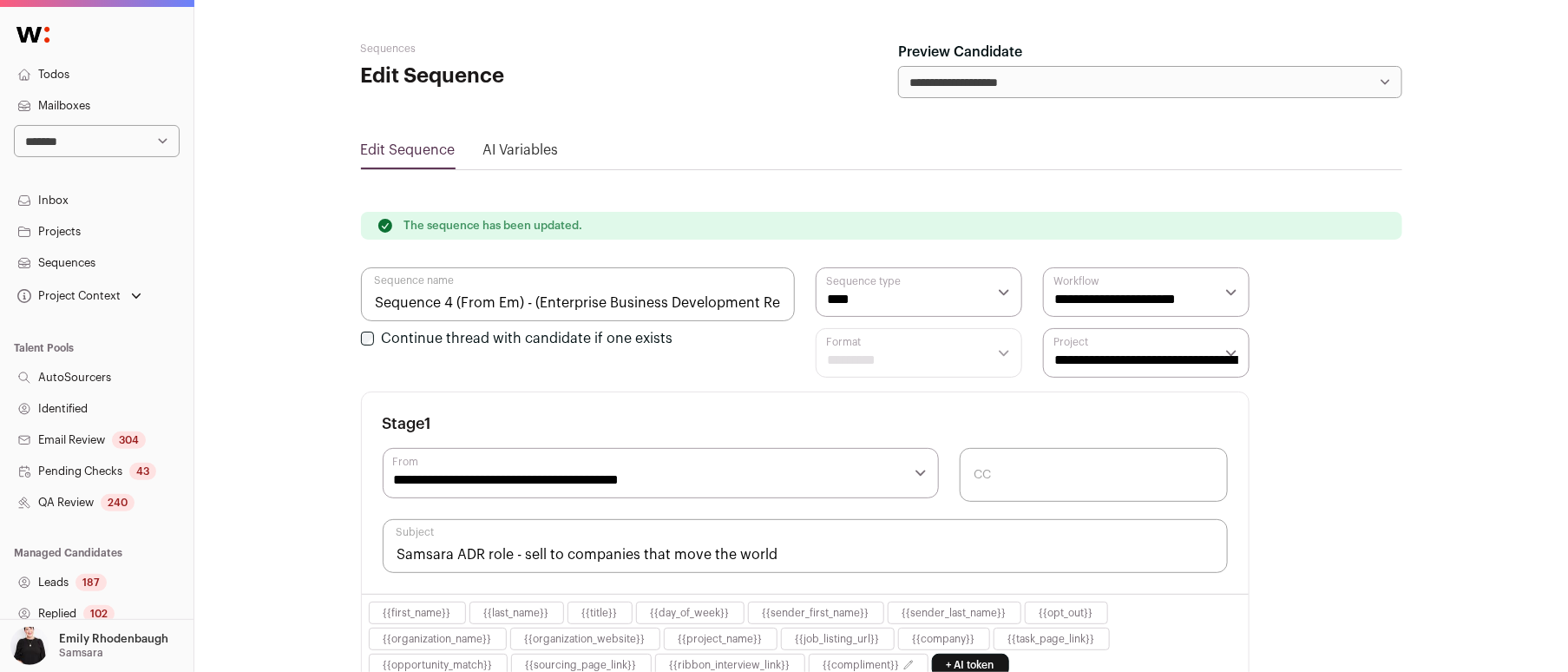 click on "Projects" at bounding box center [96, 232] 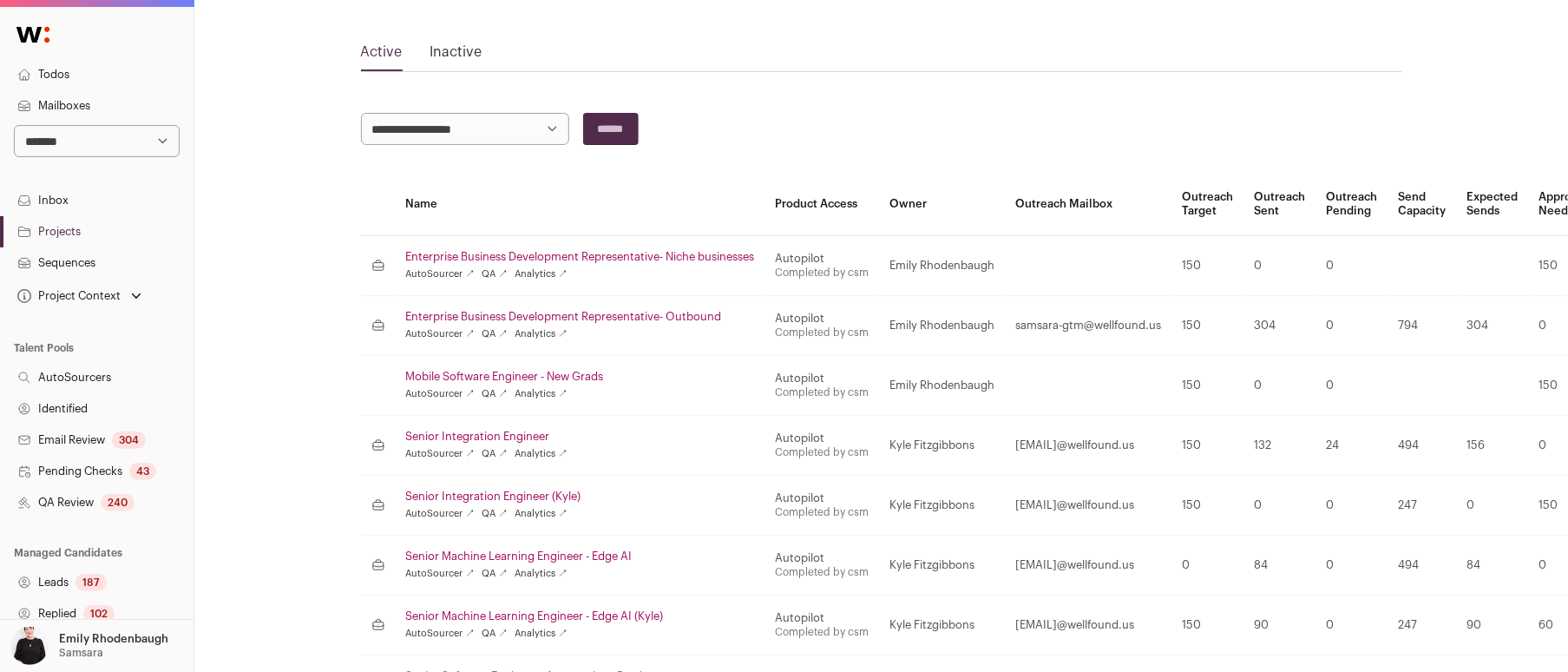 scroll, scrollTop: 74, scrollLeft: 0, axis: vertical 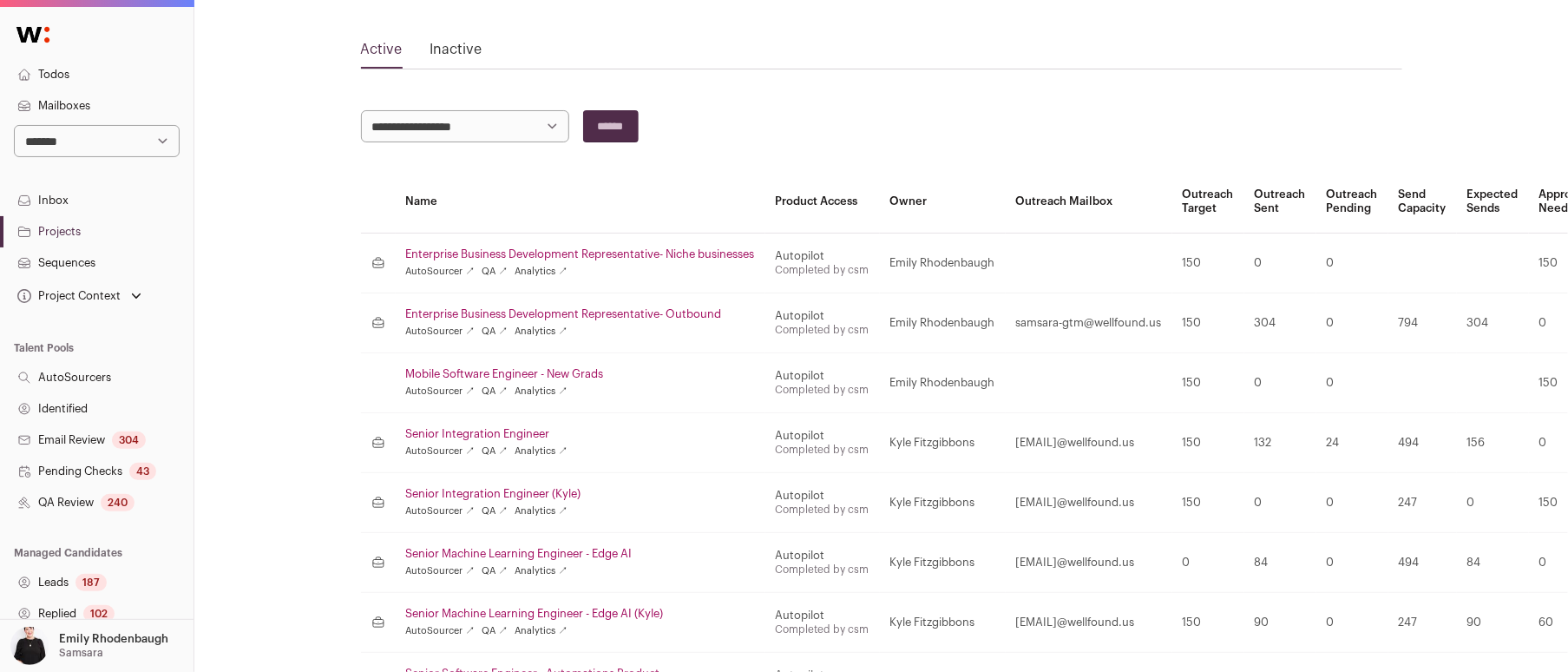 click on "Mobile Software Engineer - New Grads" at bounding box center [581, 374] 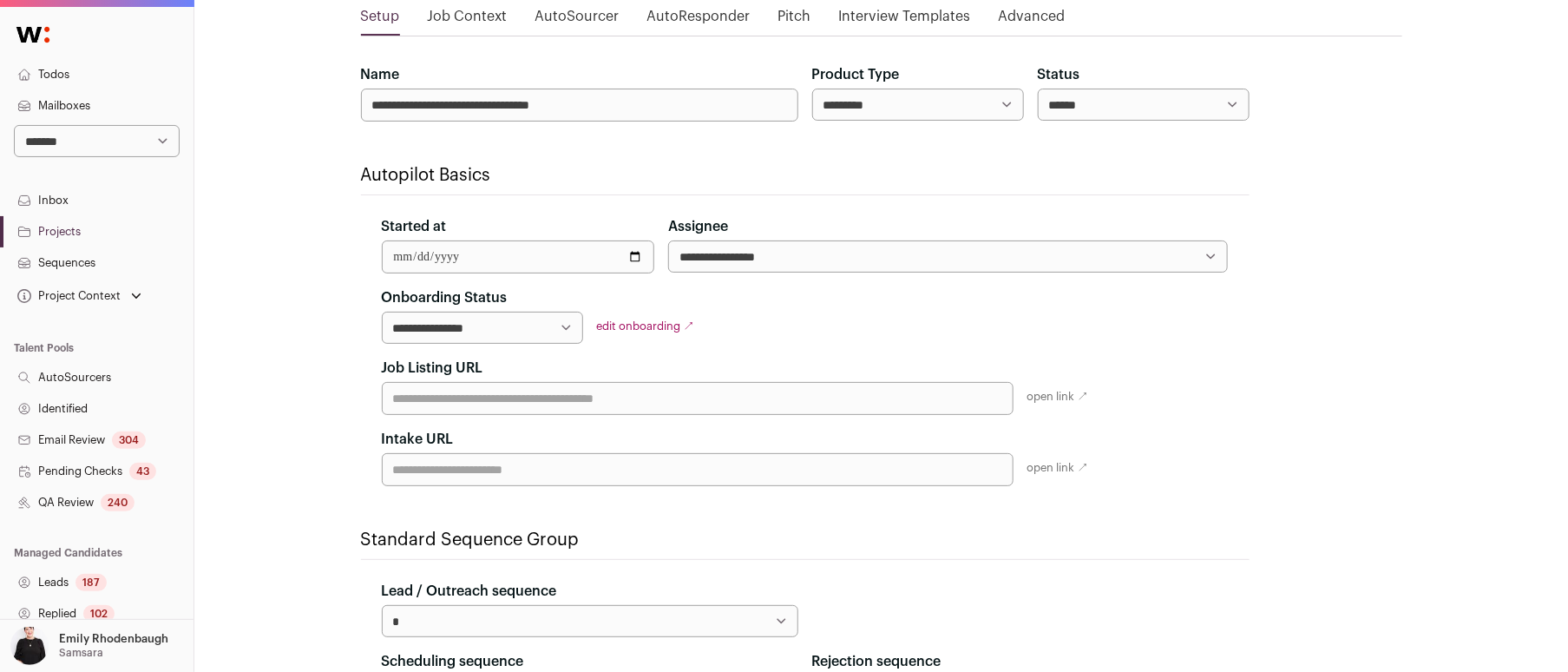 scroll, scrollTop: 0, scrollLeft: 0, axis: both 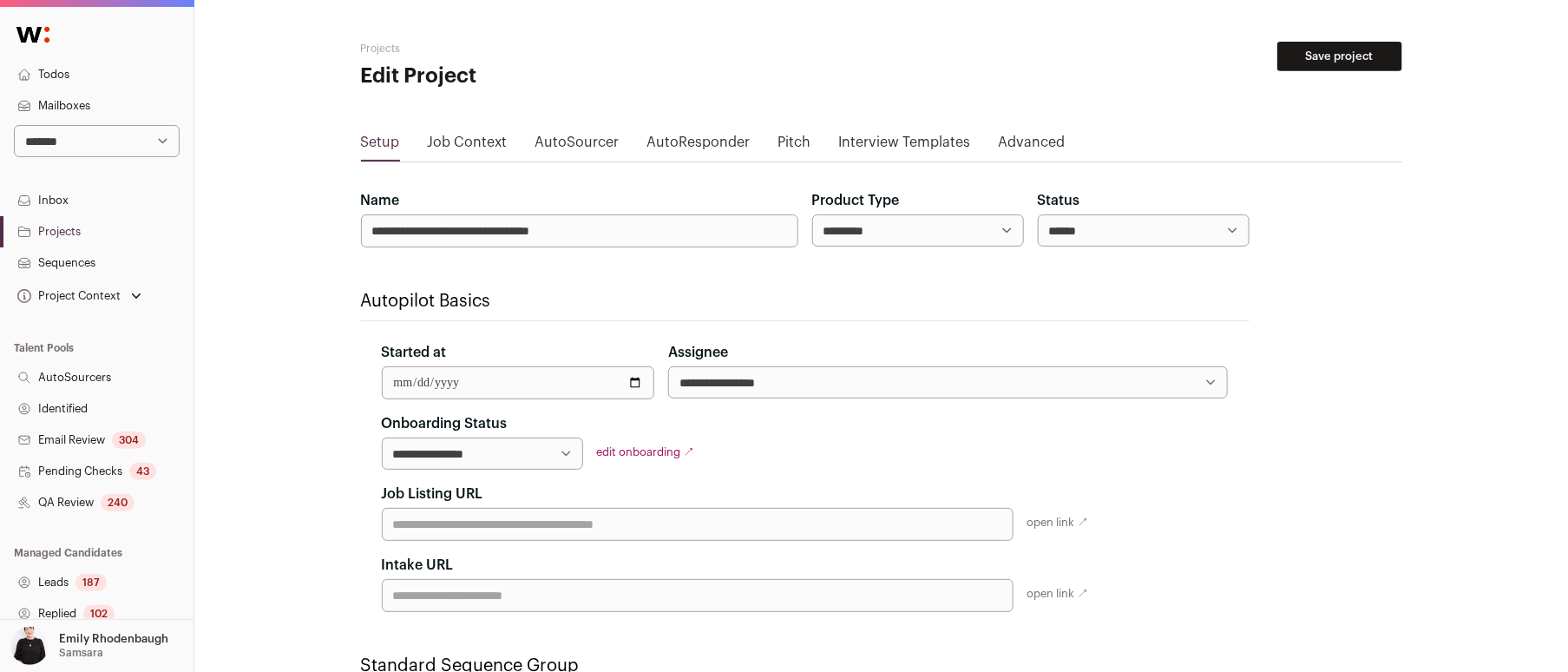 drag, startPoint x: 521, startPoint y: 229, endPoint x: 332, endPoint y: 237, distance: 189.16924 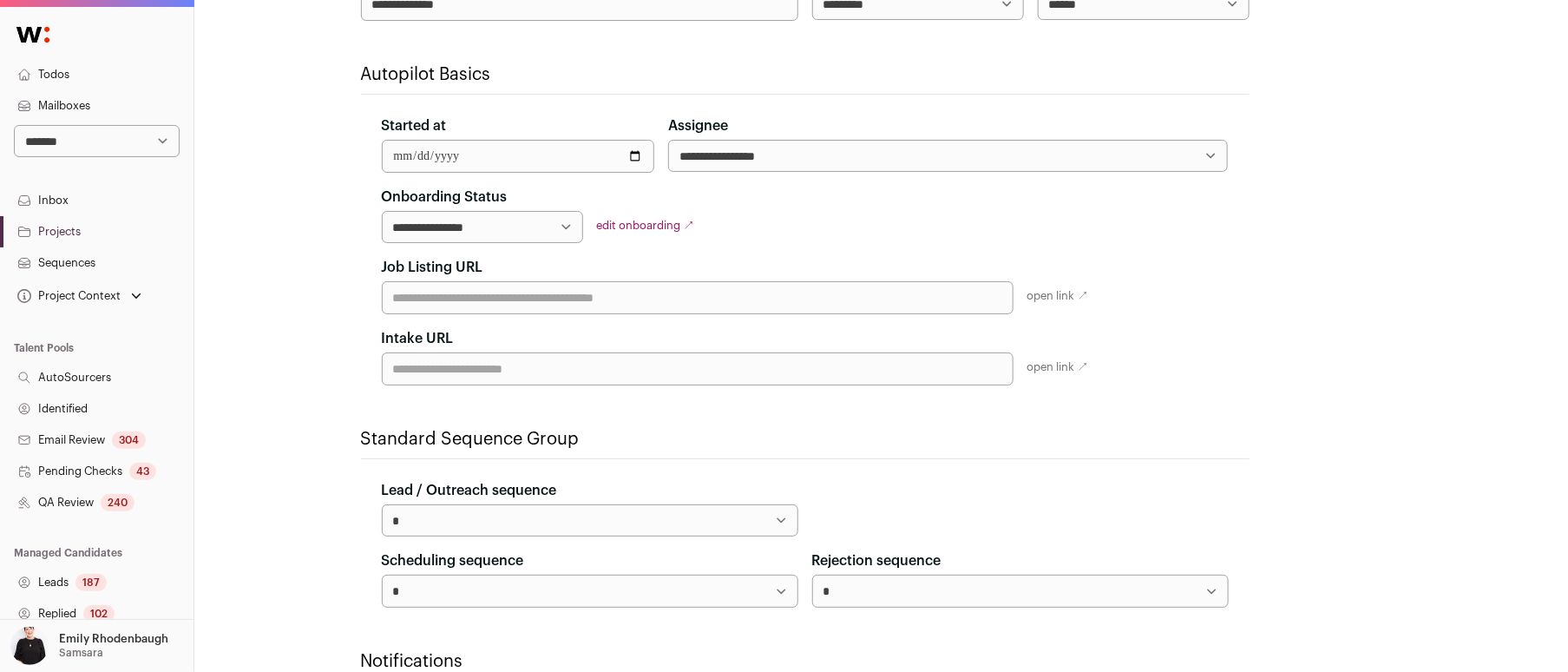 scroll, scrollTop: 300, scrollLeft: 0, axis: vertical 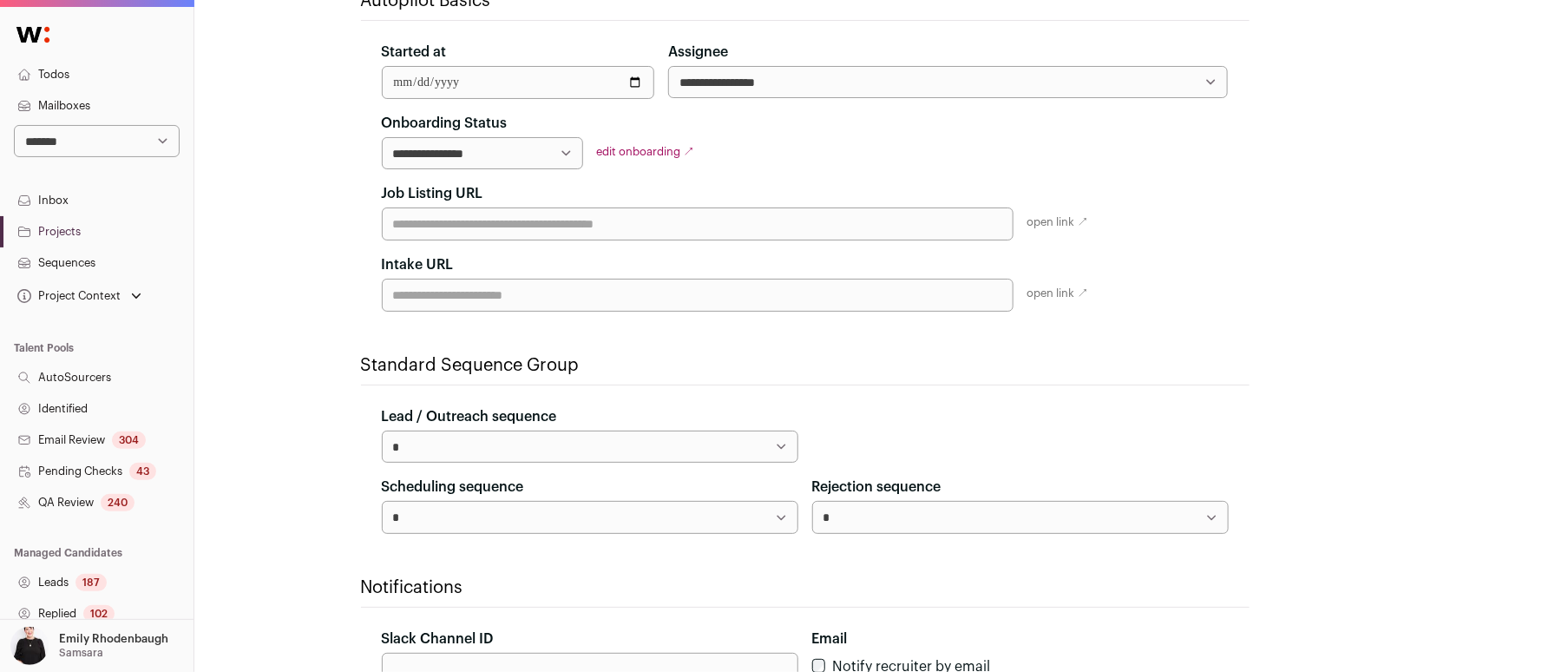 type on "**********" 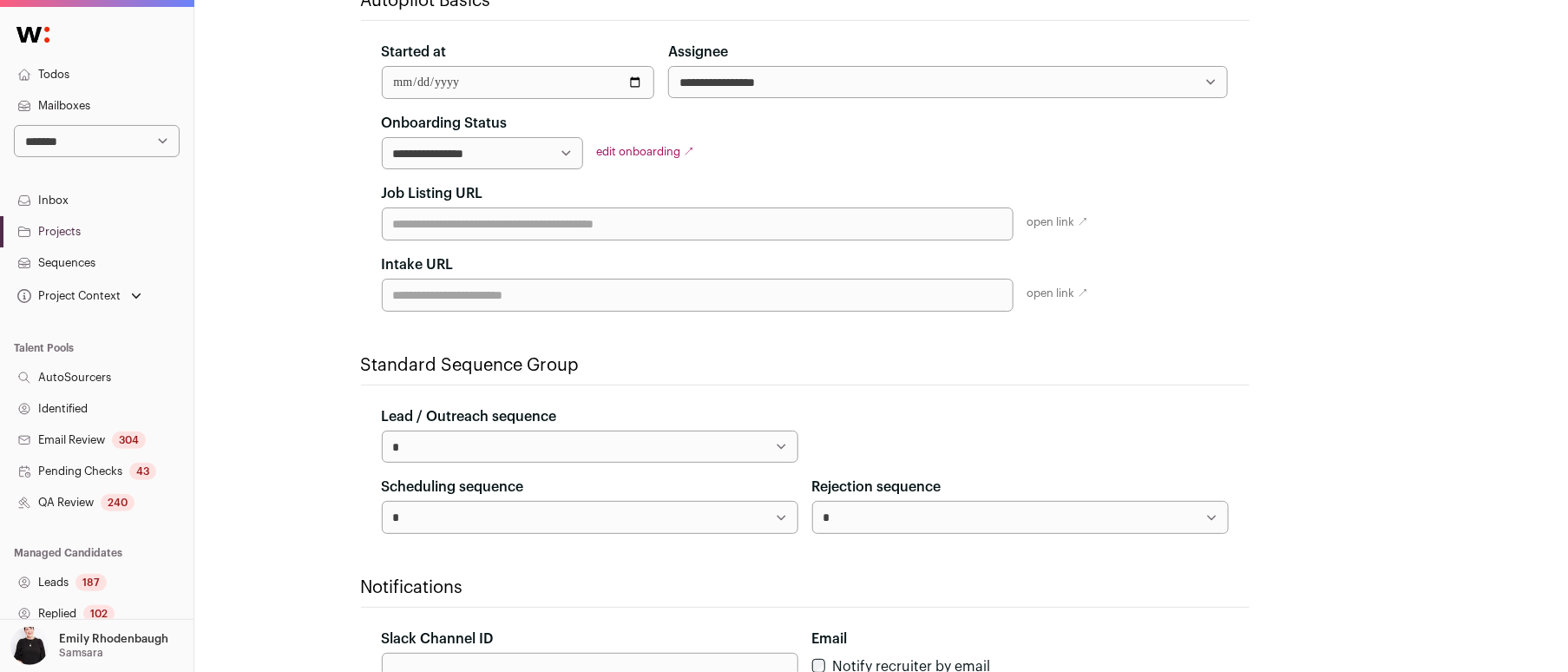 click on "**********" at bounding box center (590, 446) 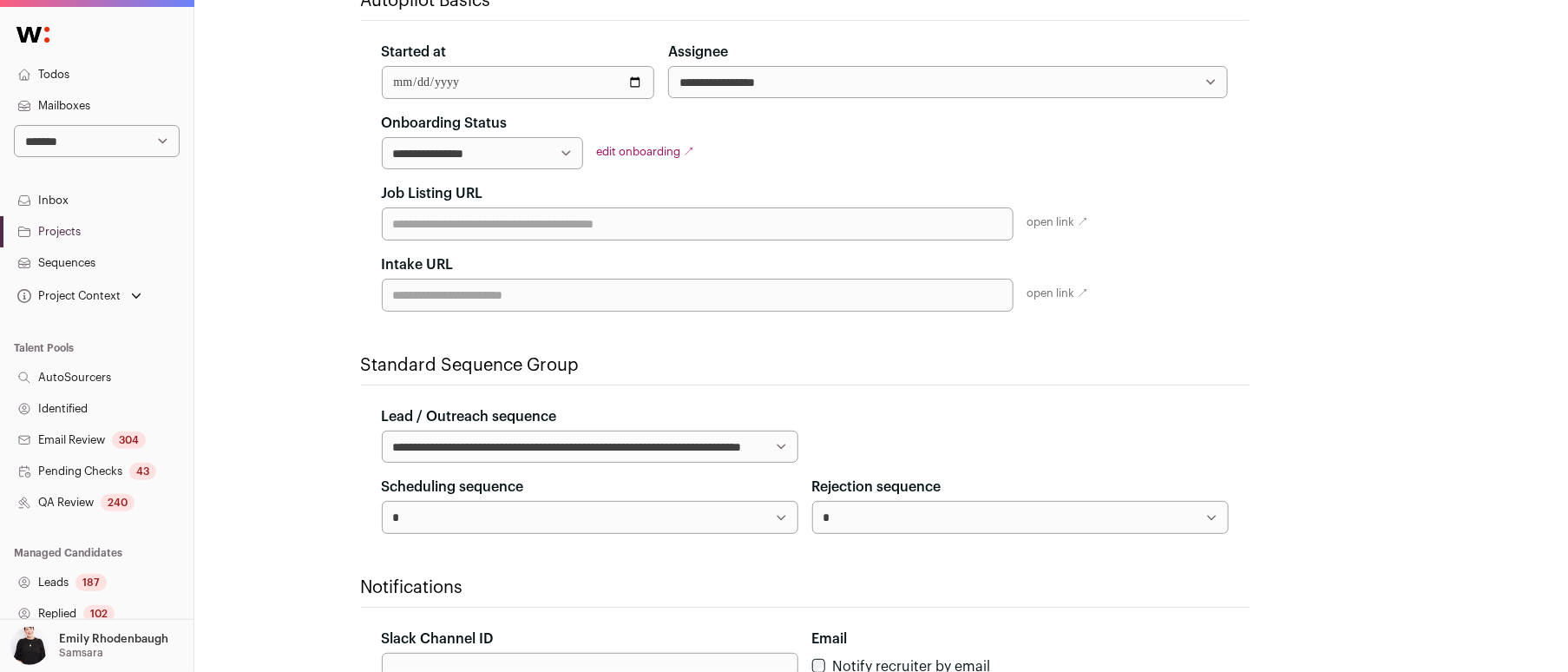 click on "**********" at bounding box center (590, 517) 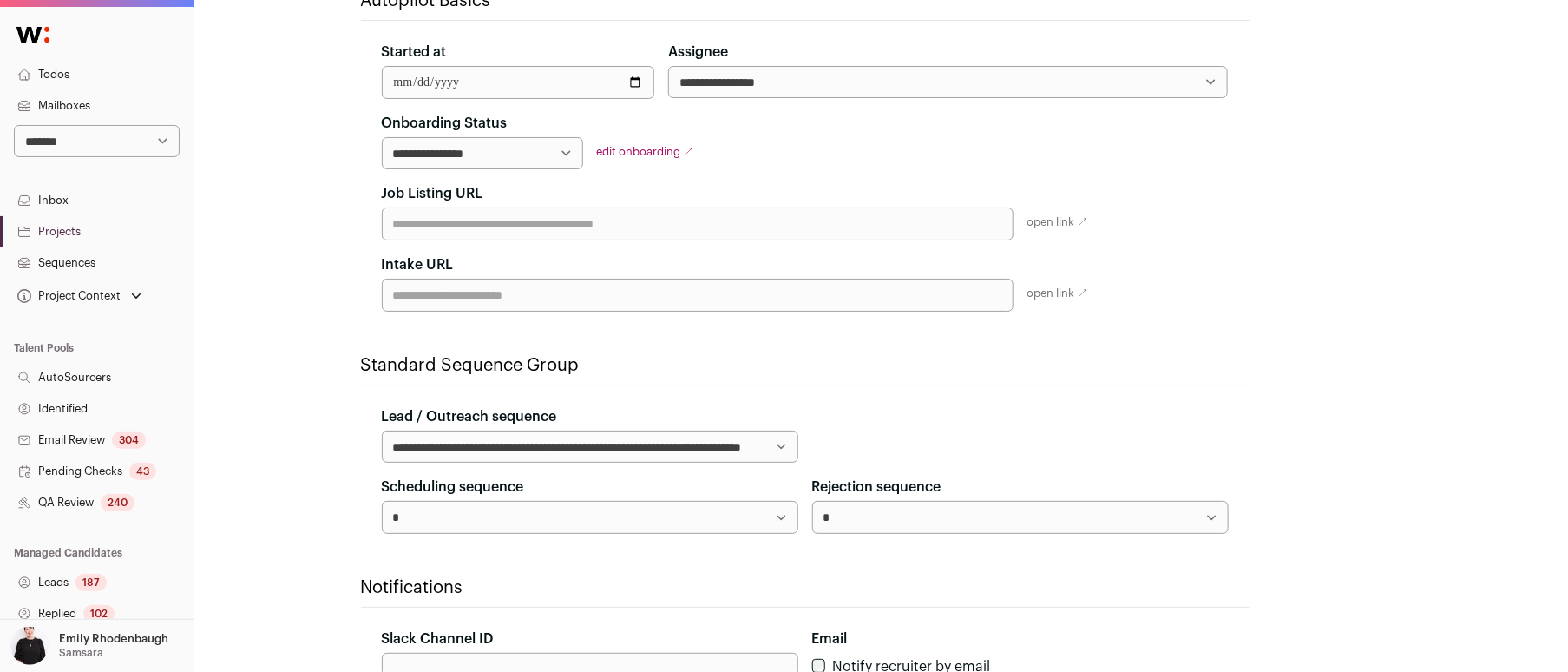 select on "*****" 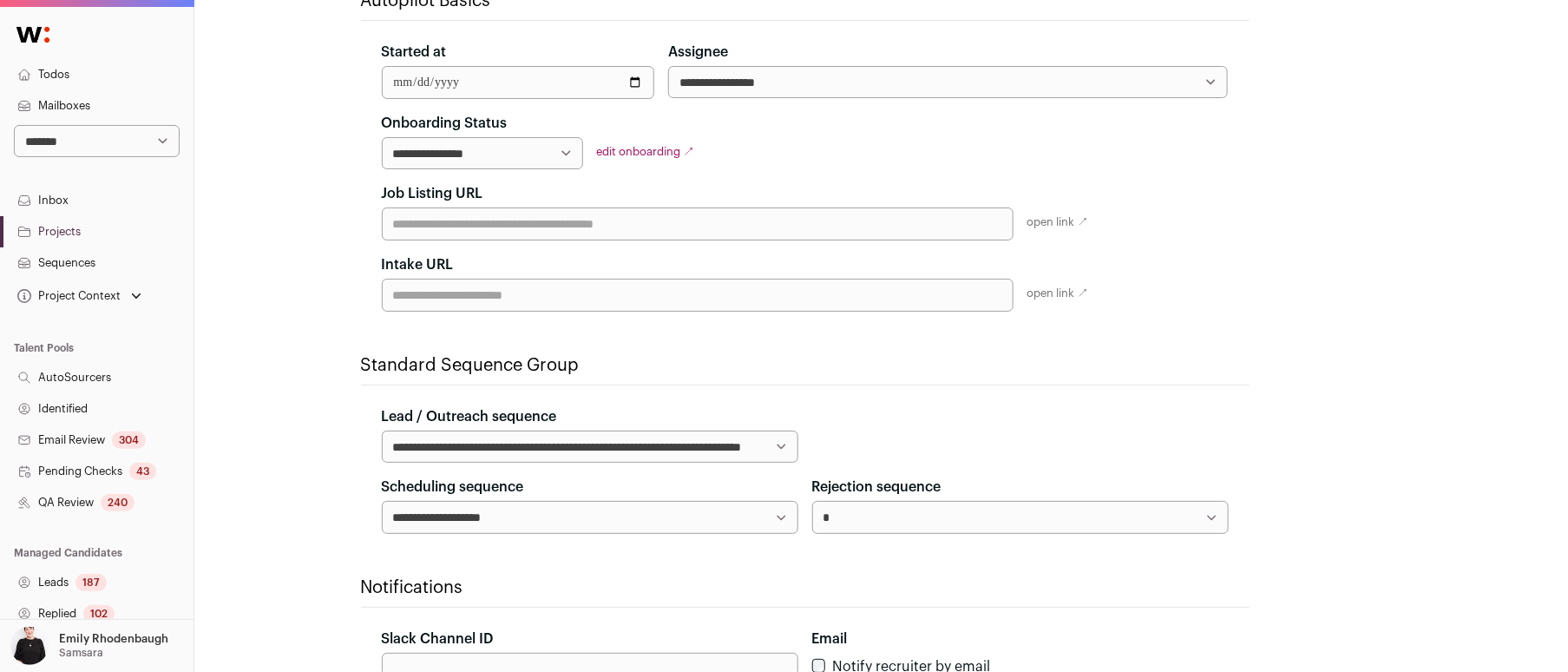 click on "**********" at bounding box center [1020, 517] 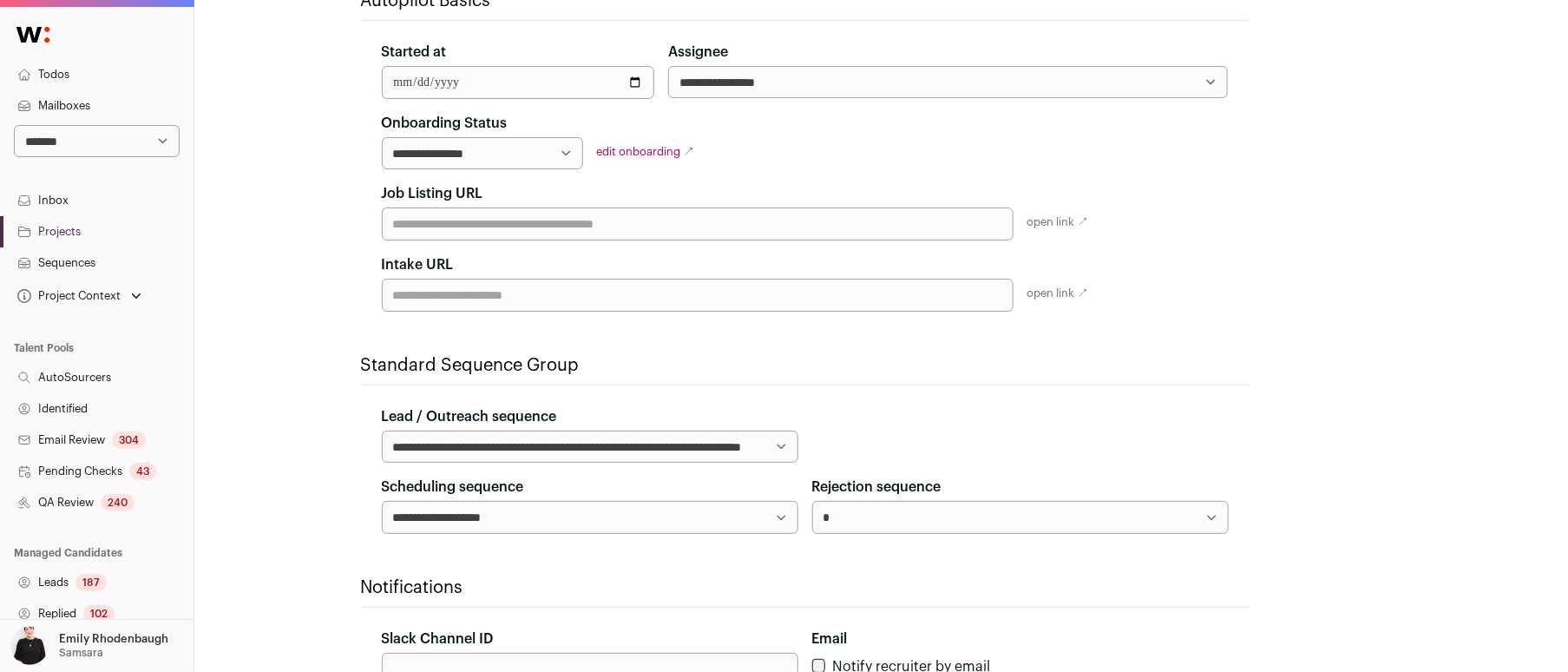 select on "*****" 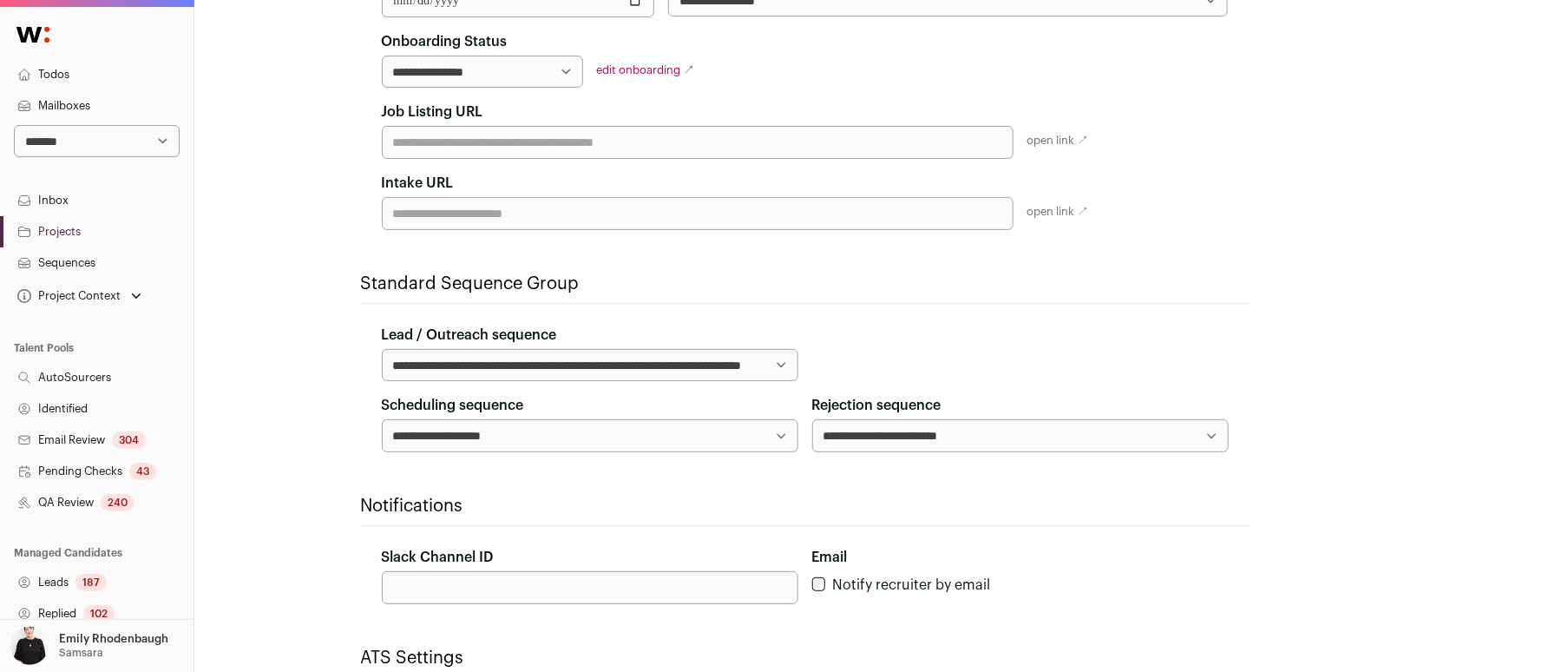 scroll, scrollTop: 386, scrollLeft: 0, axis: vertical 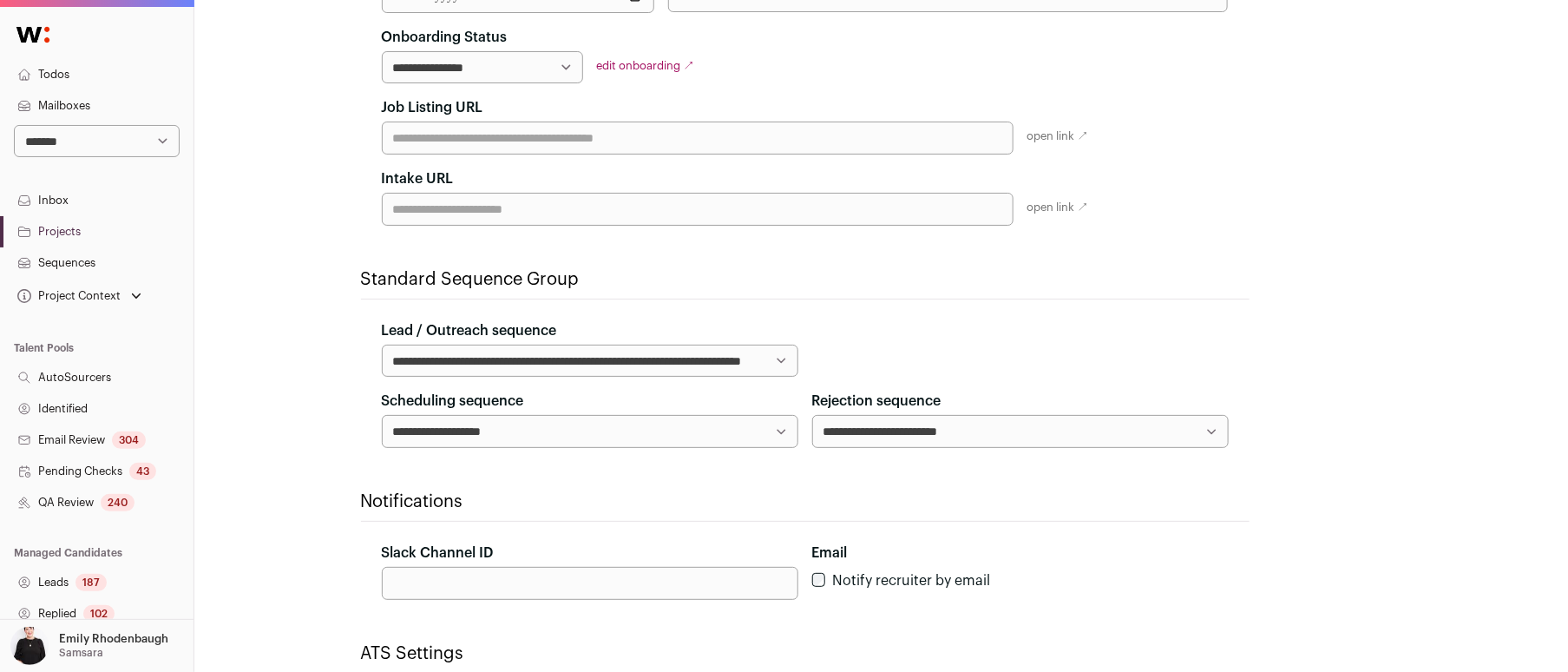 click on "Slack Channel ID" at bounding box center (590, 583) 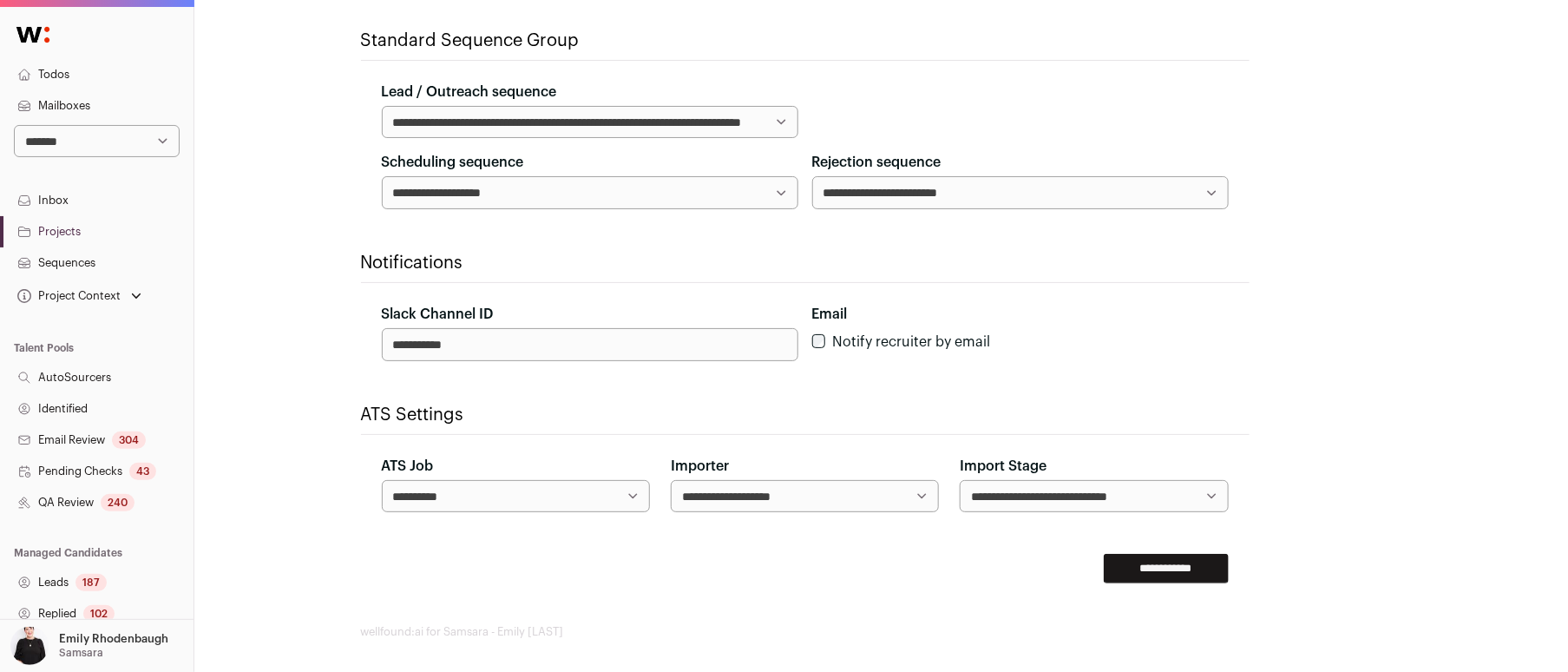 scroll, scrollTop: 628, scrollLeft: 0, axis: vertical 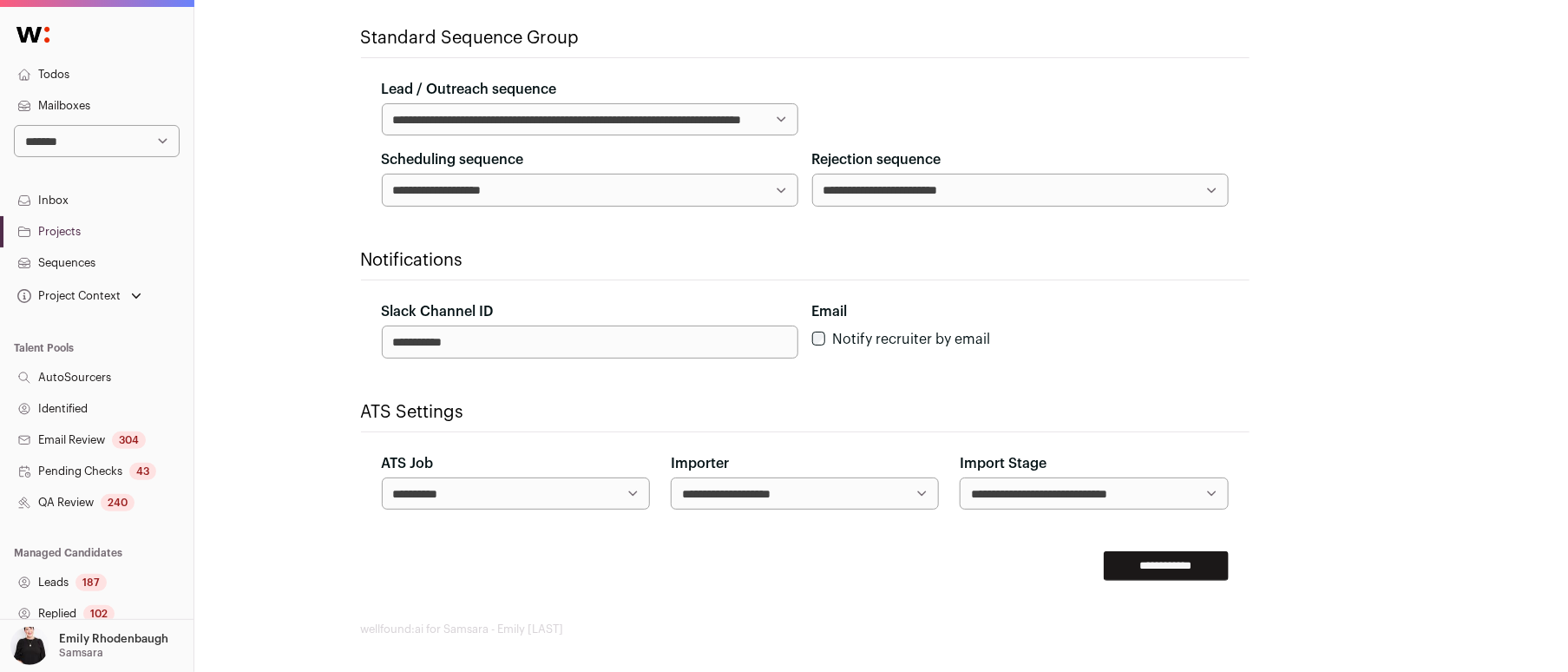 type on "**********" 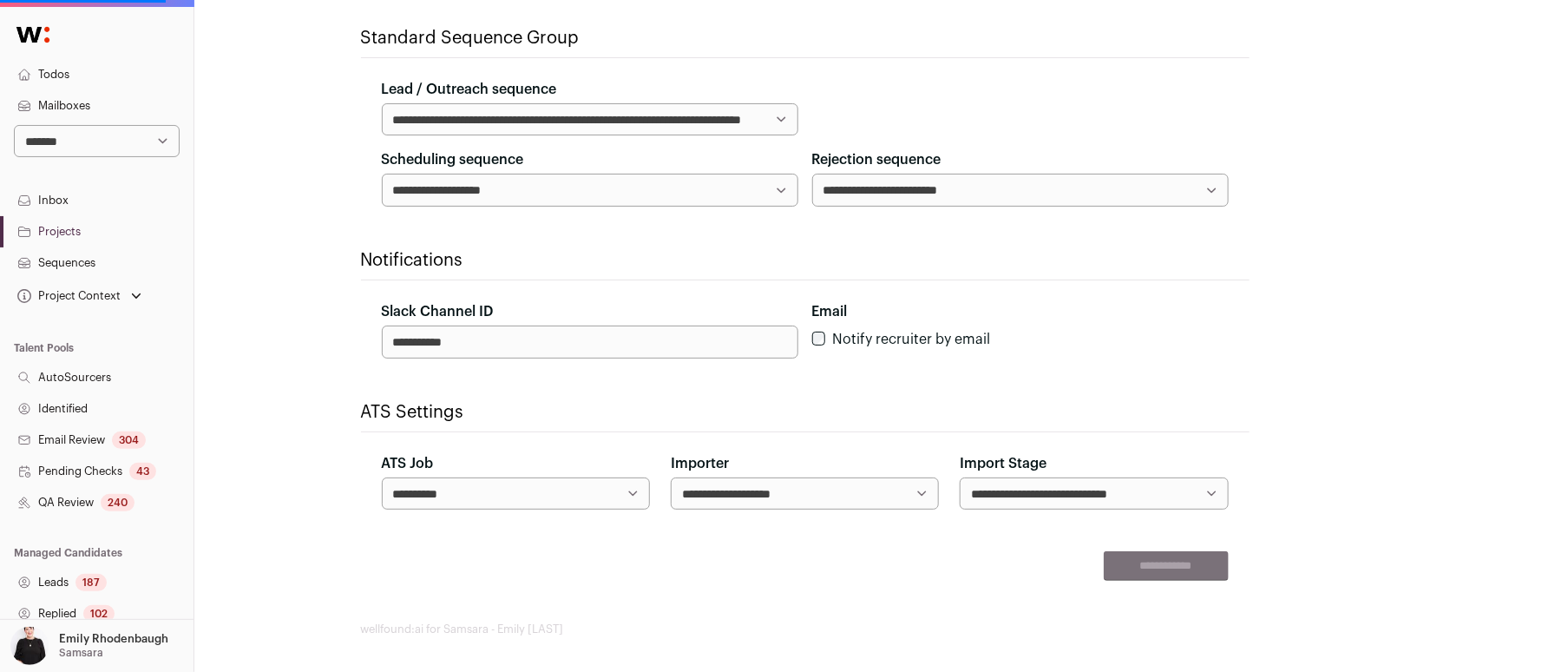 scroll, scrollTop: 0, scrollLeft: 0, axis: both 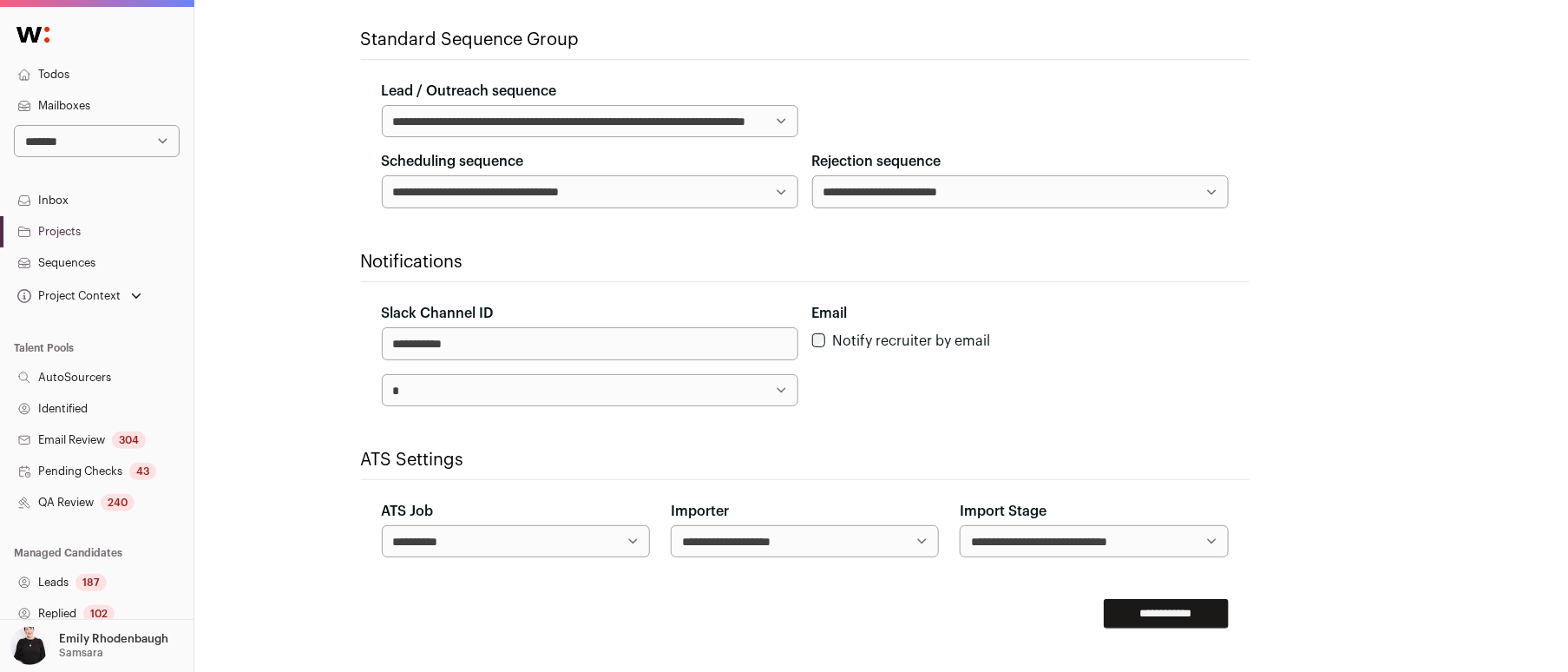 click on "**********" at bounding box center [515, 541] 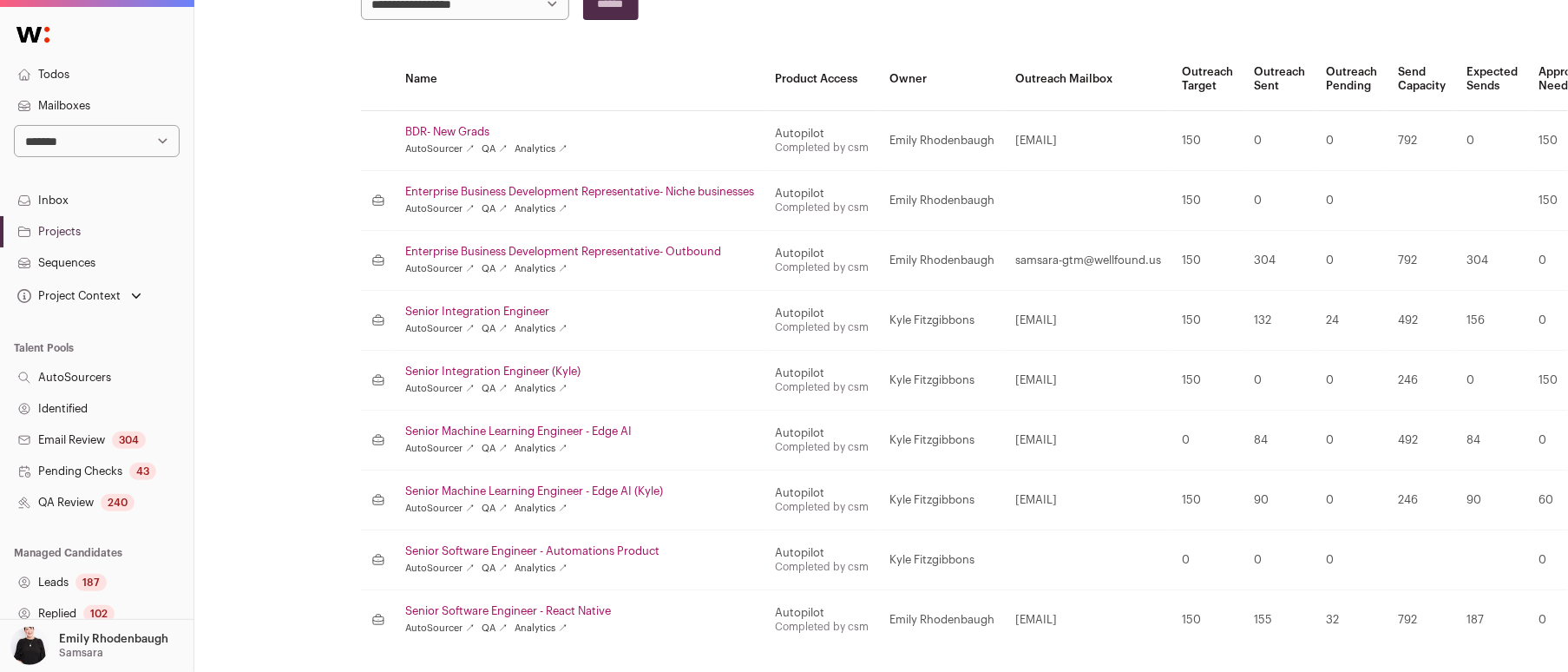 scroll, scrollTop: 198, scrollLeft: 0, axis: vertical 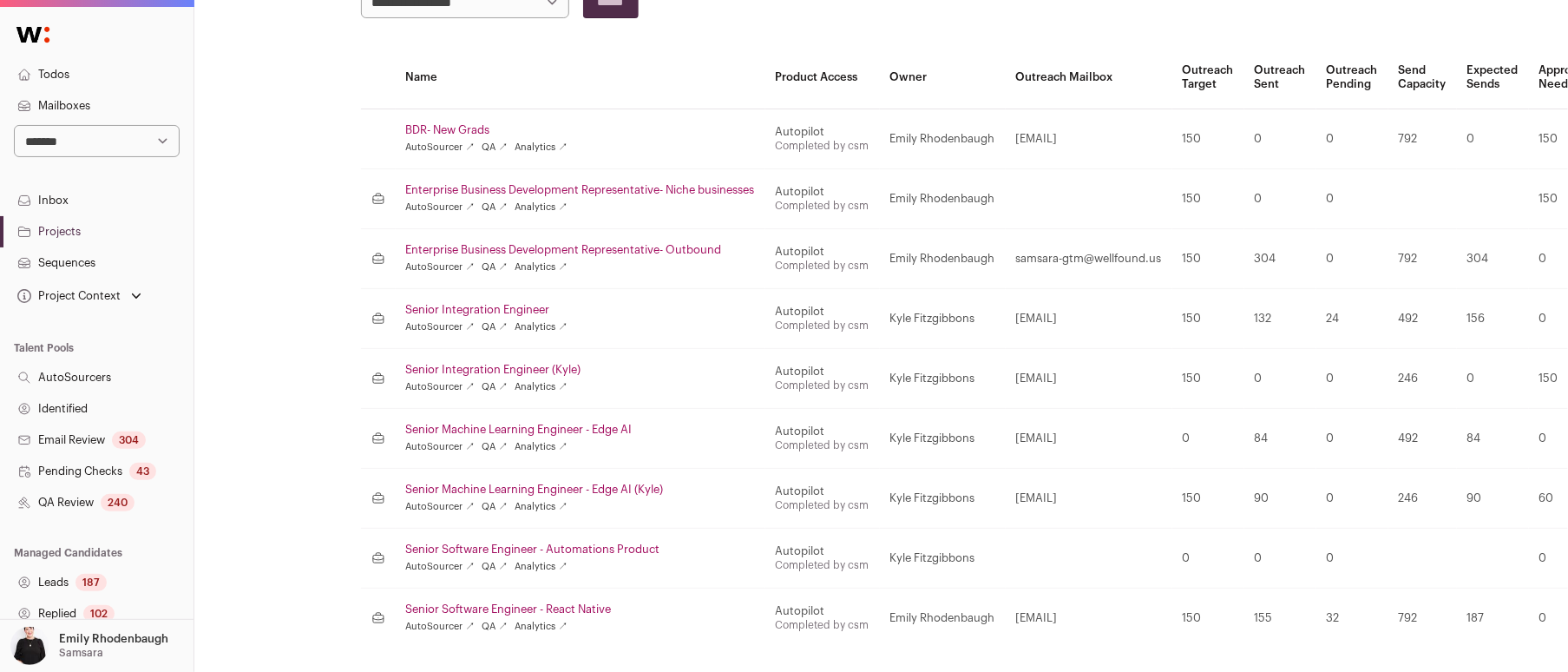click on "Enterprise Business Development Representative- Outbound" at bounding box center (581, 250) 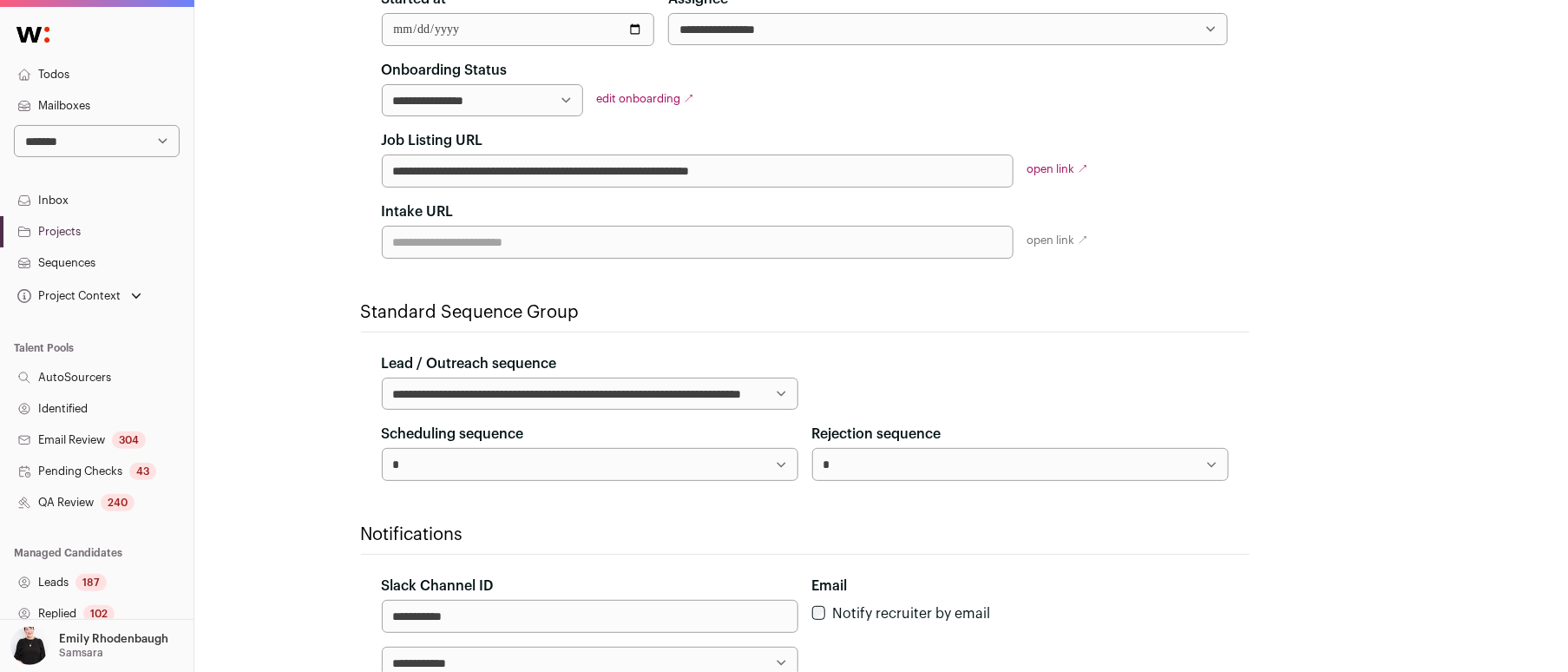 scroll, scrollTop: 360, scrollLeft: 0, axis: vertical 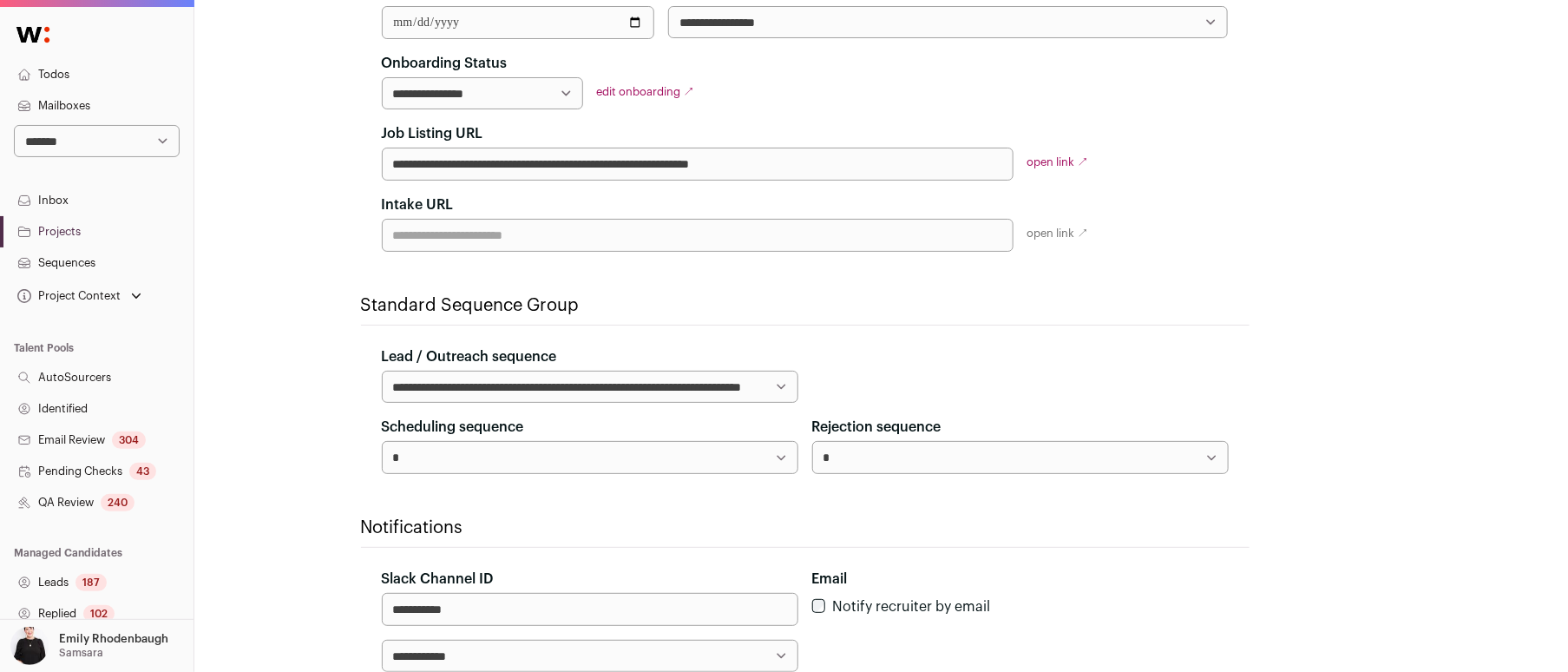 click on "**********" at bounding box center (590, 386) 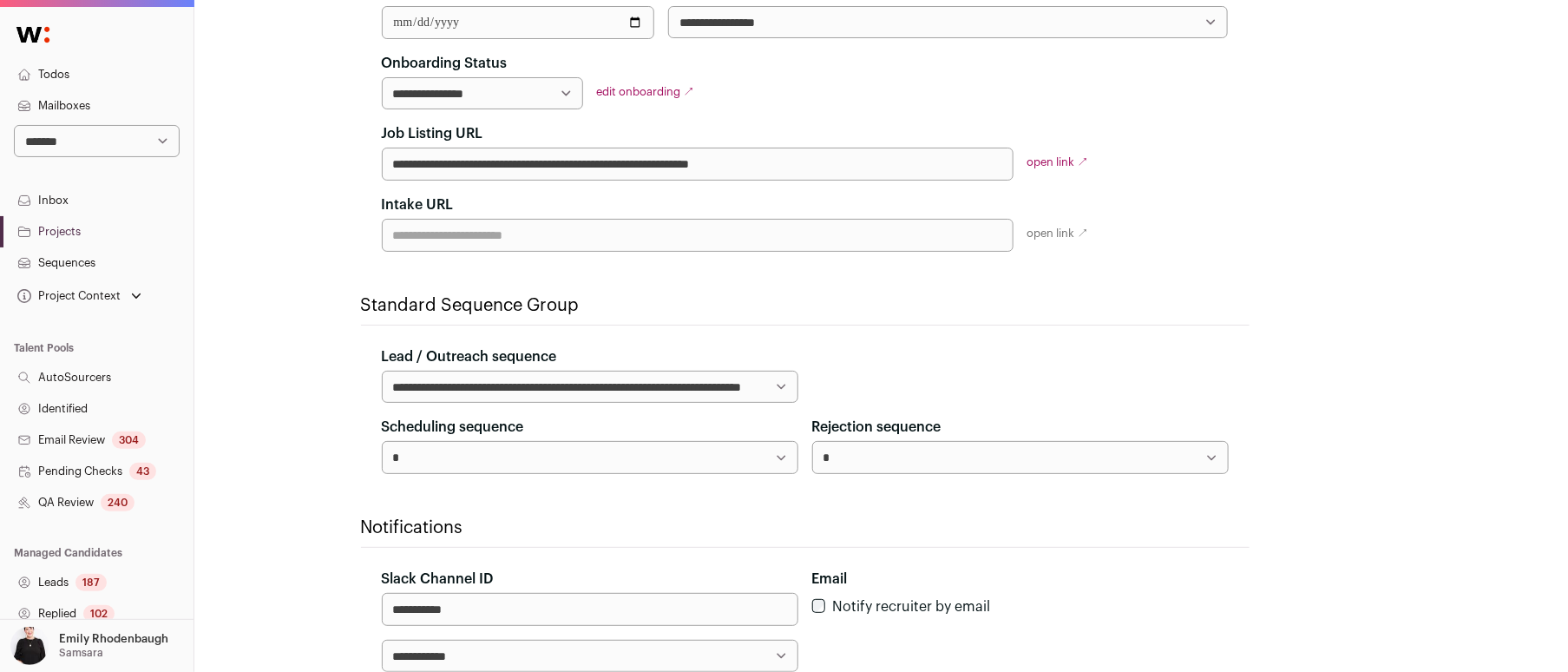 select on "*****" 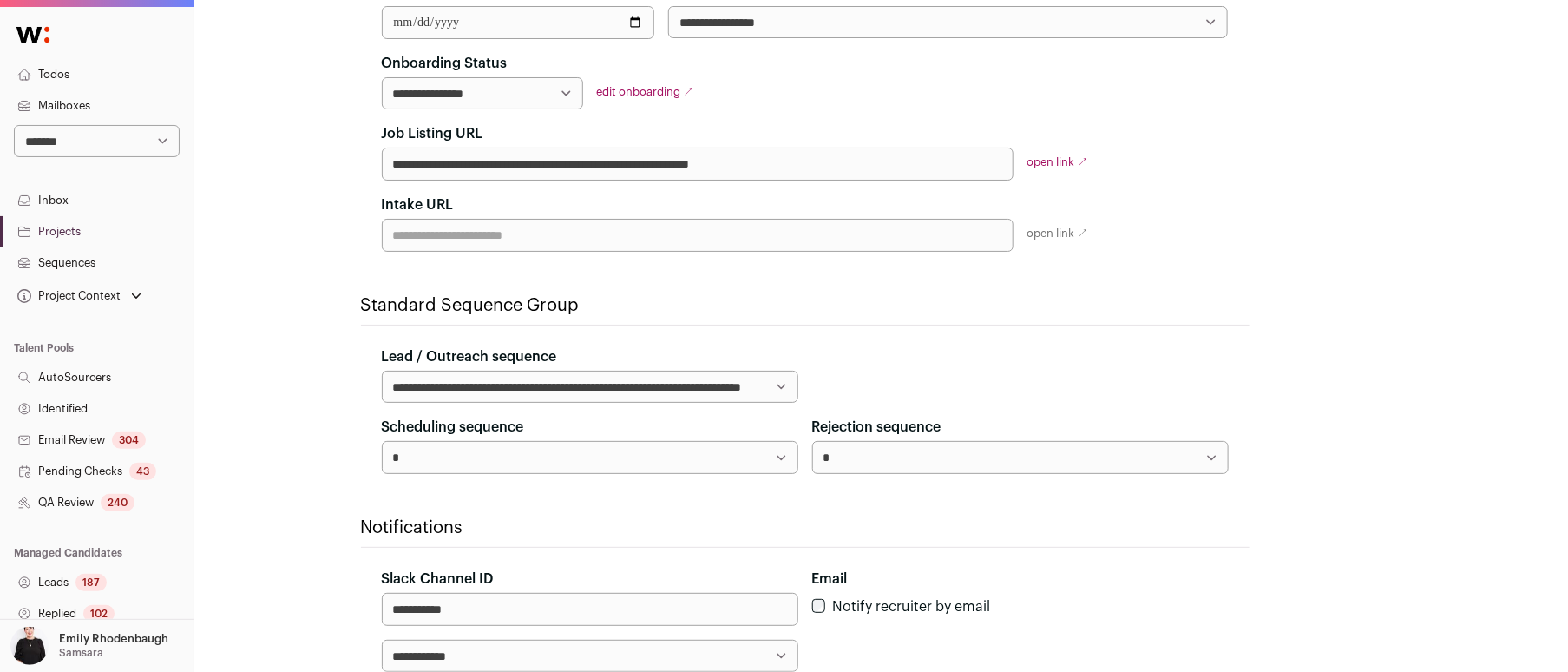 click on "**********" at bounding box center [1020, 457] 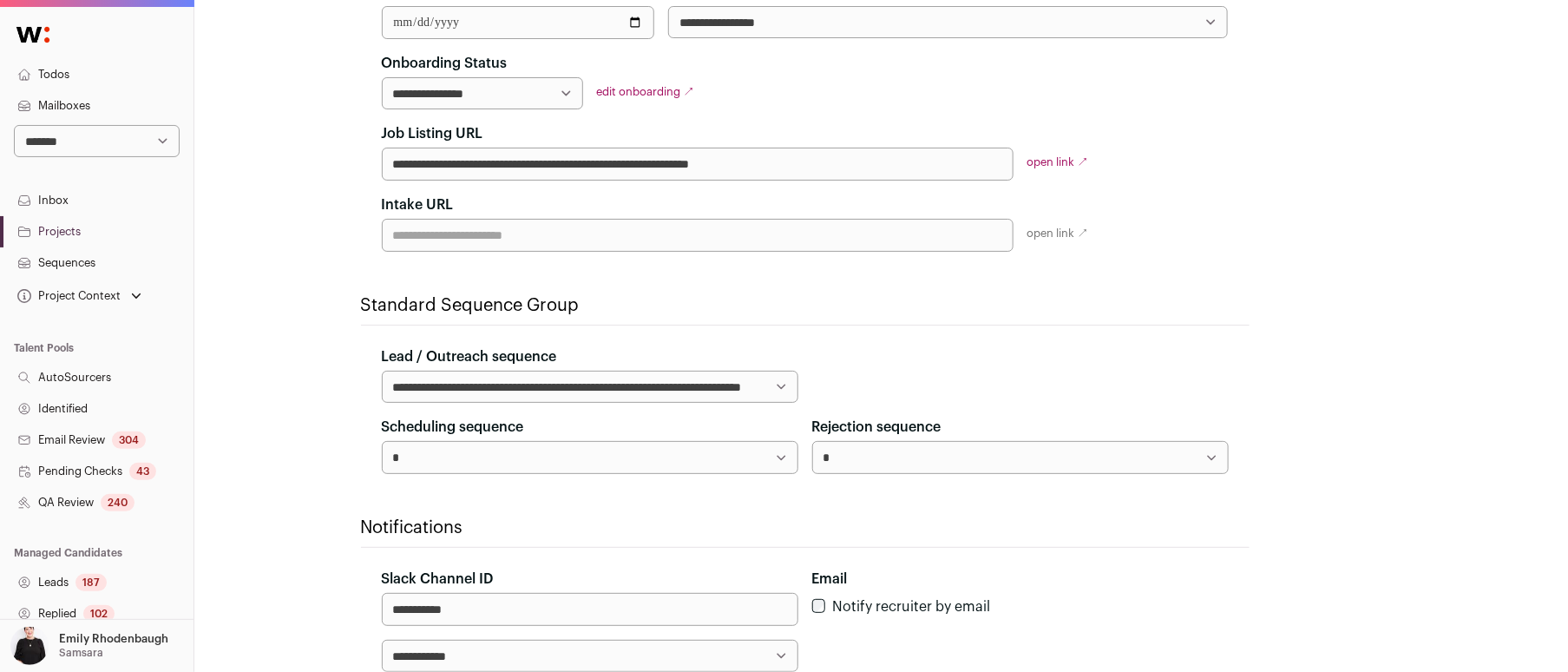 select on "*****" 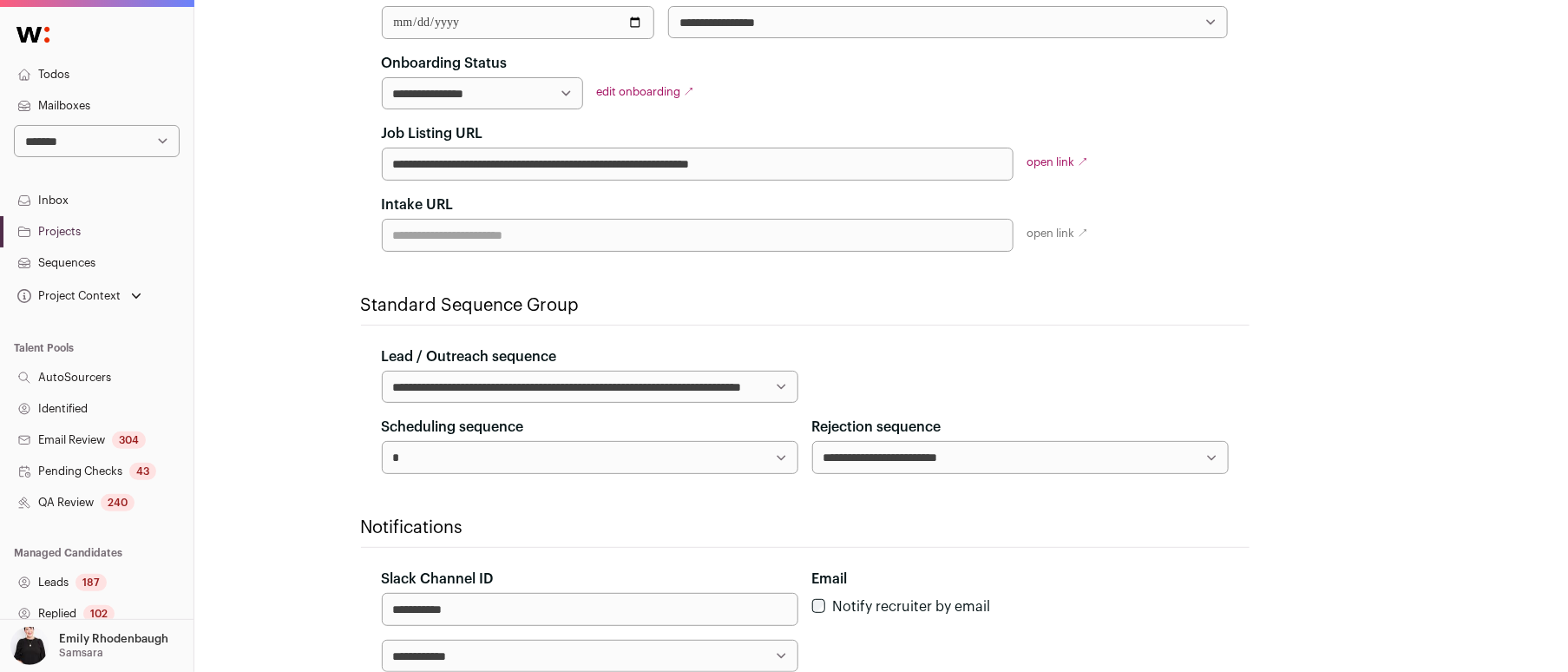 click on "**********" at bounding box center [590, 457] 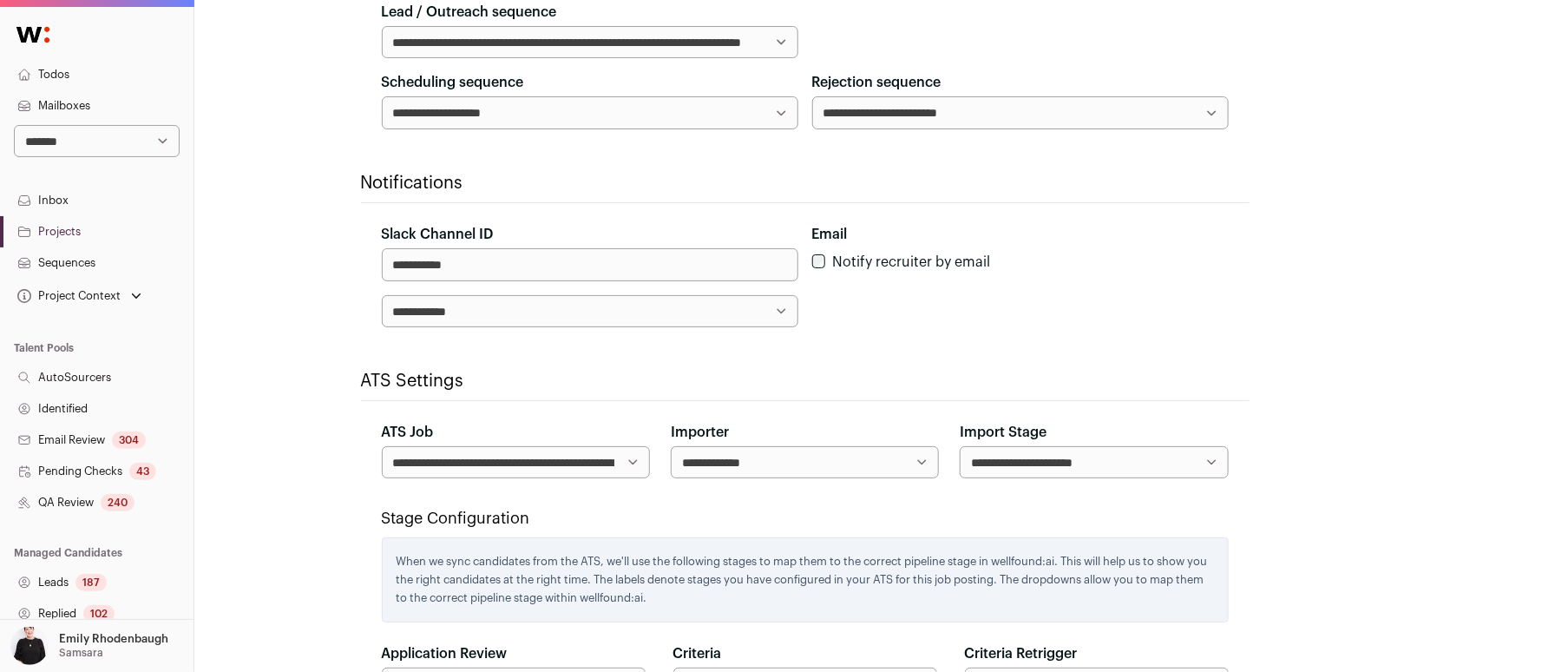 scroll, scrollTop: 748, scrollLeft: 0, axis: vertical 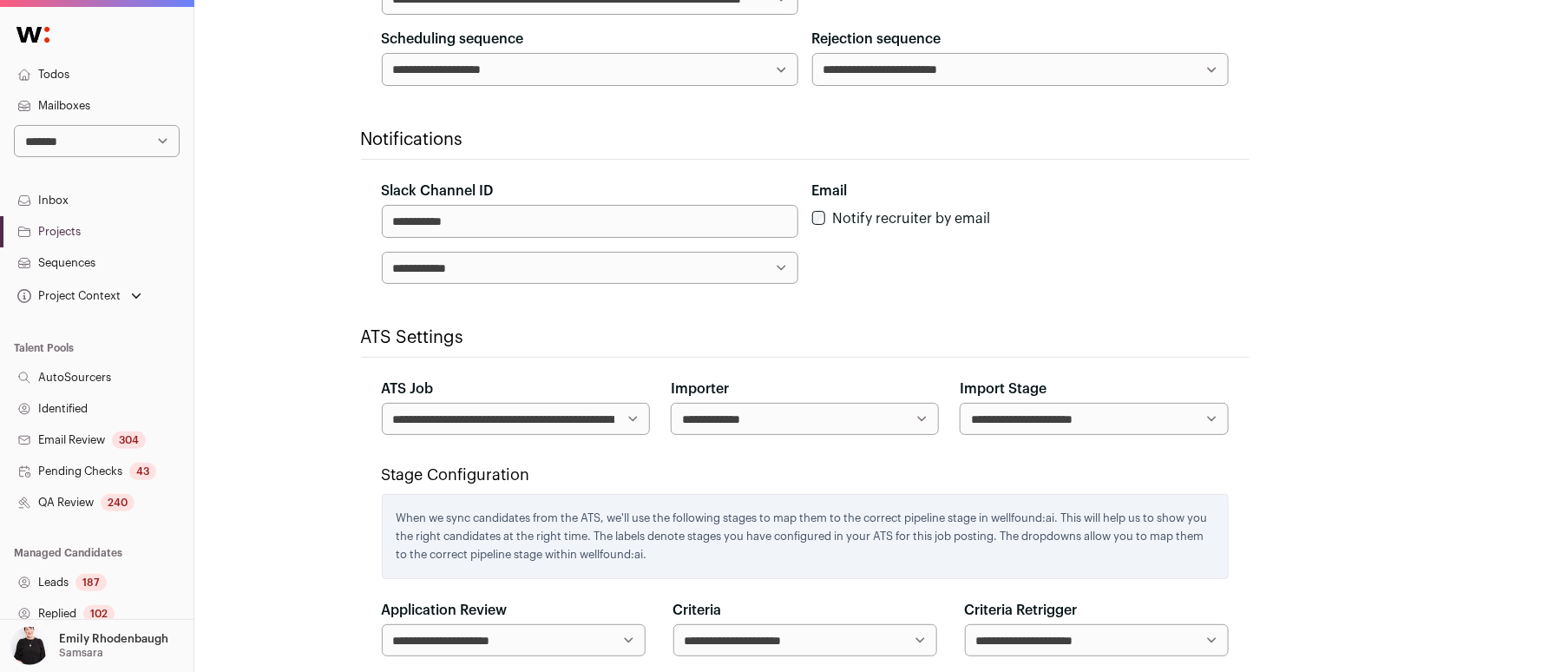 click on "**********" at bounding box center (515, 418) 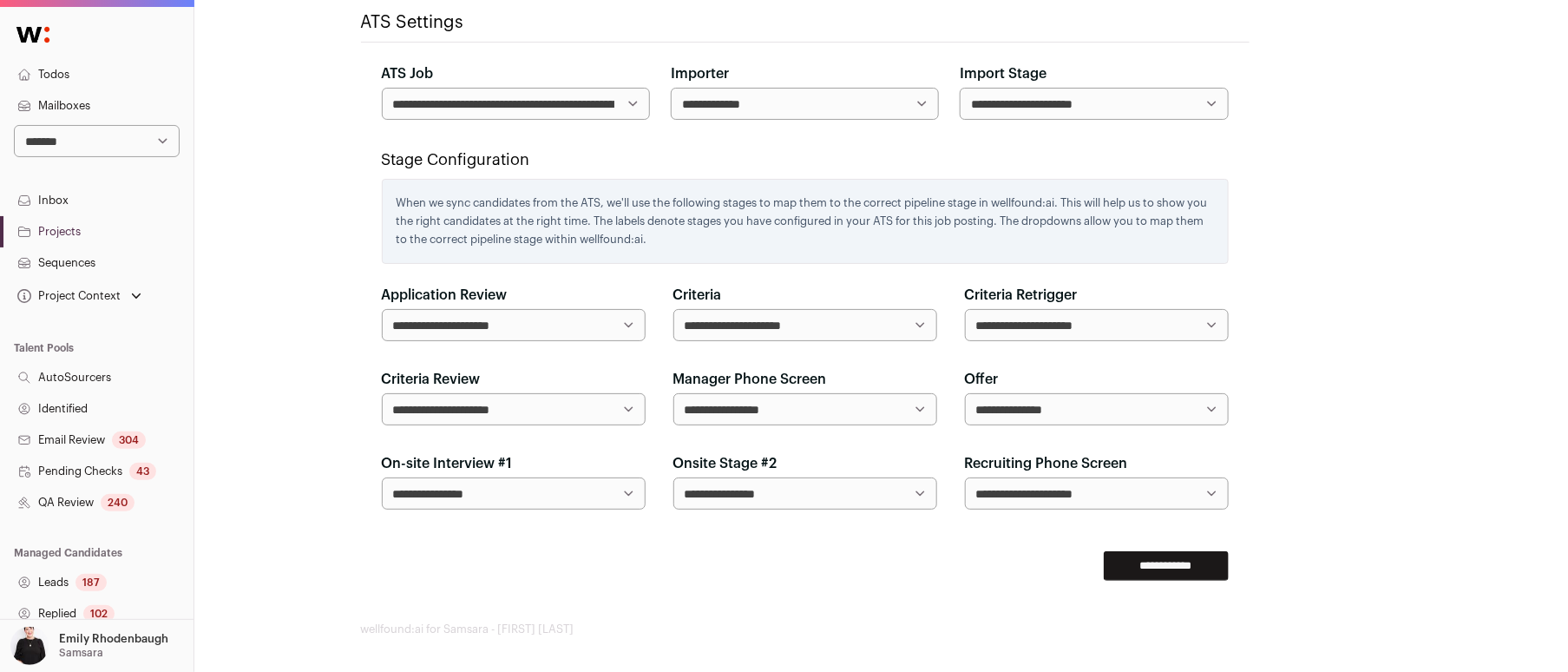 click on "**********" at bounding box center [1166, 566] 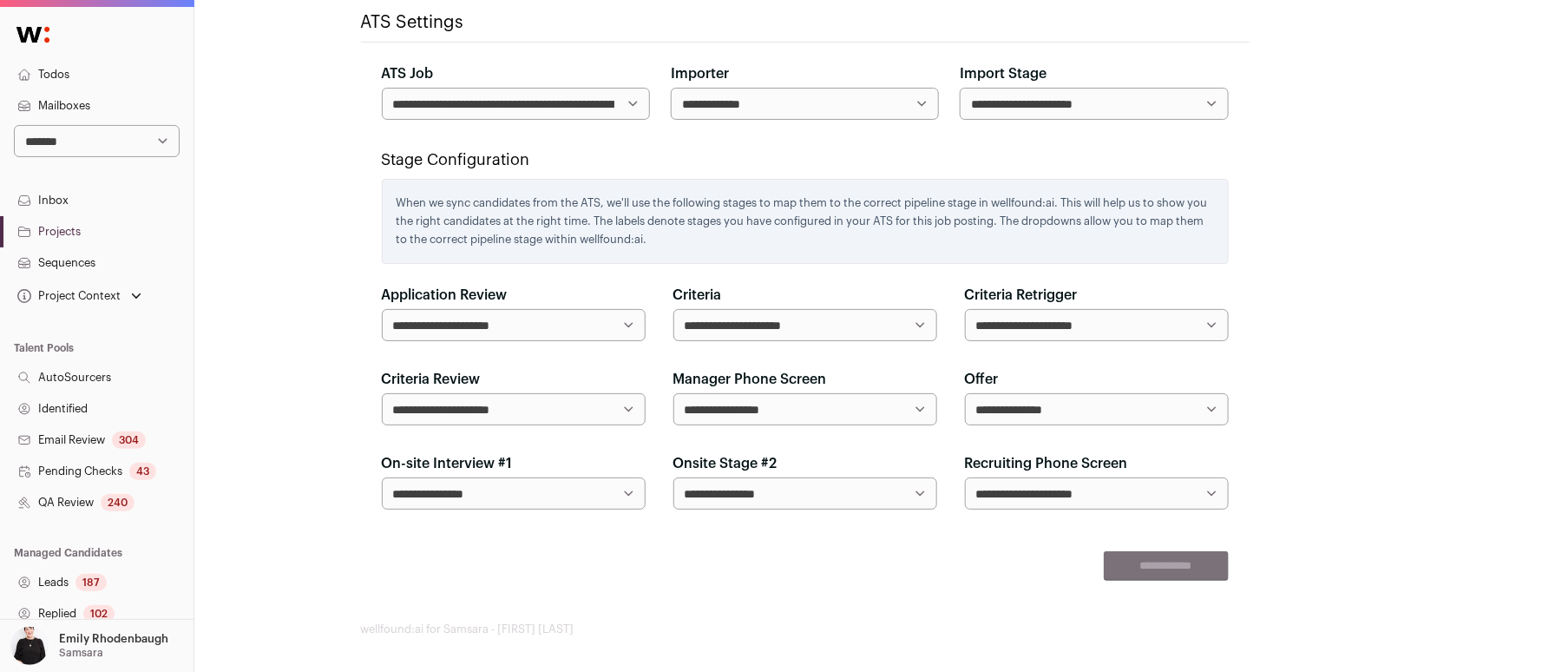scroll, scrollTop: 0, scrollLeft: 0, axis: both 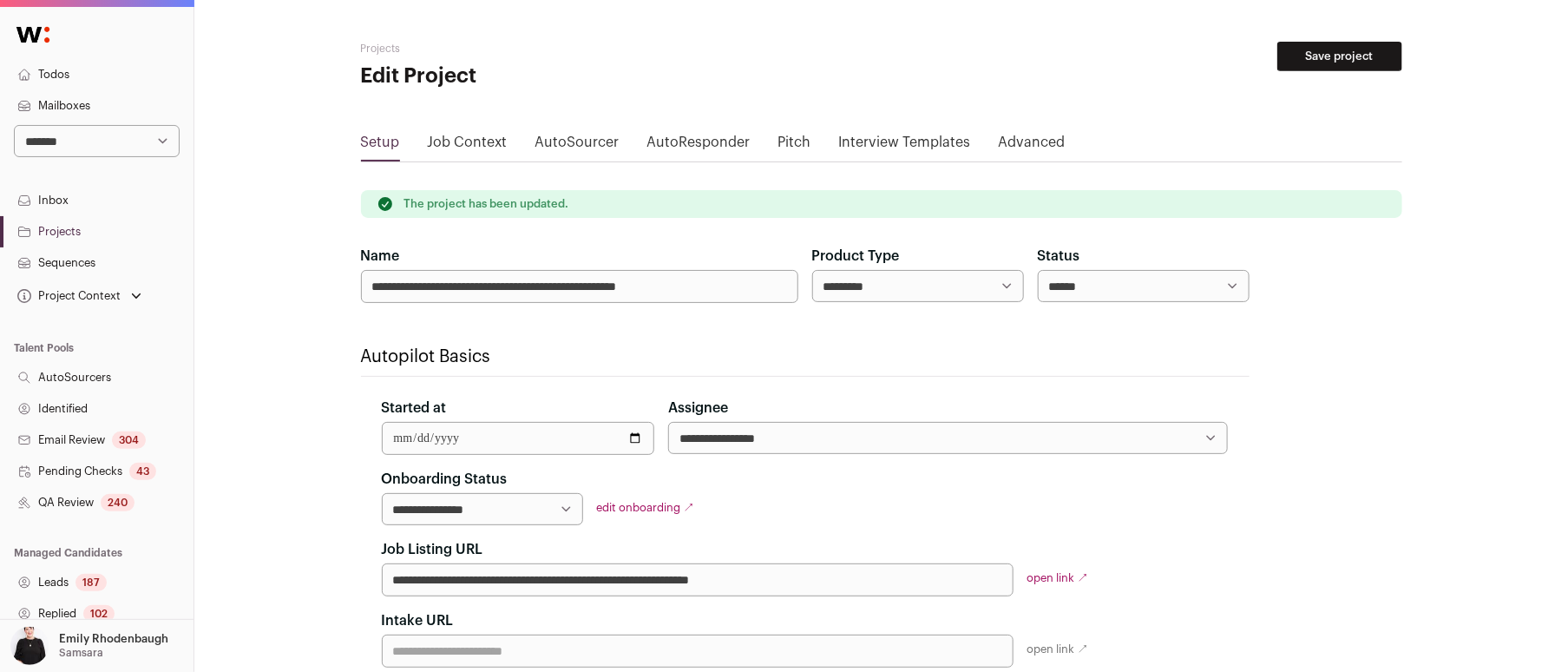 click on "Projects" at bounding box center [96, 232] 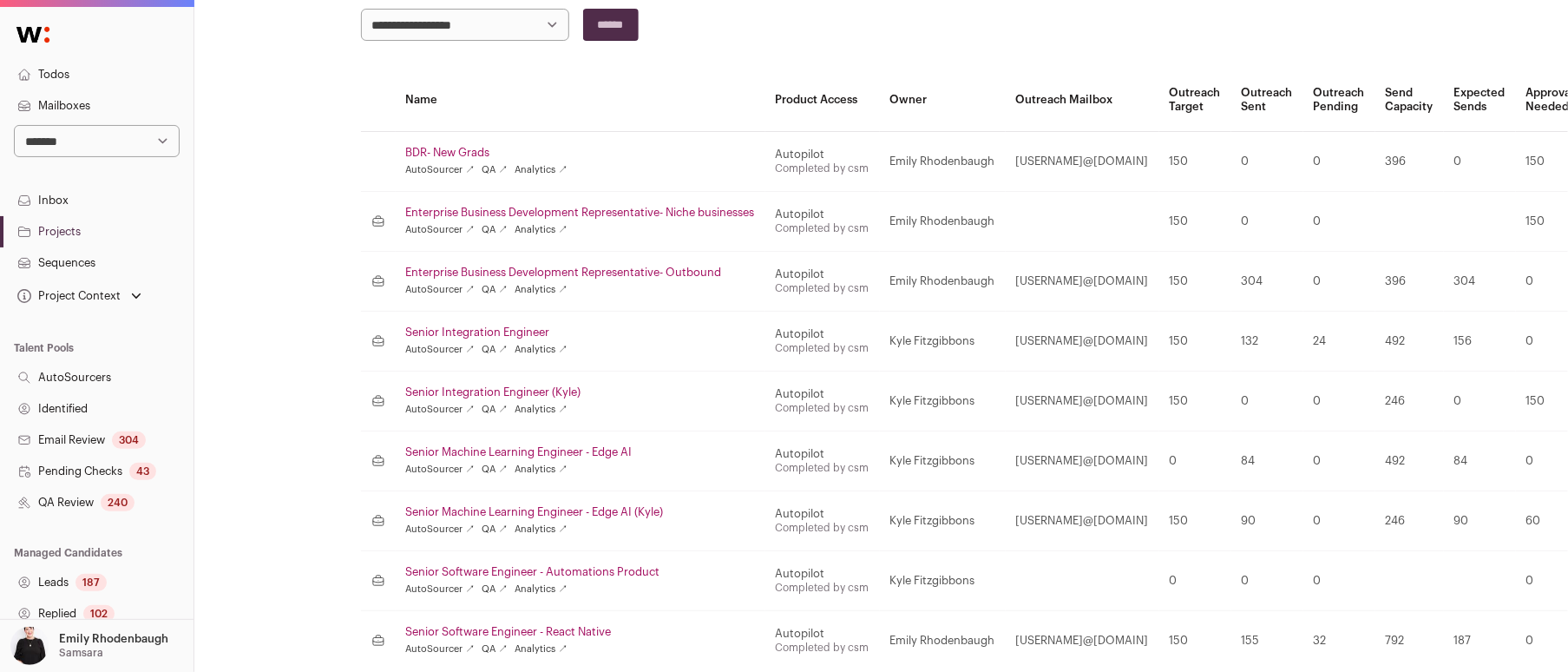 scroll, scrollTop: 174, scrollLeft: 0, axis: vertical 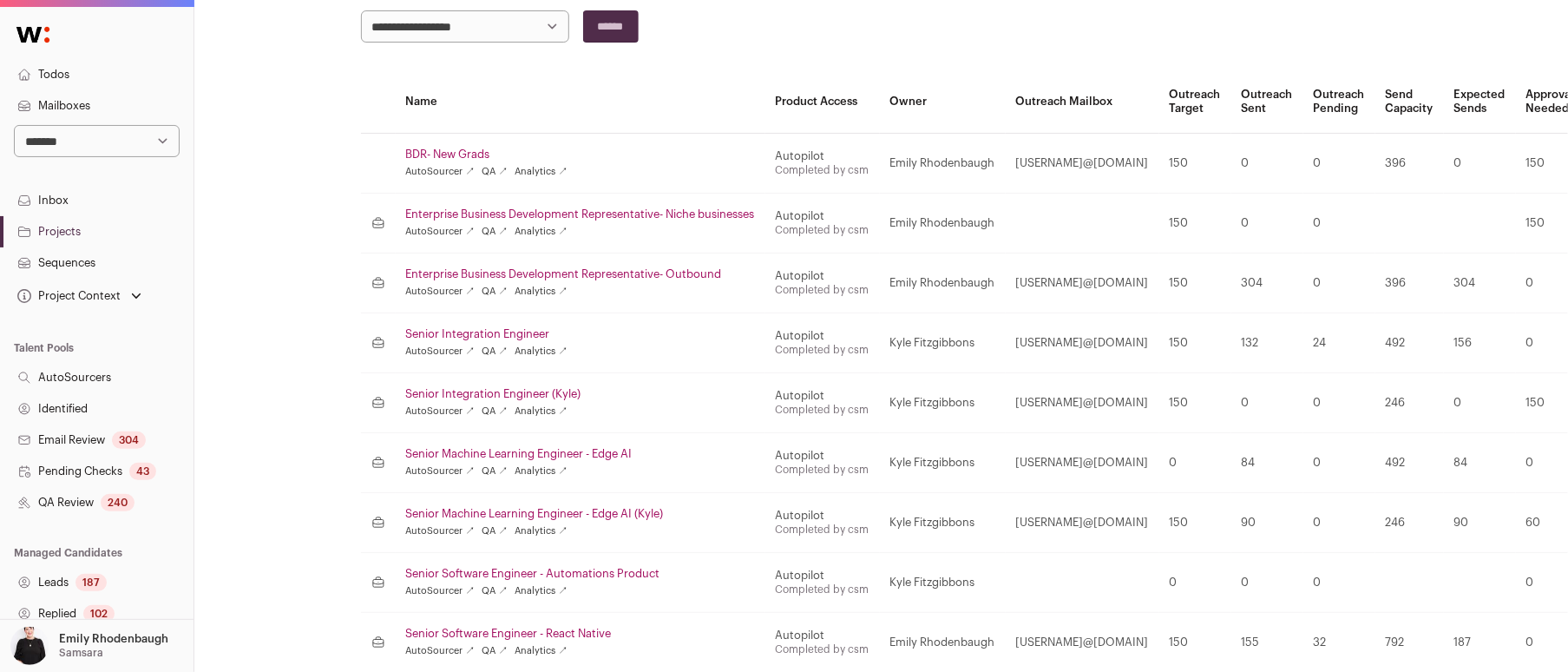 click on "BDR- New Grads" at bounding box center (581, 155) 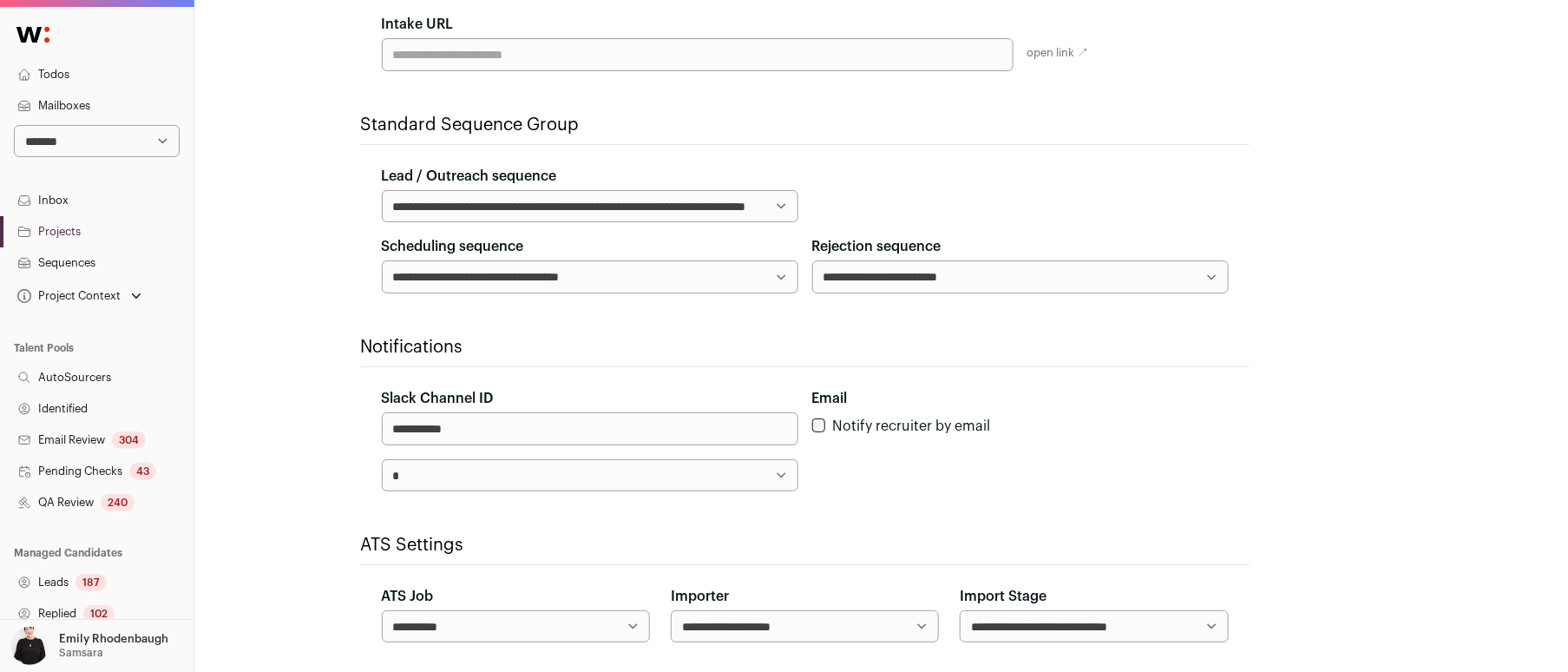 scroll, scrollTop: 543, scrollLeft: 0, axis: vertical 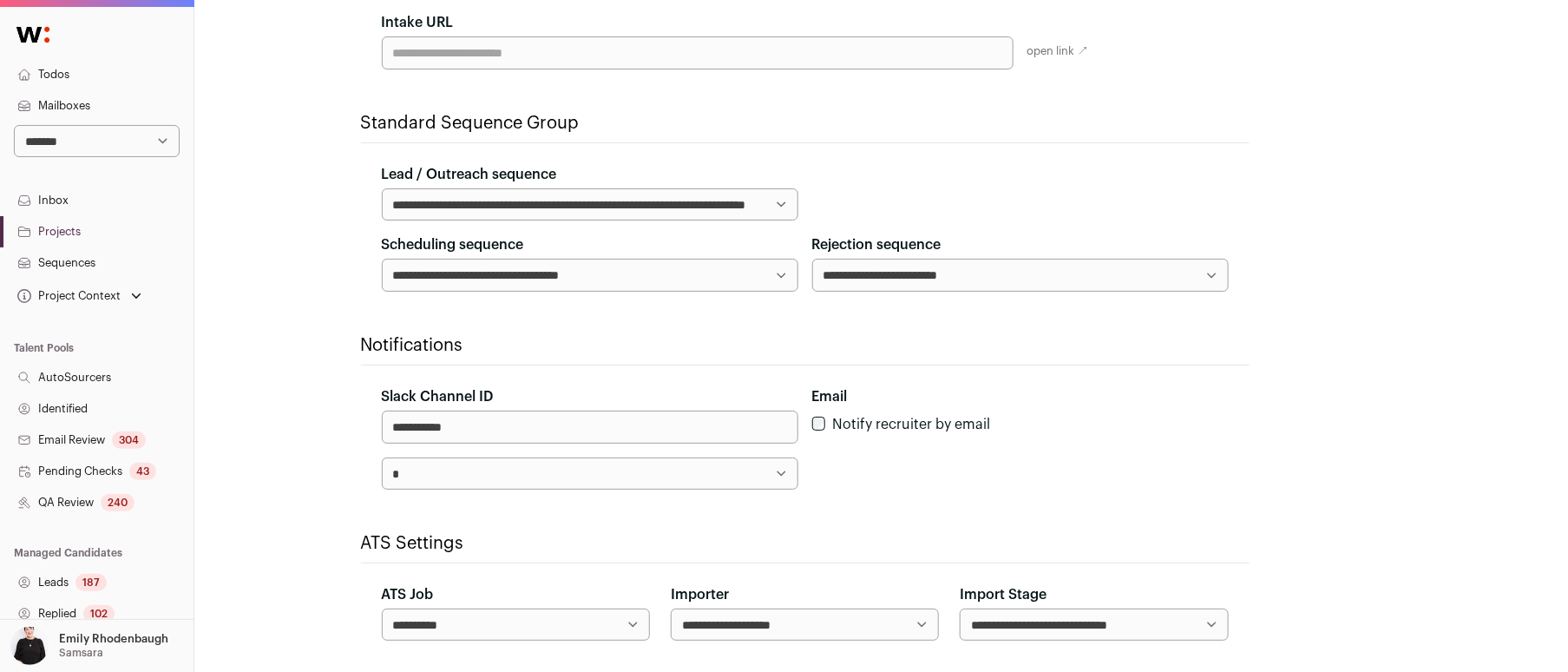 click on "**********" at bounding box center (590, 473) 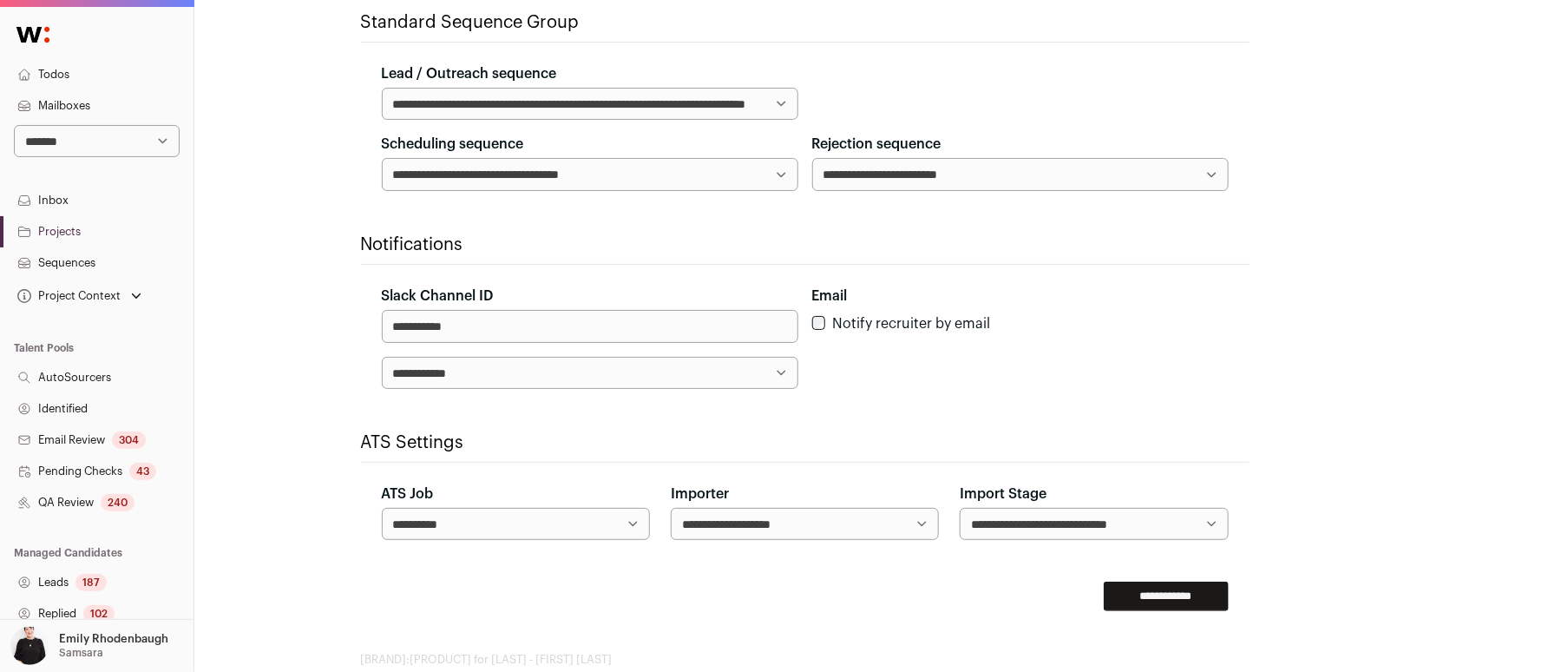 scroll, scrollTop: 656, scrollLeft: 0, axis: vertical 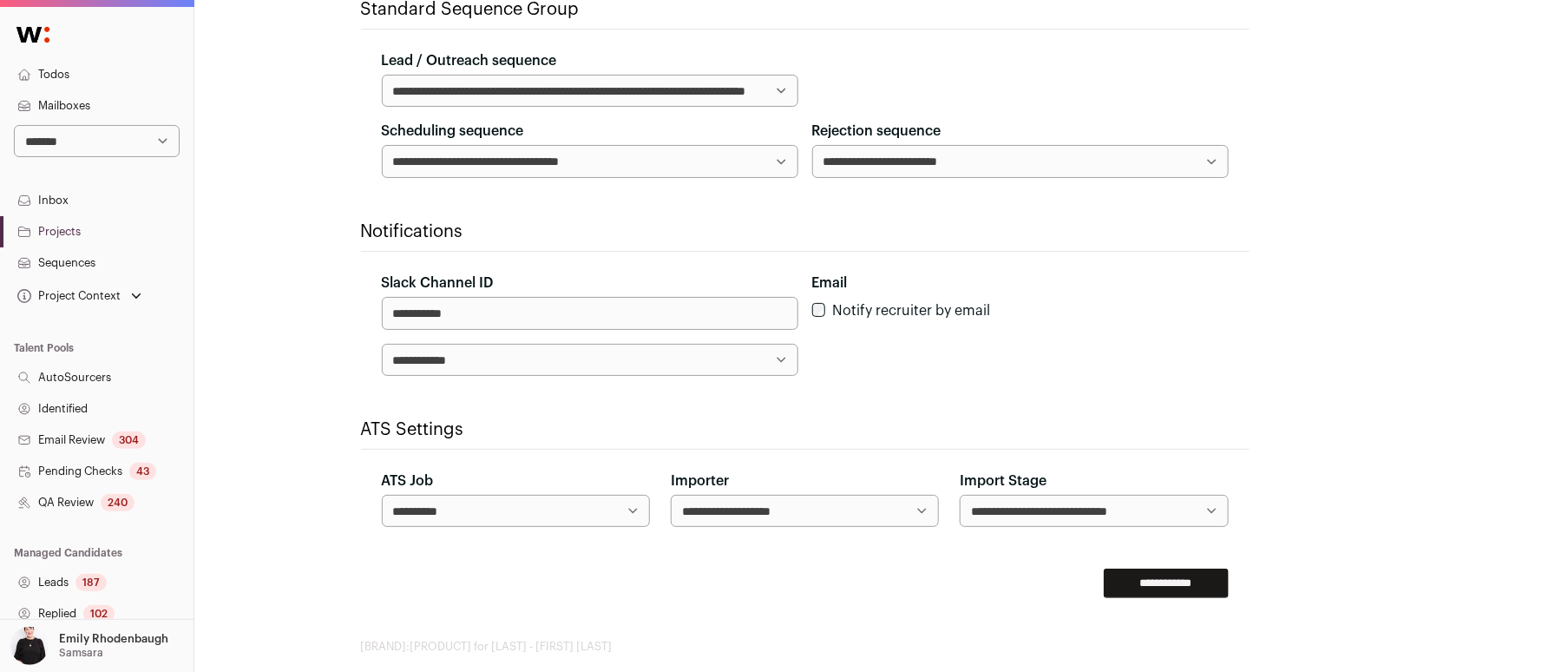 click on "**********" at bounding box center [515, 511] 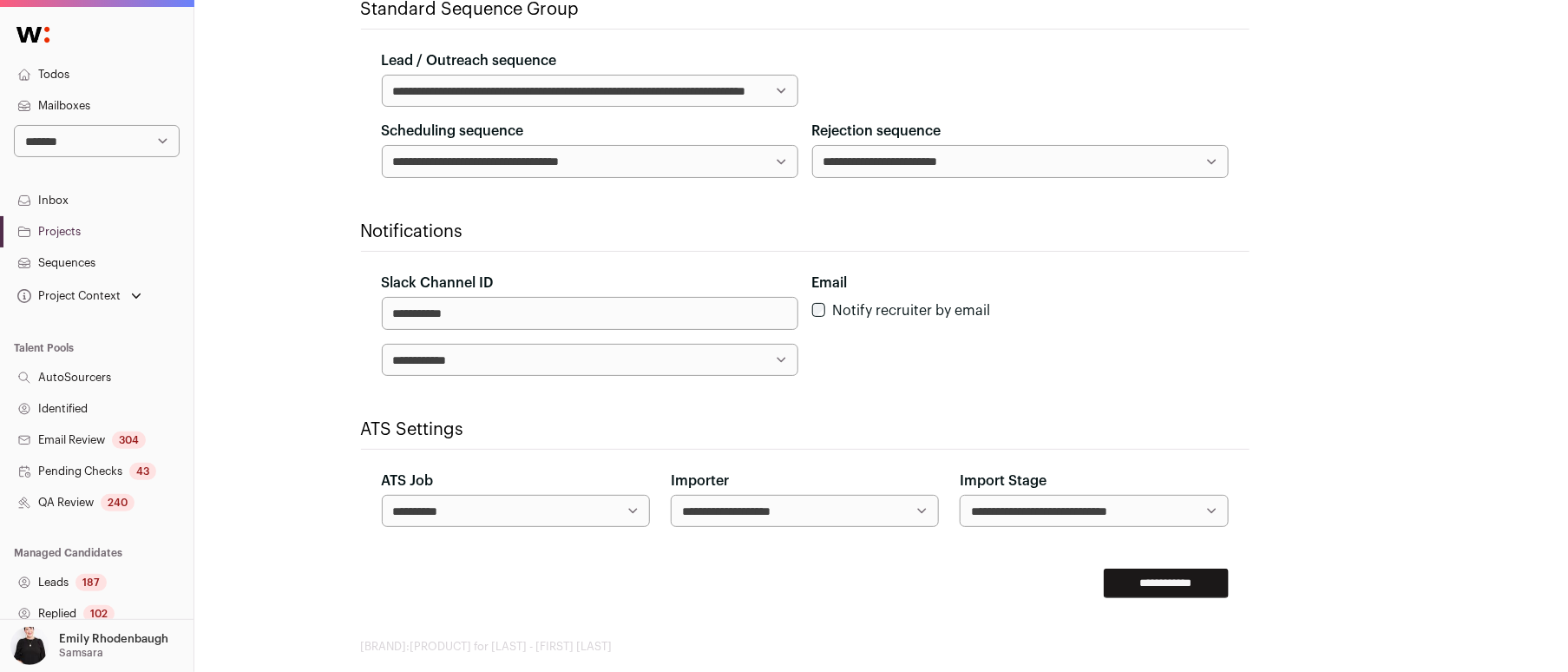 click on "**********" at bounding box center (515, 511) 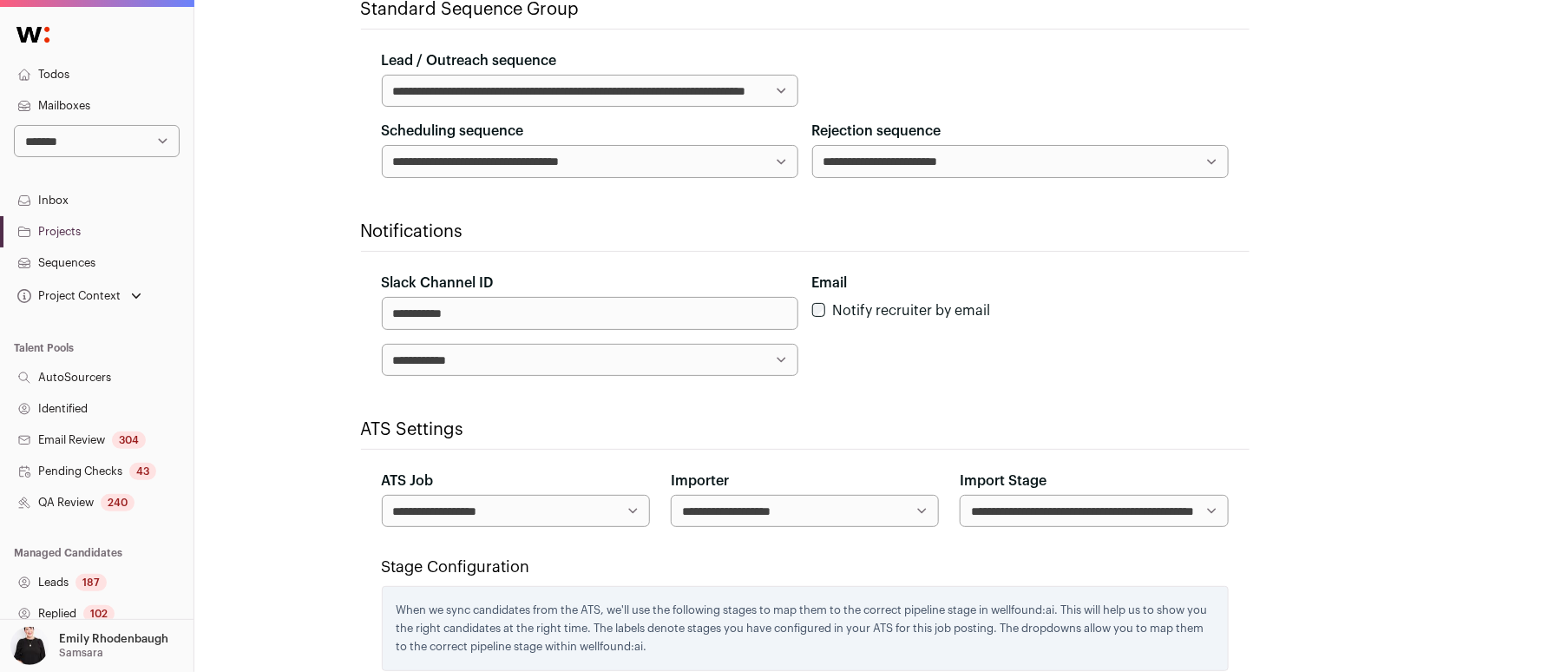 click on "**********" at bounding box center [804, 511] 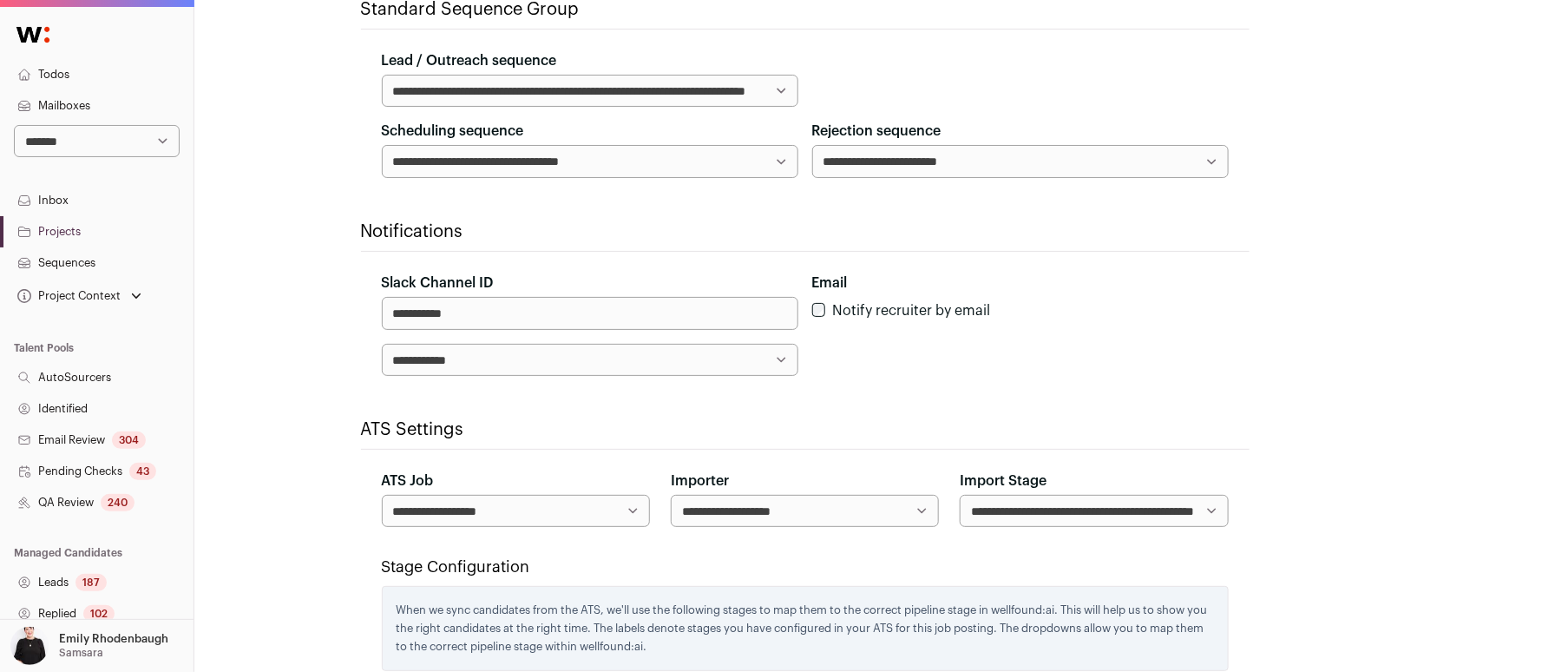 select on "*****" 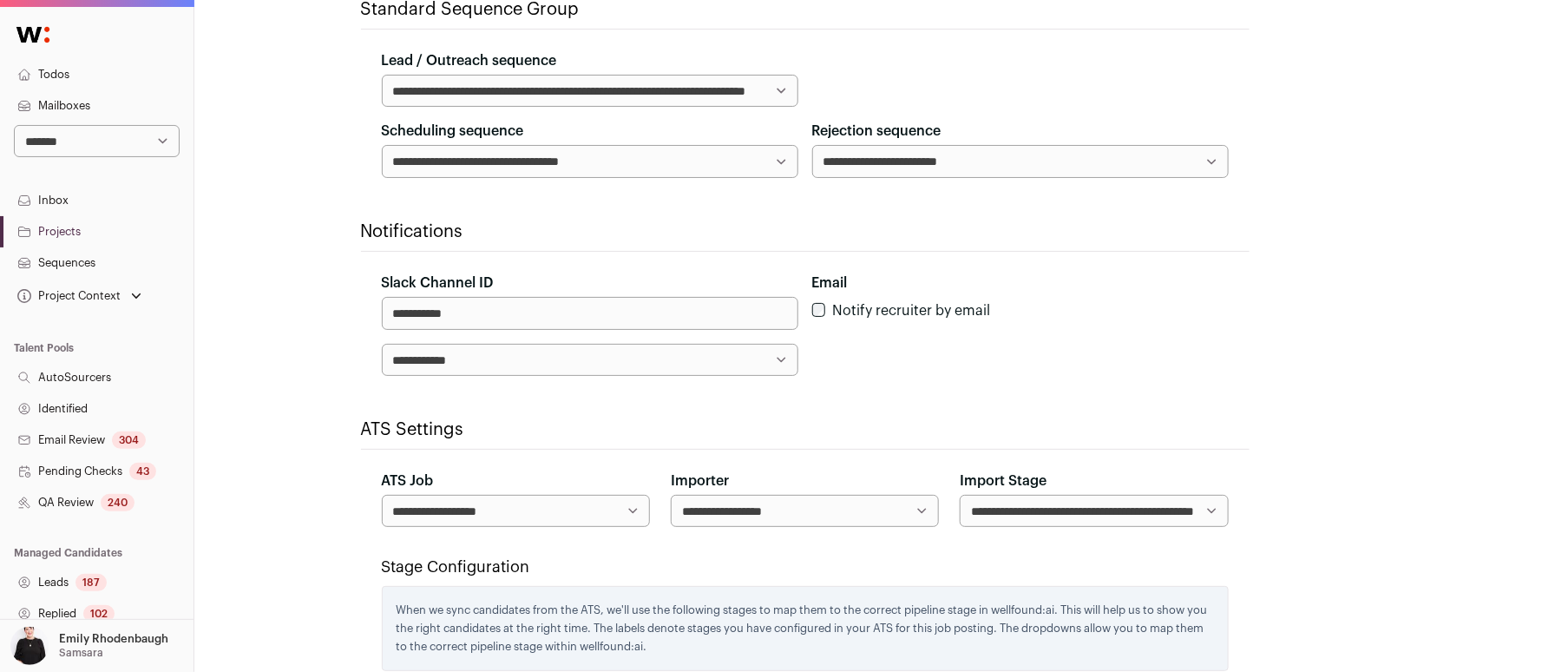 click on "**********" at bounding box center [1093, 511] 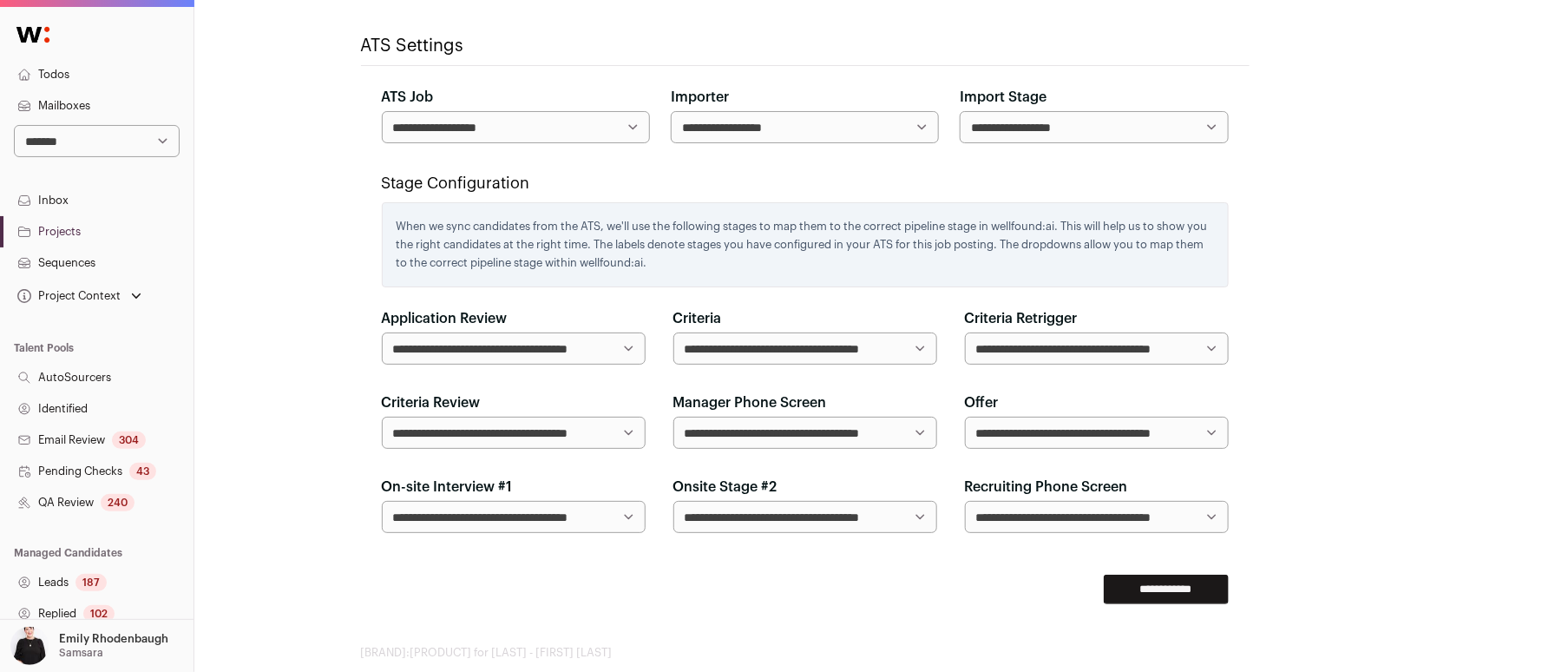 scroll, scrollTop: 1064, scrollLeft: 0, axis: vertical 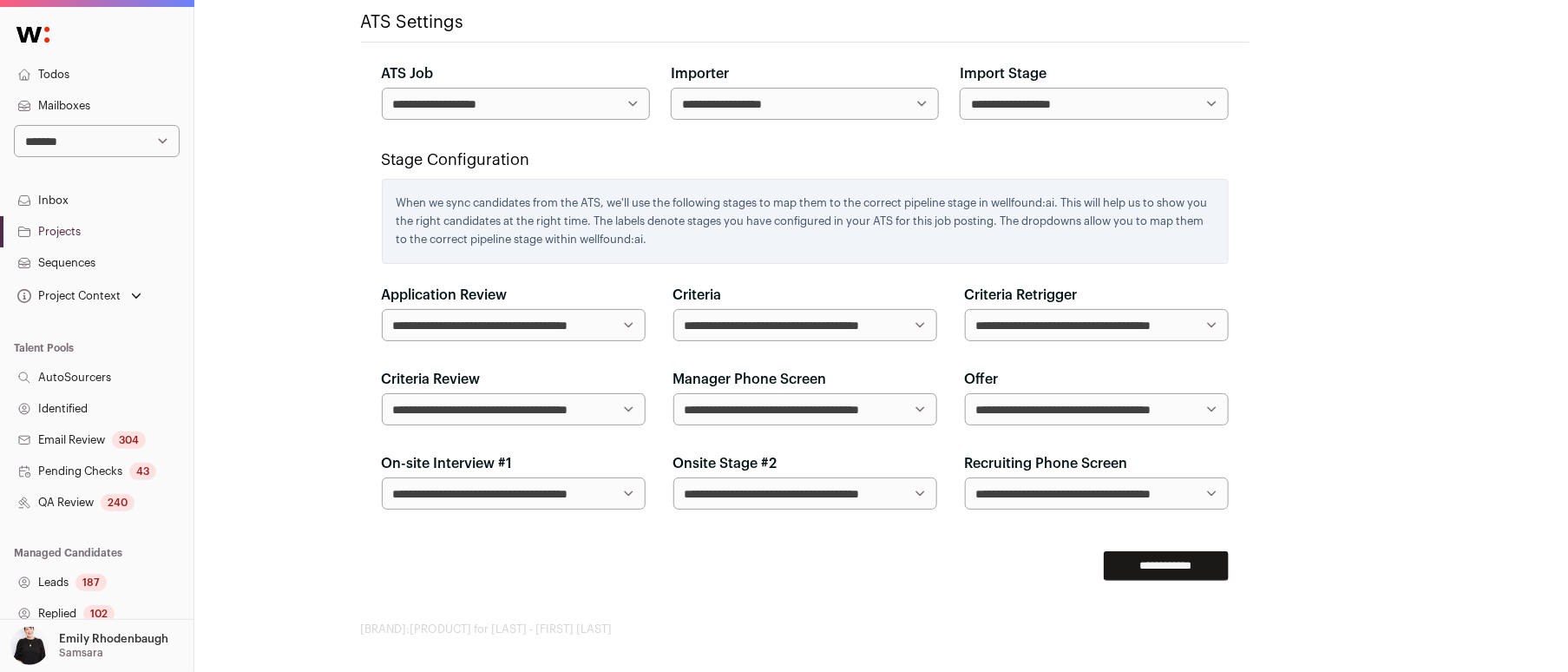 click on "**********" at bounding box center [1166, 566] 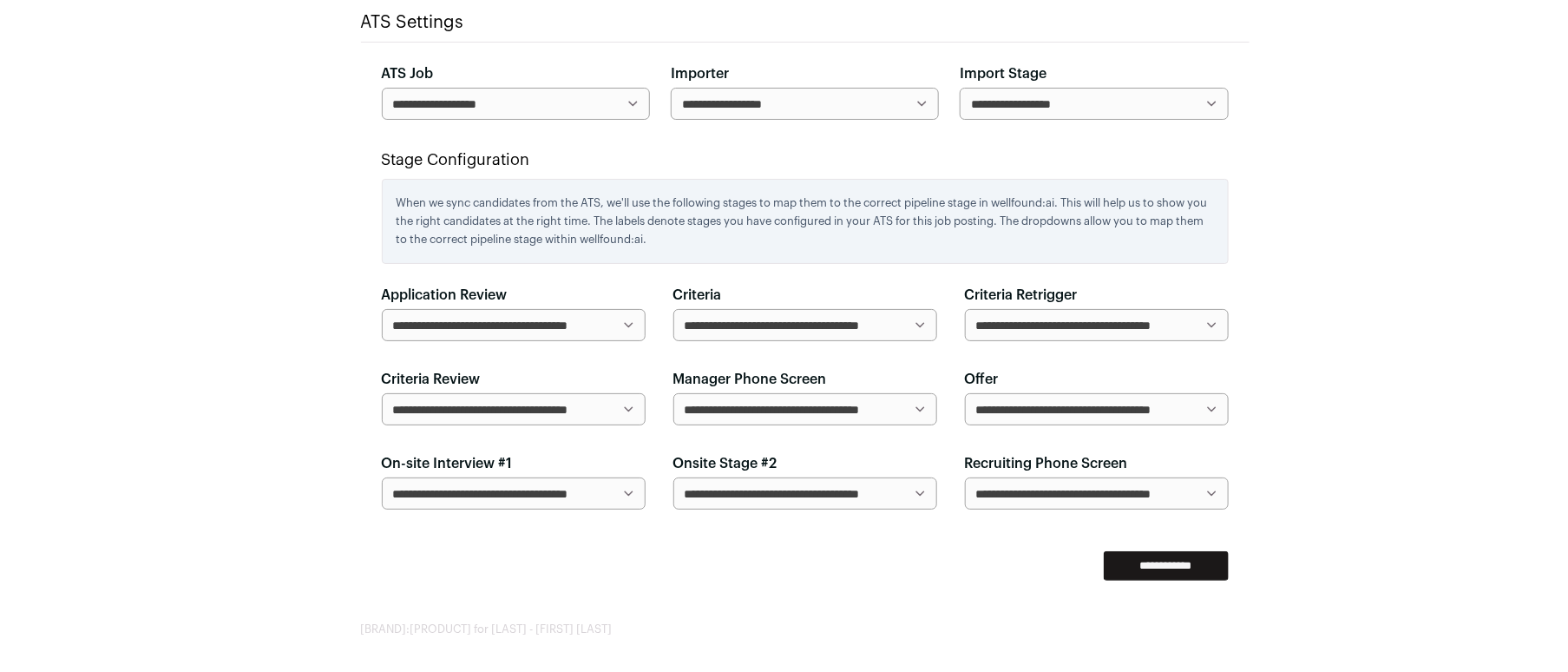 scroll, scrollTop: 0, scrollLeft: 0, axis: both 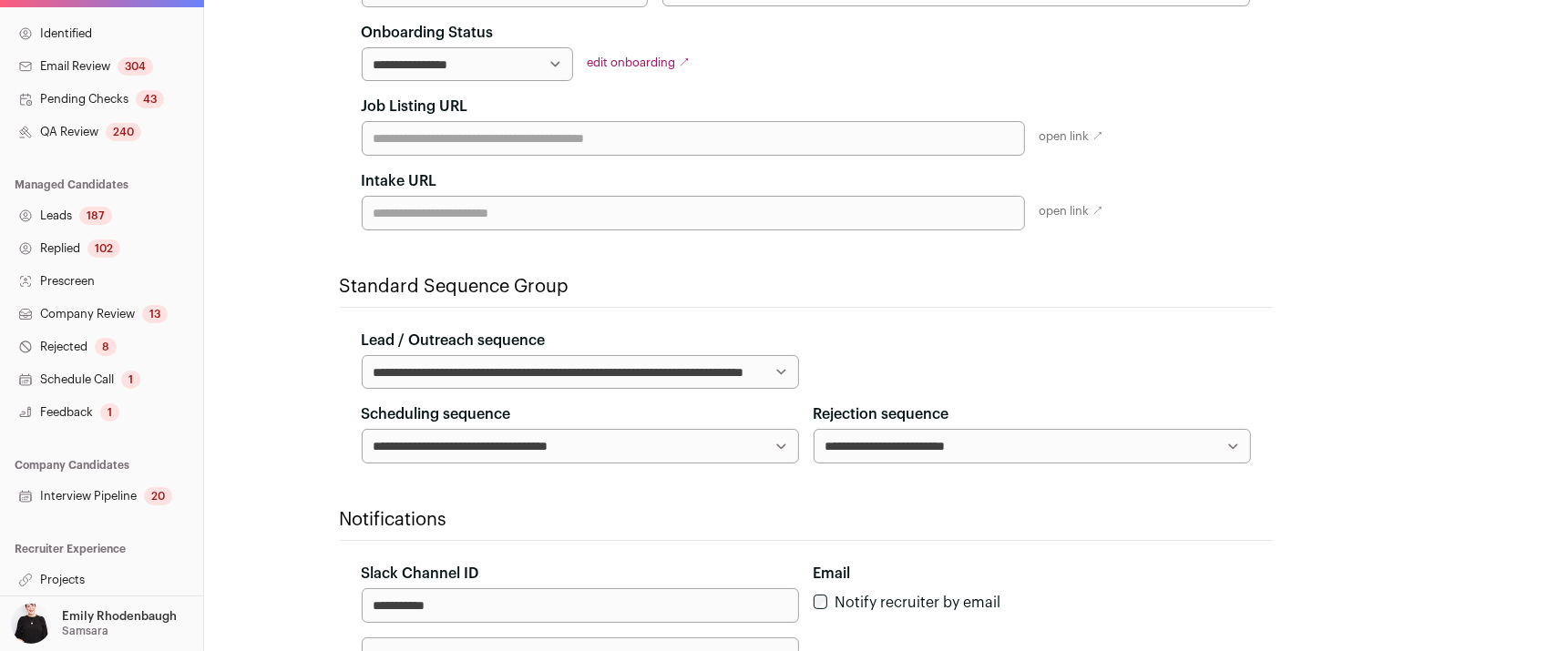click on "Projects" at bounding box center [101, 580] 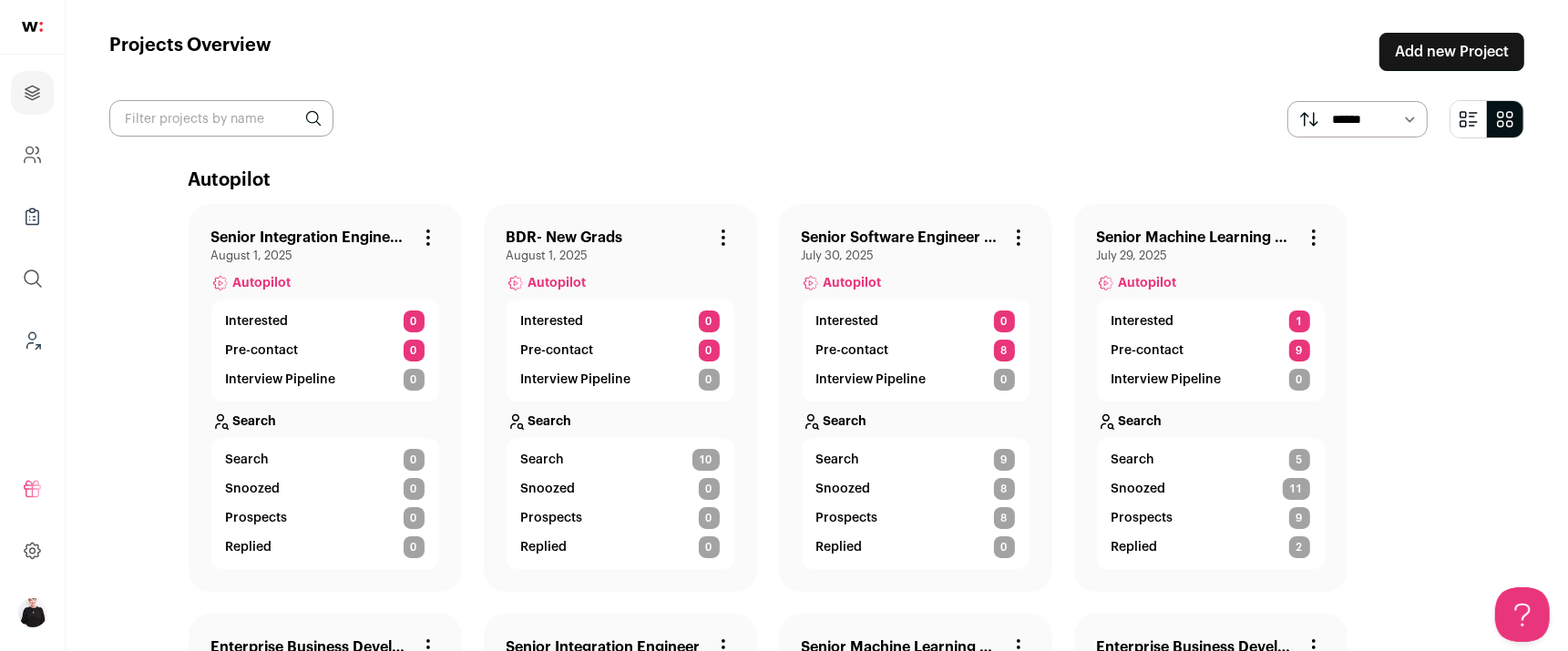 scroll, scrollTop: 0, scrollLeft: 0, axis: both 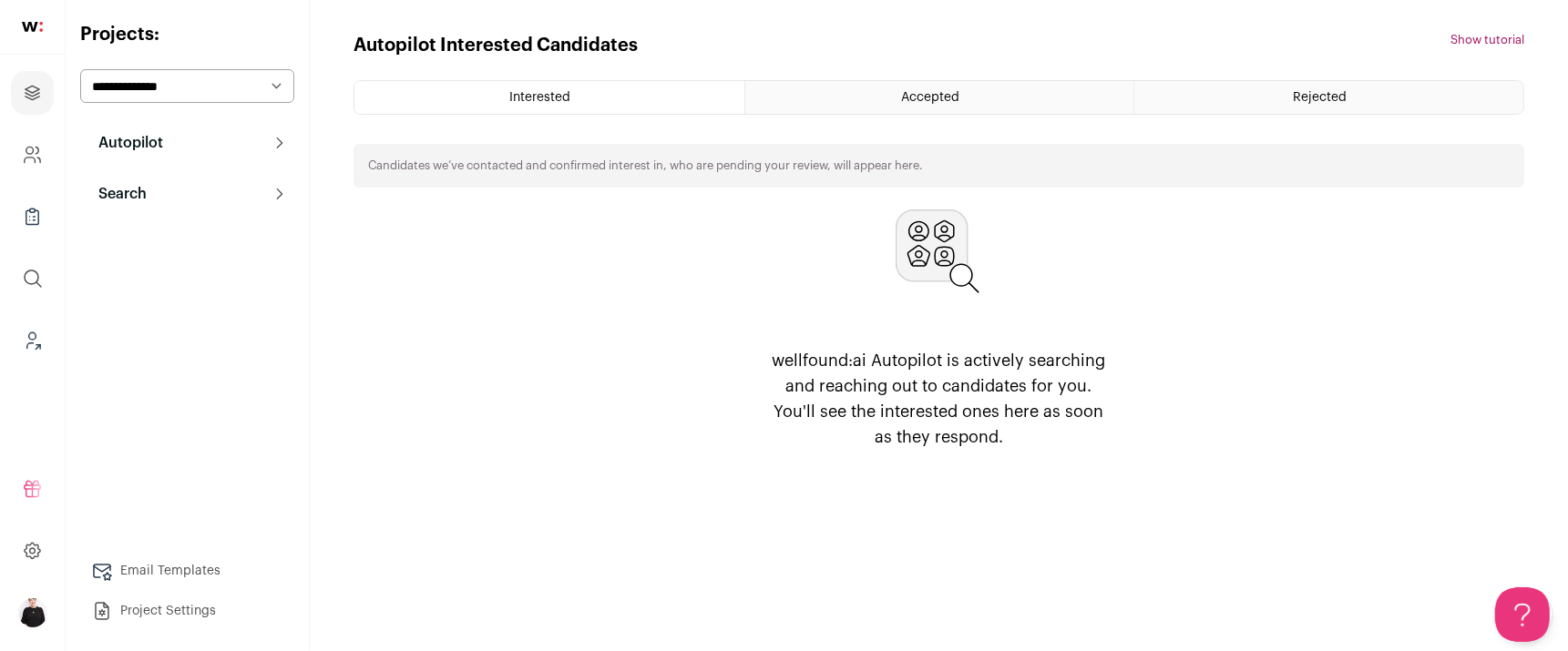 click on "Search" at bounding box center [117, 194] 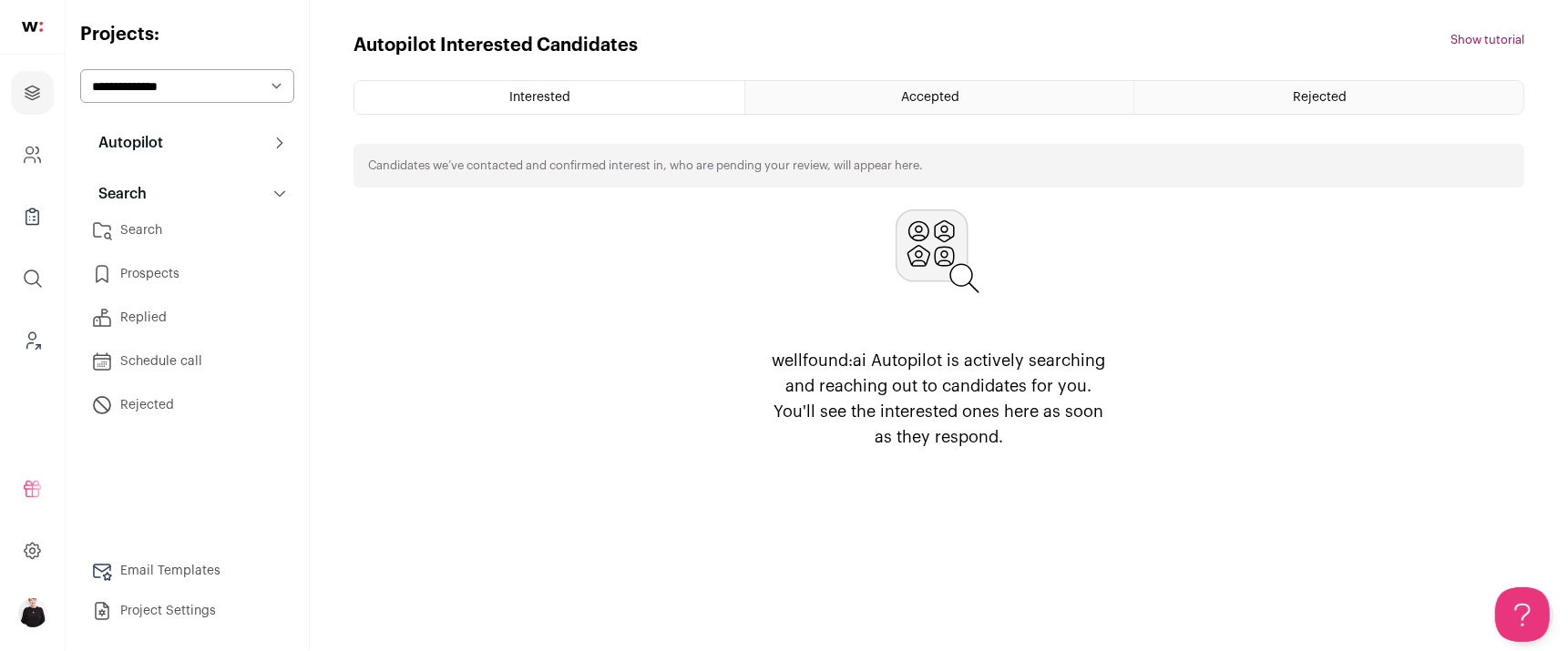 click on "Search" at bounding box center (187, 230) 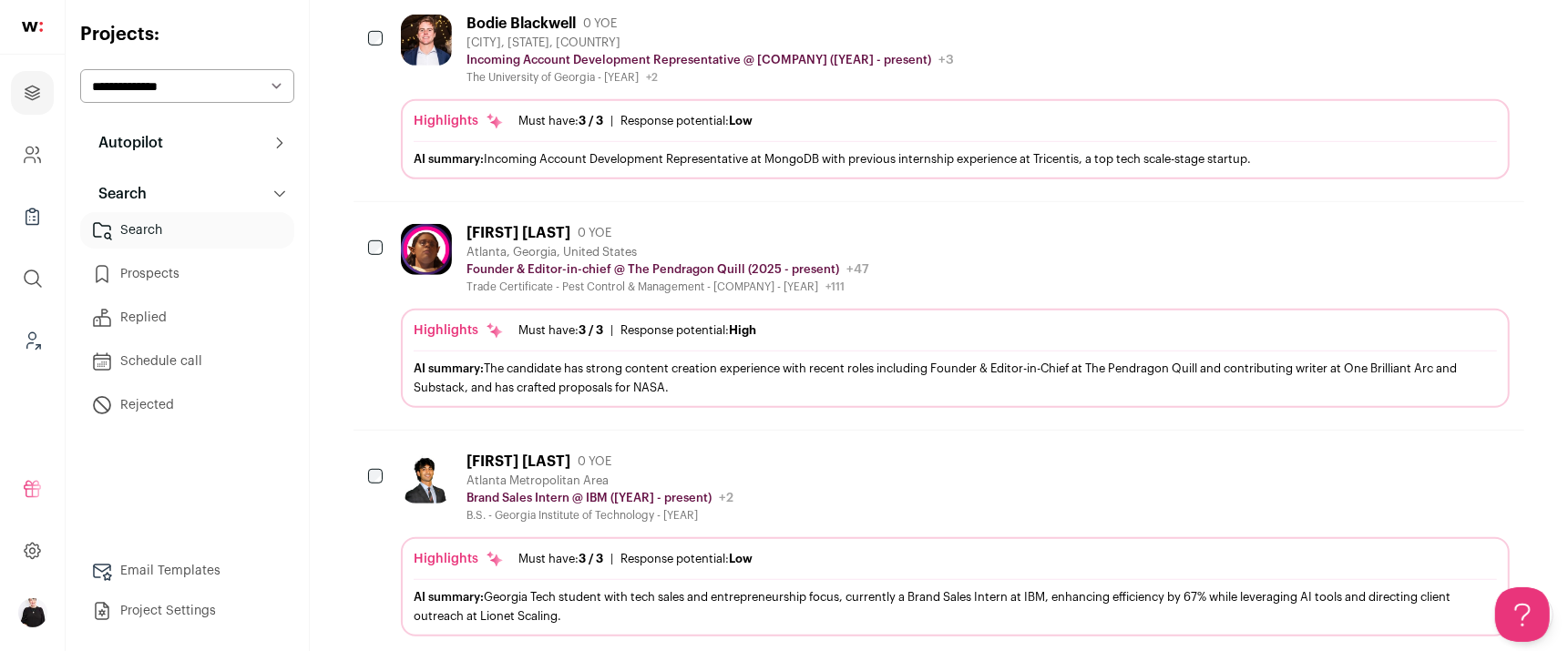 scroll, scrollTop: 970, scrollLeft: 0, axis: vertical 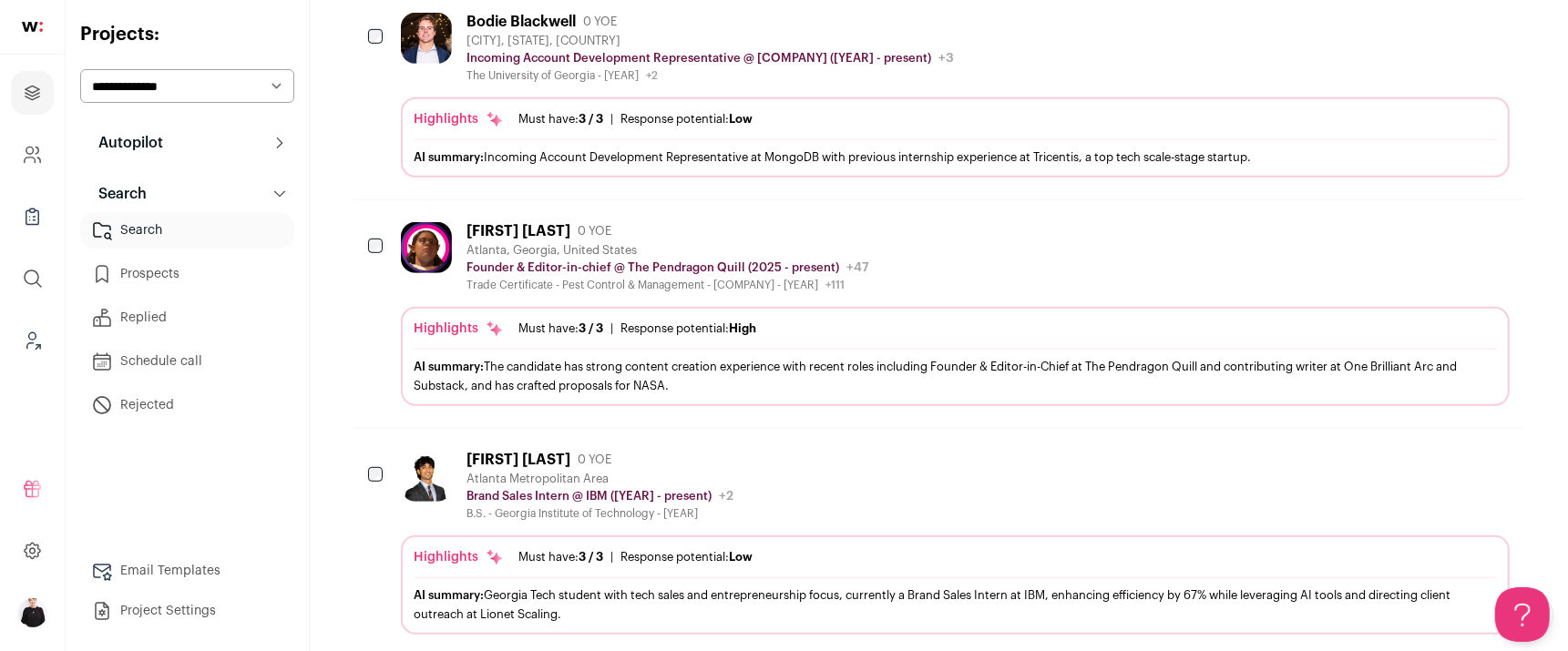 click on "Atlanta, Georgia, United States" at bounding box center (668, 250) 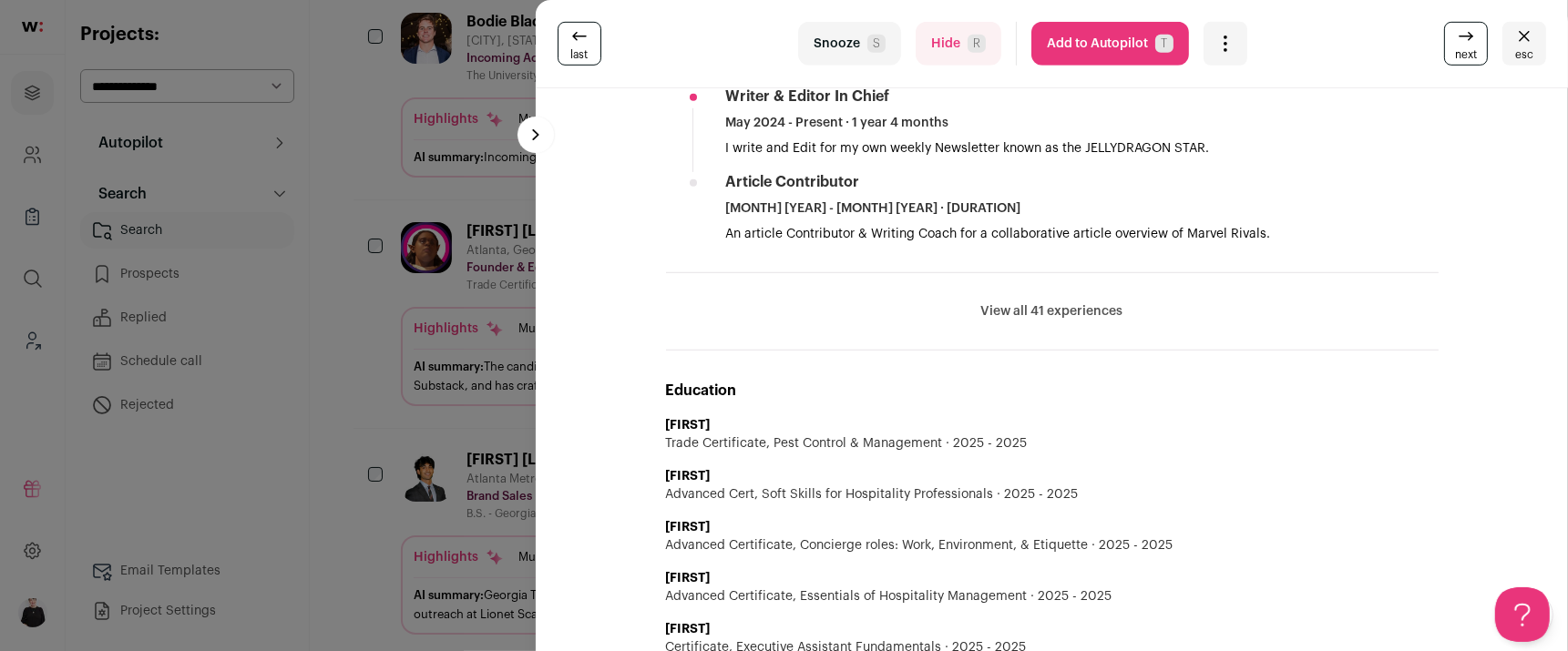 scroll, scrollTop: 970, scrollLeft: 0, axis: vertical 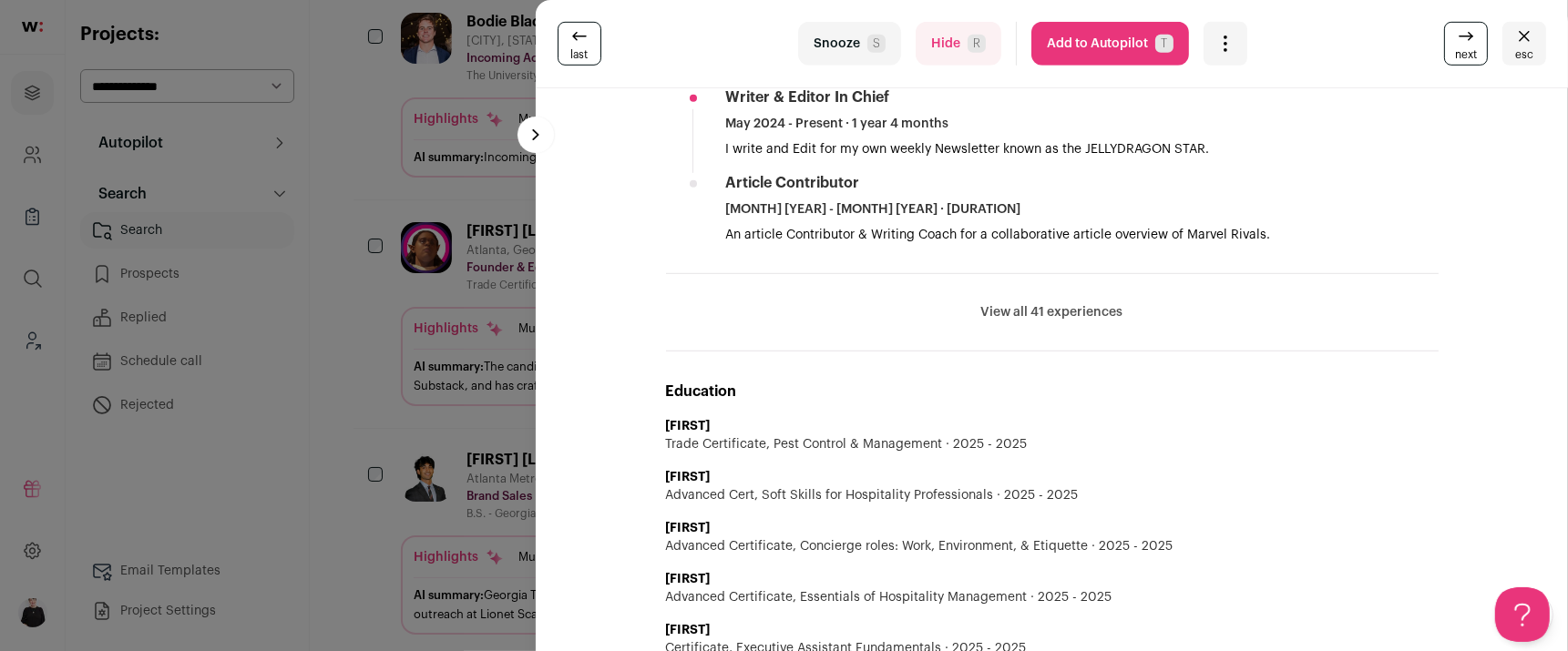 click on "Hide
R" at bounding box center [958, 44] 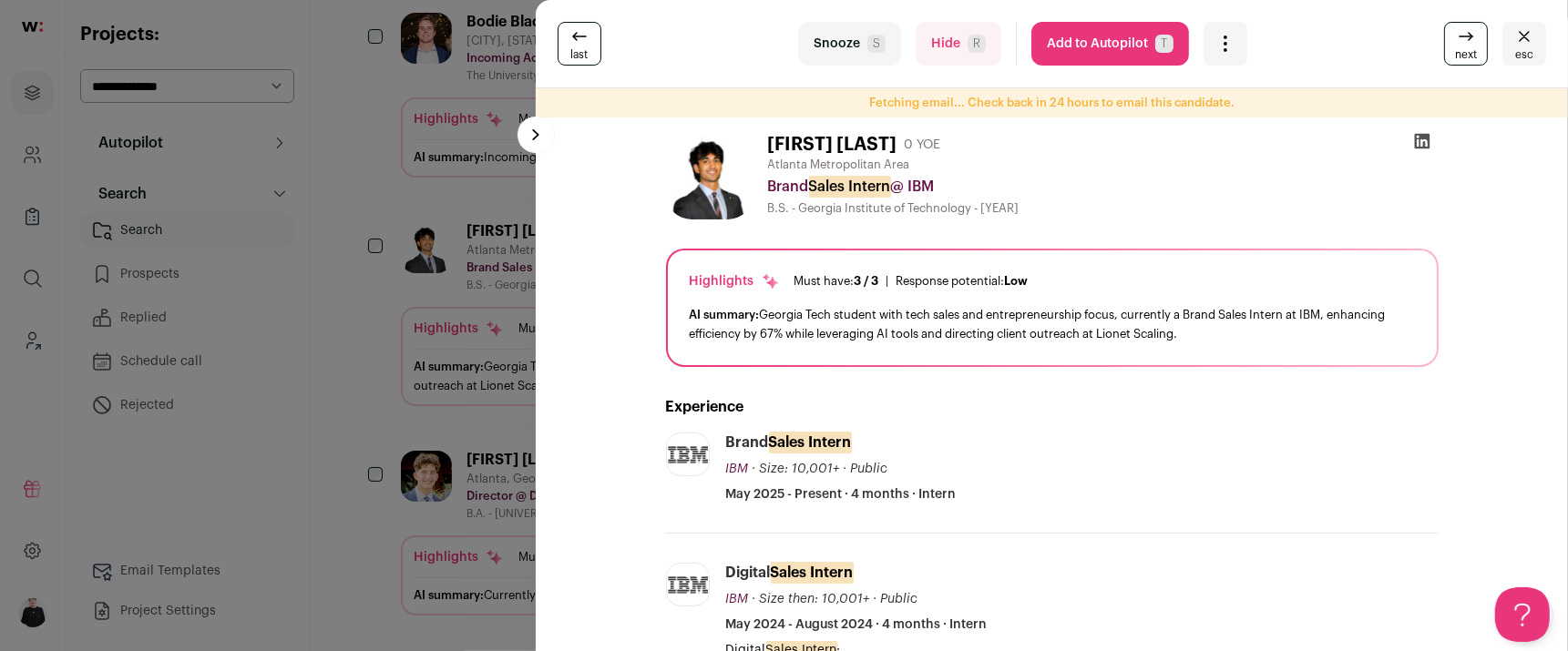 scroll, scrollTop: 425, scrollLeft: 0, axis: vertical 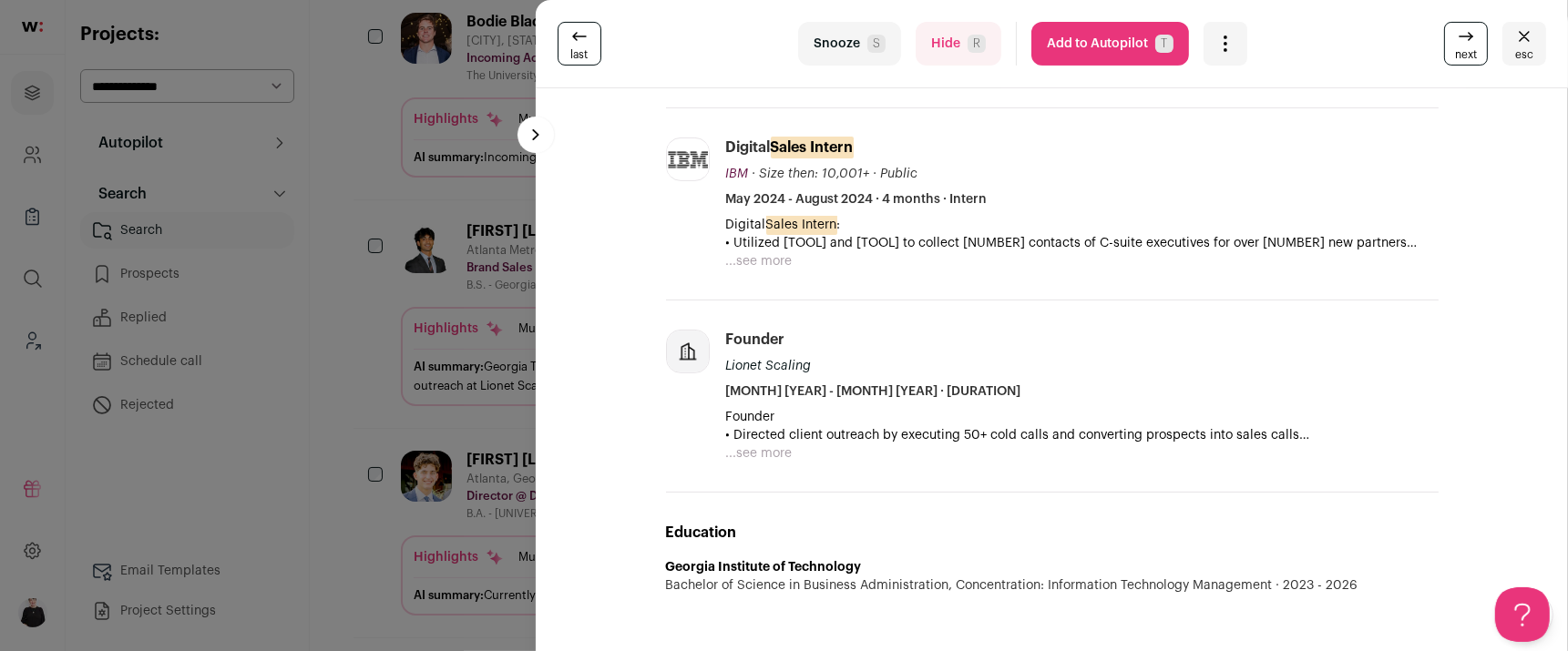 click on "esc" at bounding box center (1524, 55) 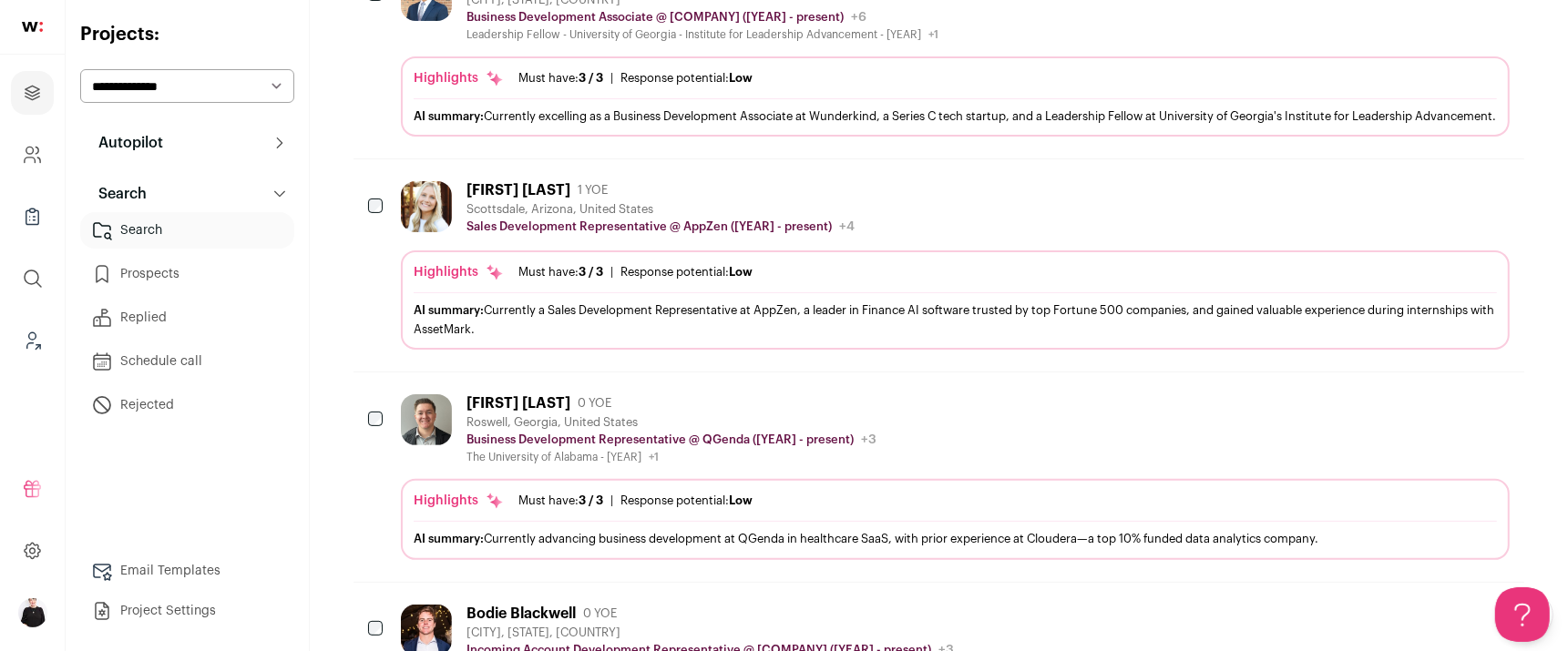 scroll, scrollTop: 0, scrollLeft: 0, axis: both 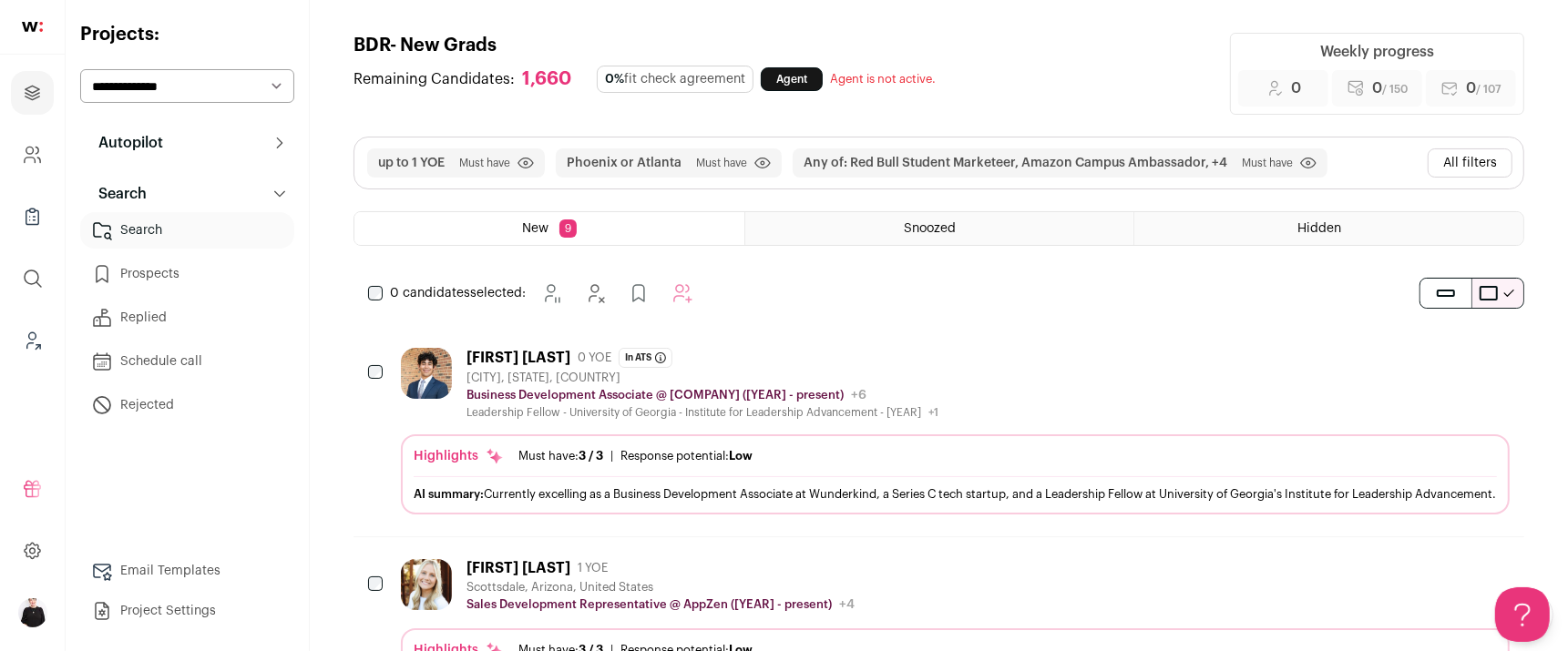 click on "All filters" at bounding box center [1470, 163] 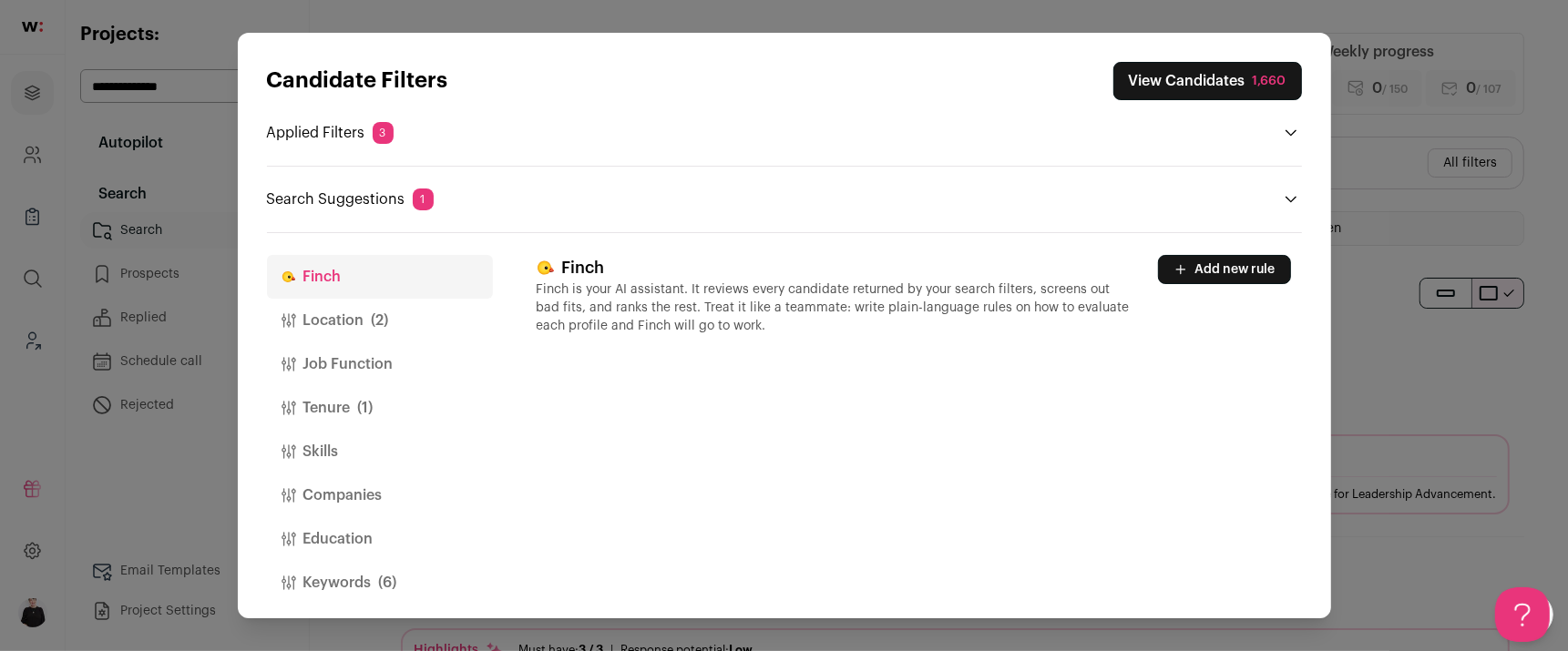 click on "Add new rule" at bounding box center [1225, 270] 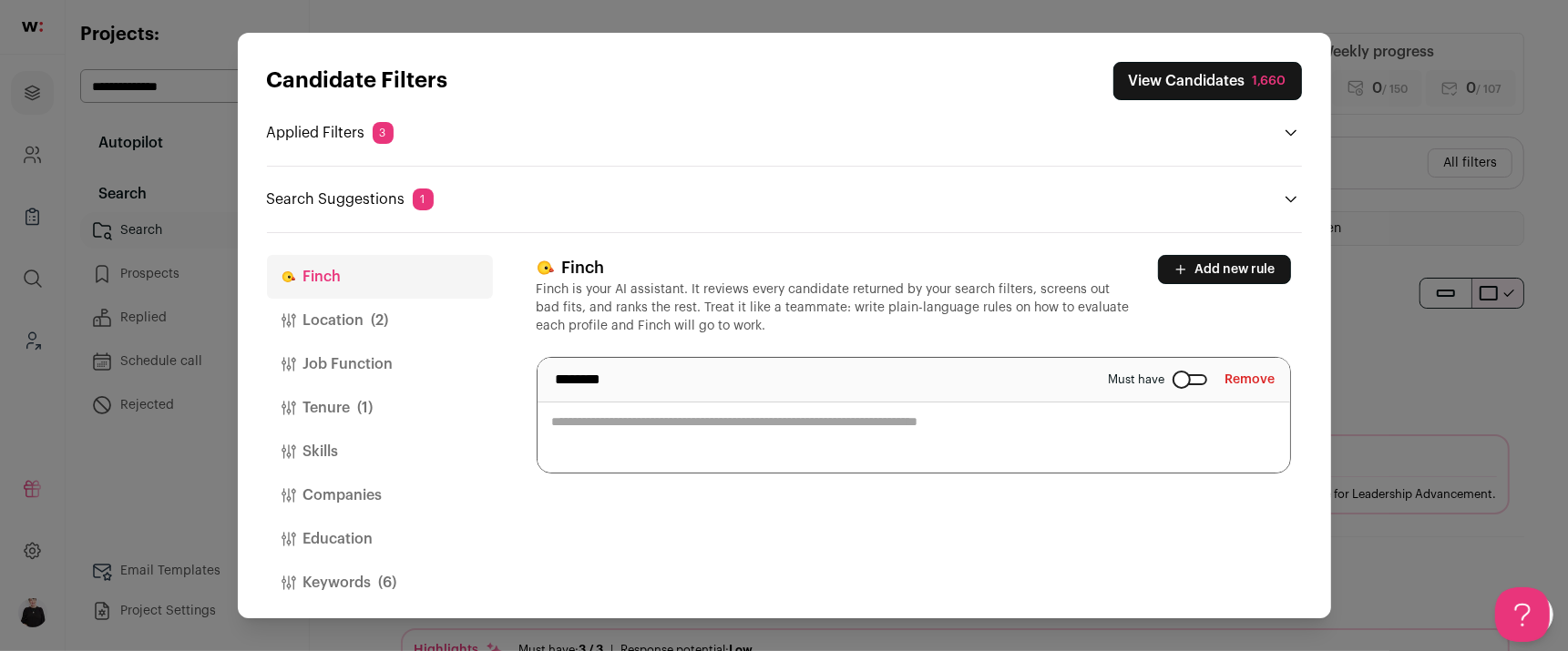 click at bounding box center [914, 415] 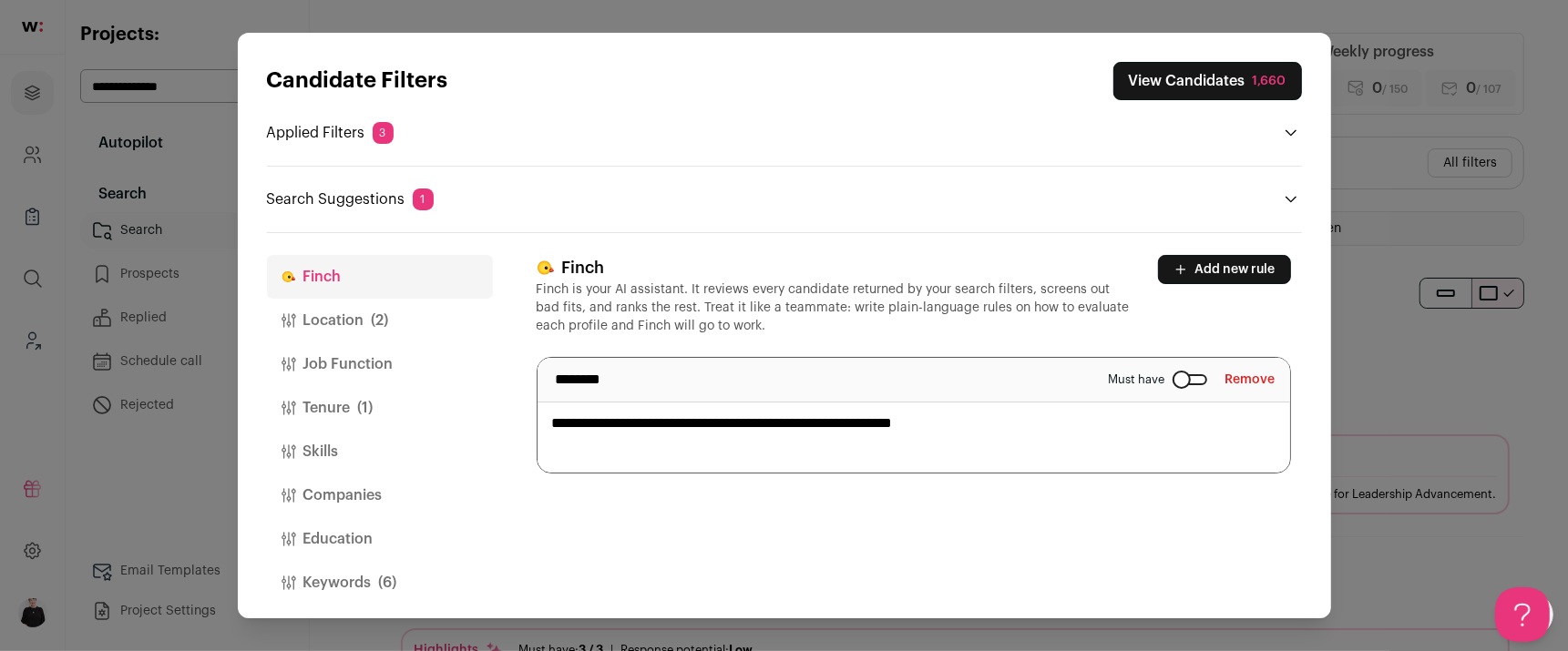 type on "**********" 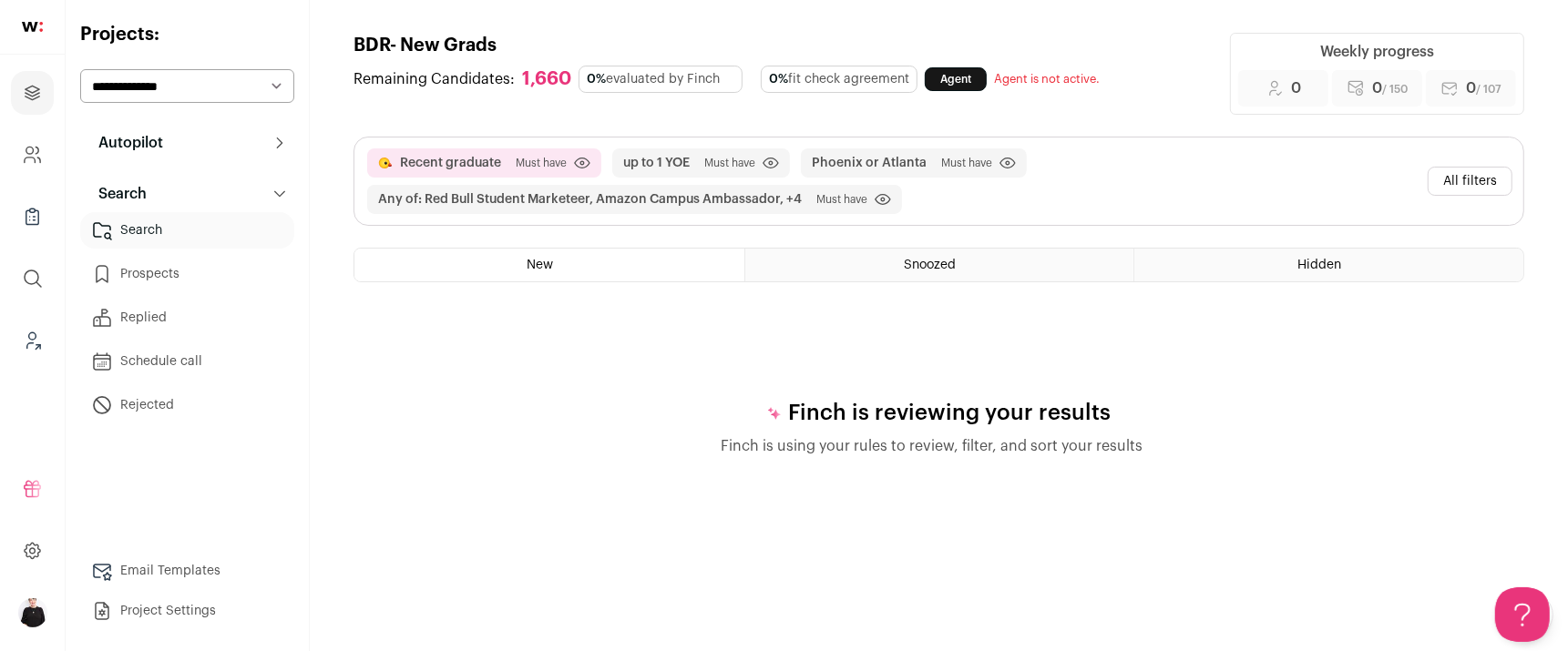 scroll, scrollTop: 0, scrollLeft: 0, axis: both 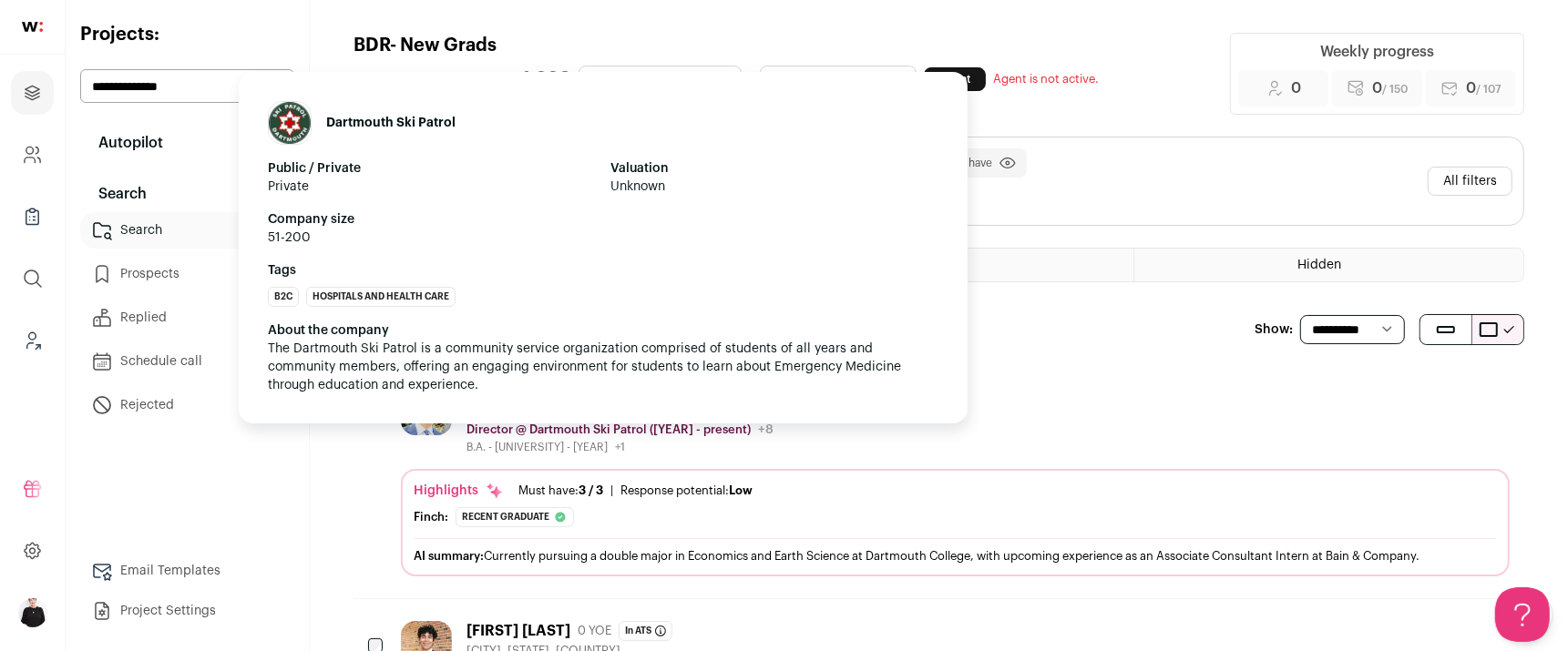 click on "Director @ Dartmouth Ski Patrol
(2023 - present)" at bounding box center [609, 430] 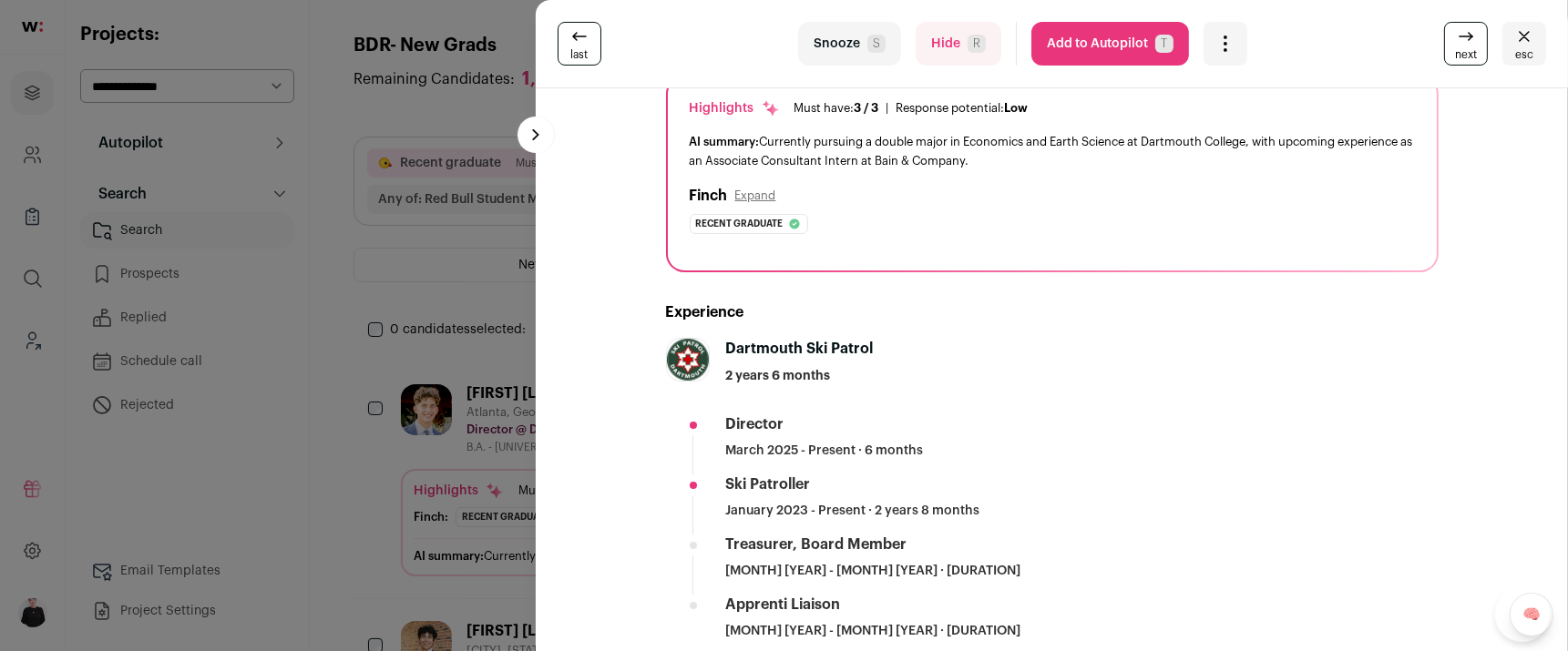 scroll, scrollTop: 252, scrollLeft: 0, axis: vertical 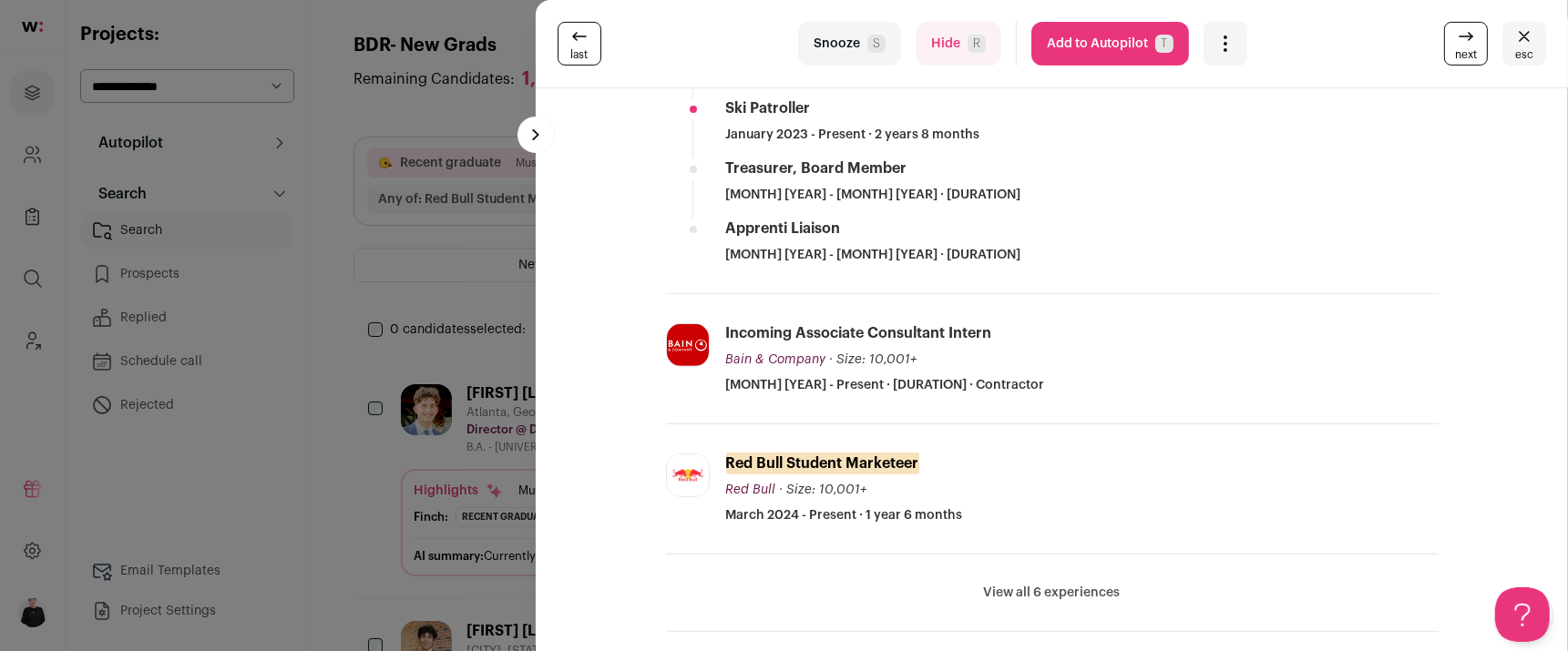 click 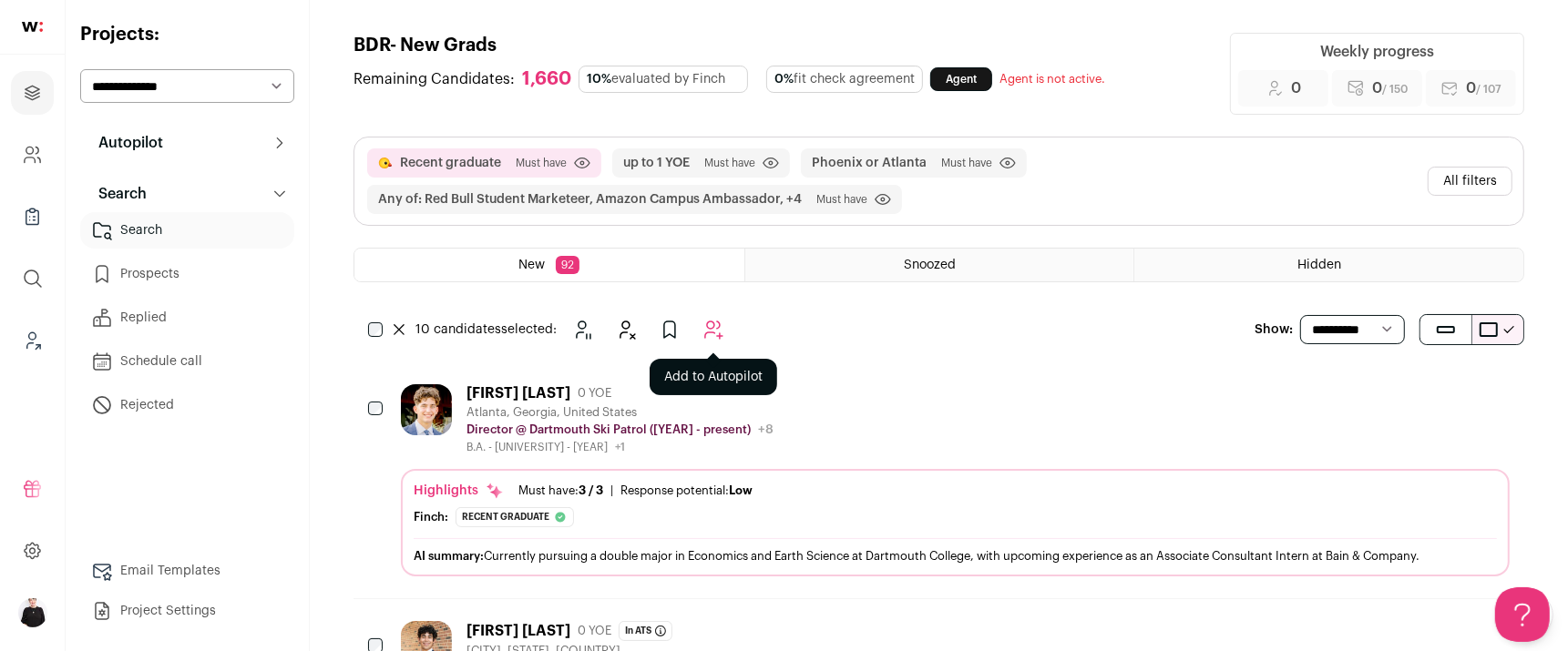 click 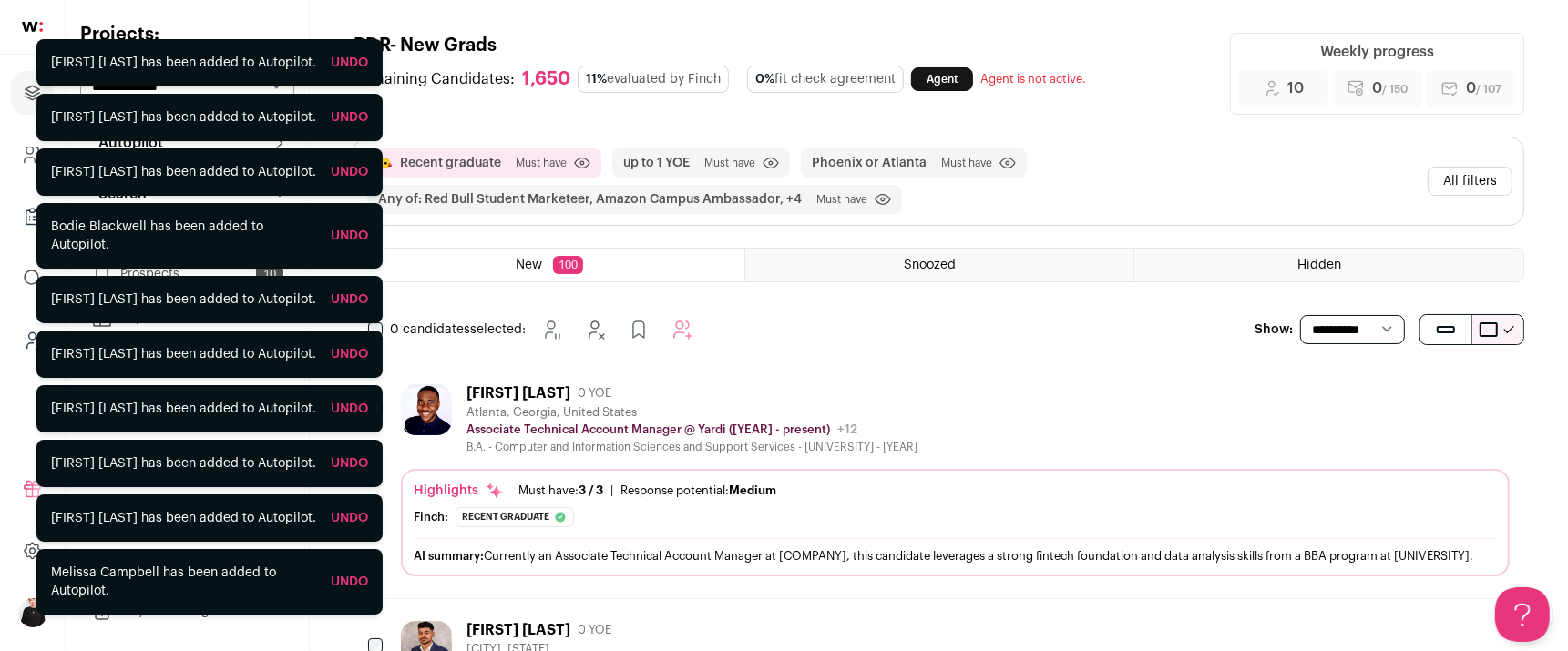click on "Recent graduate
Must have
Click to disable/enable criteria
up to 1 YOE
Must have
Click to disable/enable filter
Phoenix or Atlanta
Must have
Click to disable/enable filter
Any of: Red Bull Student Marketeer, Amazon Campus Ambassador, +4
Must have" at bounding box center [938, 224] 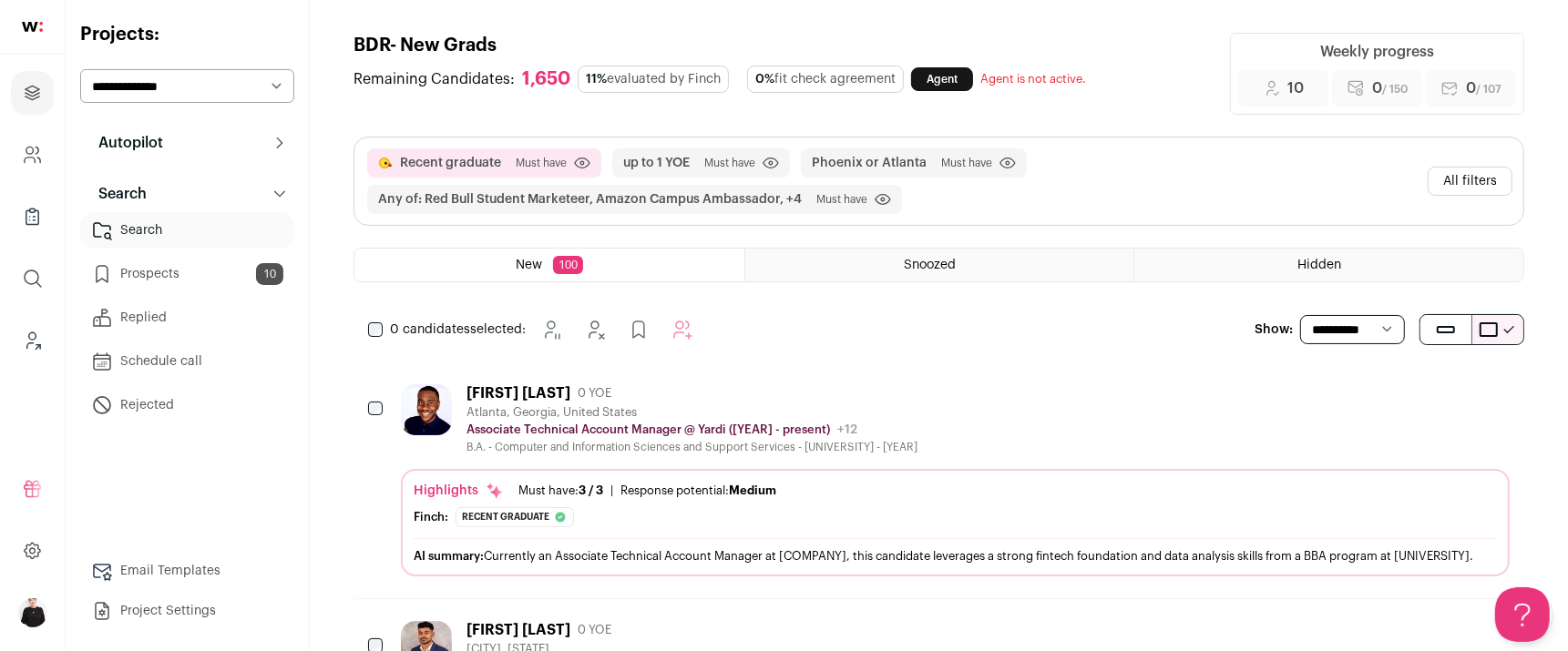click on "0 candidates
selected:
Snooze
Hide" at bounding box center [534, 330] 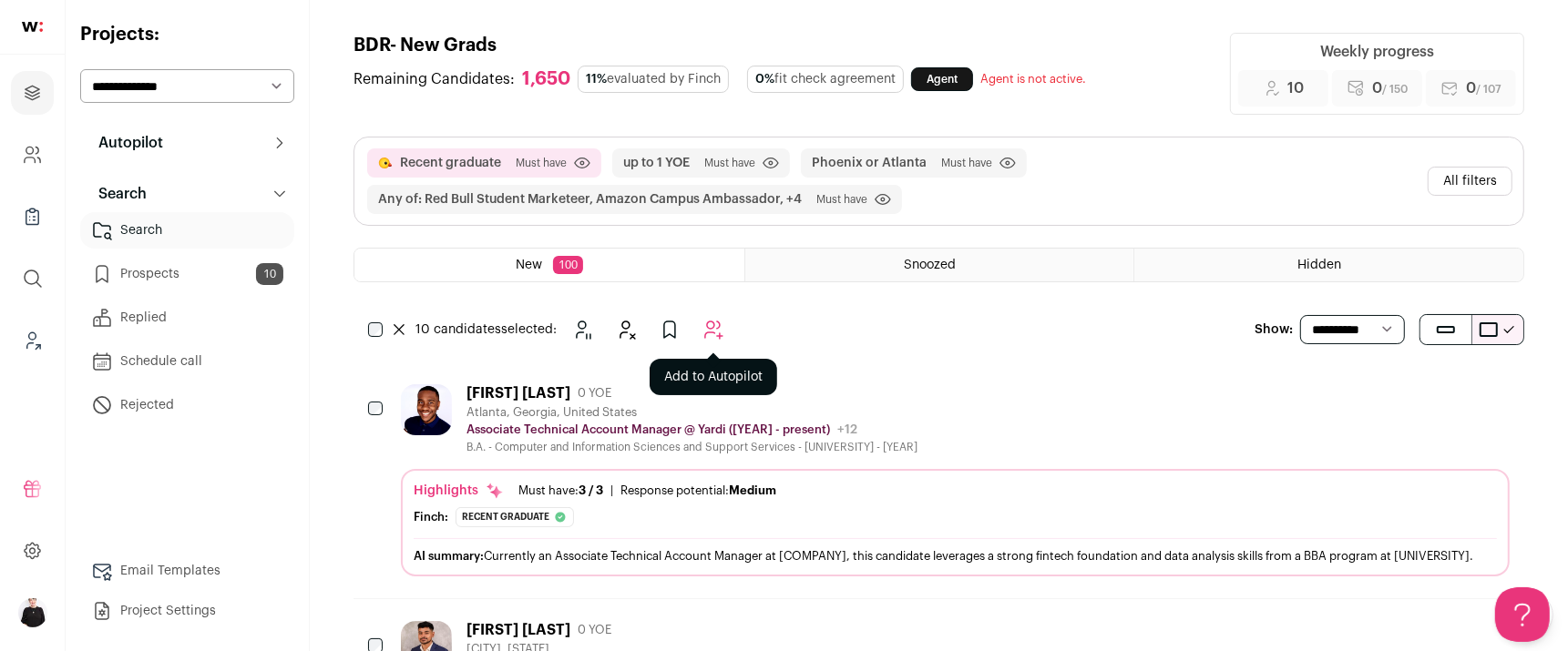click 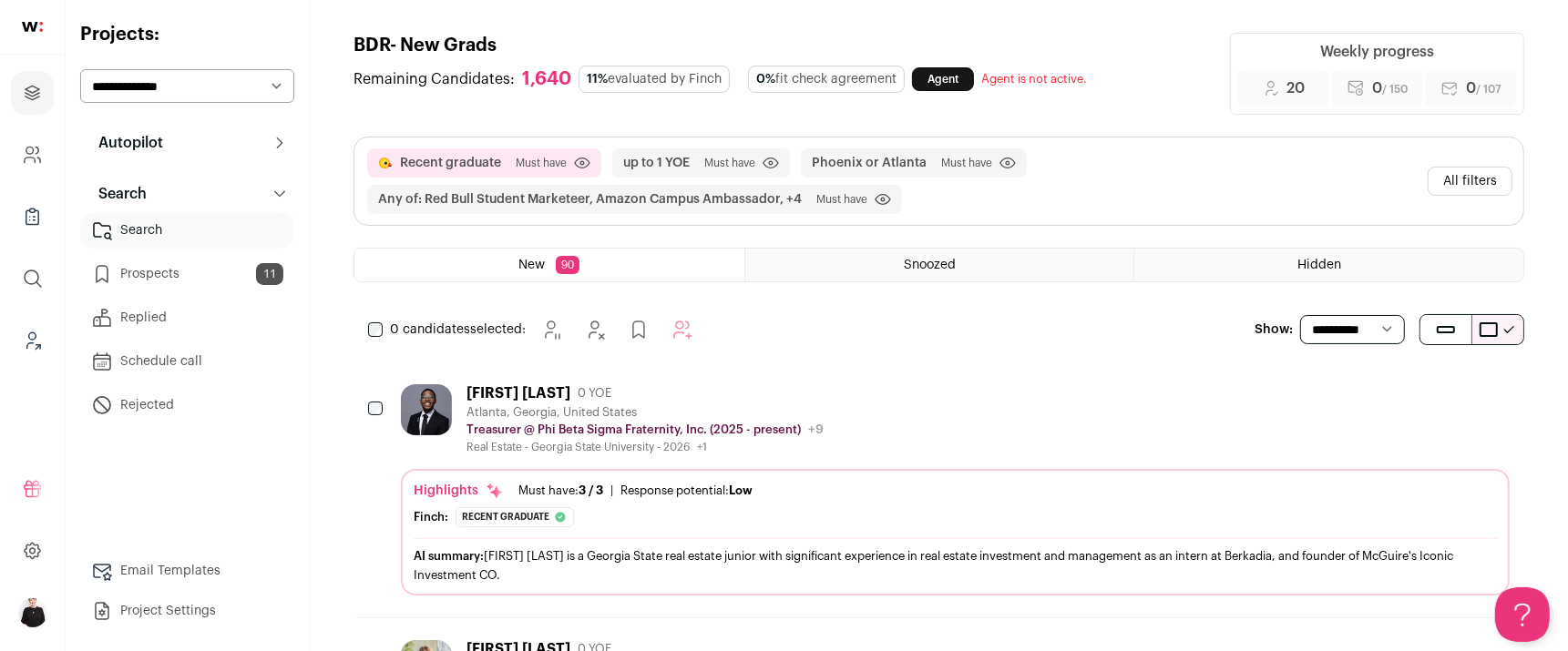 click on "Prospects
11" at bounding box center (187, 274) 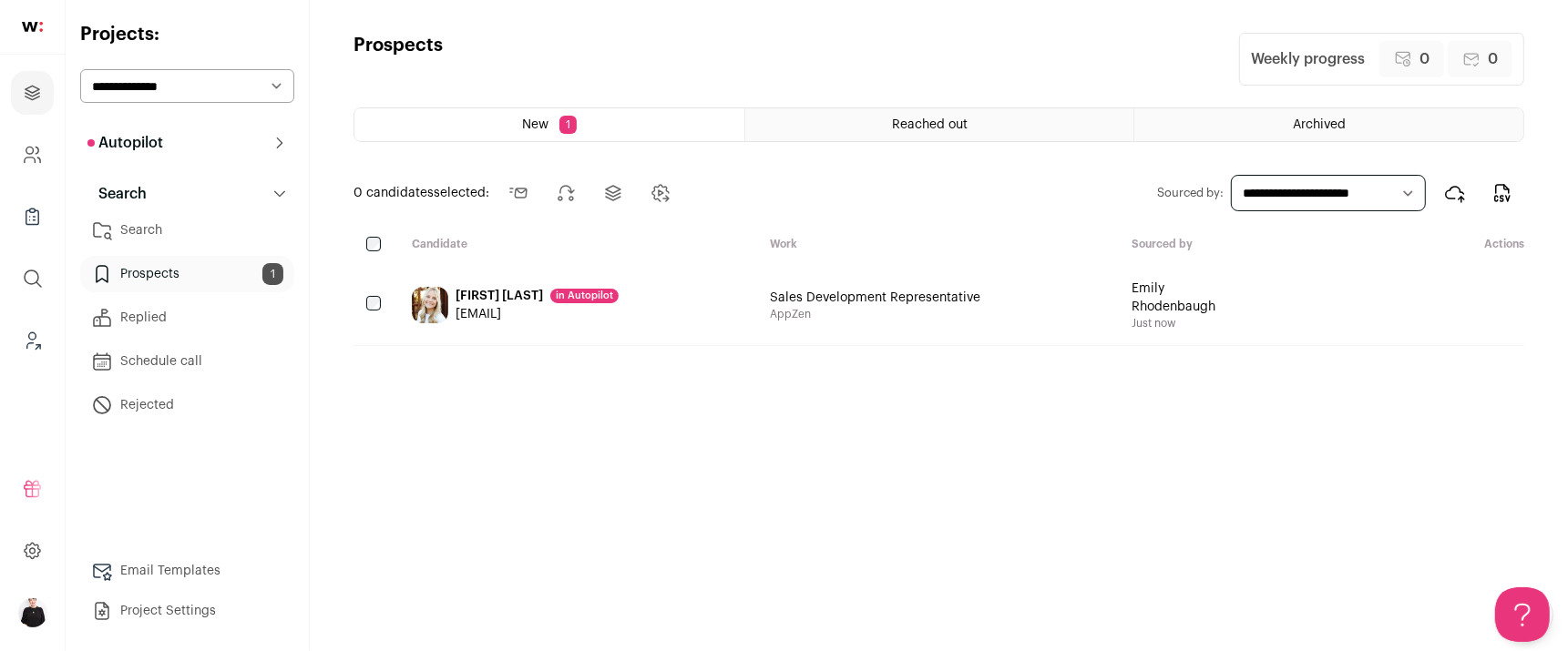 scroll, scrollTop: 0, scrollLeft: 0, axis: both 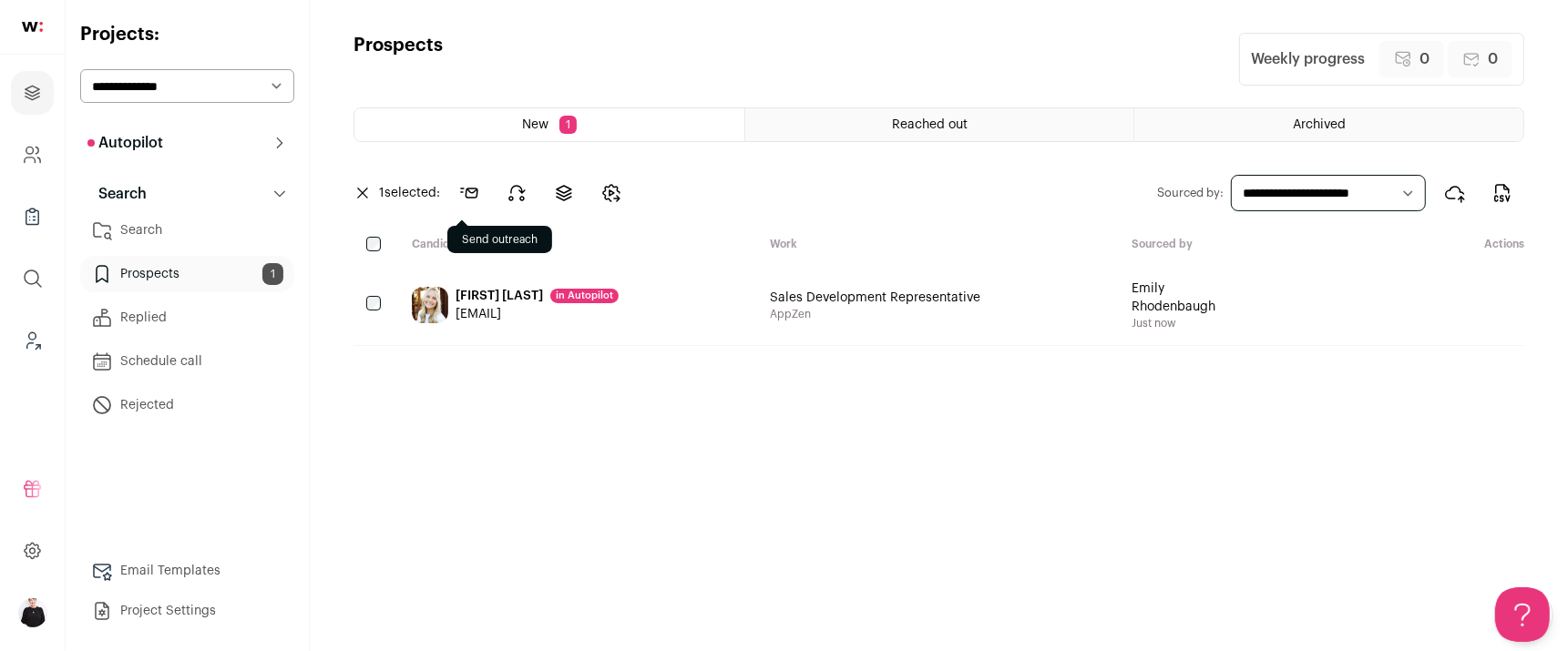click 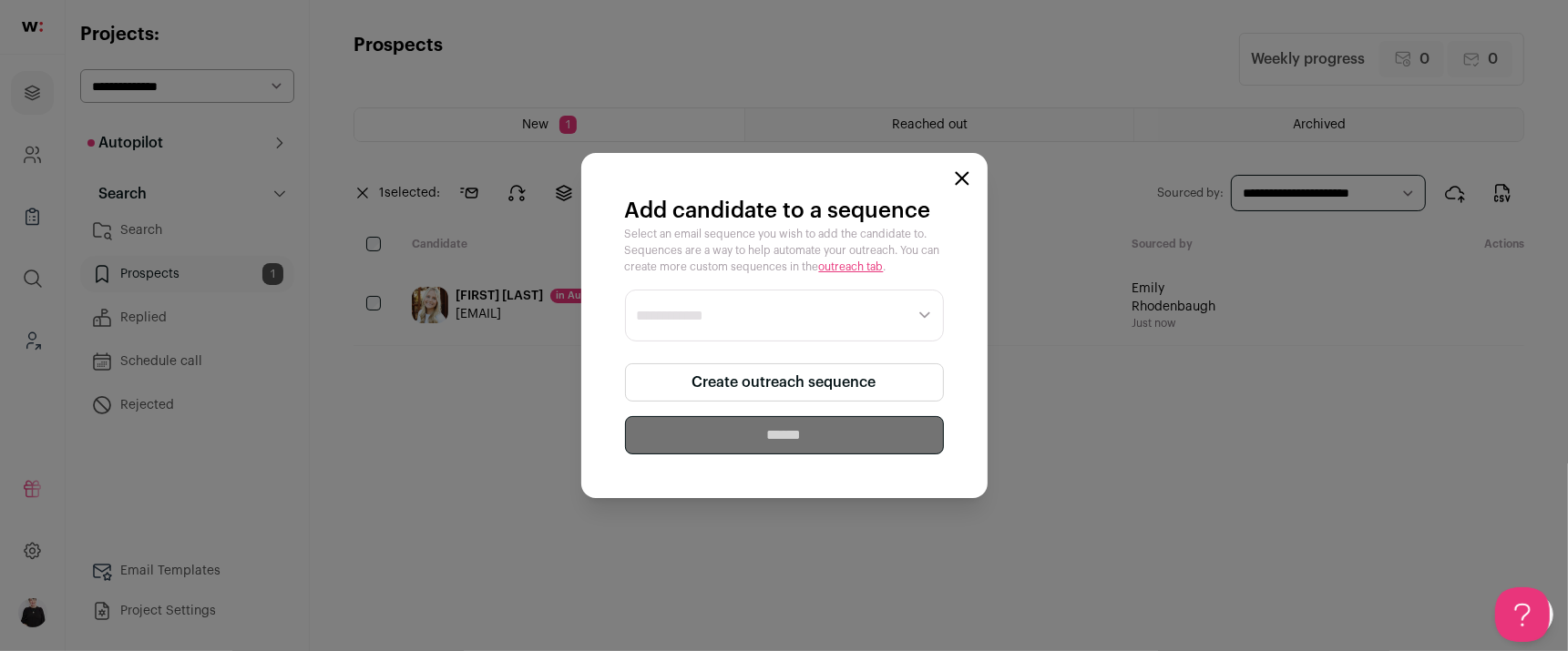 click on "**********" at bounding box center (784, 325) 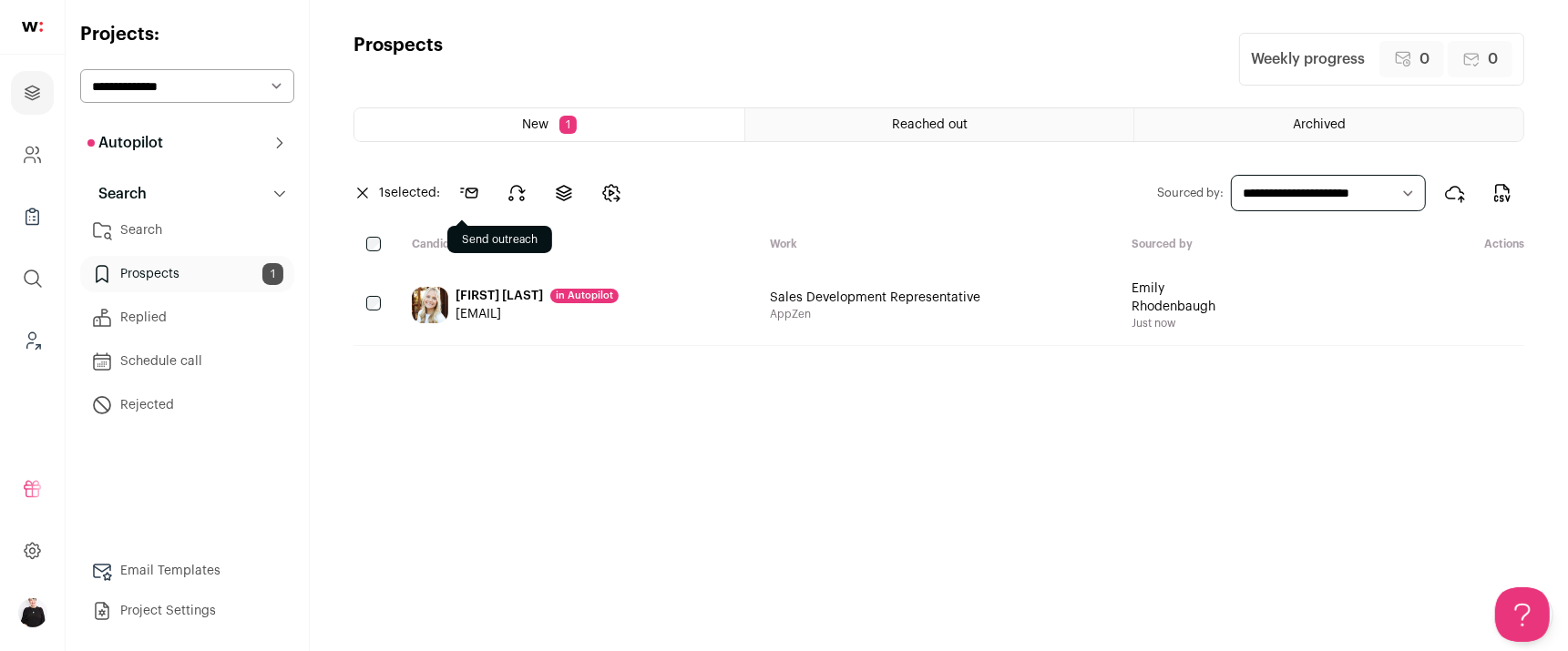 click 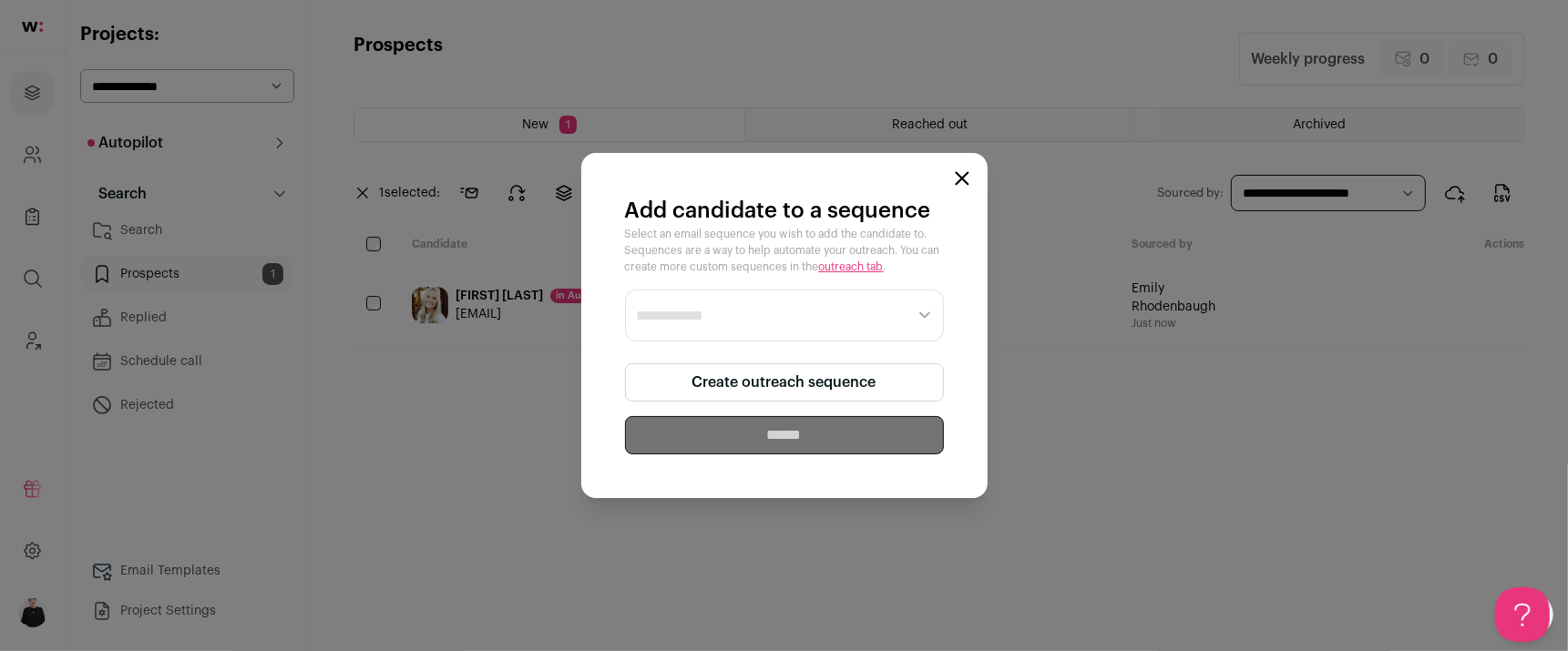 click on "outreach tab" at bounding box center (851, 267) 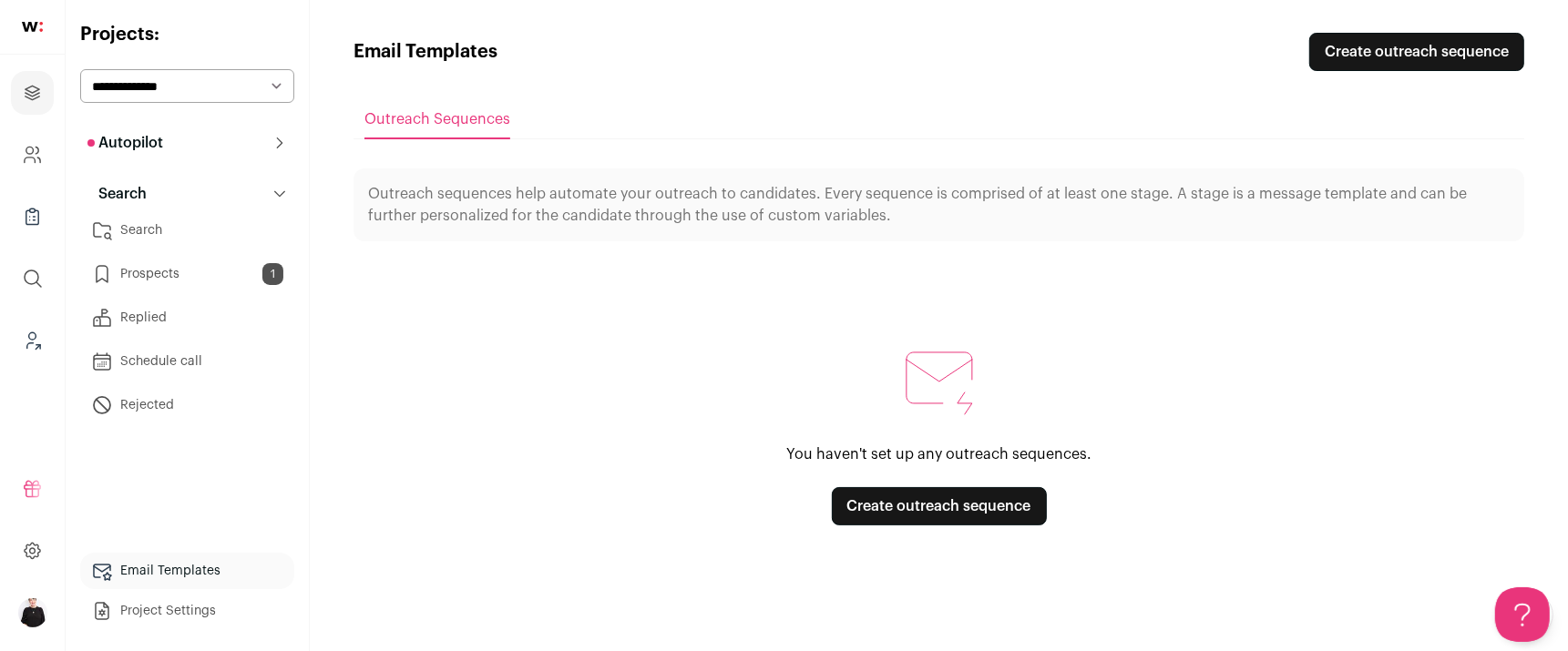scroll, scrollTop: 0, scrollLeft: 0, axis: both 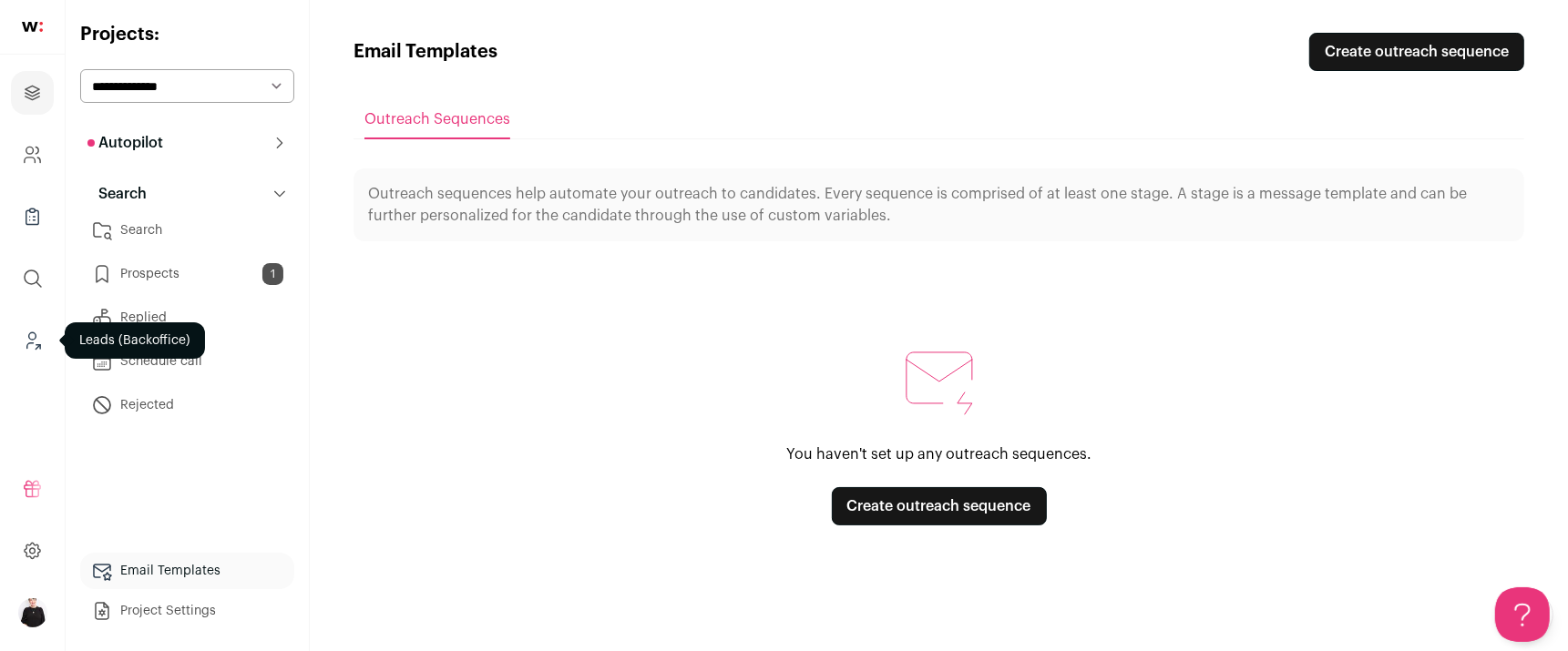 click 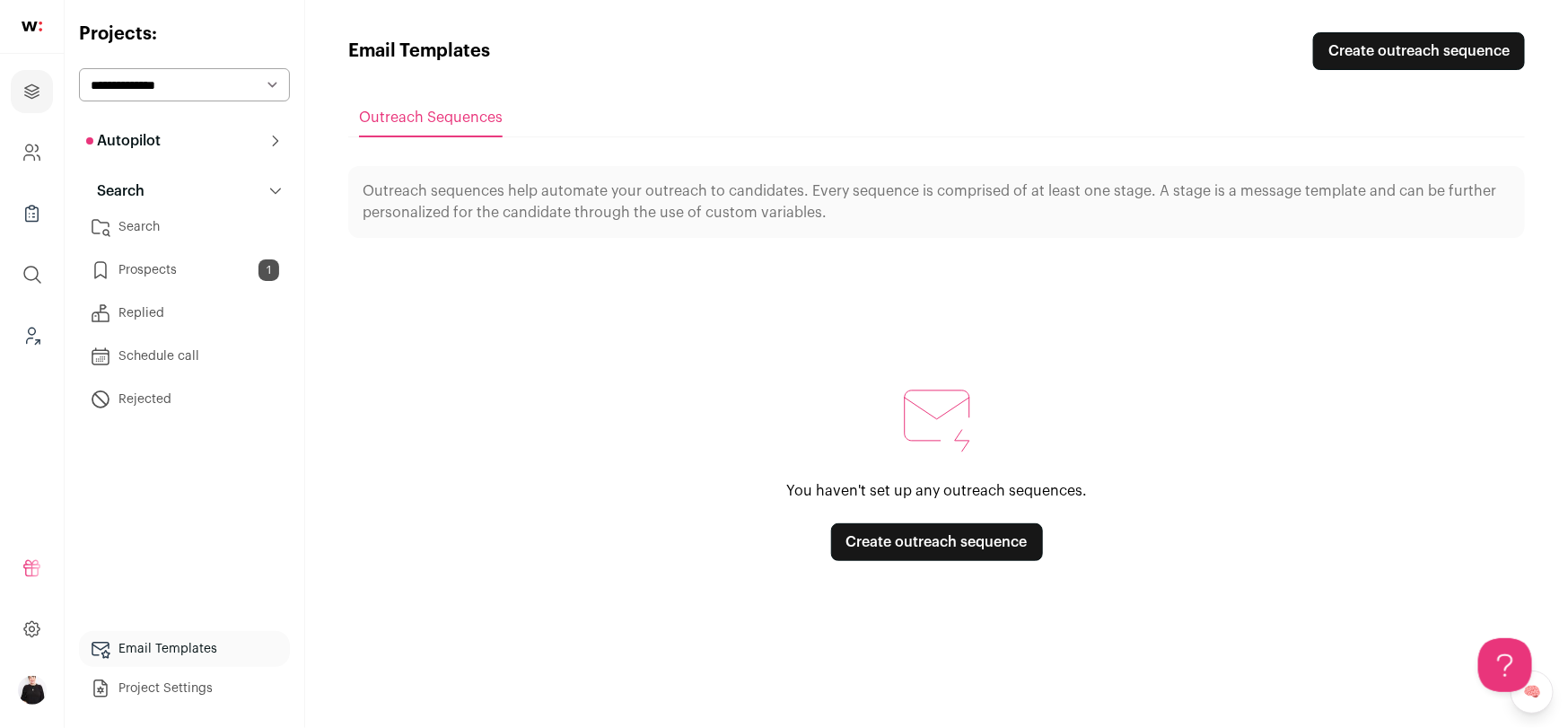 click on "Prospects
1" at bounding box center (184, 270) 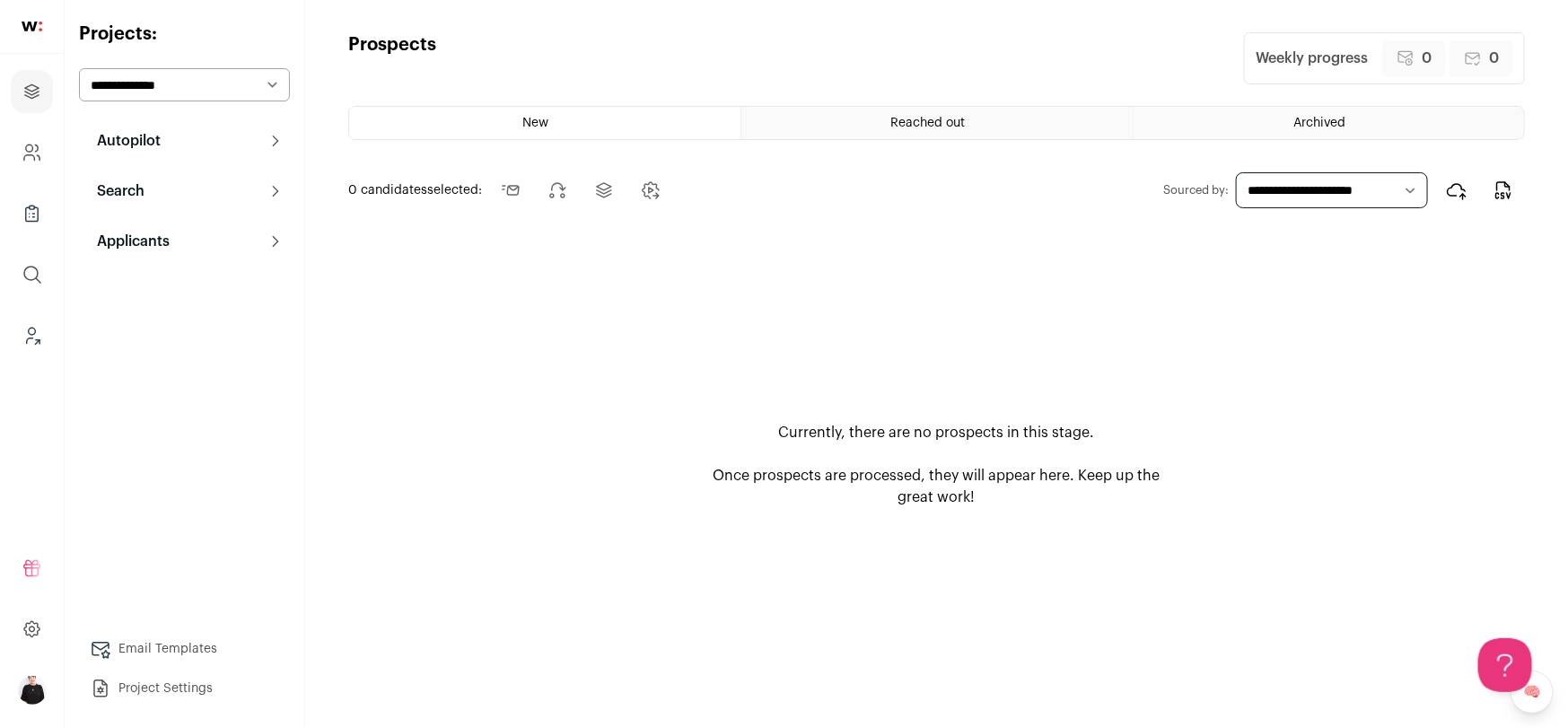 scroll, scrollTop: 0, scrollLeft: 0, axis: both 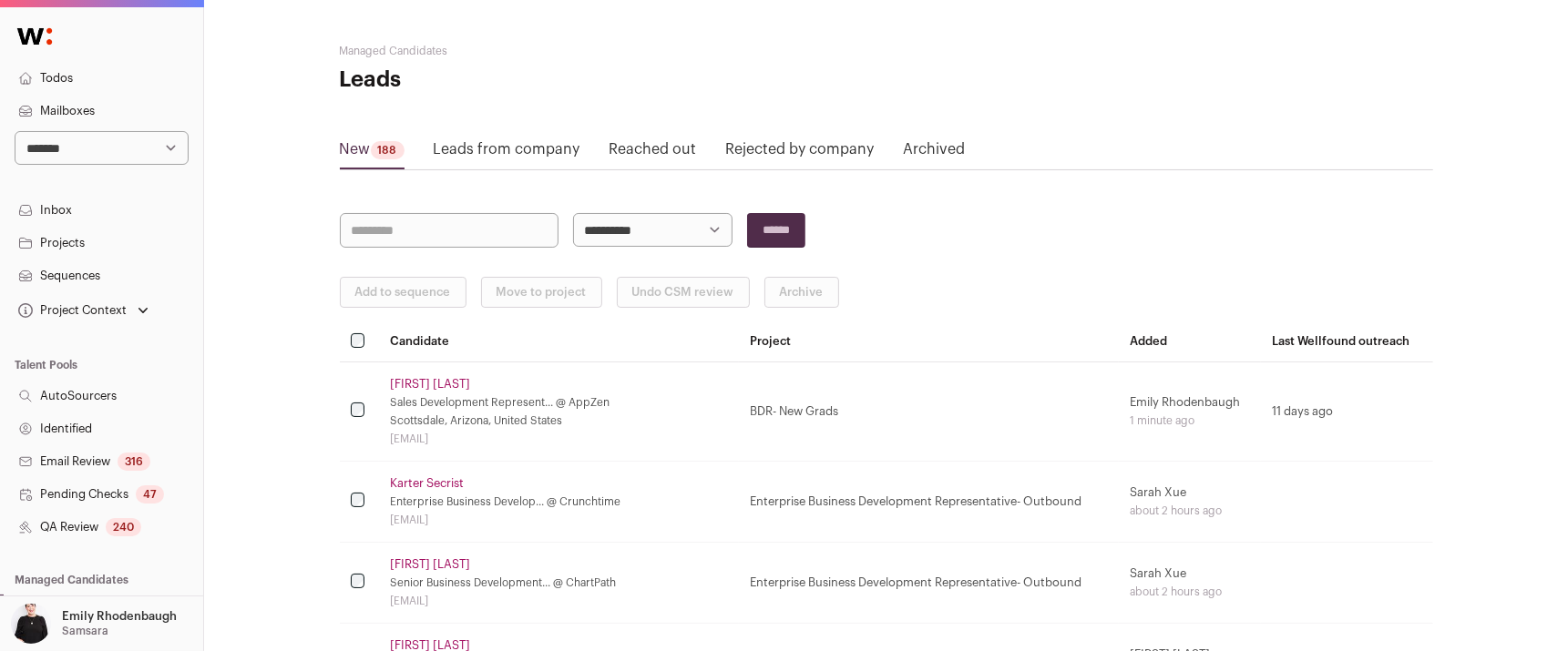 click on "Projects" at bounding box center (101, 243) 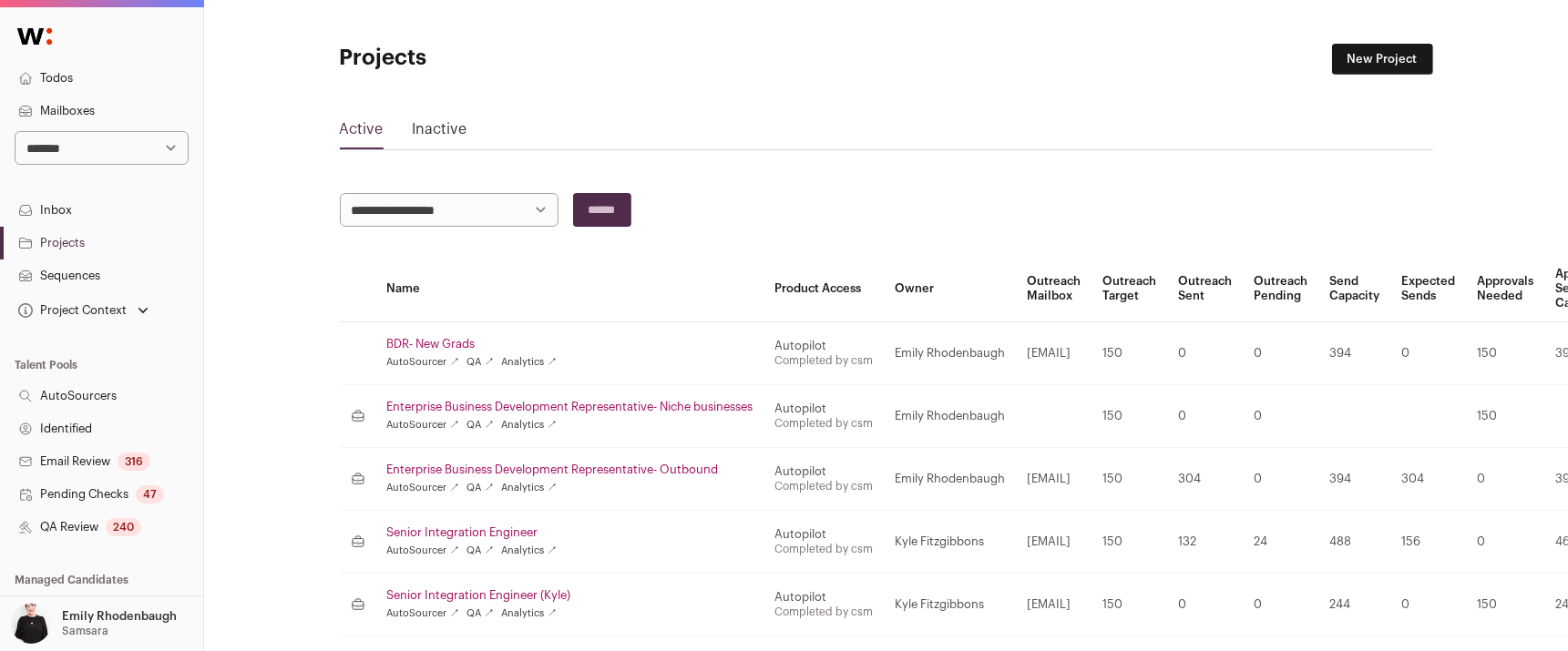 click on "BDR- New Grads" at bounding box center (570, 344) 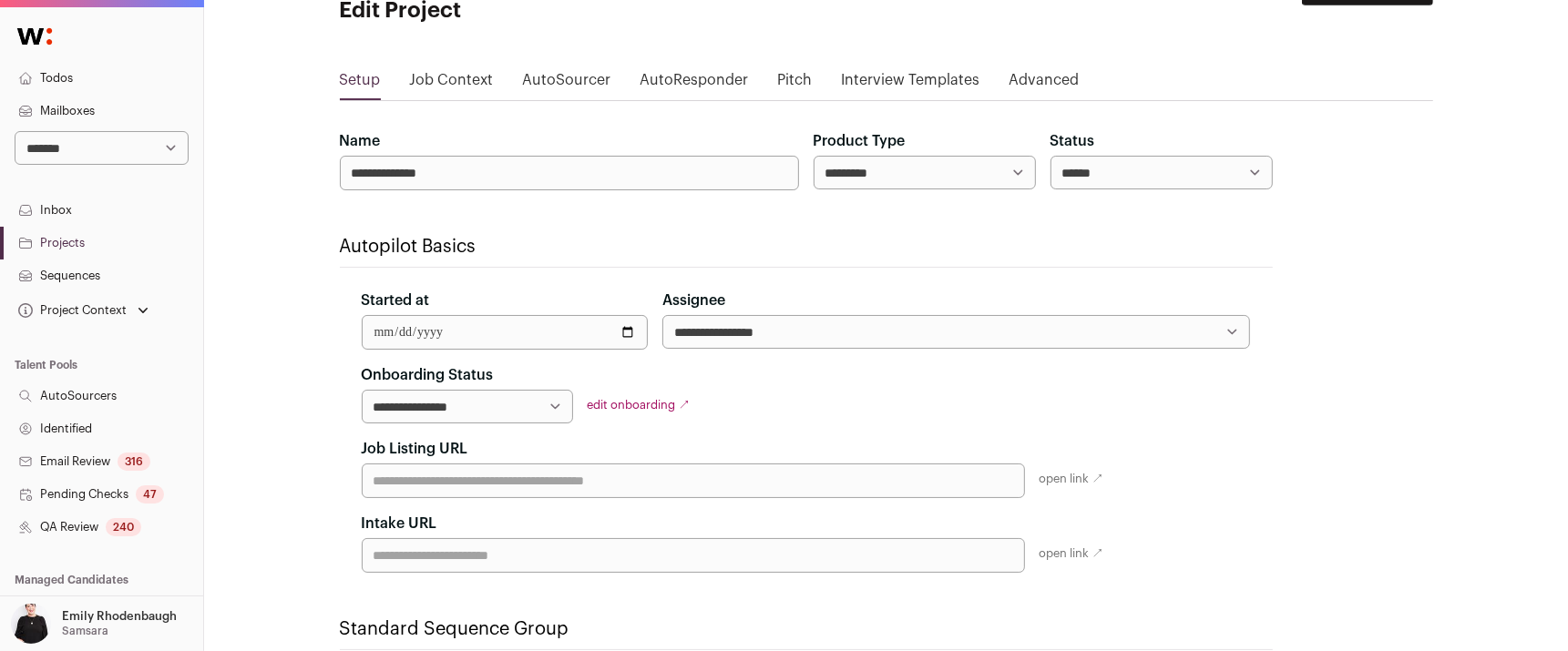 scroll, scrollTop: 80, scrollLeft: 0, axis: vertical 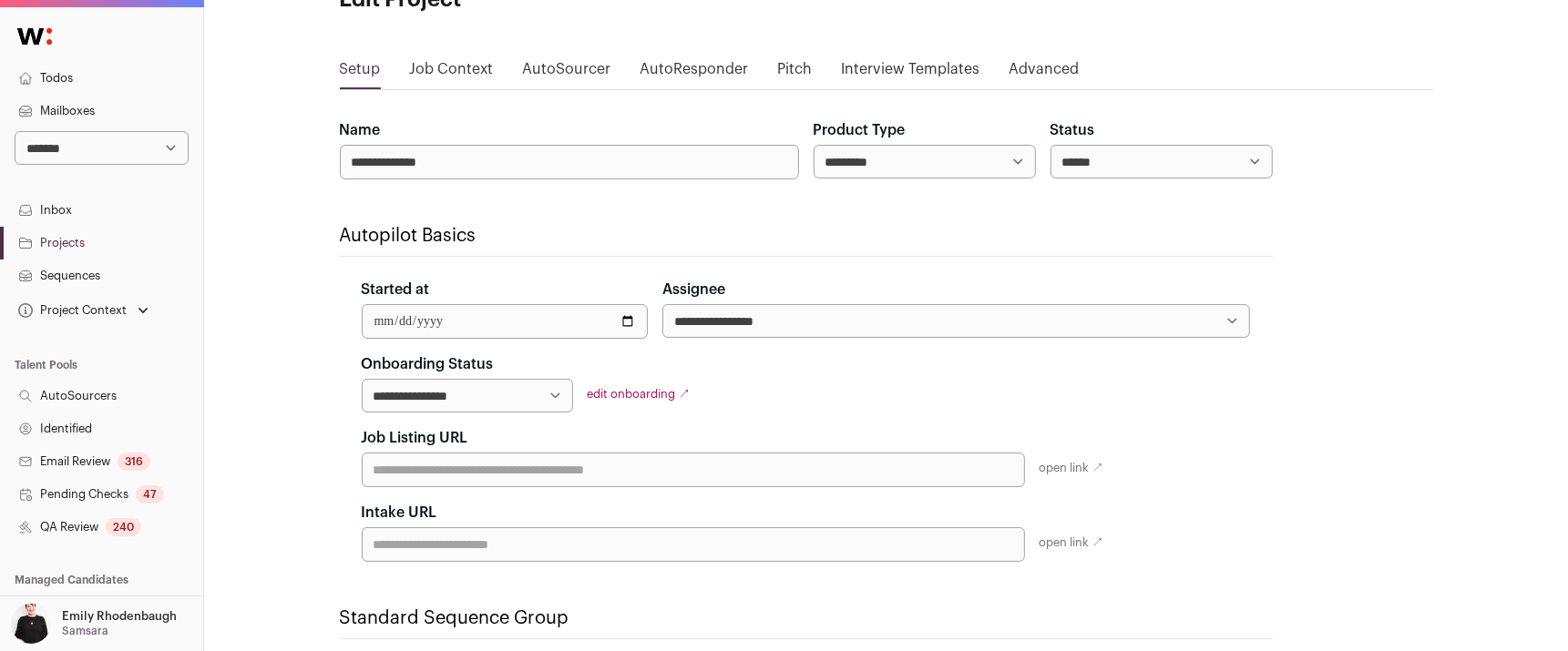 click on "edit onboarding ↗" at bounding box center (639, 393) 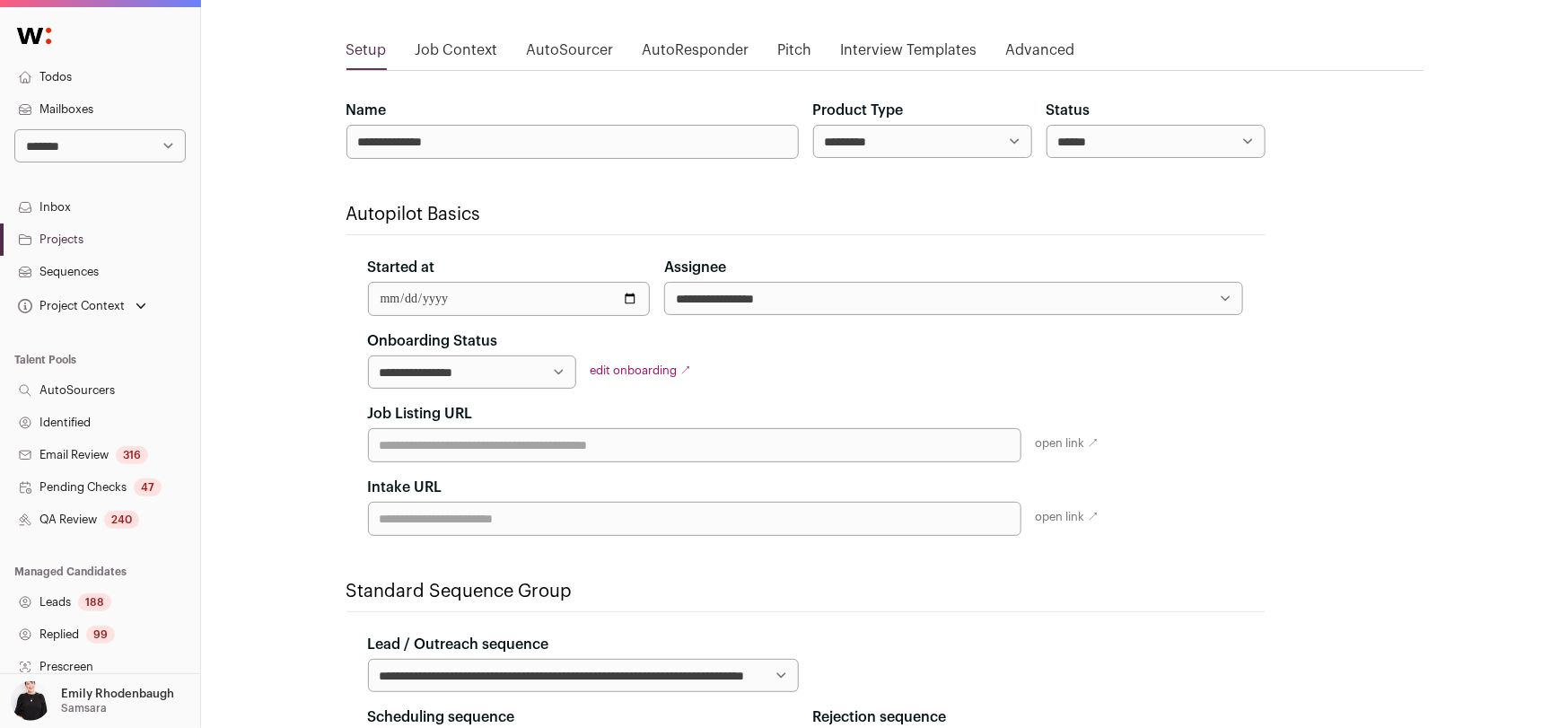 scroll, scrollTop: 23, scrollLeft: 0, axis: vertical 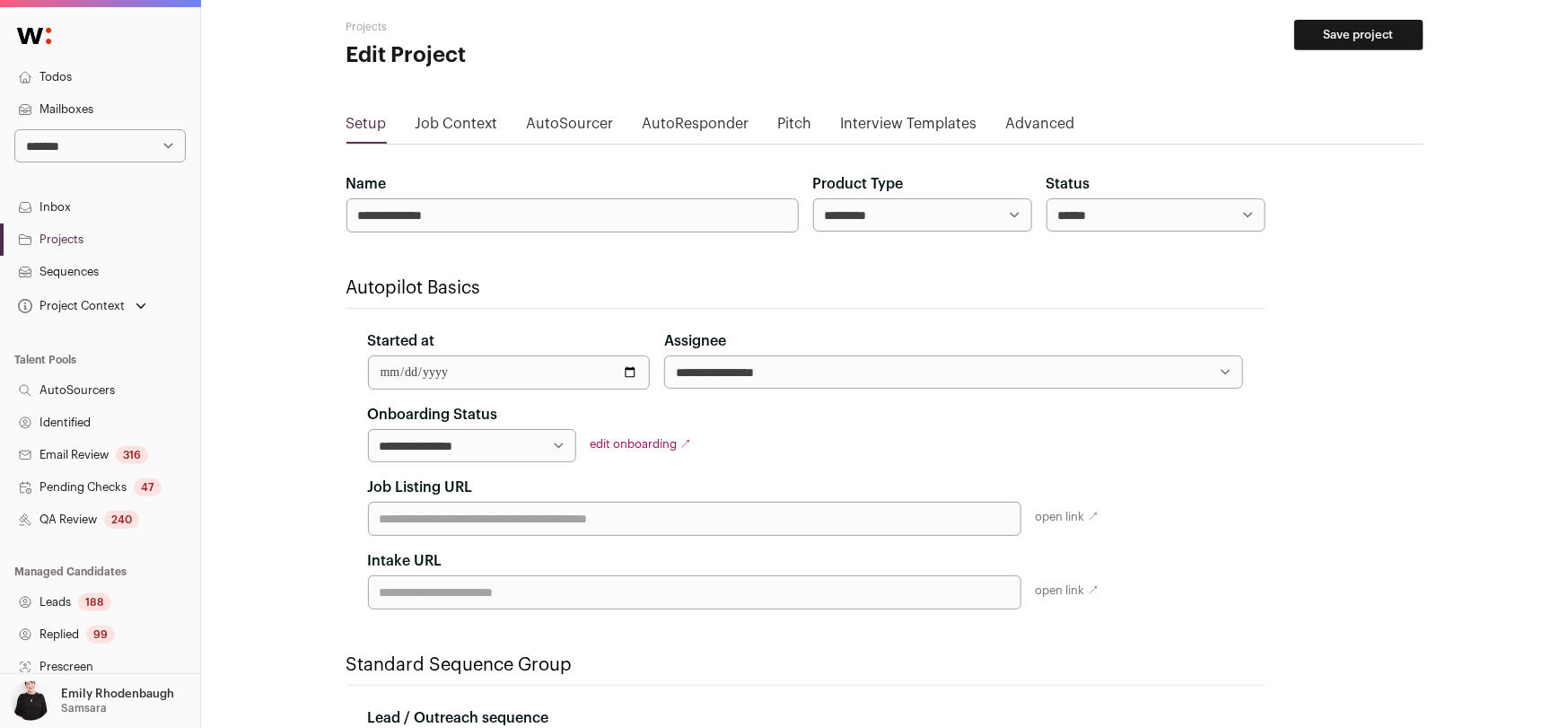click on "**********" at bounding box center (472, 445) 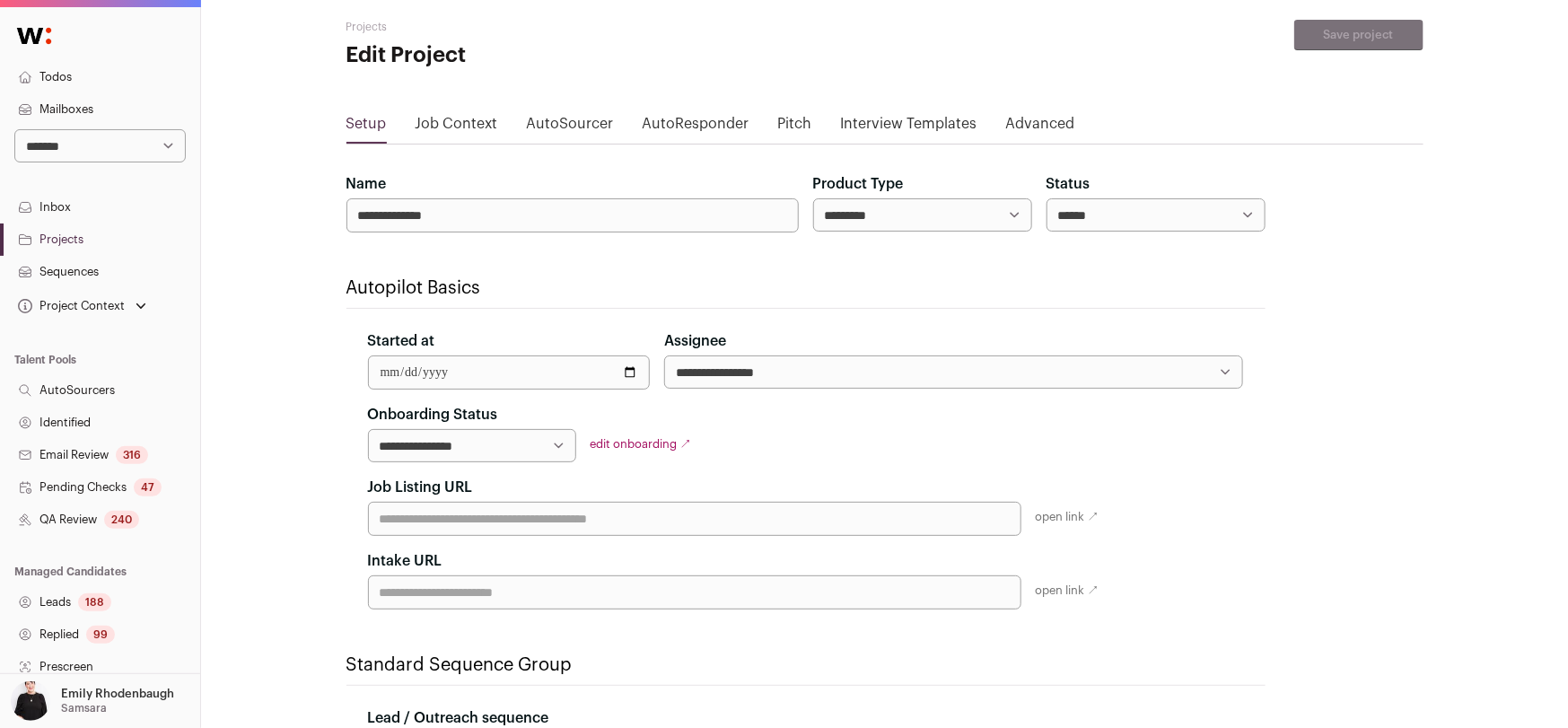 scroll, scrollTop: 0, scrollLeft: 0, axis: both 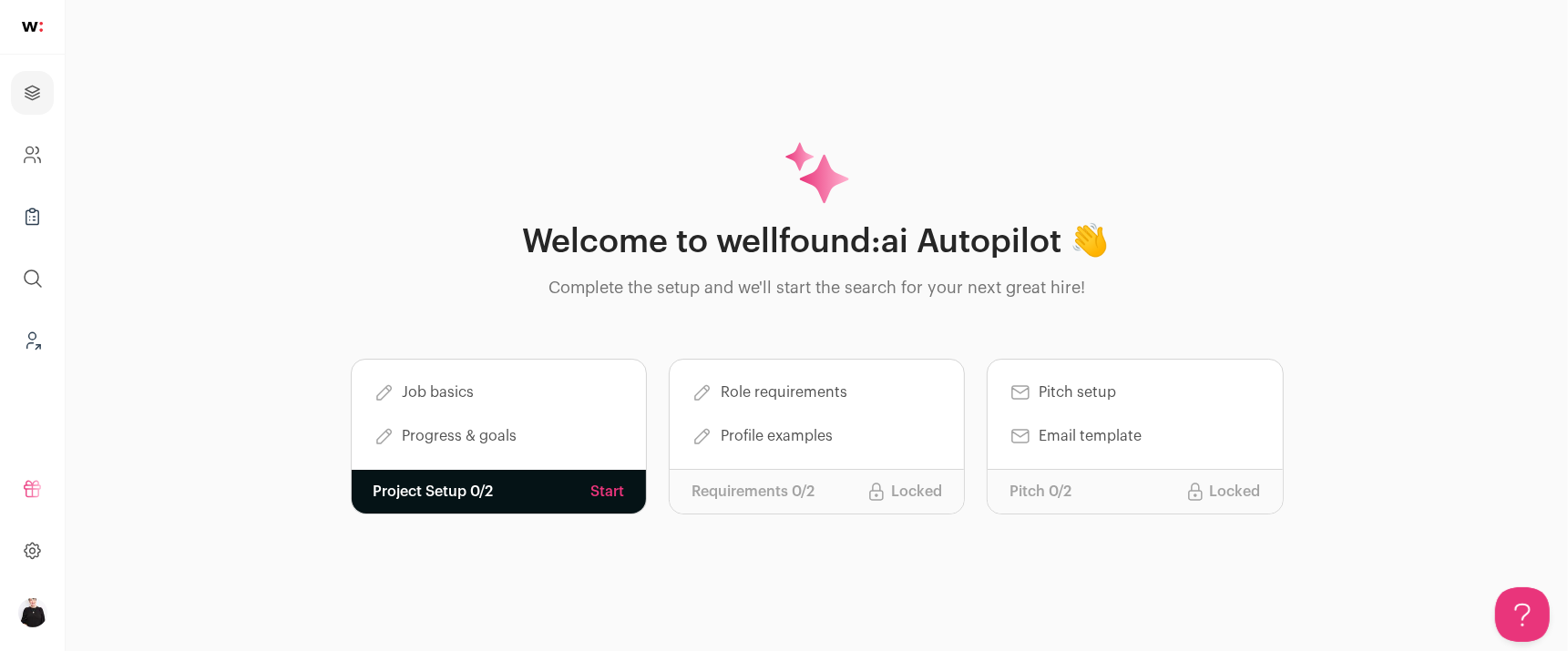 click on "Start" at bounding box center [607, 492] 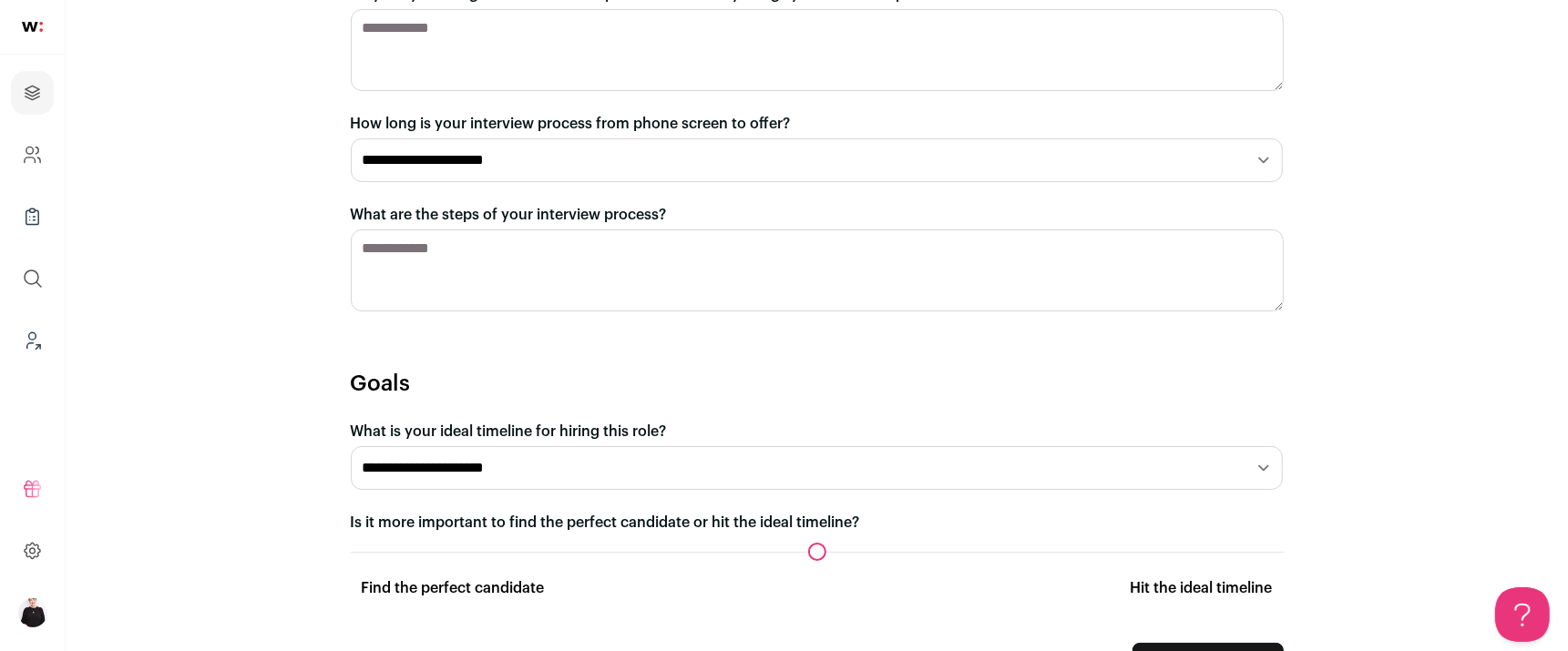 scroll, scrollTop: 679, scrollLeft: 0, axis: vertical 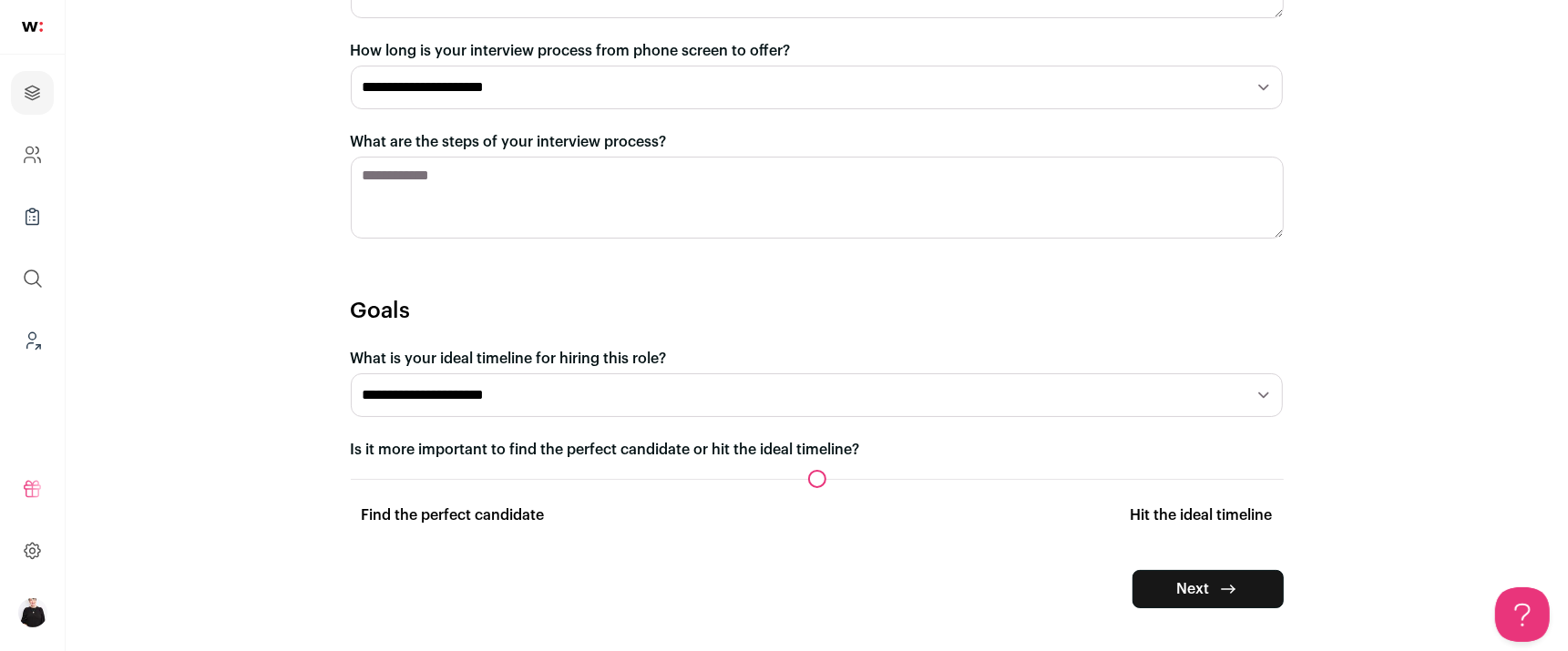 click on "Next" at bounding box center [1208, 589] 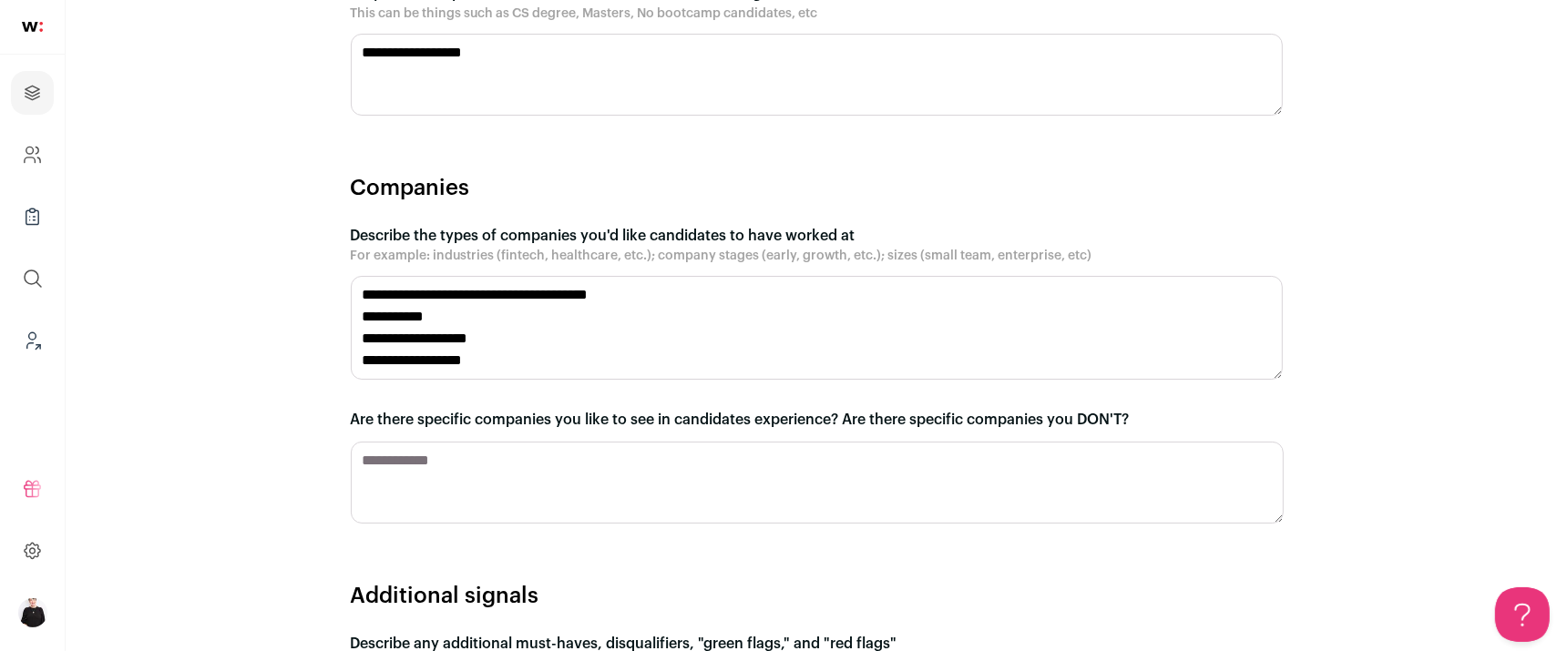 scroll, scrollTop: 1776, scrollLeft: 0, axis: vertical 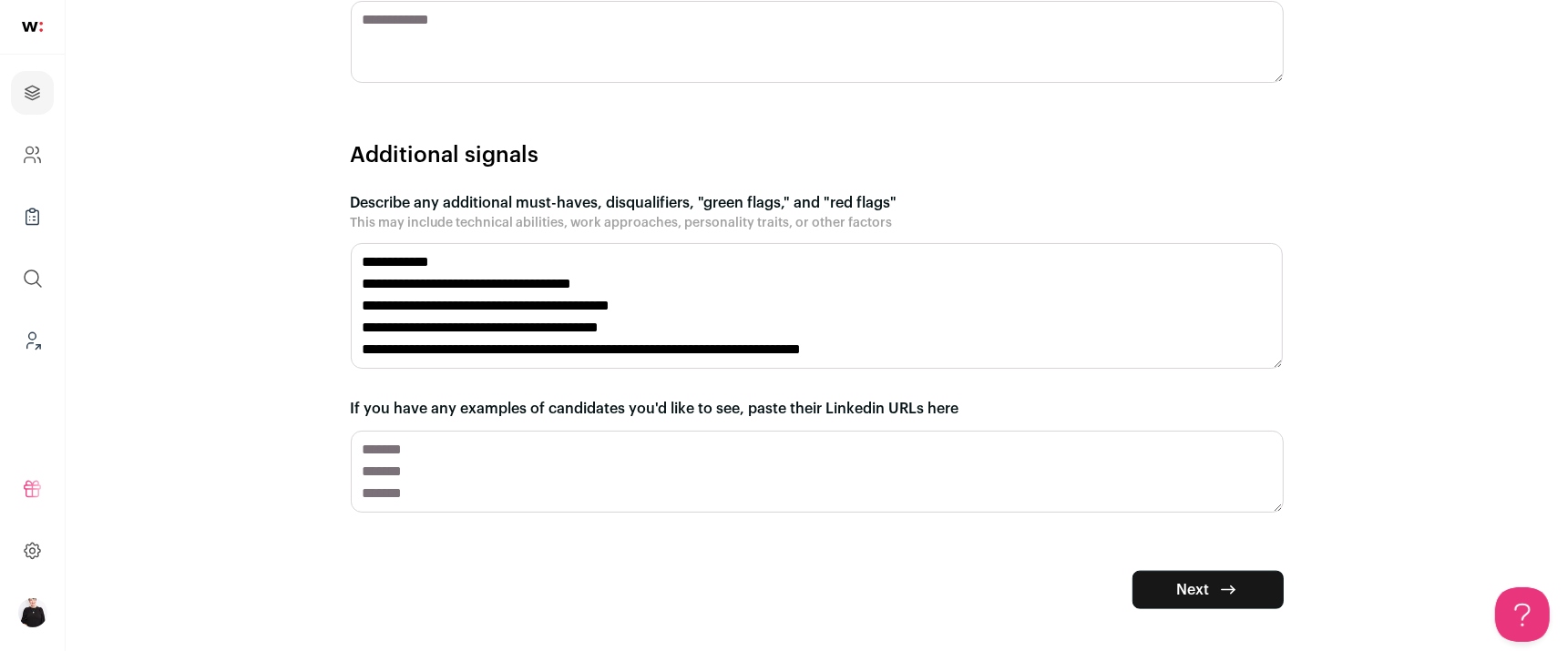 click 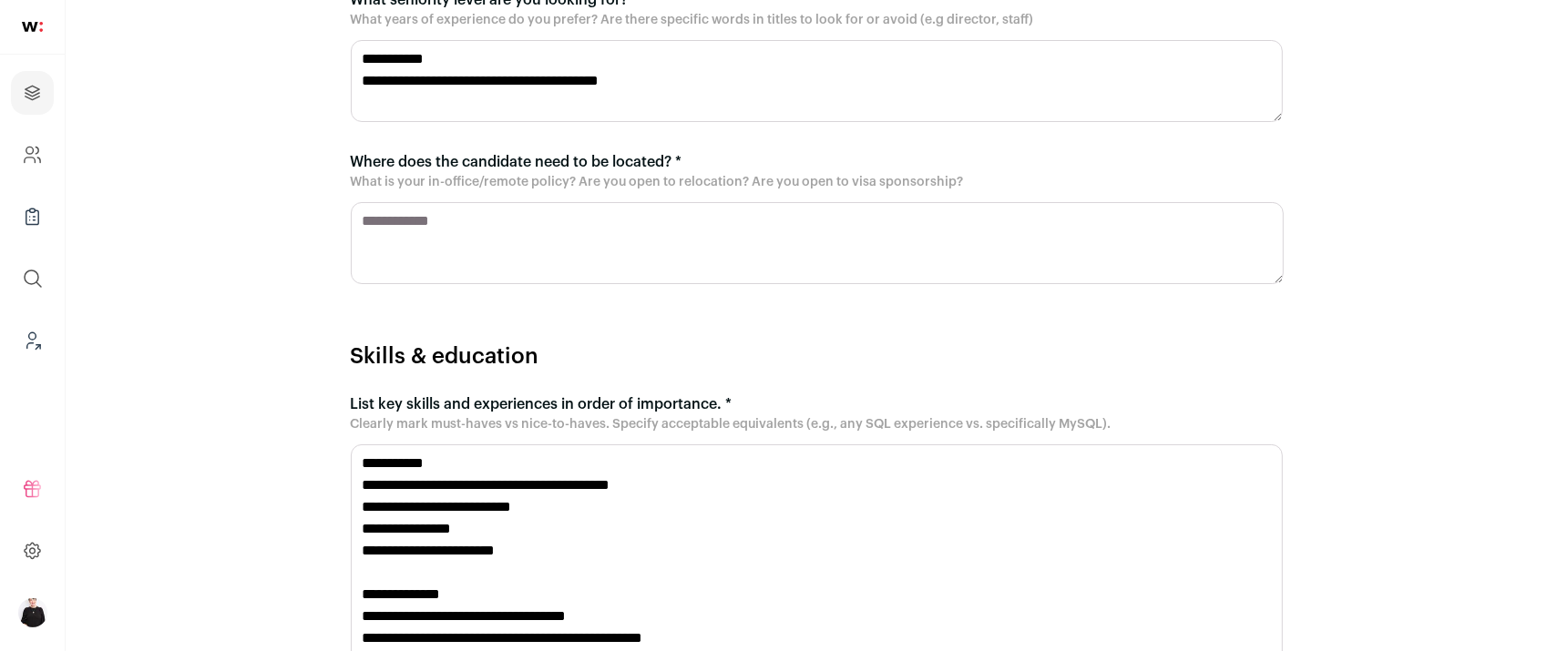 scroll, scrollTop: 733, scrollLeft: 0, axis: vertical 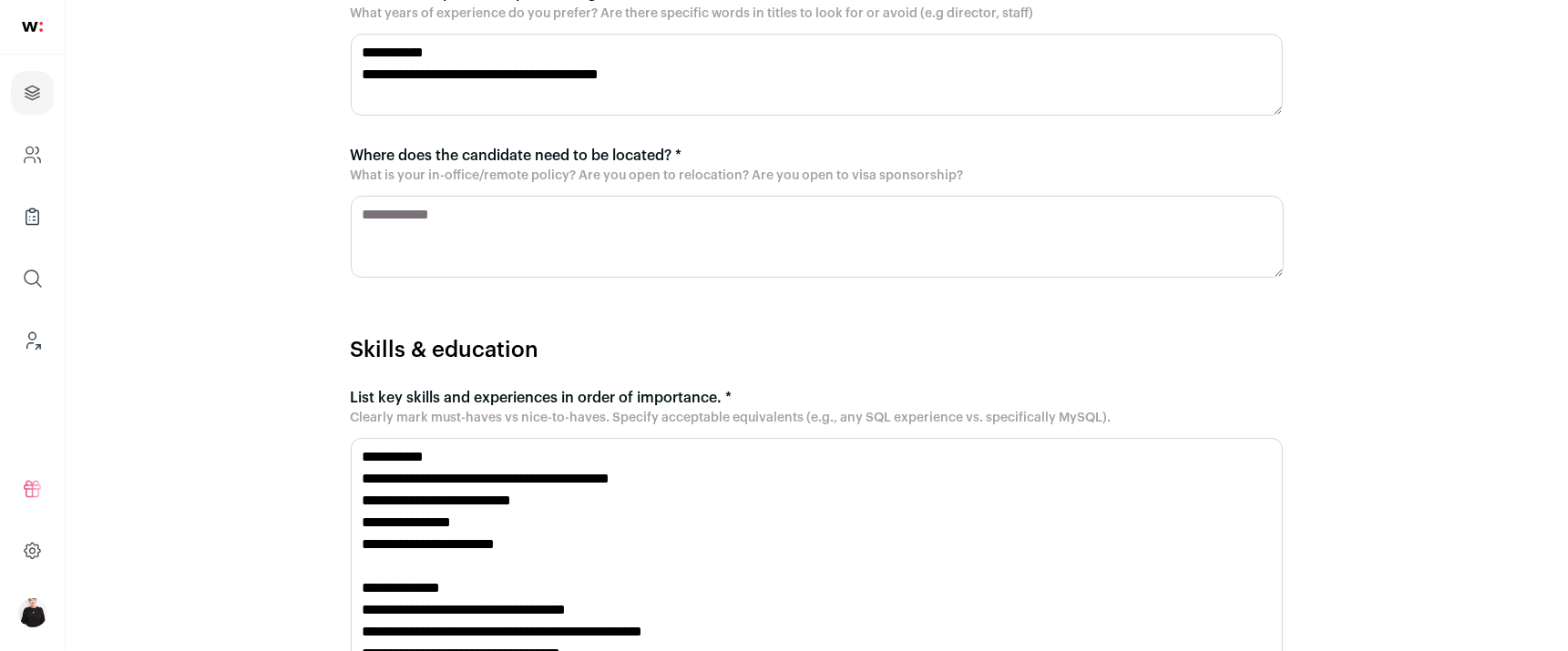 click on "Where does the candidate need to be located? *
What is your in-office/remote policy? Are you open to relocation? Are you open to visa sponsorship?" at bounding box center [817, 237] 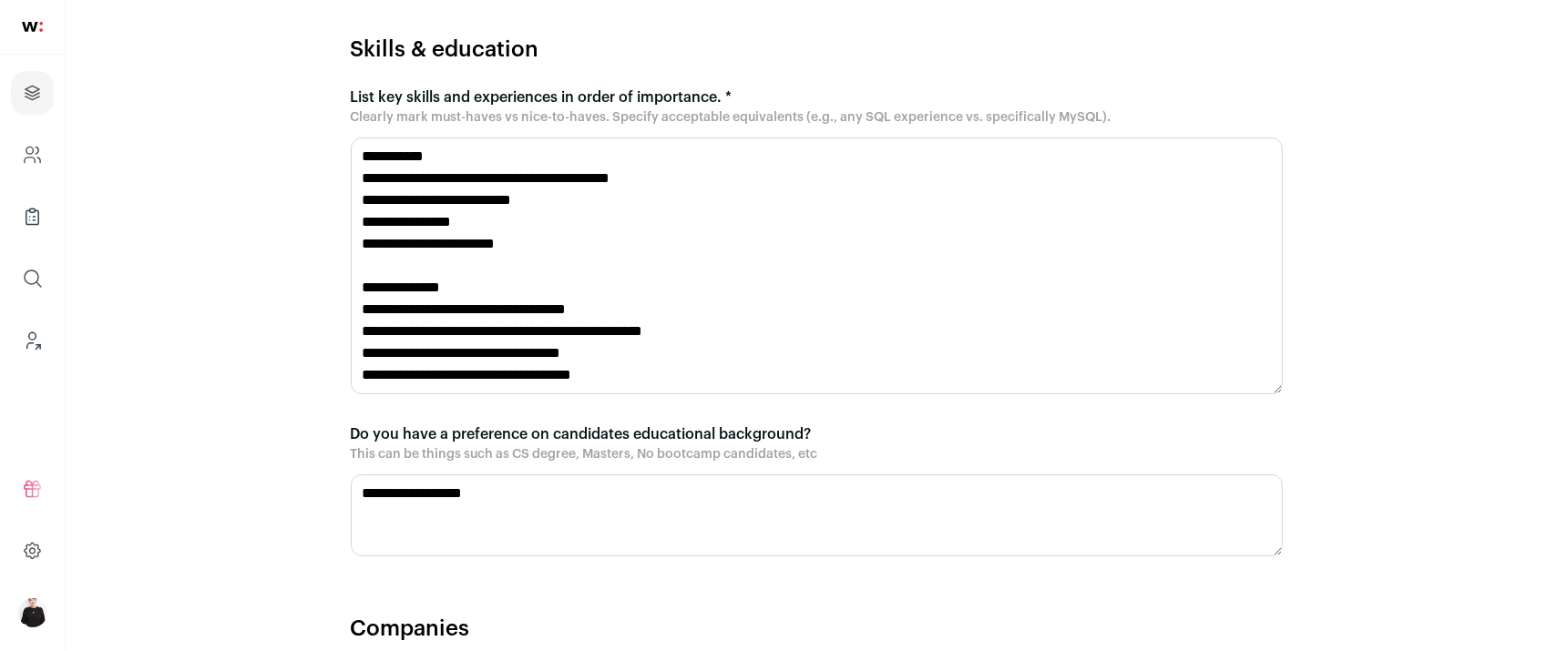 scroll, scrollTop: 1915, scrollLeft: 0, axis: vertical 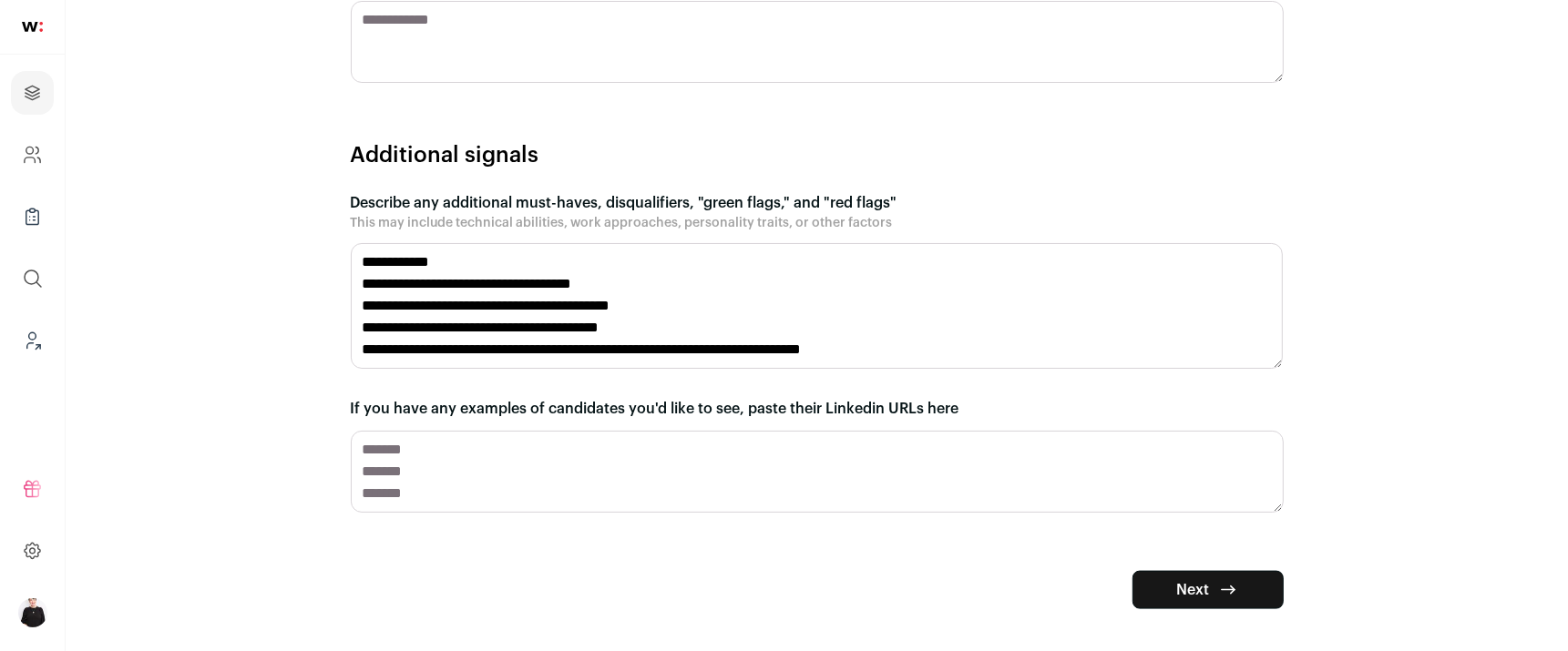 type on "**********" 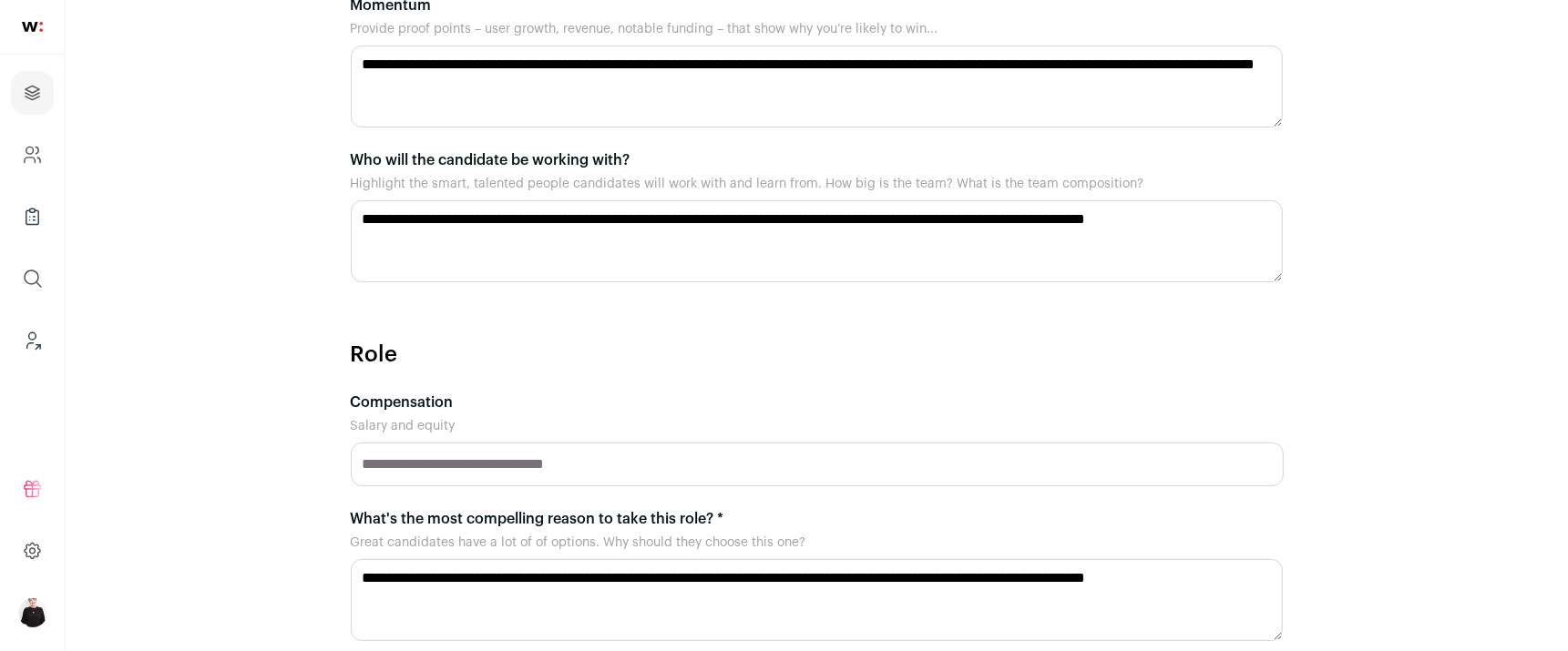 scroll, scrollTop: 1191, scrollLeft: 0, axis: vertical 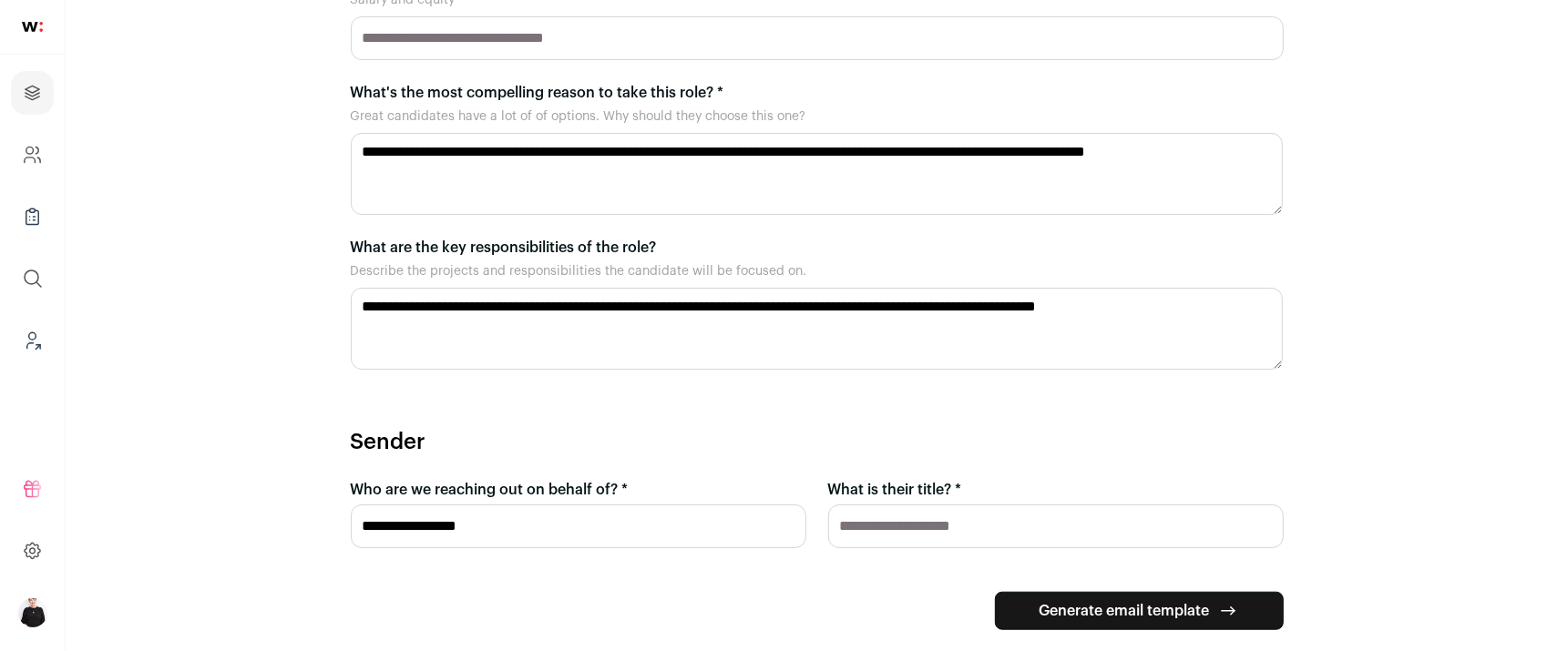 click on "Generate email template" at bounding box center (1139, 611) 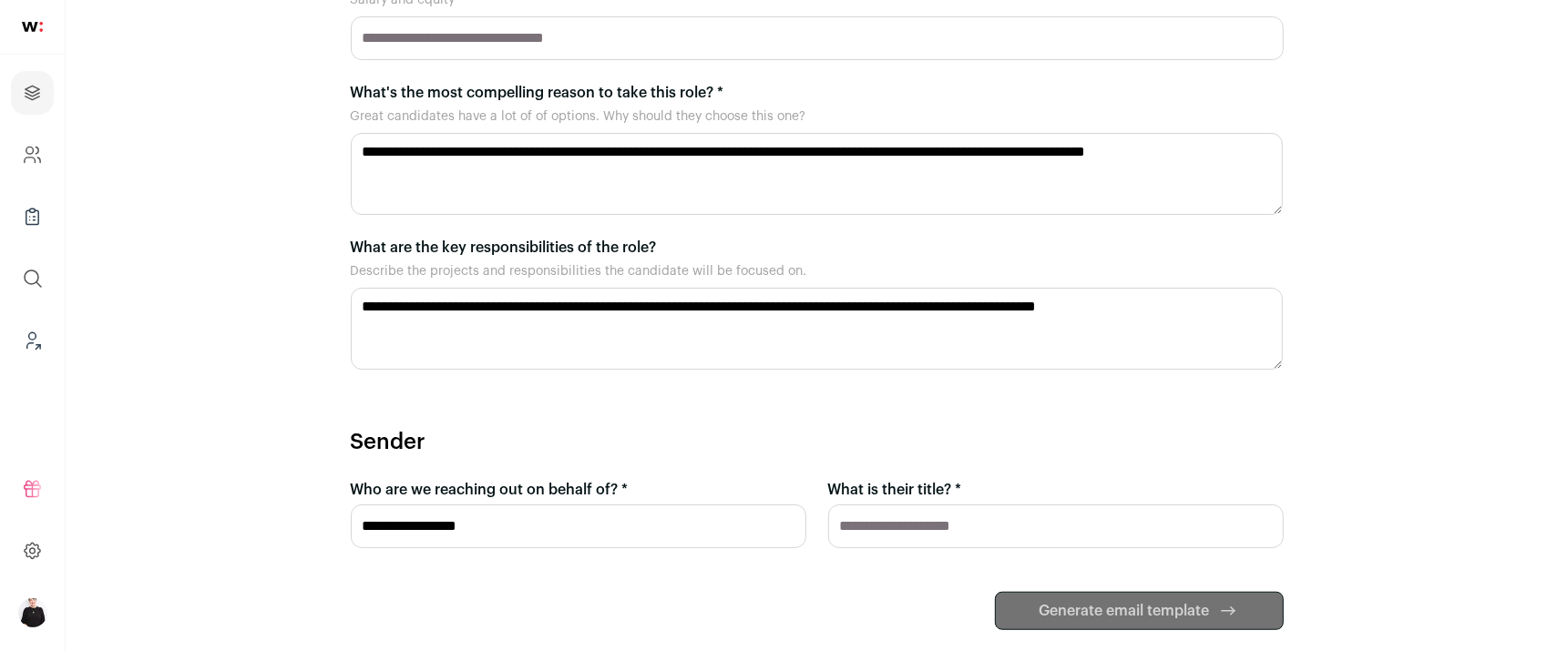scroll, scrollTop: 1331, scrollLeft: 0, axis: vertical 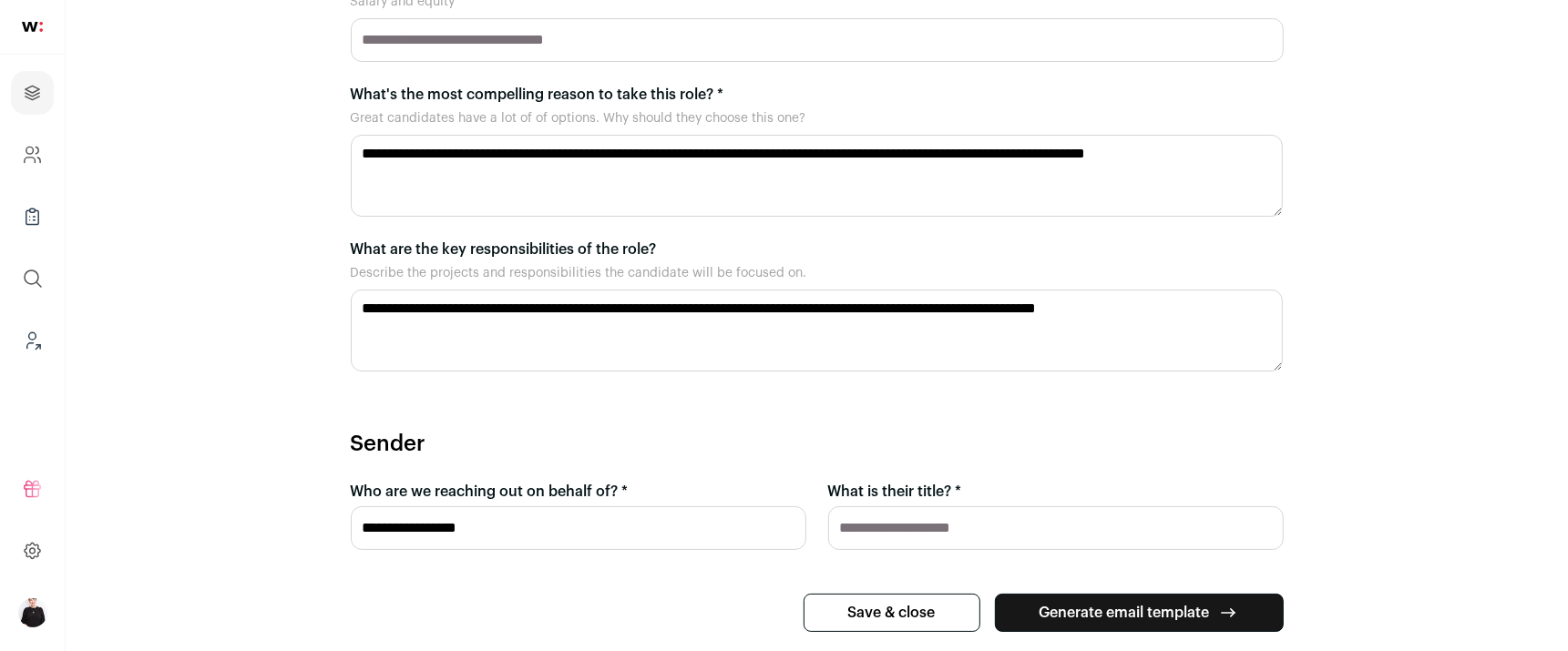click on "Save & close" at bounding box center (892, 613) 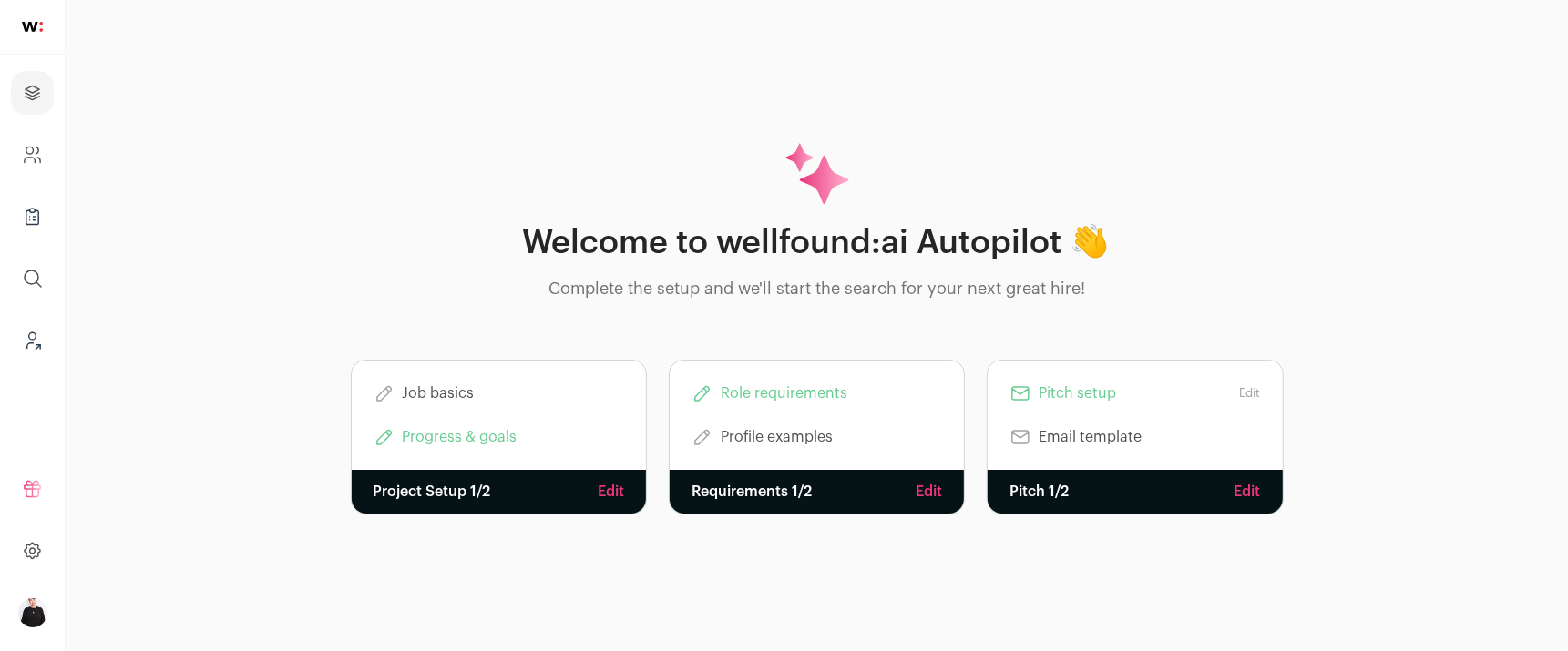 scroll, scrollTop: 0, scrollLeft: 0, axis: both 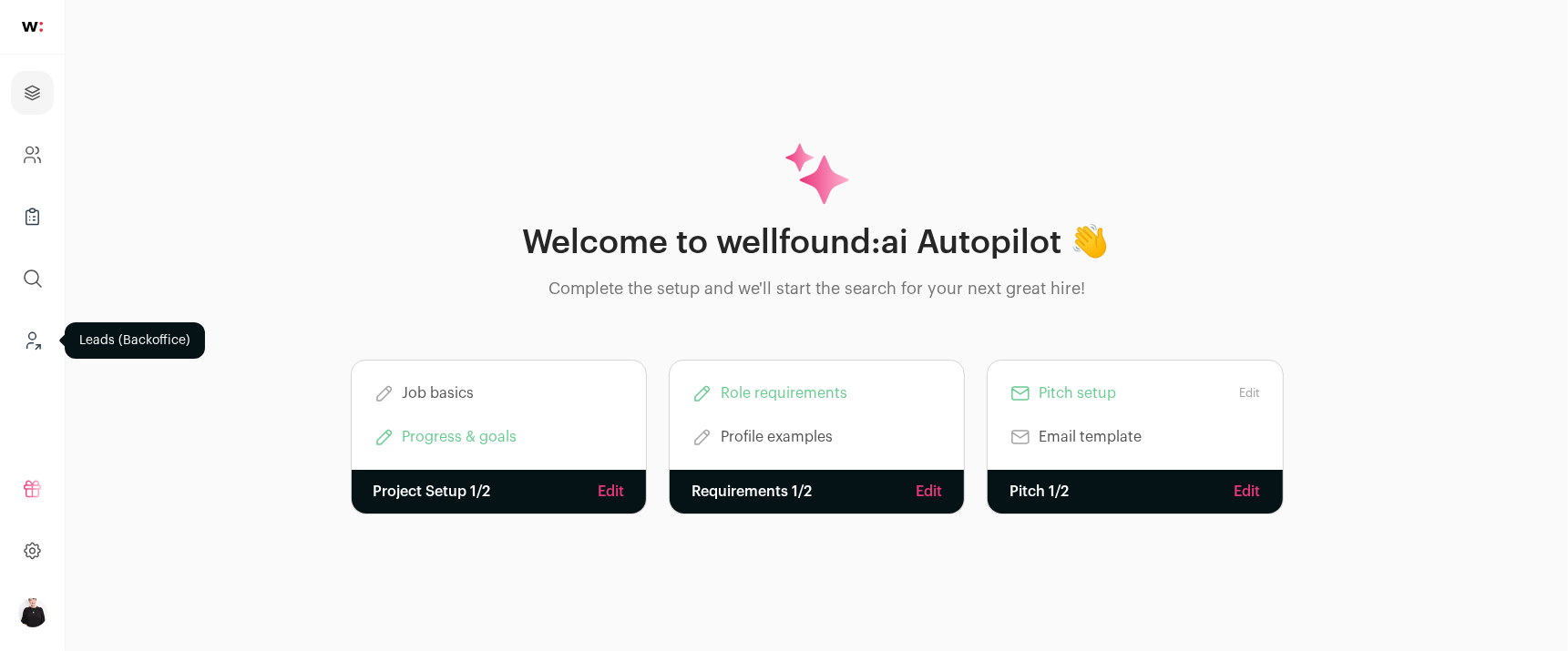 click 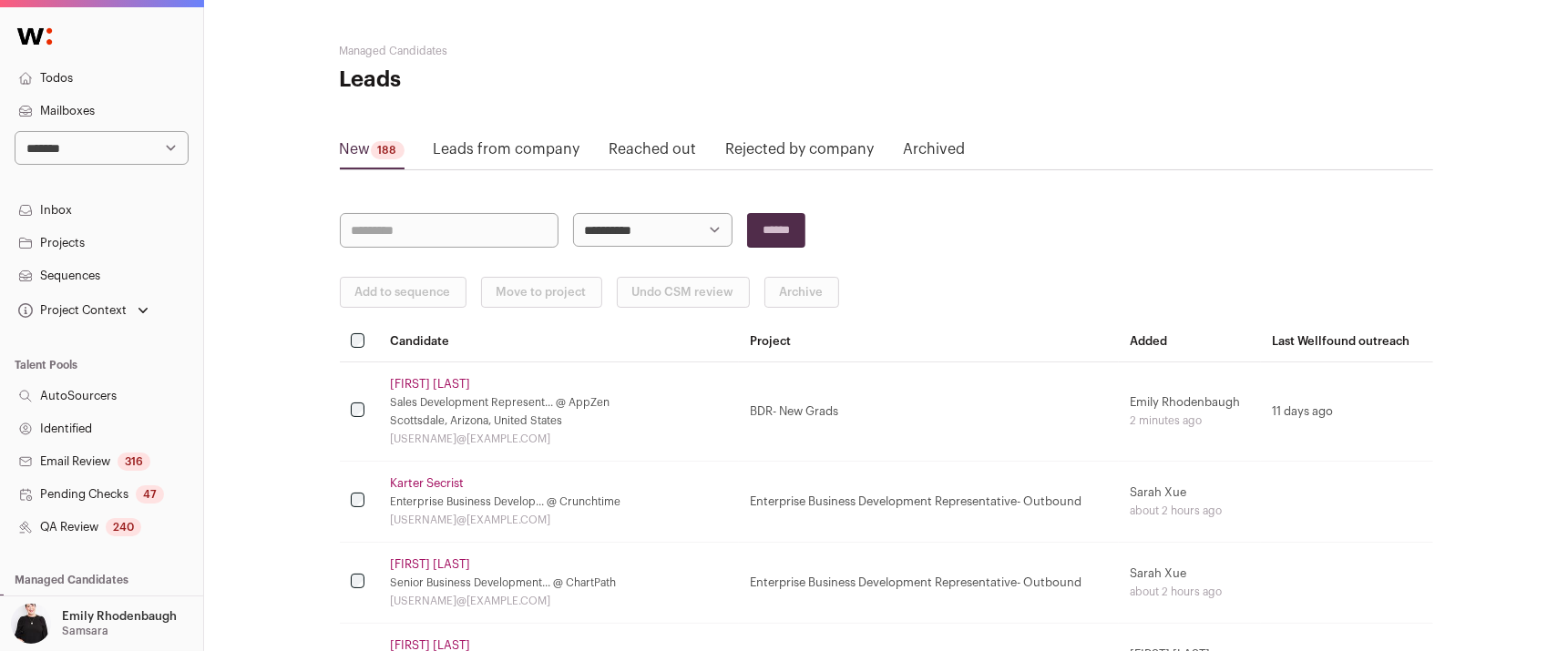 scroll, scrollTop: 395, scrollLeft: 0, axis: vertical 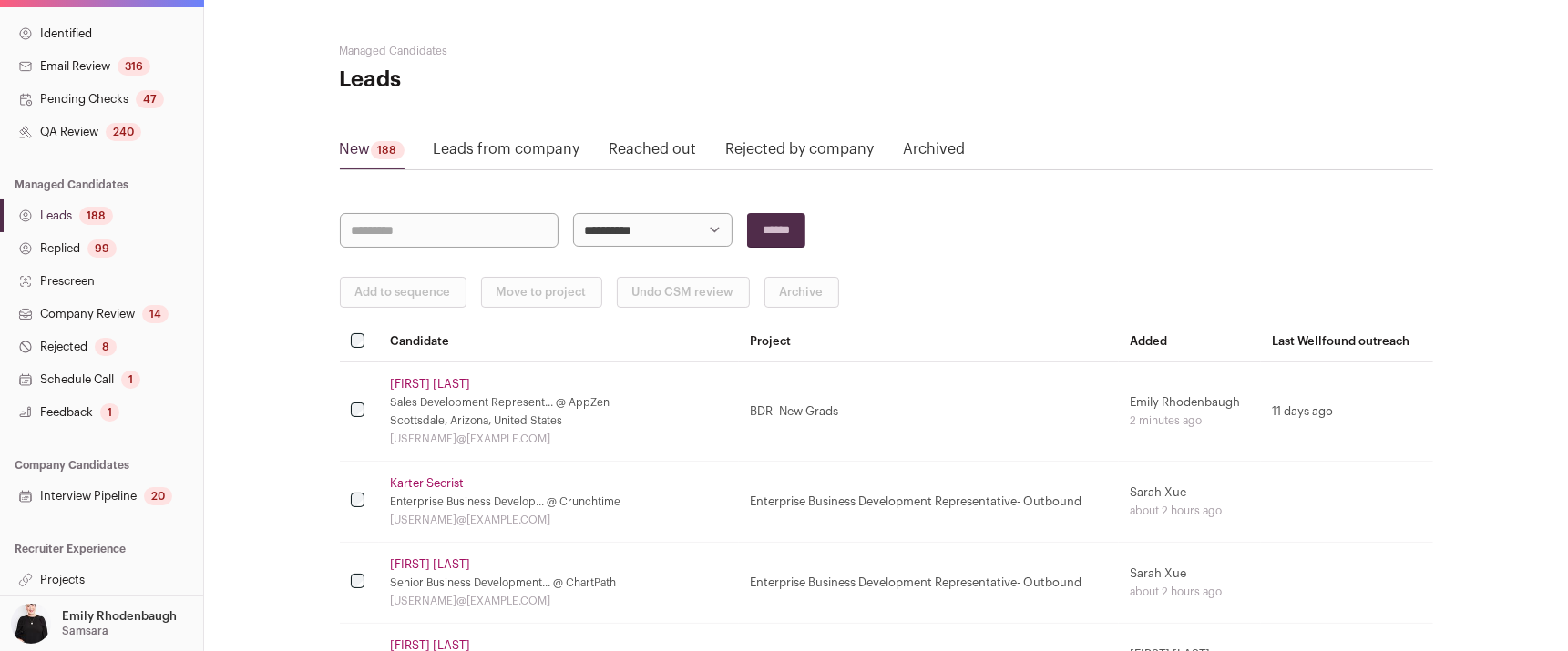 click on "Projects" at bounding box center (101, 580) 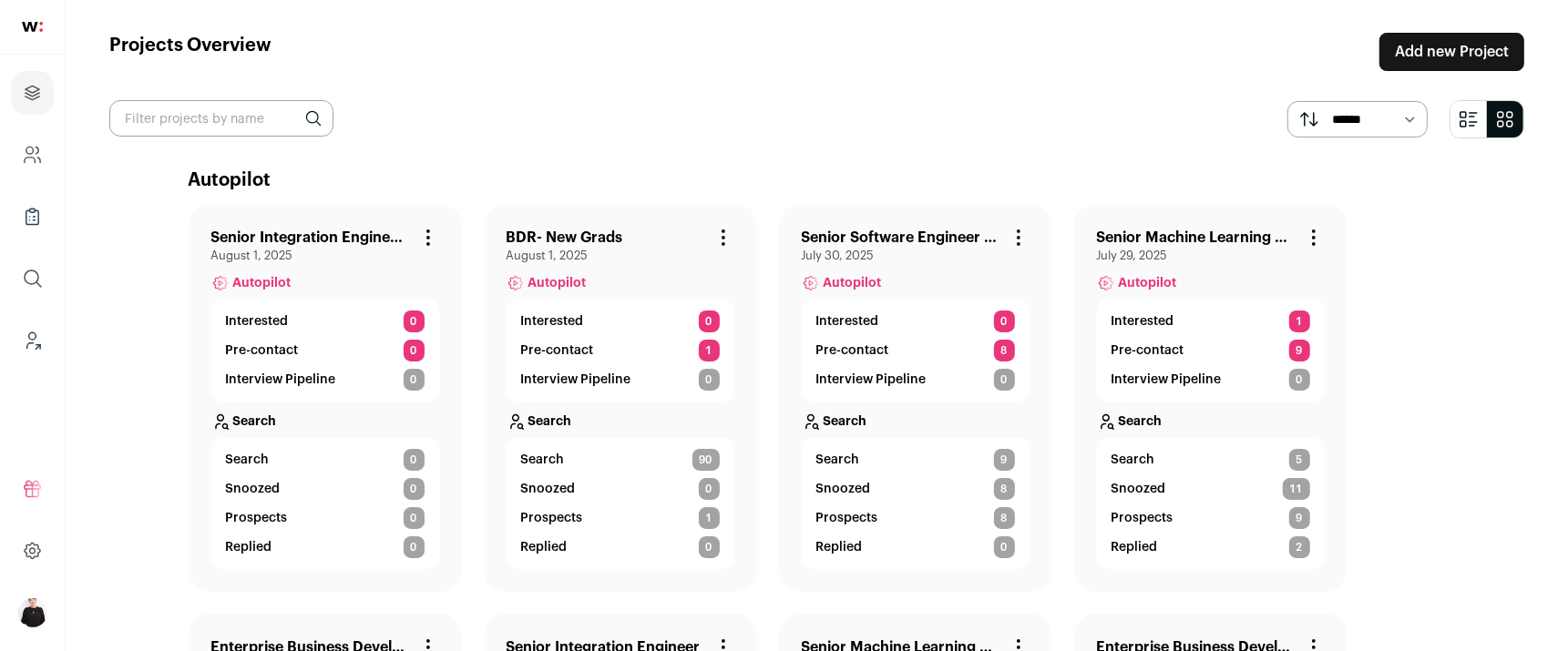 click on "BDR- New Grads" at bounding box center [565, 238] 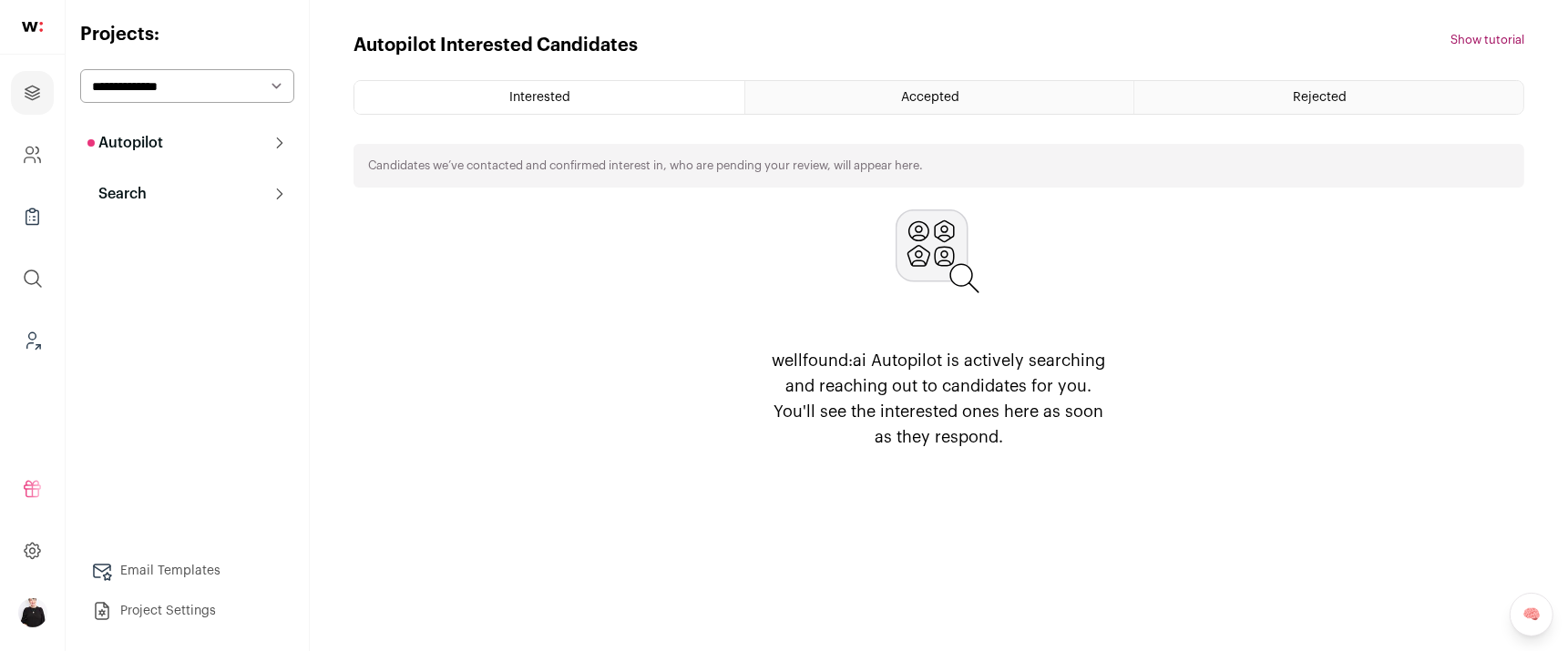 click on "Search" at bounding box center [187, 194] 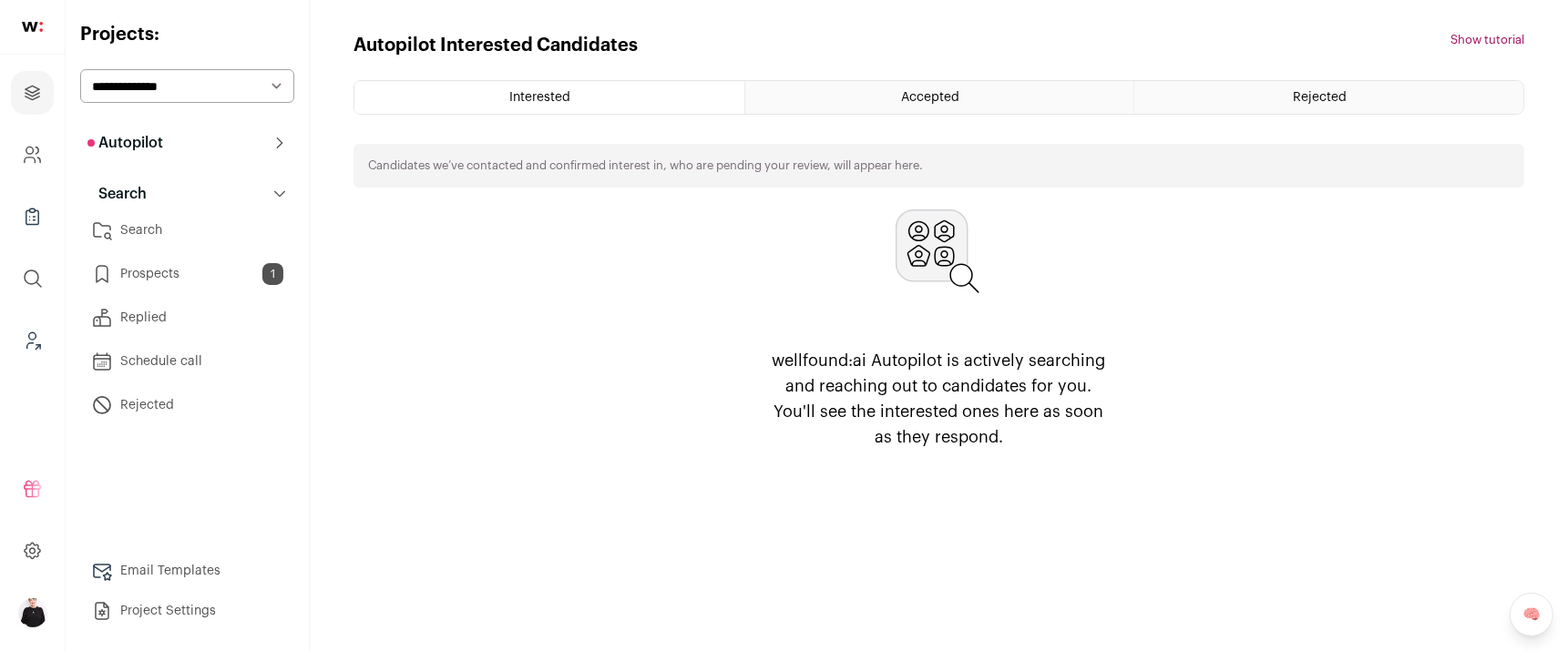 click on "Prospects
1" at bounding box center [187, 274] 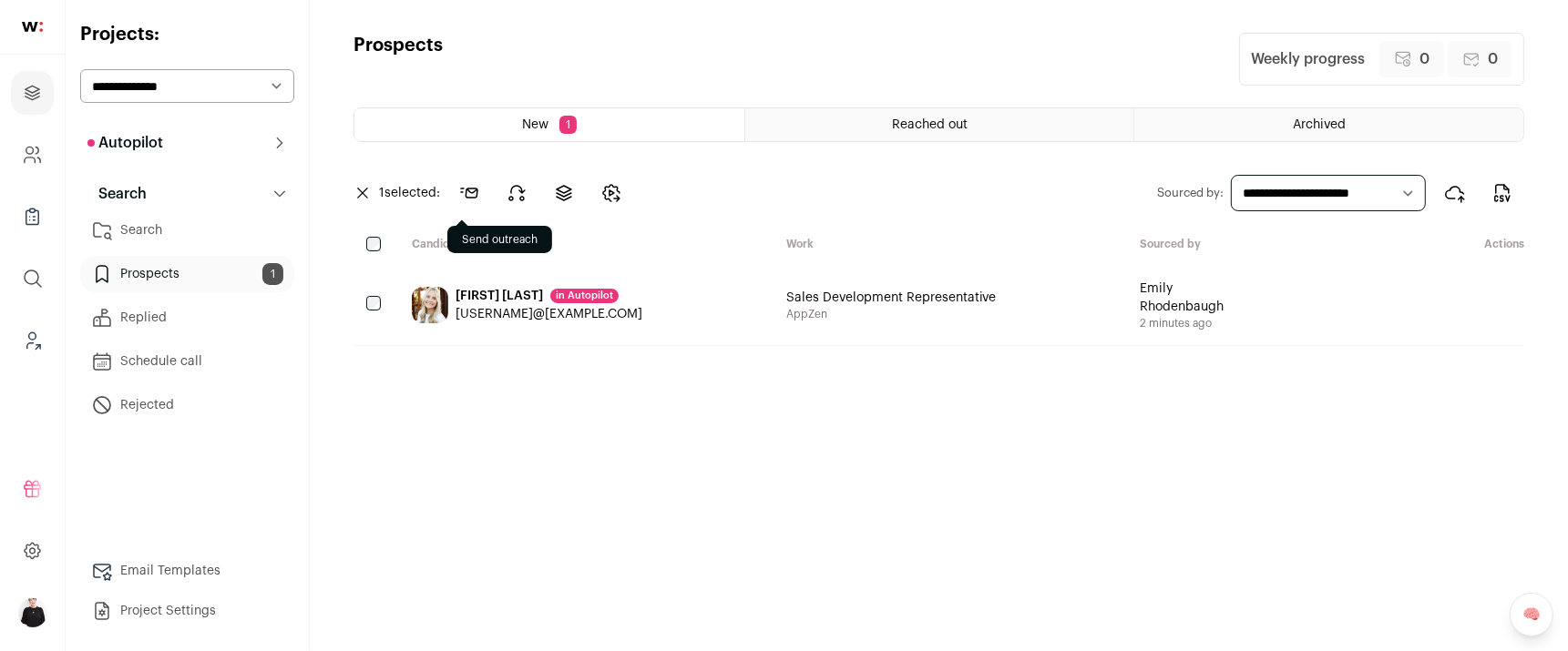 click 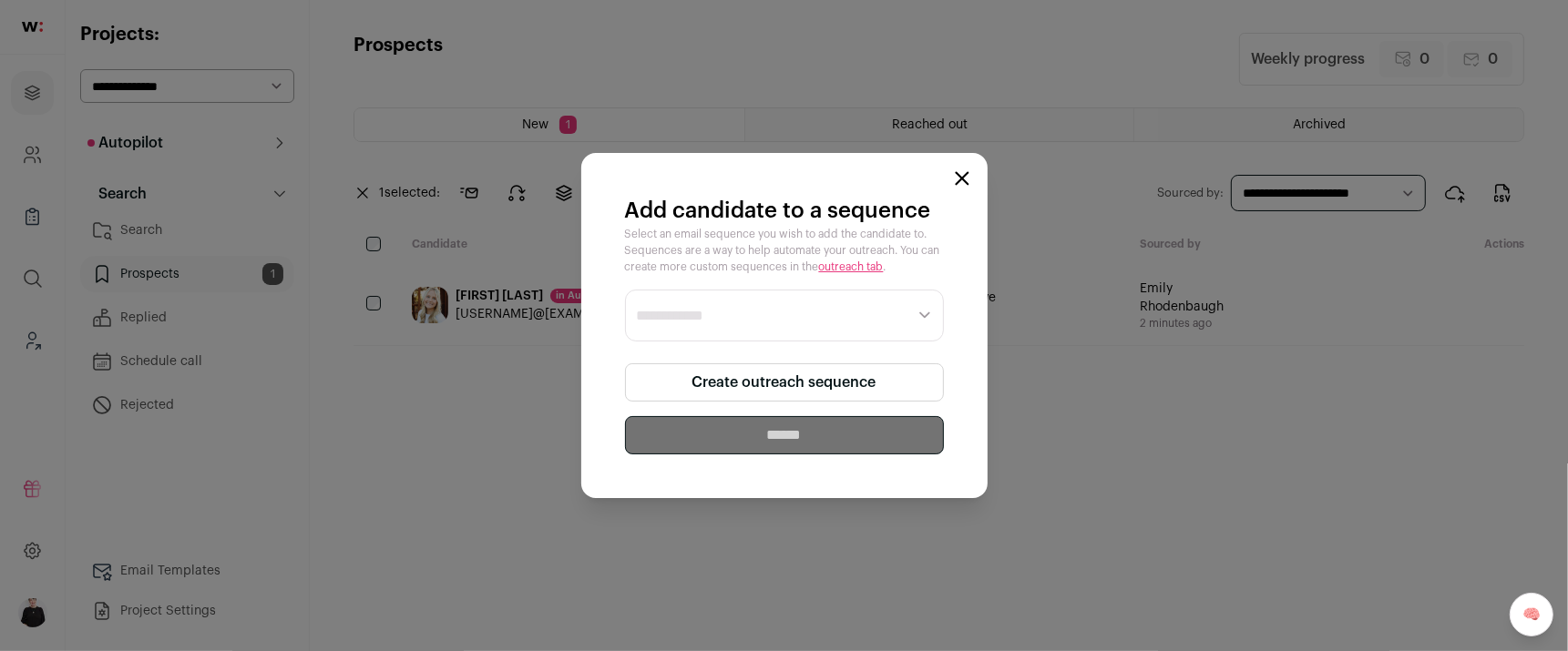 click 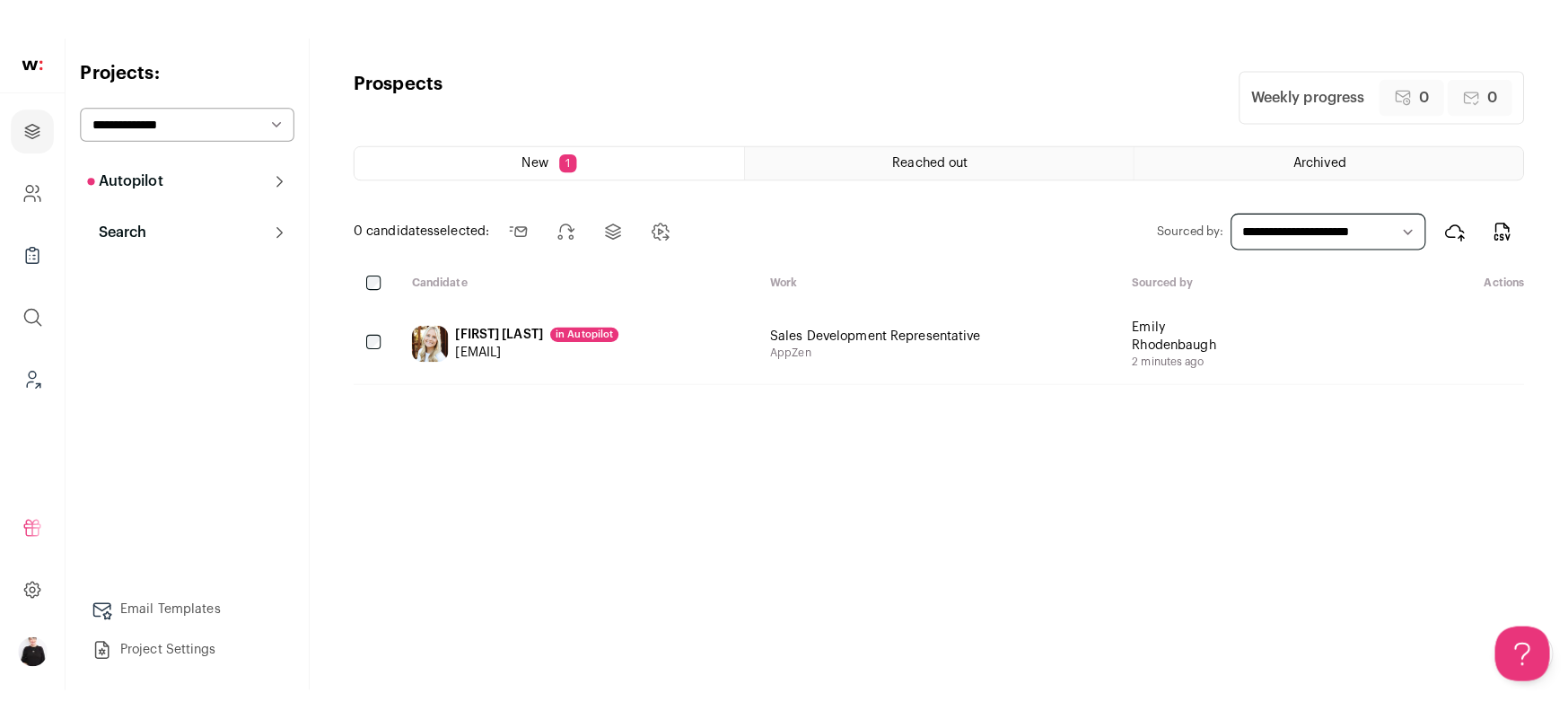 scroll, scrollTop: 0, scrollLeft: 0, axis: both 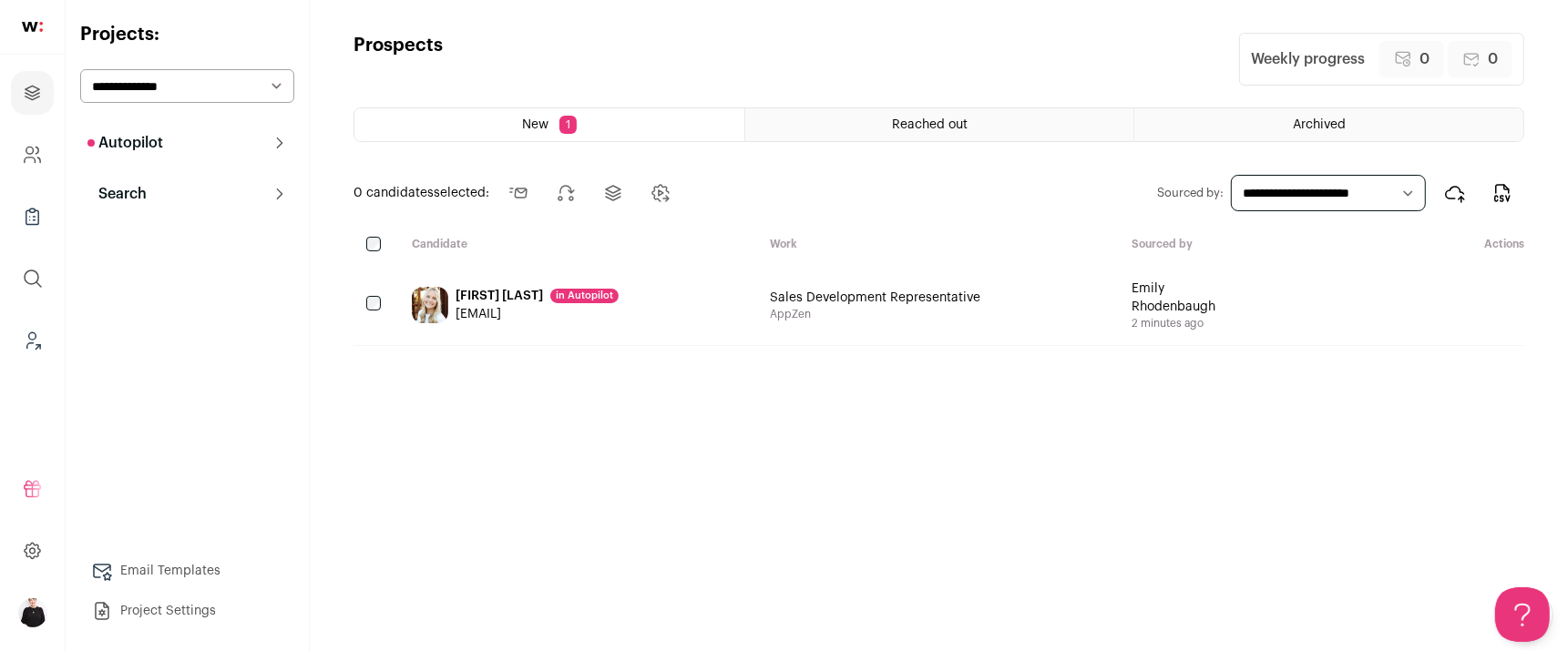 click on "Search" at bounding box center [117, 194] 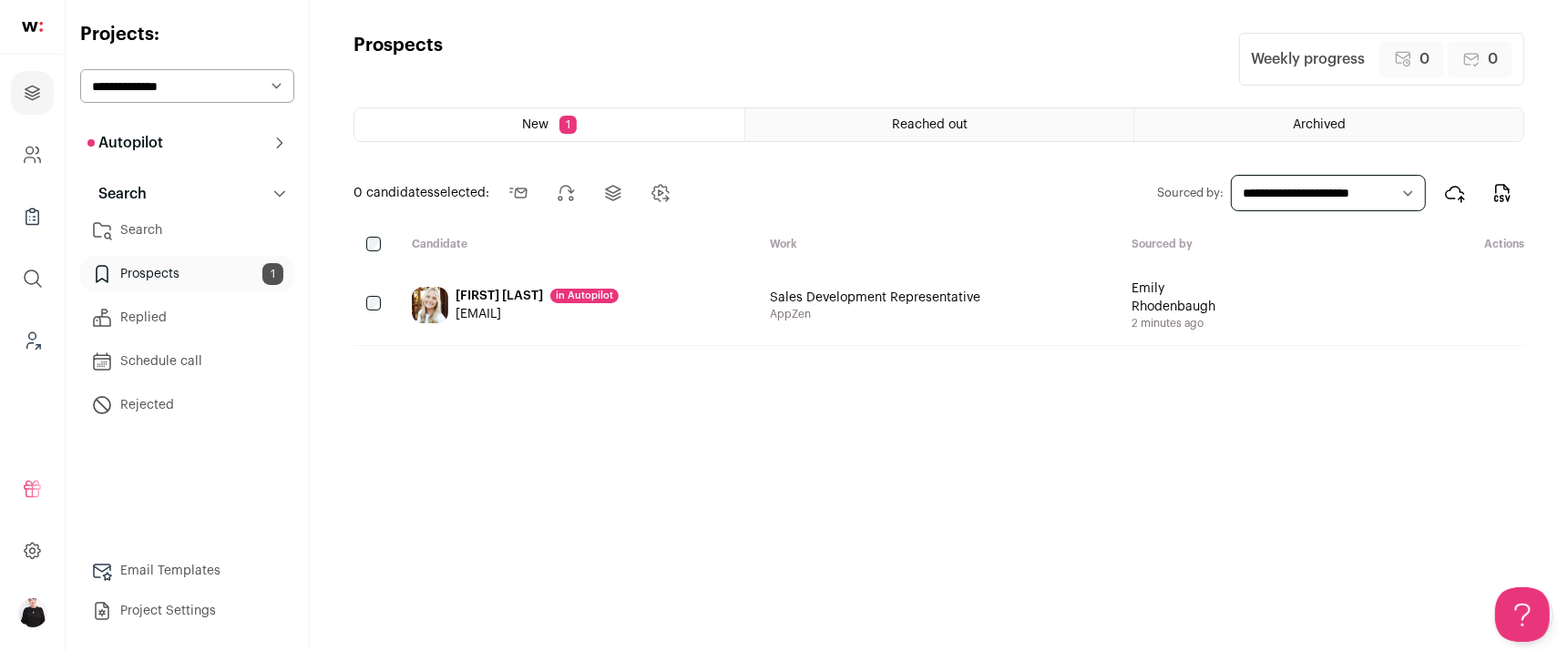 click on "Autopilot" at bounding box center [125, 143] 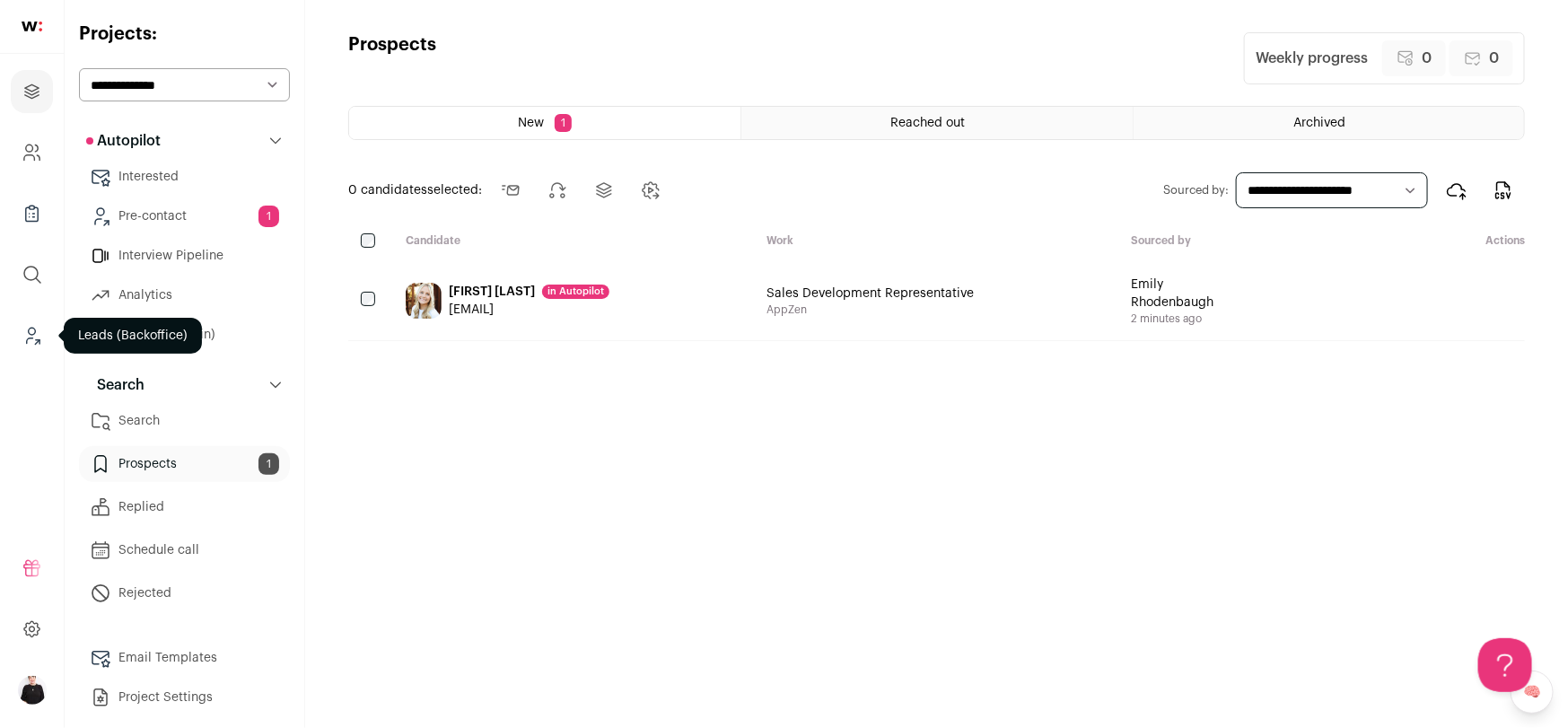 click 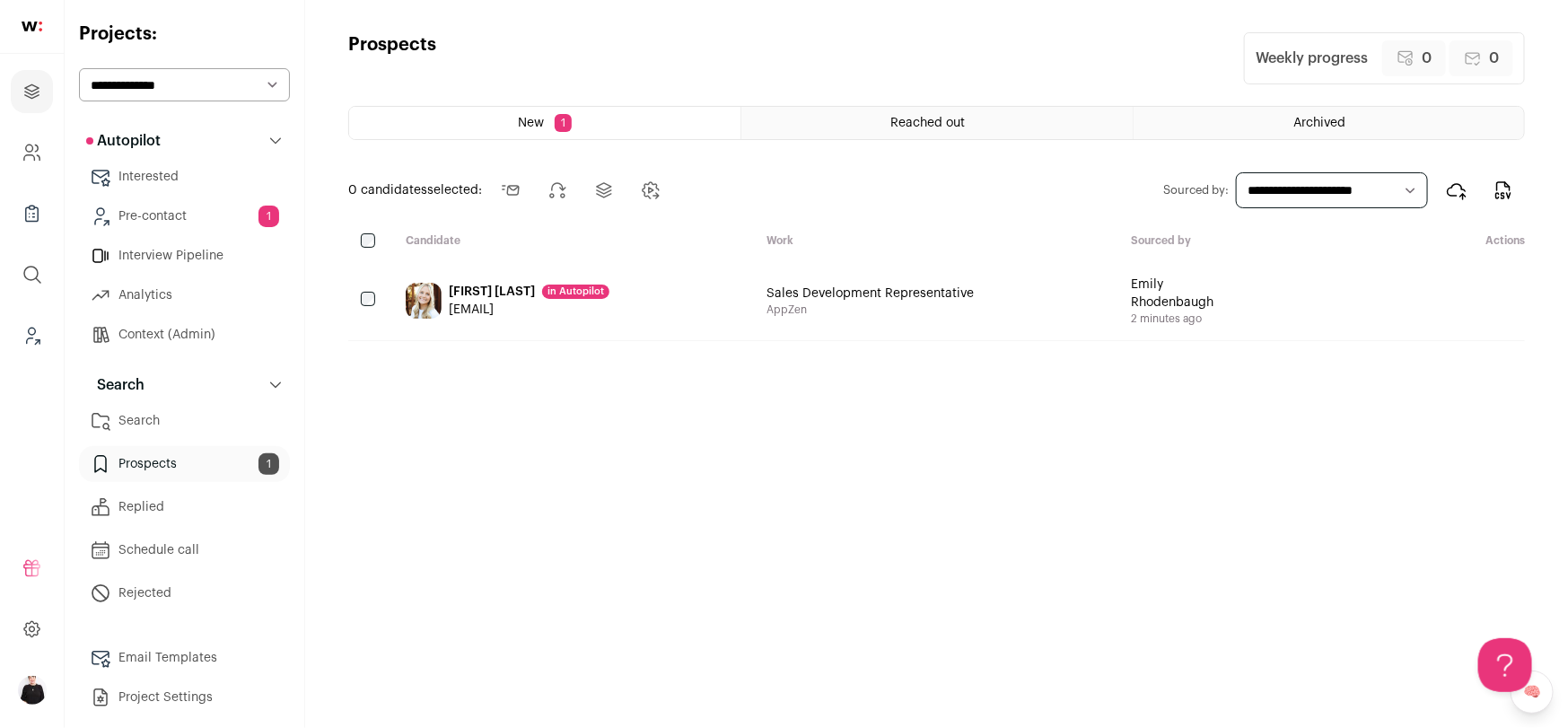 click on "[EMAIL]" at bounding box center (529, 310) 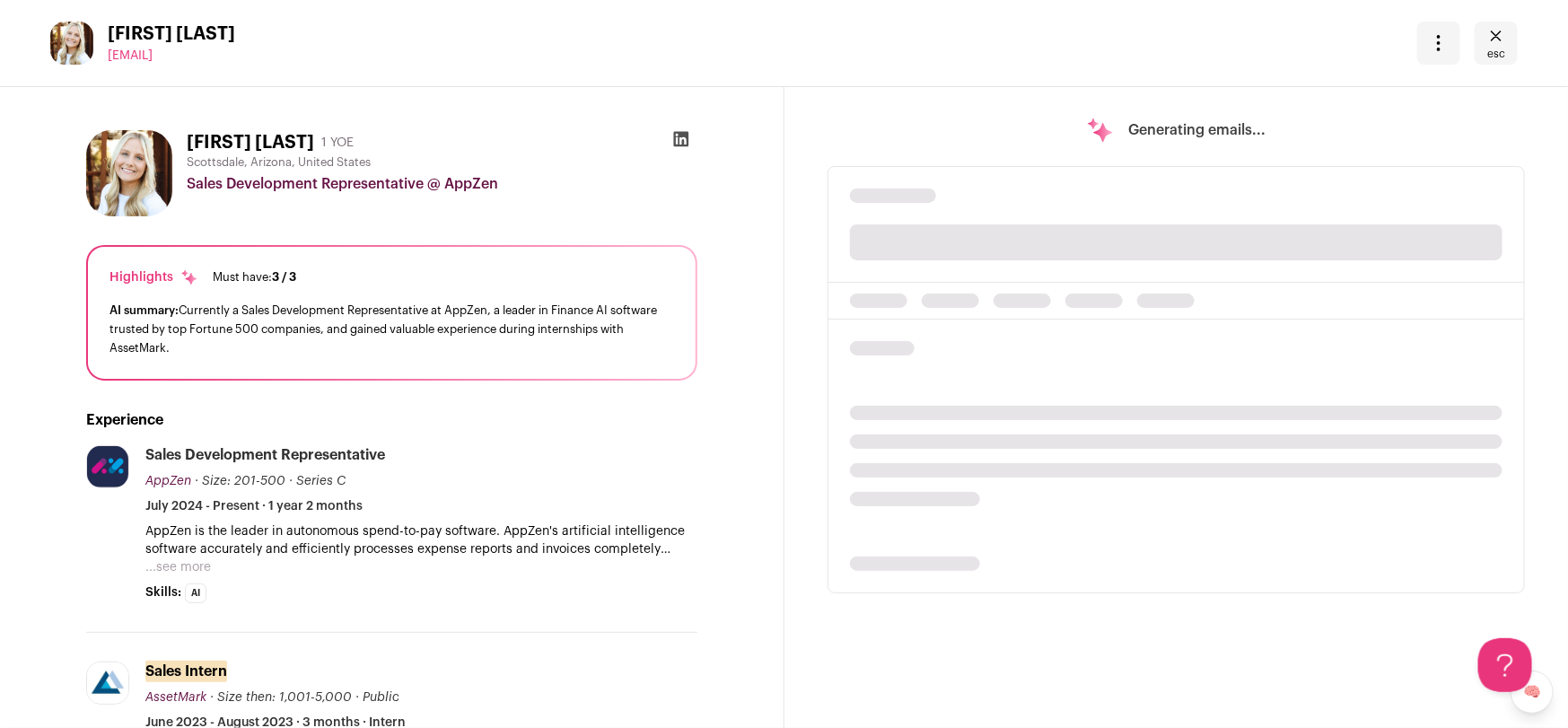 click on "esc" at bounding box center (1496, 43) 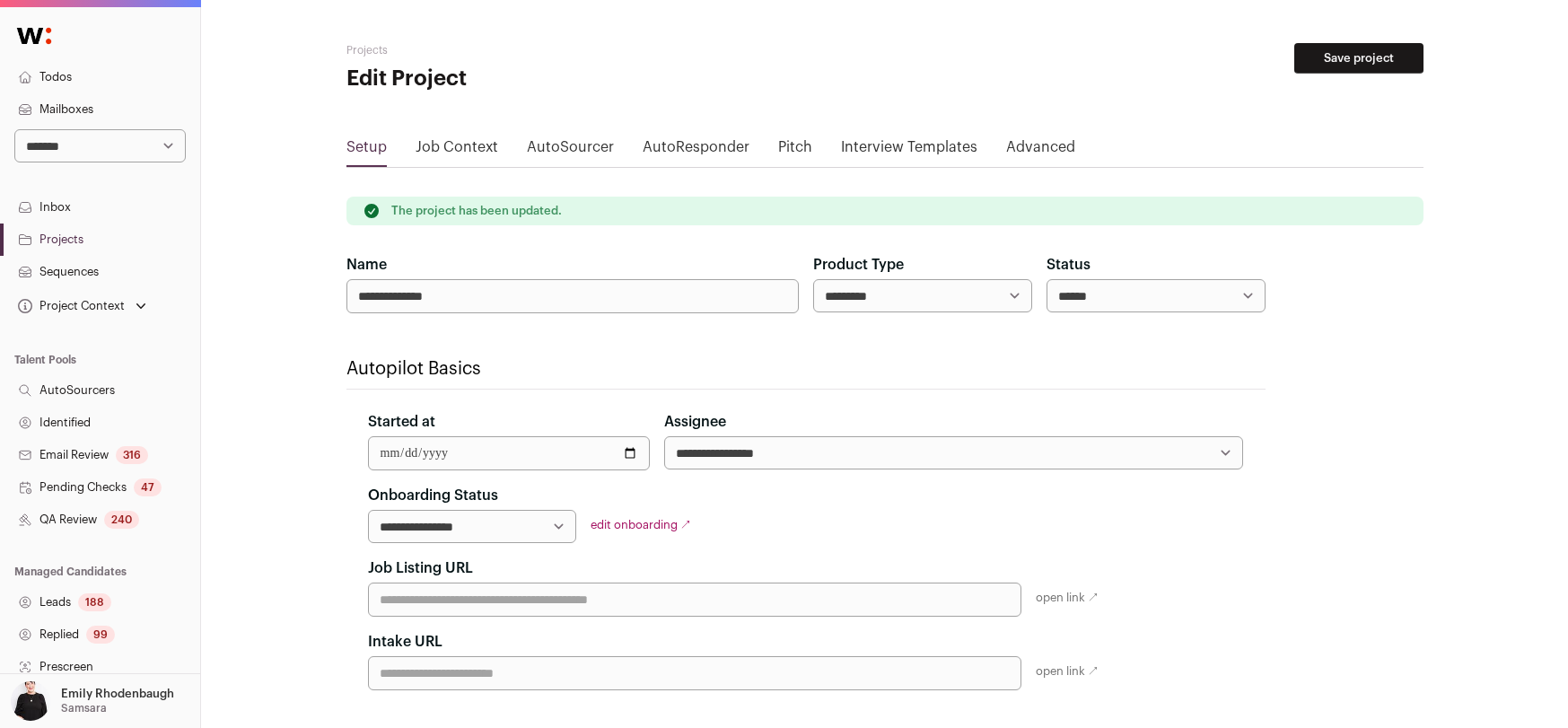 scroll, scrollTop: 0, scrollLeft: 0, axis: both 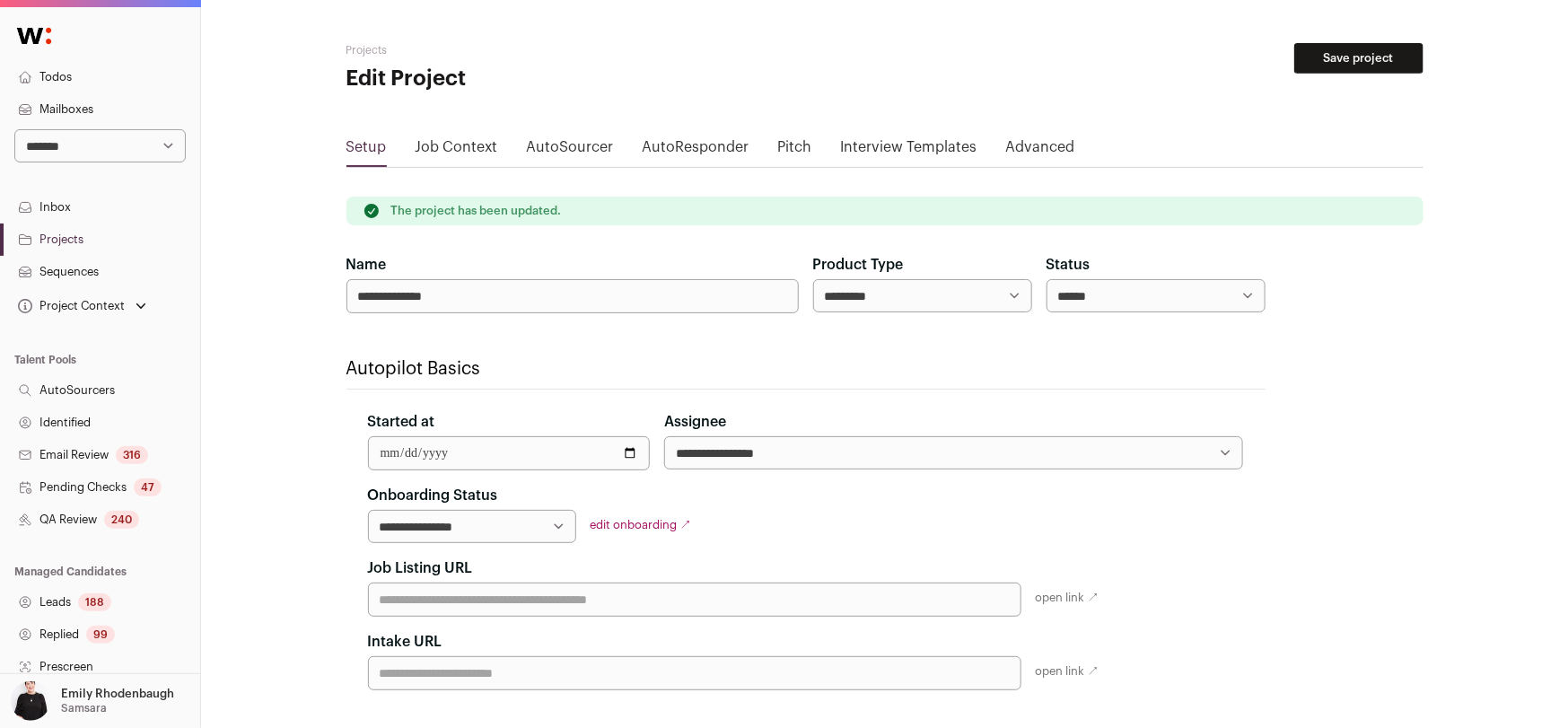 click on "**********" at bounding box center [923, 295] 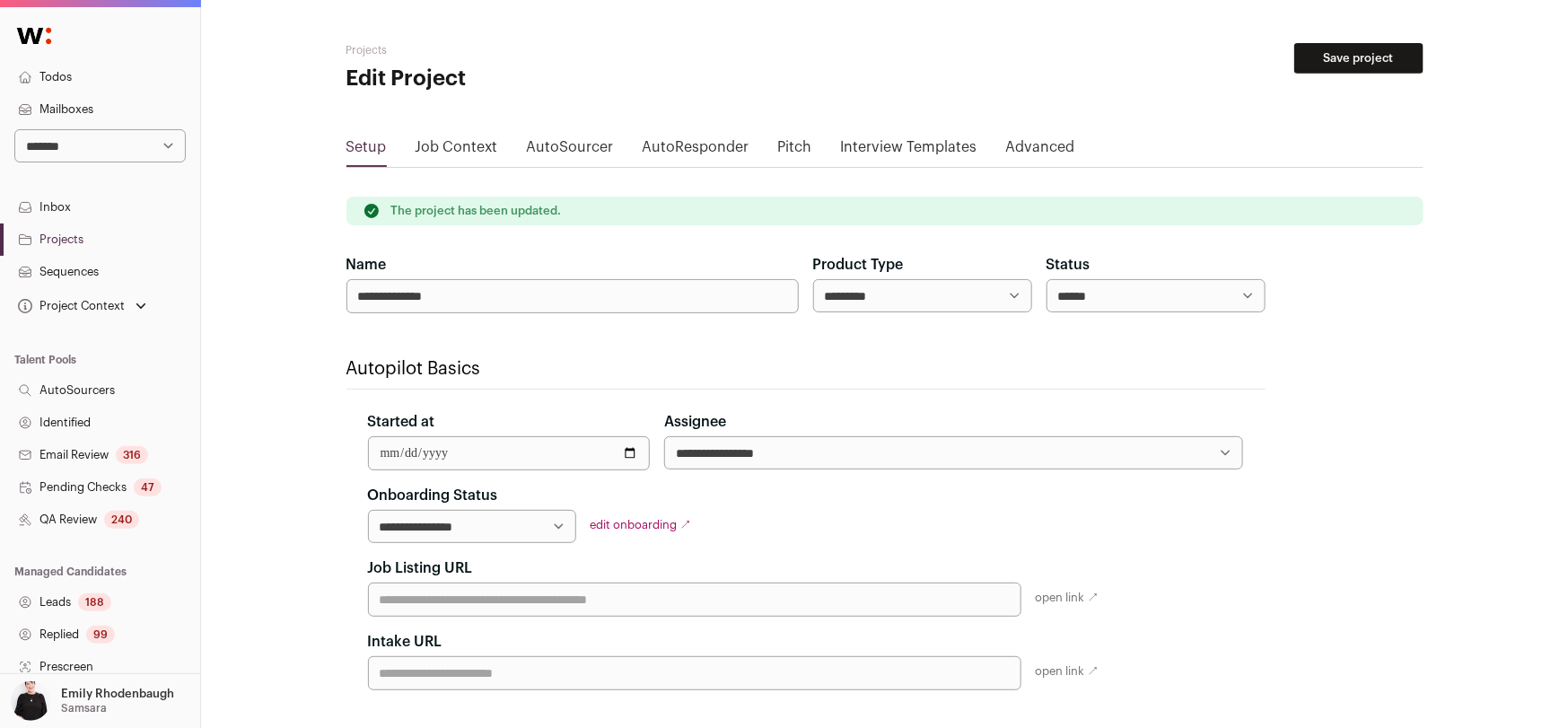 select on "**********" 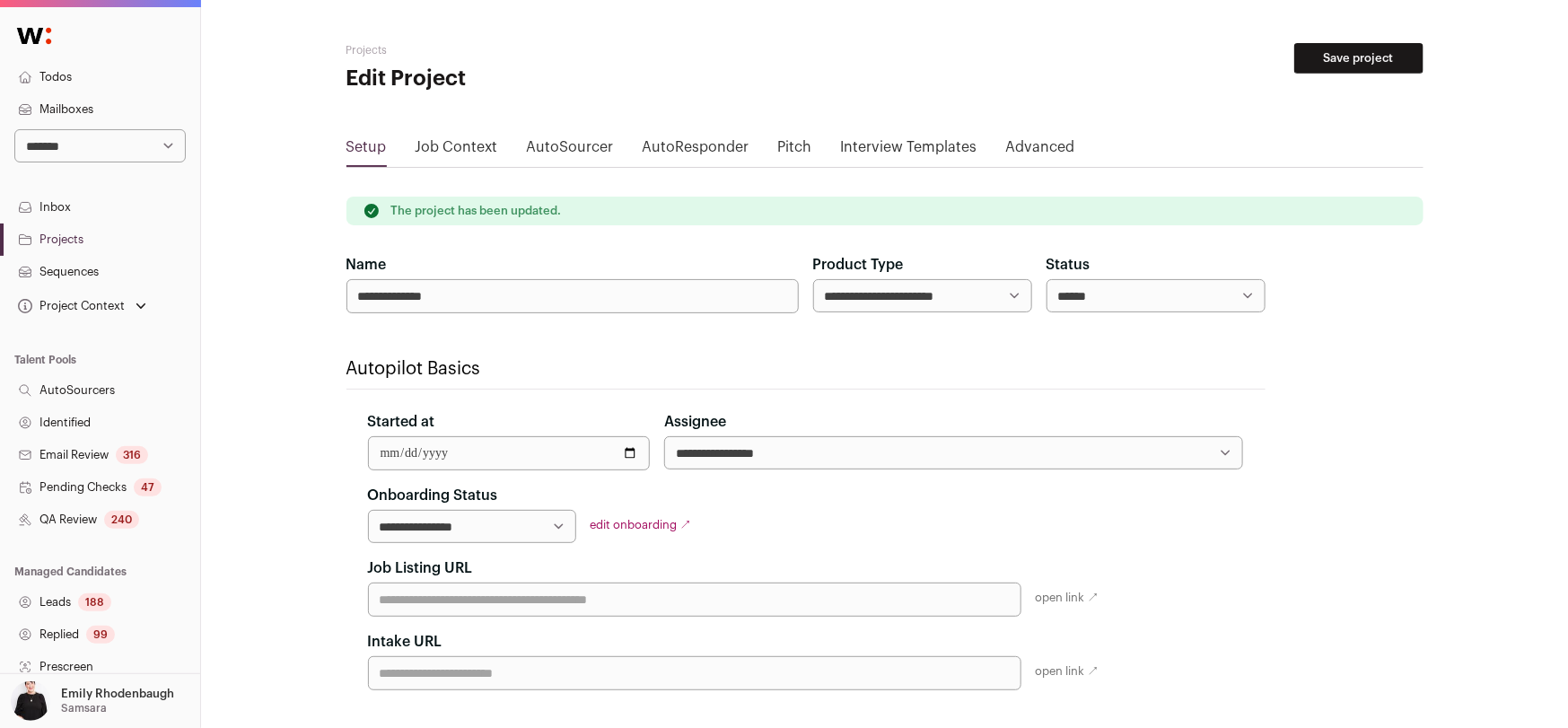 click on "Save project" at bounding box center [1359, 58] 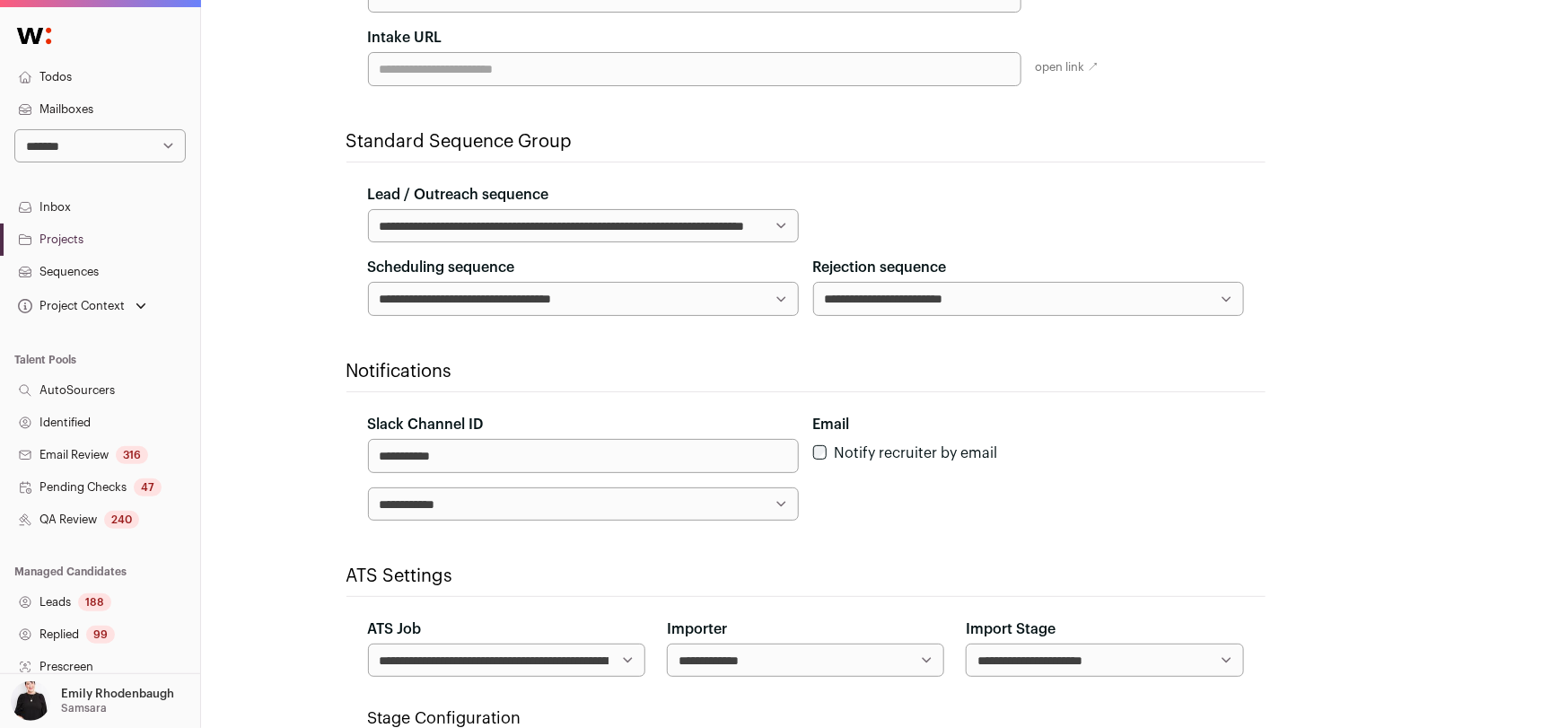 scroll, scrollTop: 647, scrollLeft: 0, axis: vertical 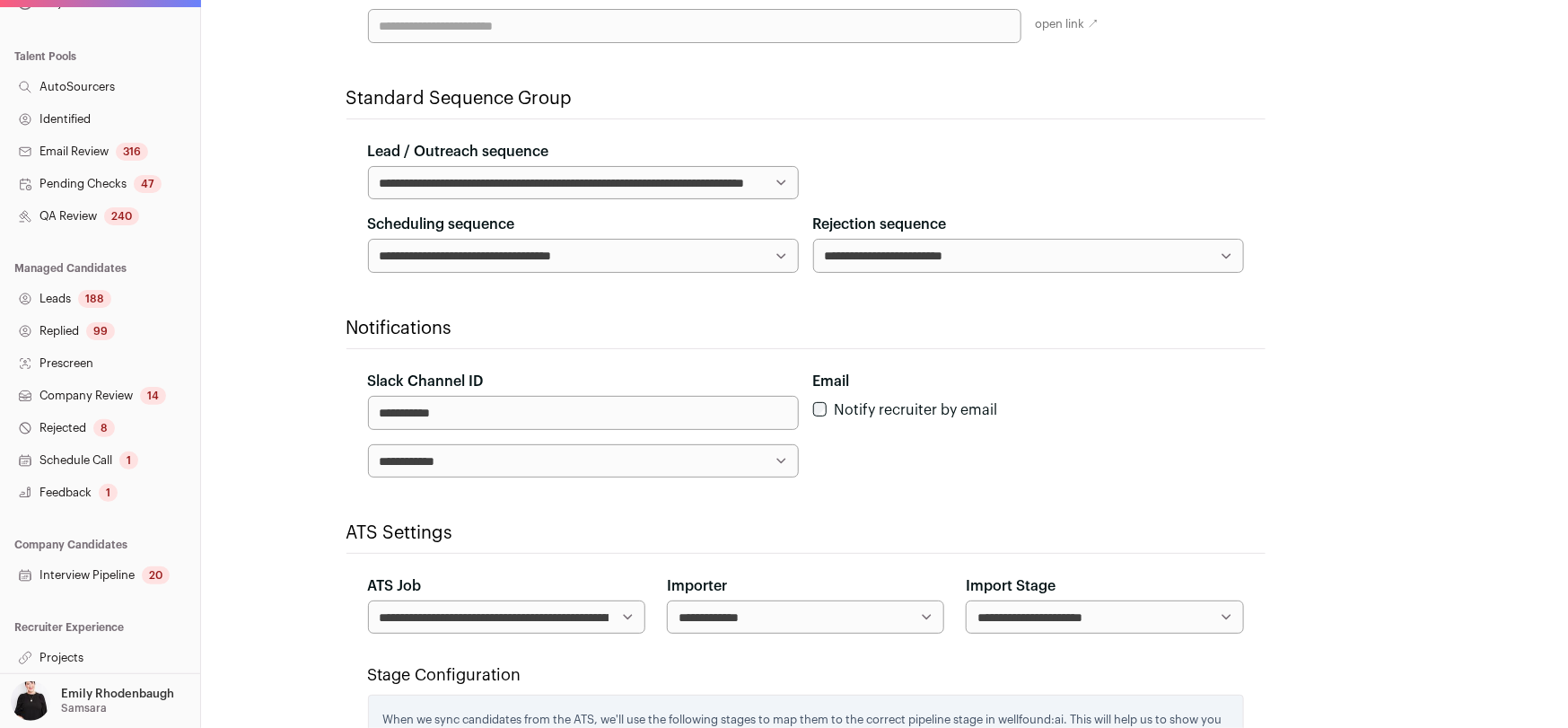 click on "Projects" at bounding box center [100, 658] 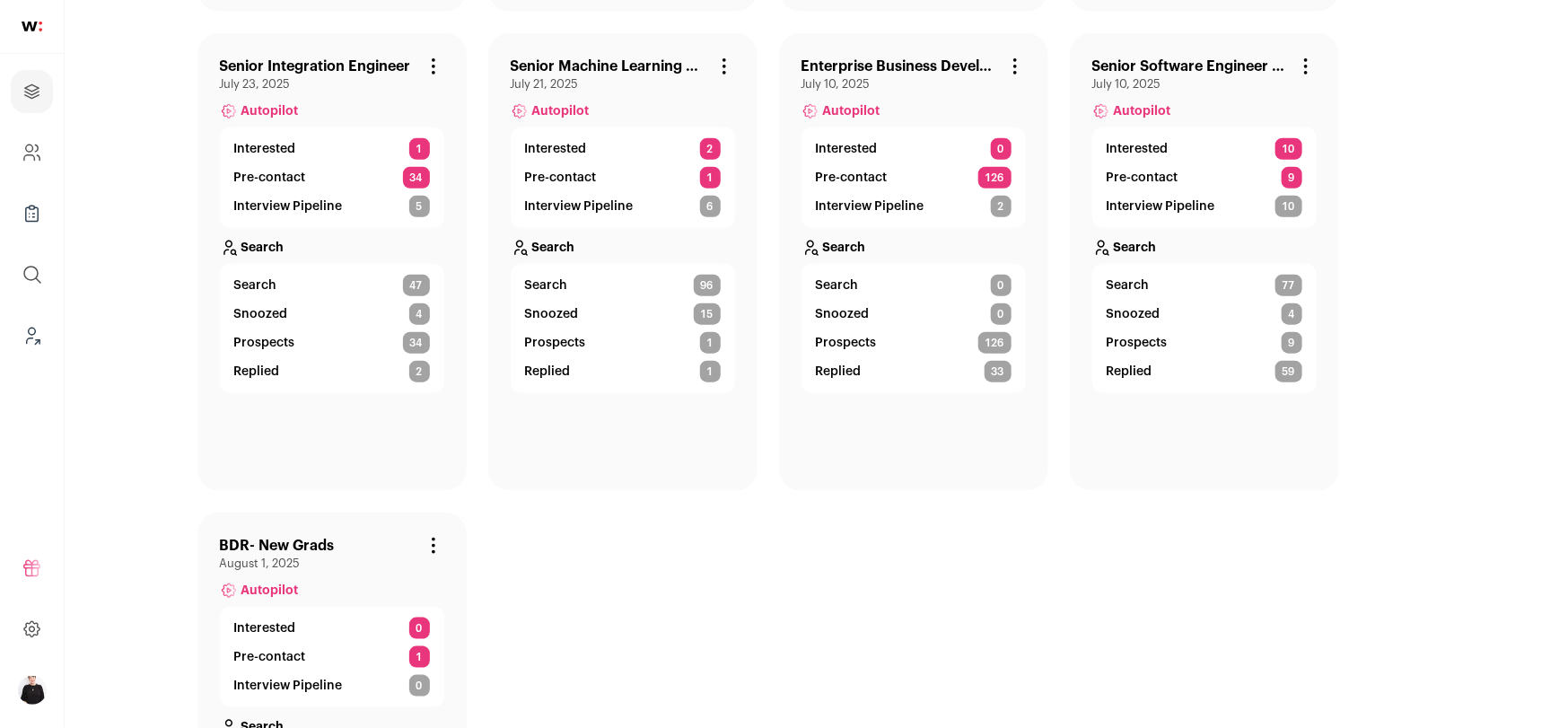 scroll, scrollTop: 0, scrollLeft: 0, axis: both 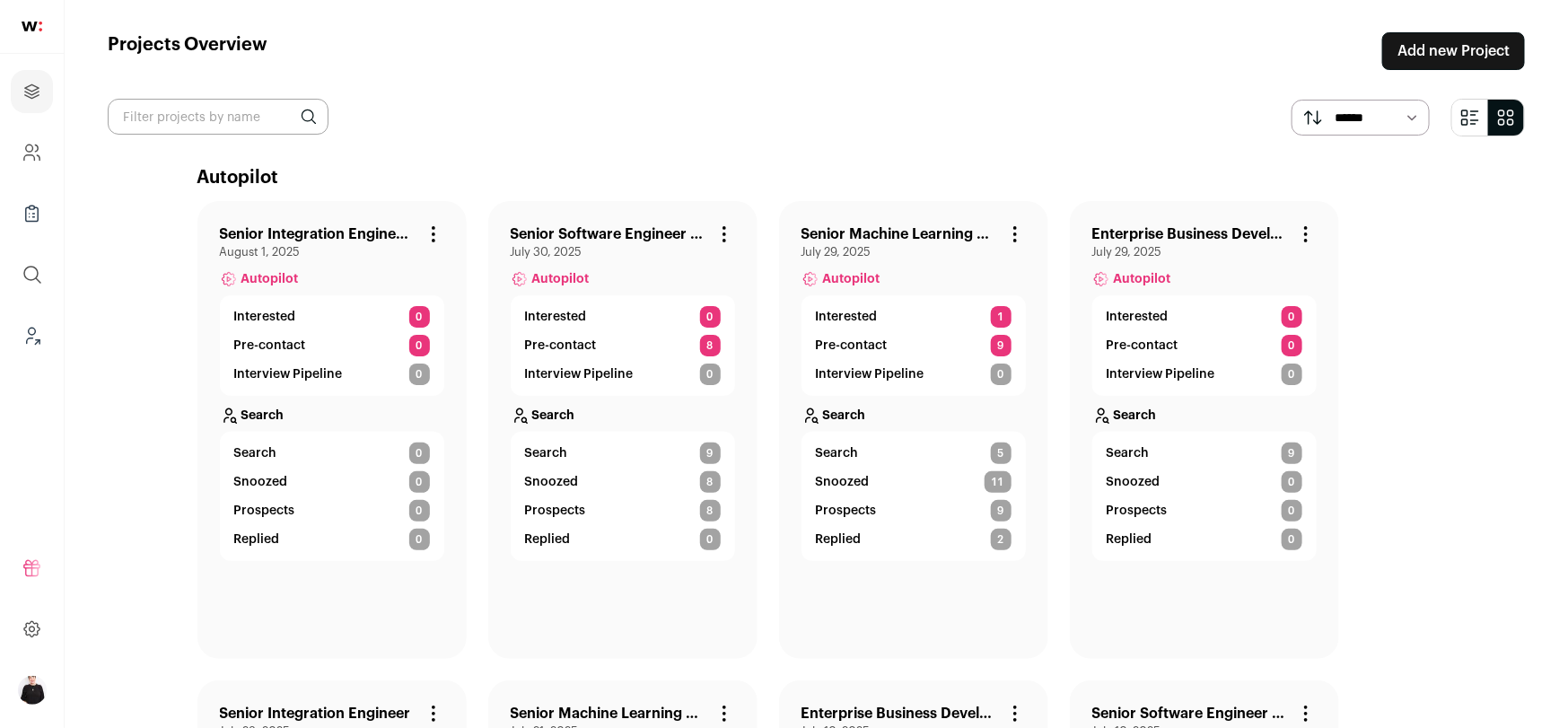 click on "Refer and earn $
User Settings
Todos
Admin
Switch Accounts
Equi
Interface.ai
Orion
Pepper
PromptLayer" at bounding box center [31, 629] 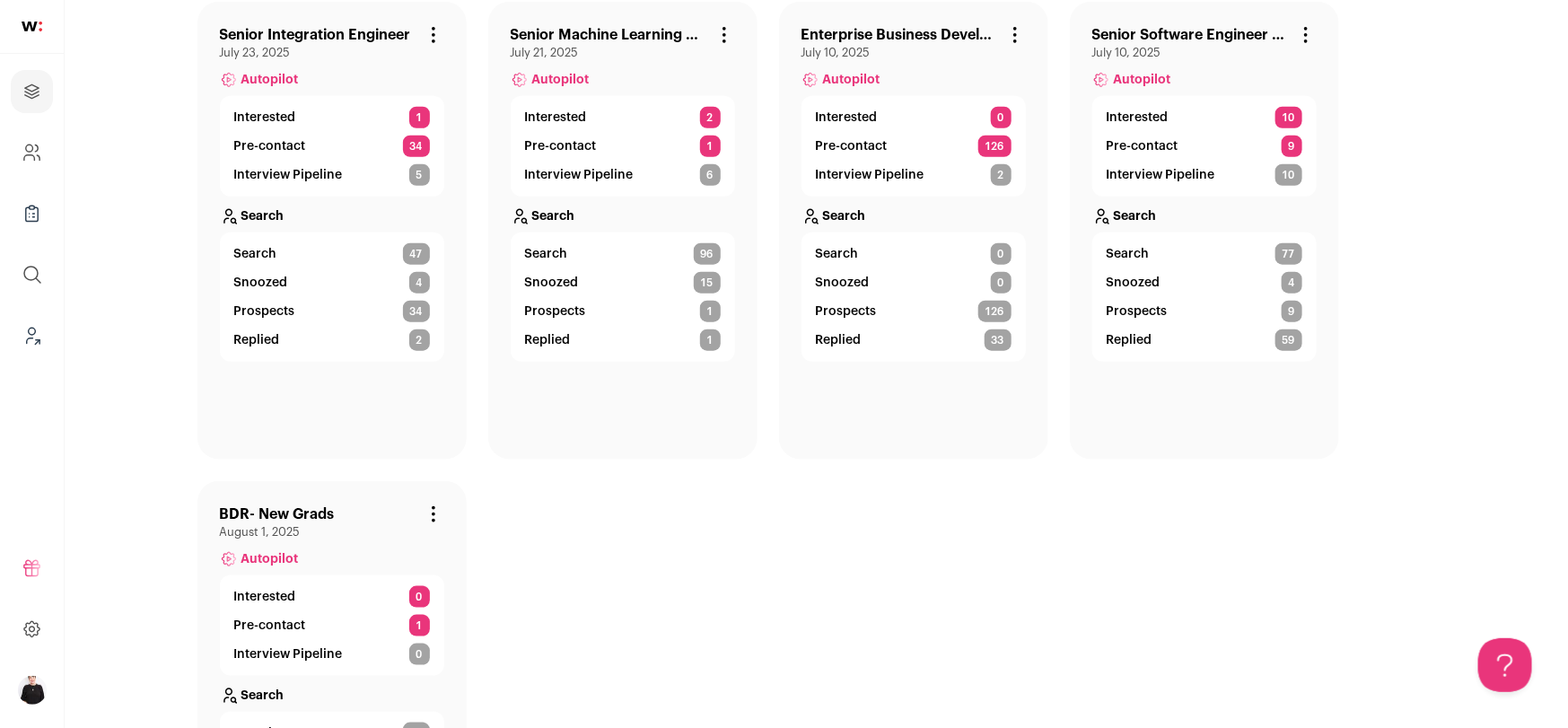 scroll, scrollTop: 680, scrollLeft: 0, axis: vertical 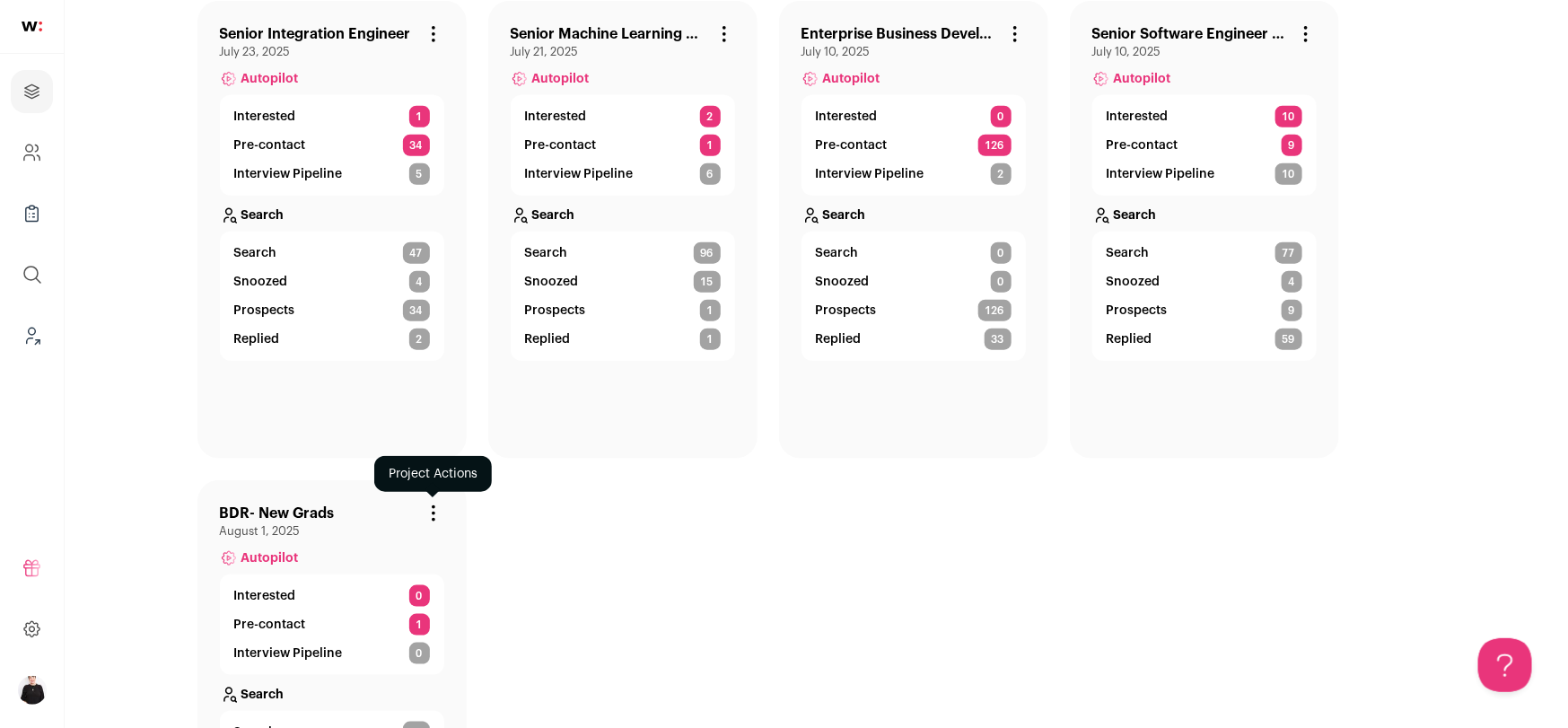 click 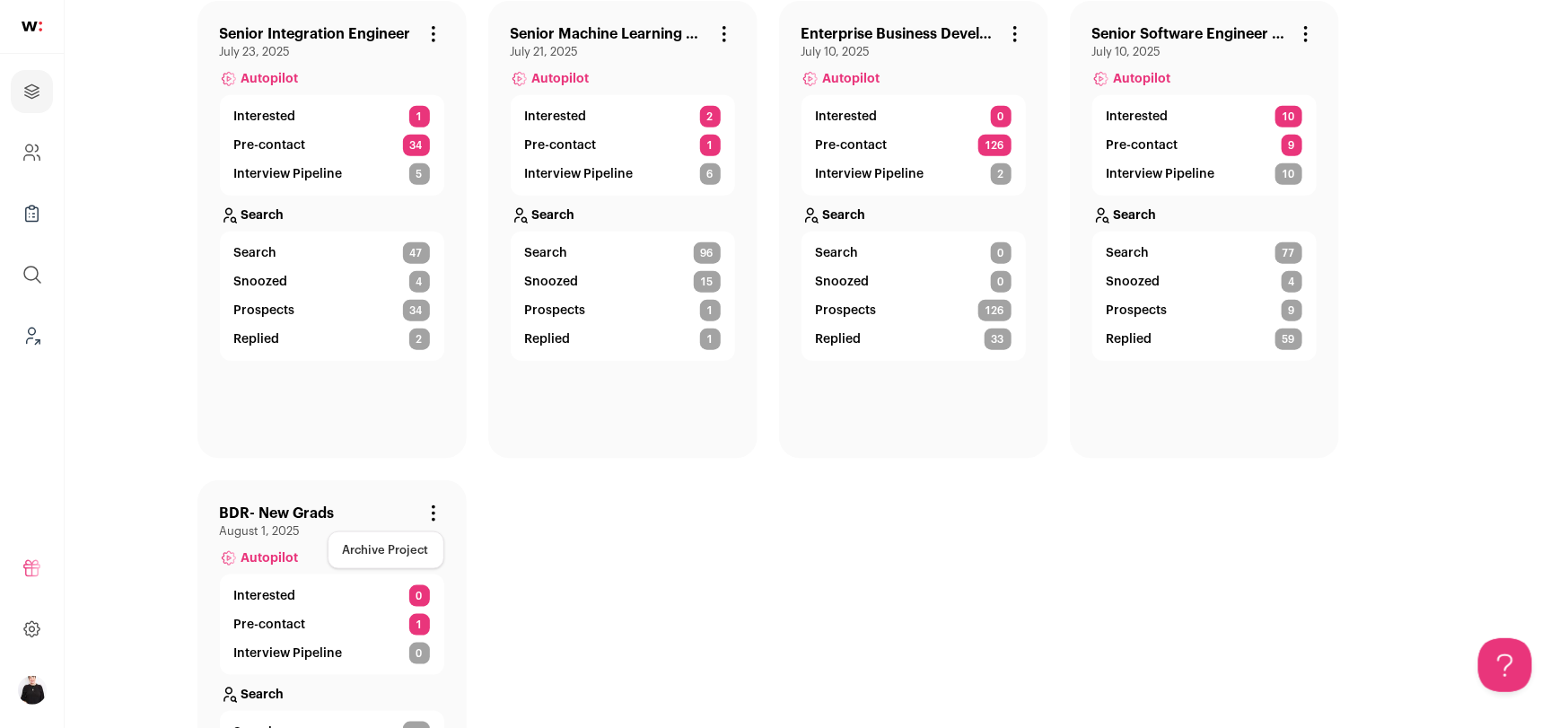 click on "BDR- New Grads" at bounding box center (277, 513) 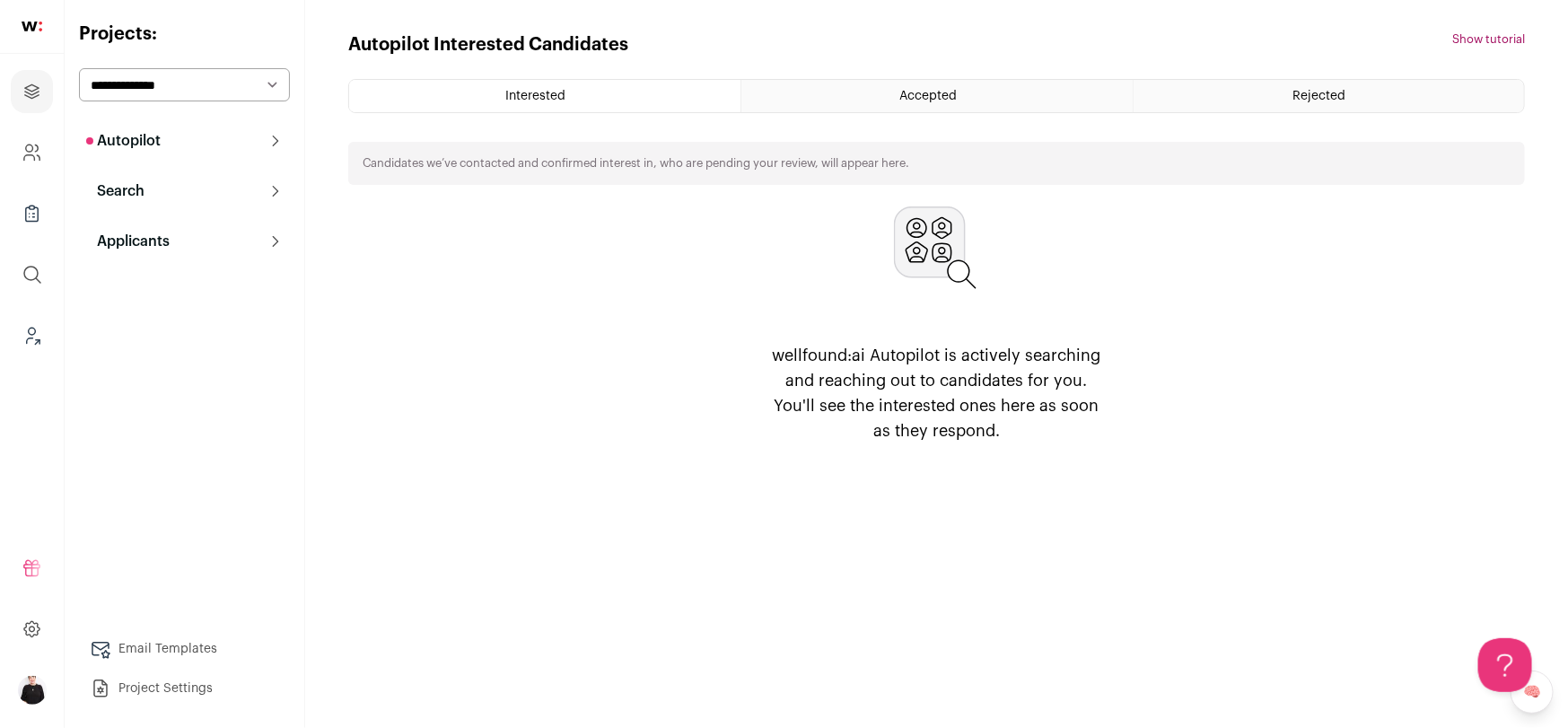 scroll, scrollTop: 0, scrollLeft: 0, axis: both 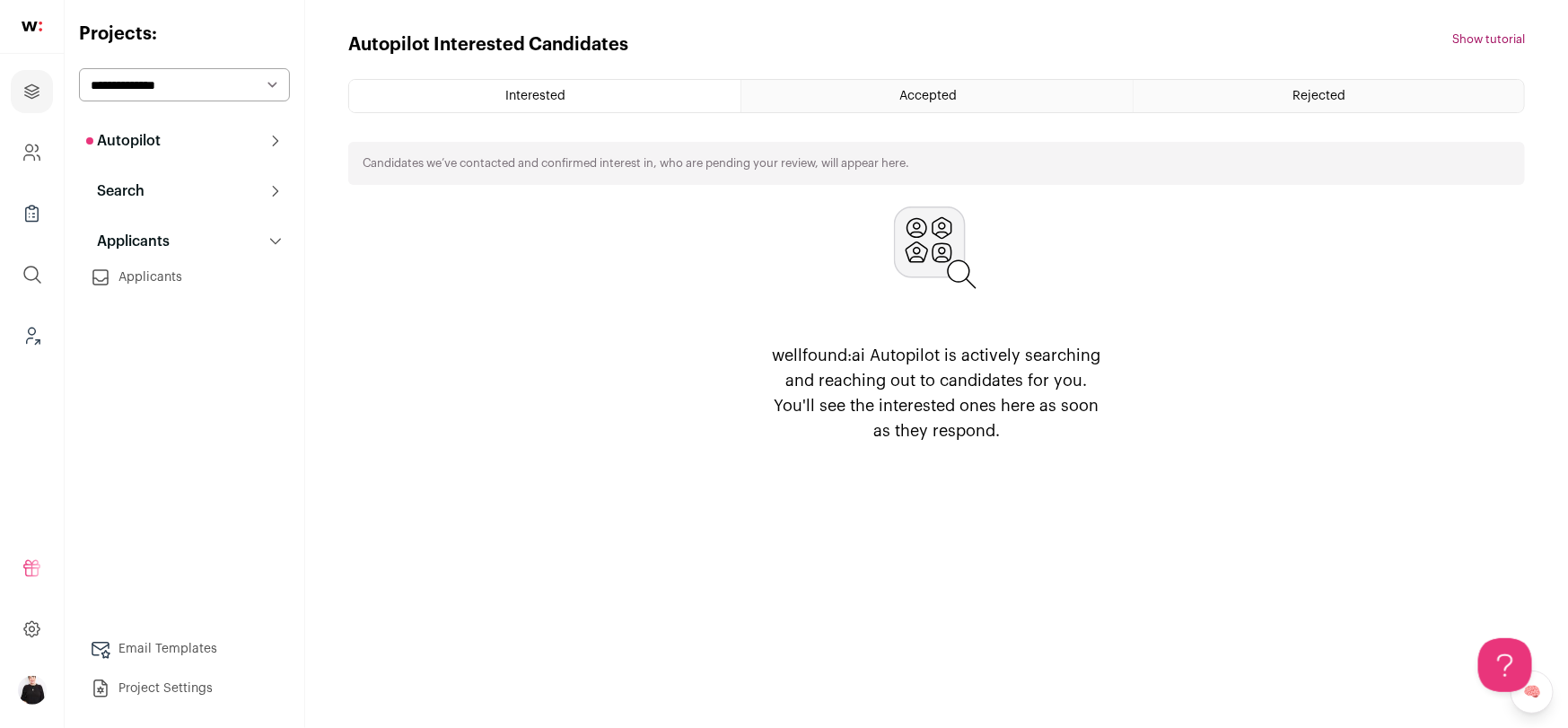 click on "Search" at bounding box center (184, 191) 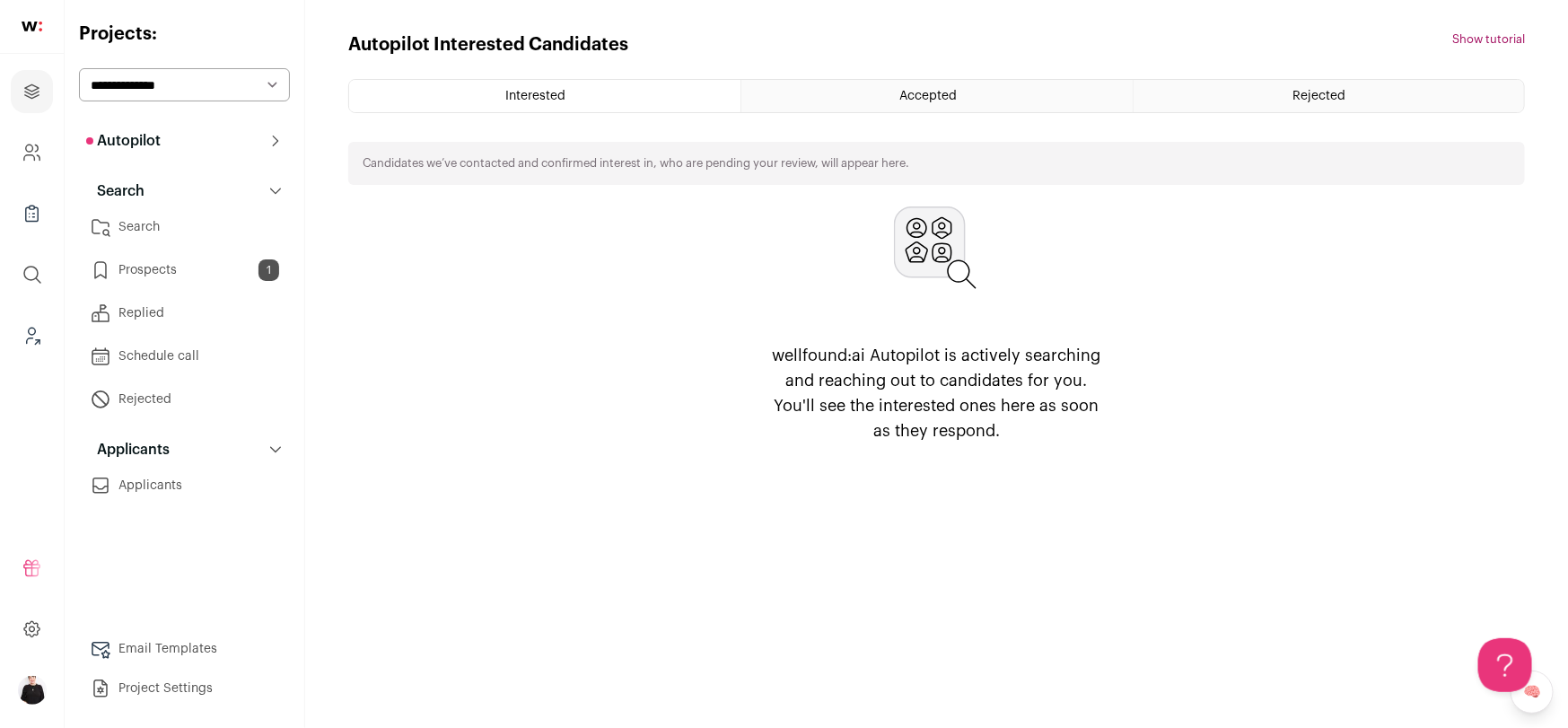 click on "Prospects
1" at bounding box center [184, 270] 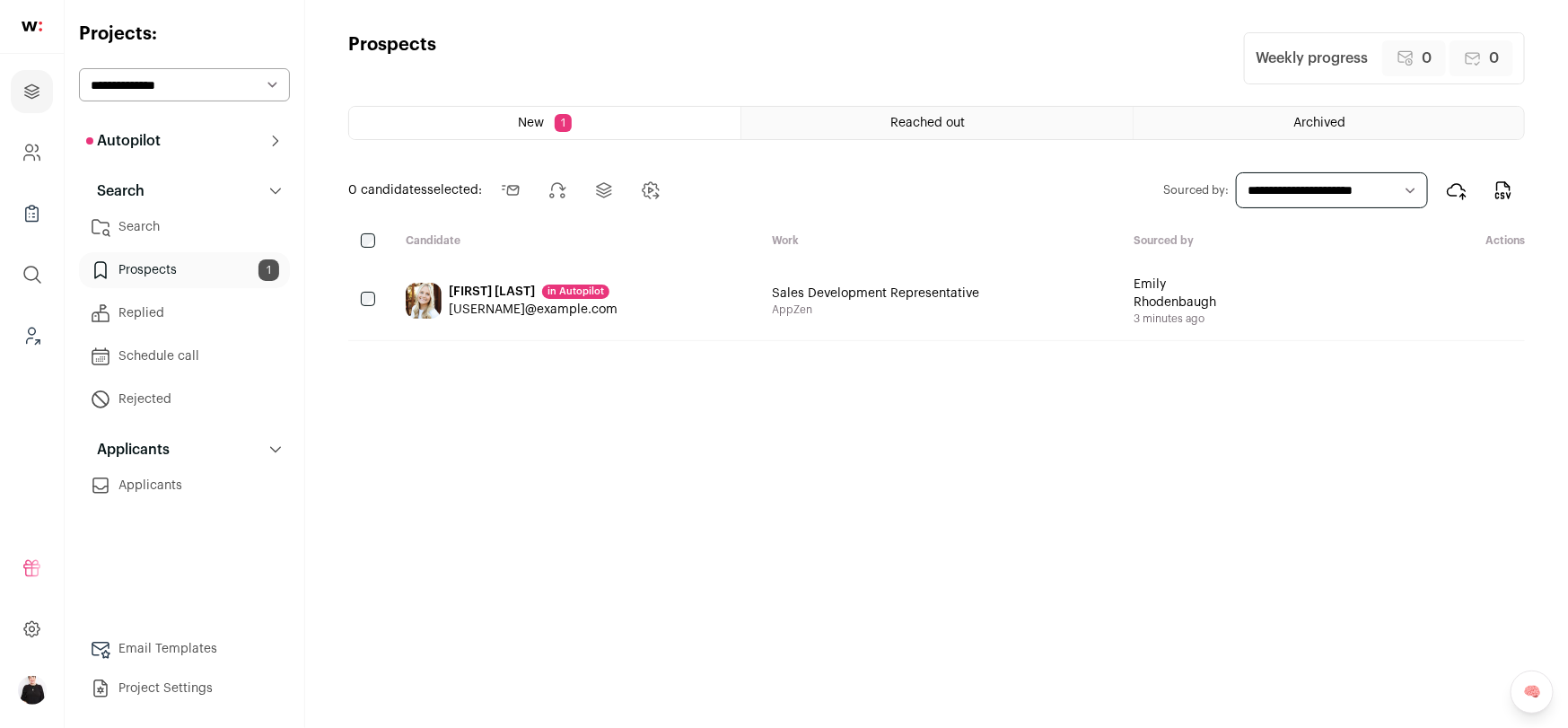 scroll, scrollTop: 0, scrollLeft: 0, axis: both 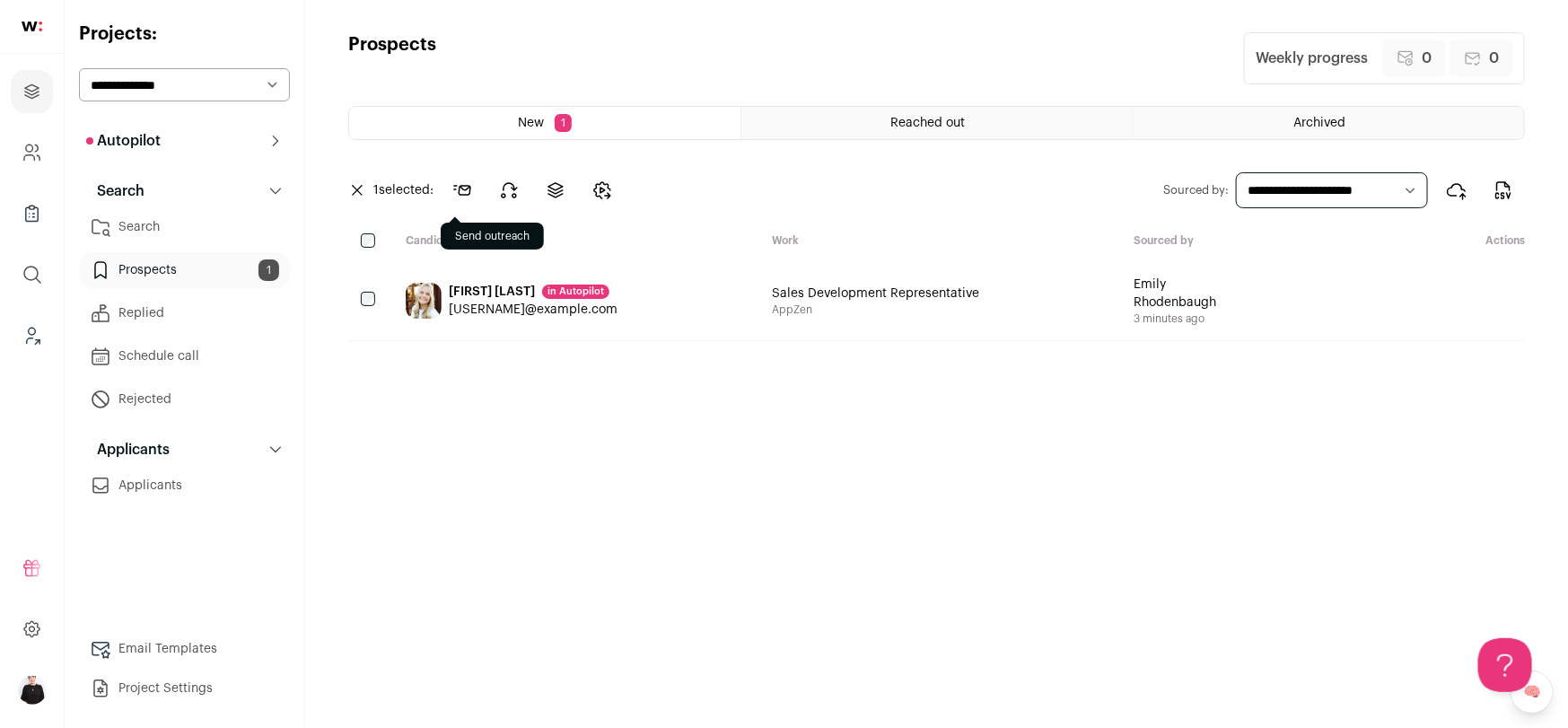 click at bounding box center (462, 190) 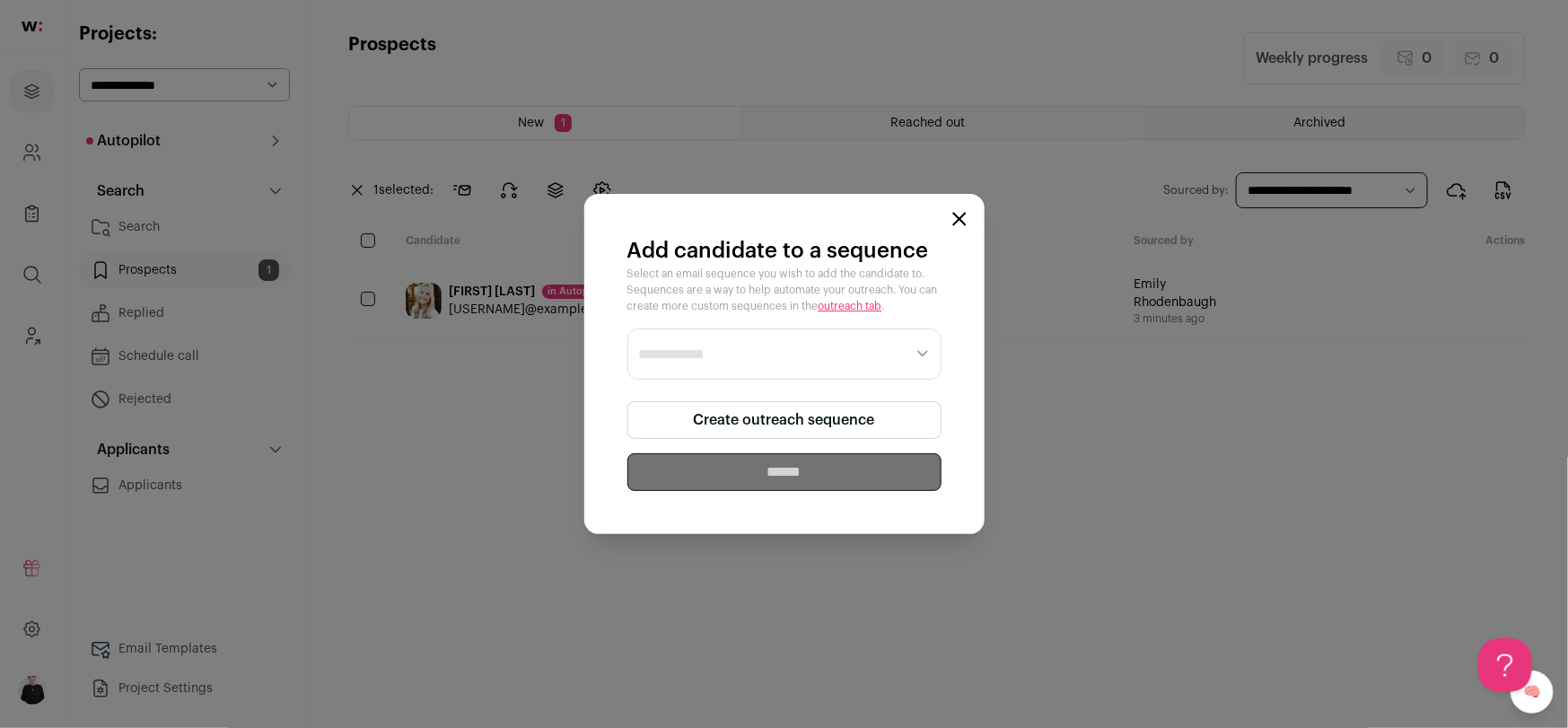 click 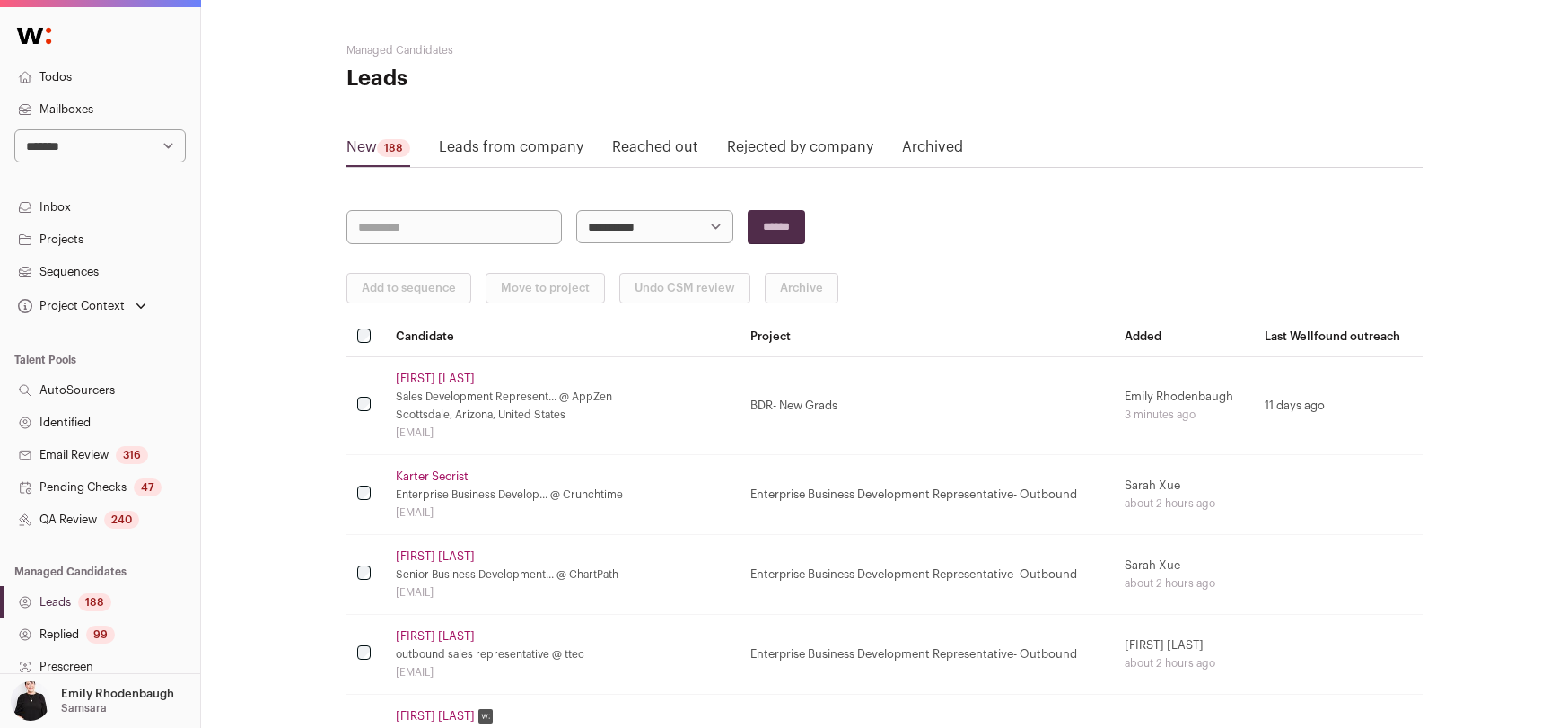 scroll, scrollTop: 0, scrollLeft: 0, axis: both 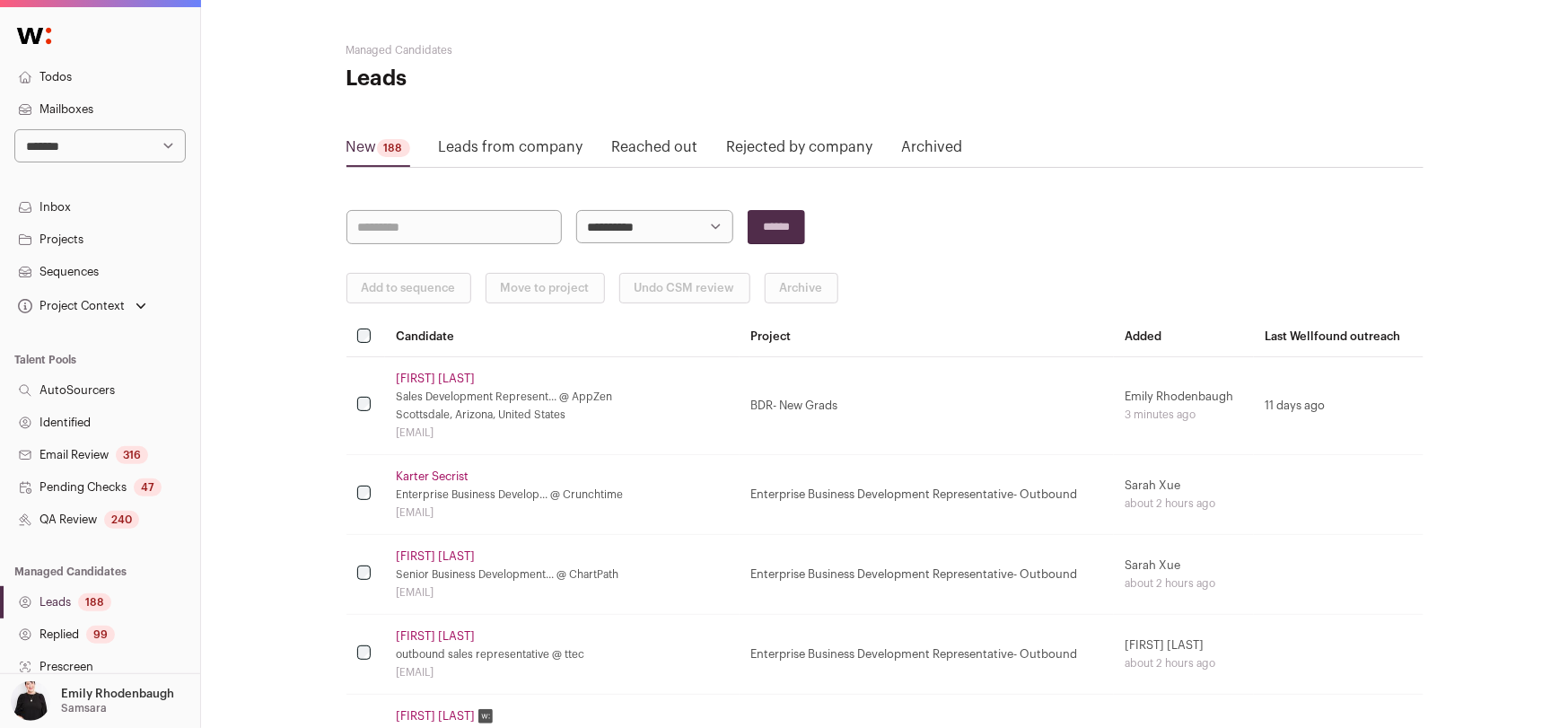 click on "Projects" at bounding box center [100, 240] 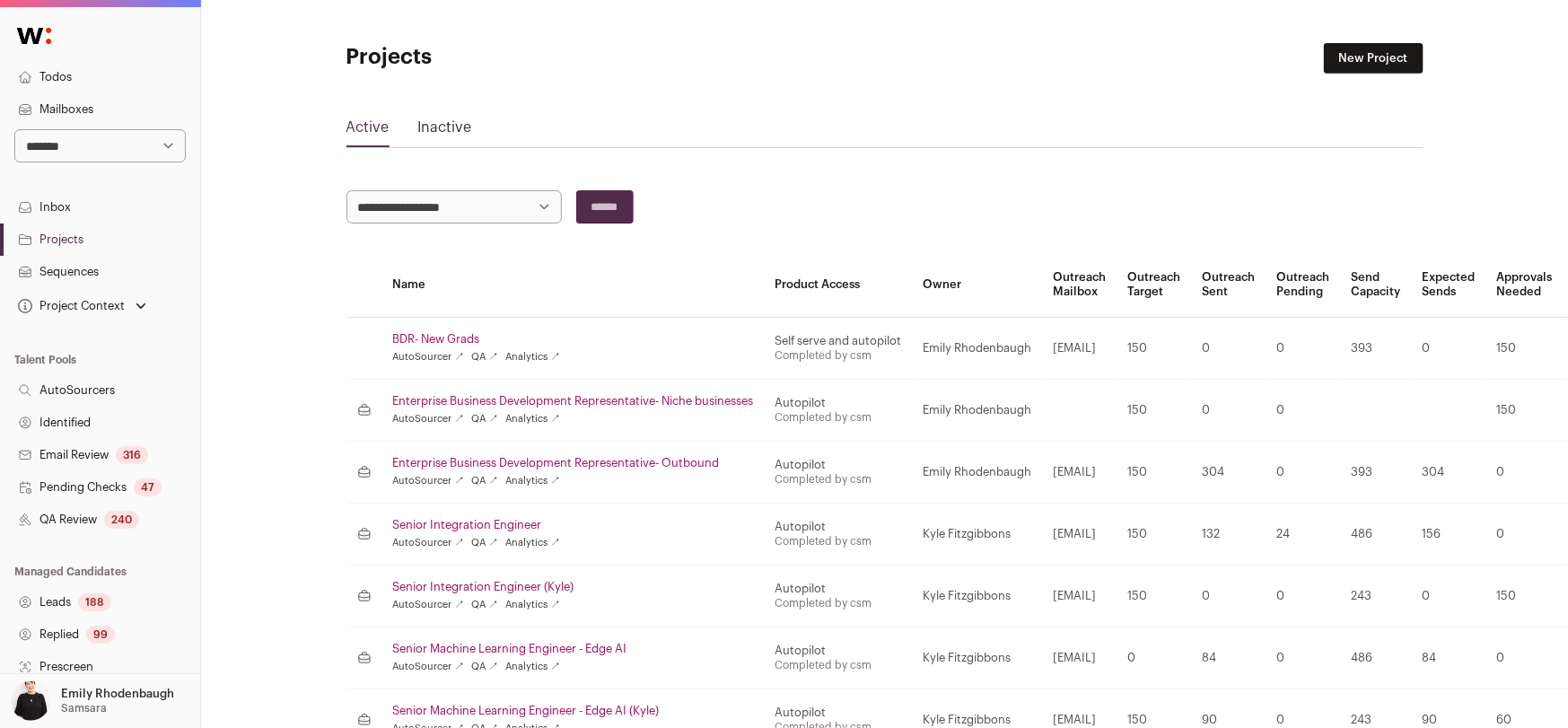 click on "Job listing" 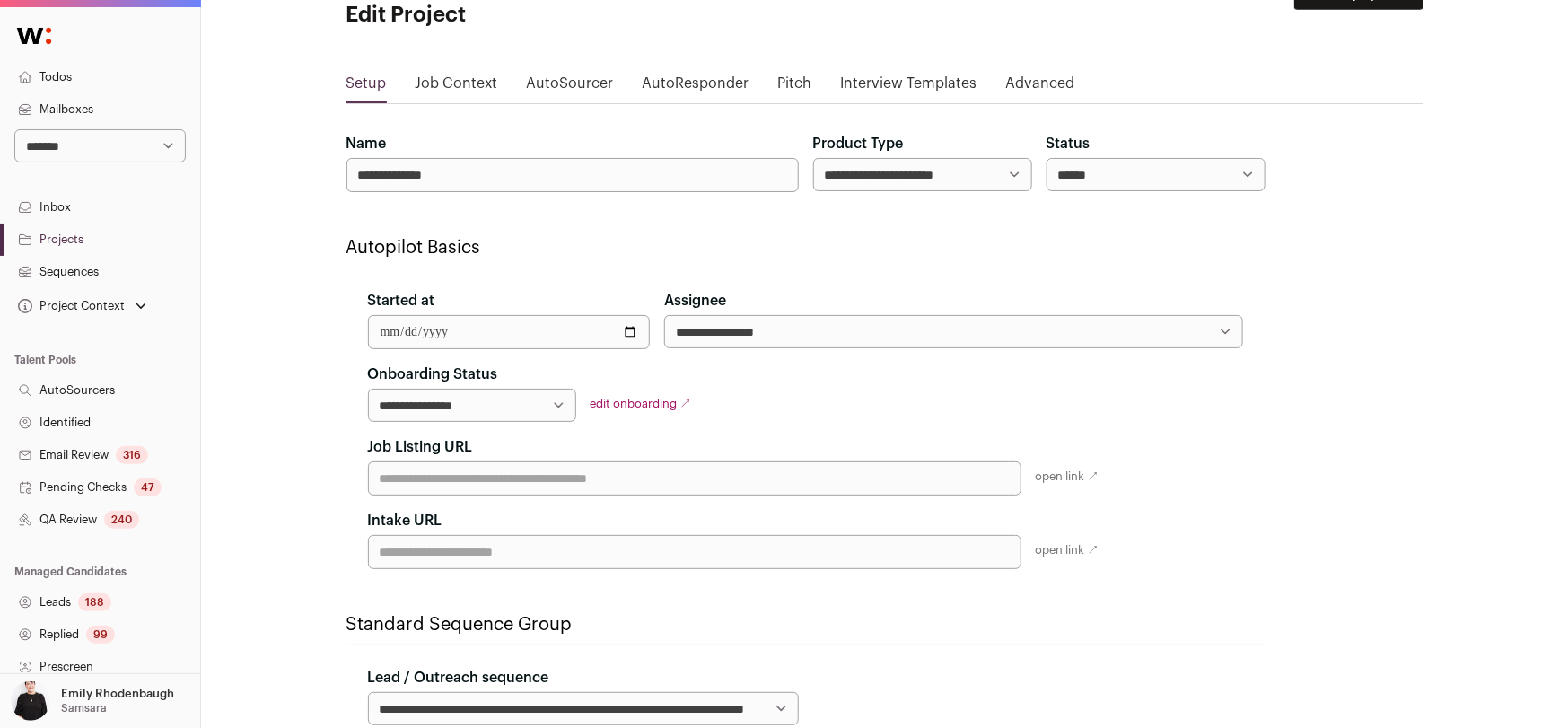 scroll, scrollTop: 76, scrollLeft: 0, axis: vertical 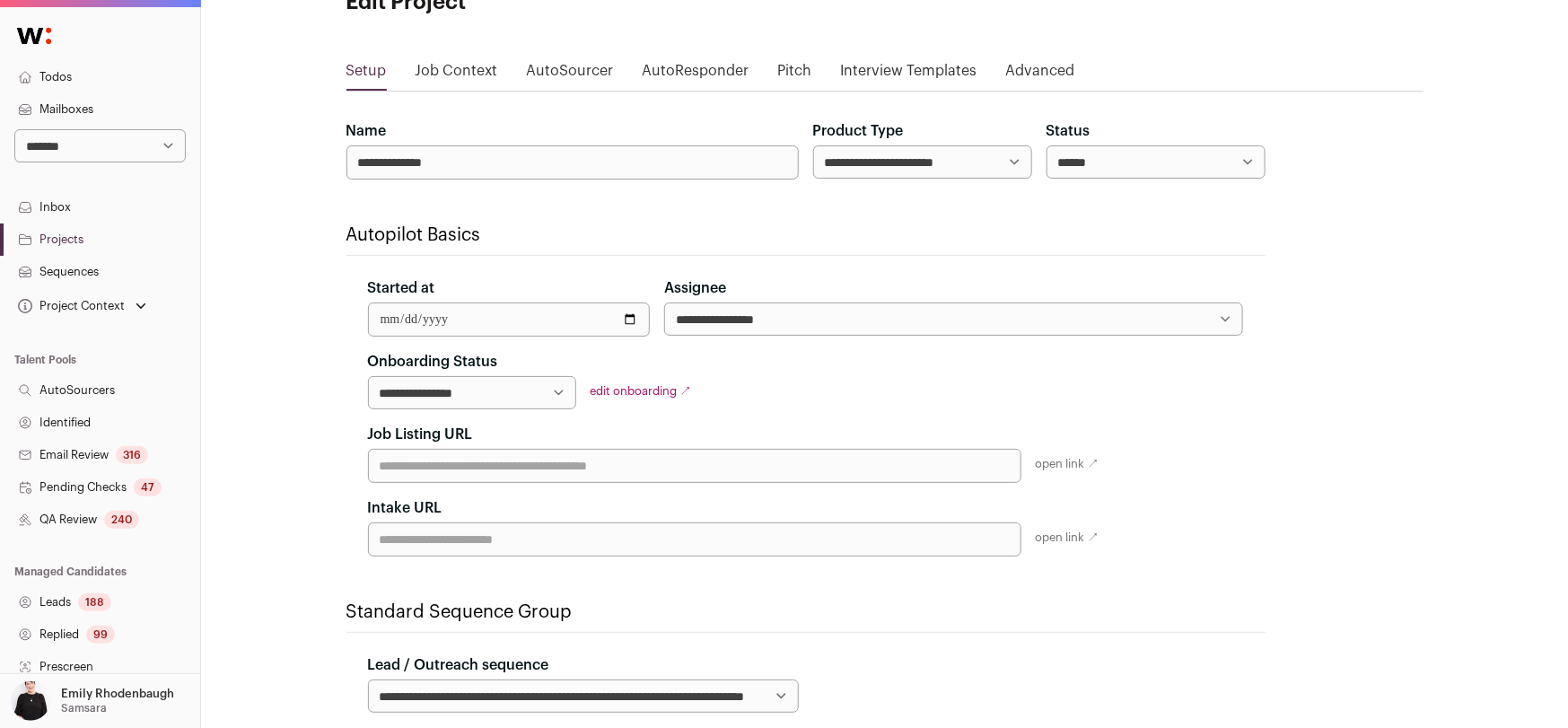 click on "Job Listing URL" at bounding box center (695, 466) 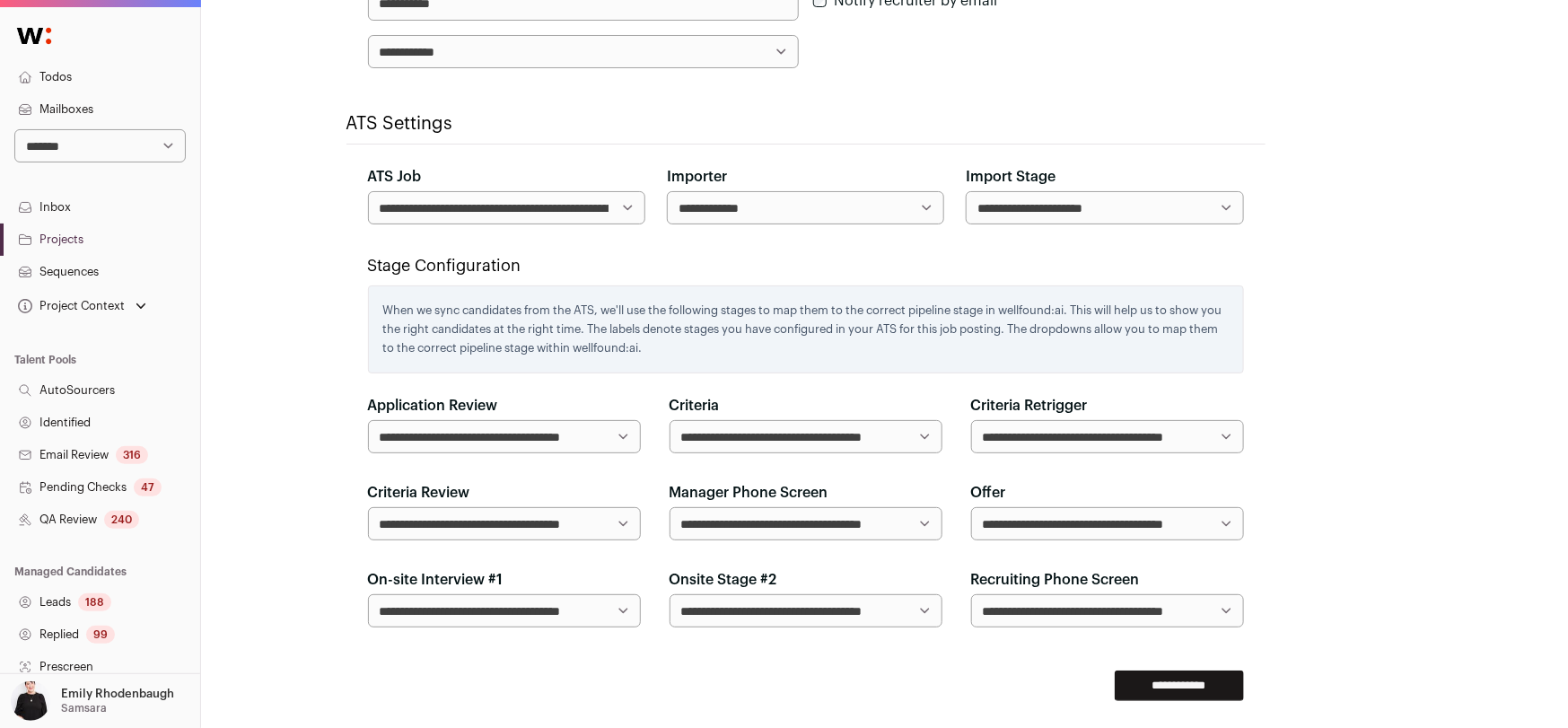 scroll, scrollTop: 1066, scrollLeft: 0, axis: vertical 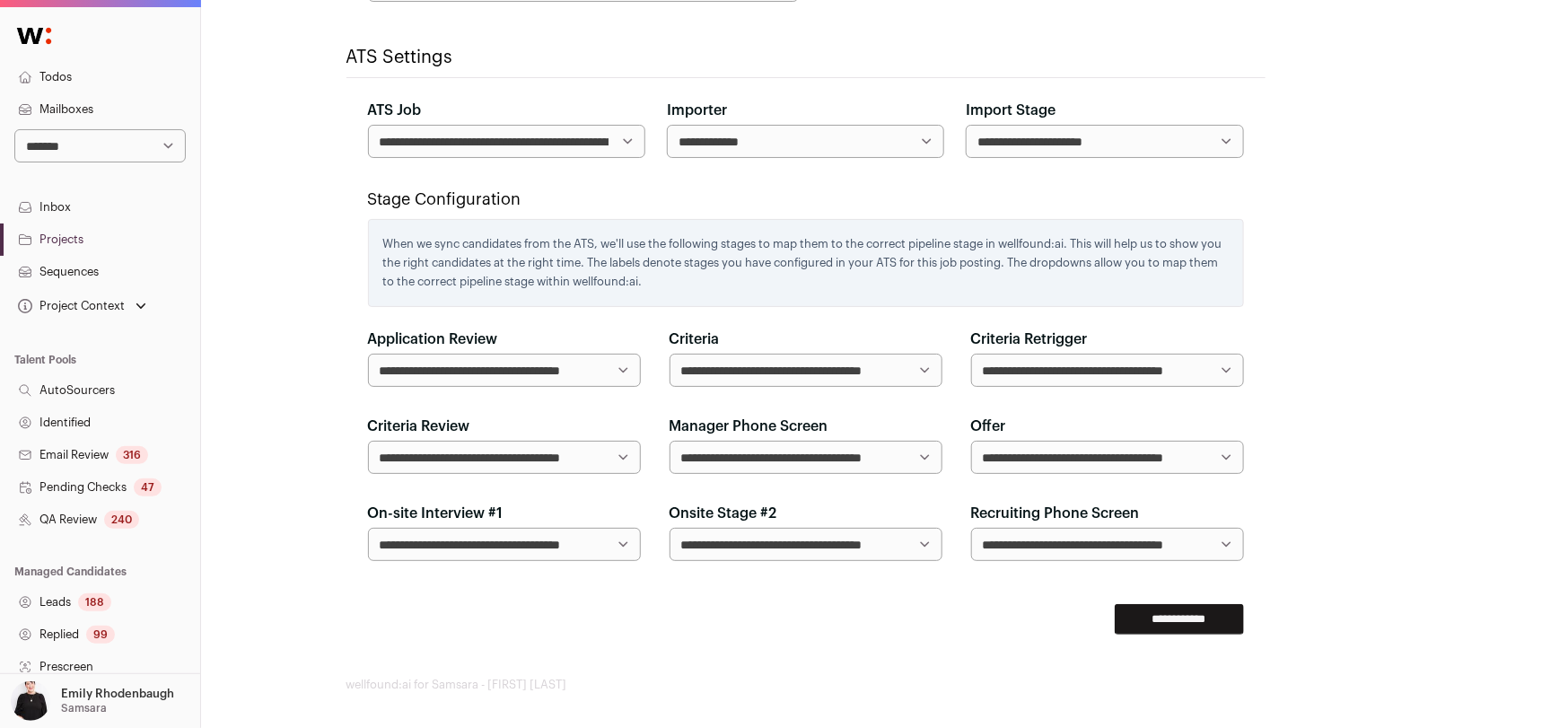 type on "**********" 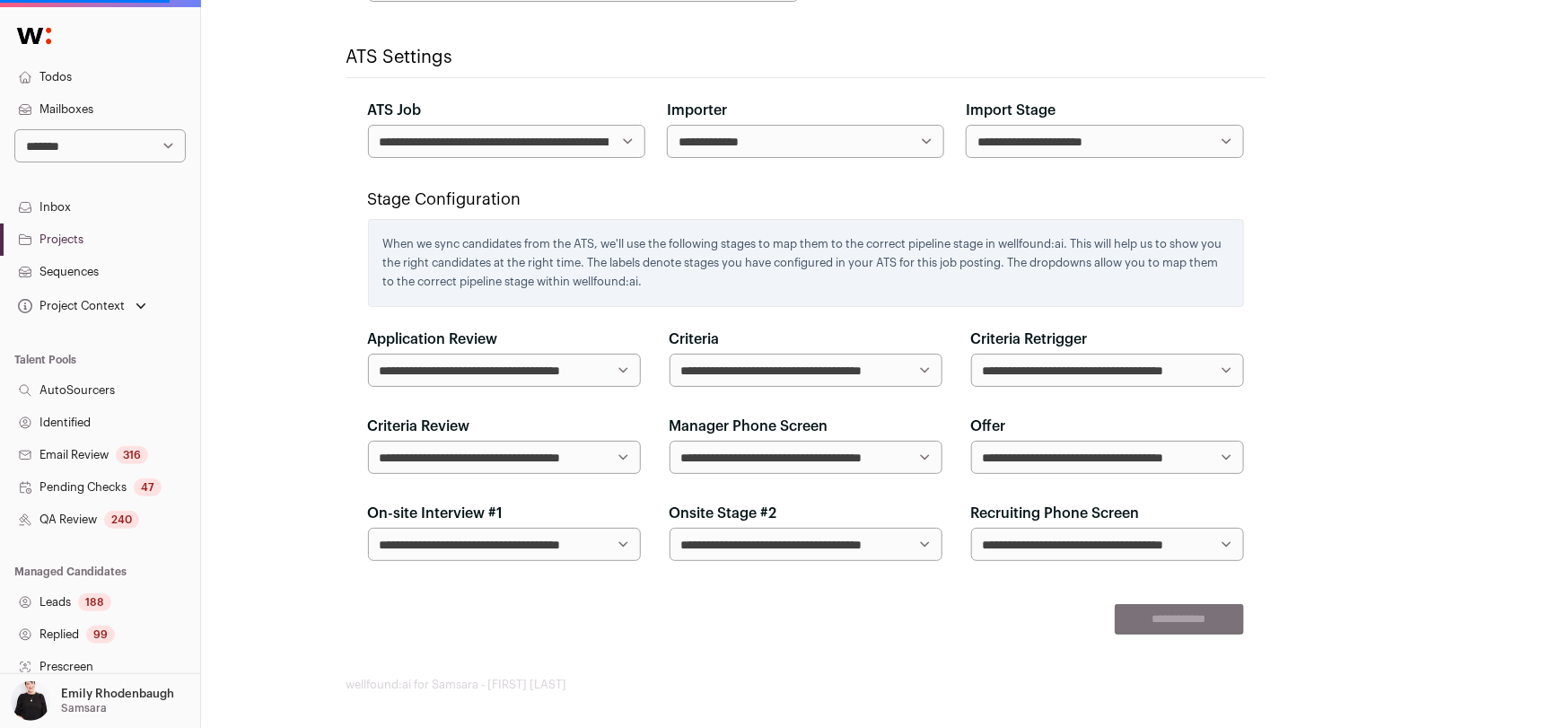 click on "Save project" at bounding box center (1359, -1007) 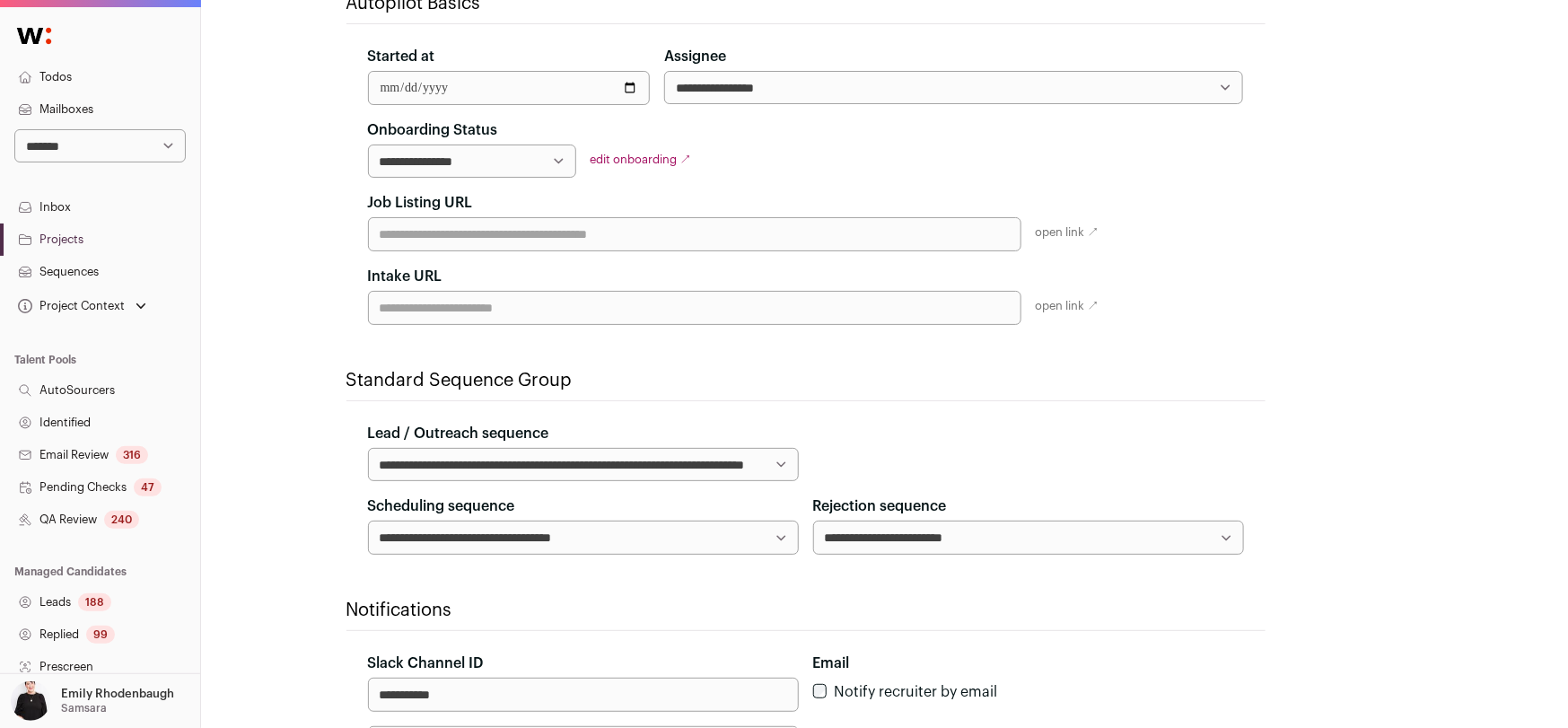 scroll, scrollTop: 320, scrollLeft: 0, axis: vertical 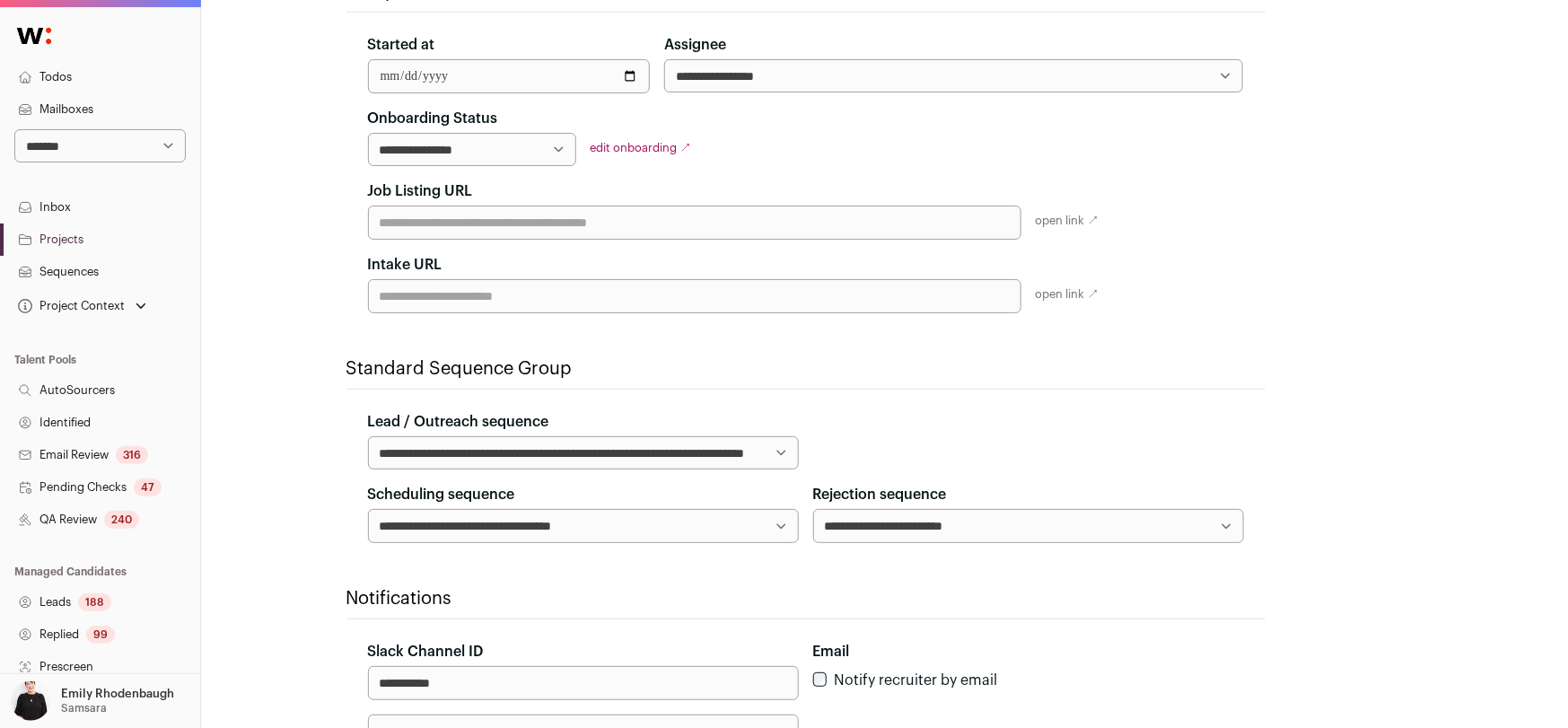 click on "Job Listing URL" at bounding box center [695, 223] 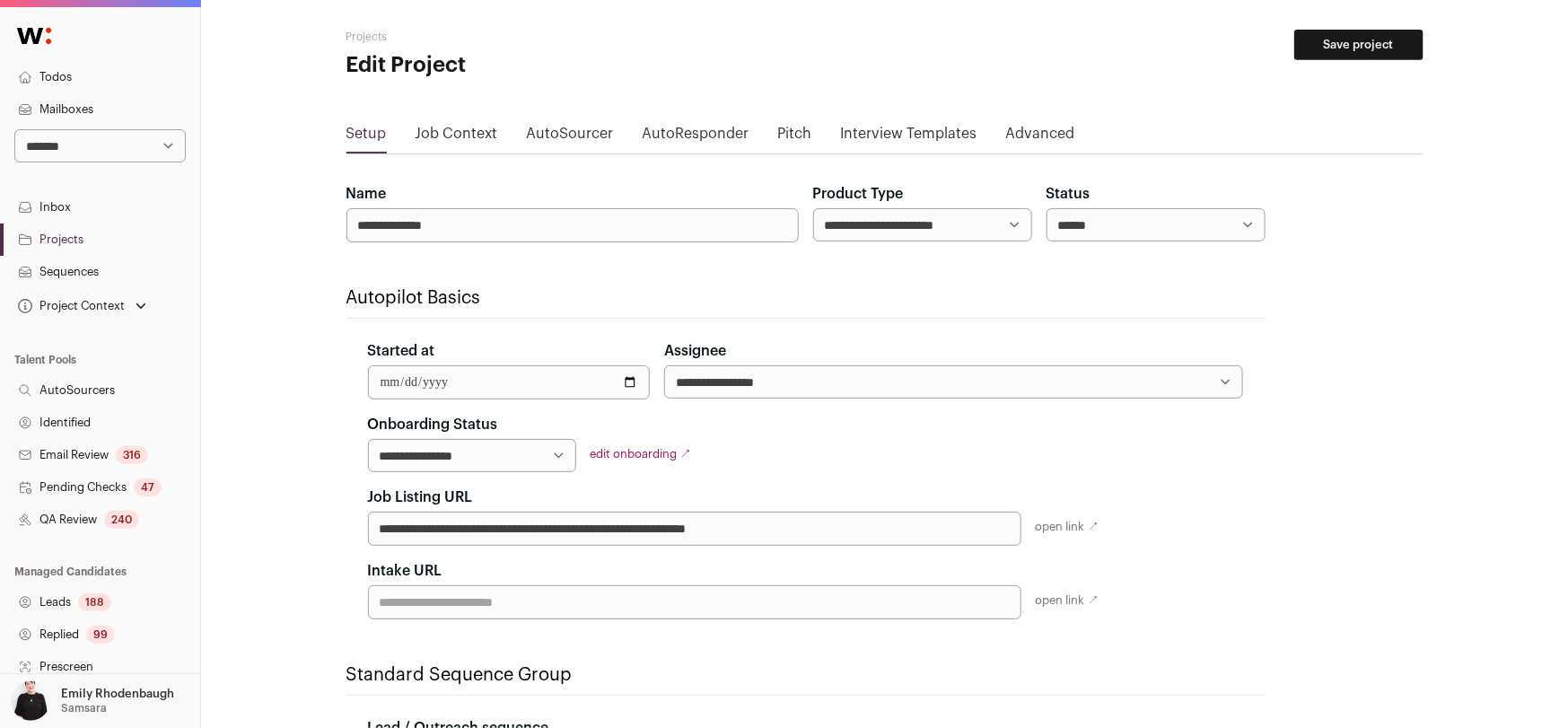 scroll, scrollTop: 0, scrollLeft: 0, axis: both 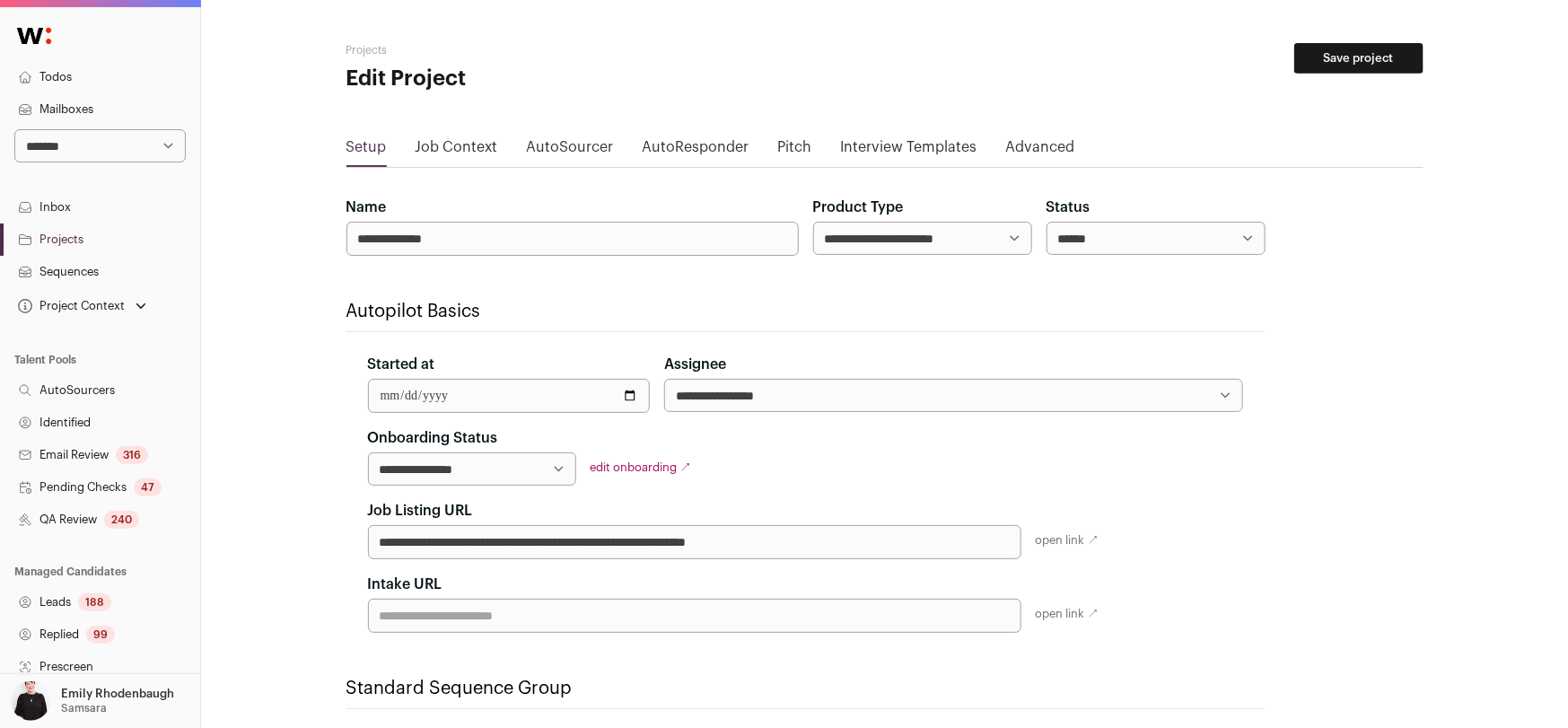 type on "**********" 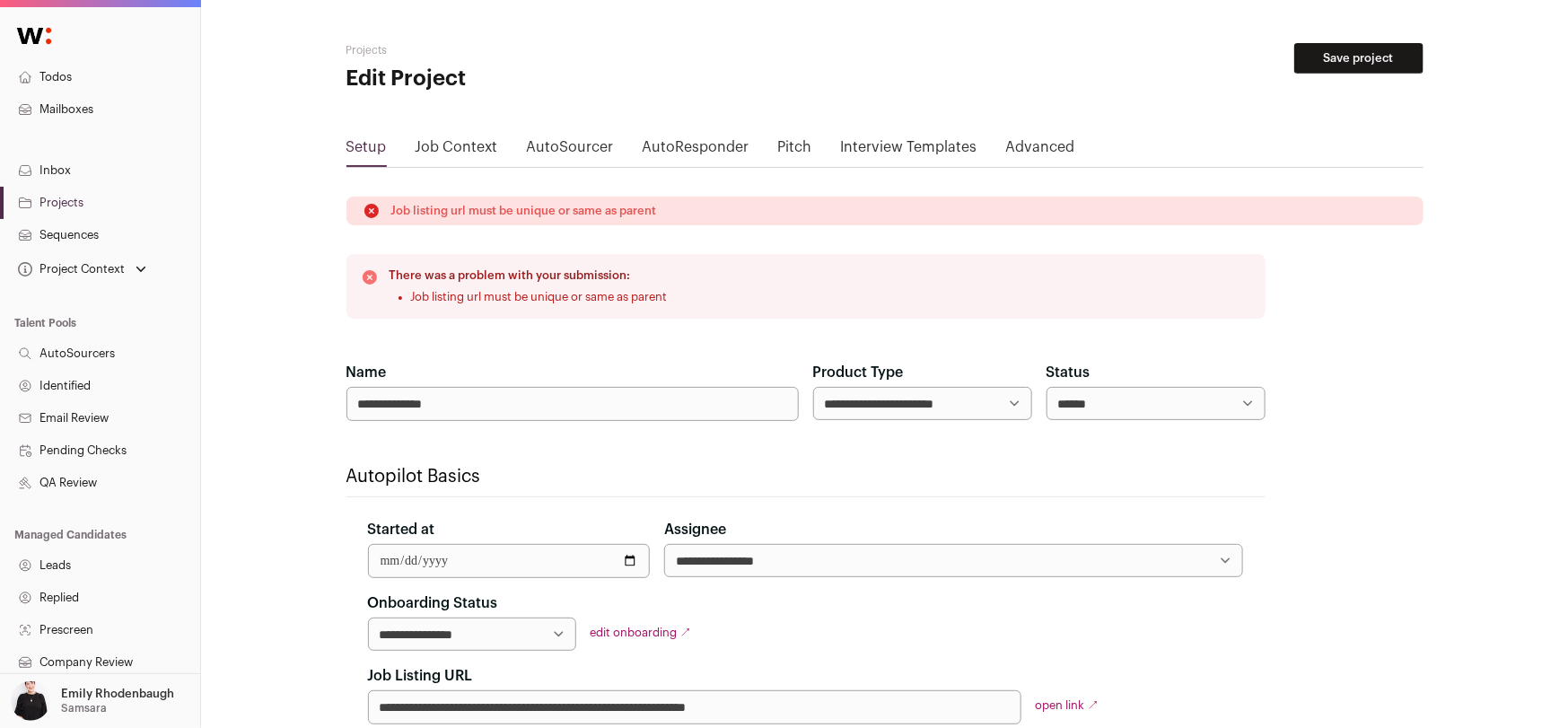 click on "Advanced" at bounding box center [1040, 151] 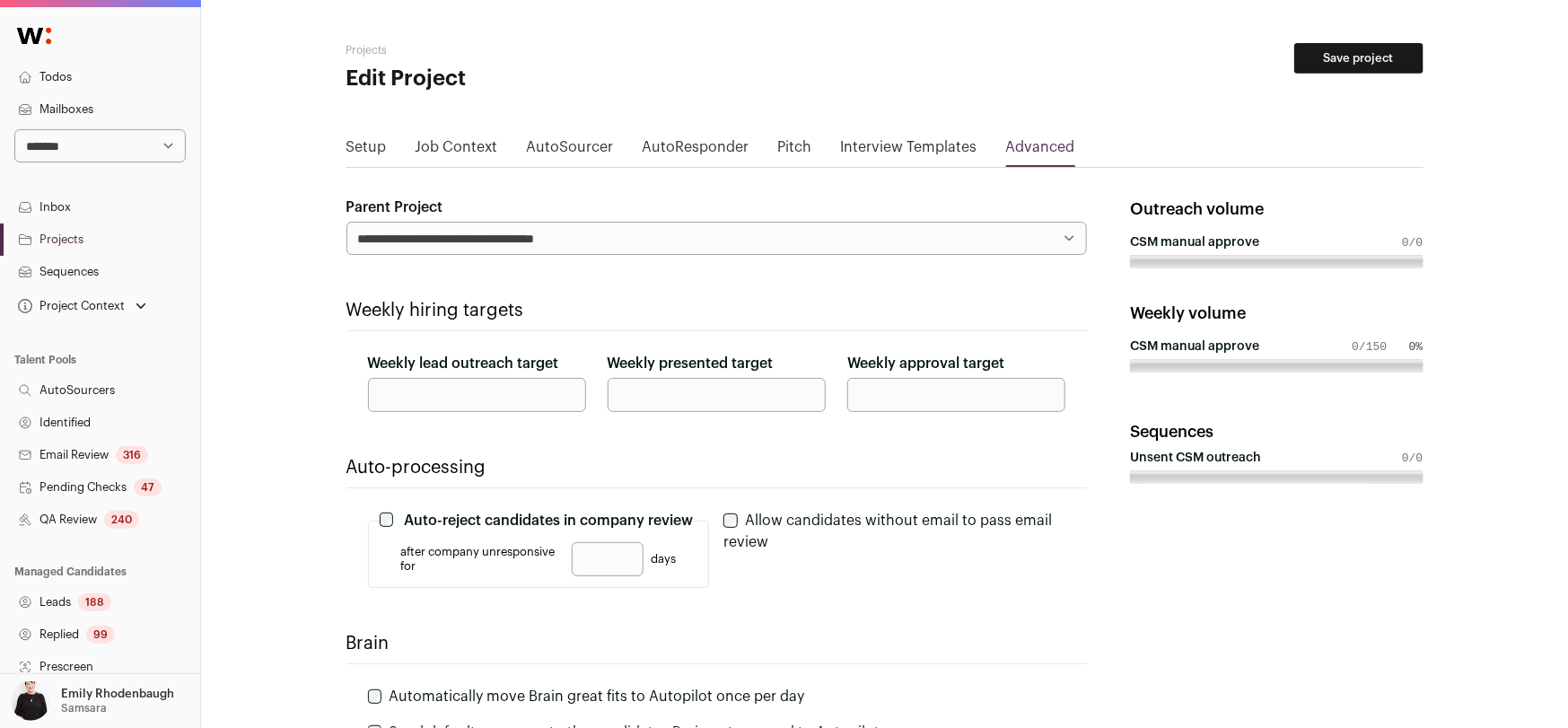click on "Setup" at bounding box center (366, 151) 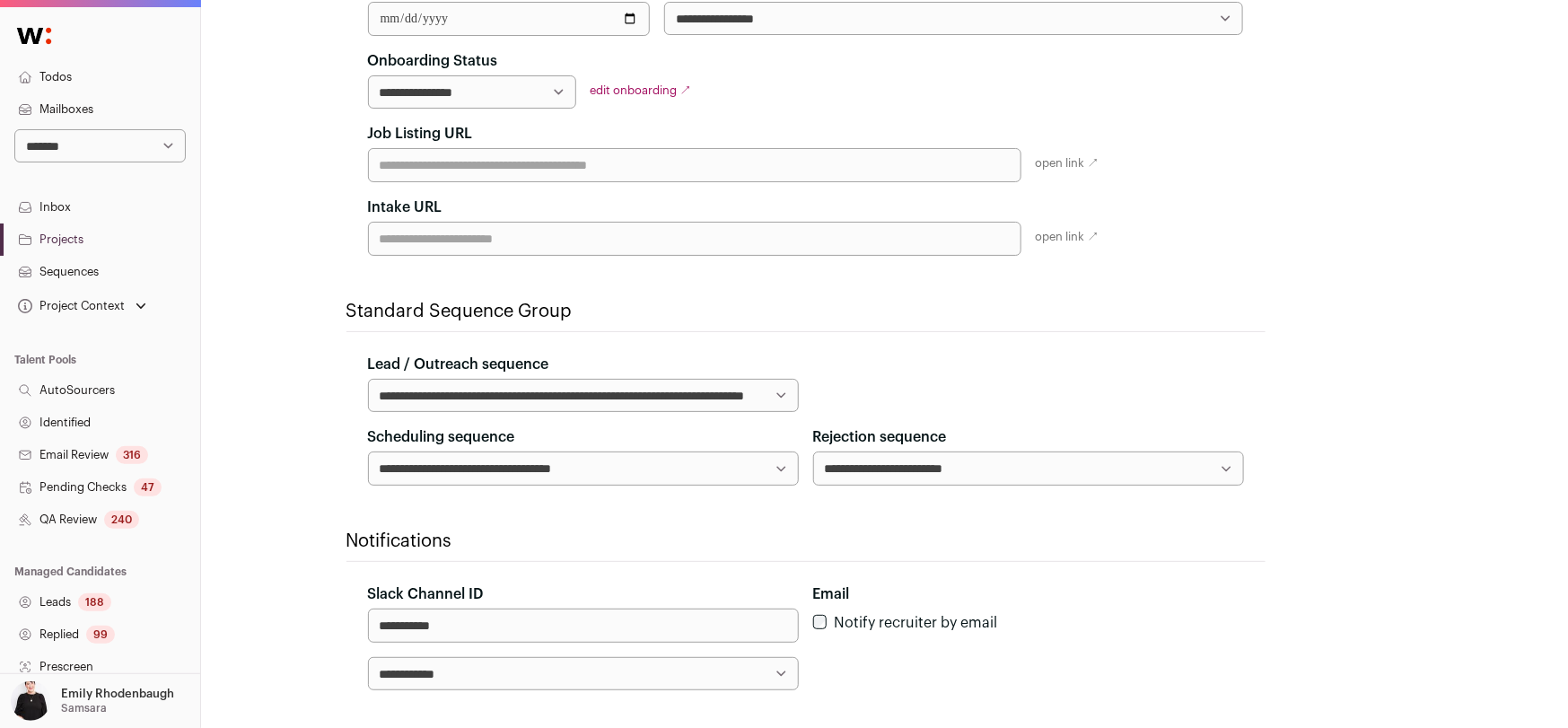 scroll, scrollTop: 380, scrollLeft: 0, axis: vertical 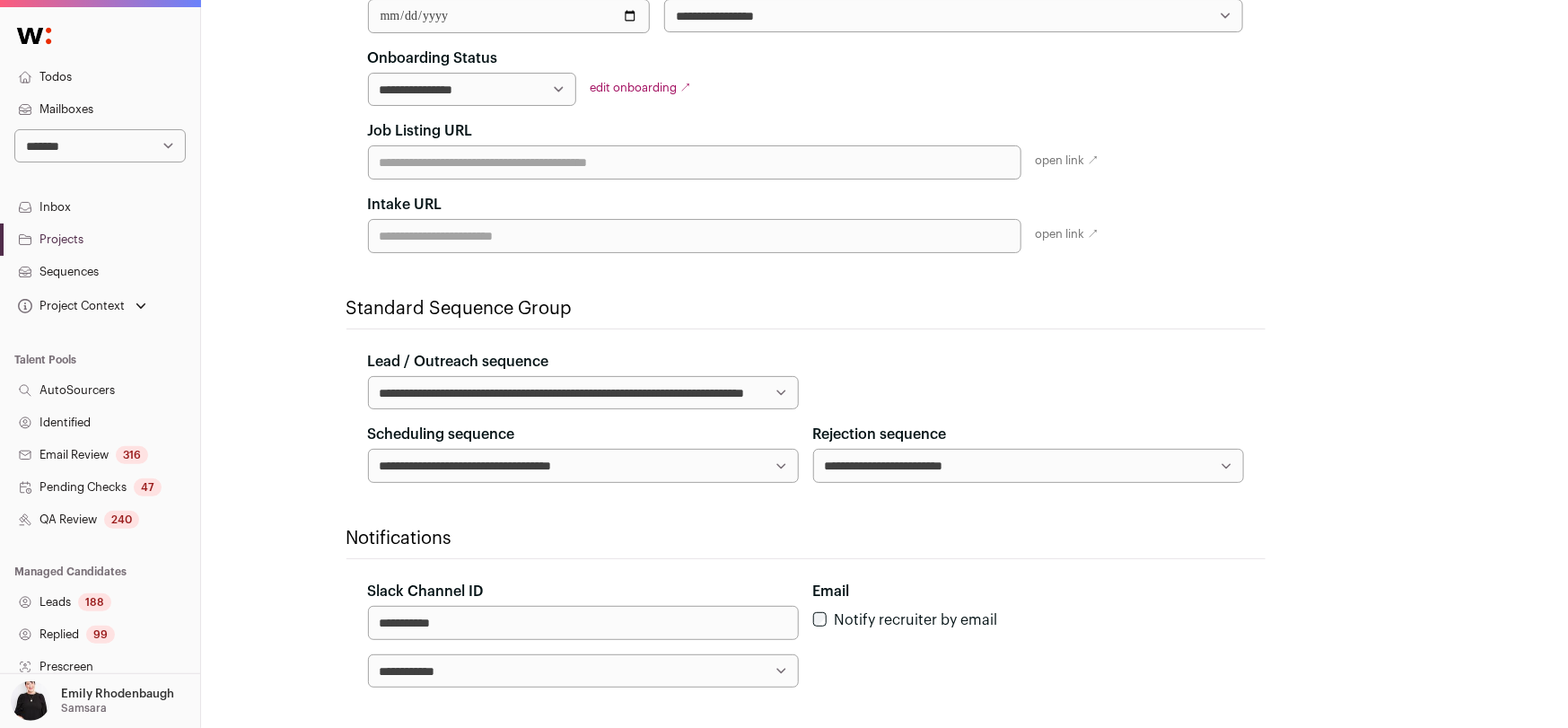 click on "Mailboxes" at bounding box center [100, 110] 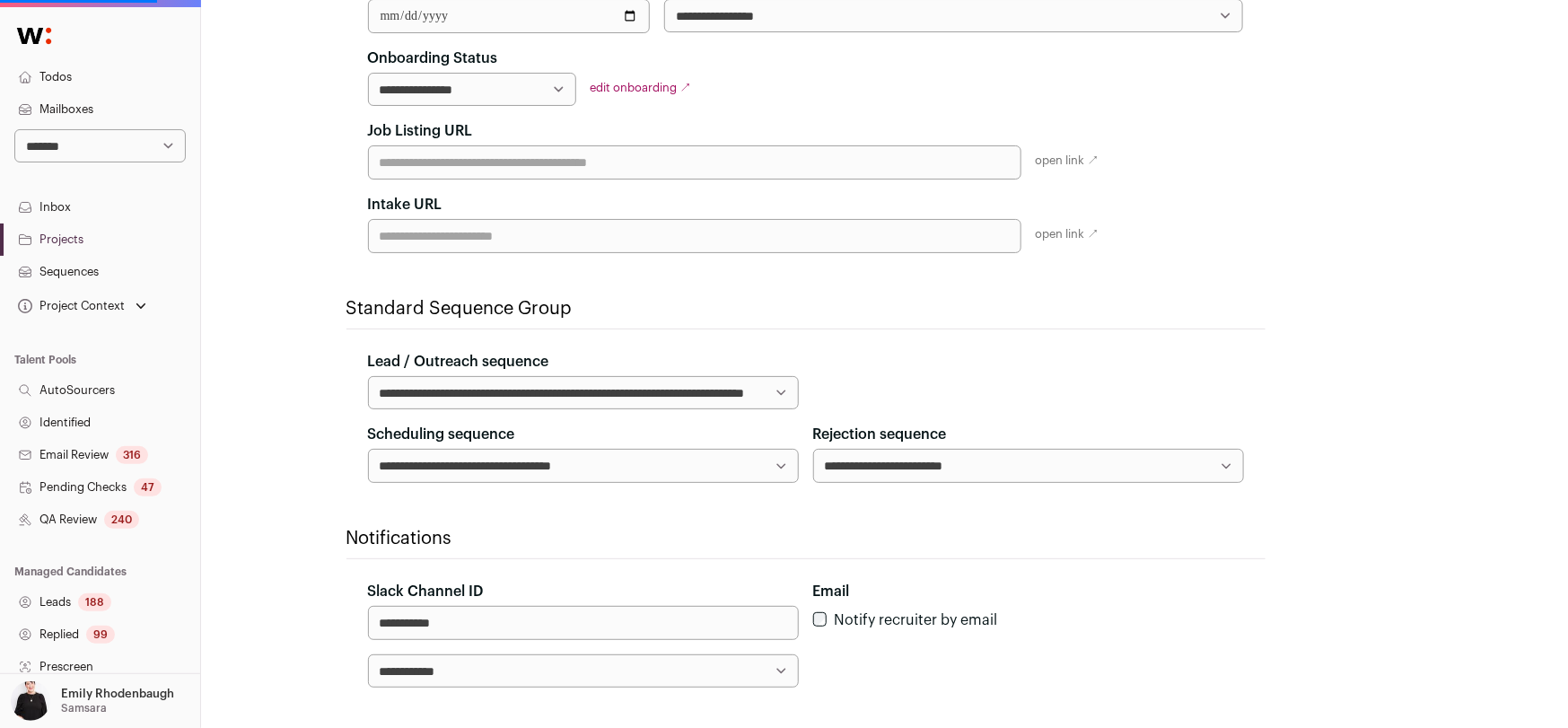 scroll, scrollTop: 0, scrollLeft: 0, axis: both 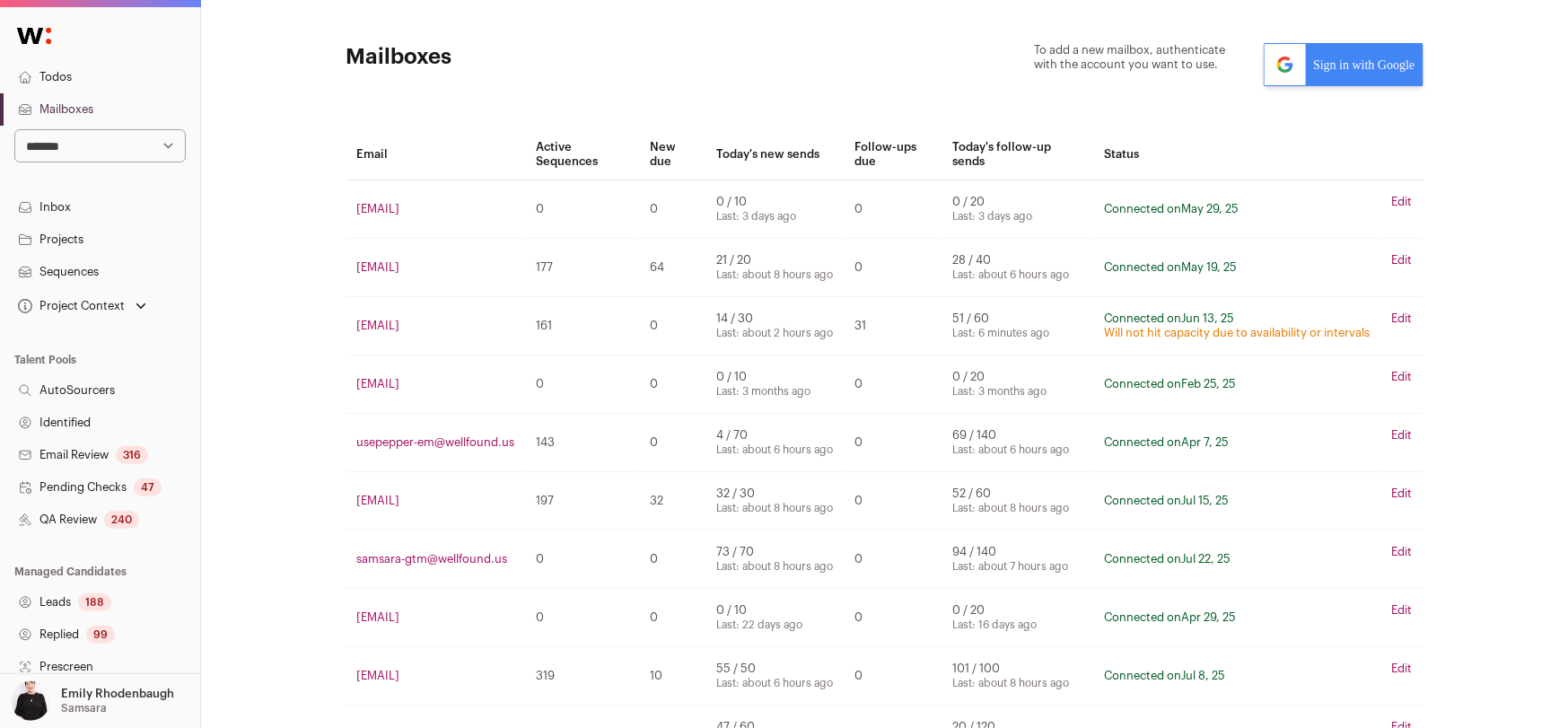 click on "Sign in with Google" at bounding box center [1343, 65] 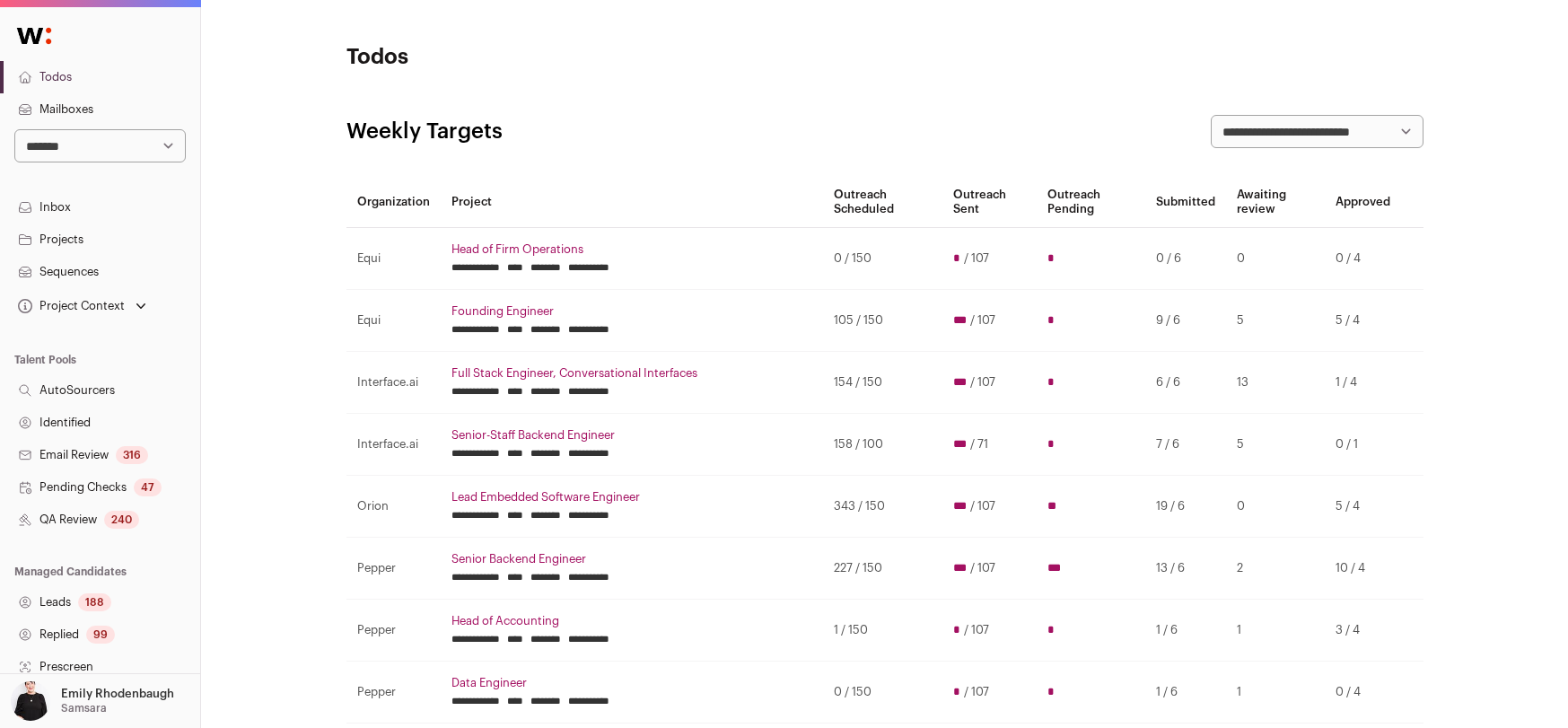 scroll, scrollTop: 0, scrollLeft: 0, axis: both 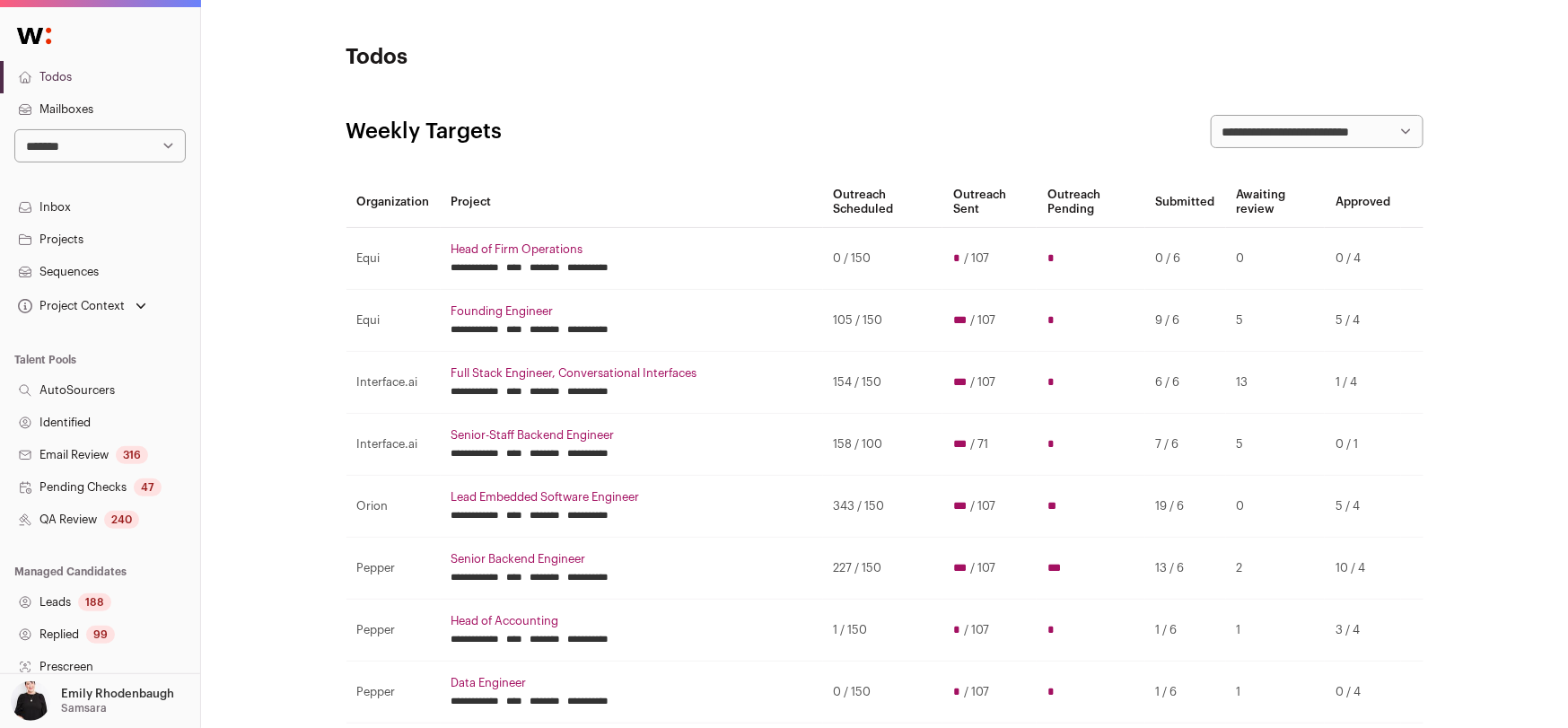 click on "Mailboxes" at bounding box center (100, 110) 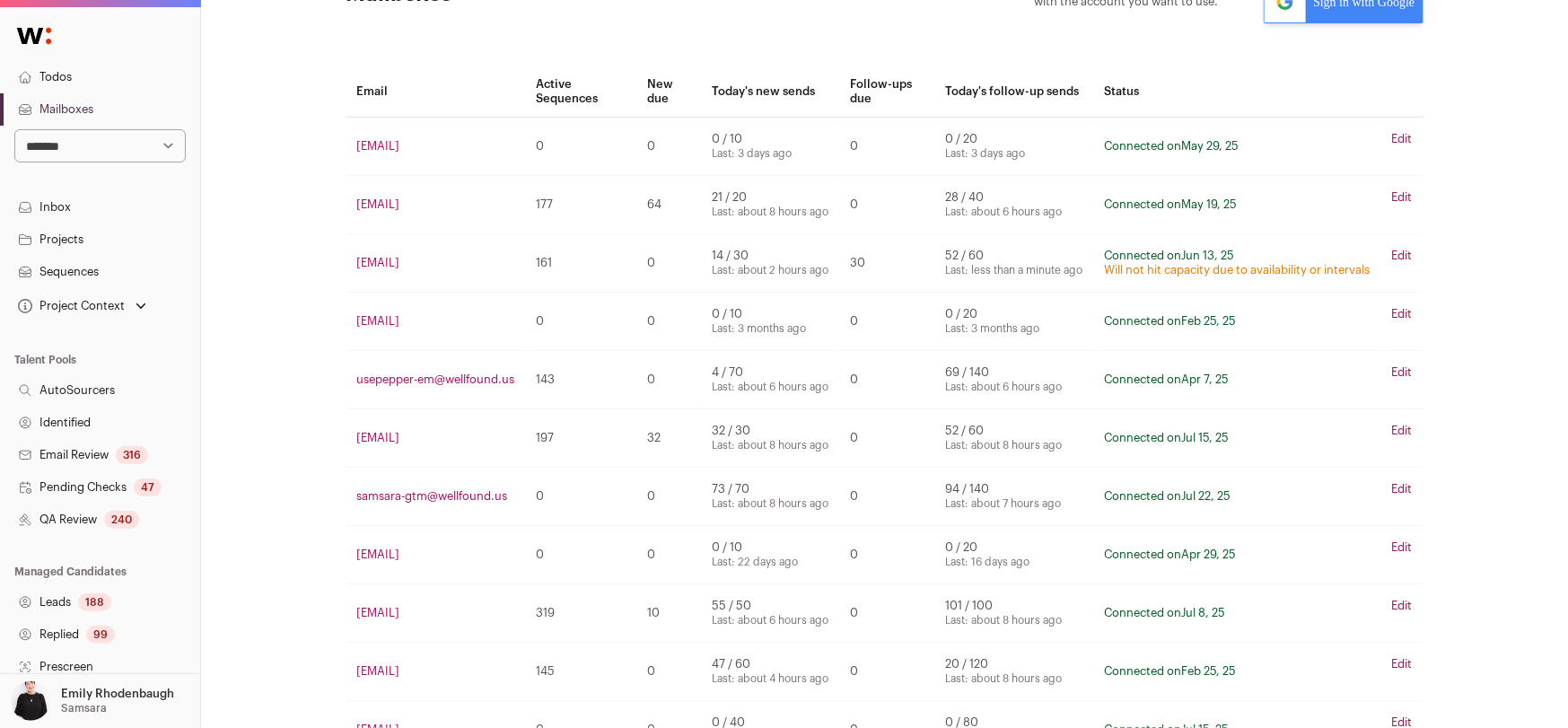 scroll, scrollTop: 0, scrollLeft: 0, axis: both 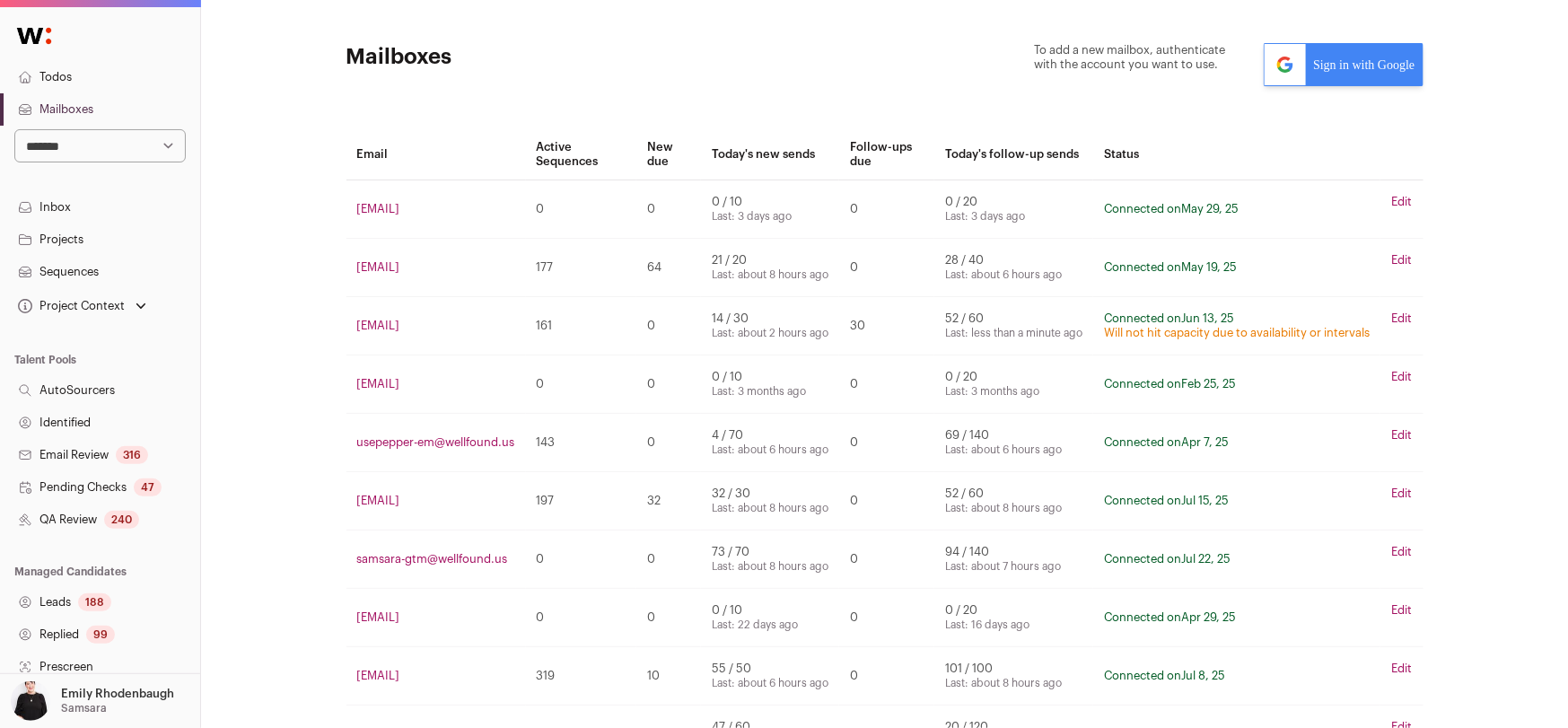 click on "Sign in with Google" at bounding box center (1343, 65) 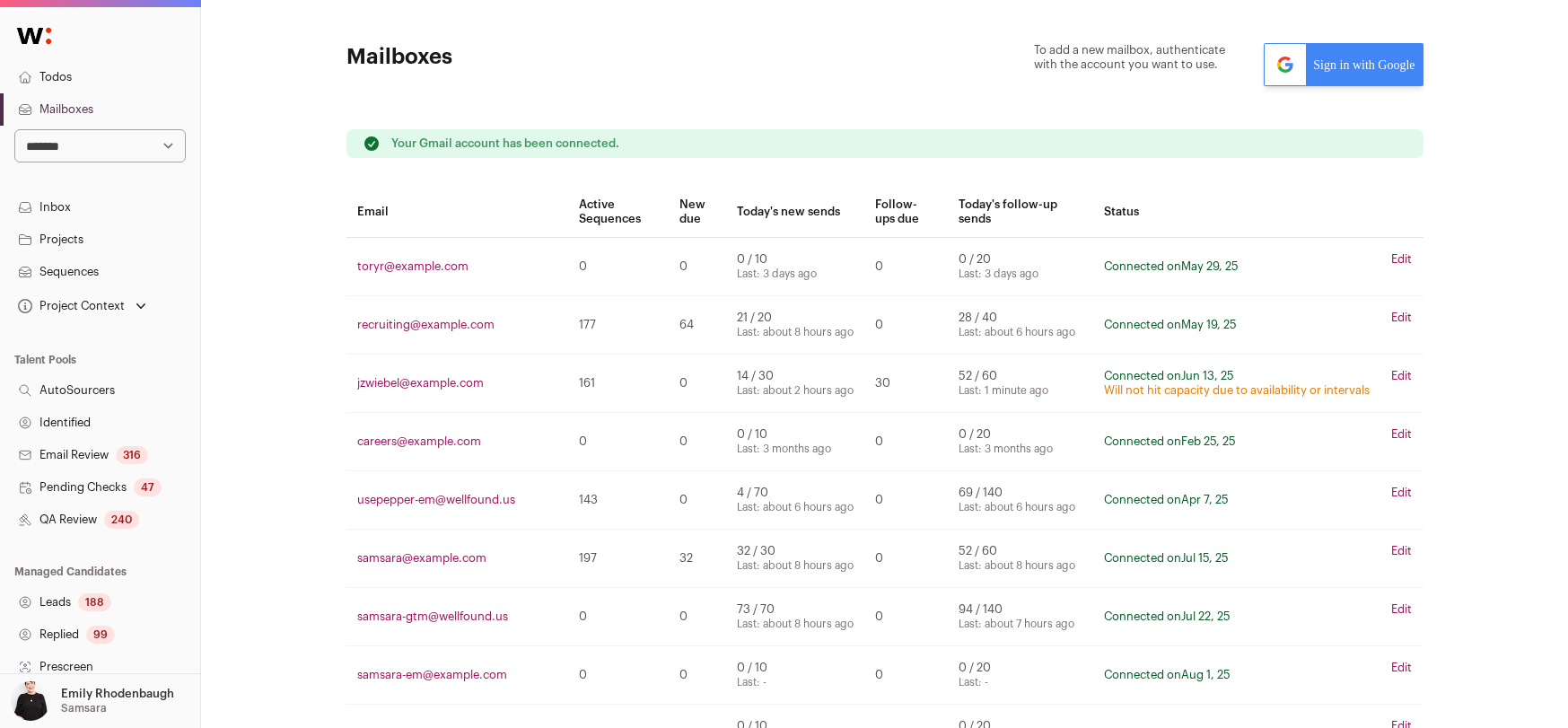 scroll, scrollTop: 0, scrollLeft: 0, axis: both 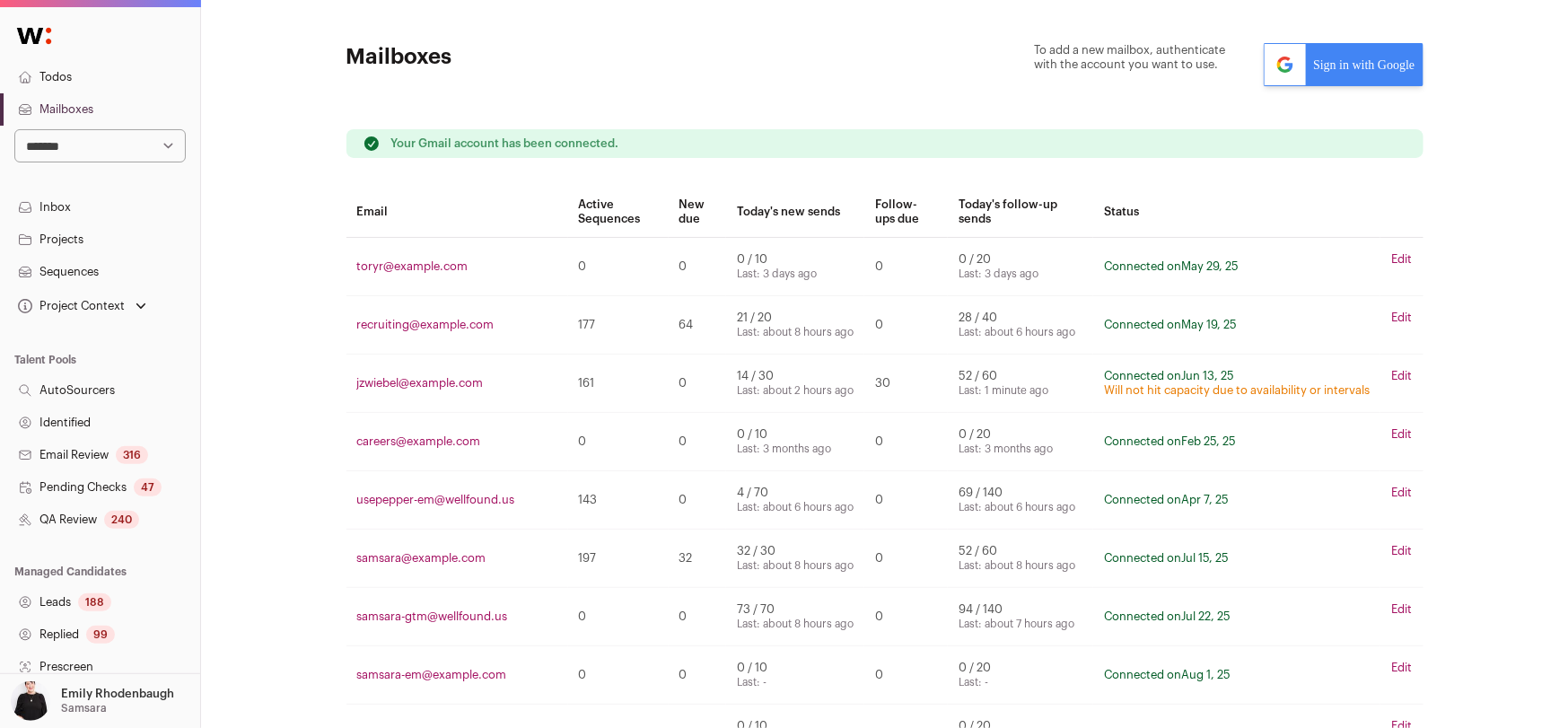 click on "Projects" at bounding box center (100, 240) 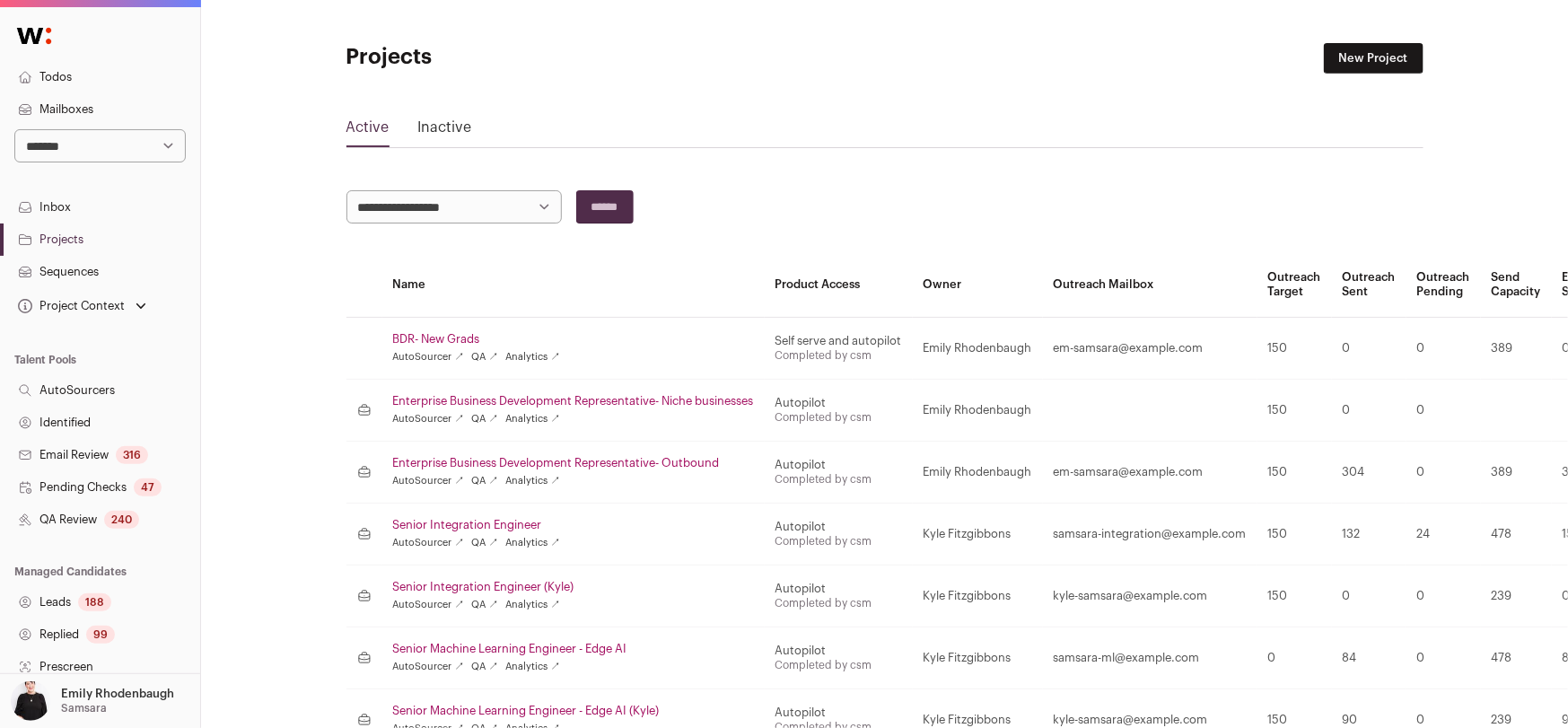 click on "BDR- New Grads" at bounding box center [574, 339] 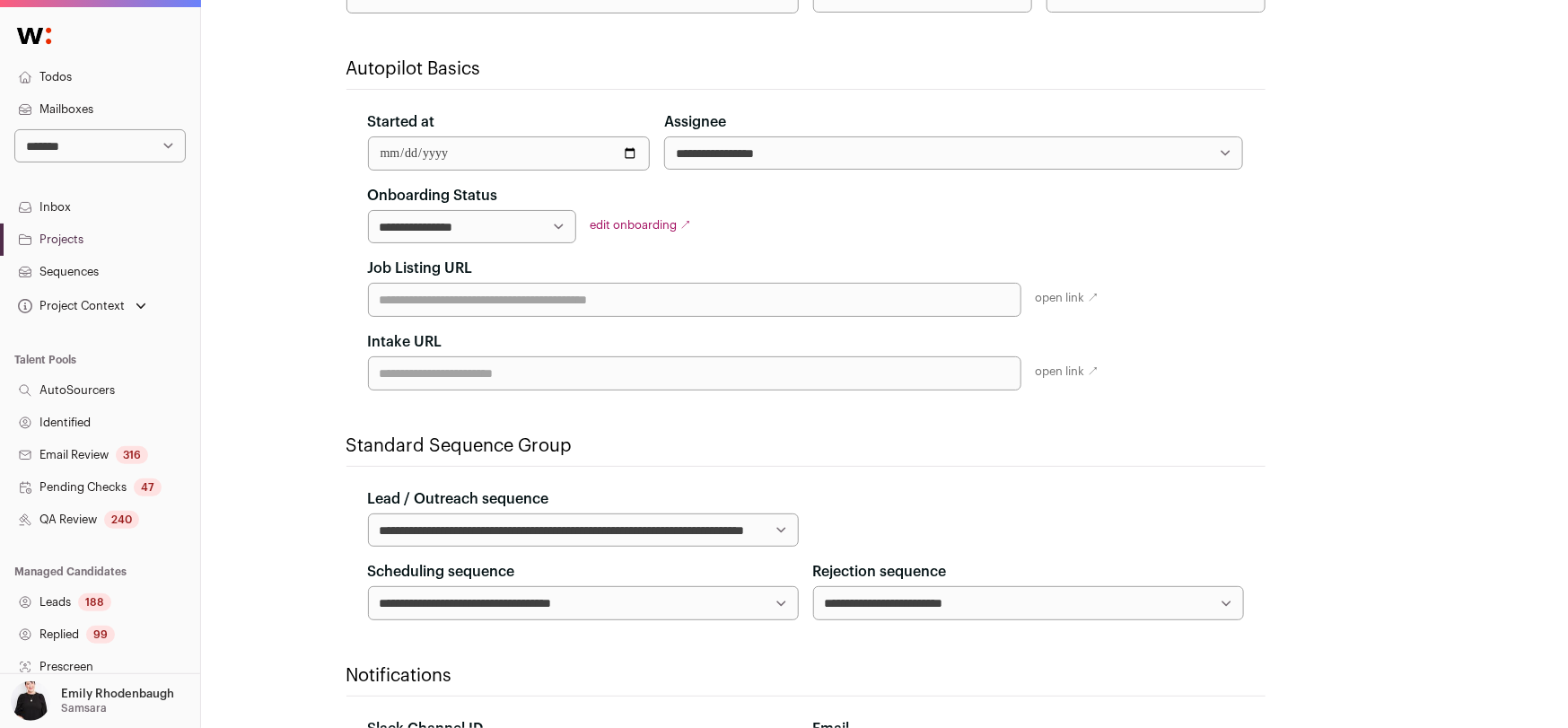 scroll, scrollTop: 0, scrollLeft: 0, axis: both 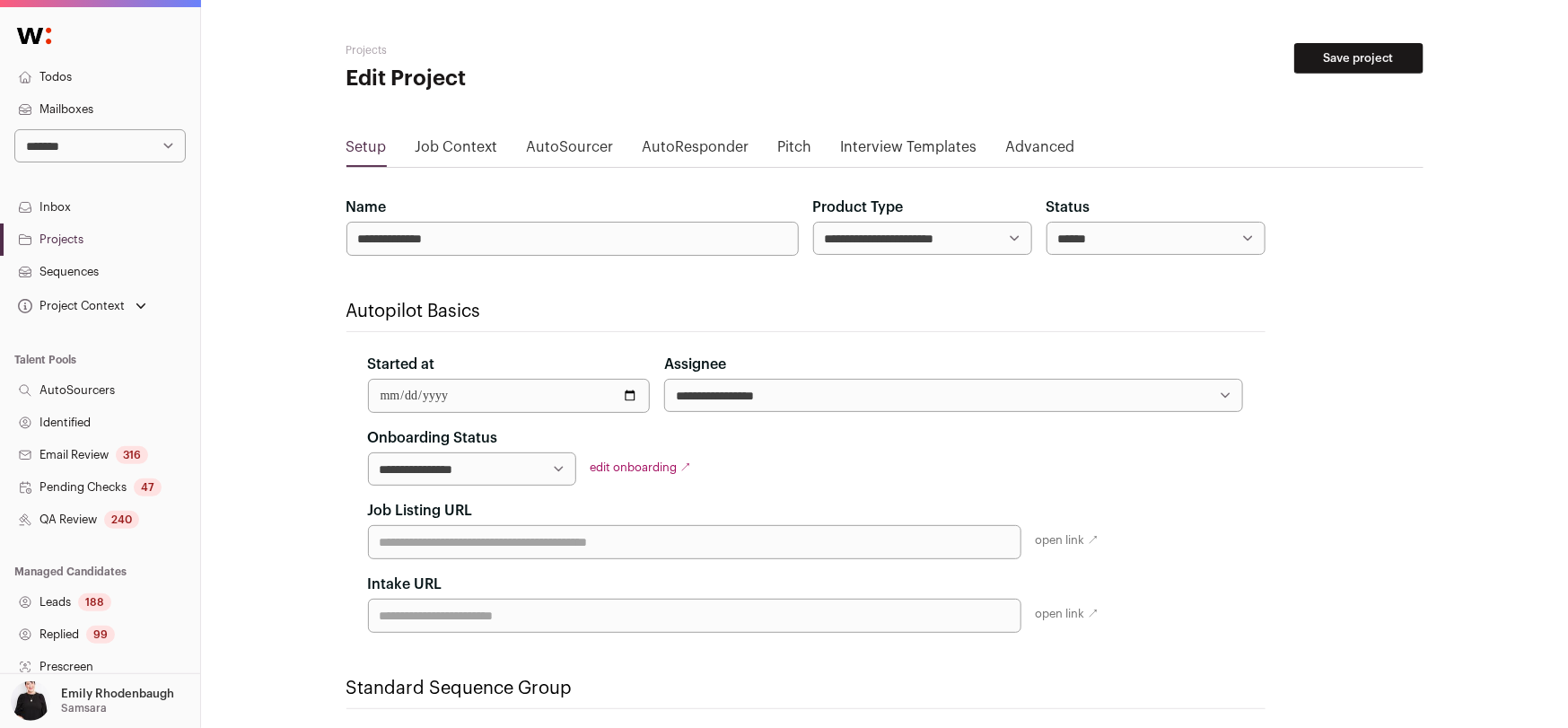 click on "Sequences" at bounding box center (100, 272) 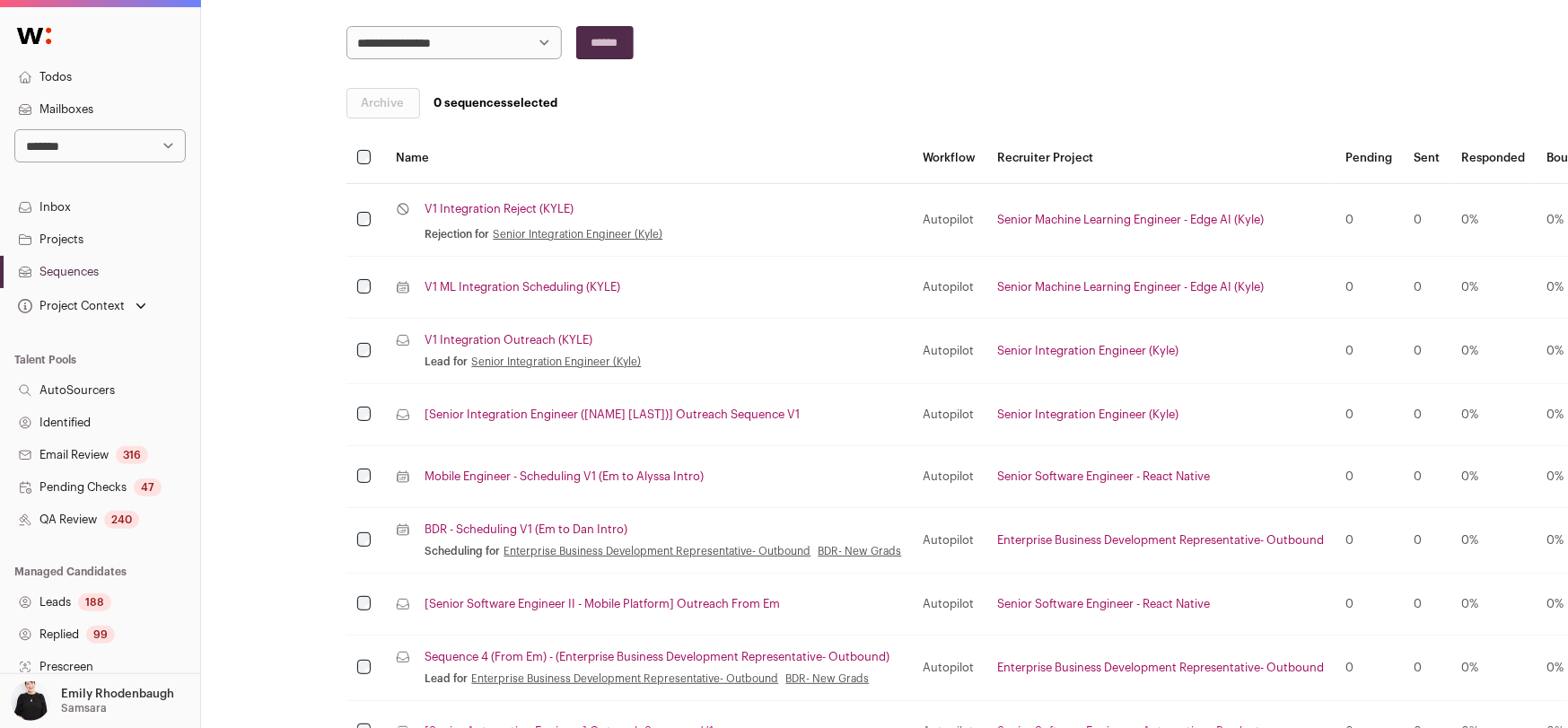 scroll, scrollTop: 252, scrollLeft: 0, axis: vertical 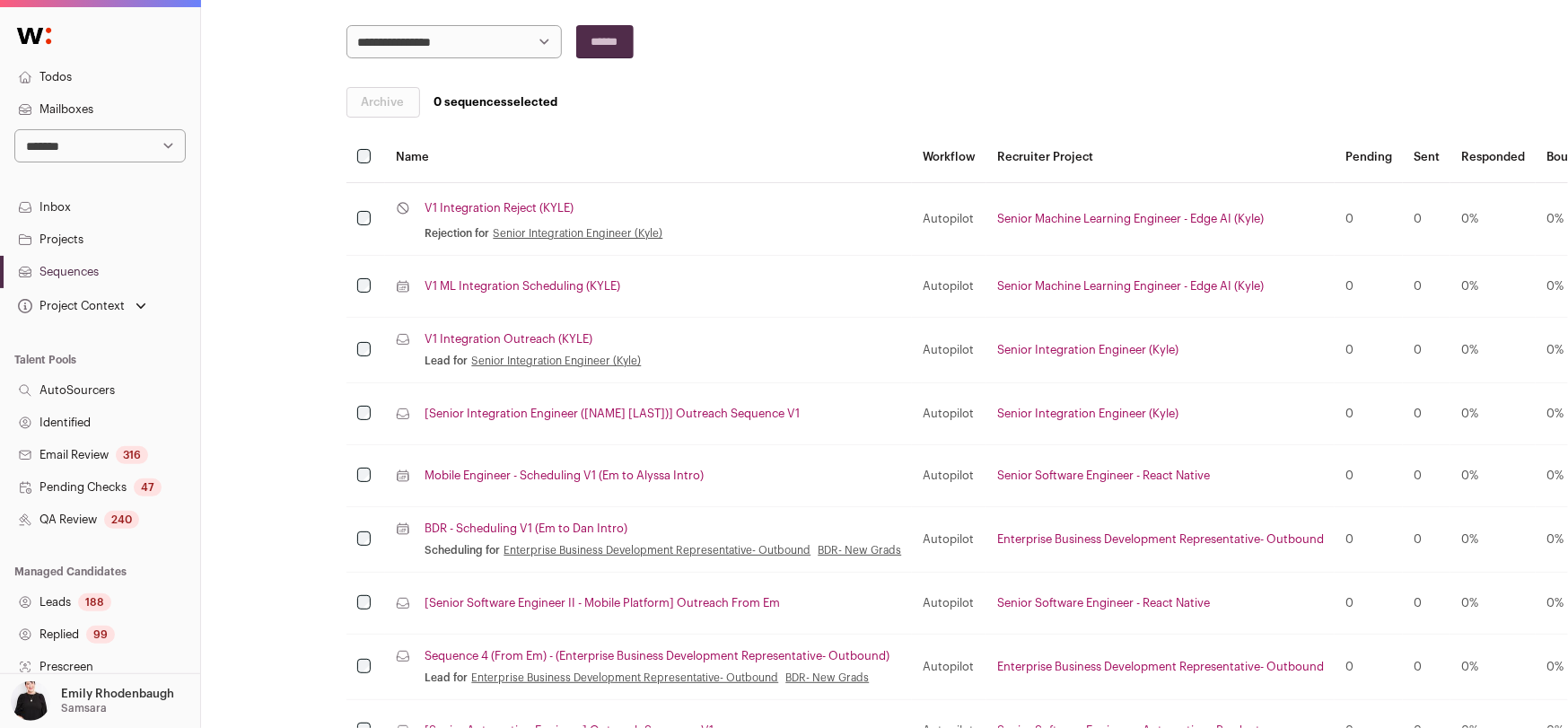 click on "Projects" at bounding box center (100, 240) 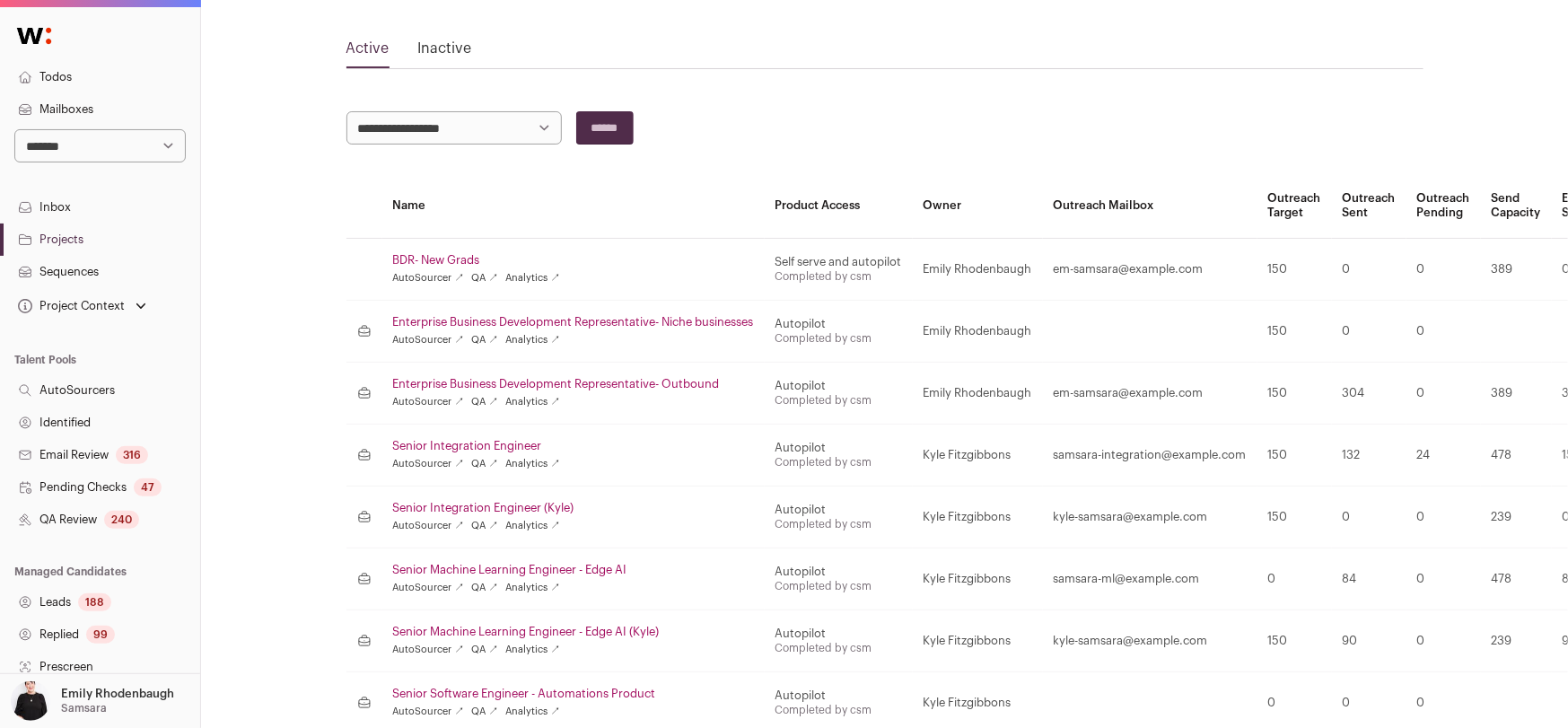 scroll, scrollTop: 106, scrollLeft: 0, axis: vertical 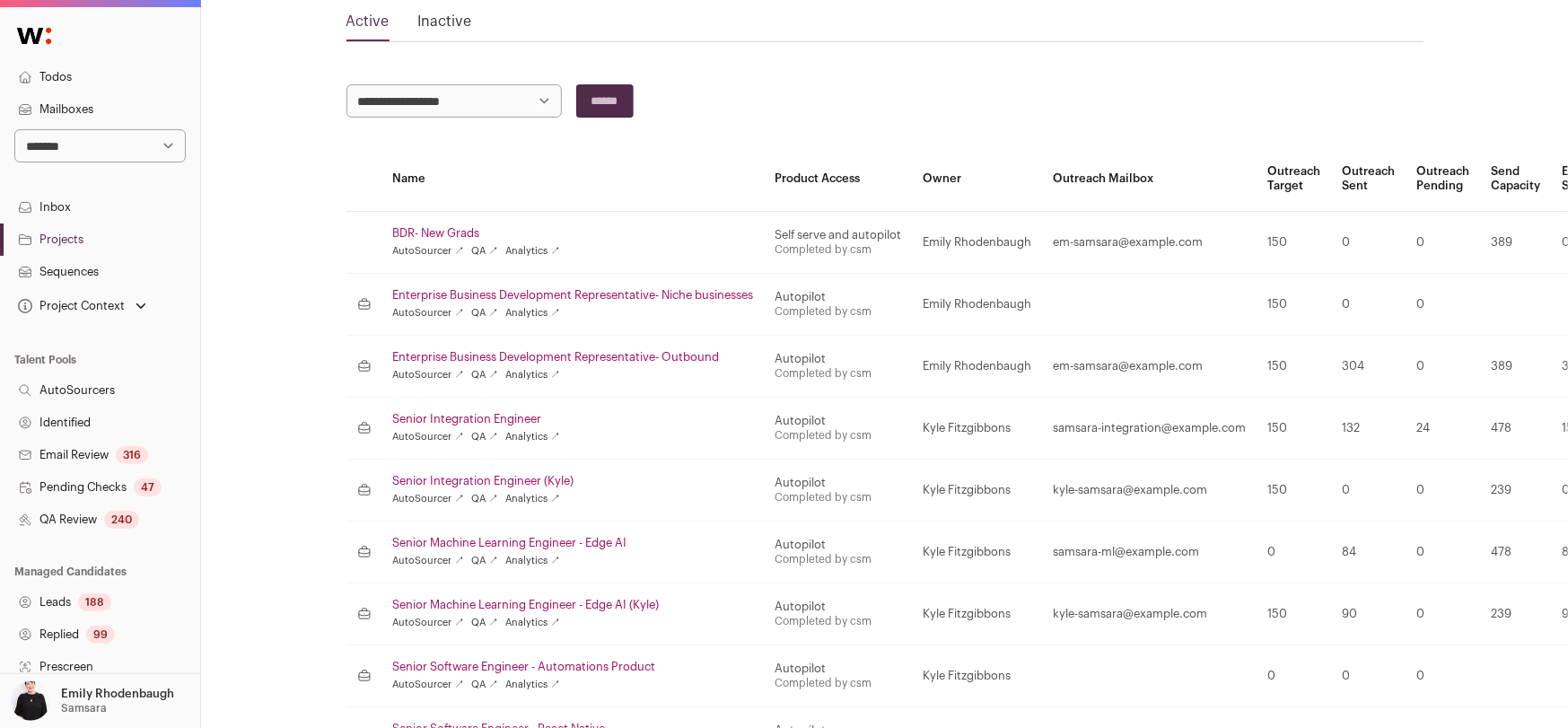 click on "Enterprise Business Development Representative- Outbound" at bounding box center (574, 357) 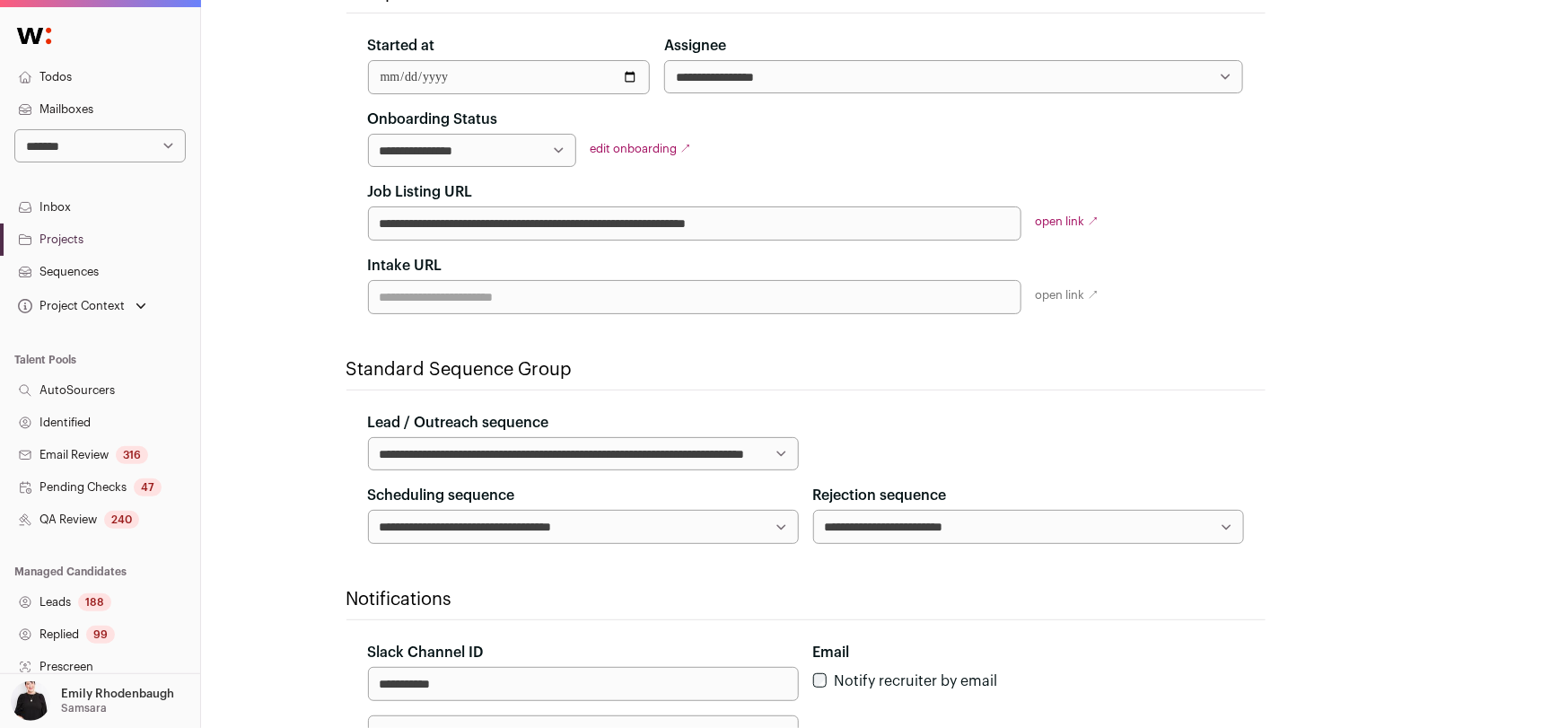 scroll, scrollTop: 355, scrollLeft: 0, axis: vertical 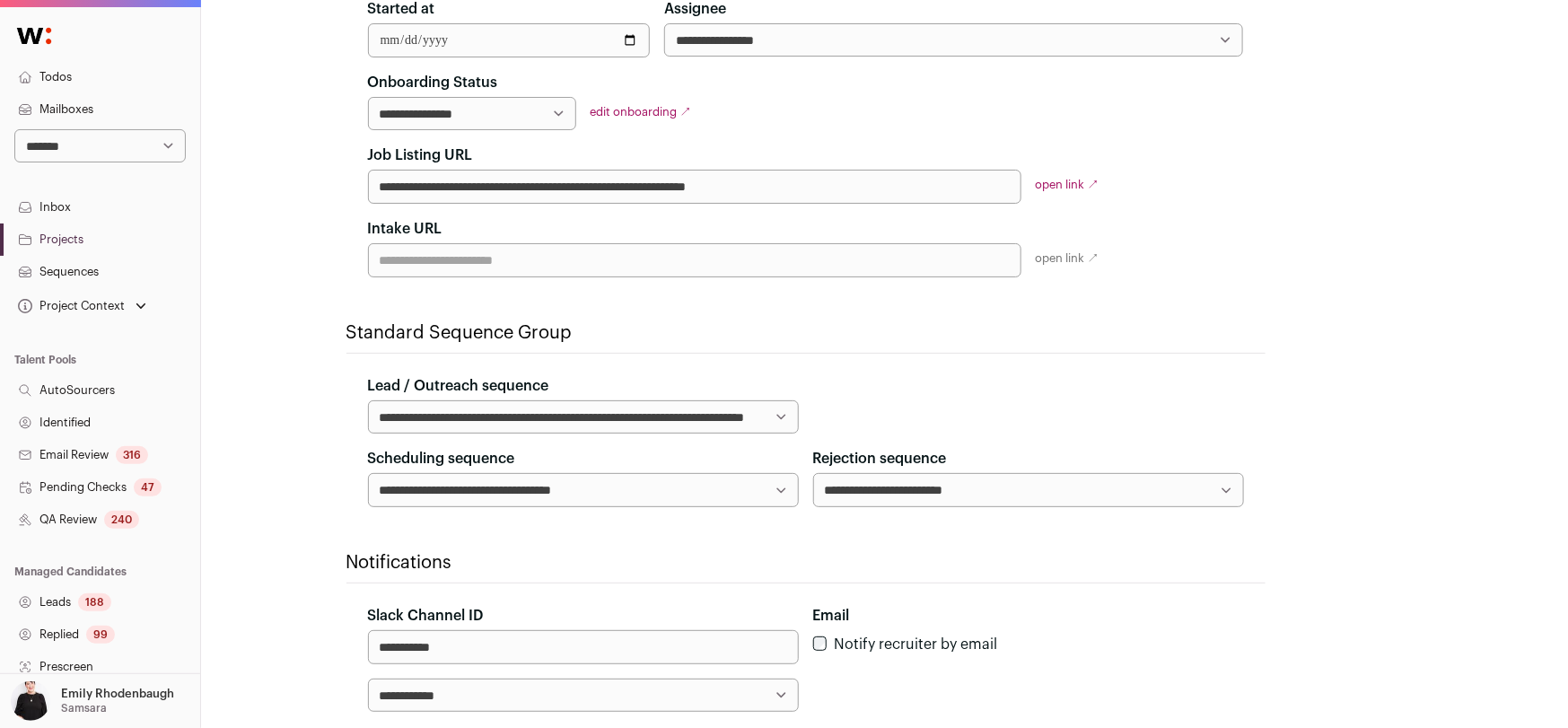 click on "**********" at bounding box center [1029, 489] 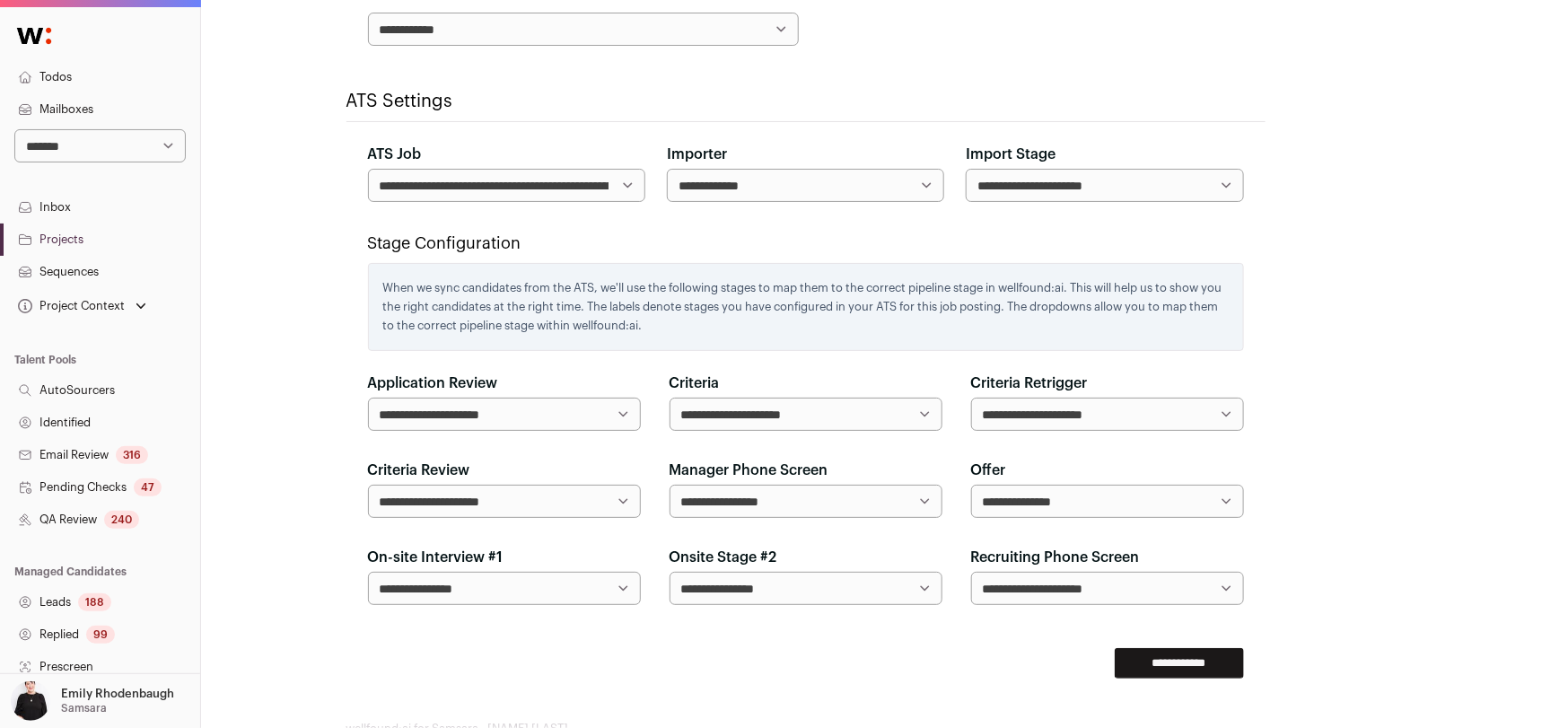 scroll, scrollTop: 1066, scrollLeft: 0, axis: vertical 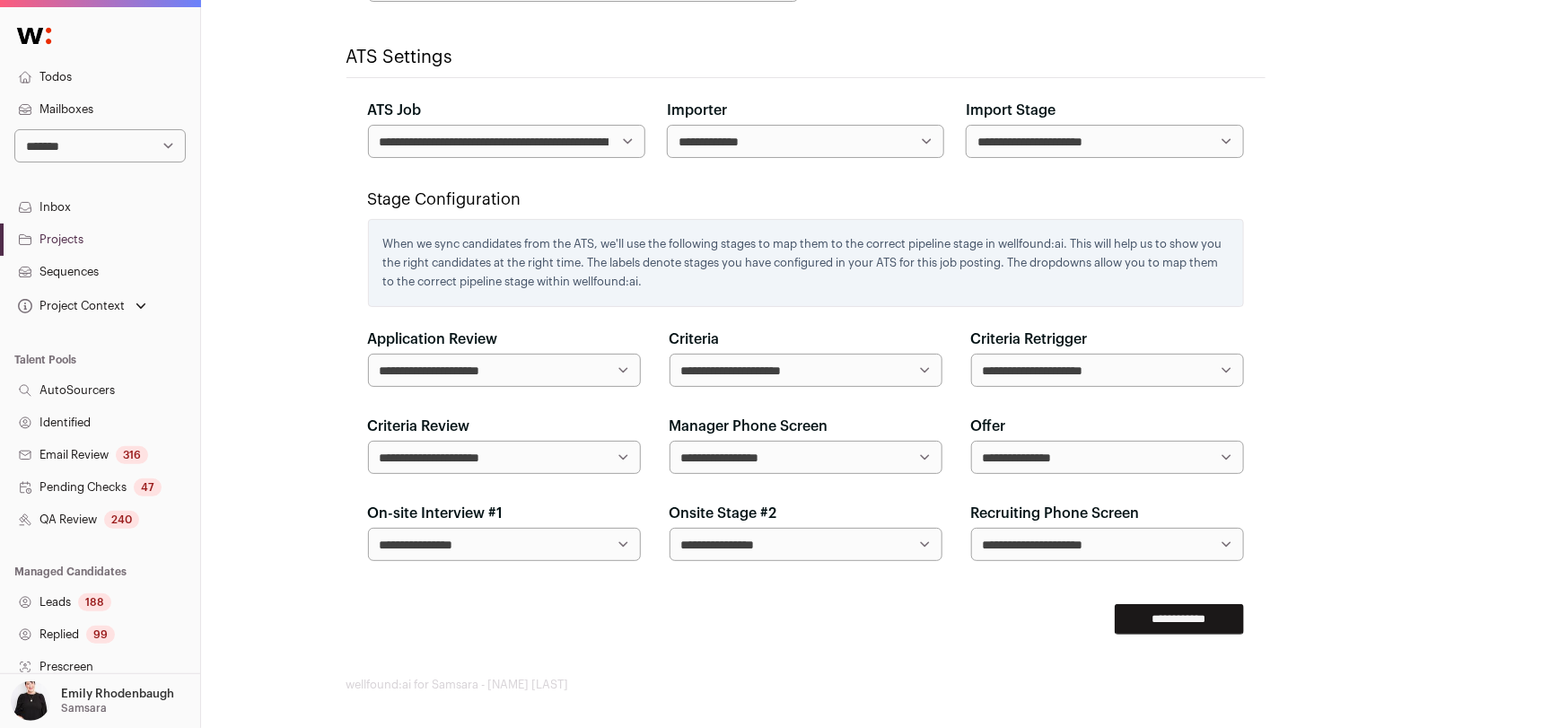 click on "**********" at bounding box center [1179, 619] 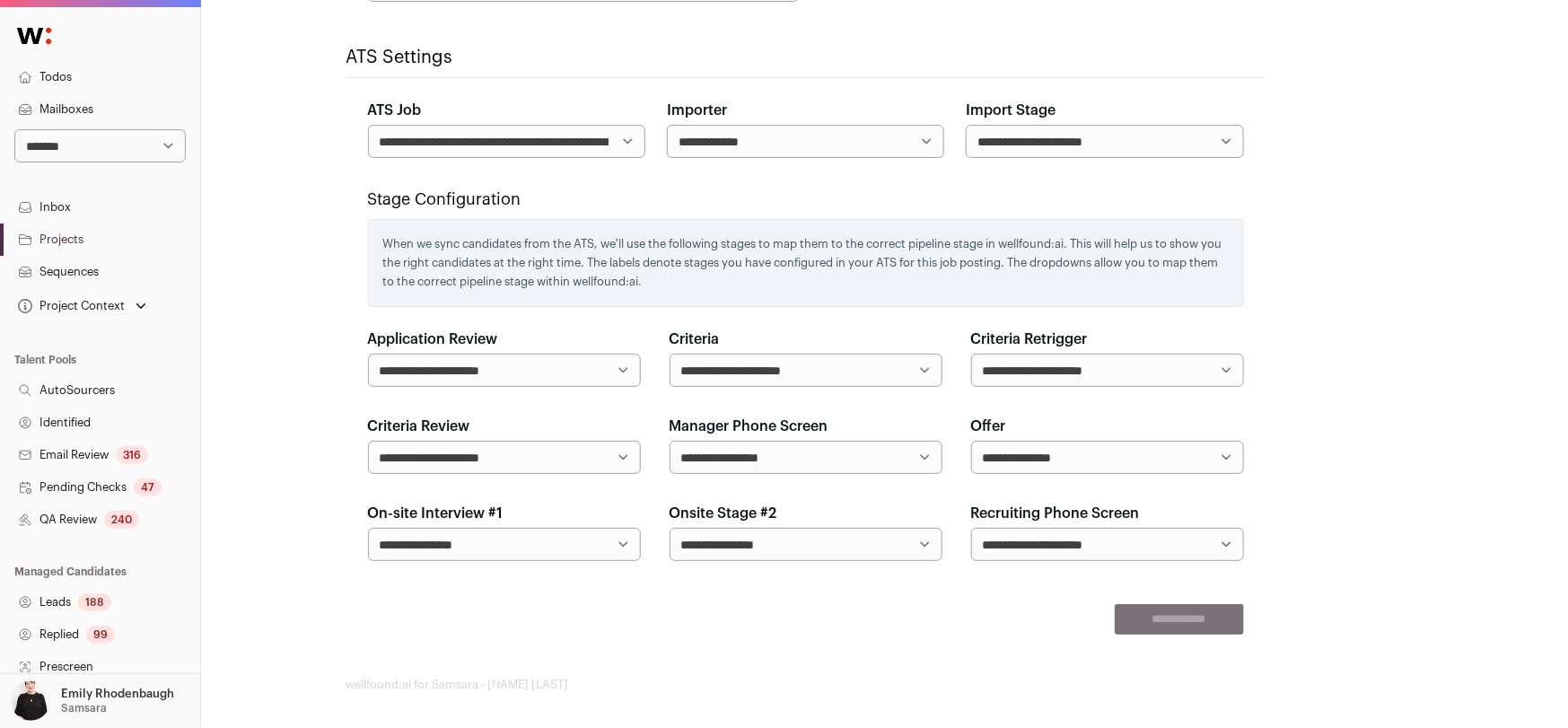 scroll, scrollTop: 0, scrollLeft: 0, axis: both 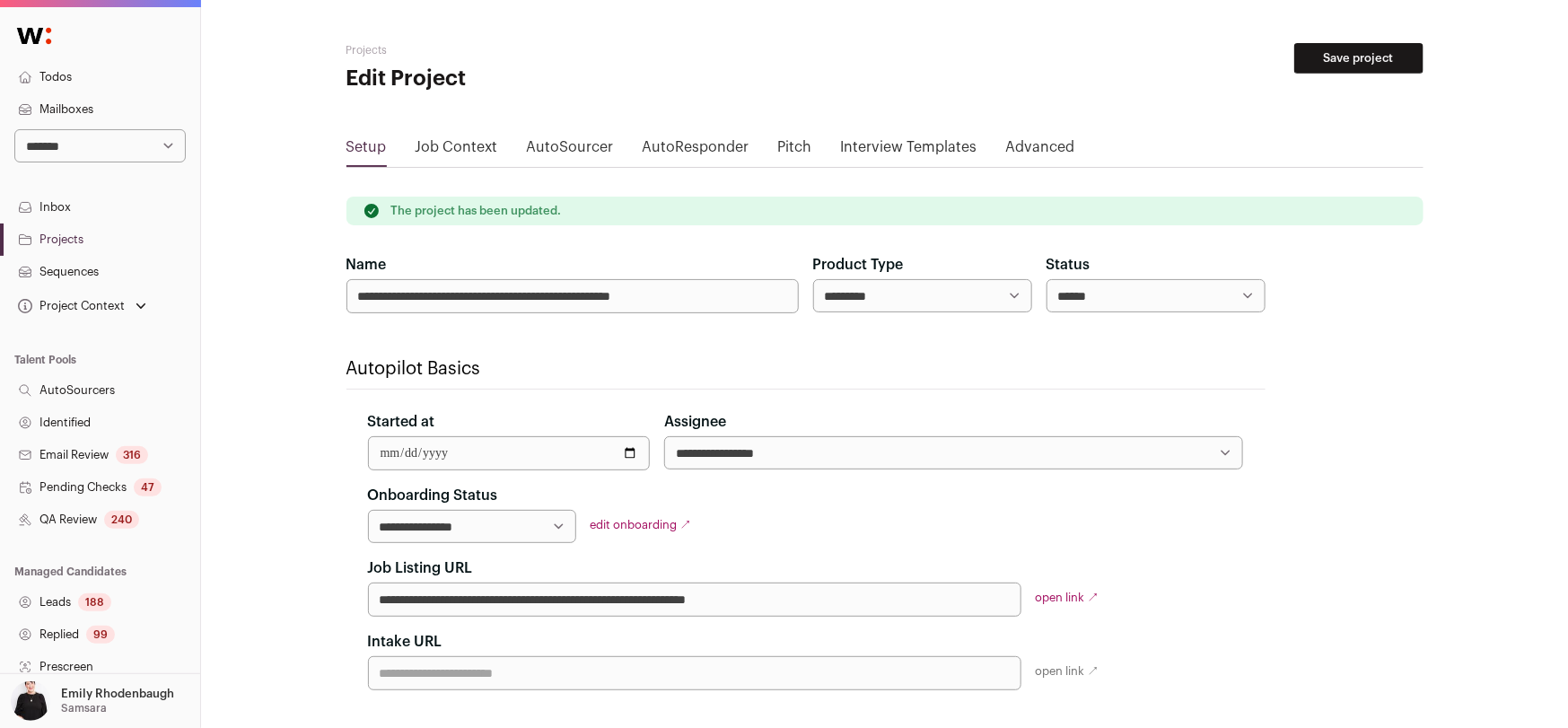 click on "Sequences" at bounding box center (100, 272) 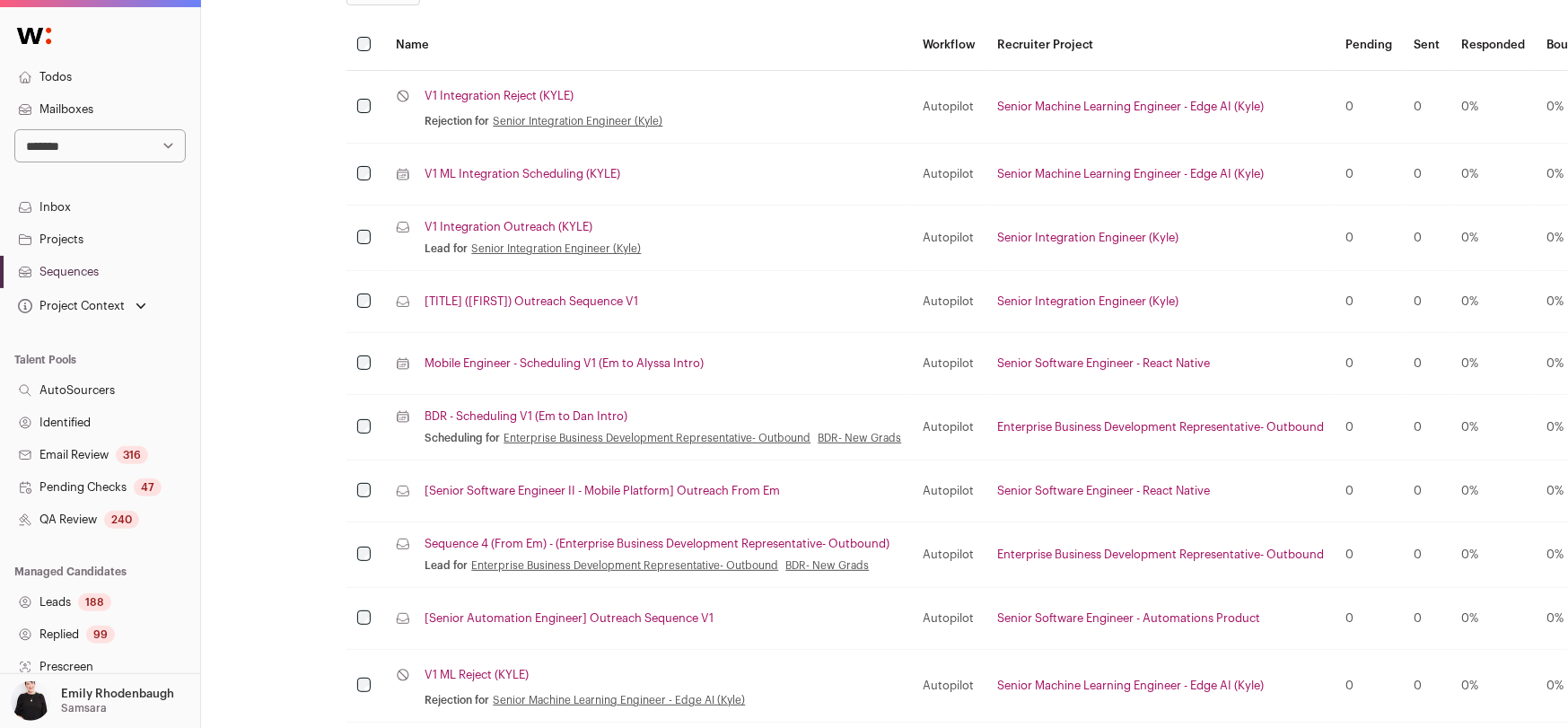 scroll, scrollTop: 375, scrollLeft: 0, axis: vertical 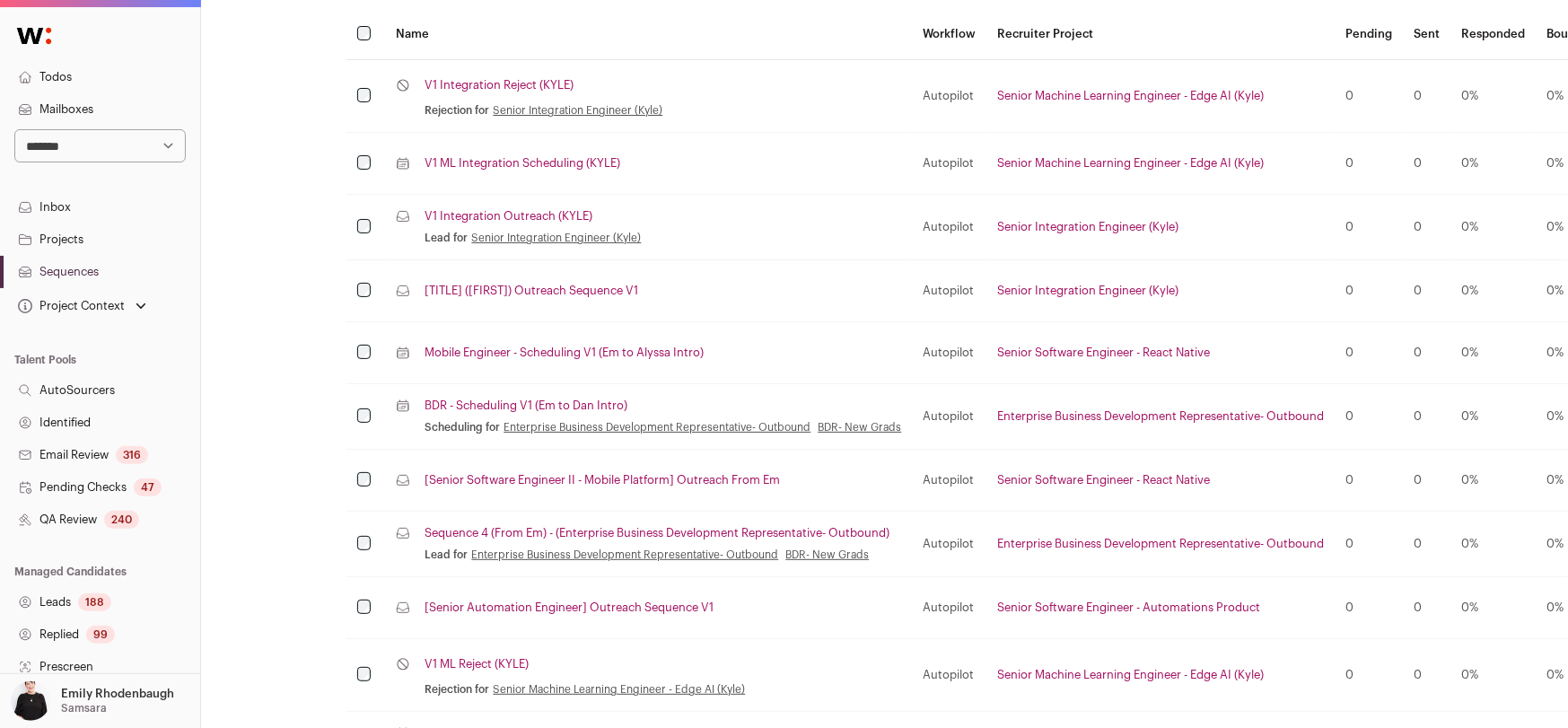 click on "Sequence 4 (From Em) - (Enterprise Business Development Representative- Outbound)" at bounding box center [657, 533] 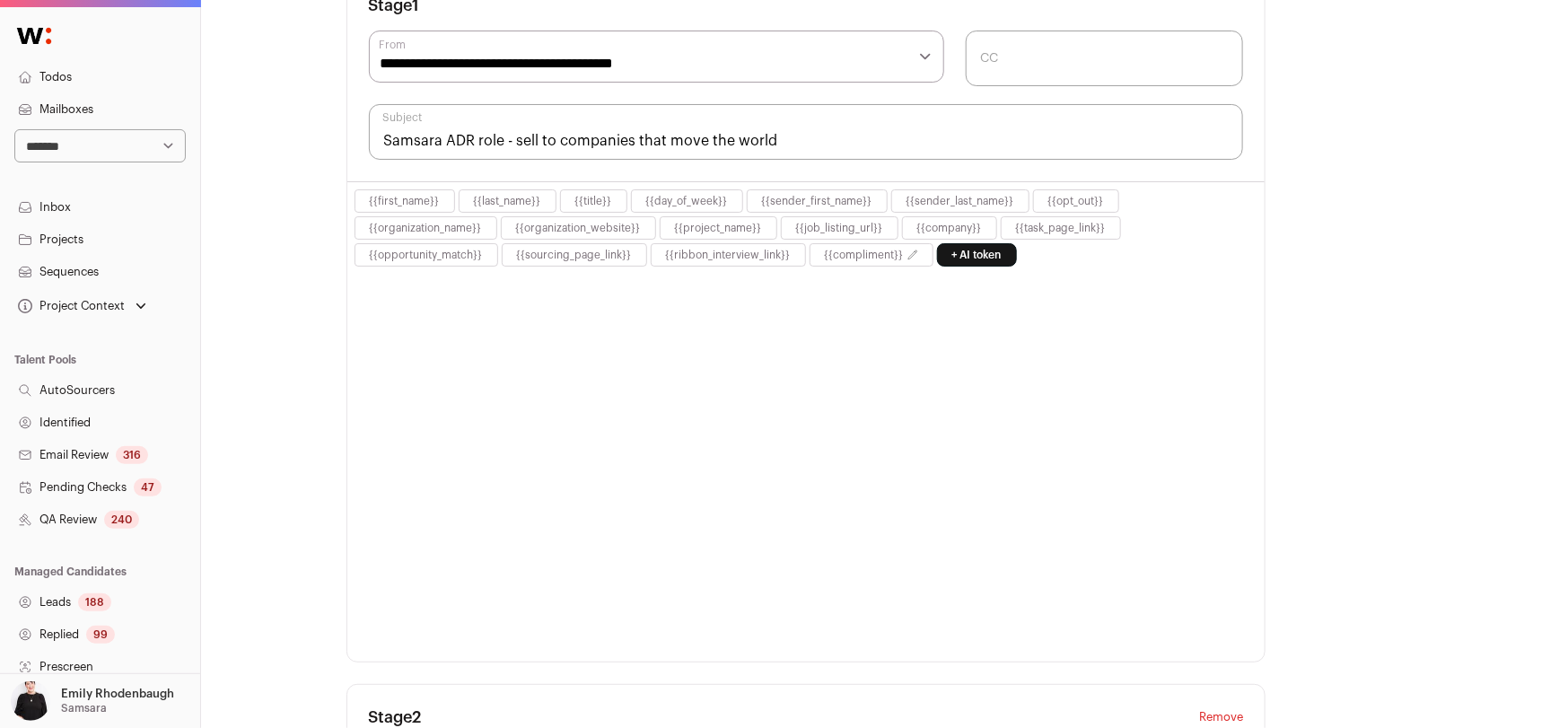 select on "****" 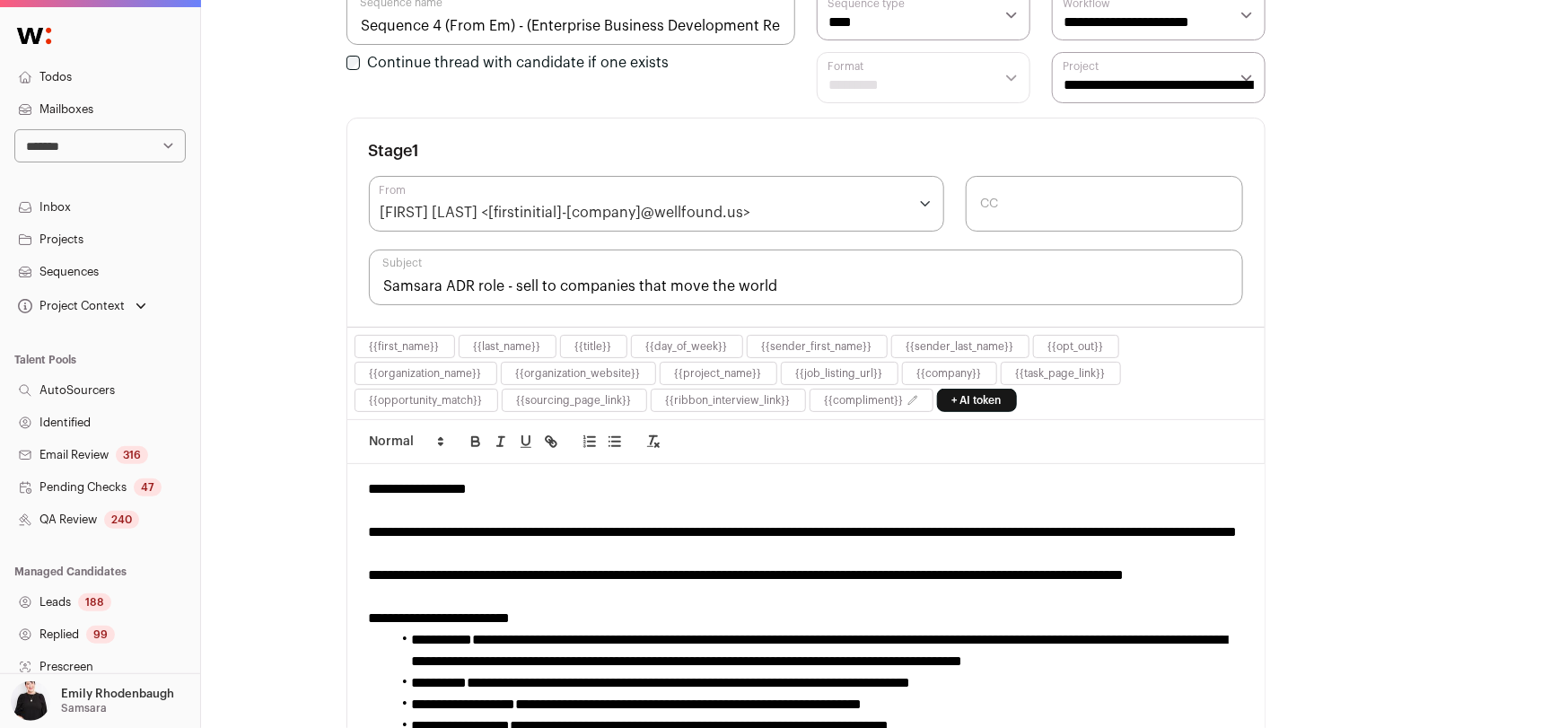 scroll, scrollTop: 232, scrollLeft: 0, axis: vertical 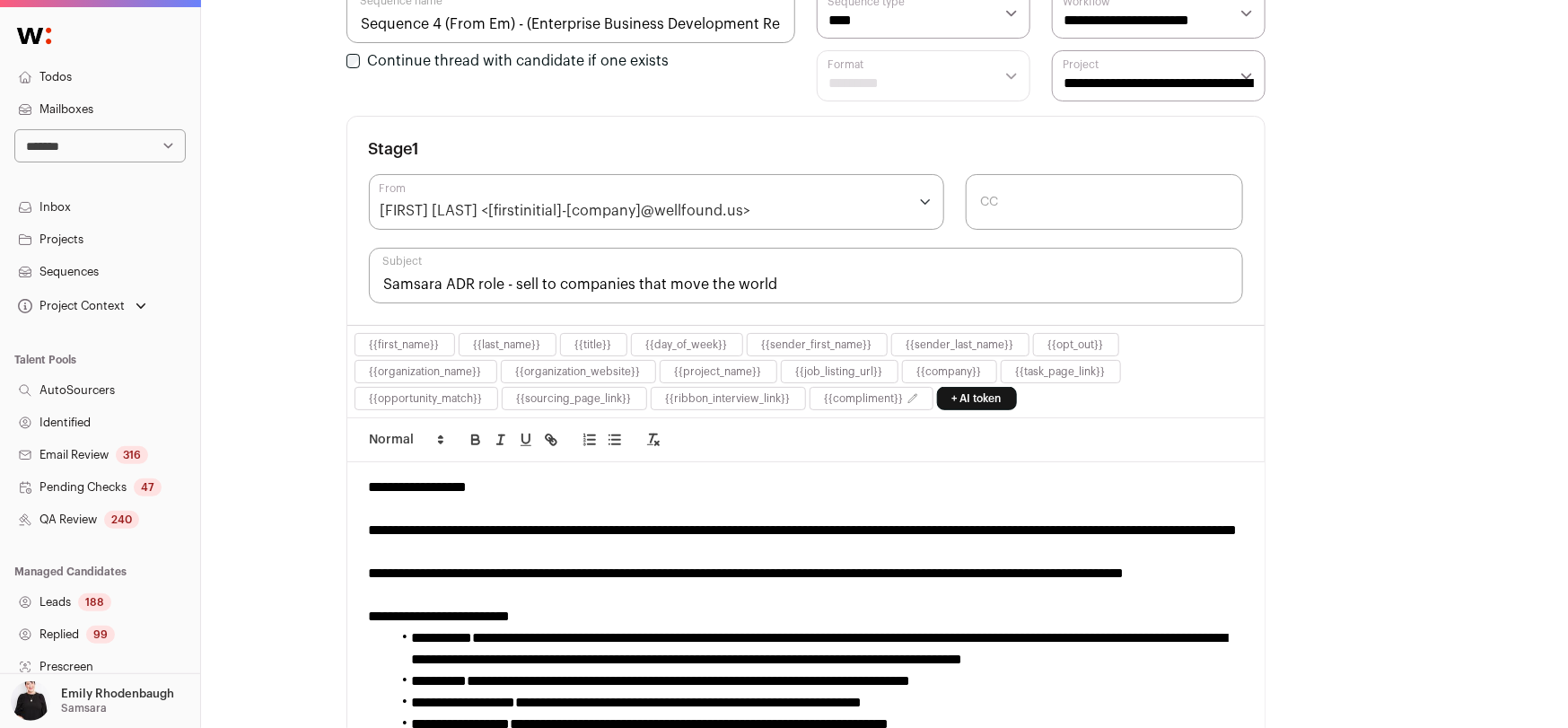 click on "**********" at bounding box center [803, 530] 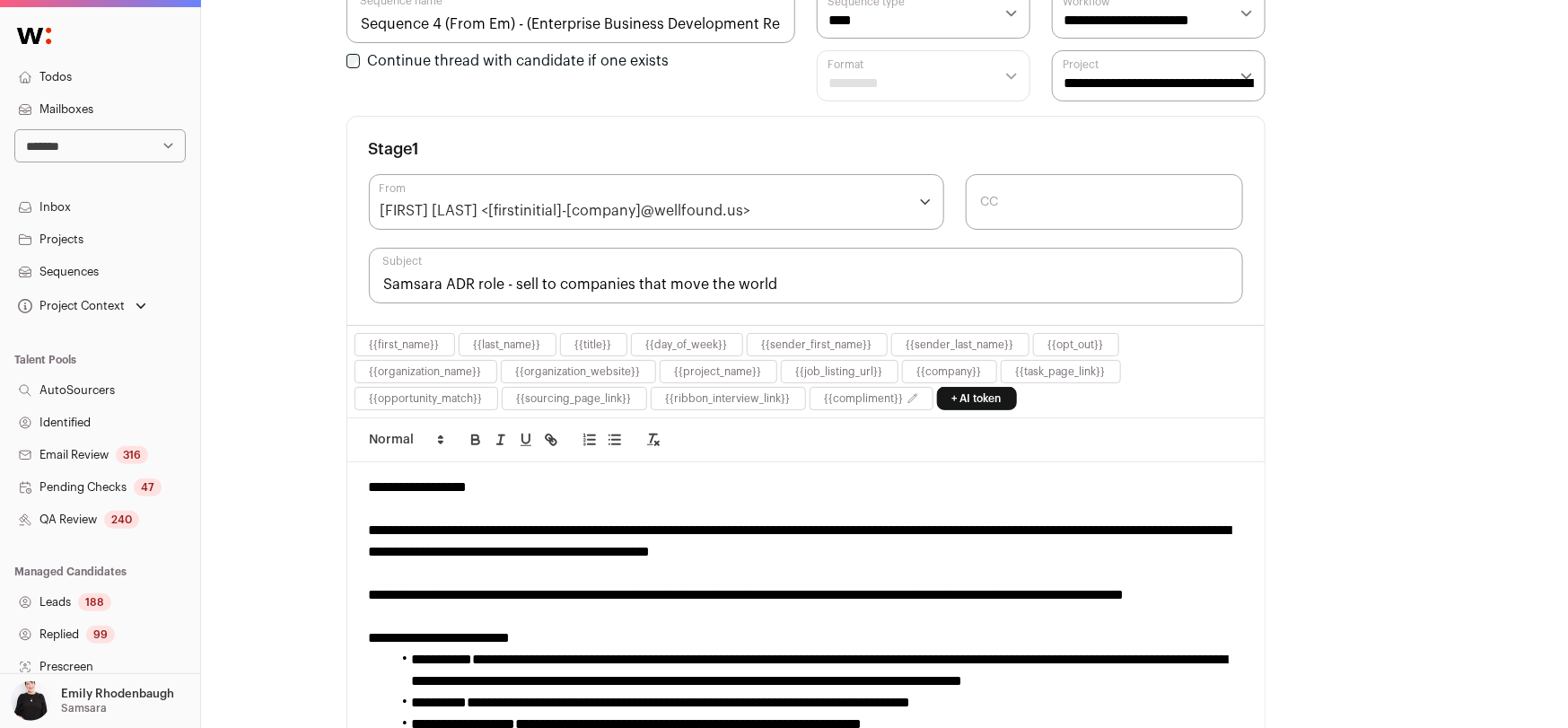 scroll, scrollTop: 330, scrollLeft: 0, axis: vertical 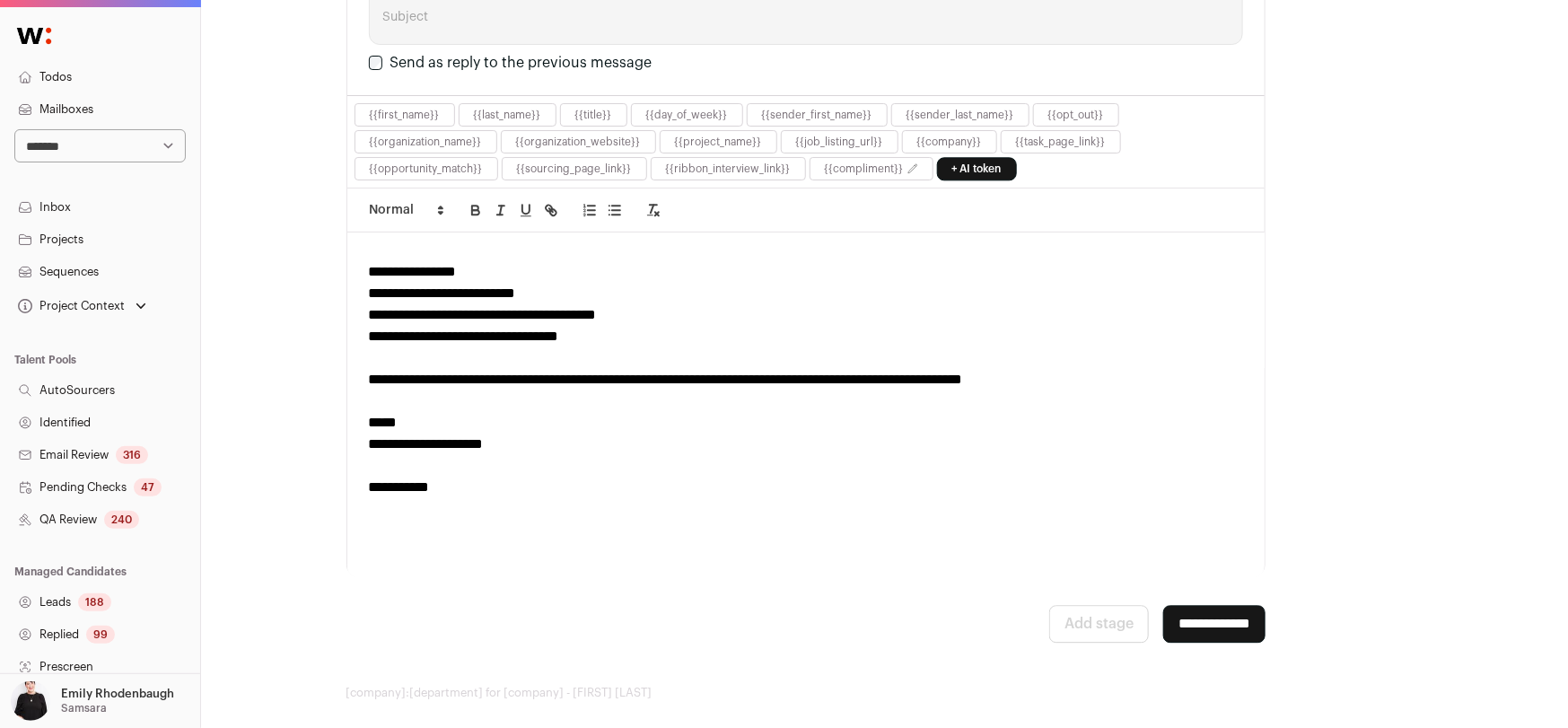 click on "**********" at bounding box center (1214, 624) 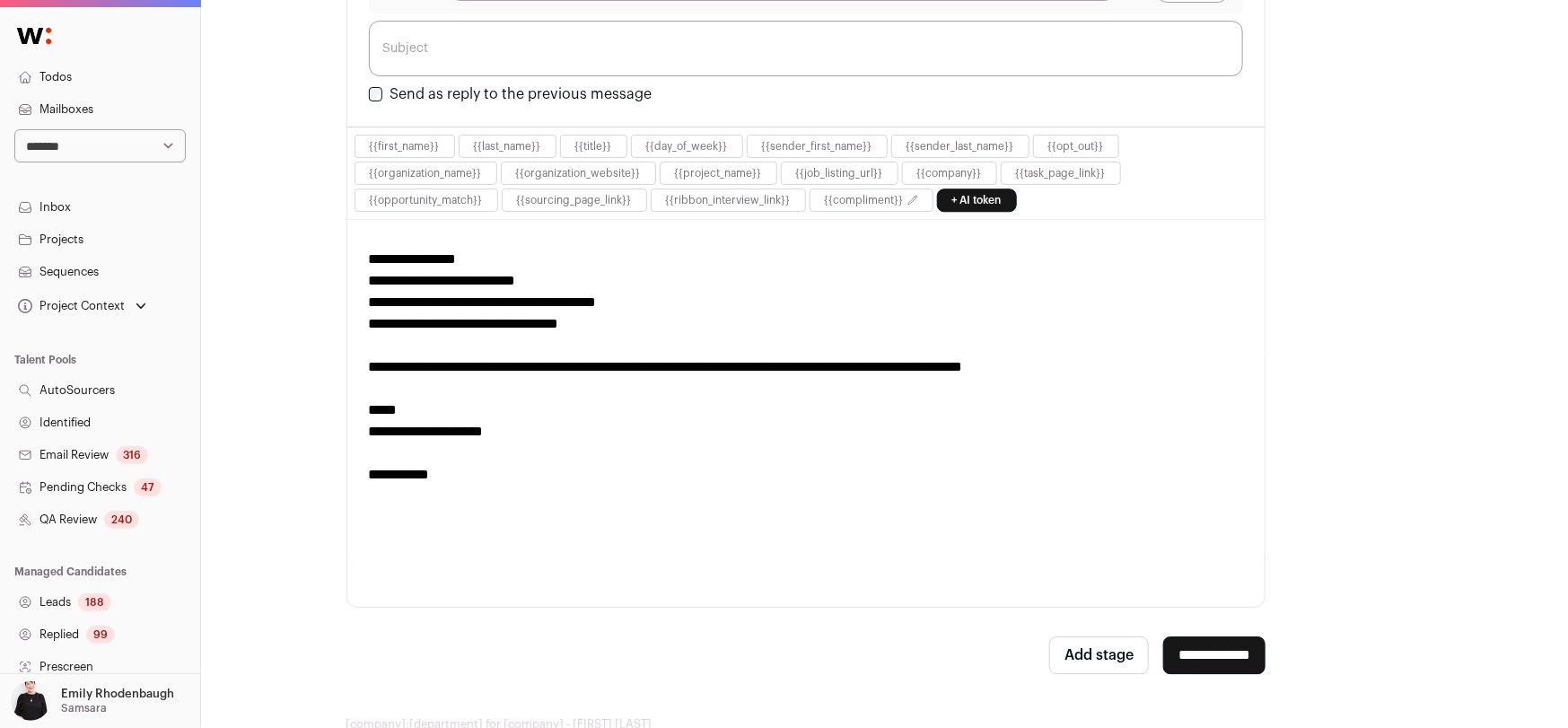 scroll, scrollTop: 2153, scrollLeft: 0, axis: vertical 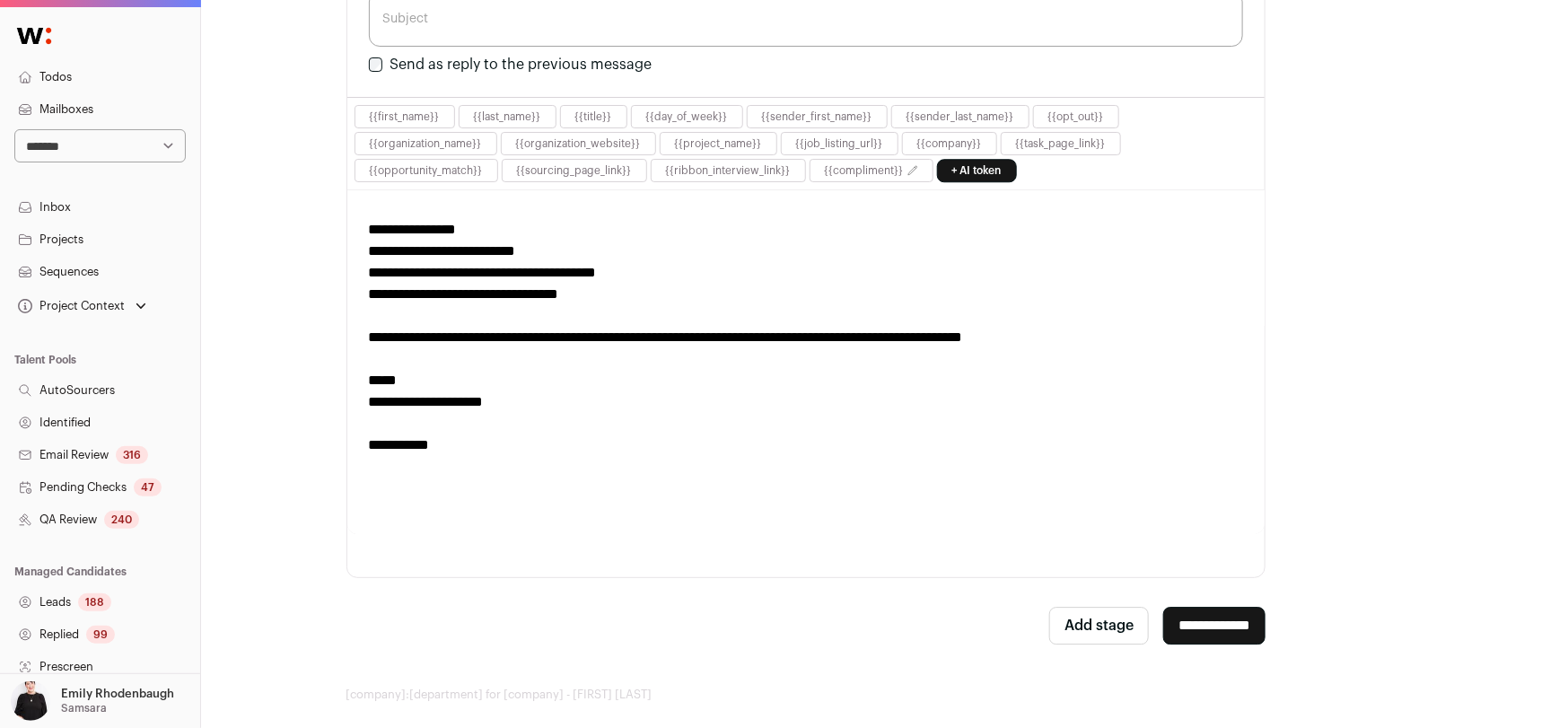 click on "Sequences" at bounding box center [100, 272] 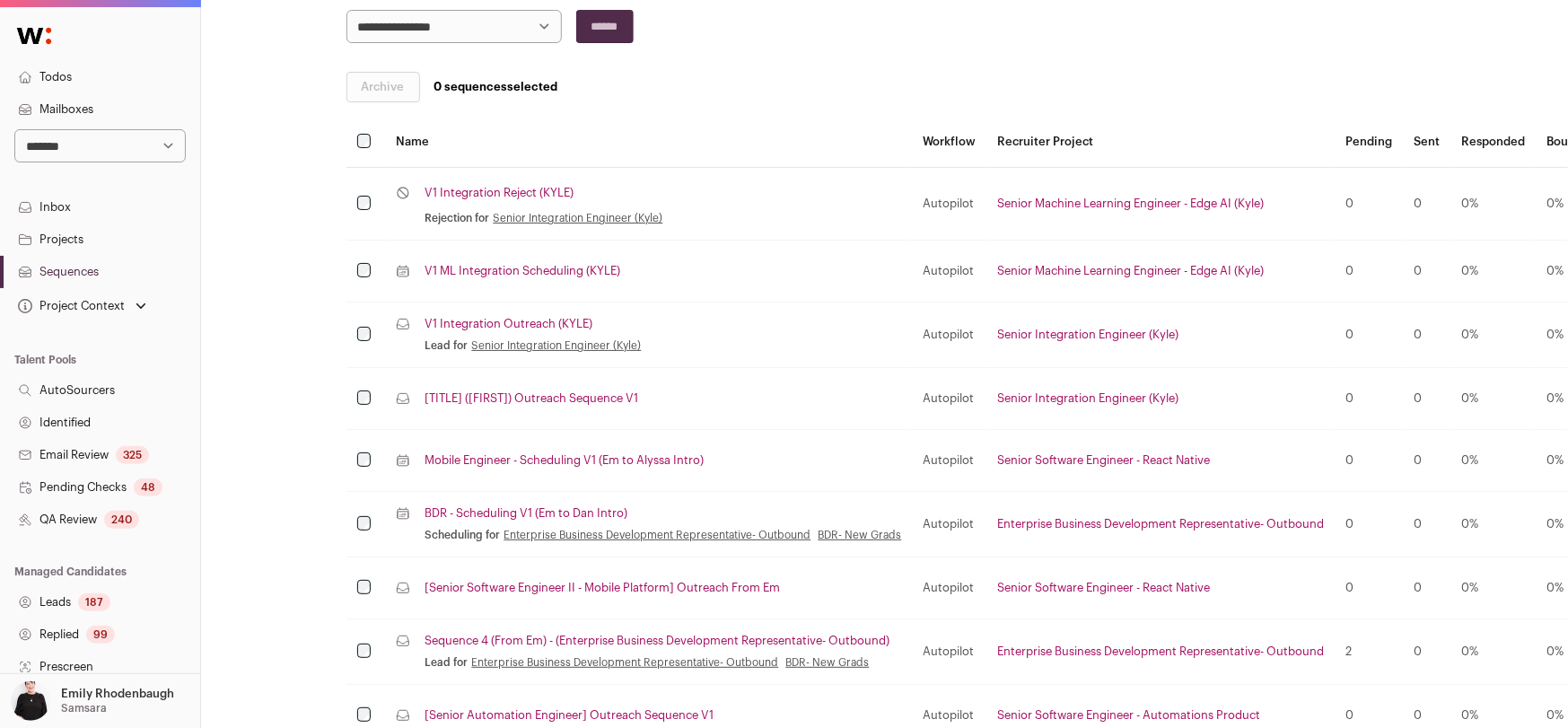 scroll, scrollTop: 270, scrollLeft: 0, axis: vertical 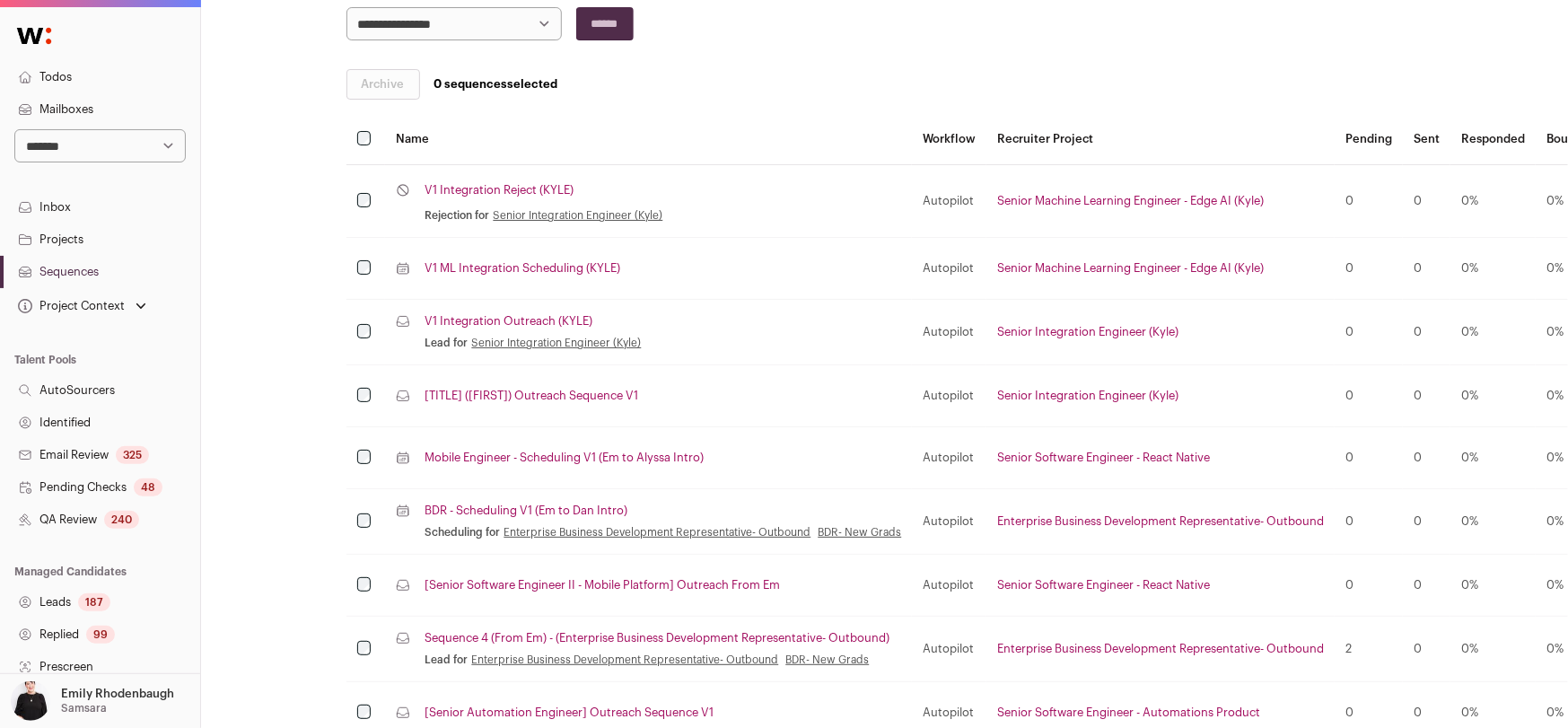 click on "Mobile Engineer -  Scheduling V1 (Em to Alyssa Intro)" at bounding box center [564, 458] 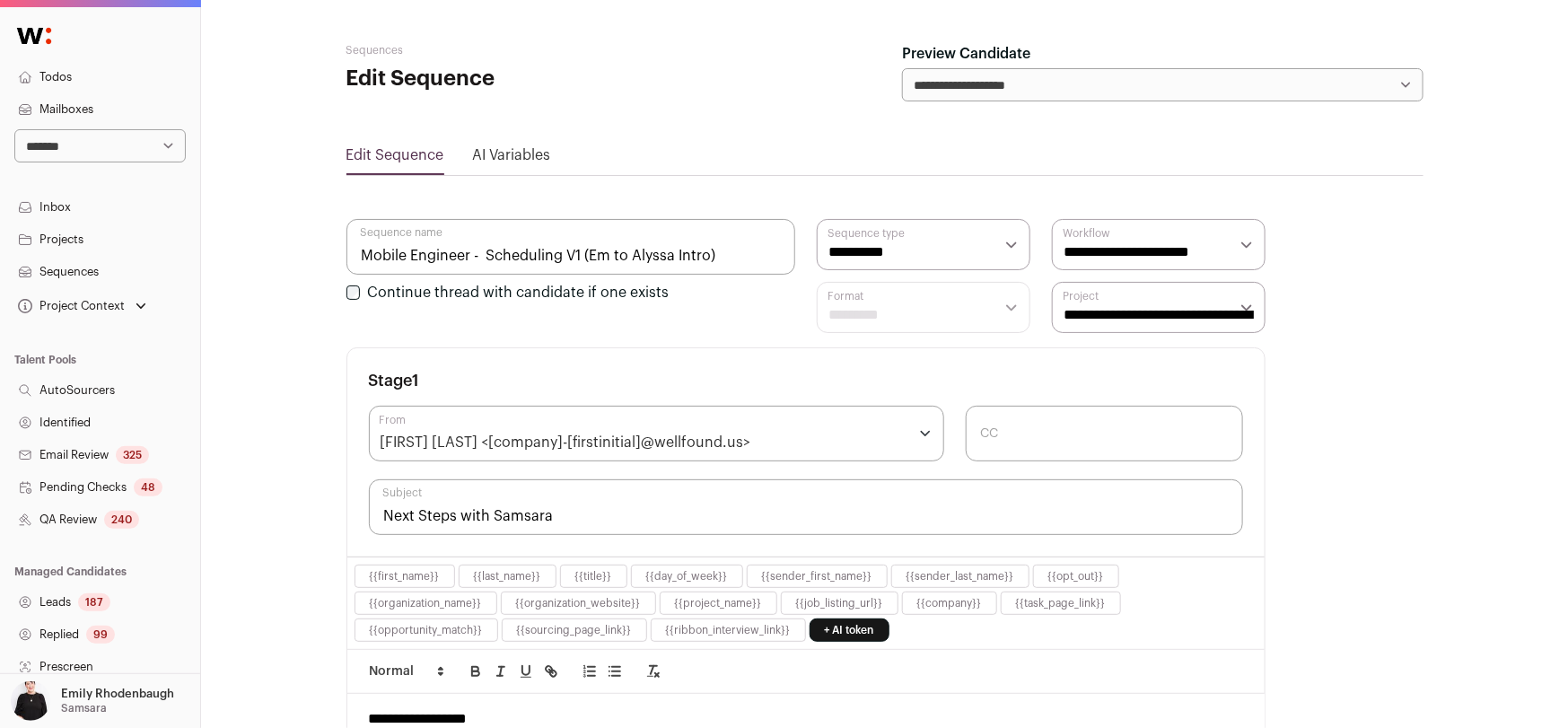 click on "Dan Sharrett <samsara-gtm@wellfound.us>" at bounding box center [657, 434] 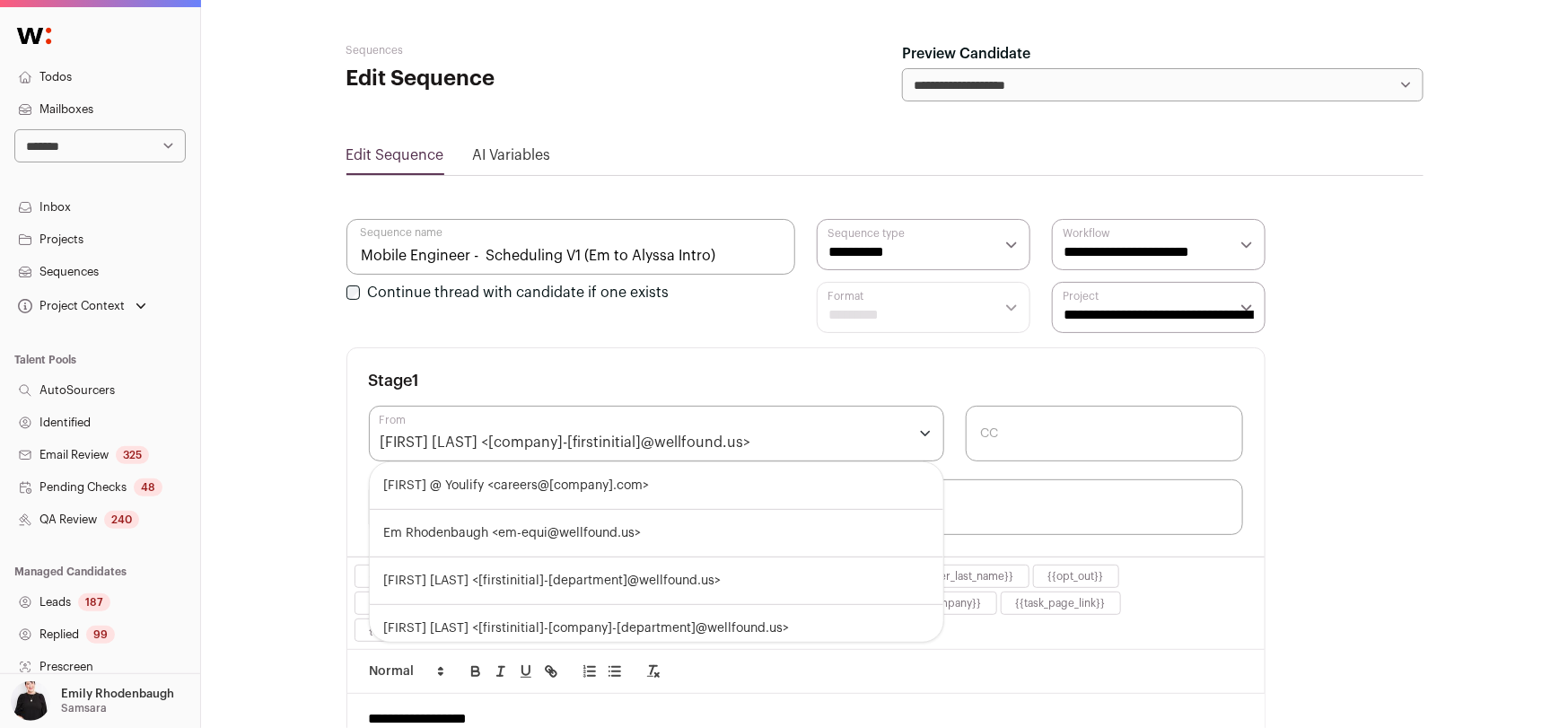 scroll, scrollTop: 576, scrollLeft: 0, axis: vertical 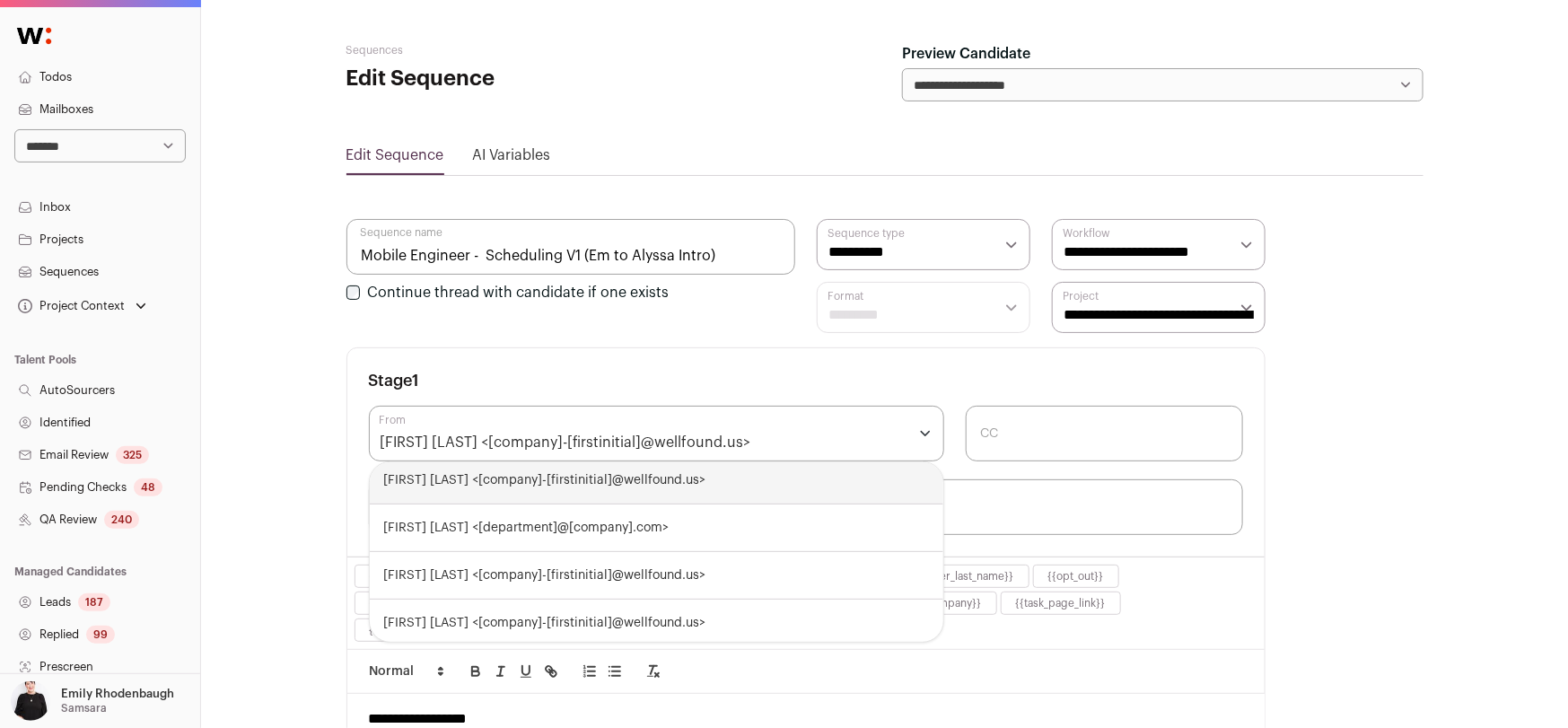 select 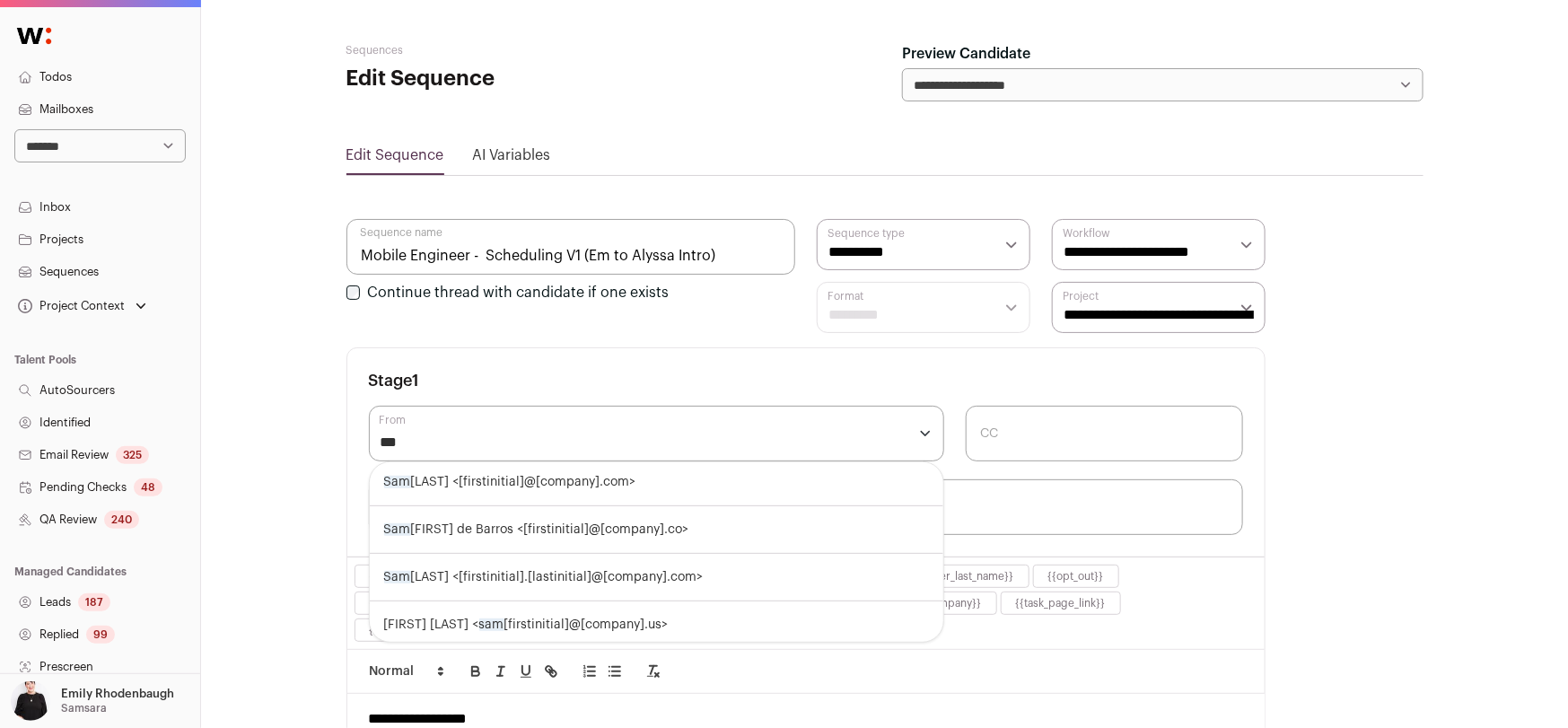scroll, scrollTop: 0, scrollLeft: 0, axis: both 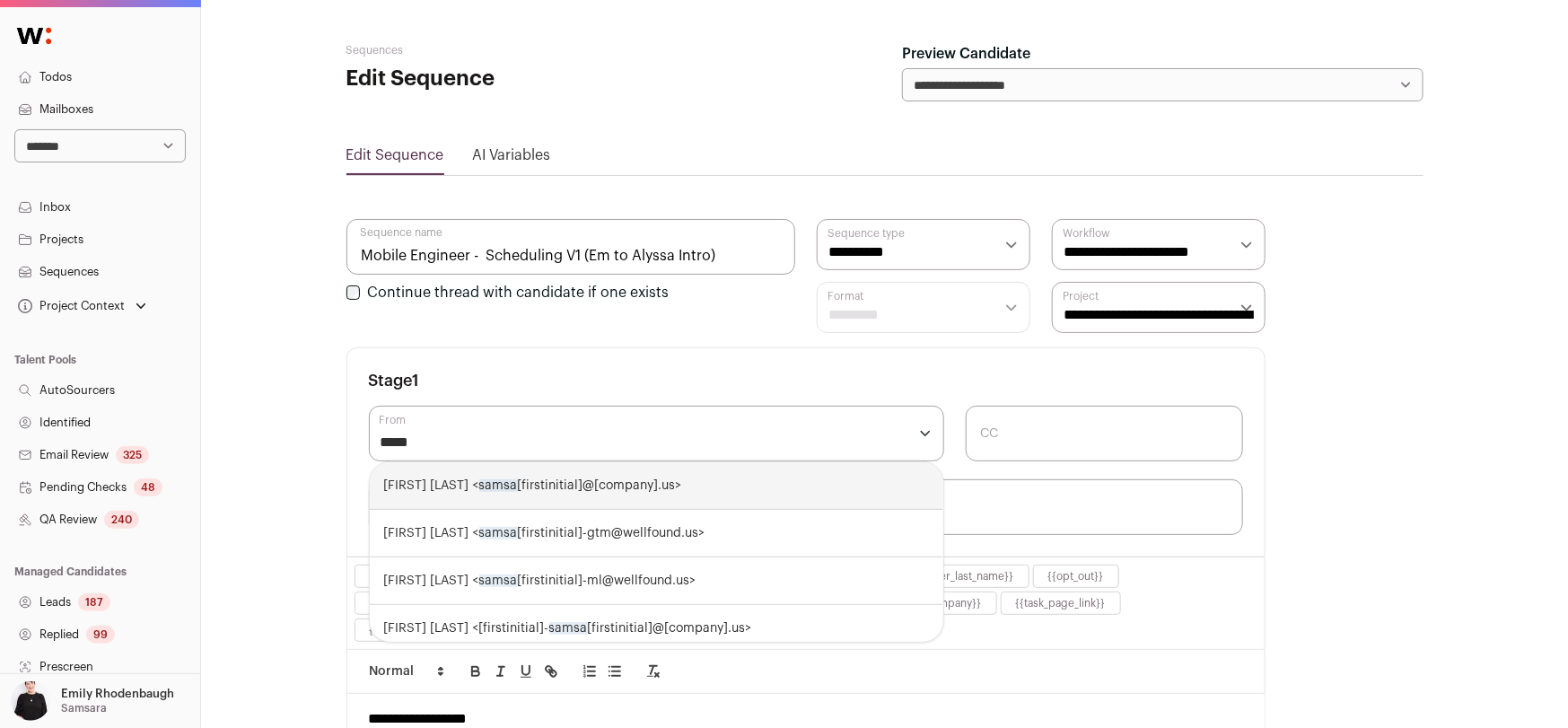 type on "******" 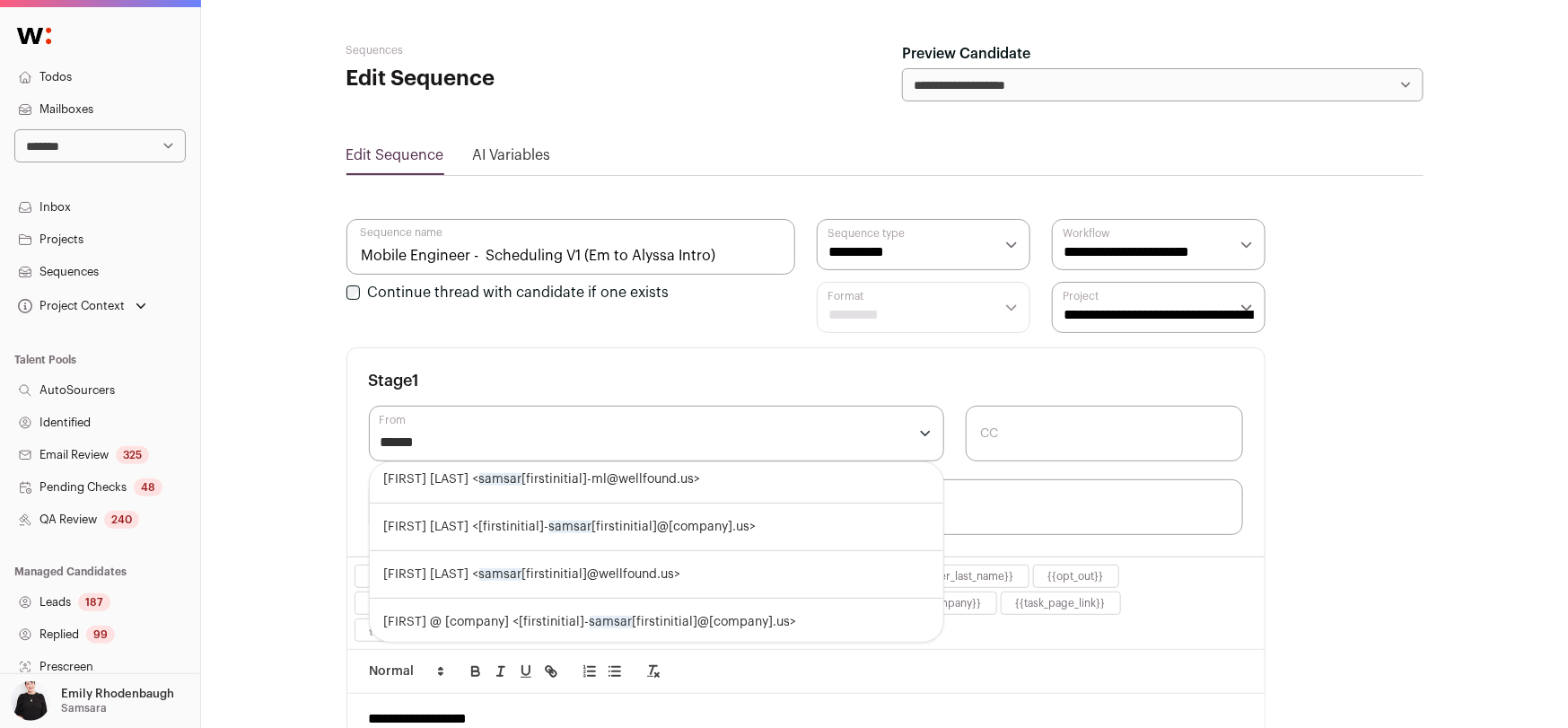 scroll, scrollTop: 105, scrollLeft: 0, axis: vertical 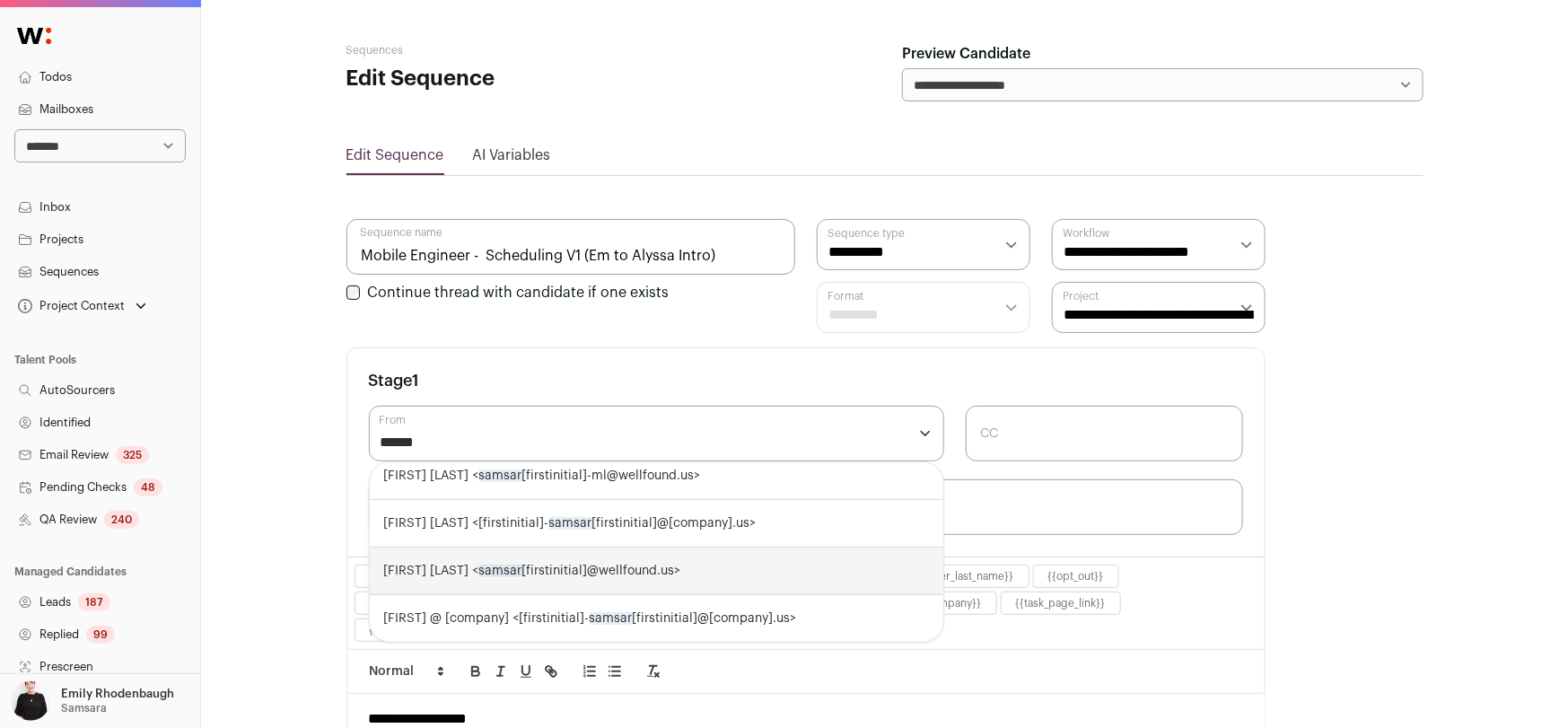 click on "Emily Rhodenbaugh < samsar a-em@wellfound.us>" at bounding box center (657, 571) 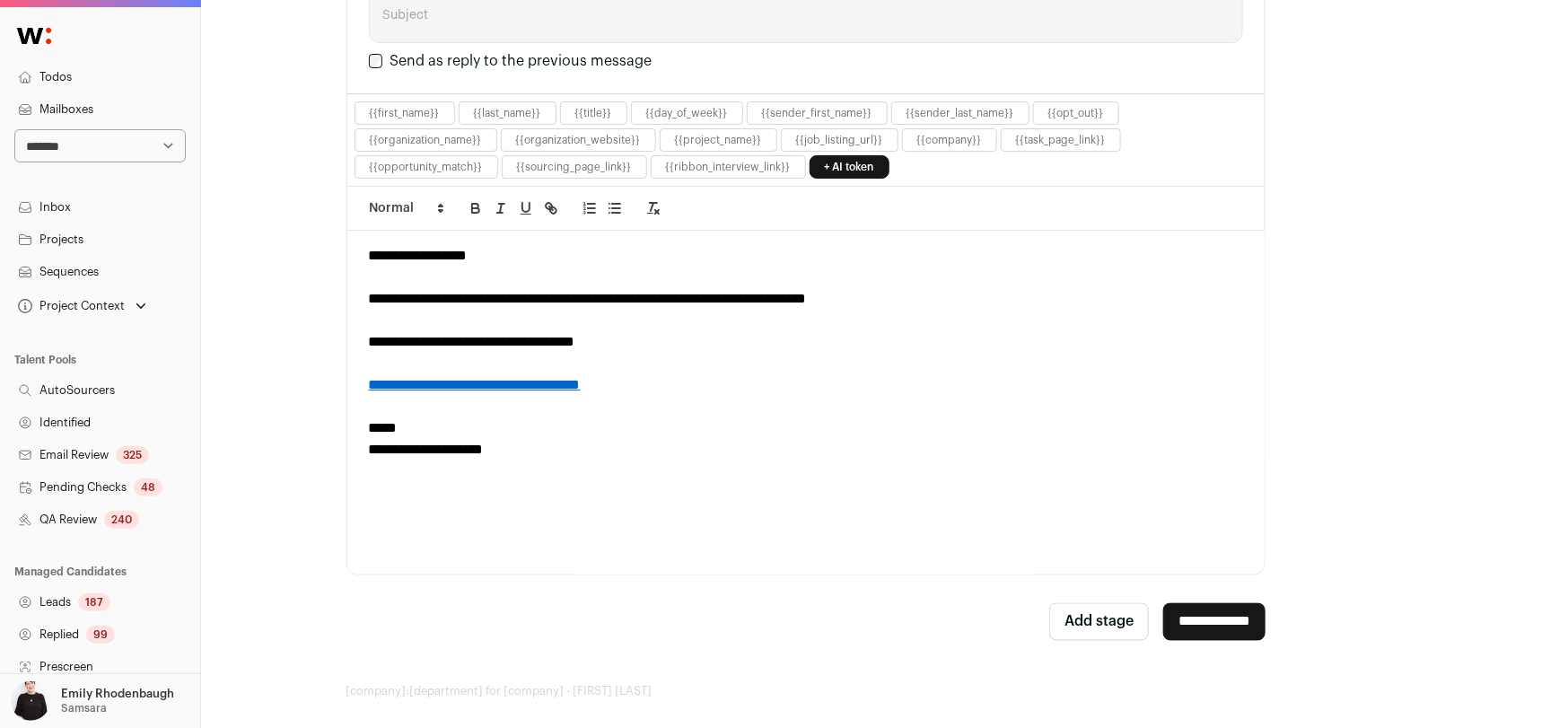 scroll, scrollTop: 1217, scrollLeft: 0, axis: vertical 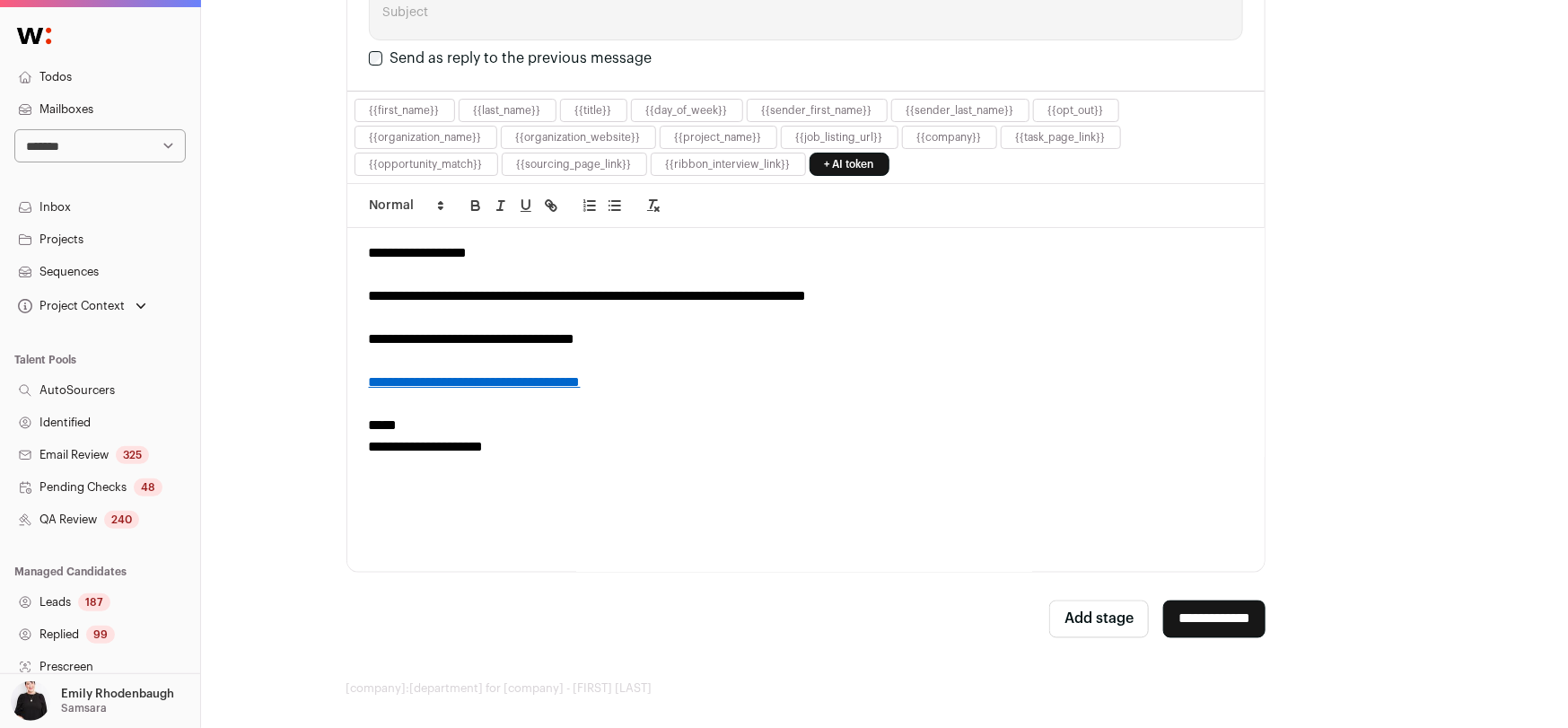 click on "**********" at bounding box center [475, 382] 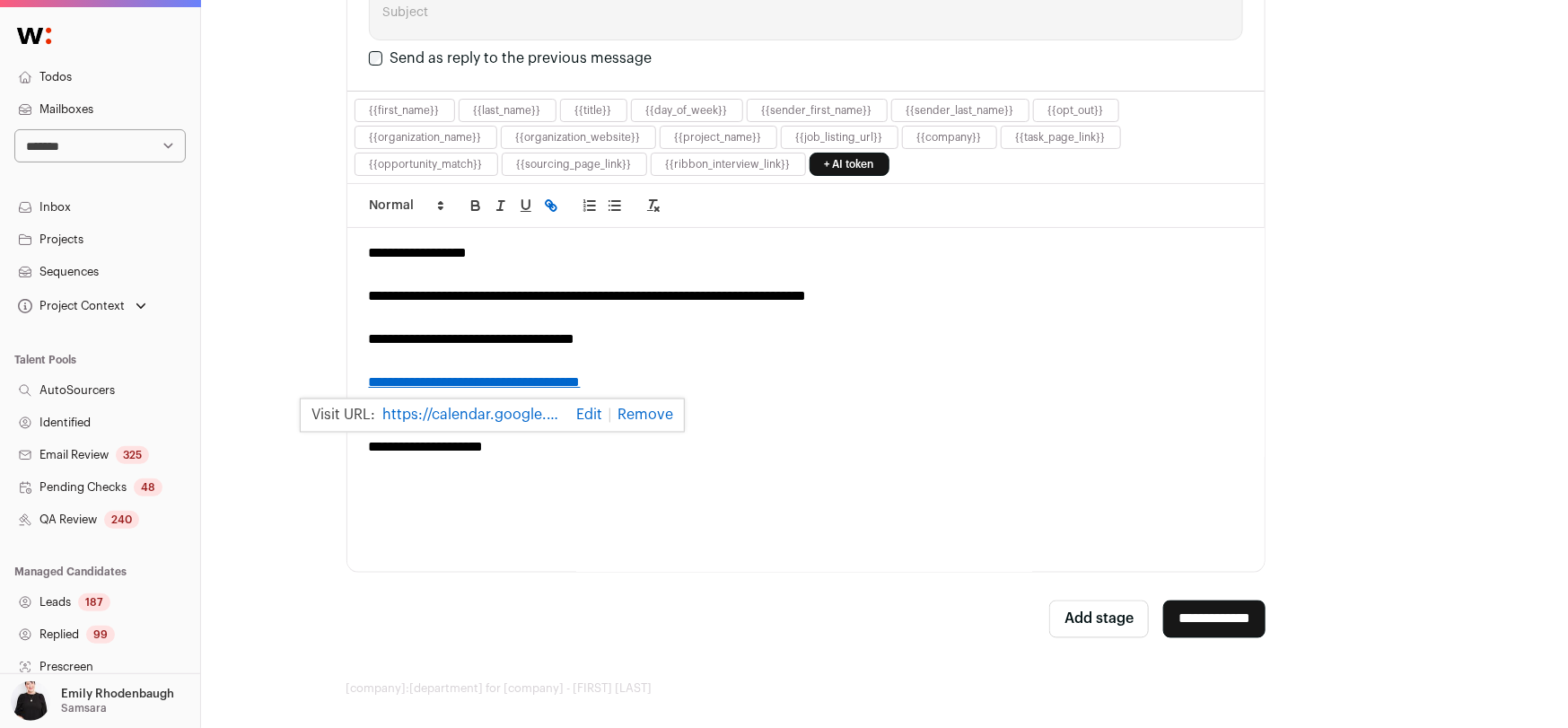 click at bounding box center (642, 416) 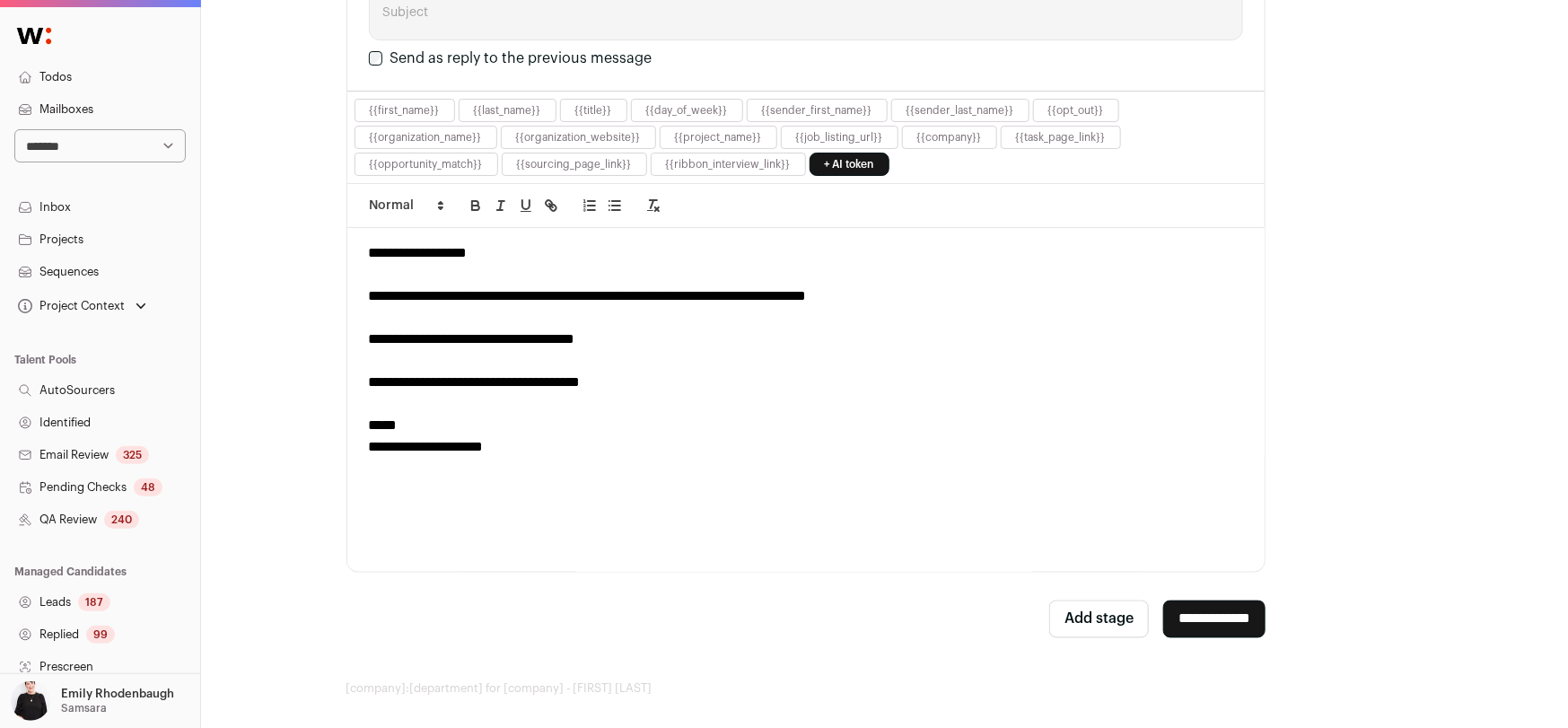 click on "**********" at bounding box center (1214, 619) 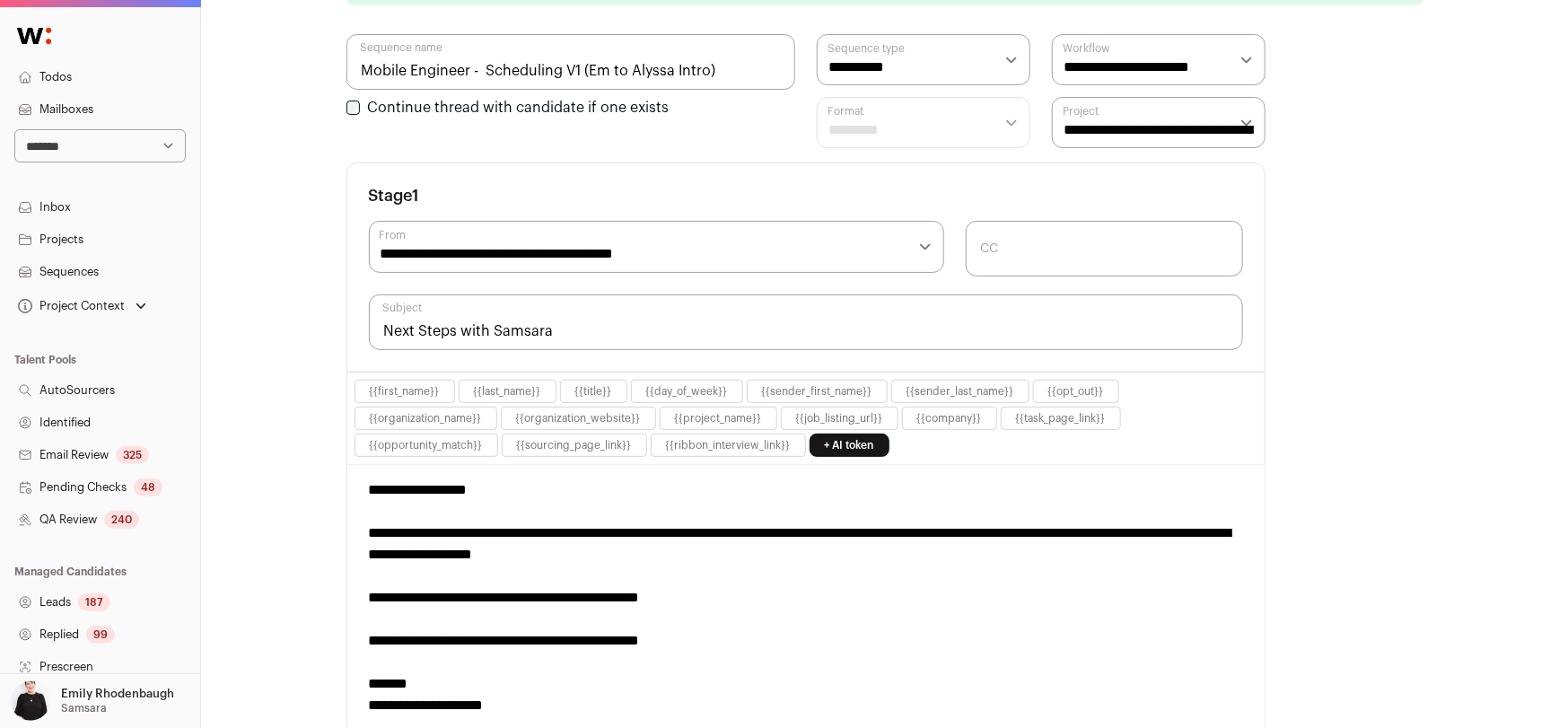 scroll, scrollTop: 1340, scrollLeft: 0, axis: vertical 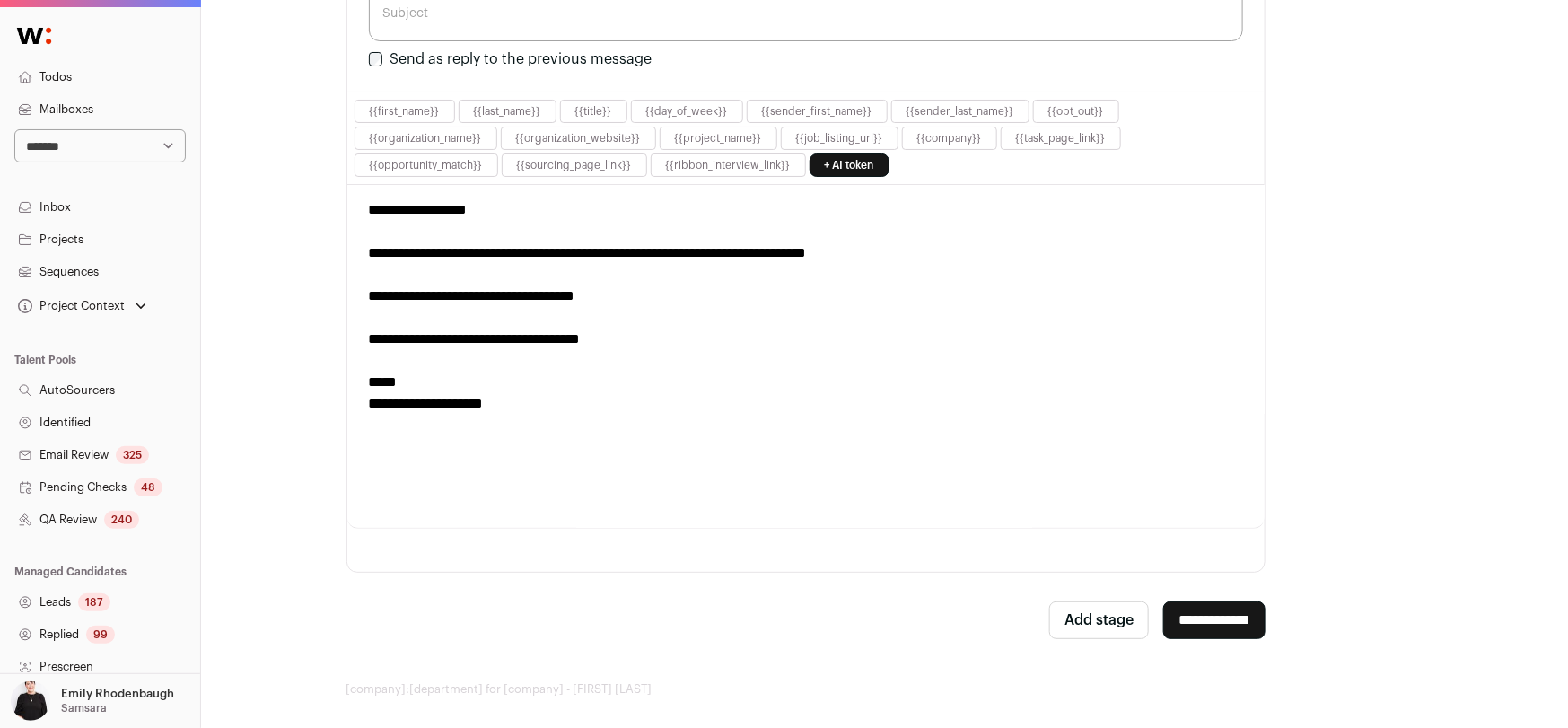 click on "**********" at bounding box center [1214, 620] 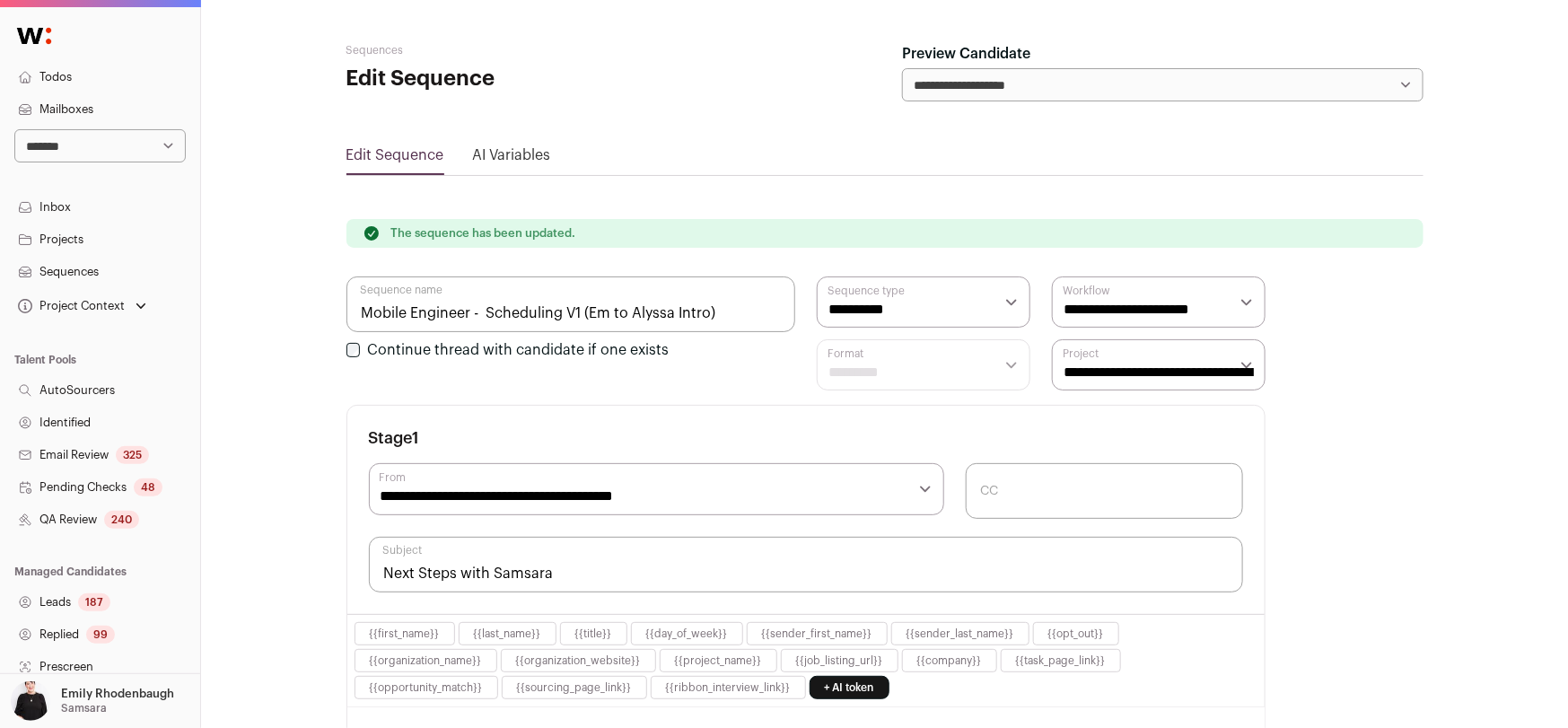 click on "Sequences" at bounding box center (100, 272) 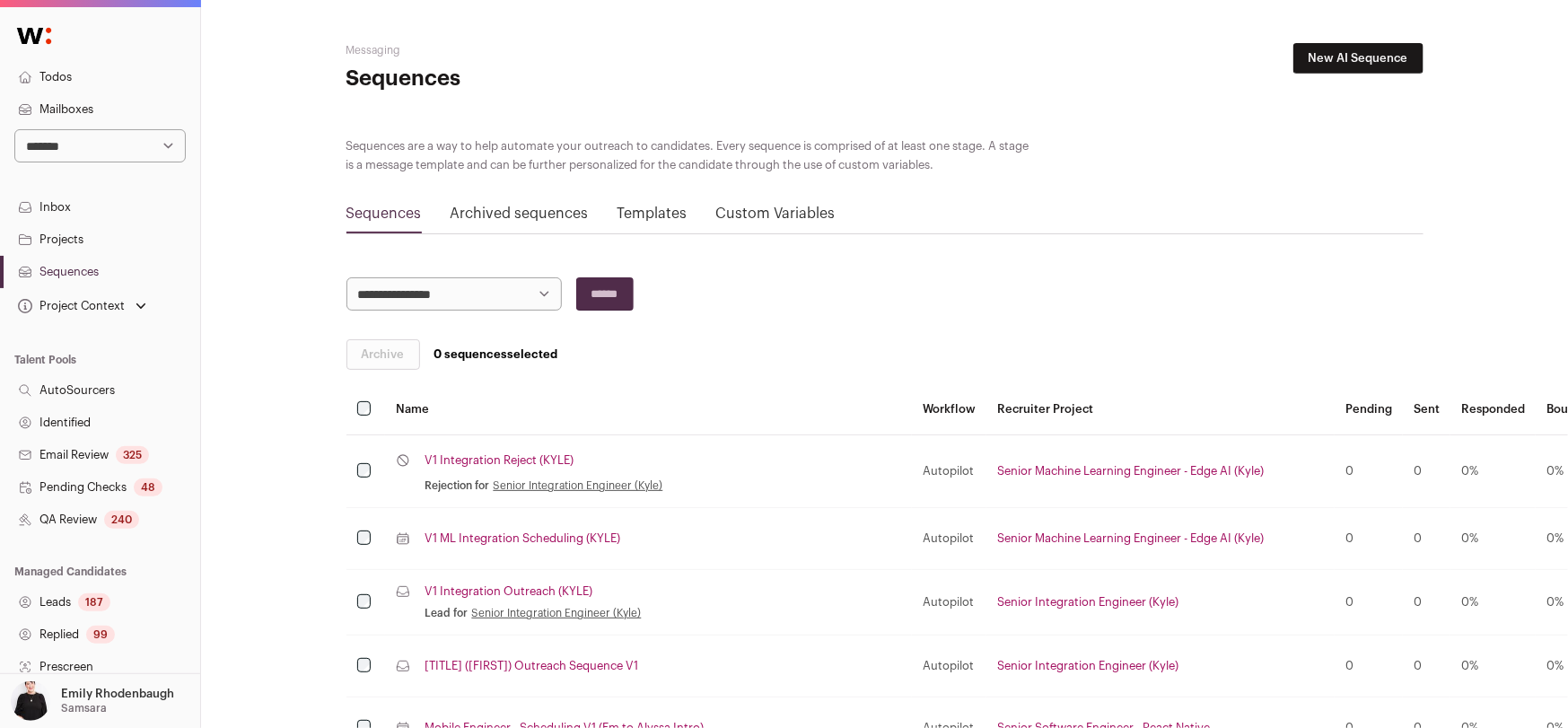 scroll, scrollTop: 3, scrollLeft: 0, axis: vertical 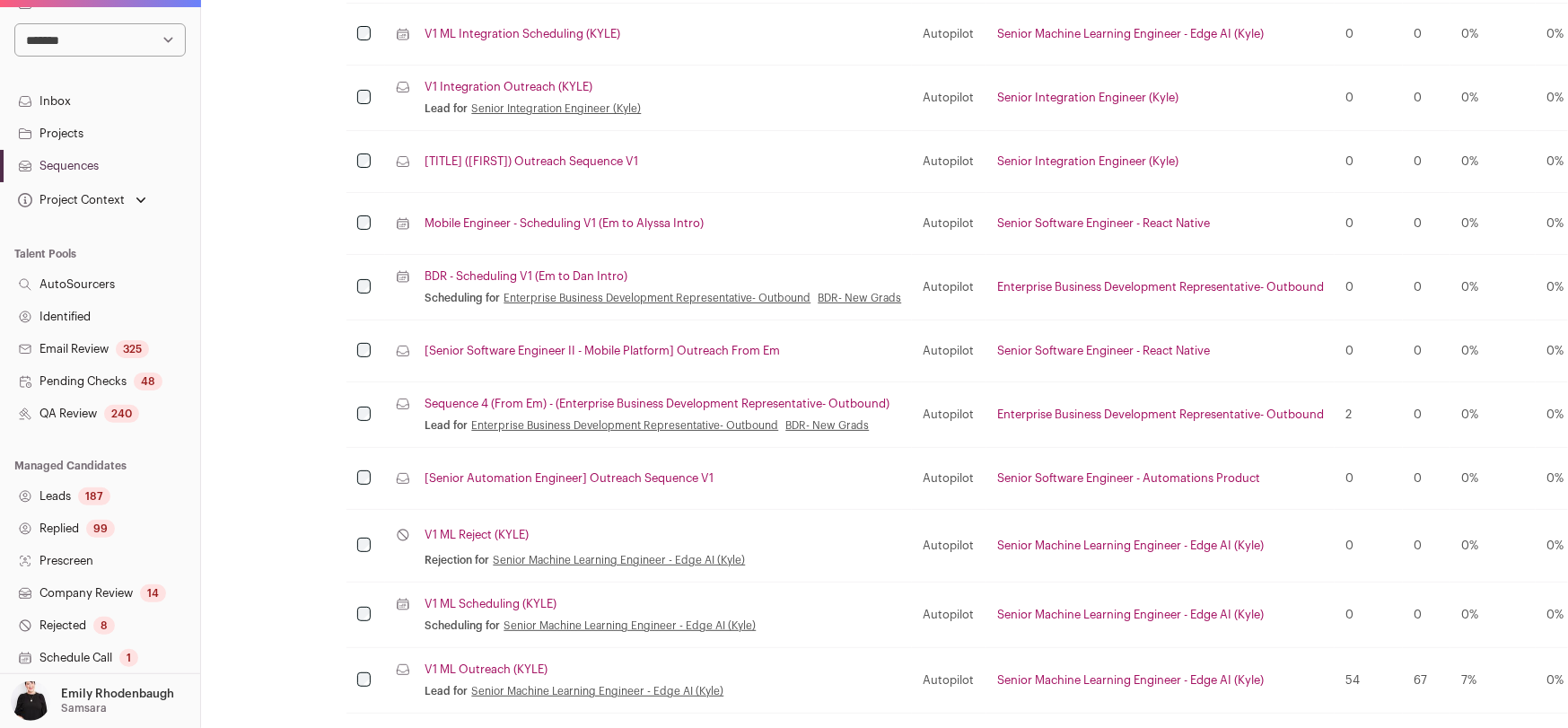 click on "[Senior Software Engineer II - Mobile Platform] Outreach From Em" at bounding box center (602, 351) 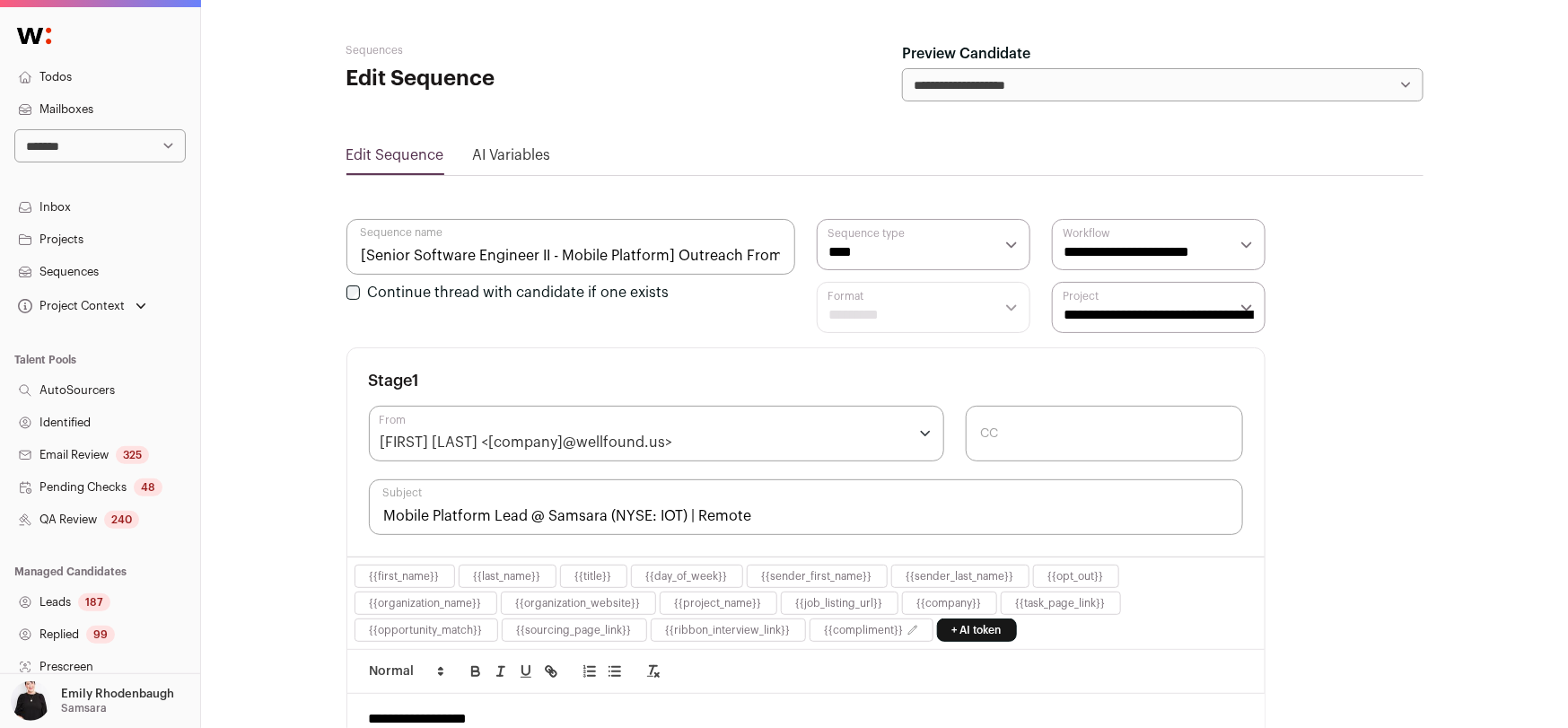 scroll, scrollTop: 6, scrollLeft: 0, axis: vertical 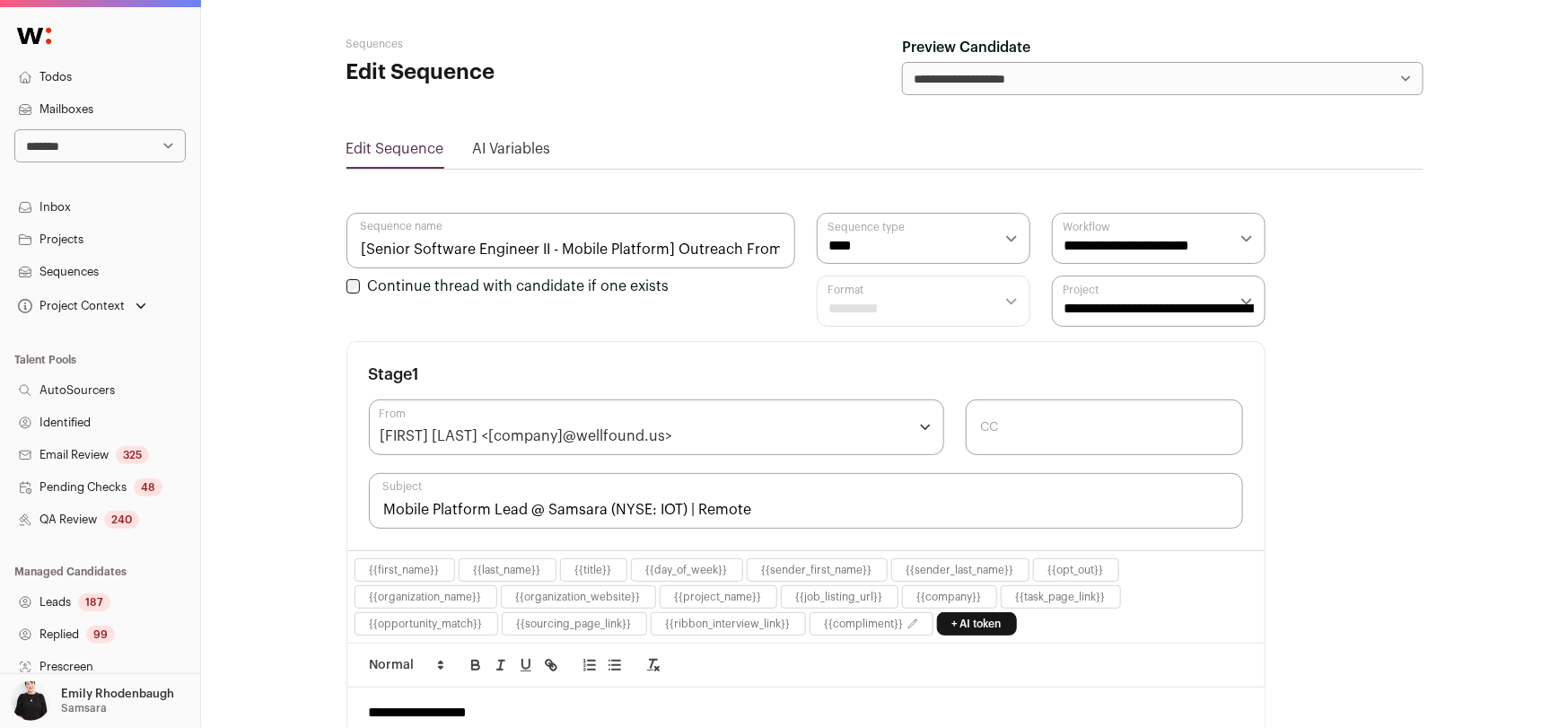 click on "Michelle Smiley <samsara@wellfound.us>" at bounding box center (657, 427) 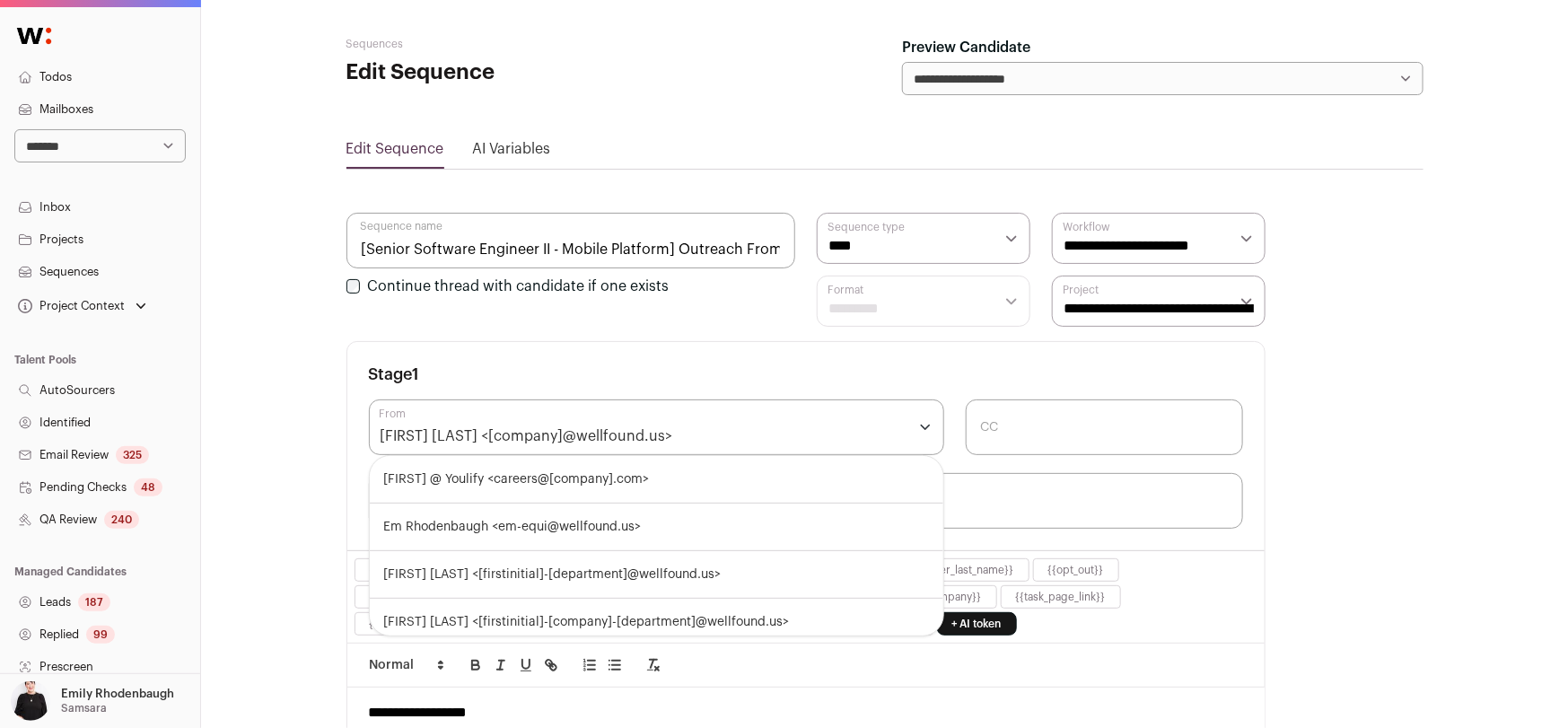 scroll, scrollTop: 624, scrollLeft: 0, axis: vertical 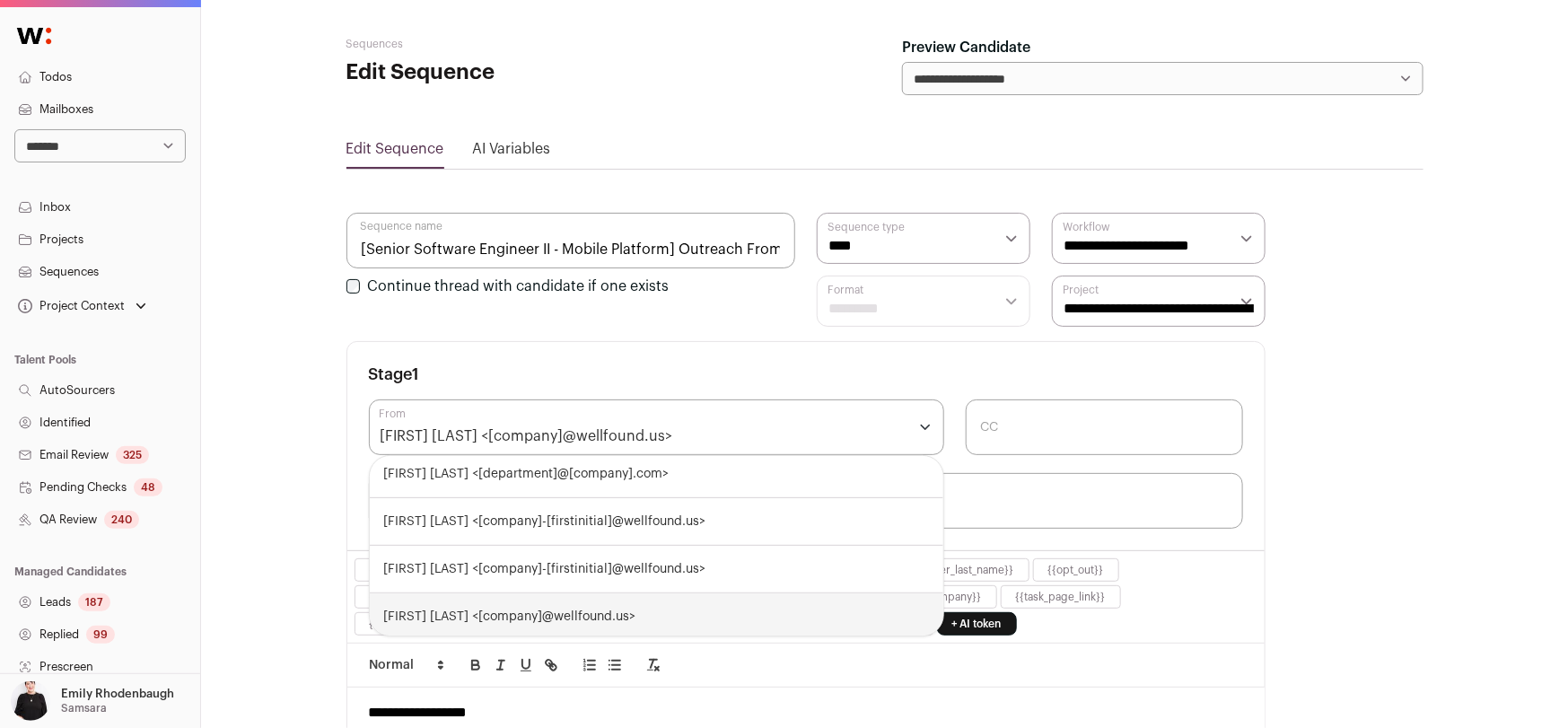 select 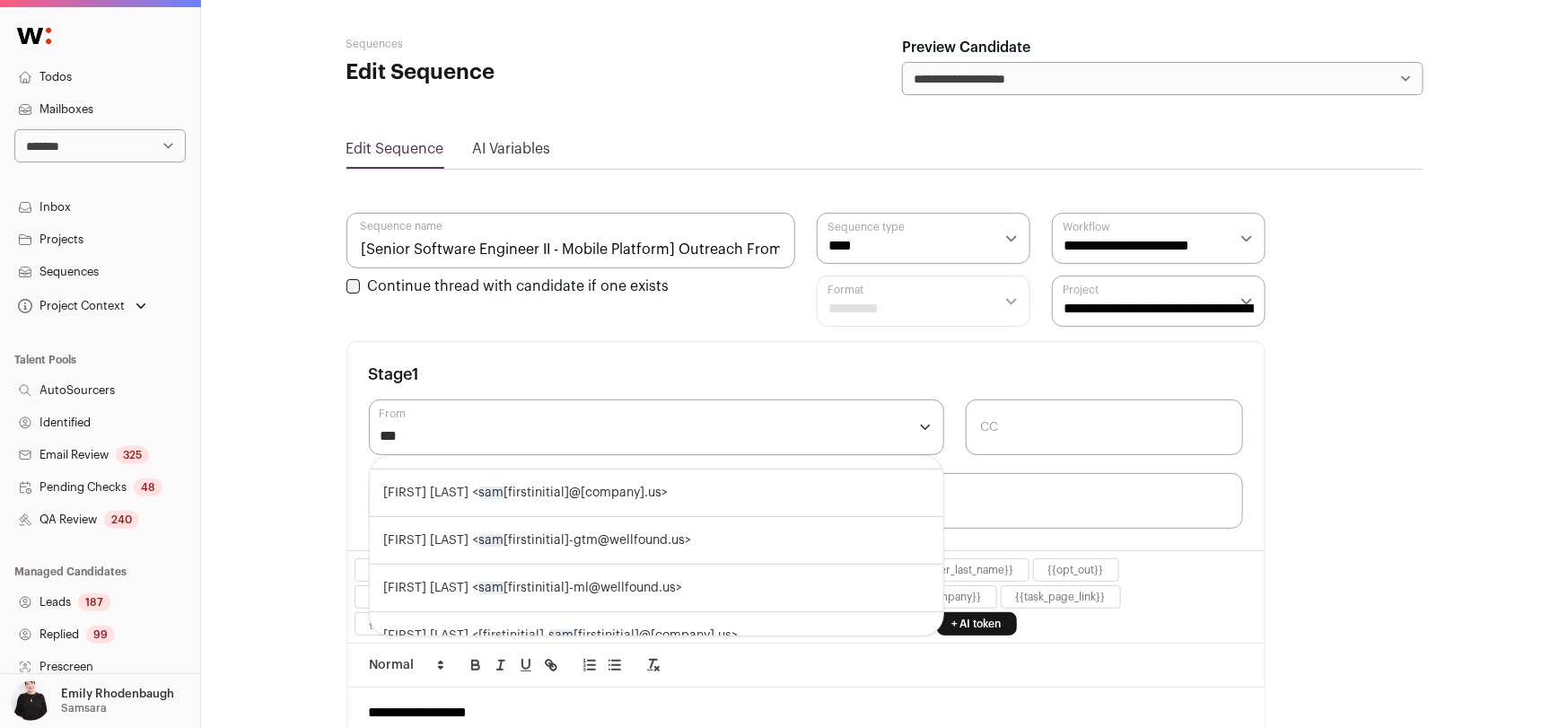 scroll, scrollTop: 0, scrollLeft: 0, axis: both 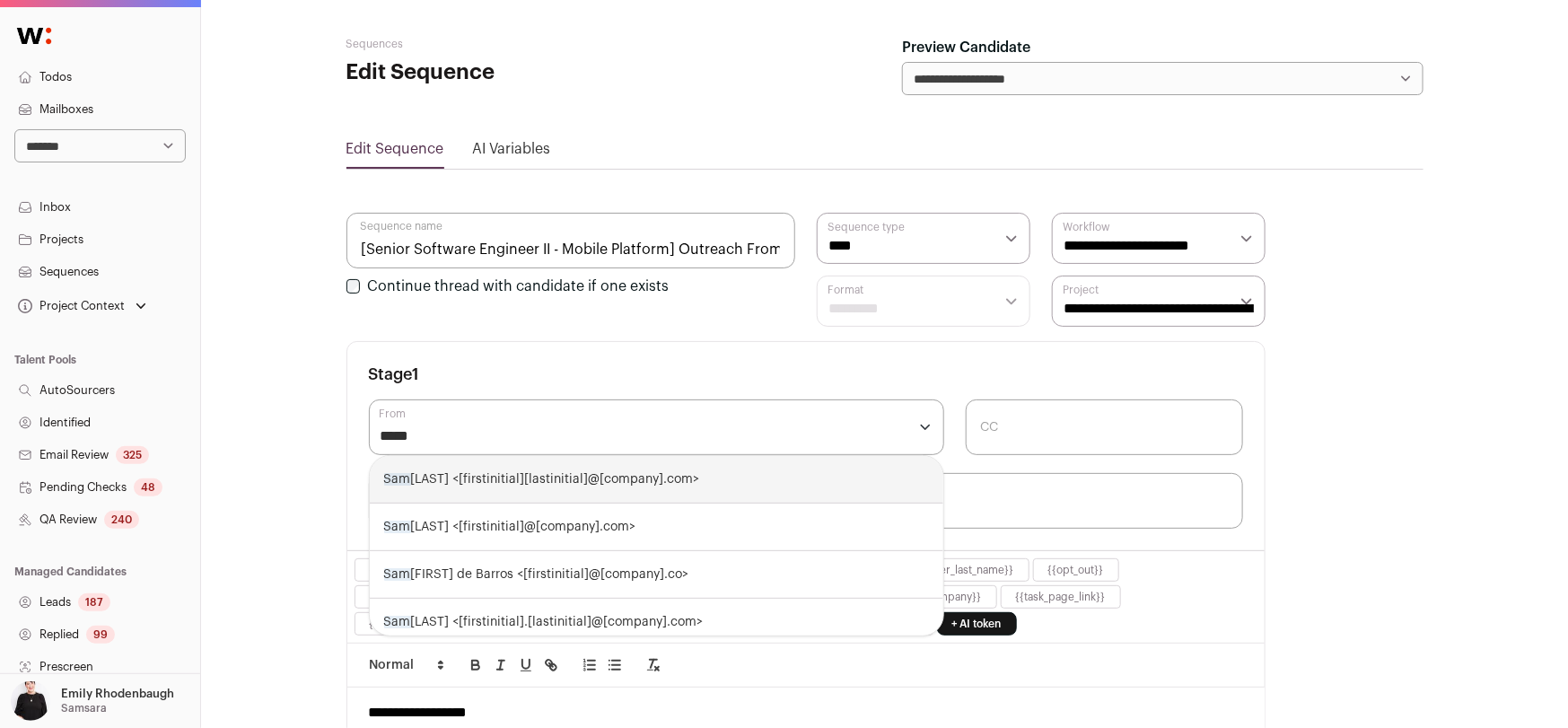type on "******" 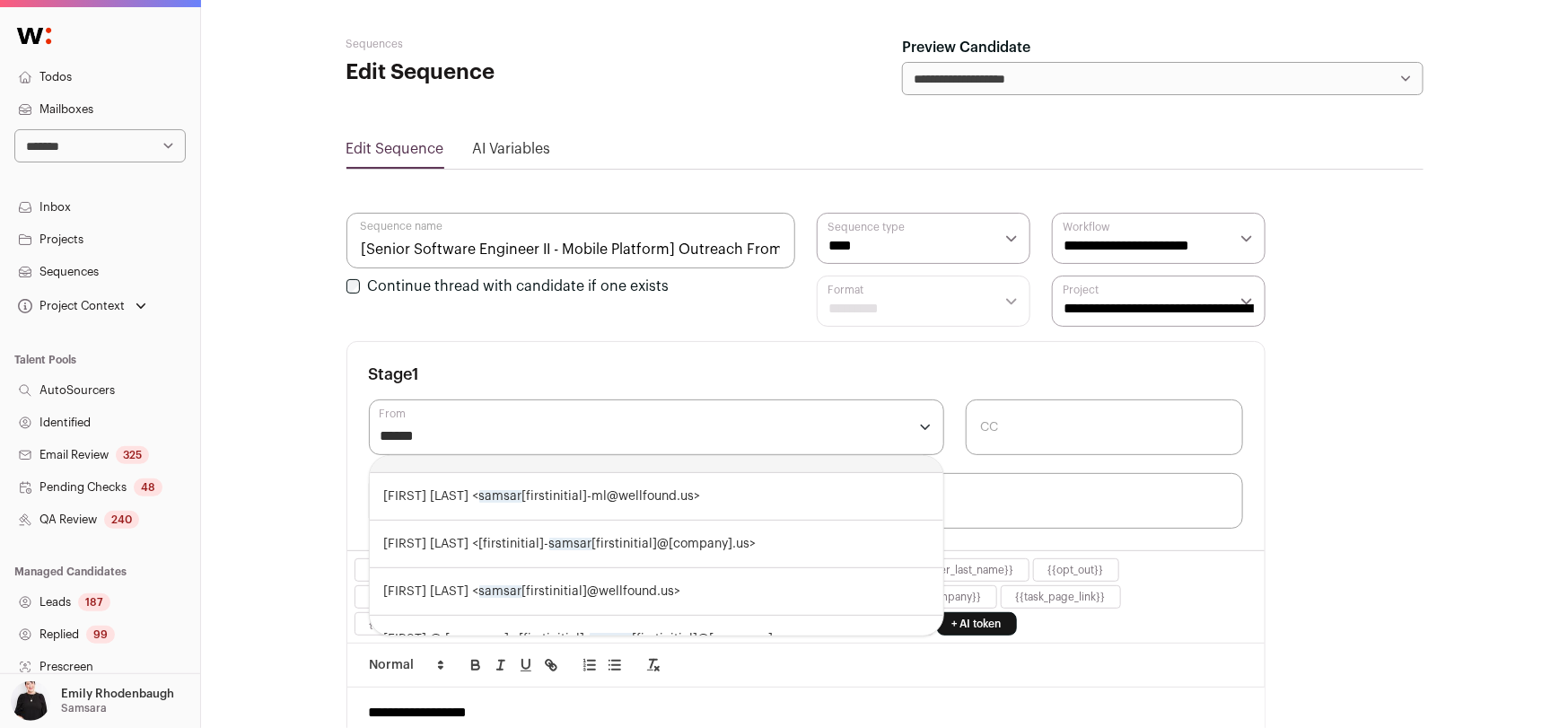 scroll, scrollTop: 90, scrollLeft: 0, axis: vertical 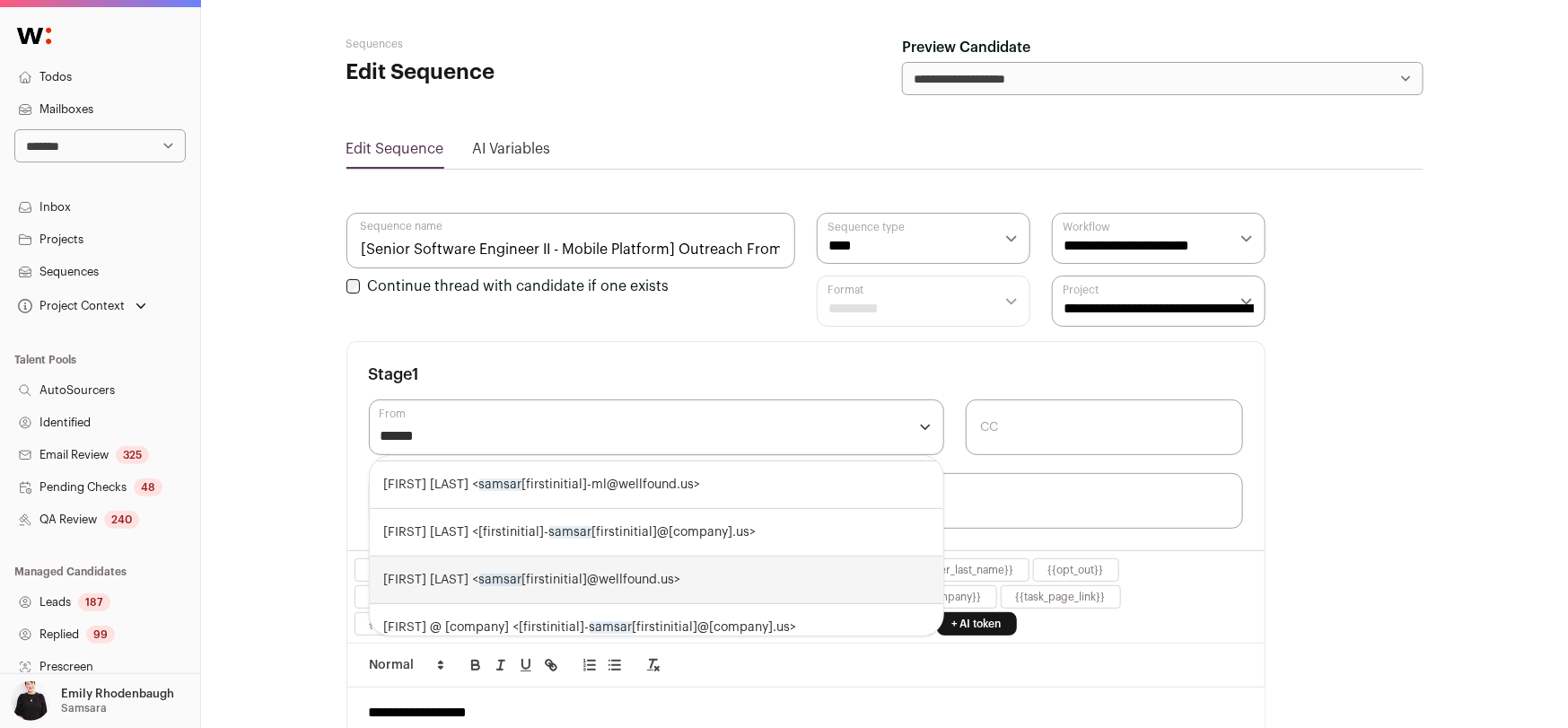 click on "Emily Rhodenbaugh < samsar a-em@wellfound.us>" at bounding box center (657, 580) 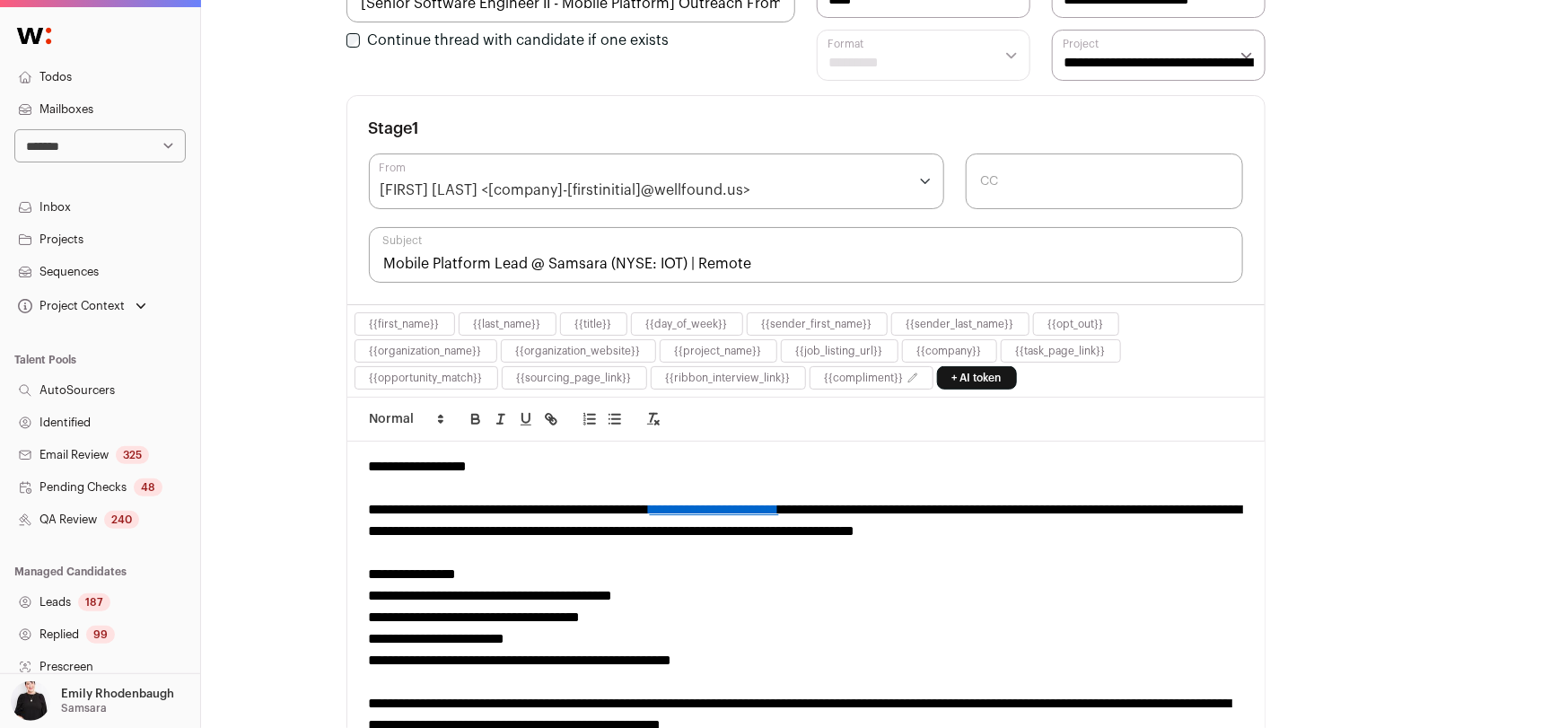 scroll, scrollTop: 258, scrollLeft: 0, axis: vertical 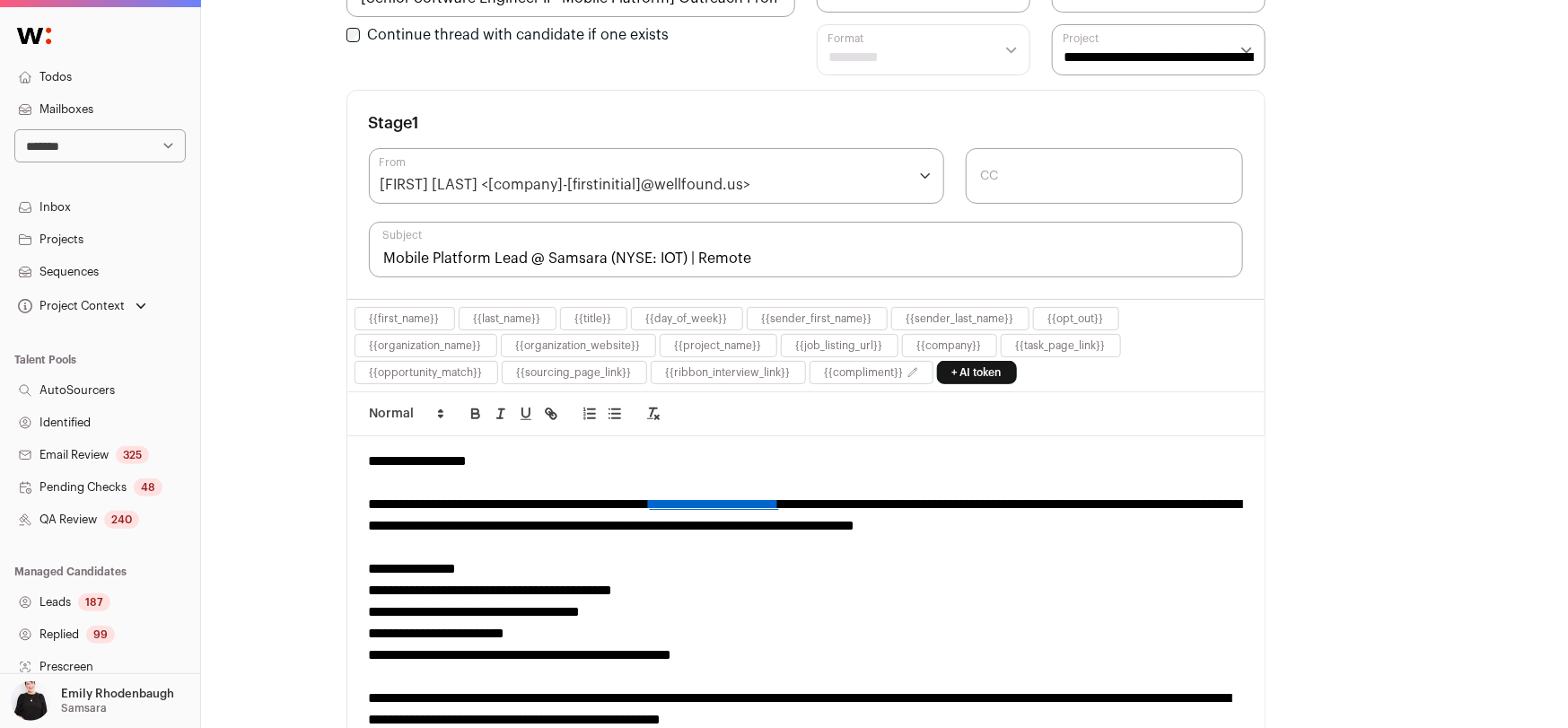 click on "**********" at bounding box center (806, 515) 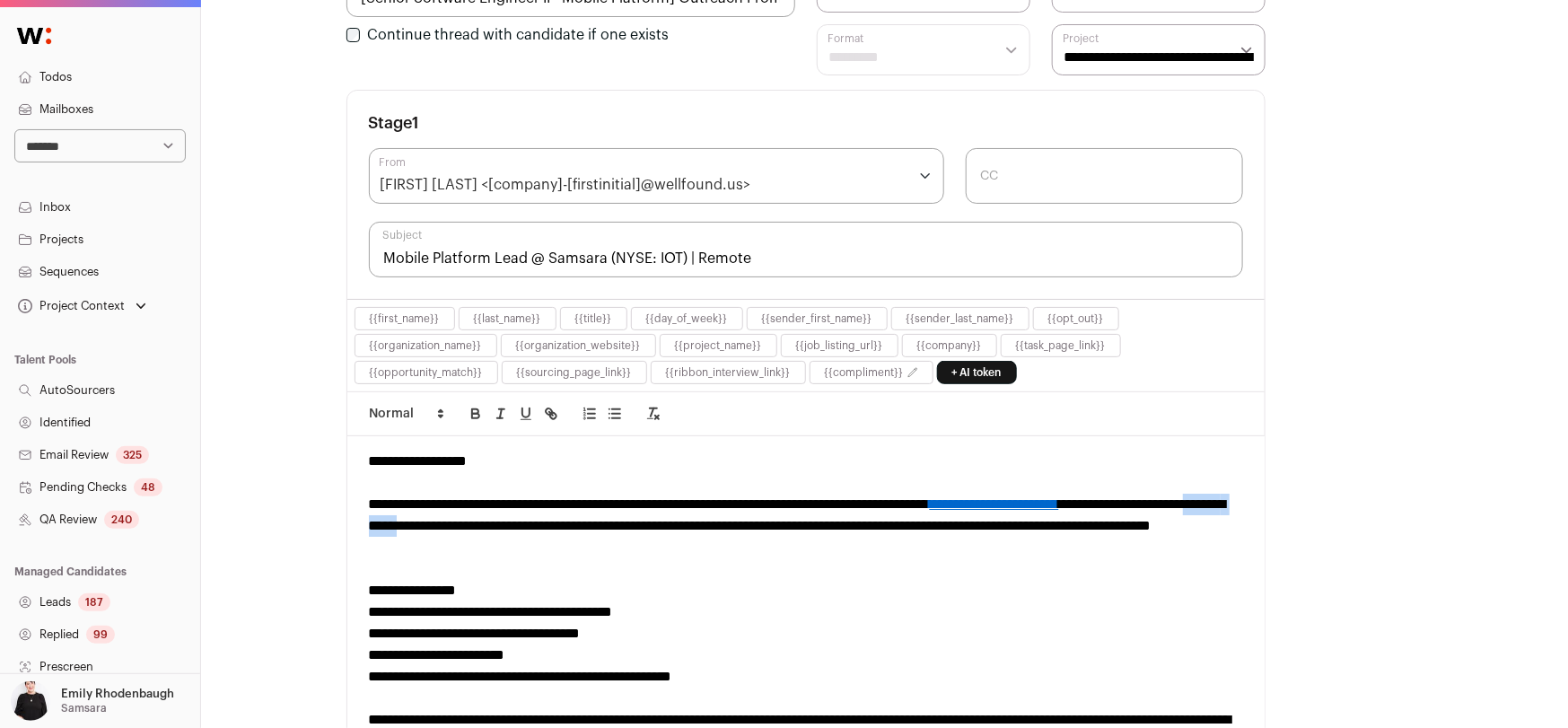 drag, startPoint x: 610, startPoint y: 519, endPoint x: 521, endPoint y: 522, distance: 89.05055 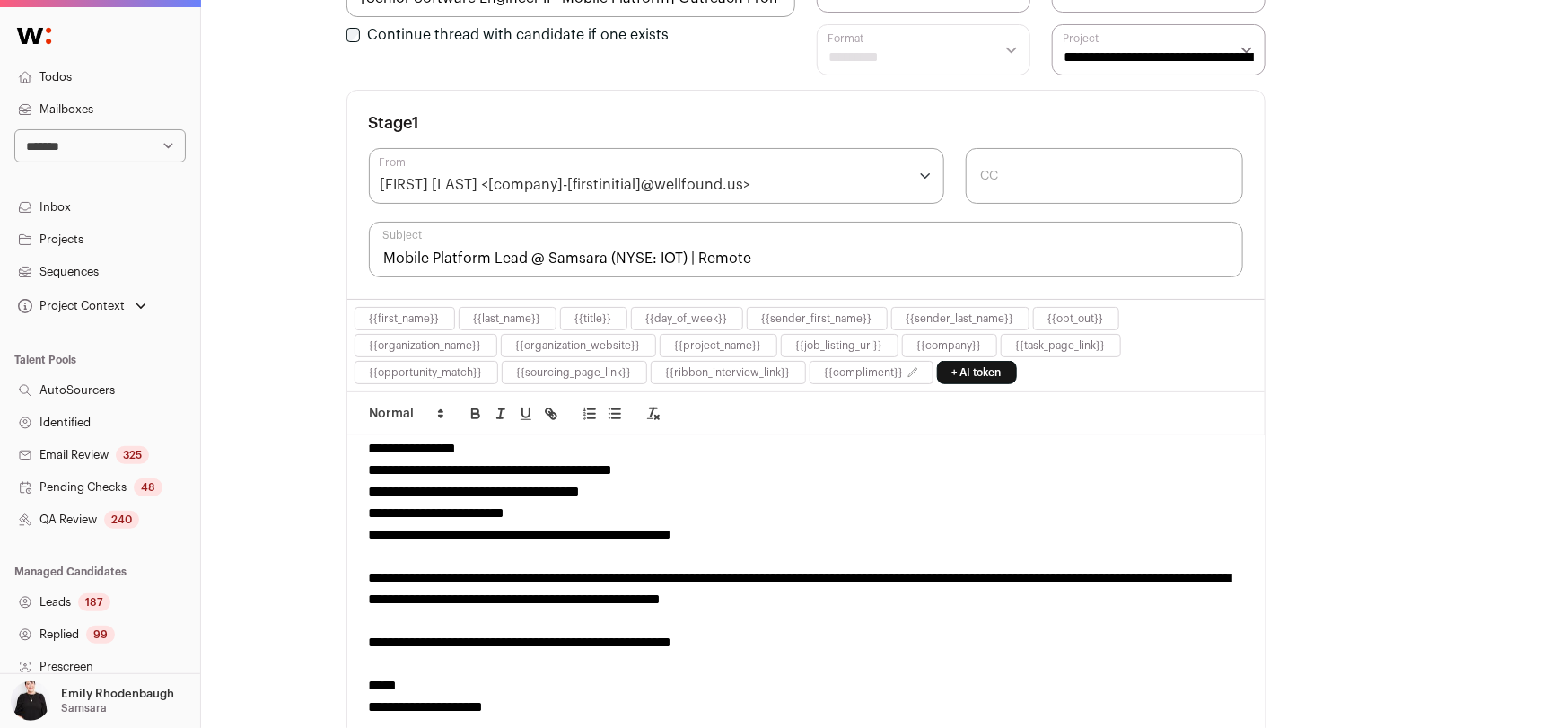 scroll, scrollTop: 180, scrollLeft: 0, axis: vertical 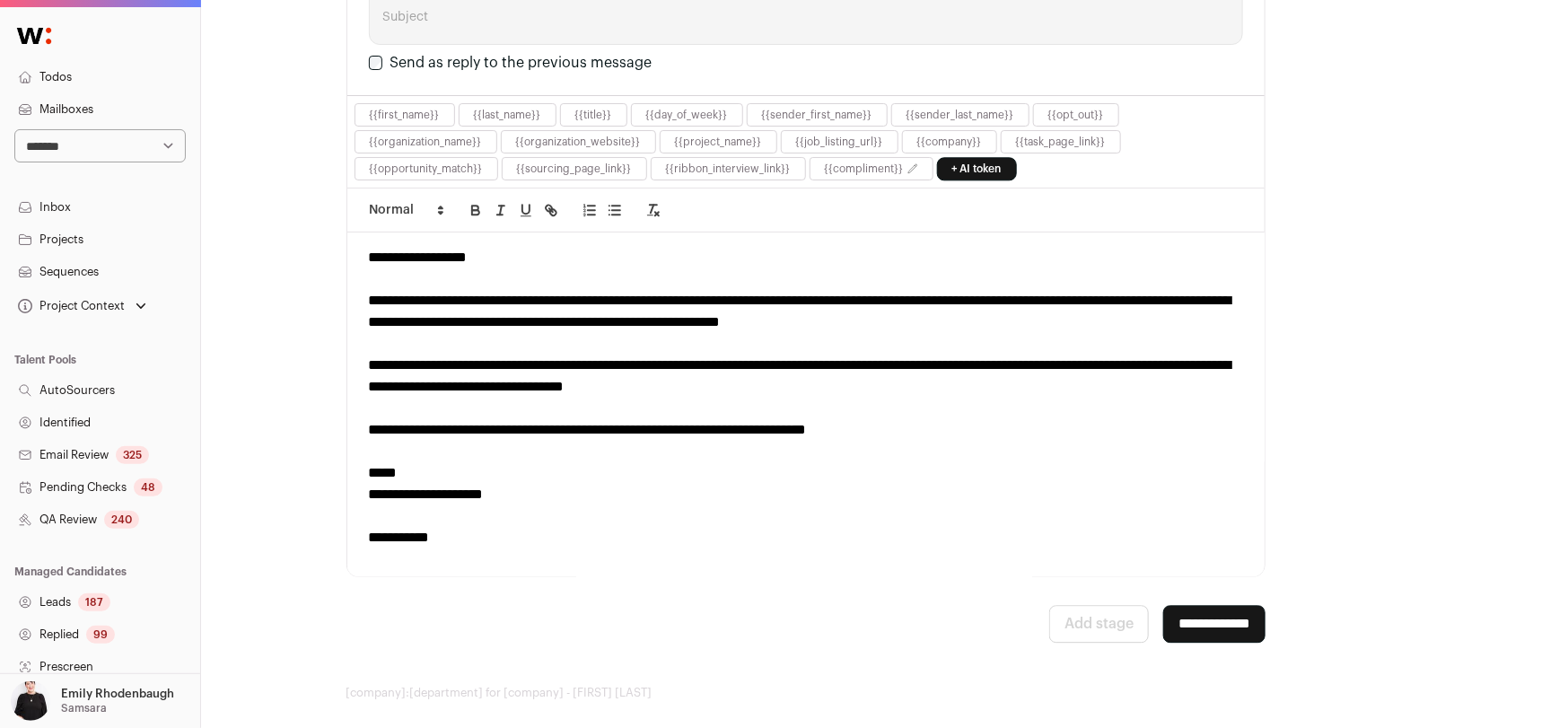 click on "**********" at bounding box center [1214, 624] 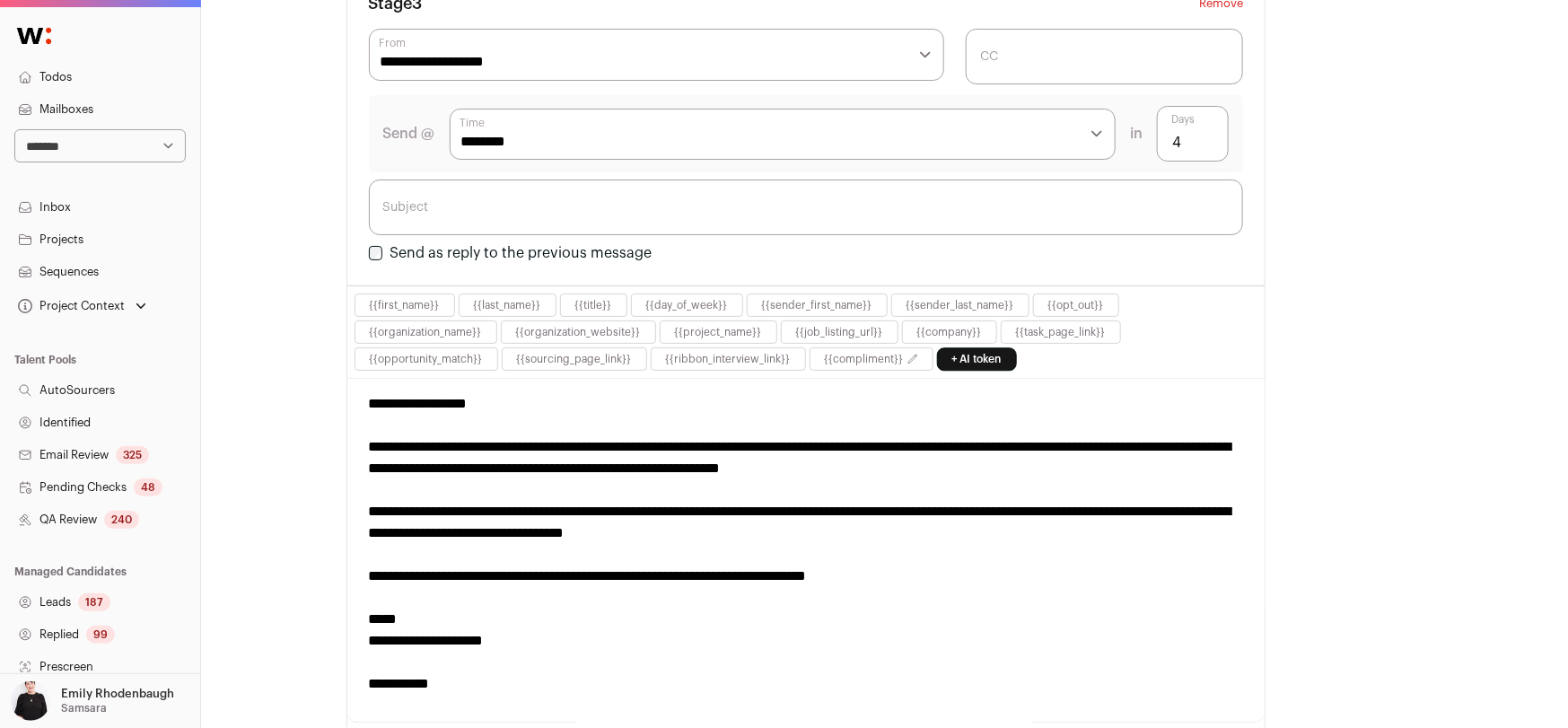 scroll, scrollTop: 0, scrollLeft: 0, axis: both 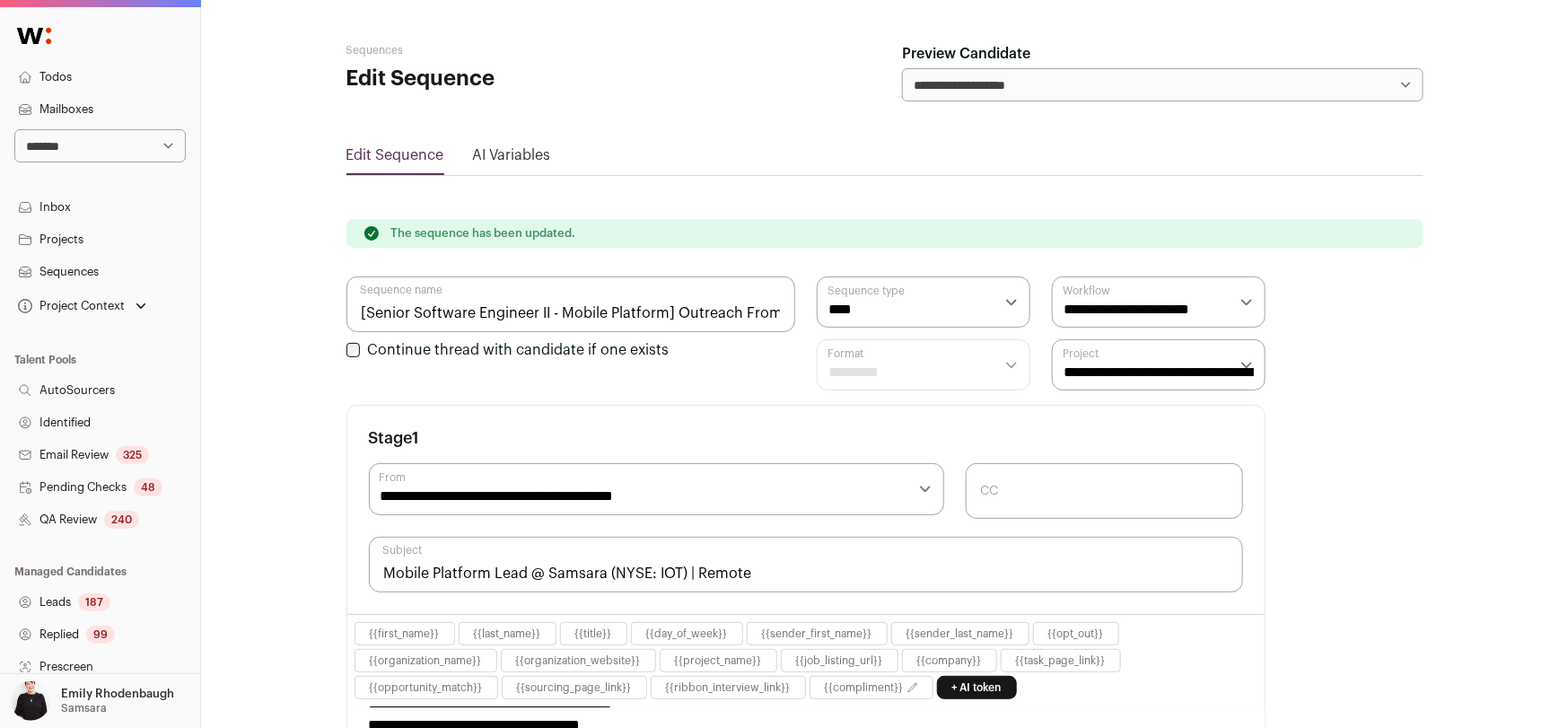 click on "Projects" at bounding box center (100, 240) 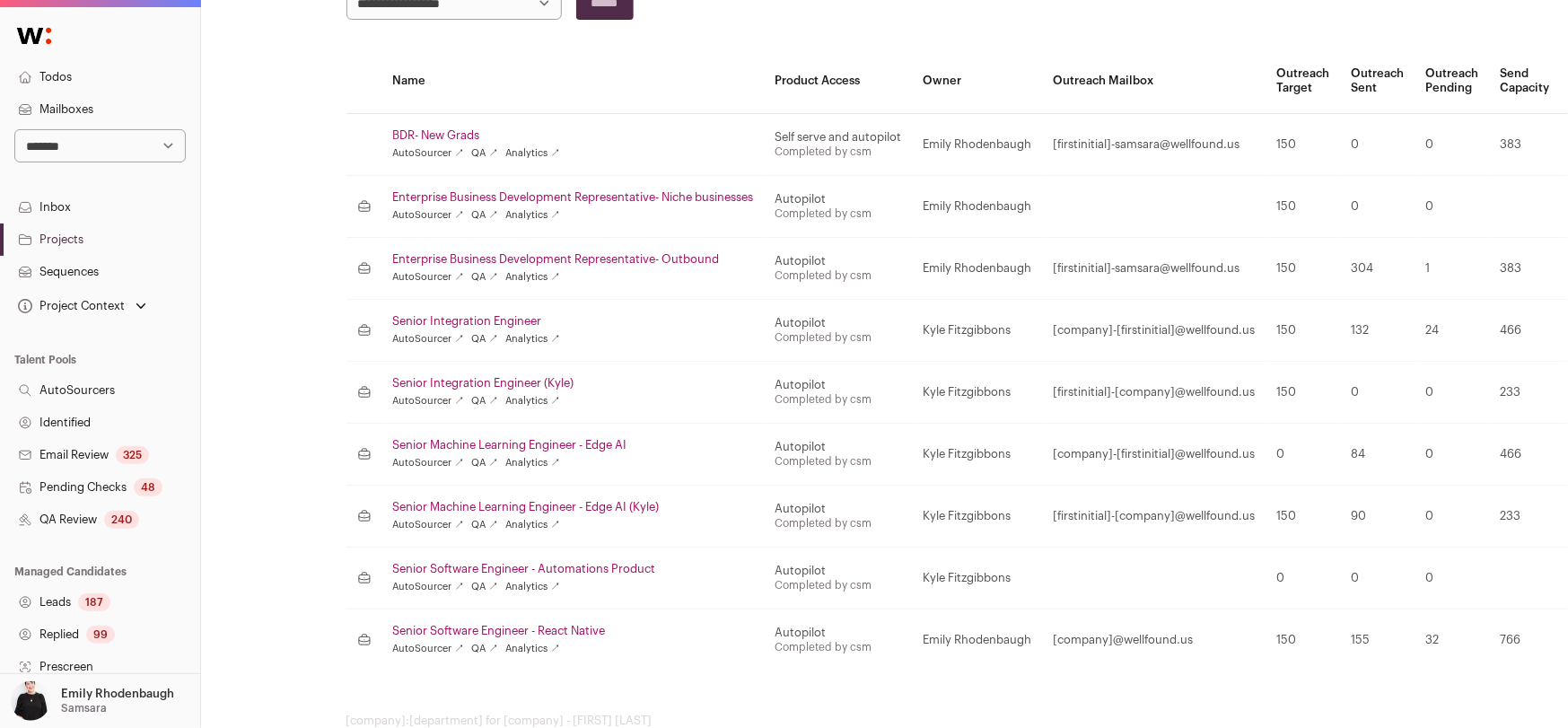 scroll, scrollTop: 242, scrollLeft: 0, axis: vertical 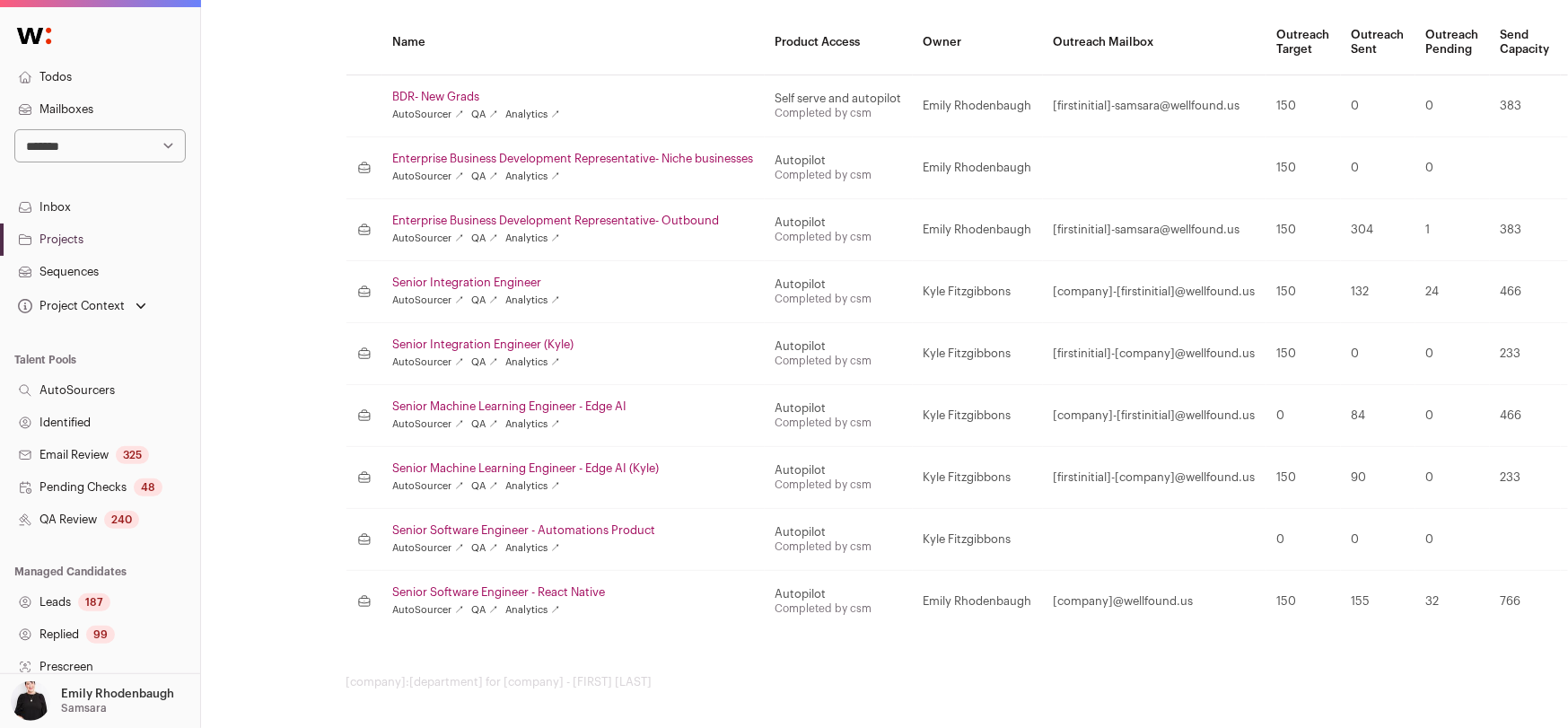 click on "Senior Software Engineer - React Native" at bounding box center (574, 592) 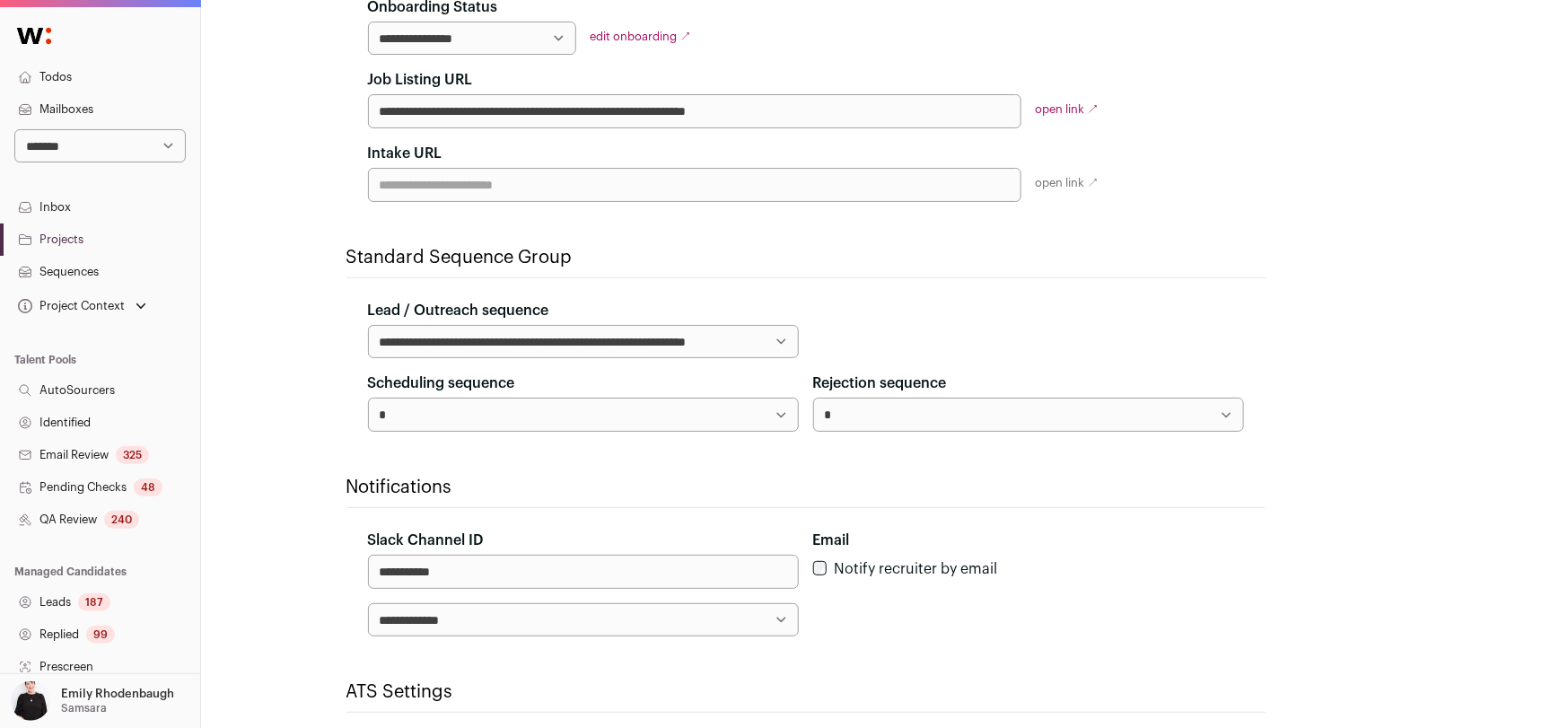 scroll, scrollTop: 435, scrollLeft: 0, axis: vertical 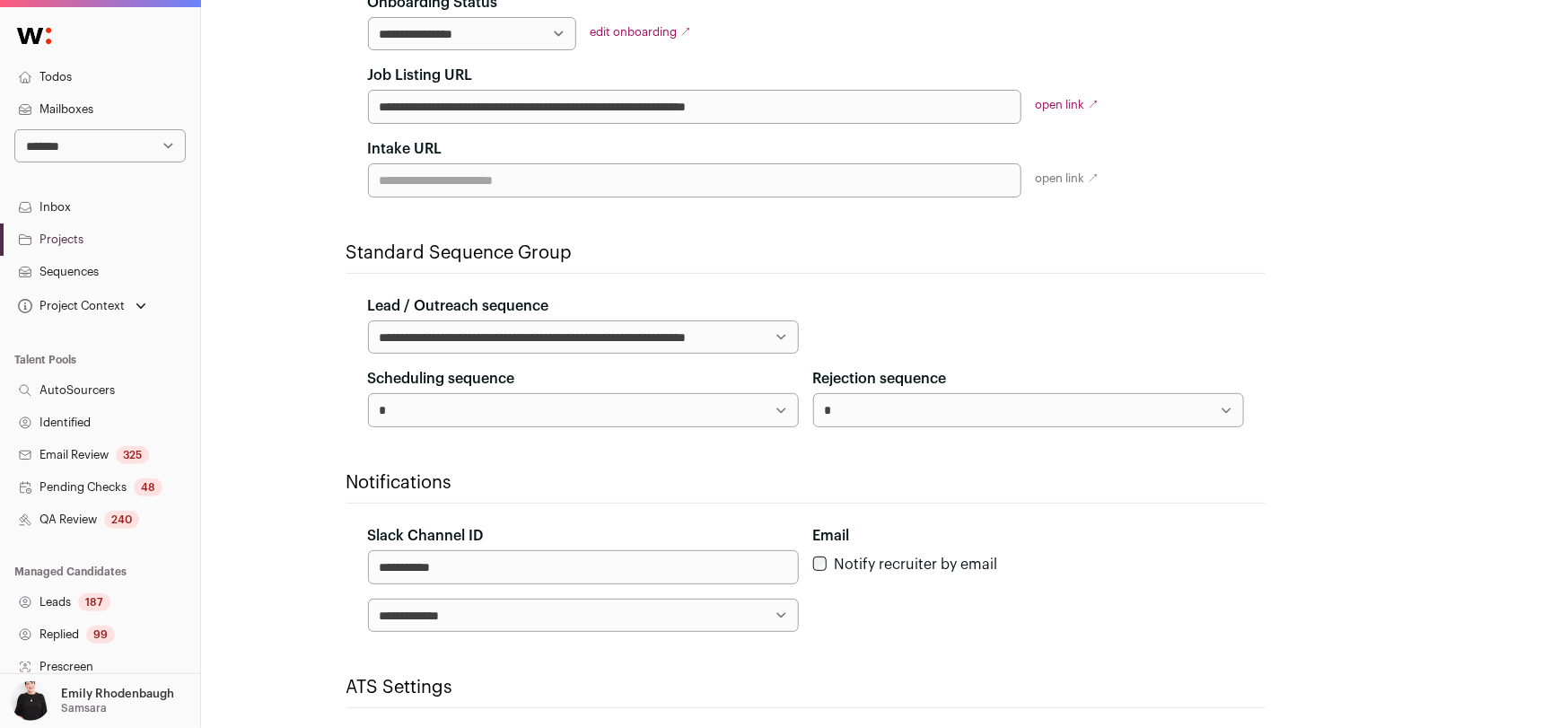 click on "**********" at bounding box center [583, 337] 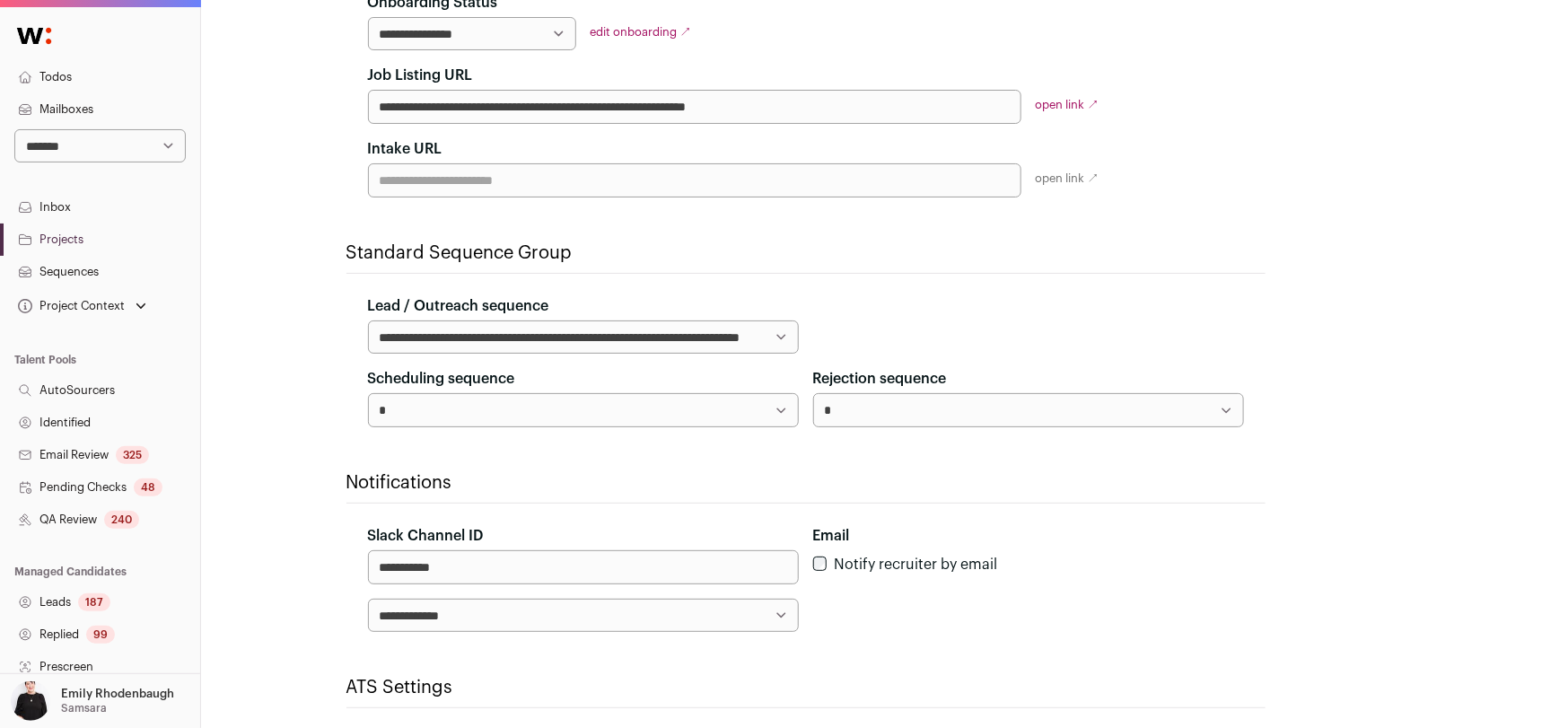 click on "**********" at bounding box center [1029, 409] 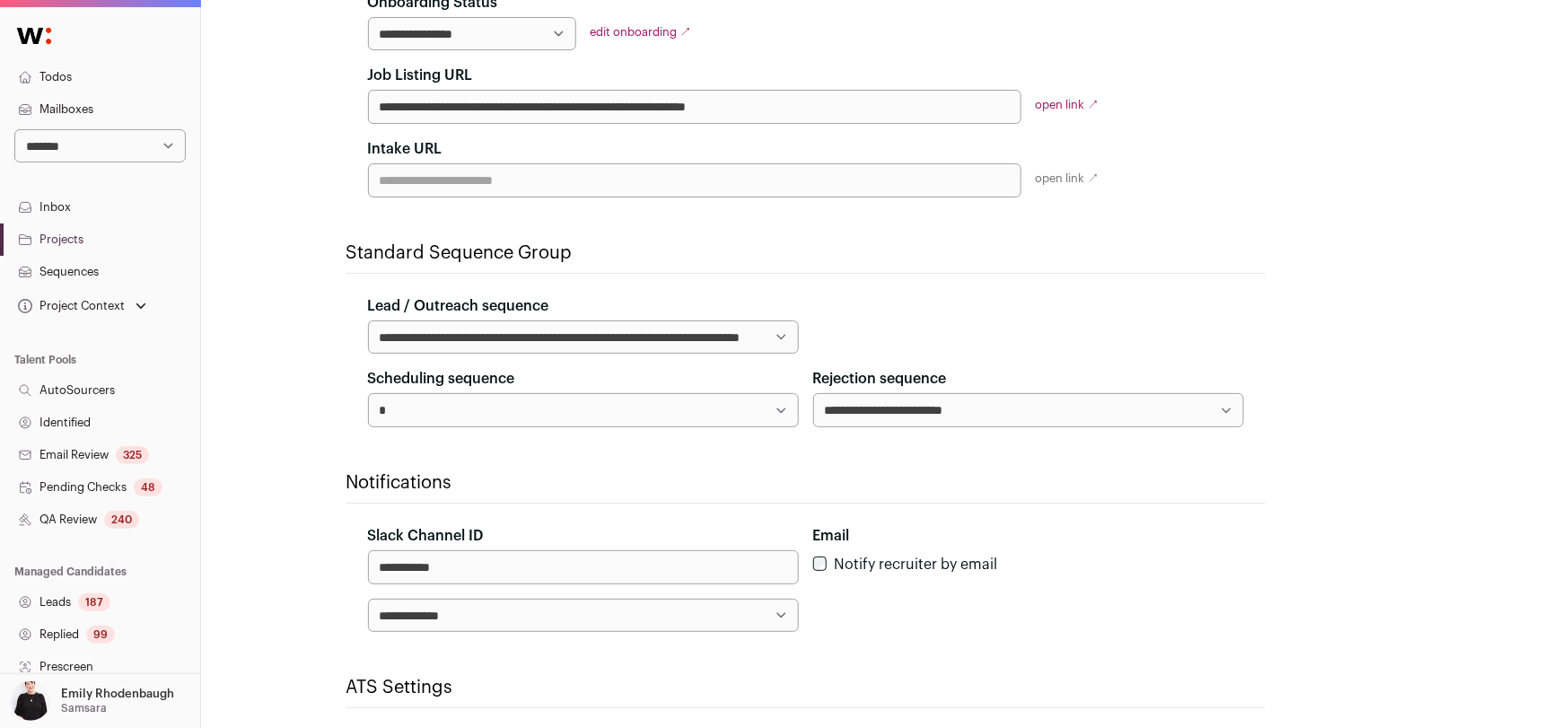 click on "**********" at bounding box center (583, 409) 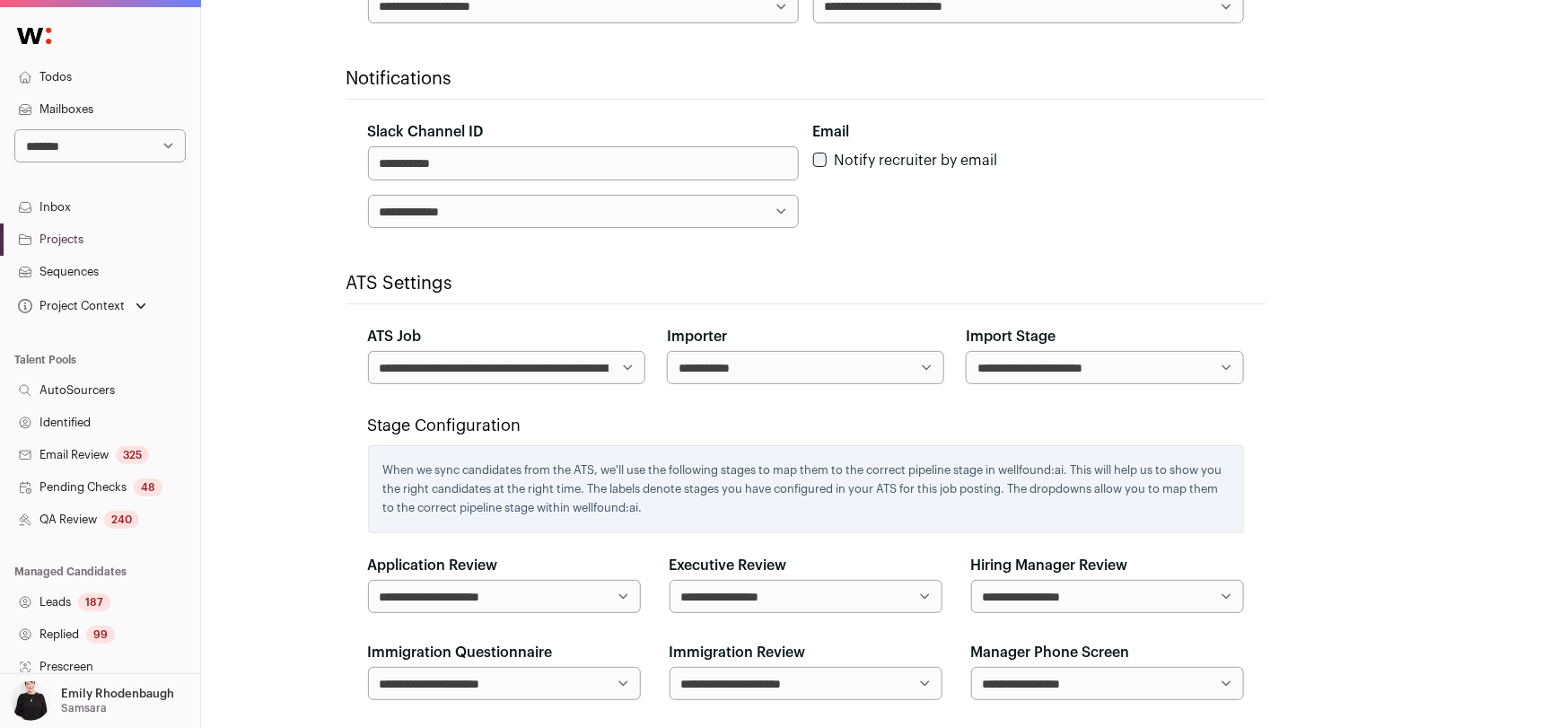 scroll, scrollTop: 1240, scrollLeft: 0, axis: vertical 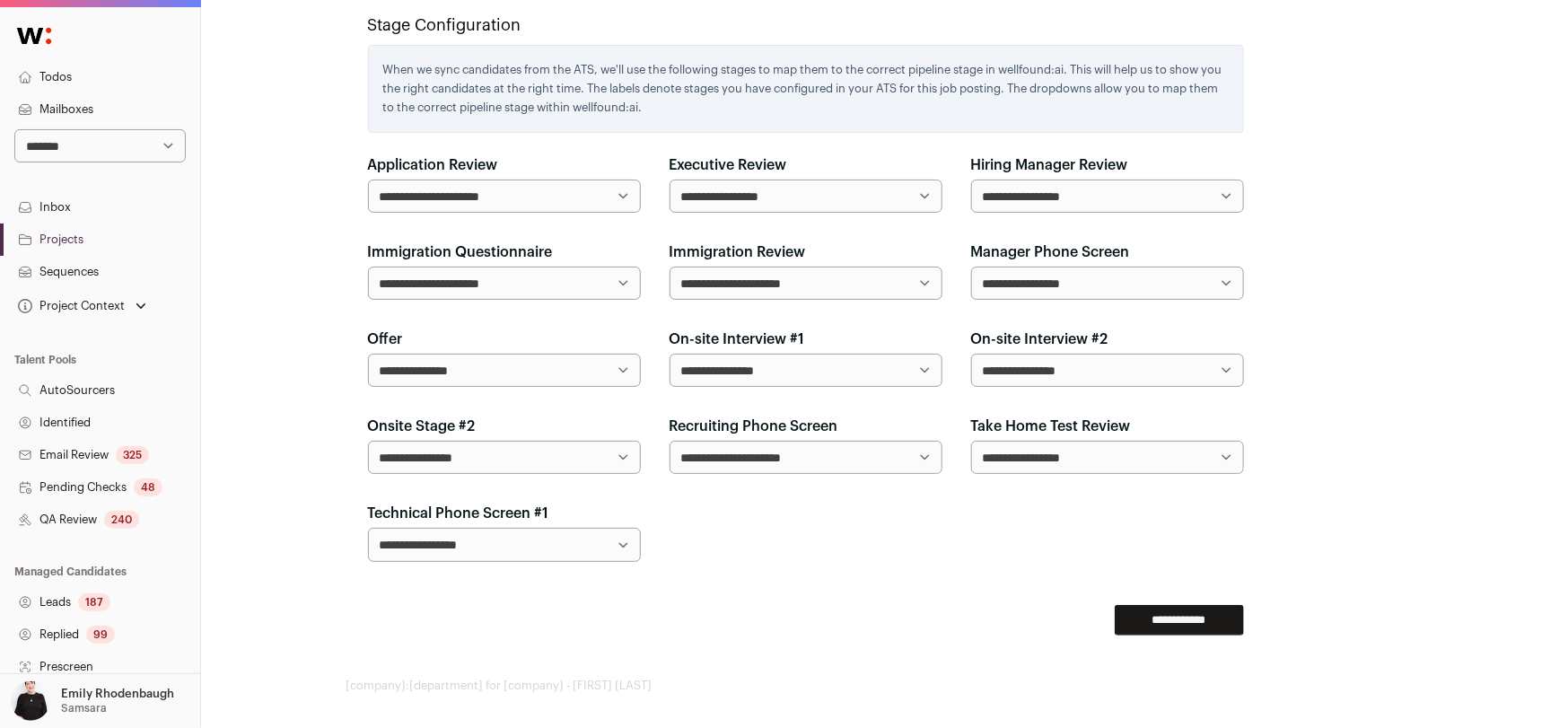 click on "**********" at bounding box center (1179, 620) 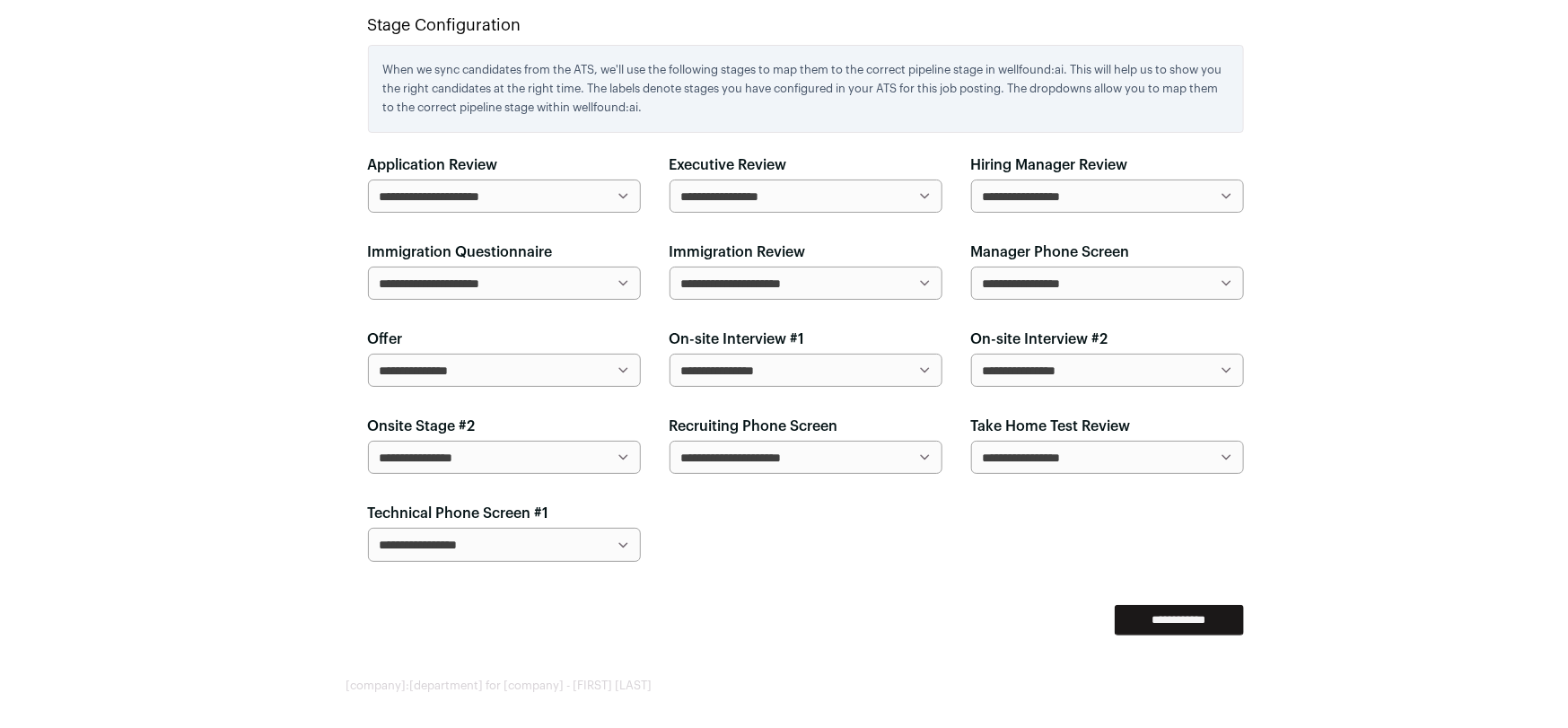 scroll, scrollTop: 0, scrollLeft: 0, axis: both 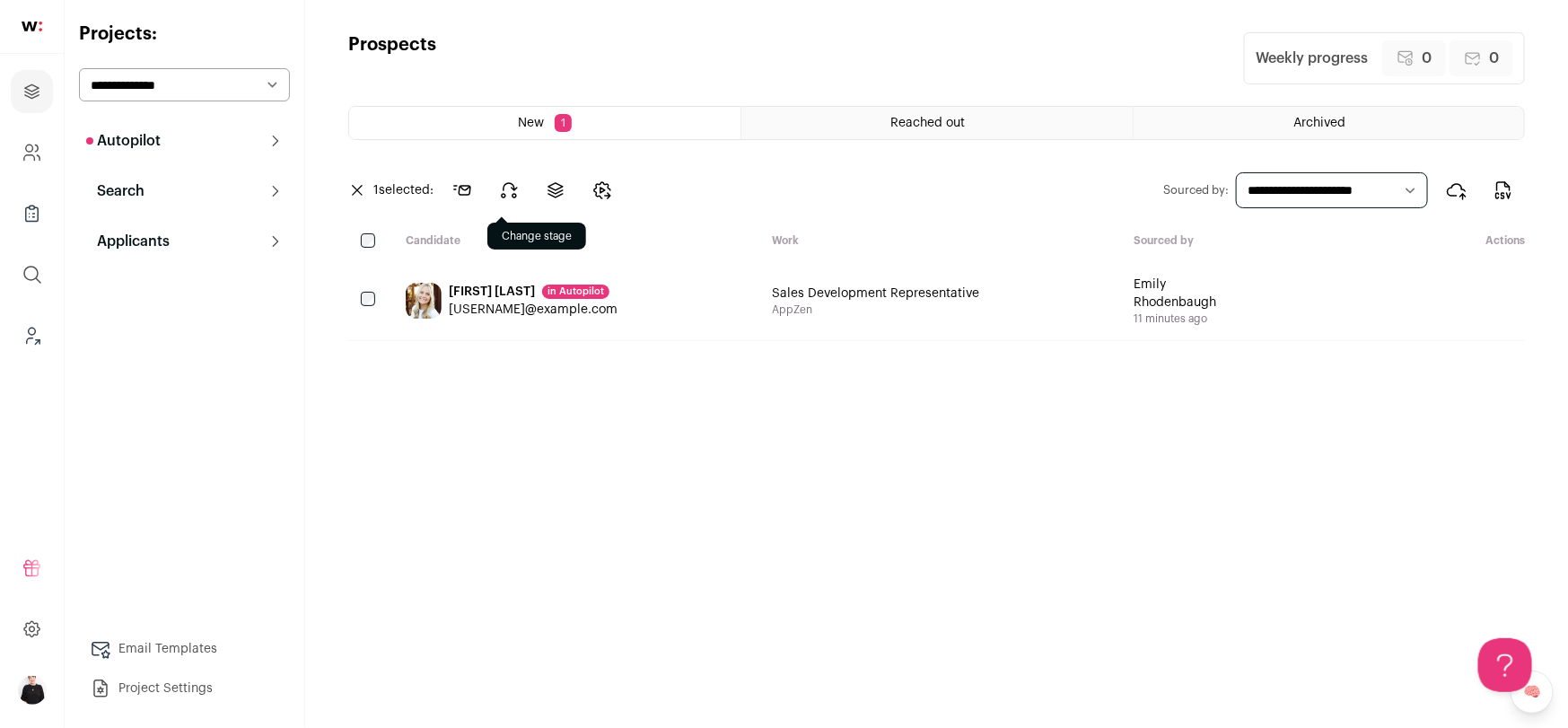 click 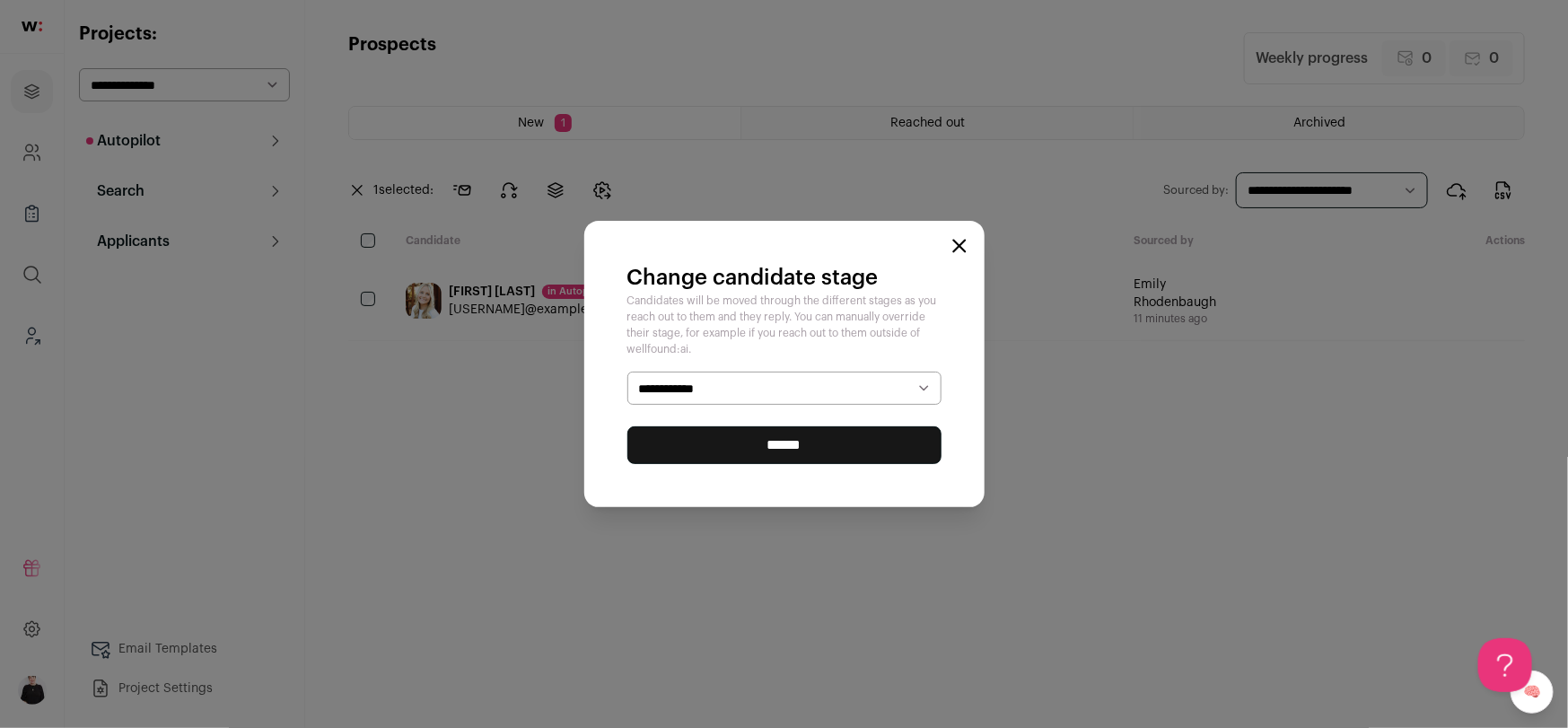 click on "**********" at bounding box center [784, 388] 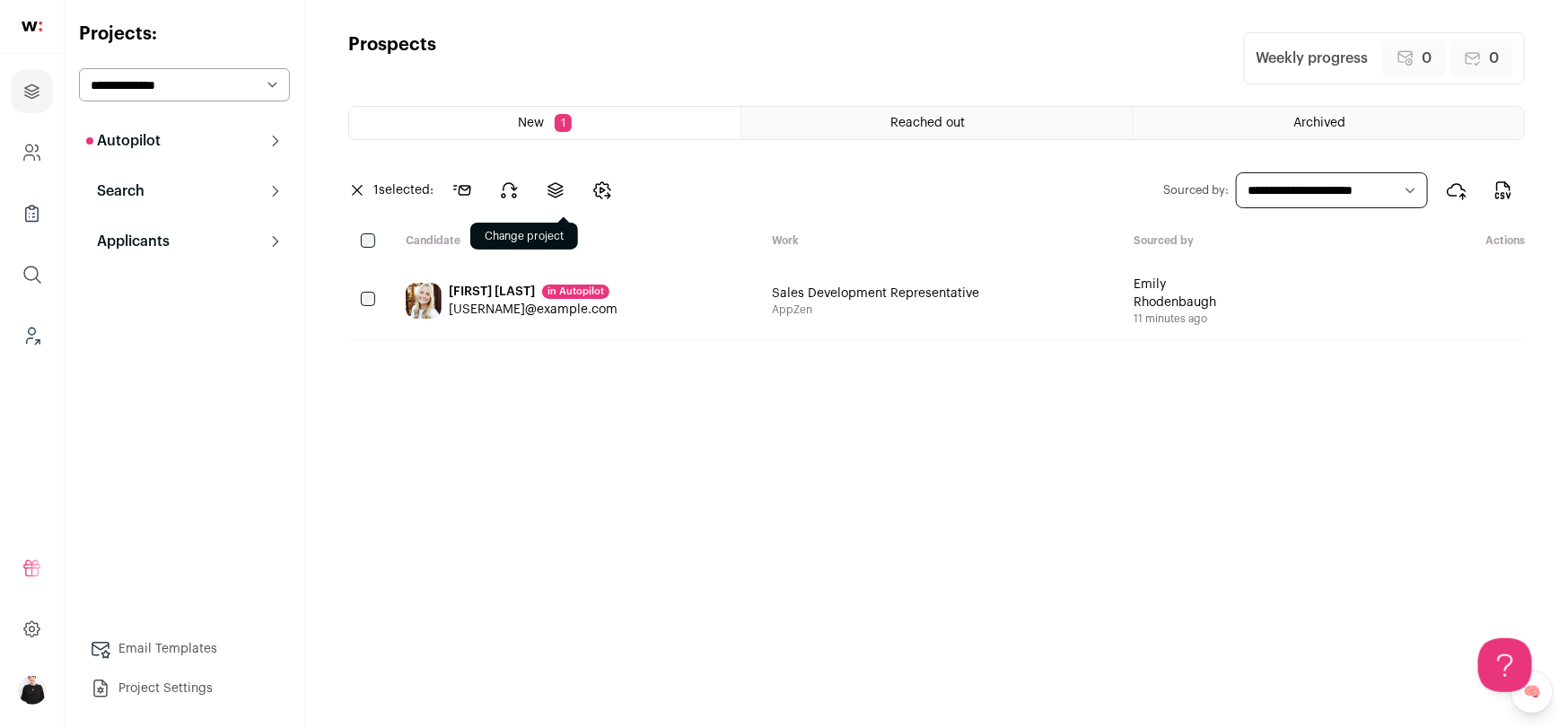 click 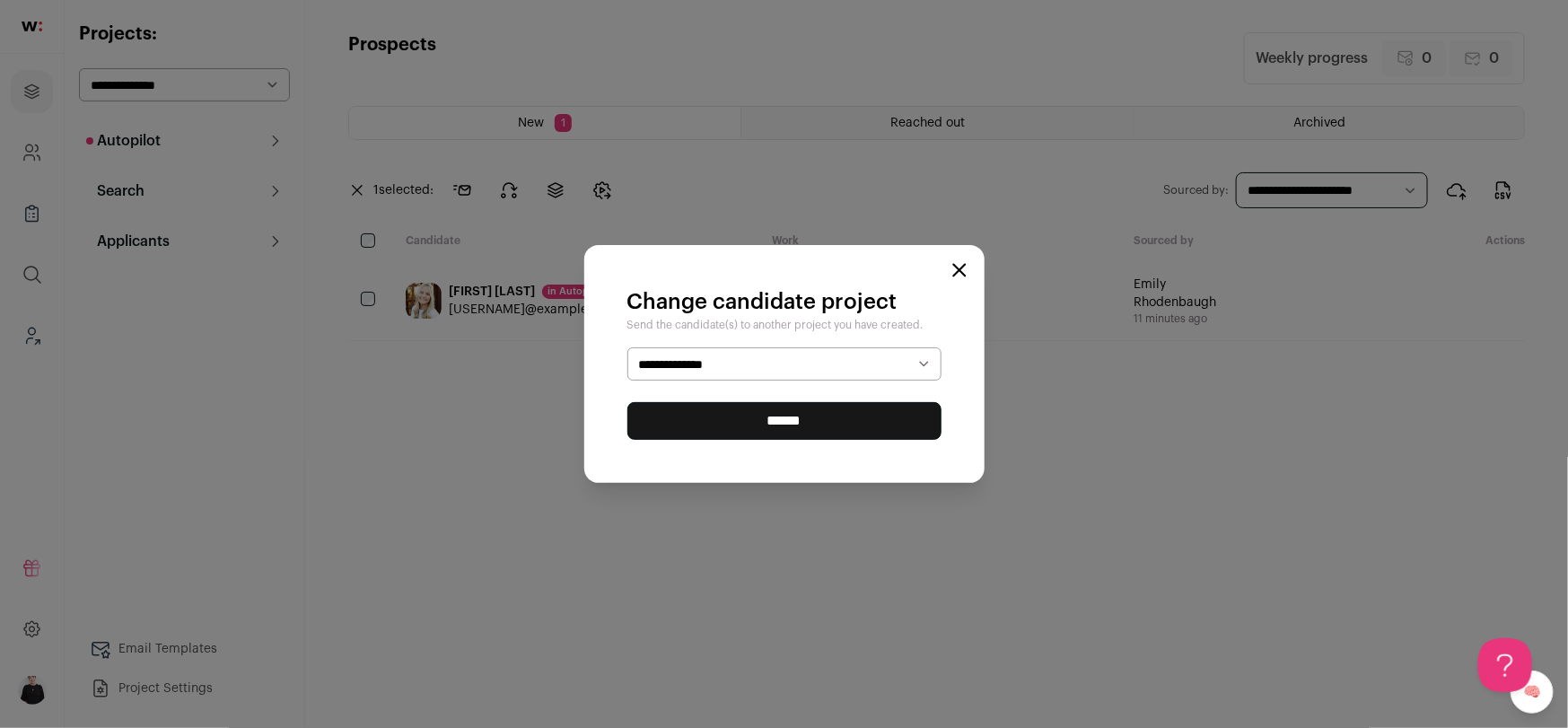 click on "**********" at bounding box center [784, 364] 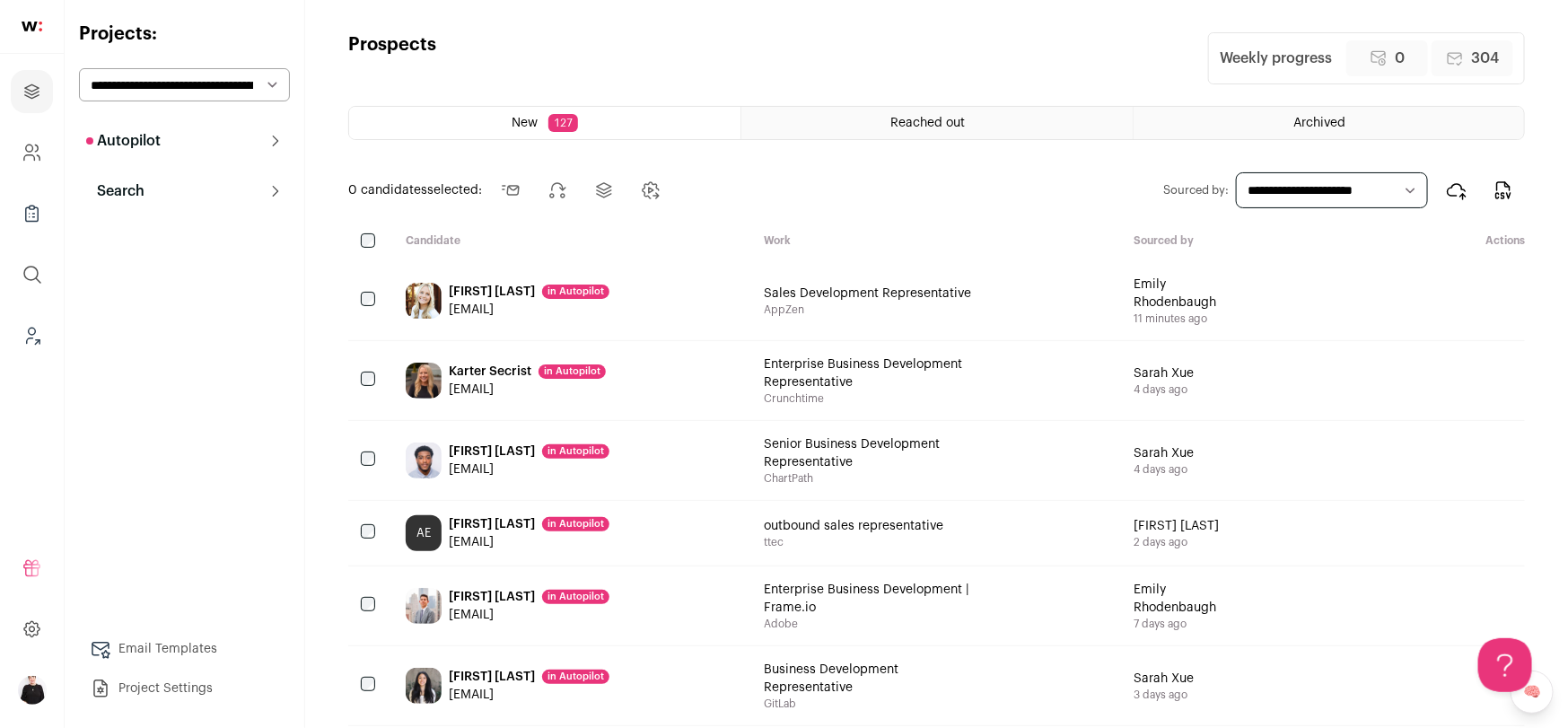 scroll, scrollTop: 0, scrollLeft: 0, axis: both 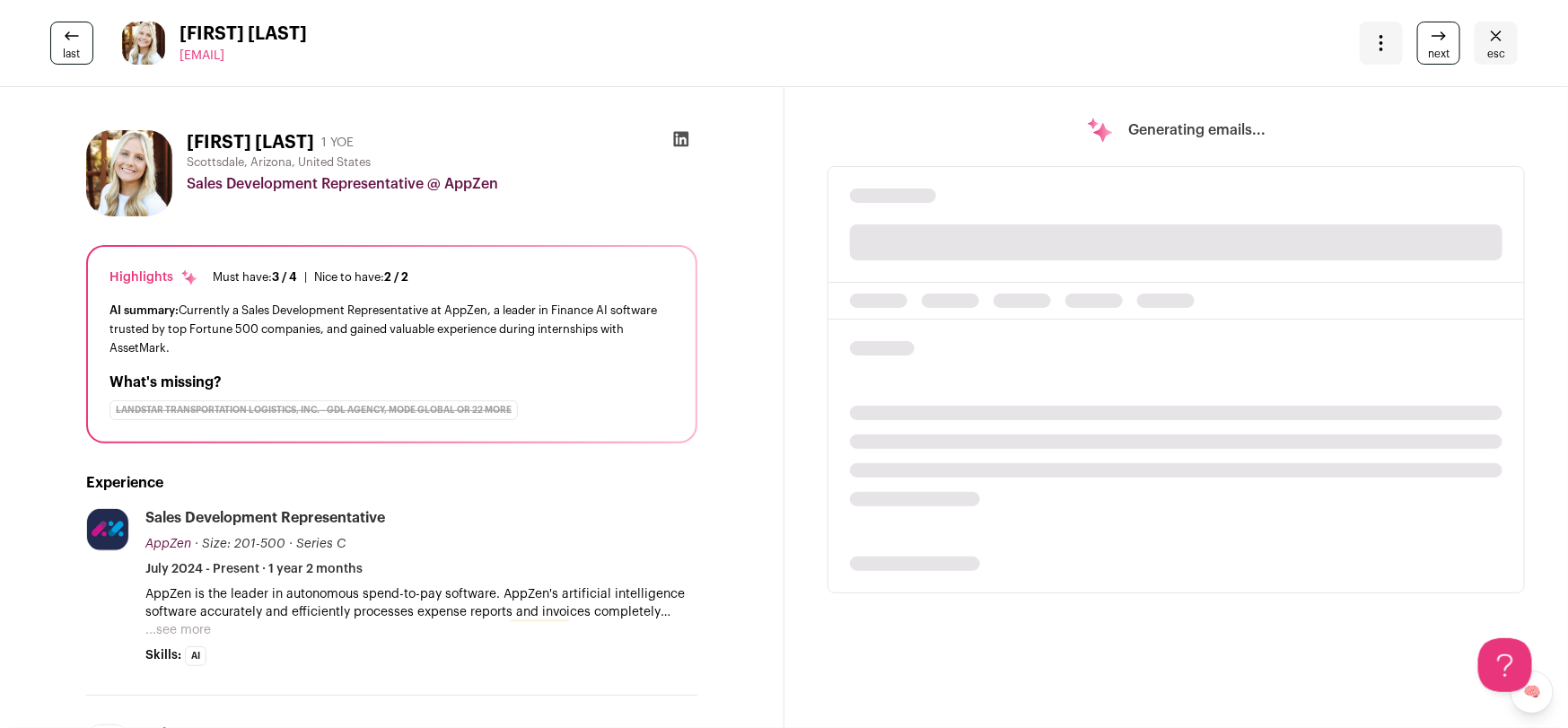 click 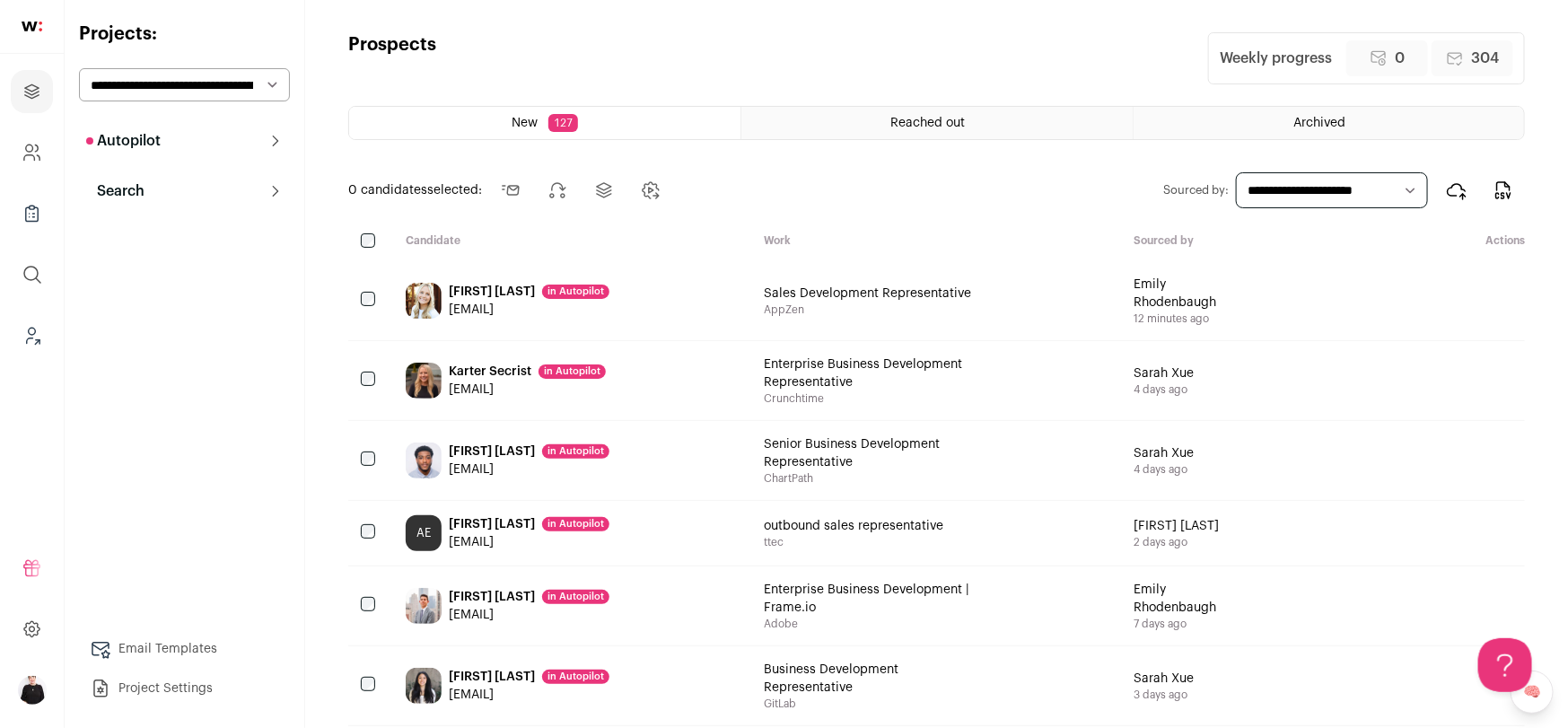 scroll, scrollTop: 0, scrollLeft: 0, axis: both 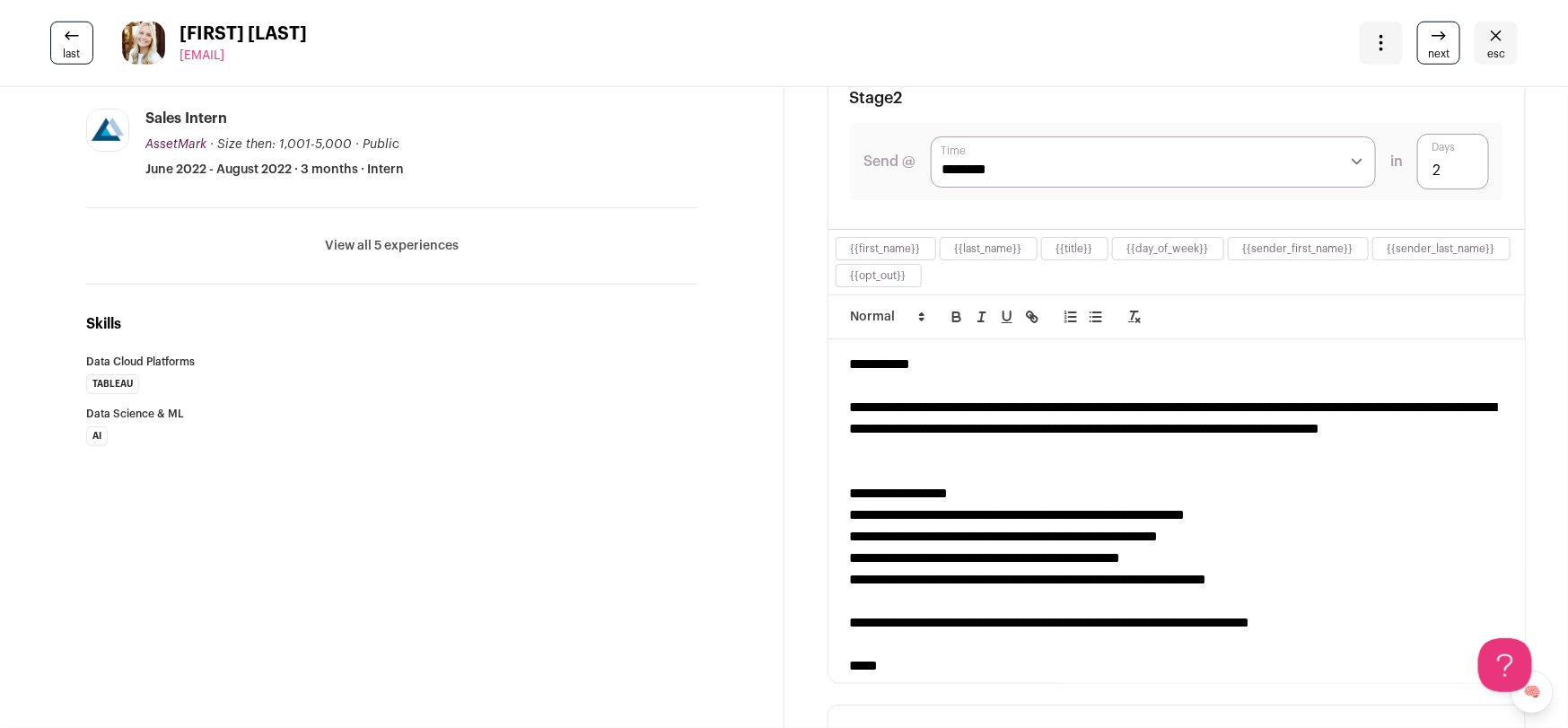 click on "View all 5 experiences" at bounding box center (391, 246) 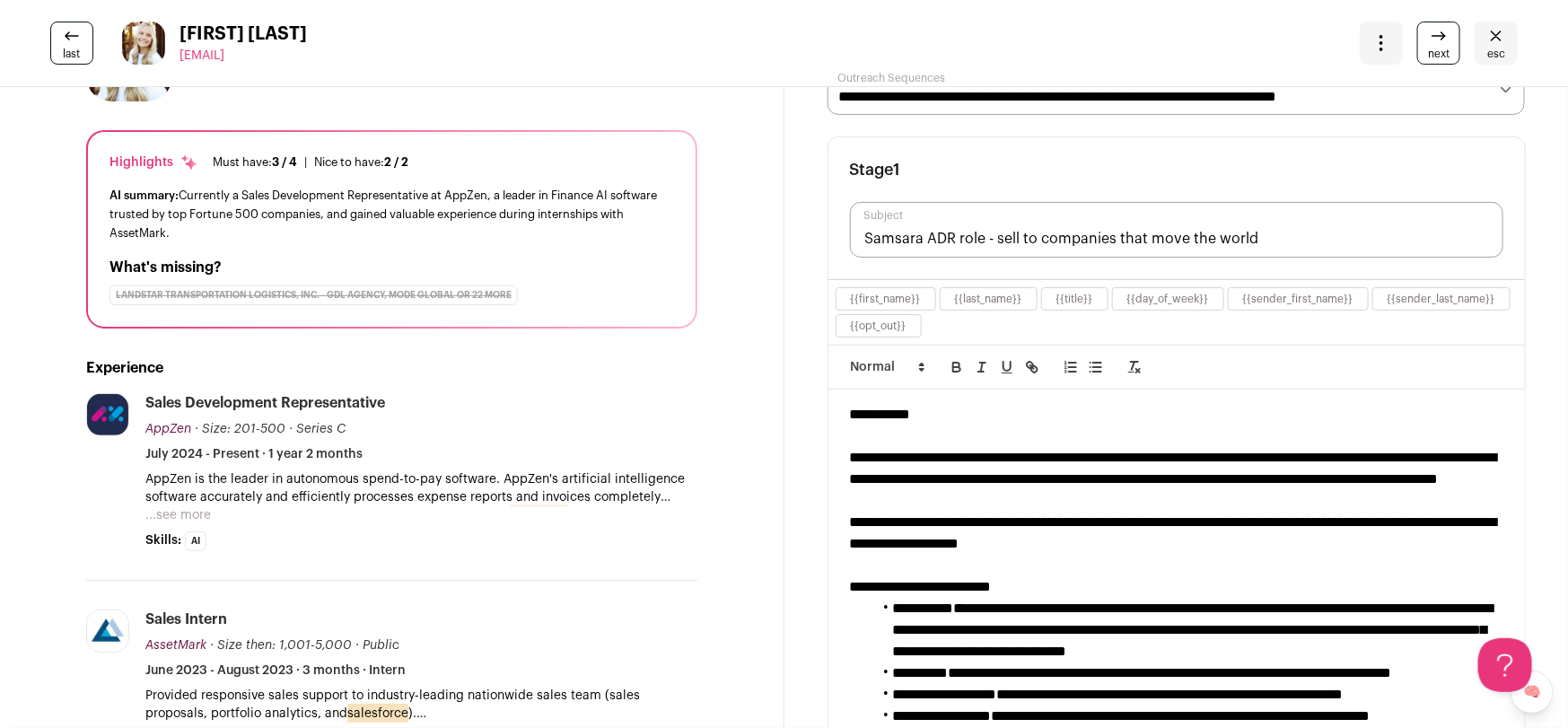 scroll, scrollTop: 0, scrollLeft: 0, axis: both 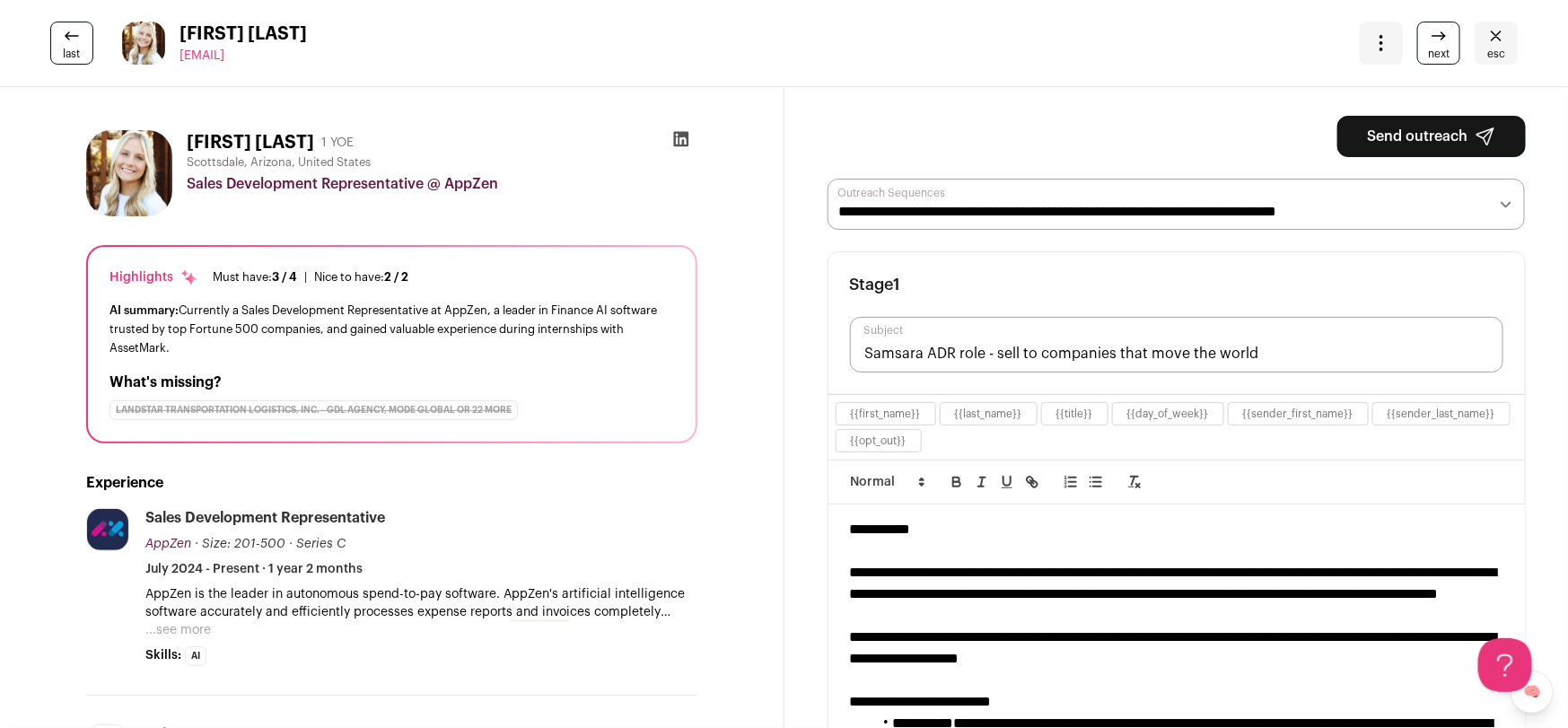 click 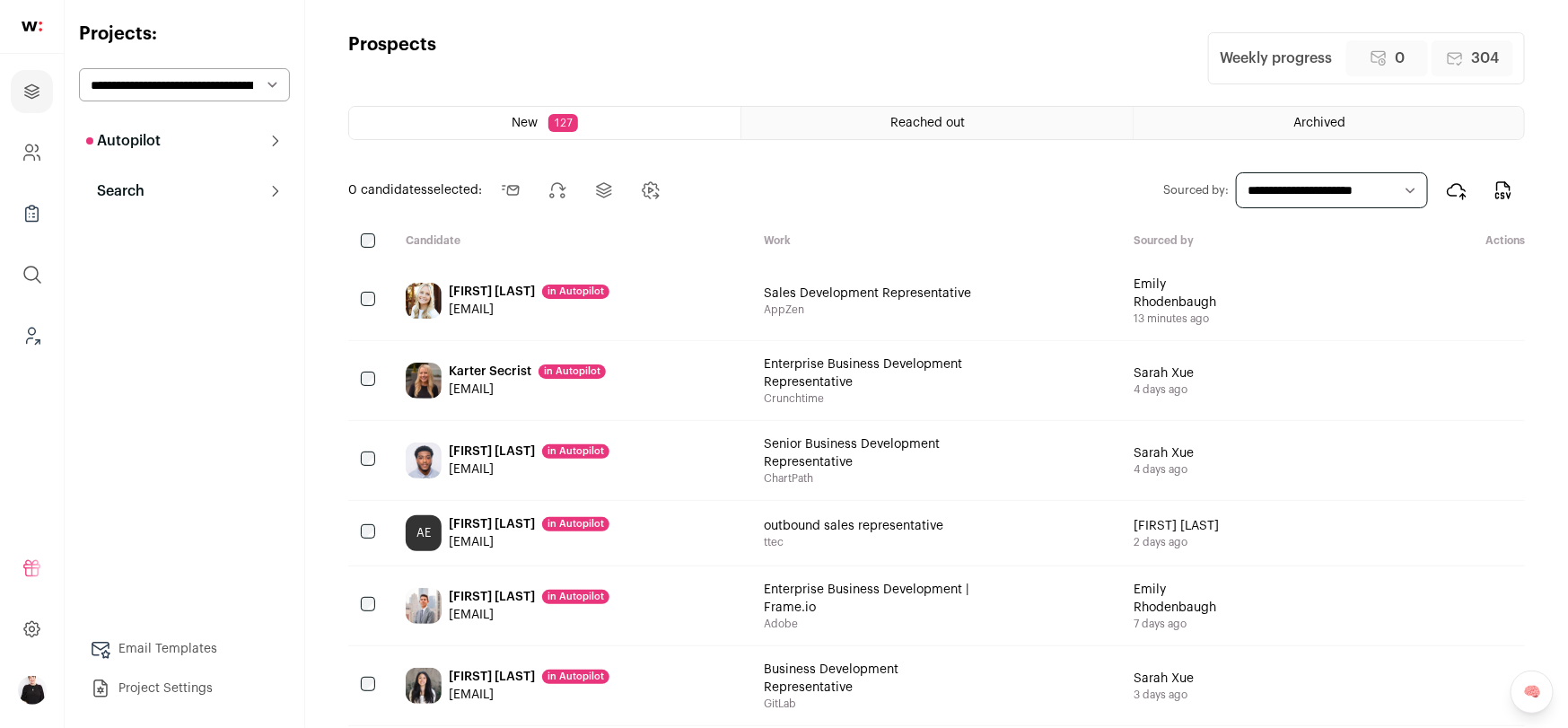 scroll, scrollTop: 0, scrollLeft: 0, axis: both 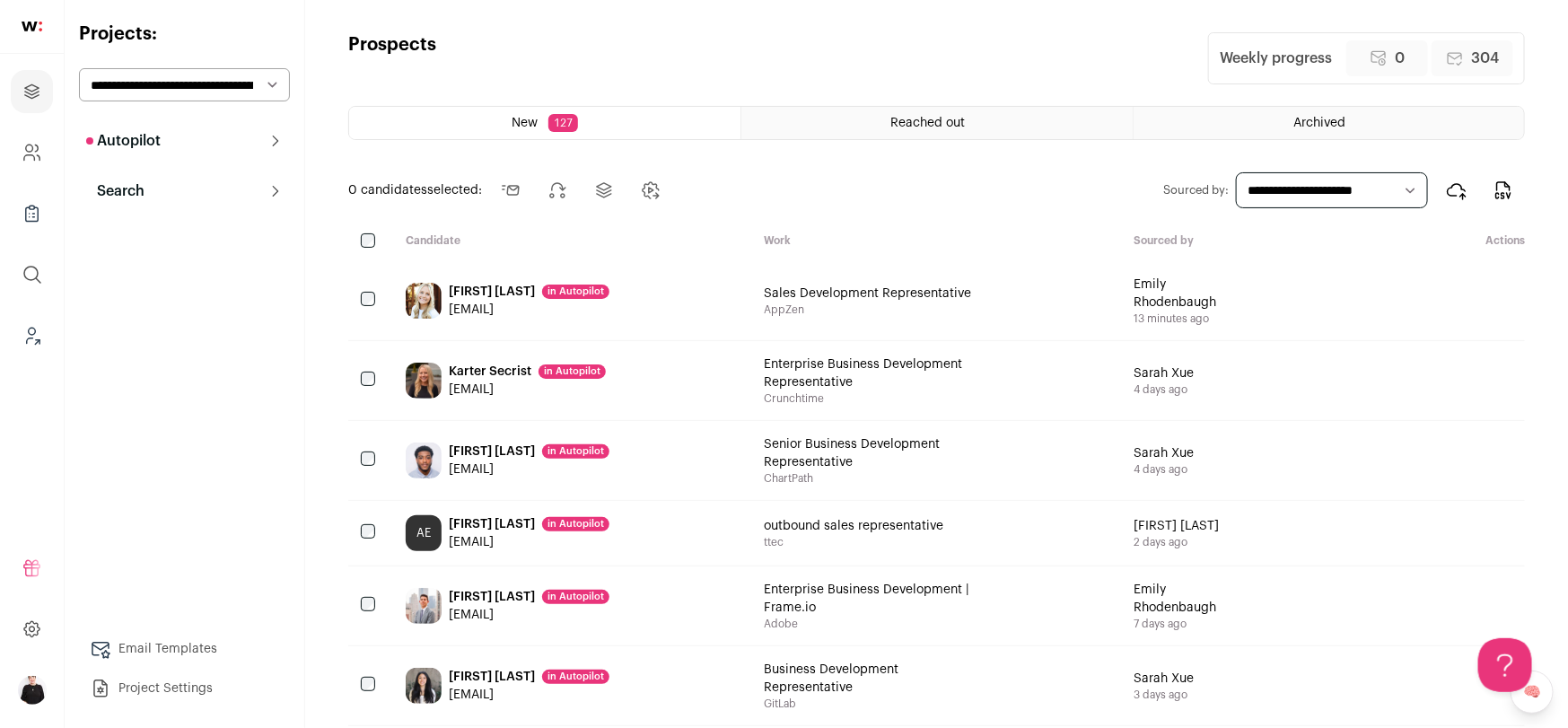 click on "brennanwheelz@gmail.com" at bounding box center [529, 310] 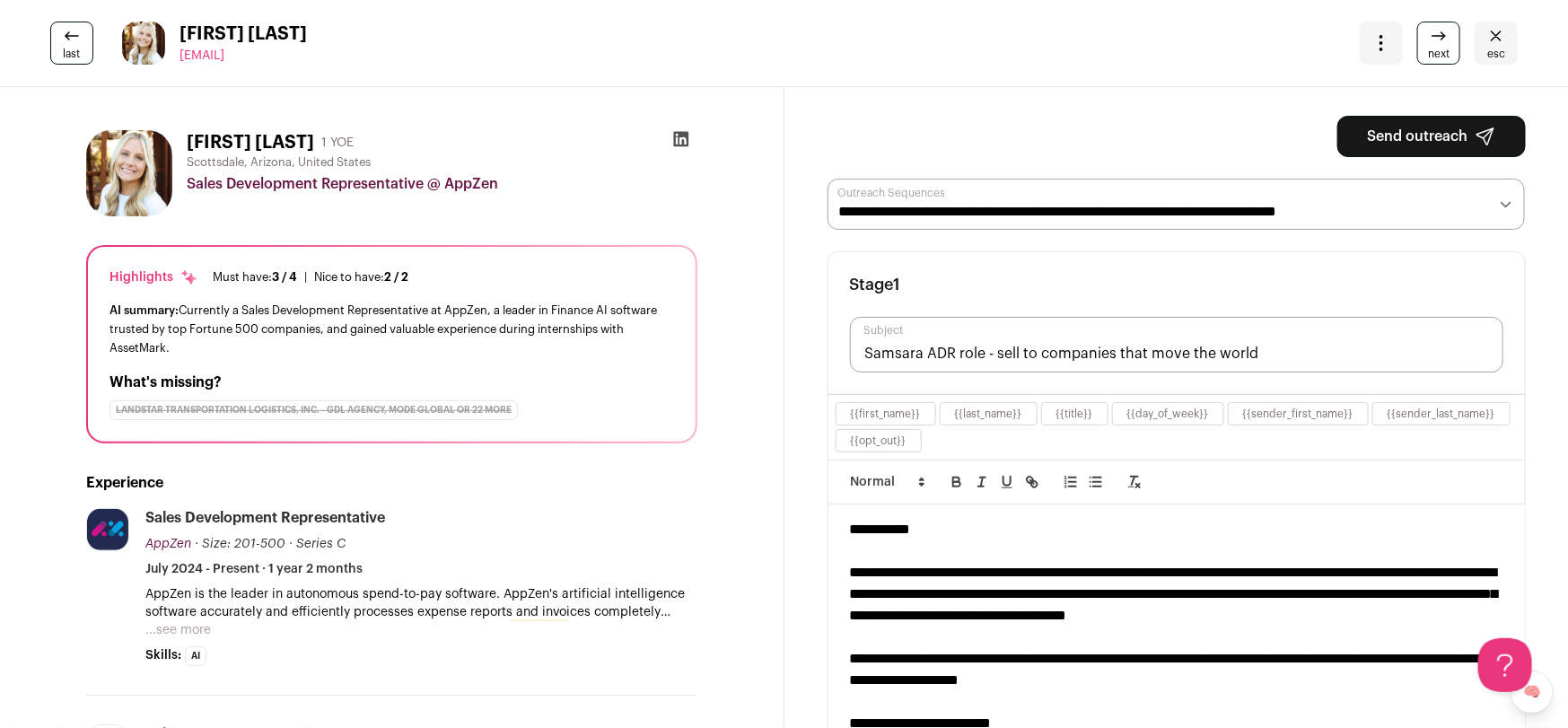 click on "Send outreach" at bounding box center [1432, 136] 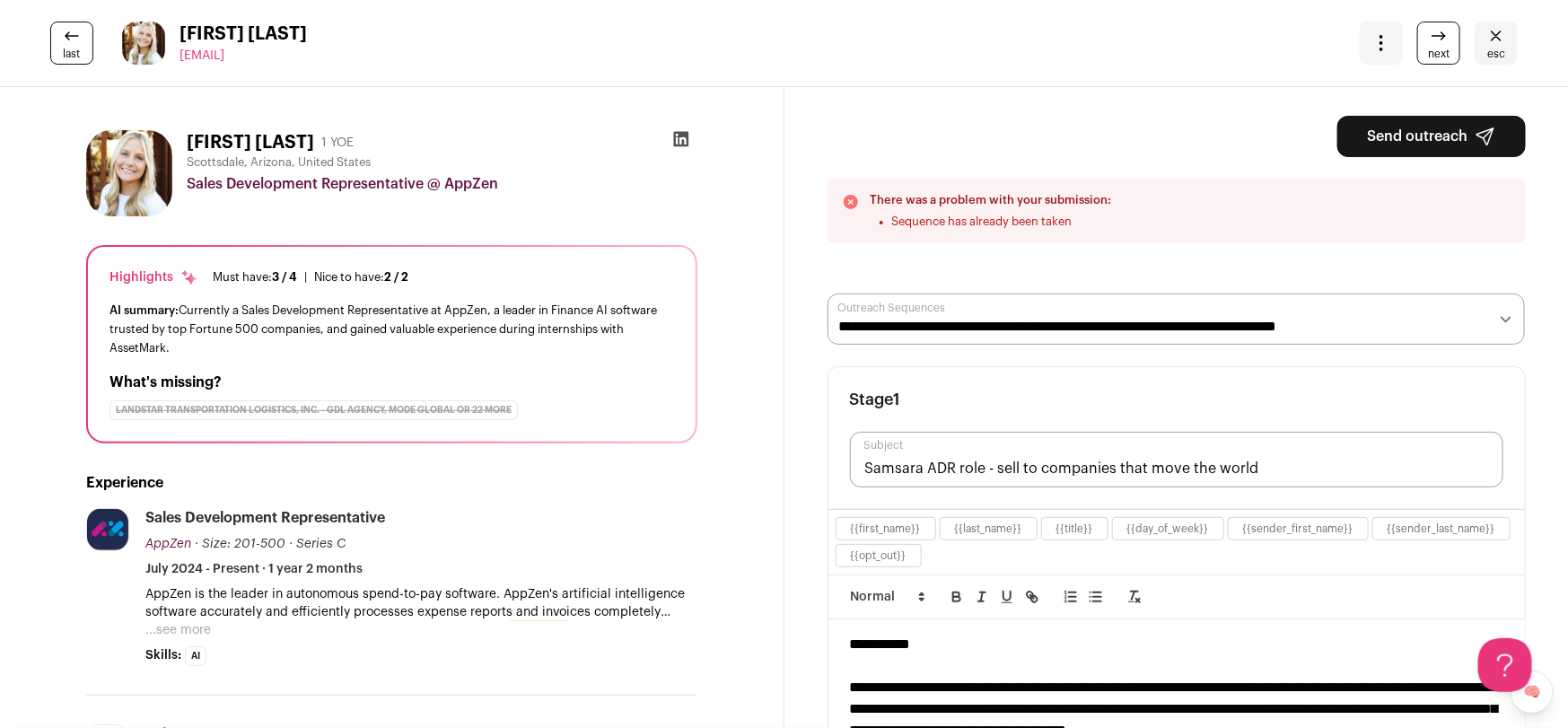 click on "esc" at bounding box center (1496, 54) 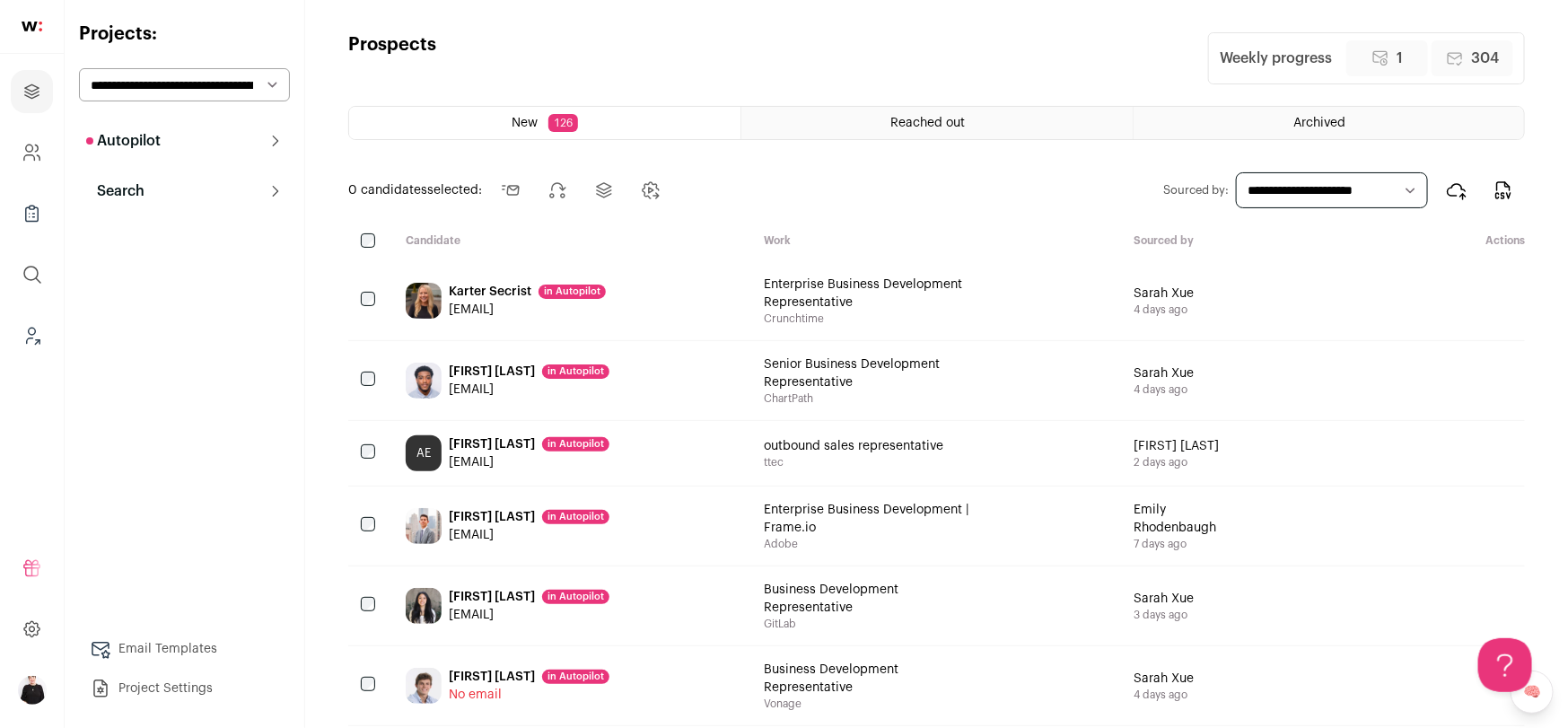 scroll, scrollTop: 0, scrollLeft: 0, axis: both 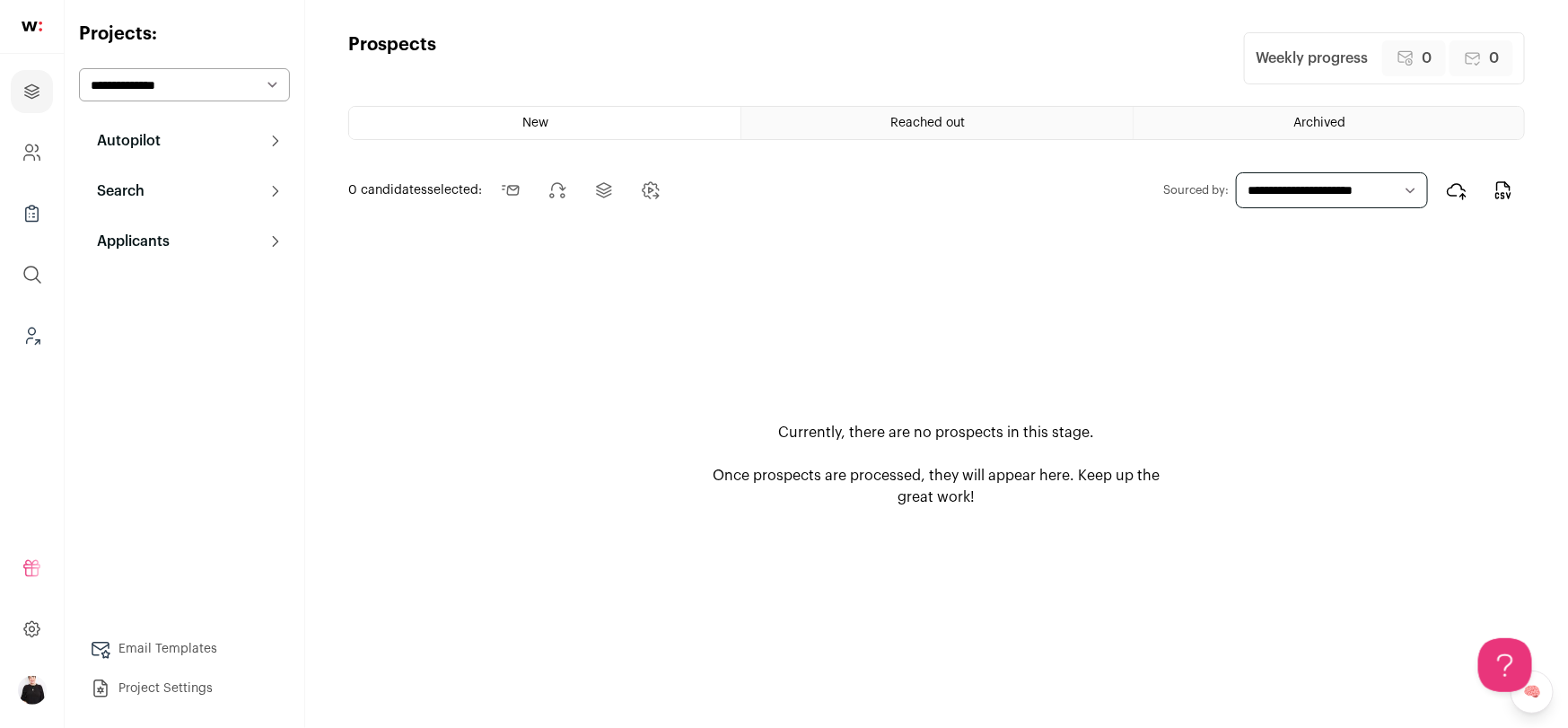 click on "Search" at bounding box center [115, 191] 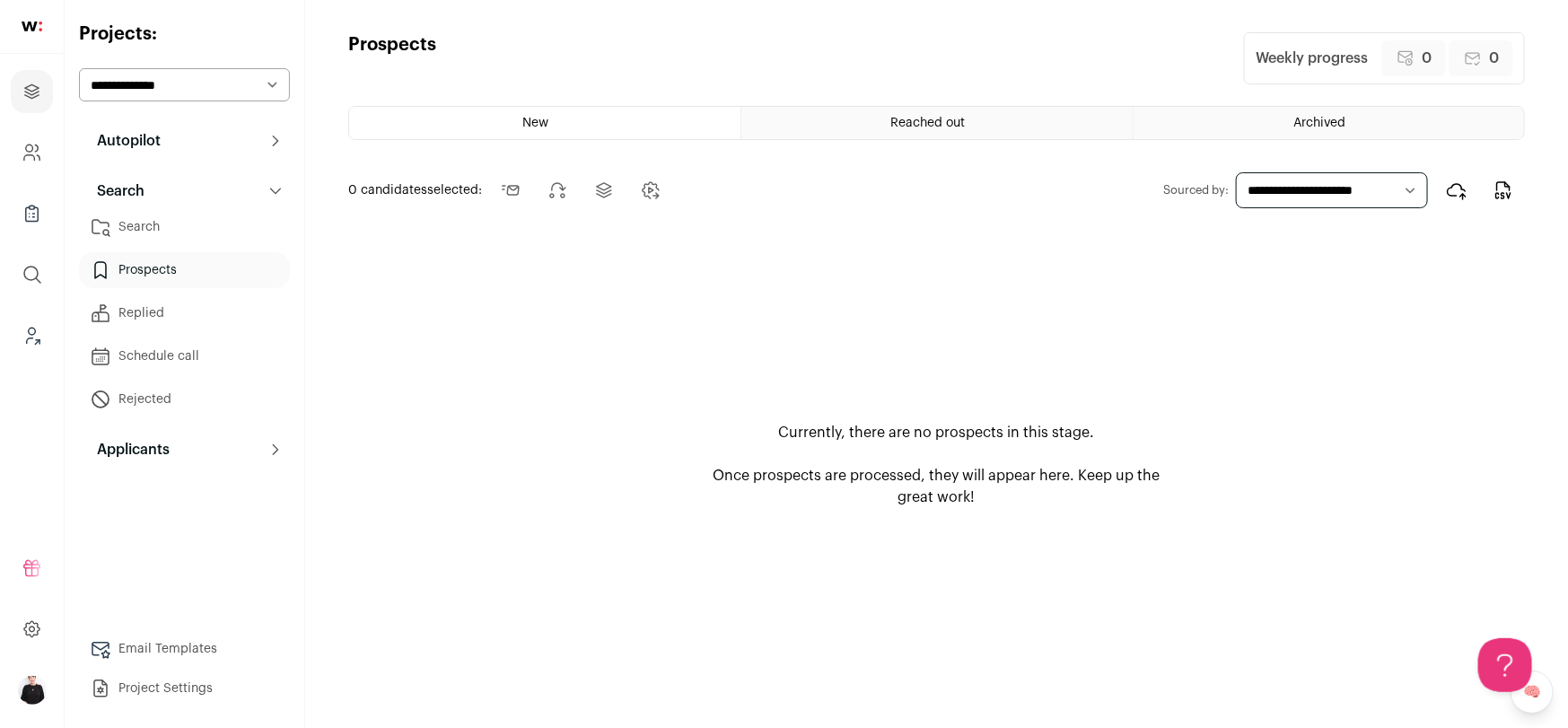 click on "Search" at bounding box center [184, 227] 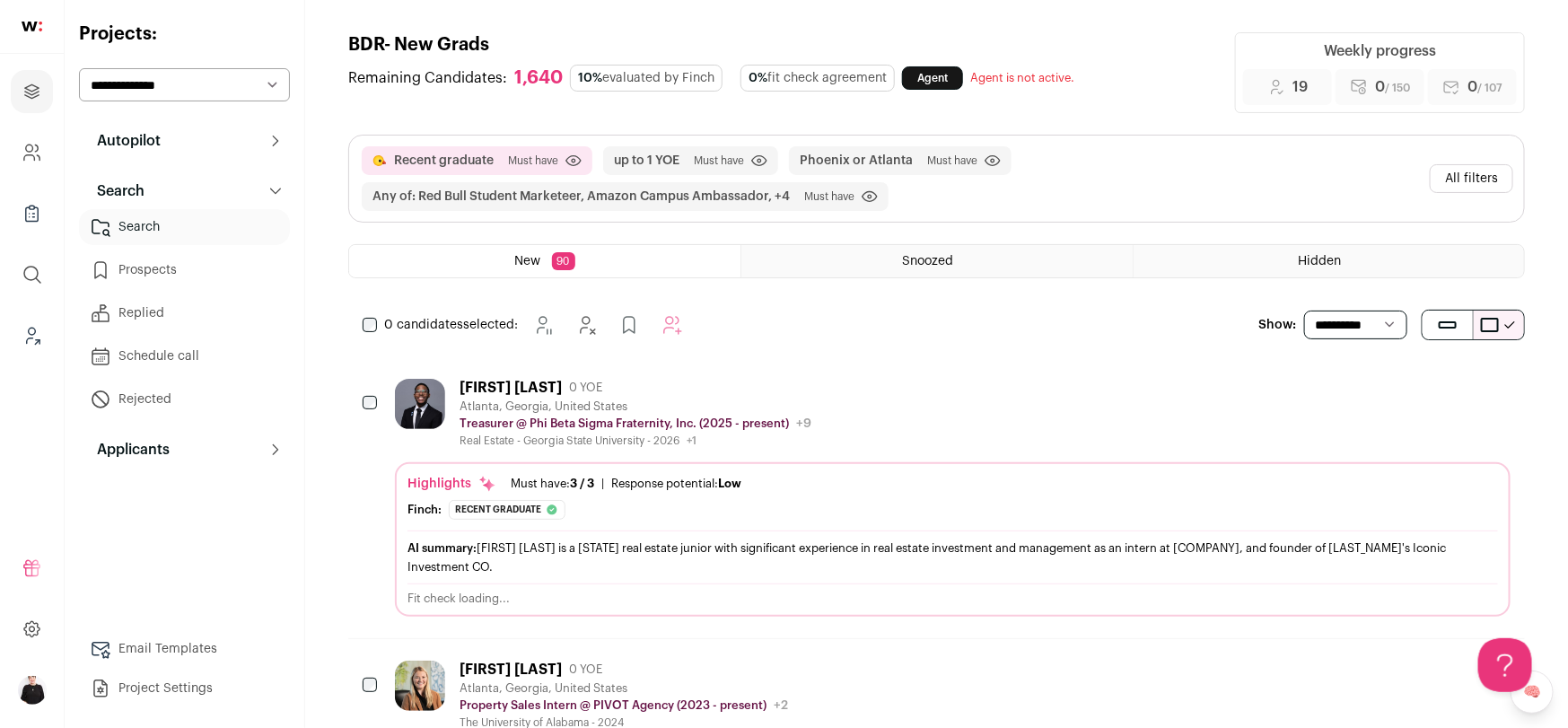 scroll, scrollTop: 0, scrollLeft: 0, axis: both 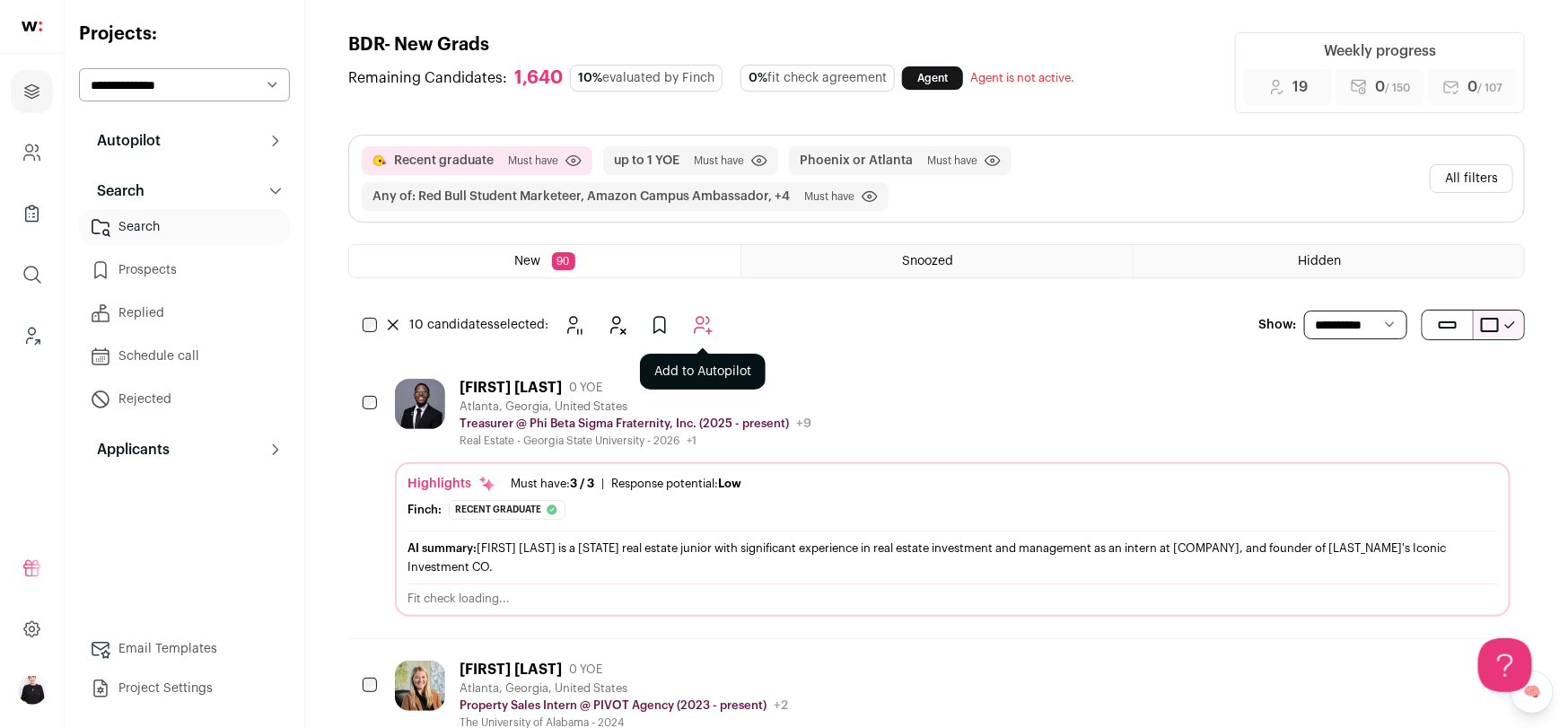 click 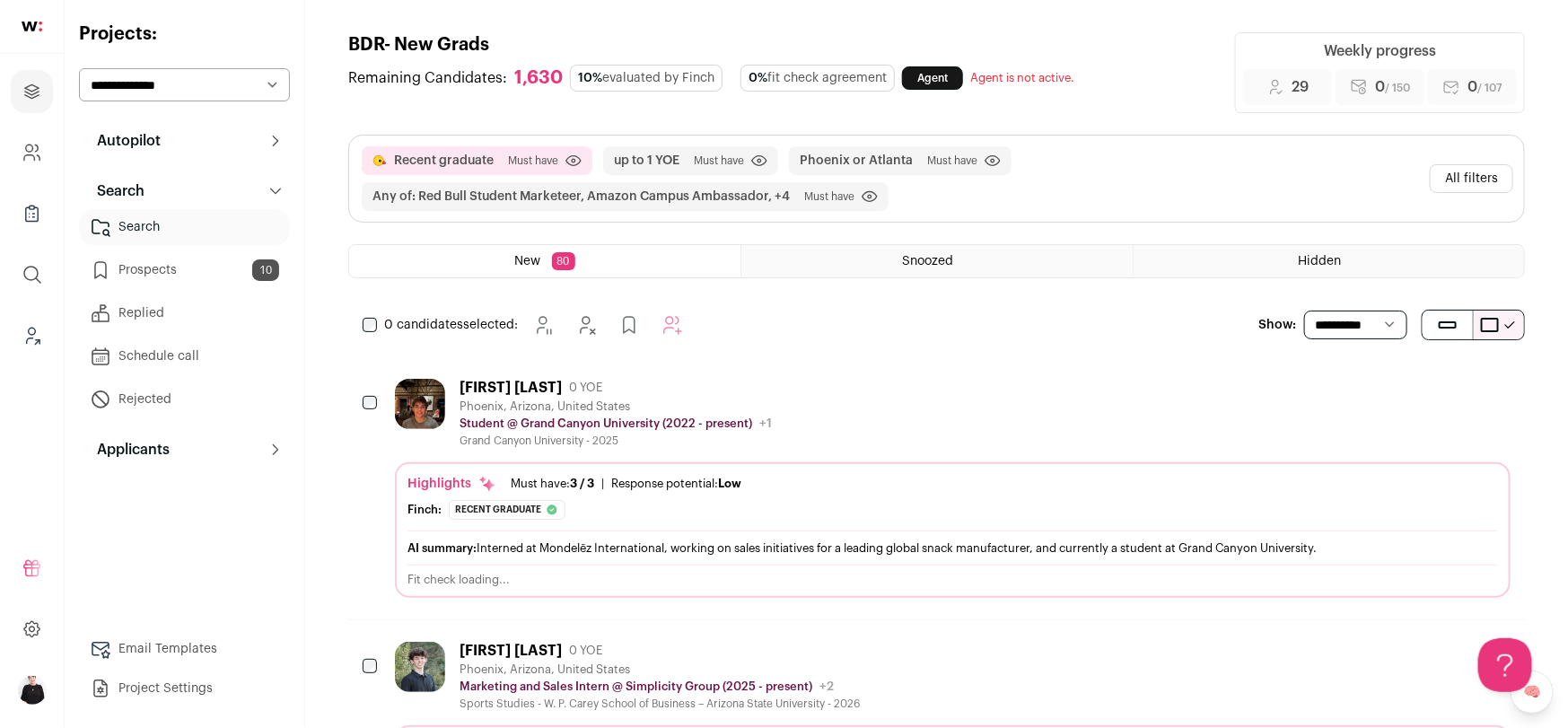 click on "Autopilot" at bounding box center [123, 141] 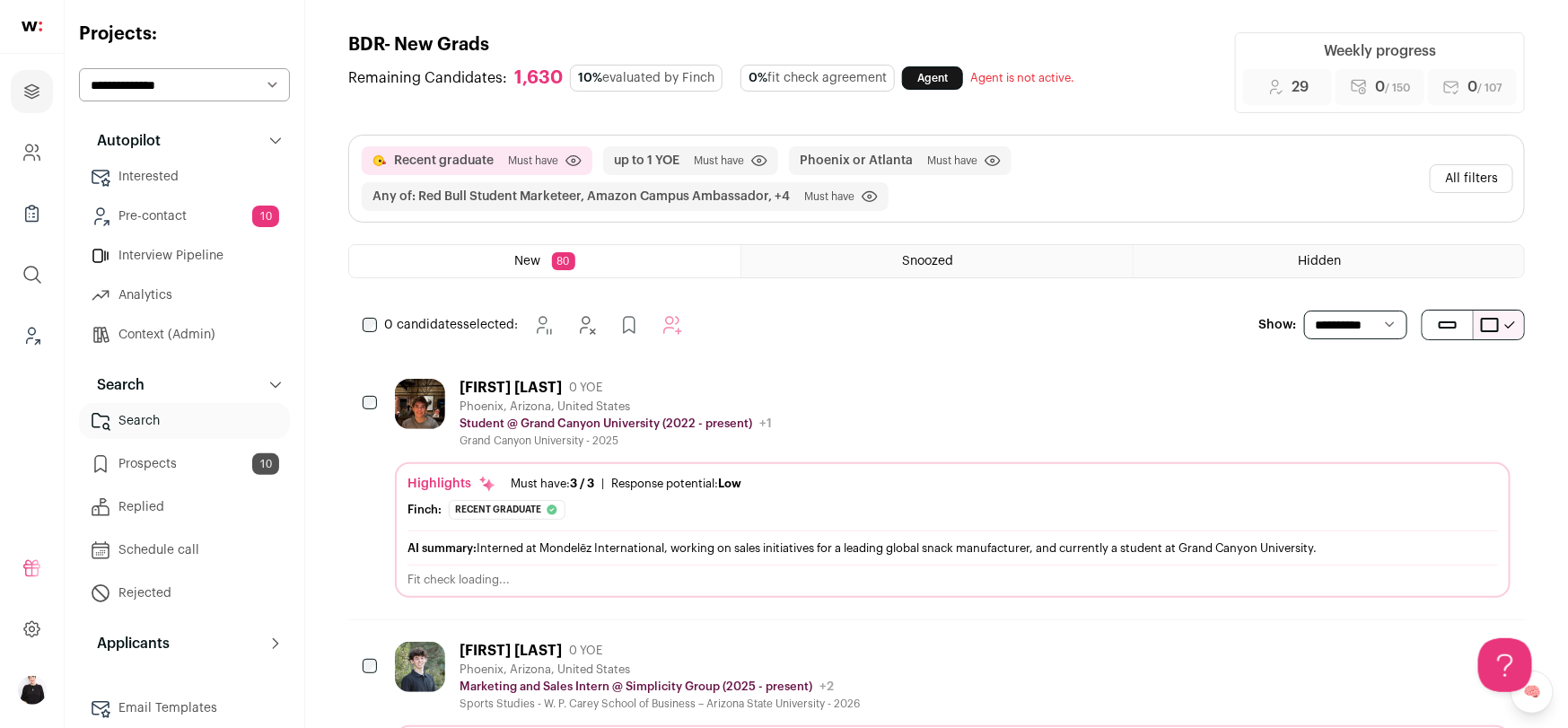 click on "Pre-contact
10" at bounding box center [184, 216] 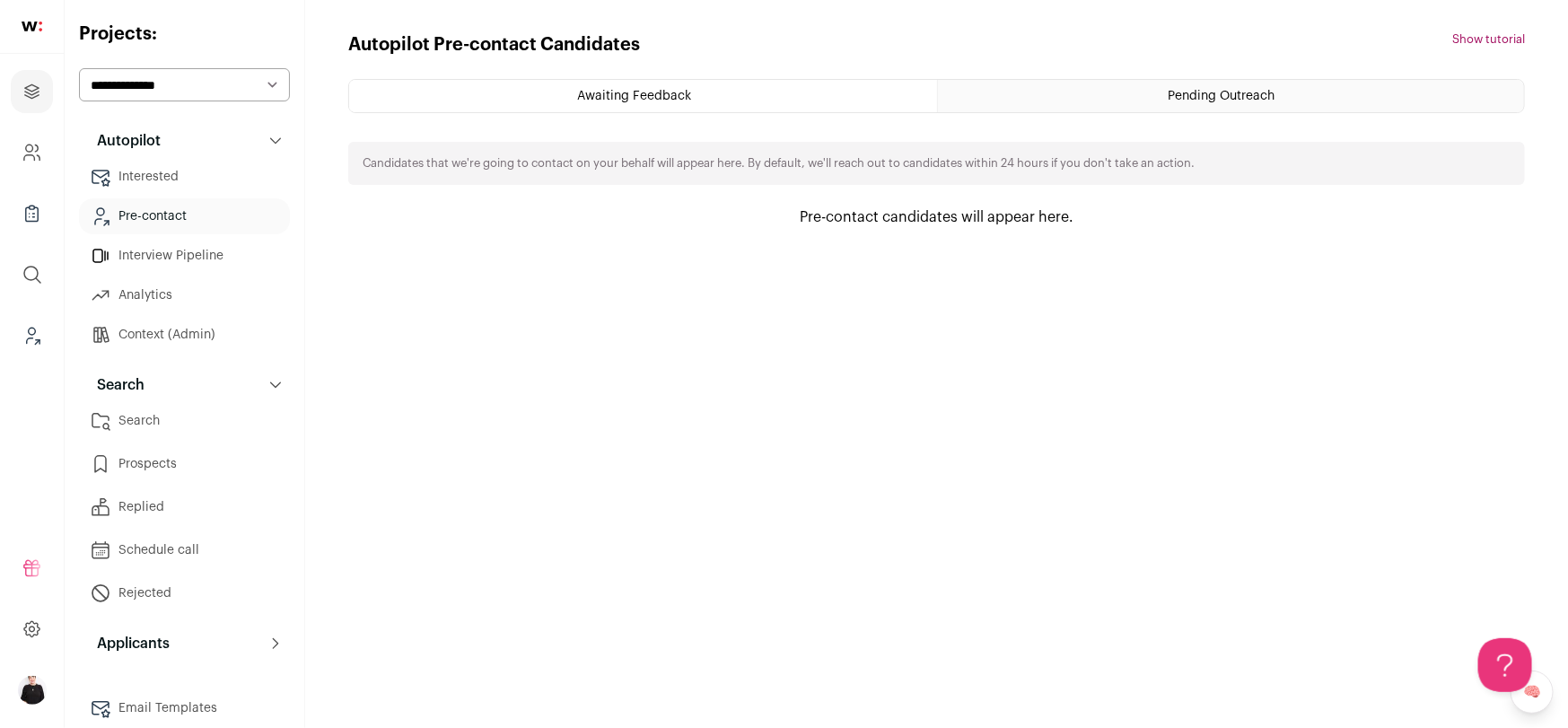 scroll, scrollTop: 0, scrollLeft: 0, axis: both 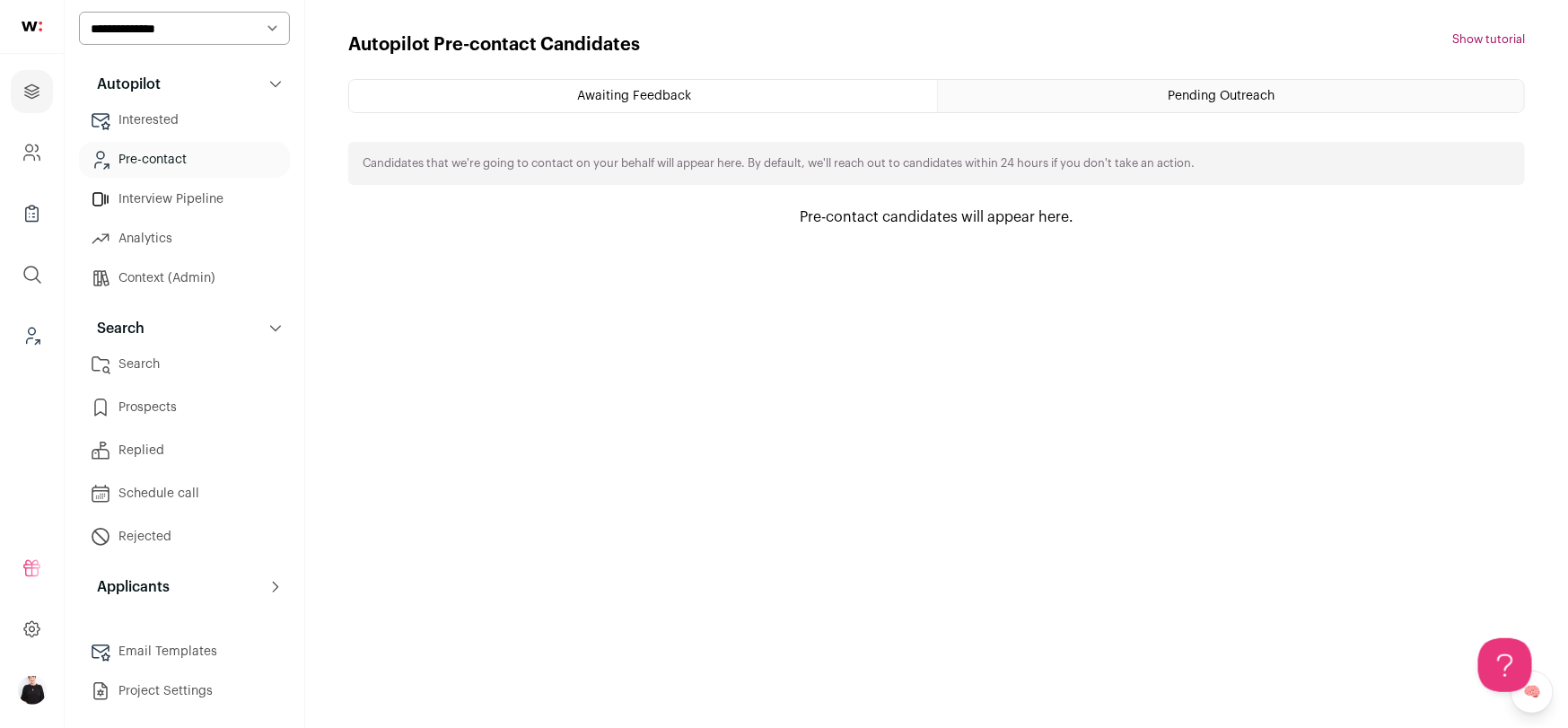 click on "Interested" at bounding box center [184, 120] 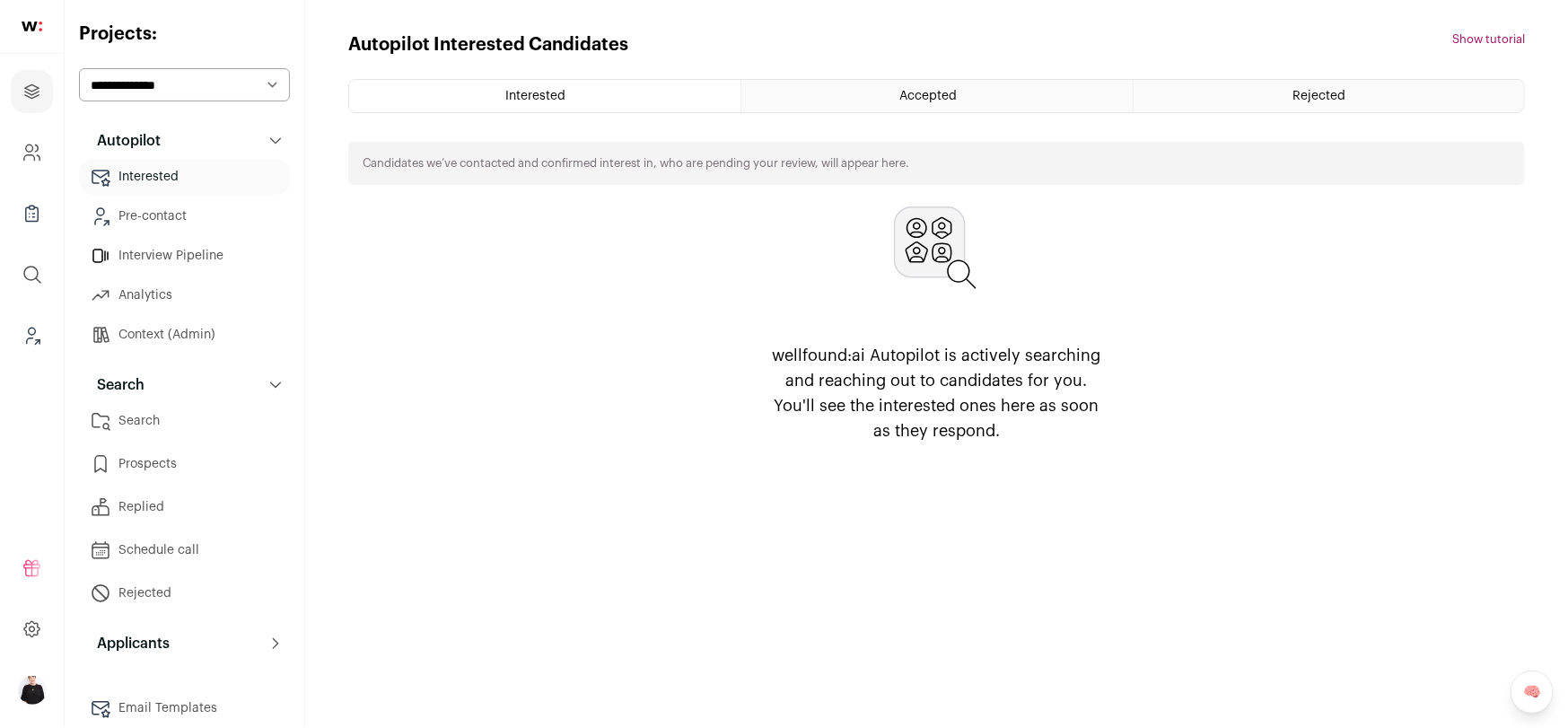 scroll, scrollTop: 0, scrollLeft: 0, axis: both 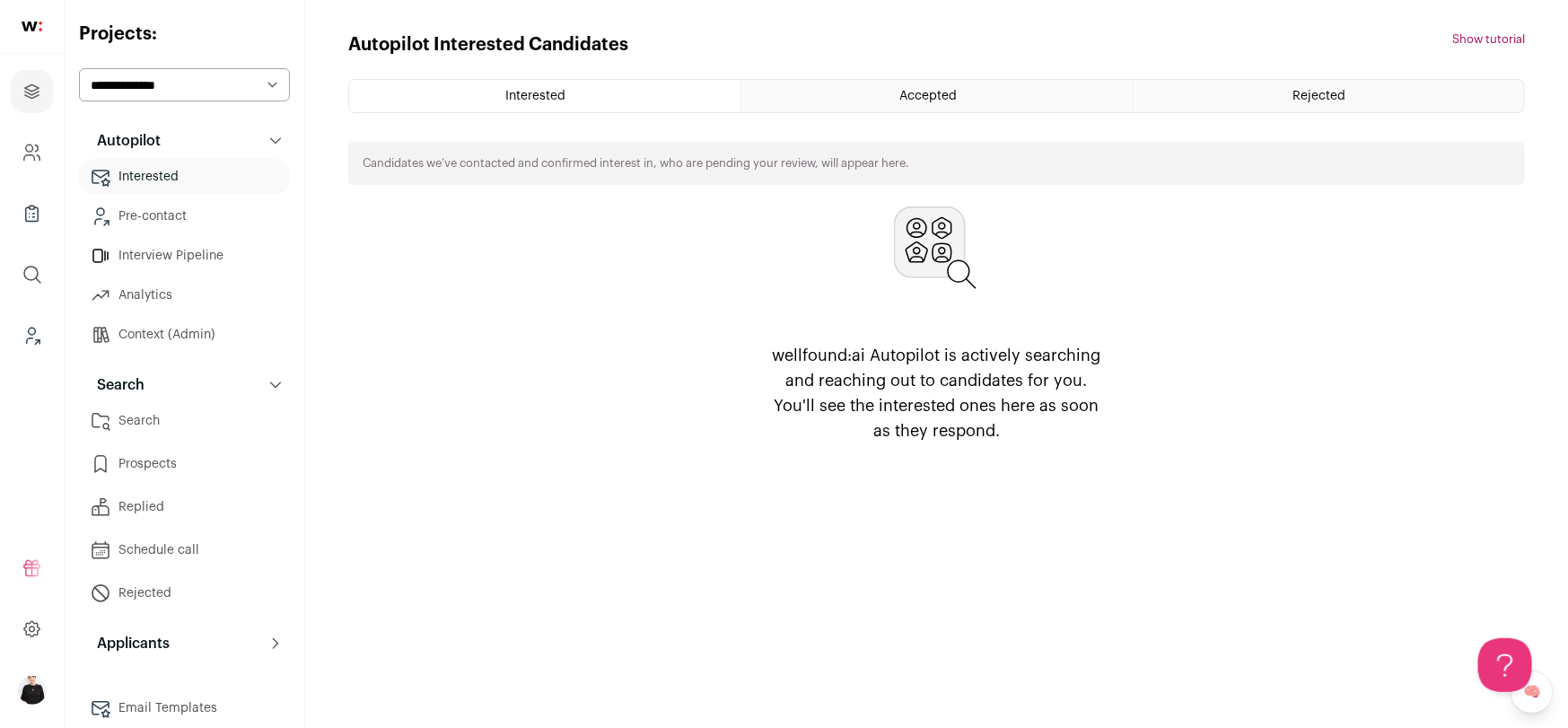 click on "Pre-contact" at bounding box center (184, 216) 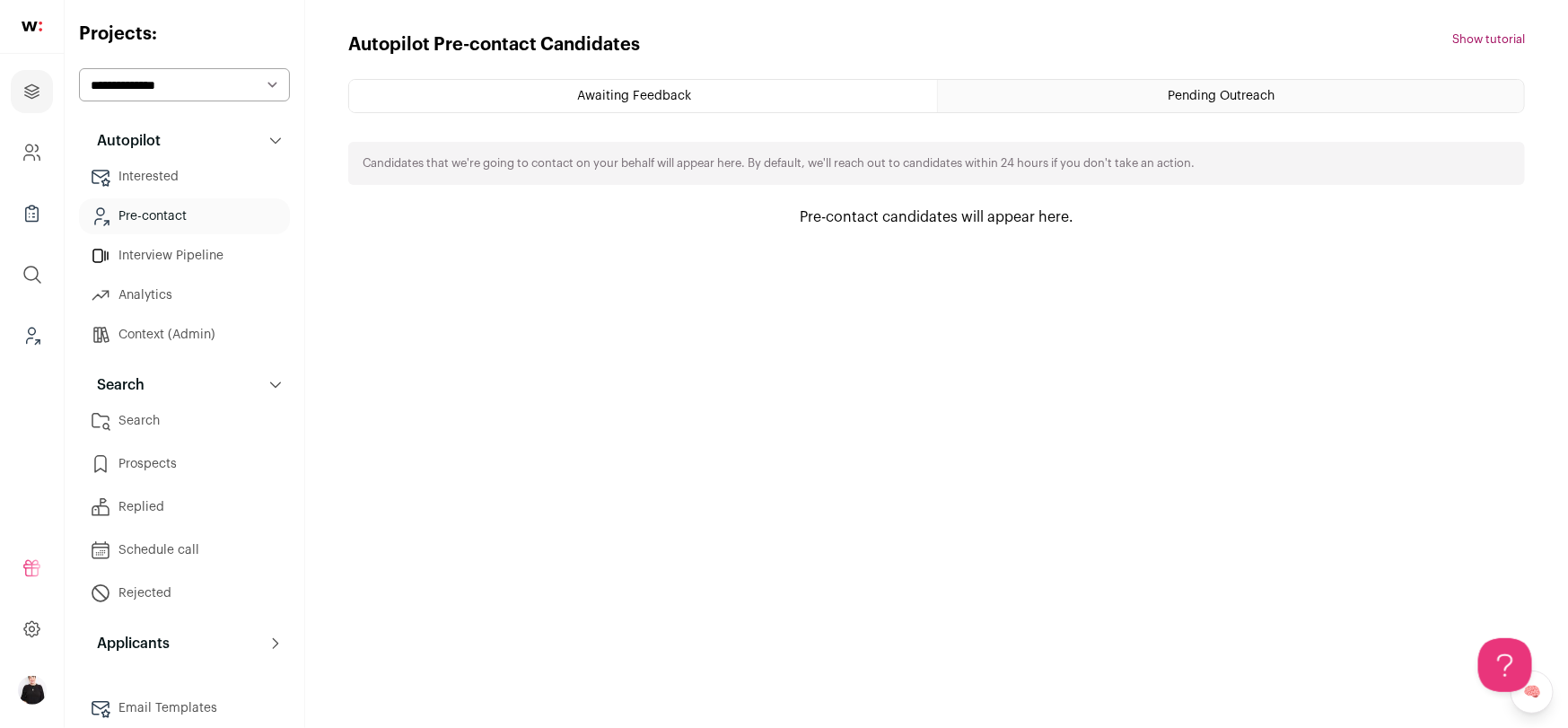 scroll, scrollTop: 0, scrollLeft: 0, axis: both 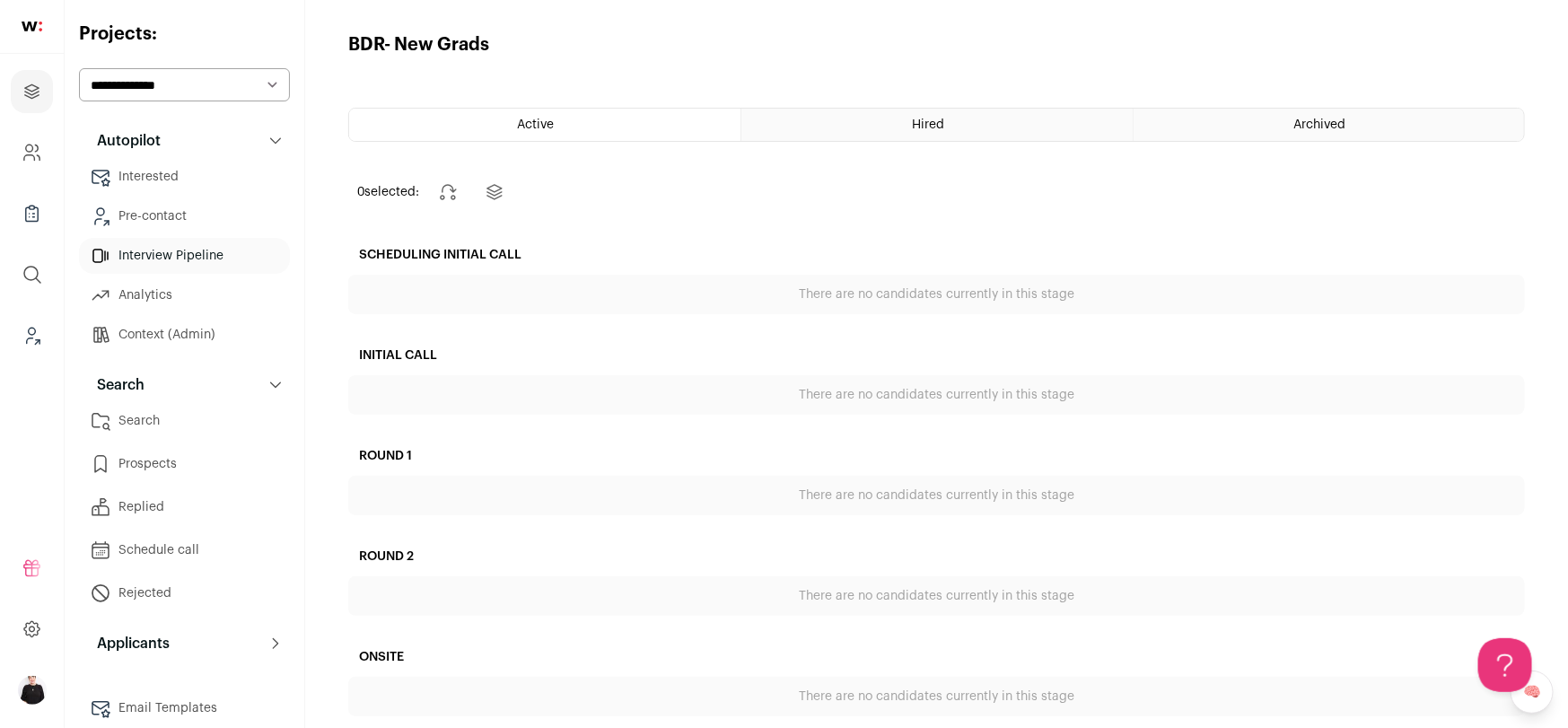 click on "Analytics" at bounding box center (184, 295) 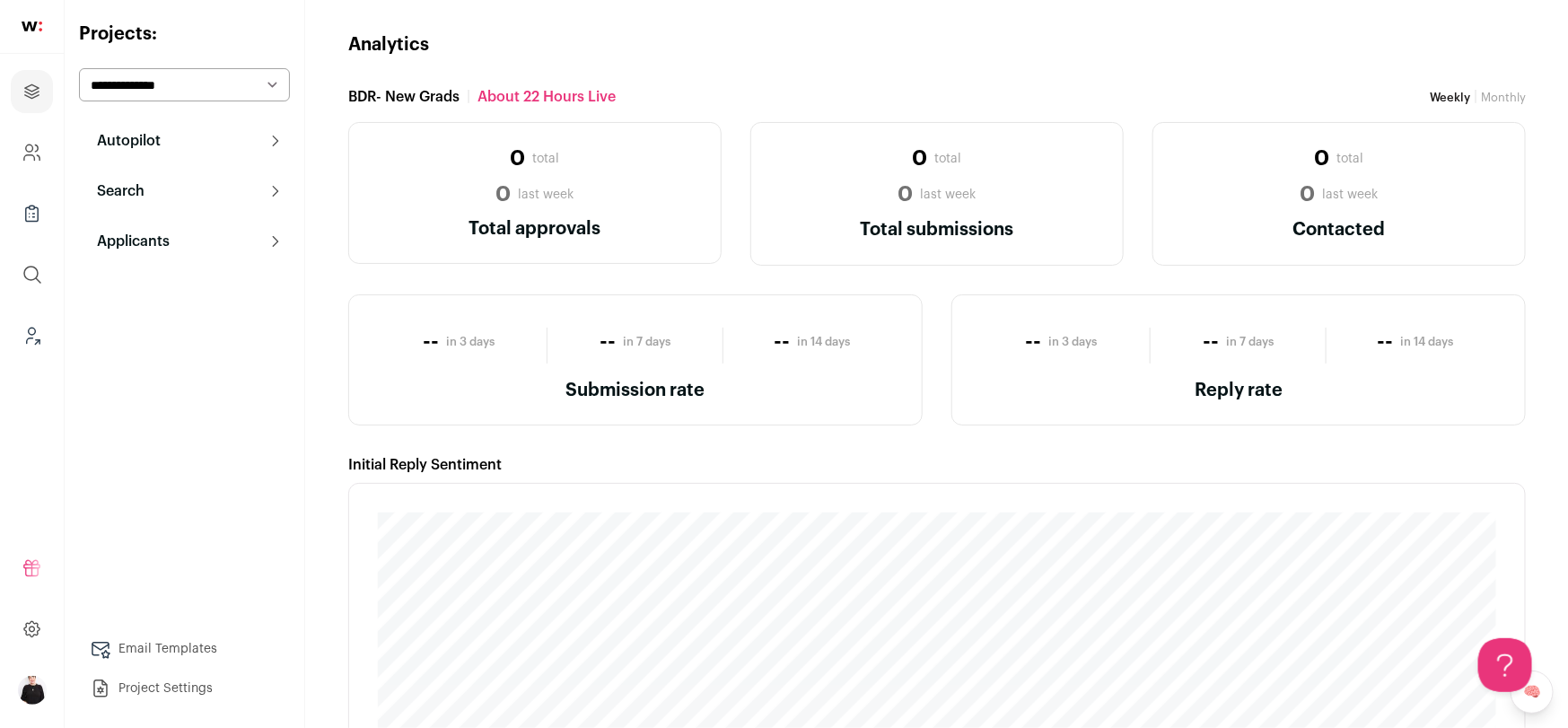 scroll, scrollTop: 0, scrollLeft: 0, axis: both 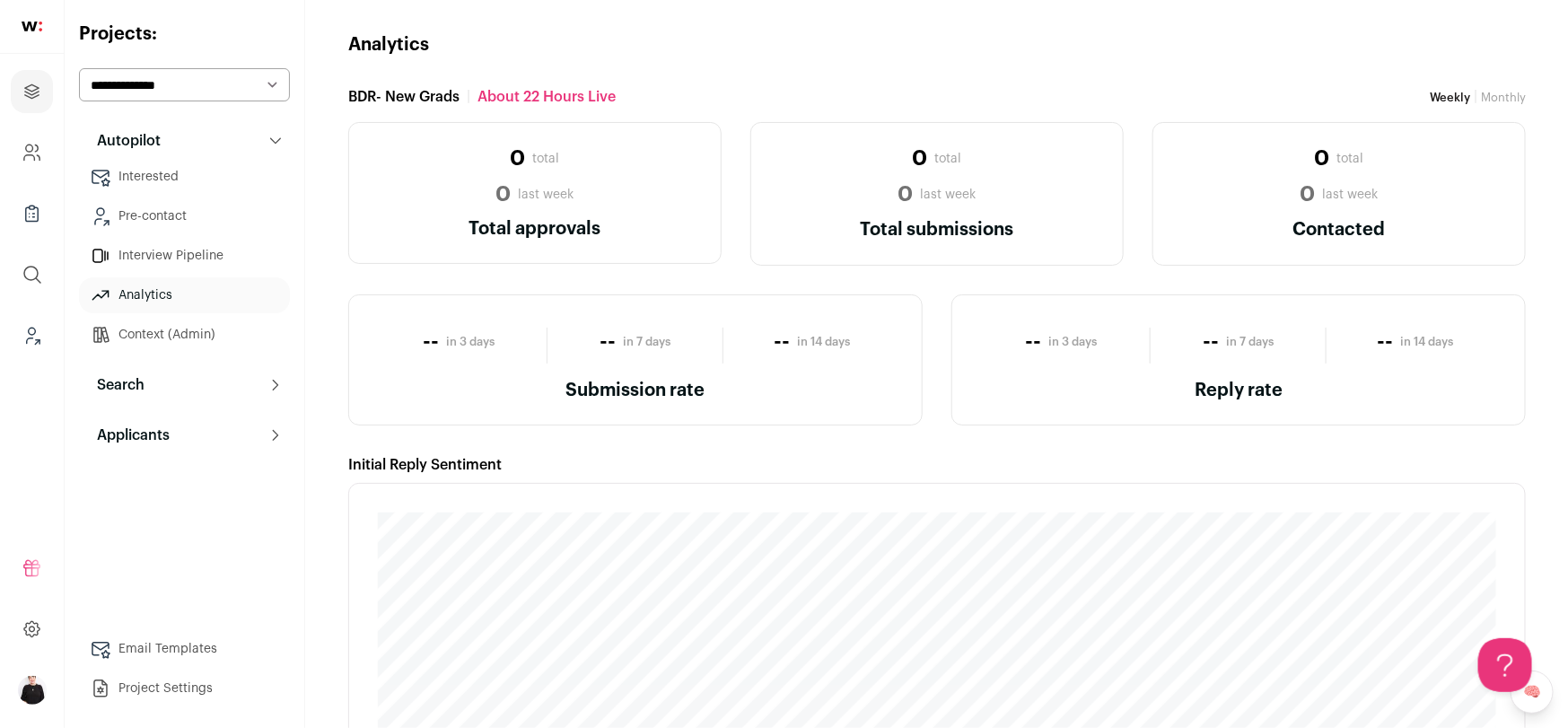 click on "**********" at bounding box center [184, 84] 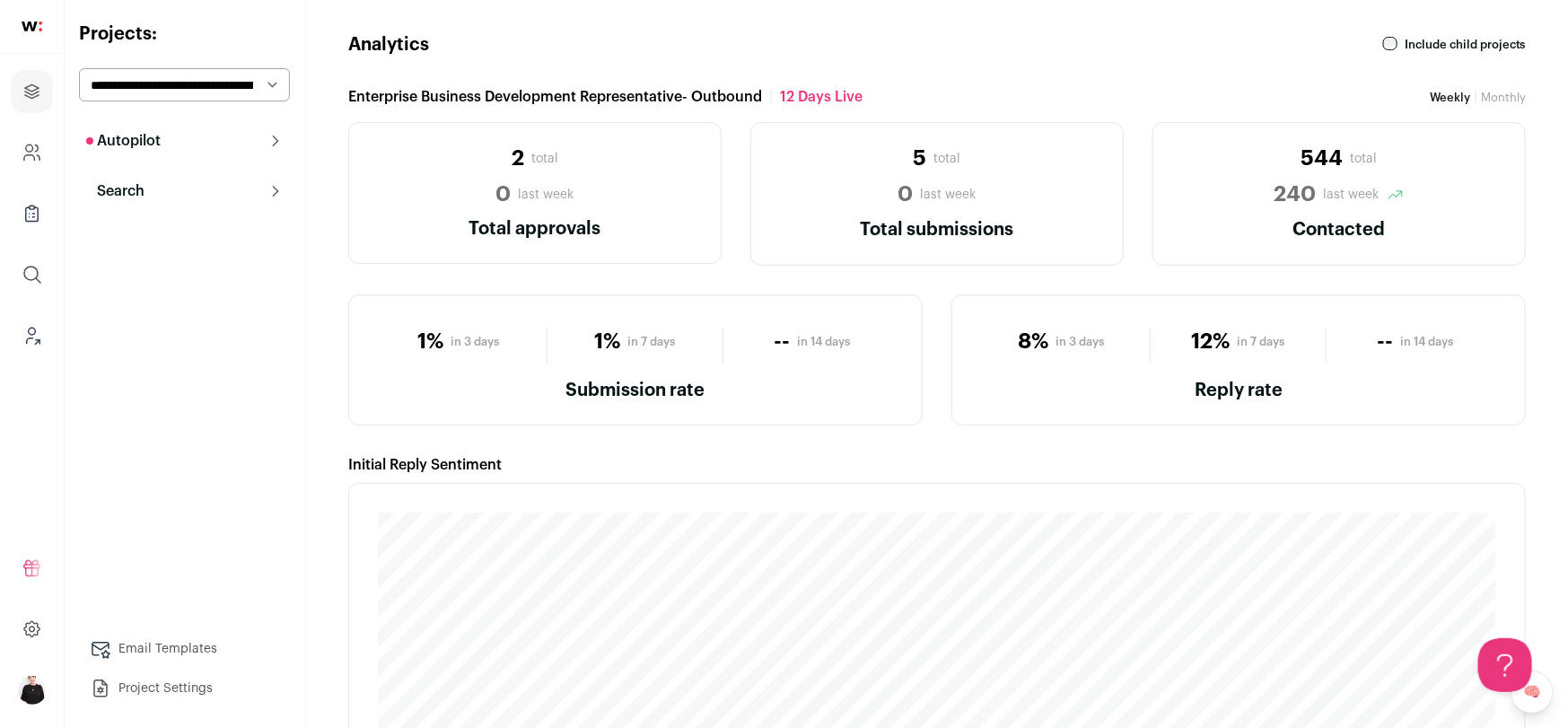 scroll, scrollTop: 0, scrollLeft: 0, axis: both 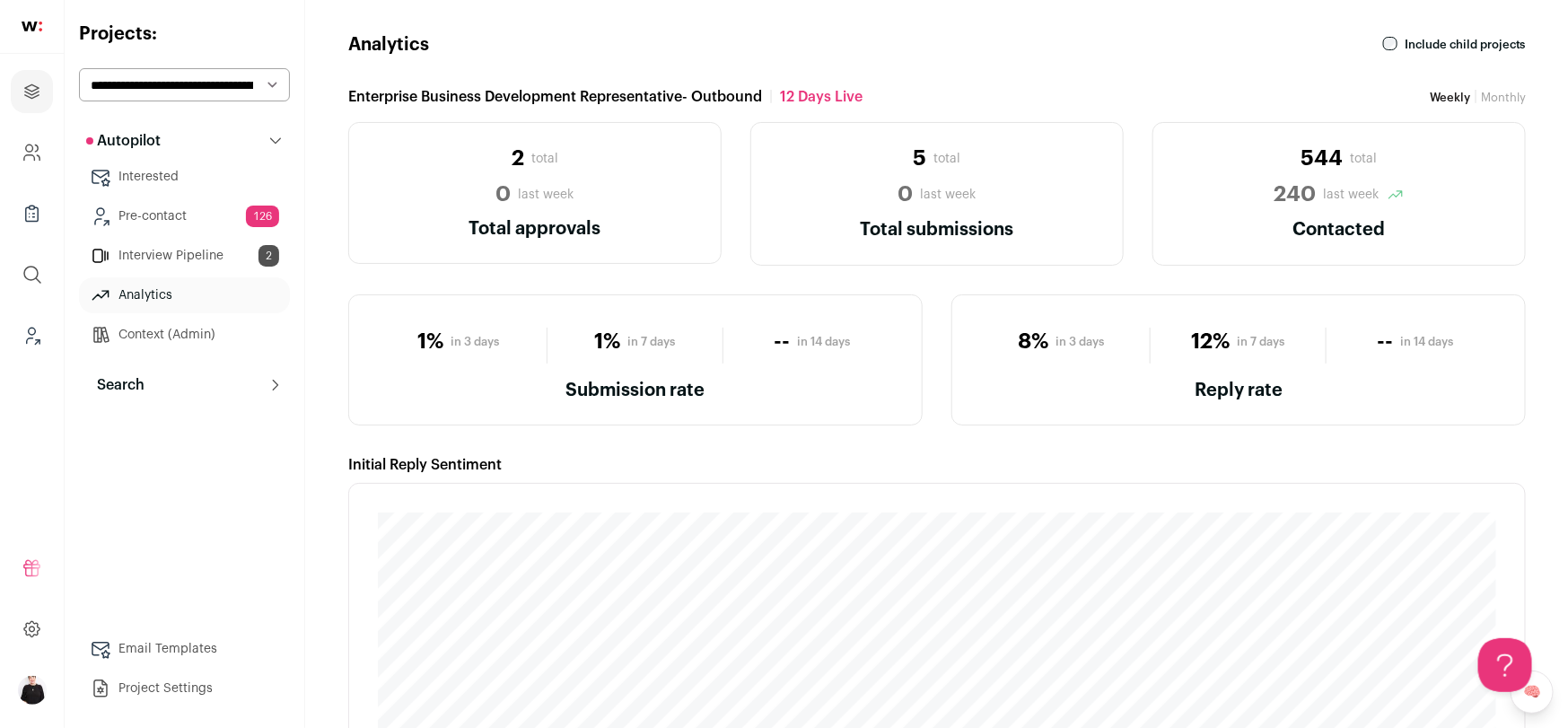 click on "Pre-contact
126" at bounding box center [184, 216] 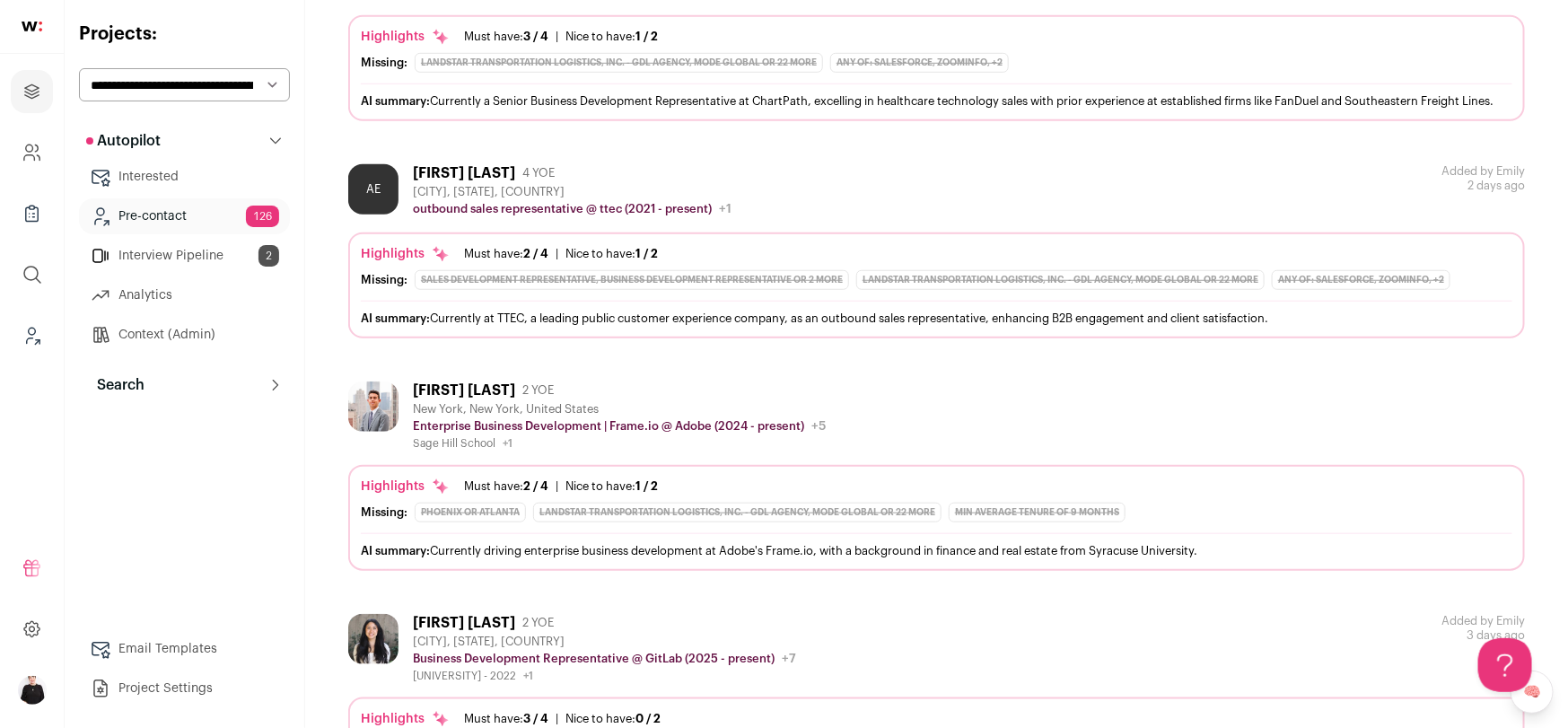 scroll, scrollTop: 0, scrollLeft: 0, axis: both 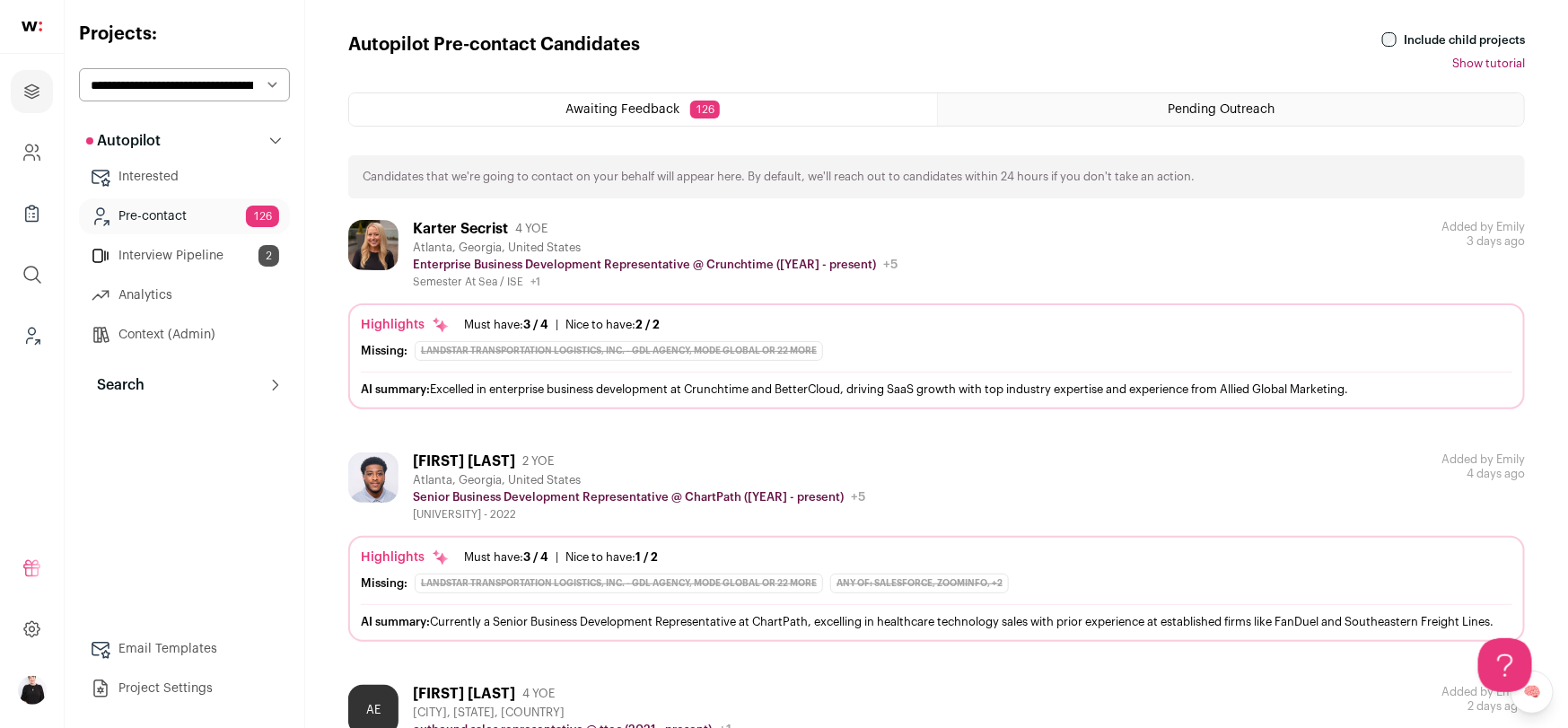 click on "Pending Outreach" at bounding box center (1231, 110) 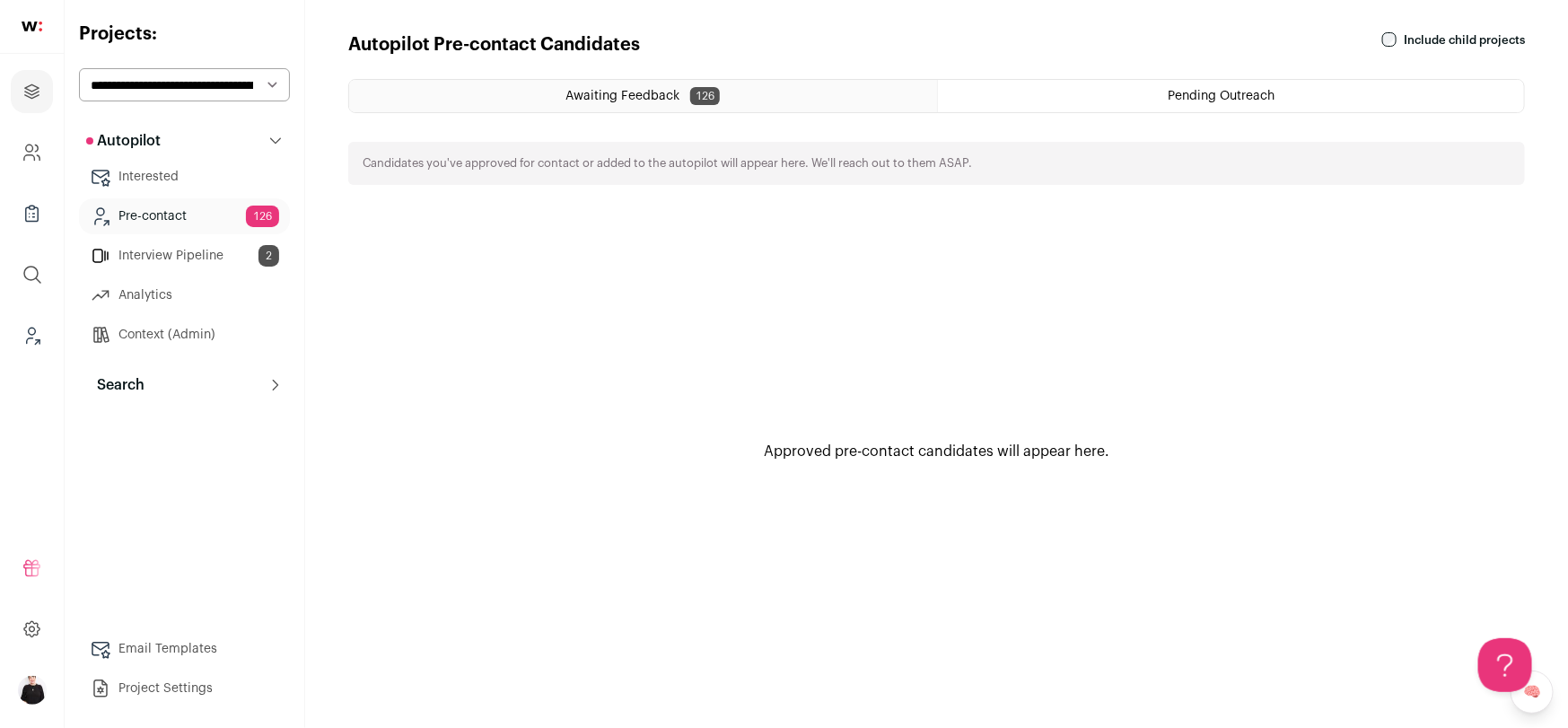 scroll, scrollTop: 0, scrollLeft: 0, axis: both 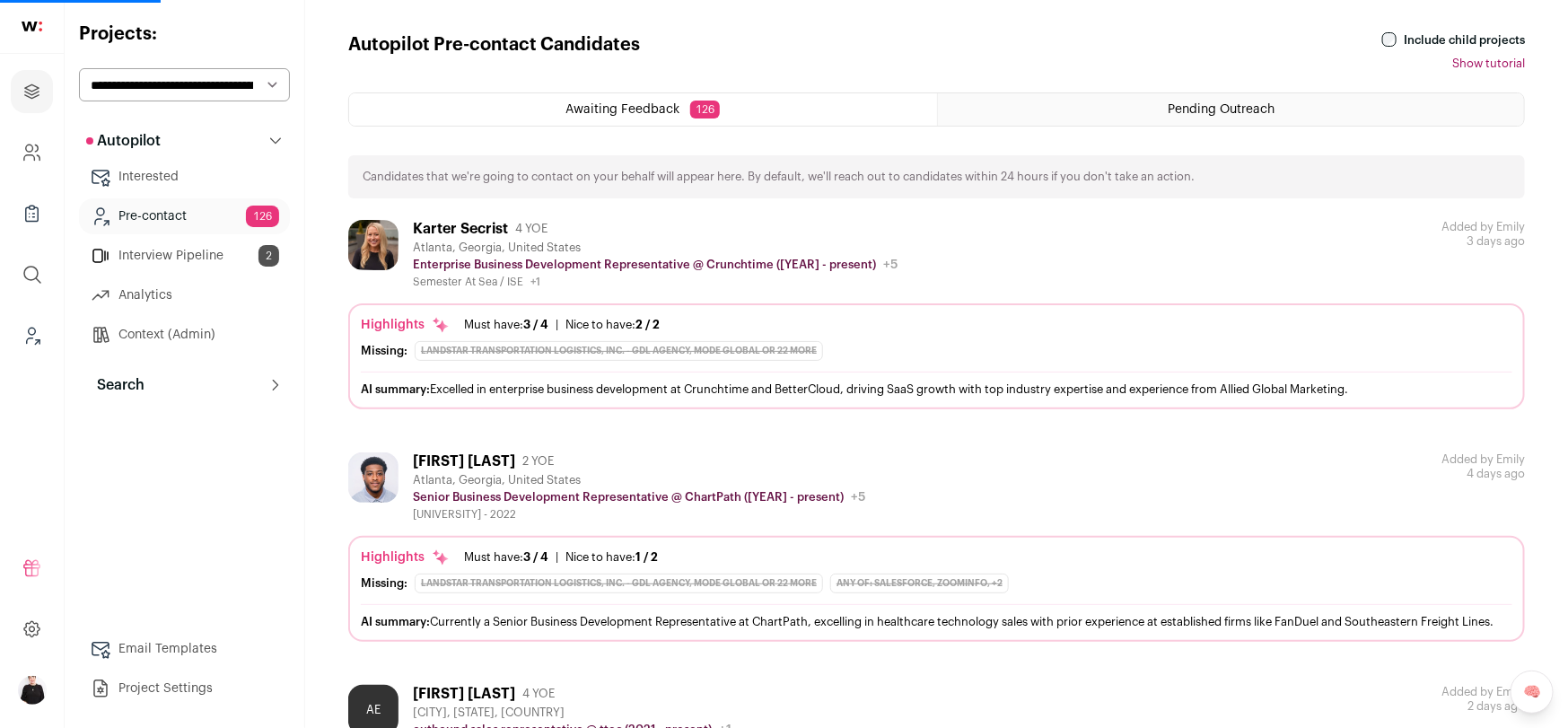 click on "Search" at bounding box center (184, 385) 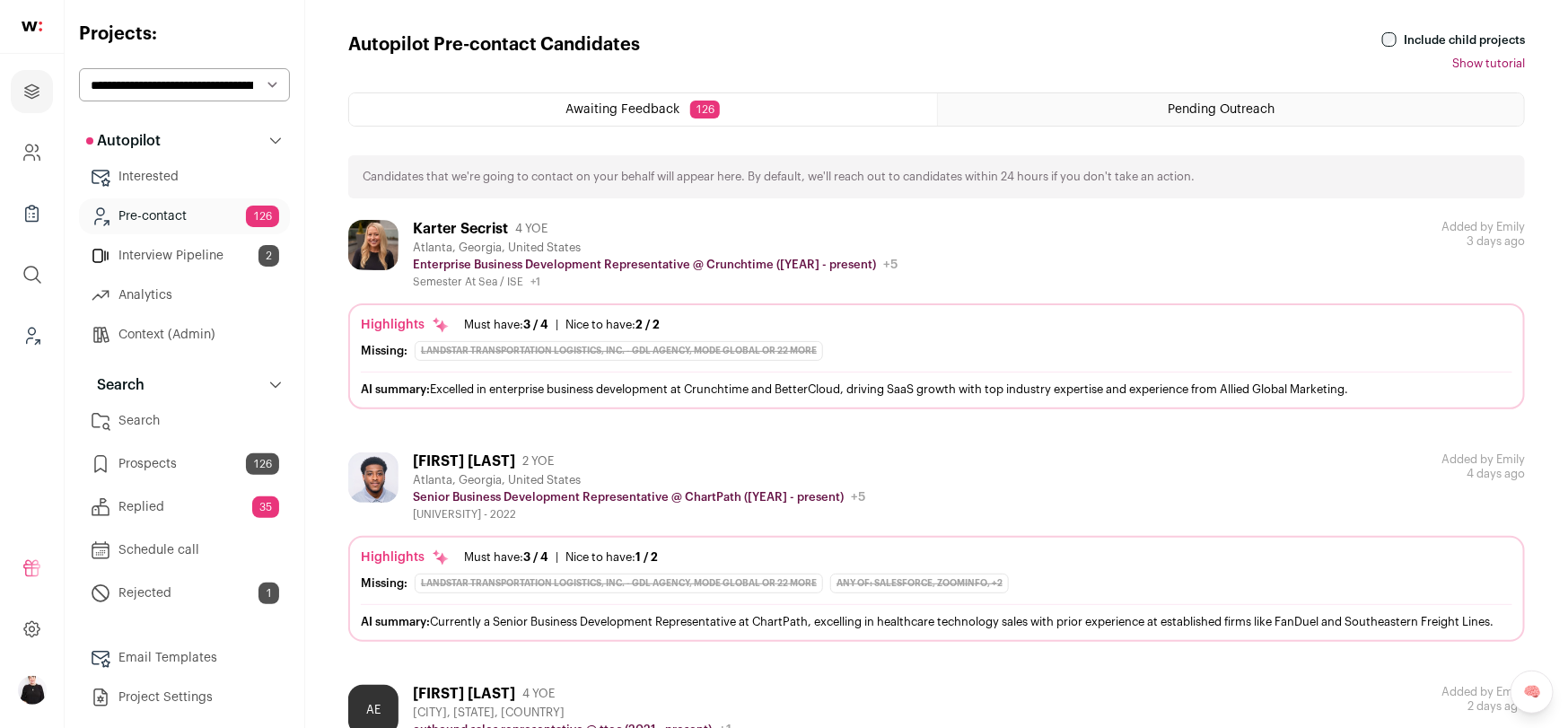 scroll, scrollTop: 0, scrollLeft: 0, axis: both 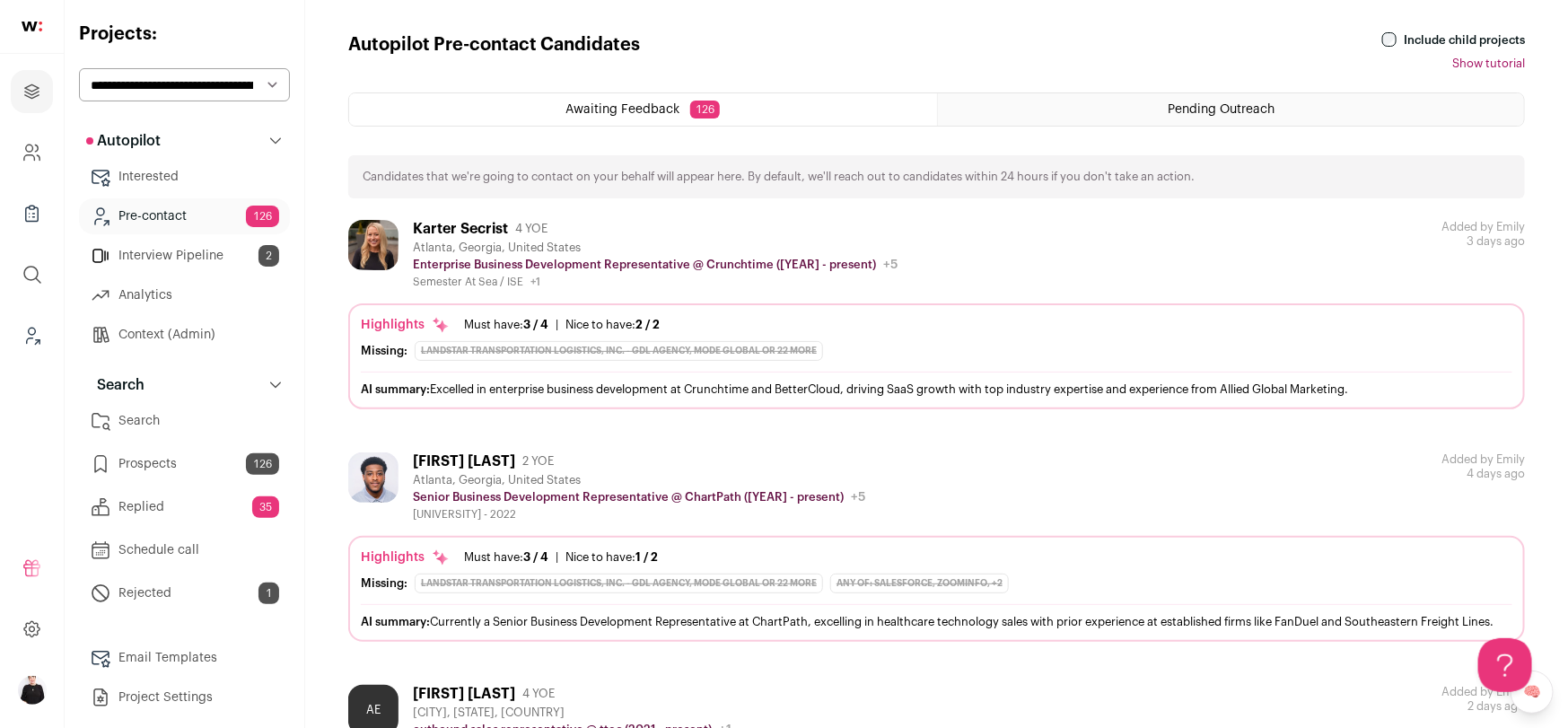 click on "Awaiting Feedback
126" at bounding box center [643, 110] 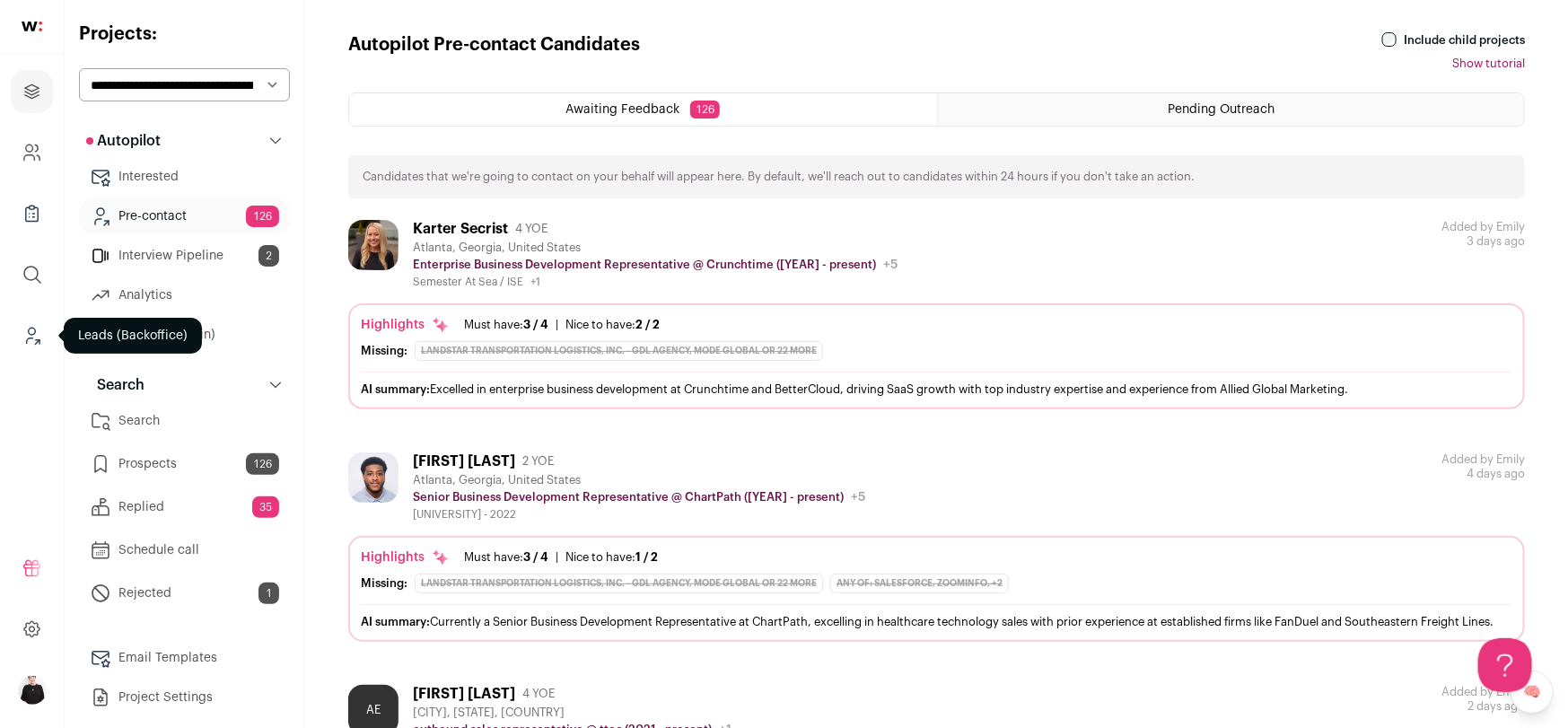 click 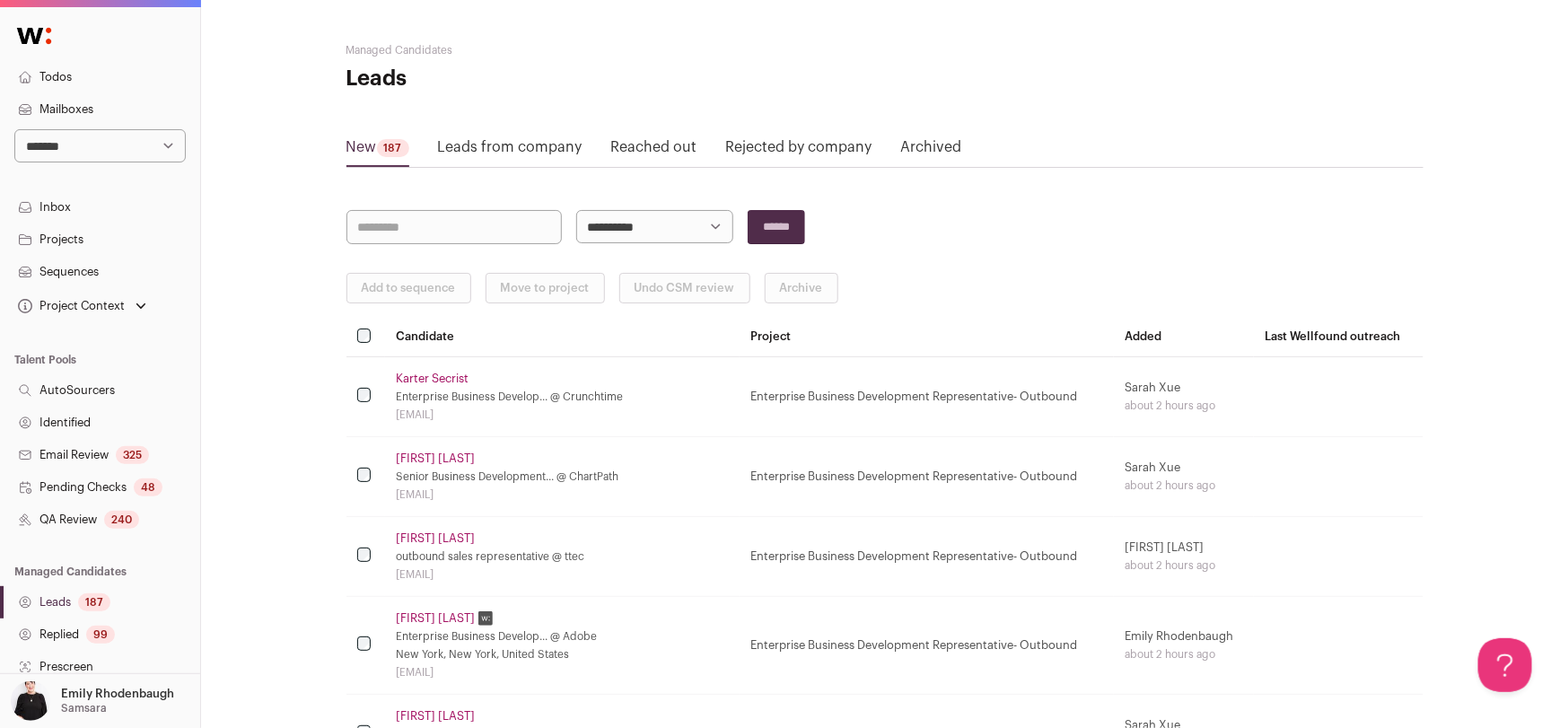 scroll, scrollTop: 0, scrollLeft: 0, axis: both 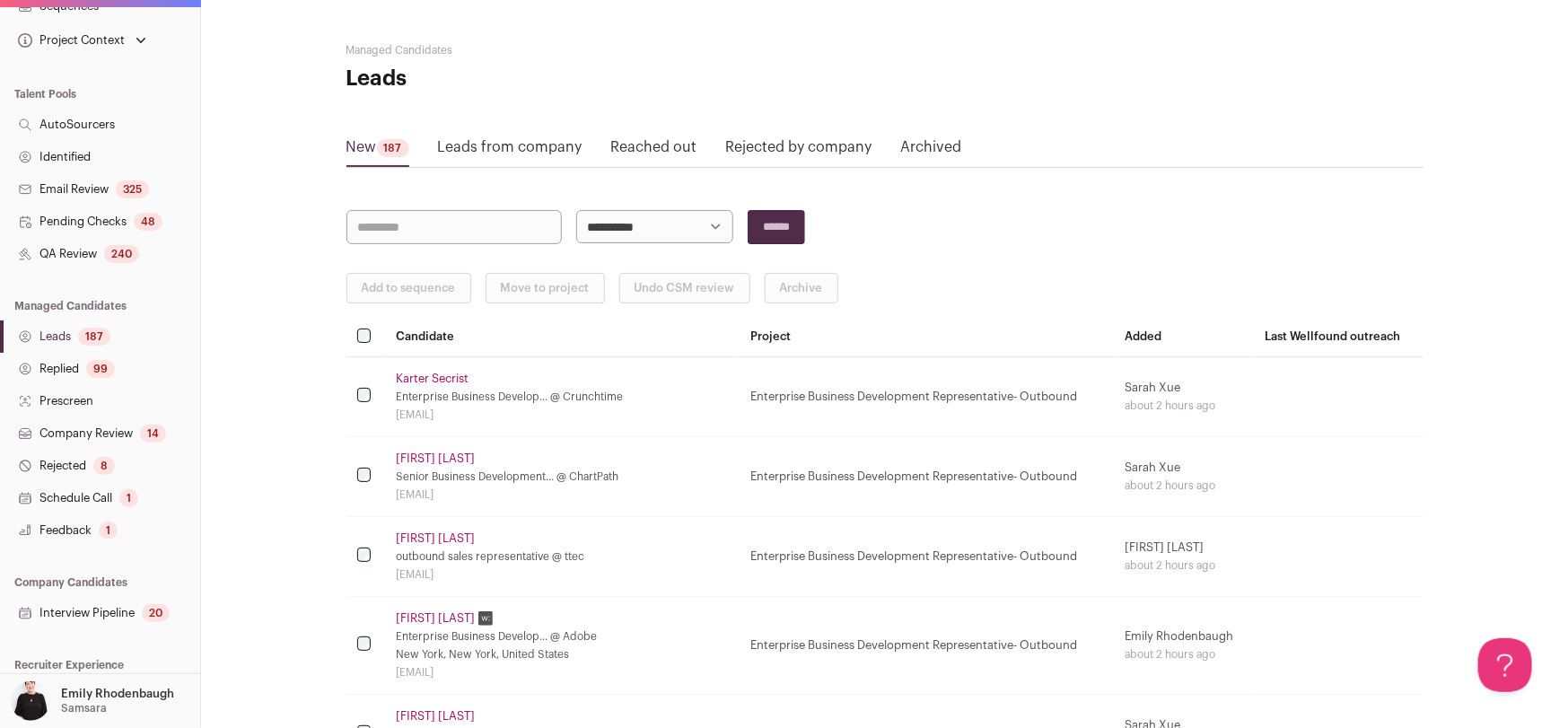 click on "QA Review
240" at bounding box center (100, 254) 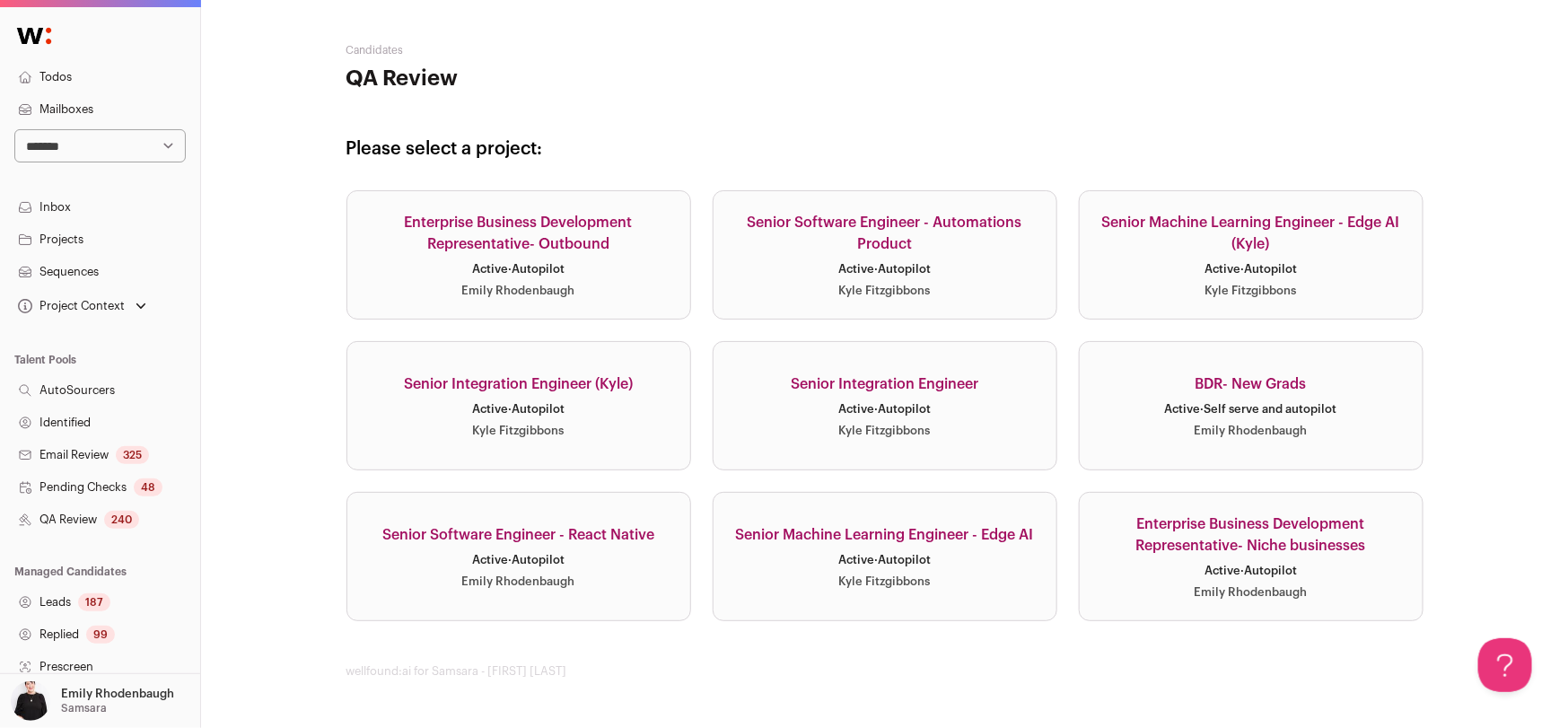 scroll, scrollTop: 0, scrollLeft: 0, axis: both 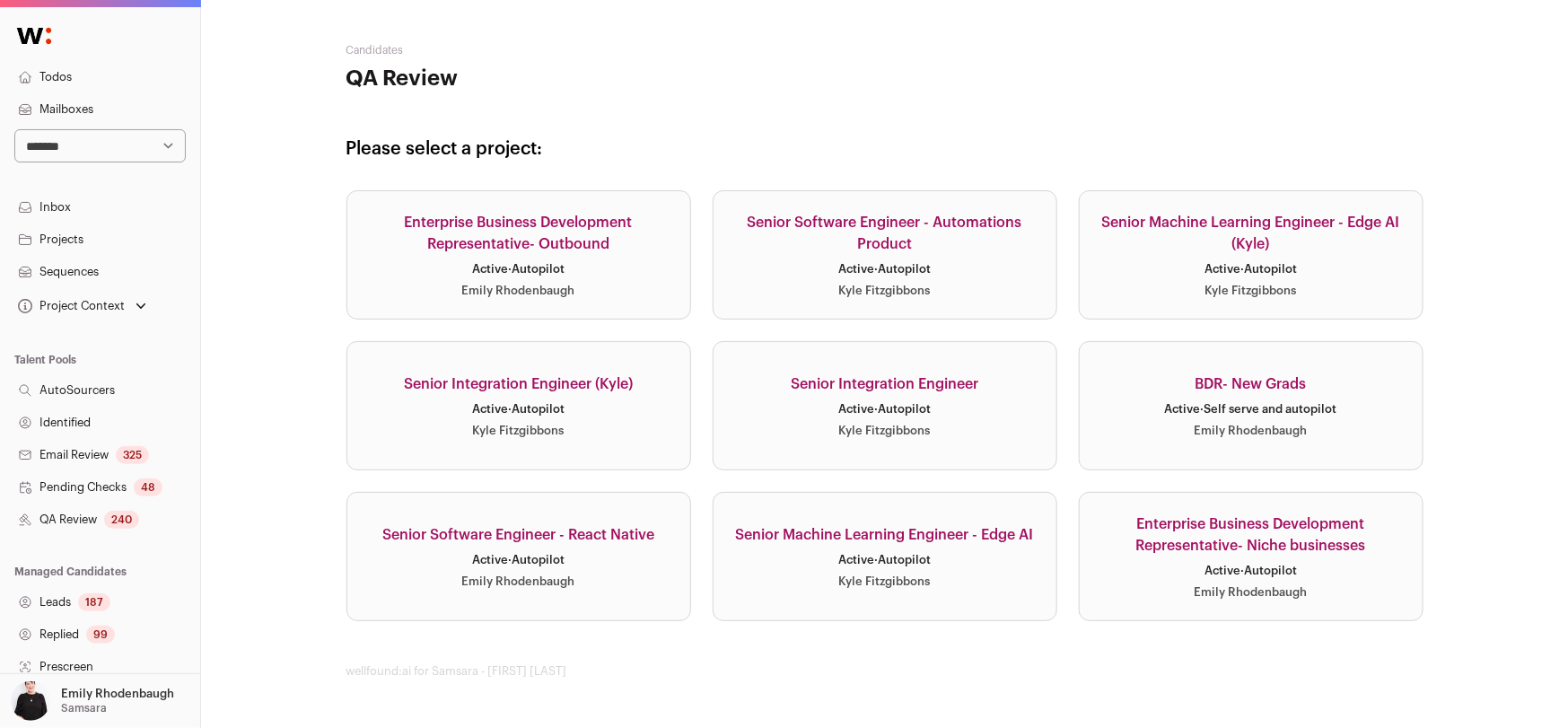click on "BDR- New Grads
Active
·
Self serve and autopilot
Emily Rhodenbaugh" at bounding box center (1251, 406) 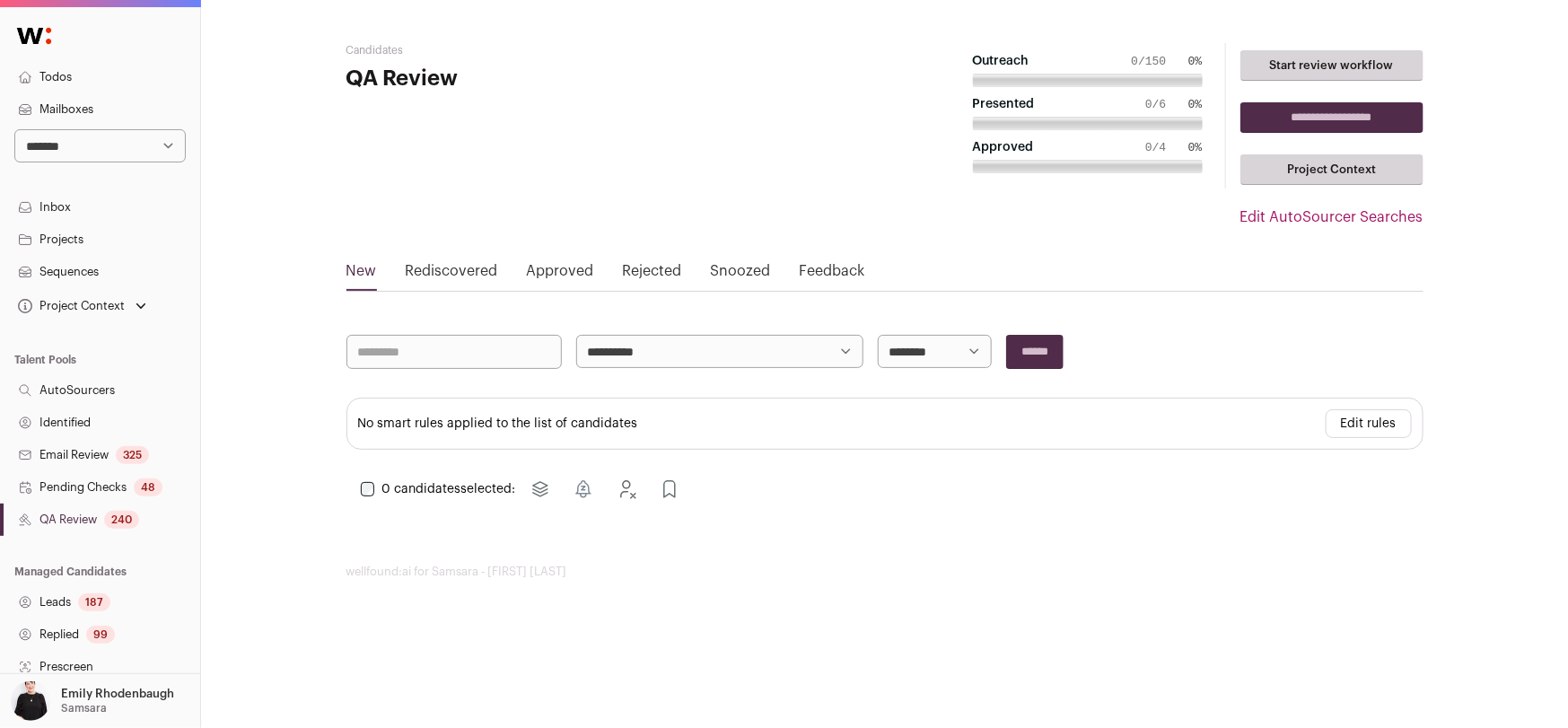 click on "Approved" at bounding box center [560, 275] 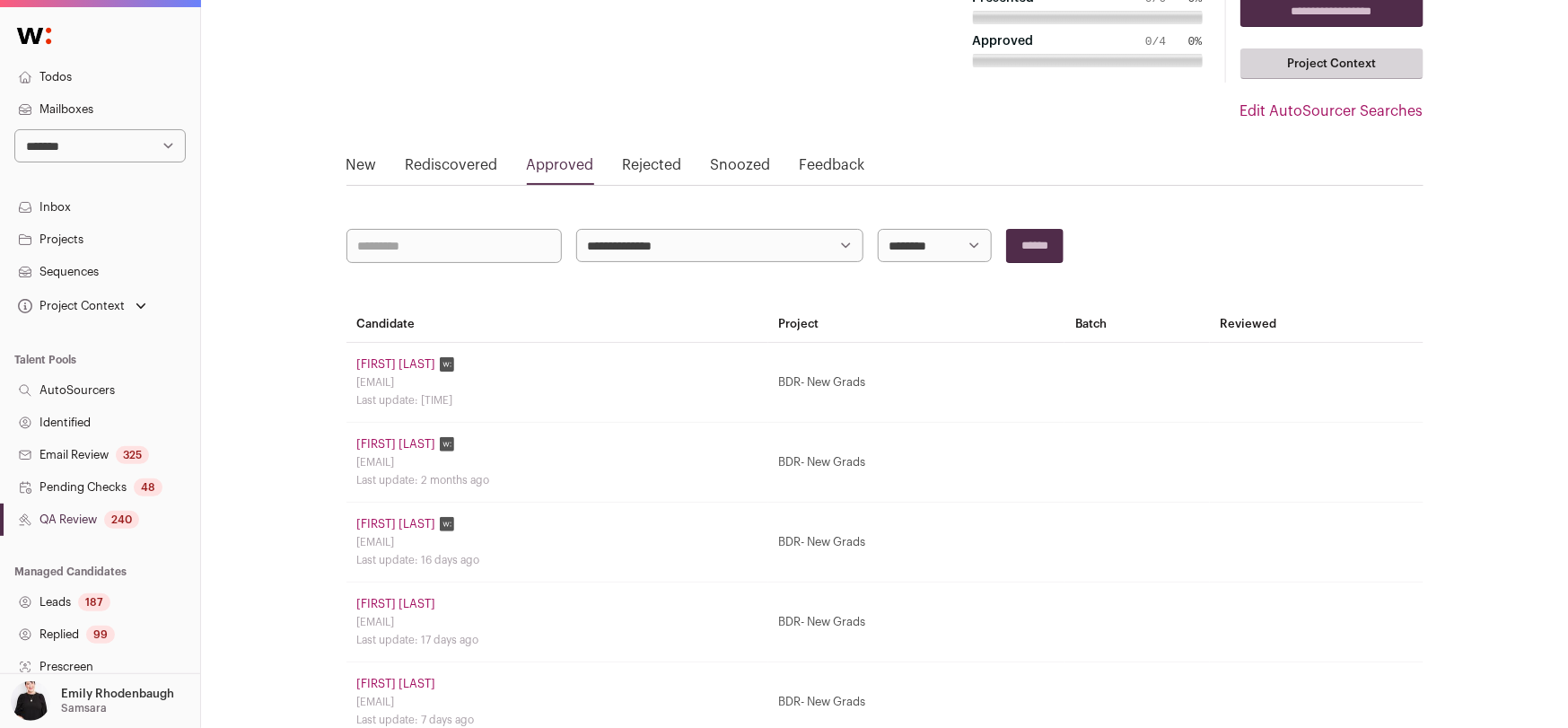 scroll, scrollTop: 0, scrollLeft: 0, axis: both 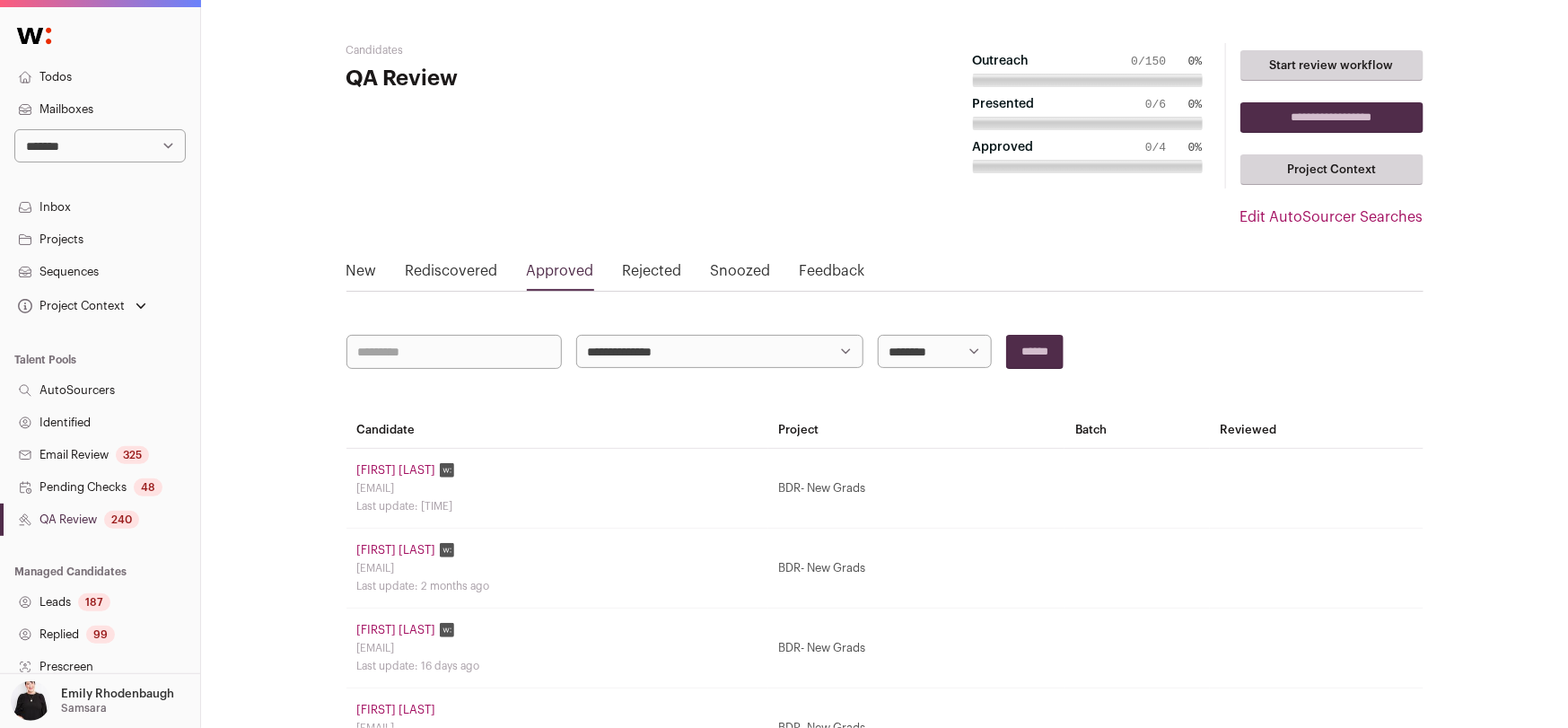 click on "Rejected" at bounding box center [653, 275] 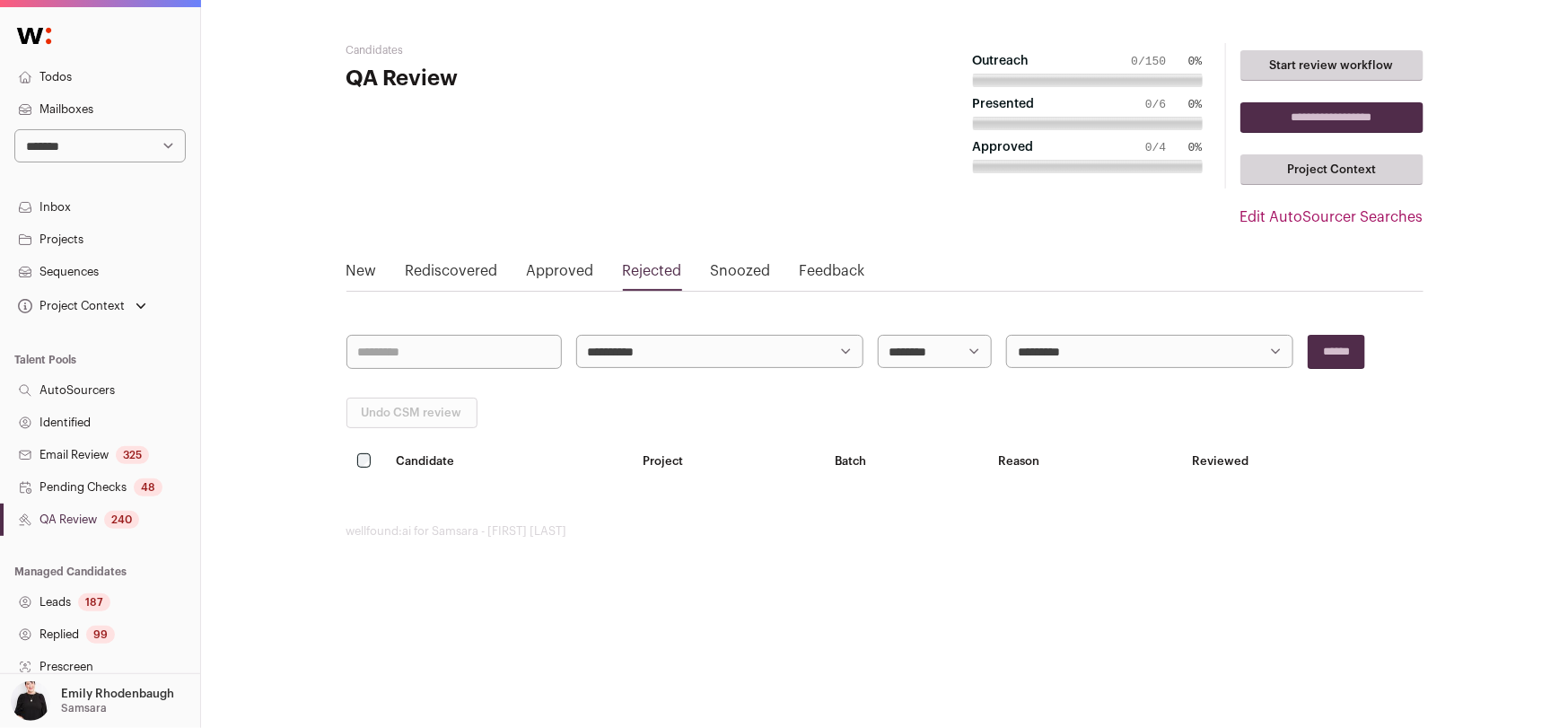 click on "Rediscovered" at bounding box center [451, 275] 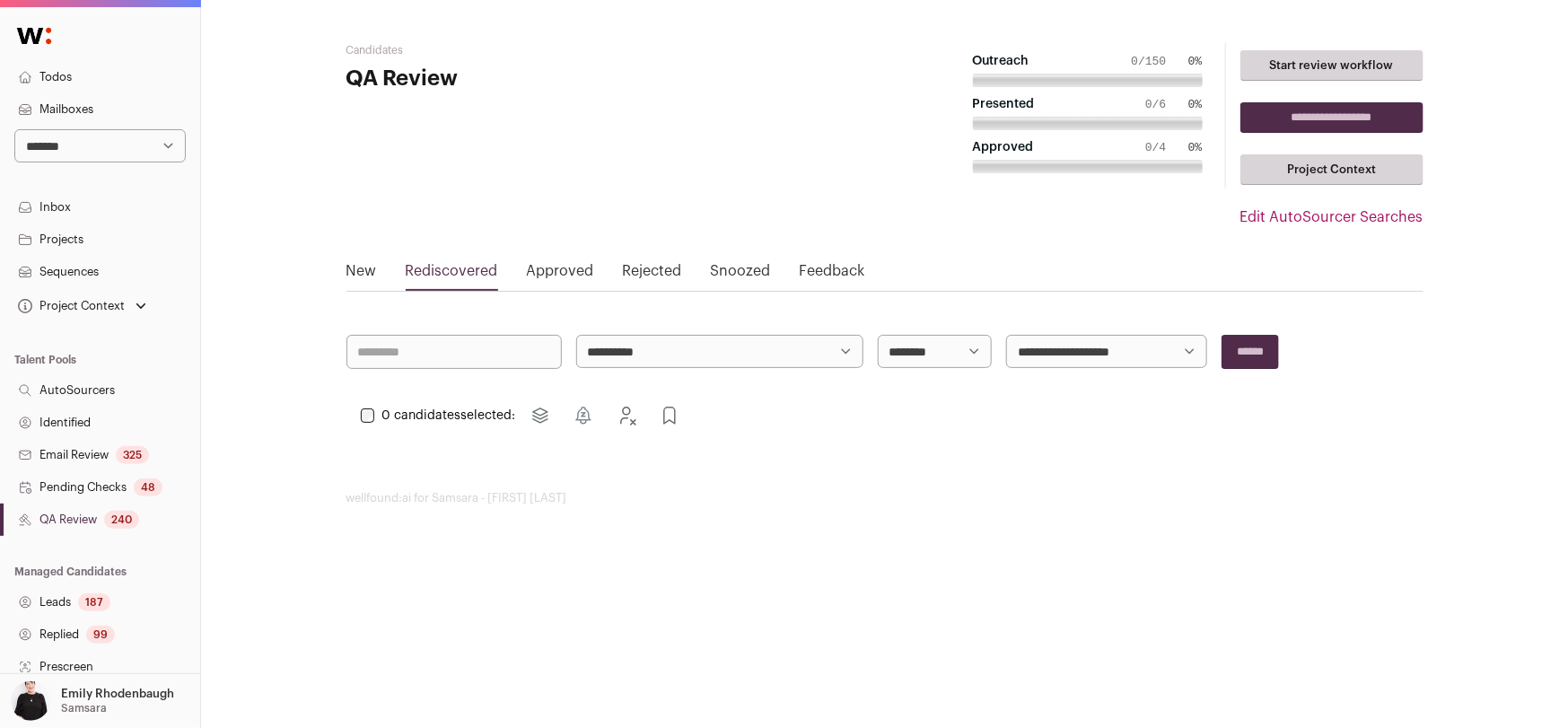click on "**********" at bounding box center (884, 274) 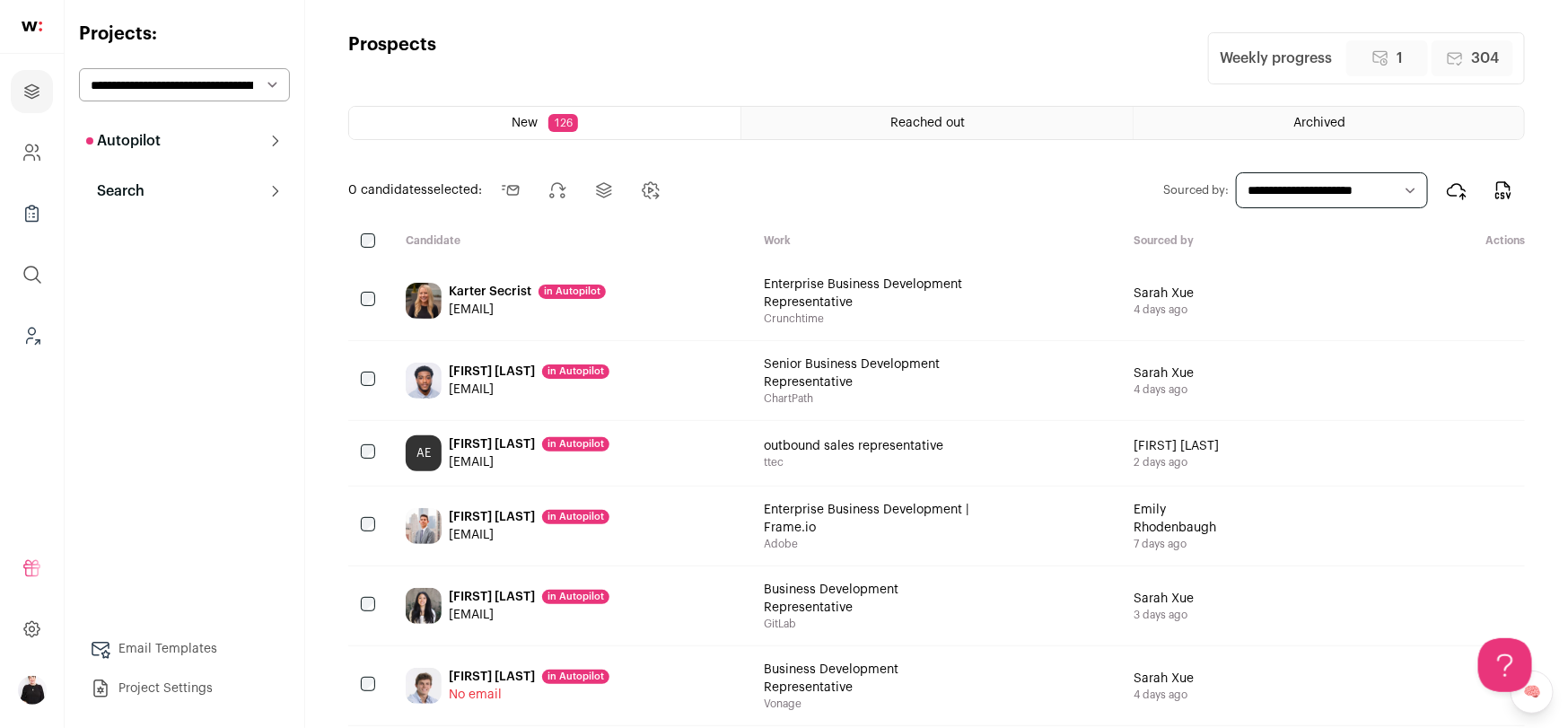 scroll, scrollTop: 0, scrollLeft: 0, axis: both 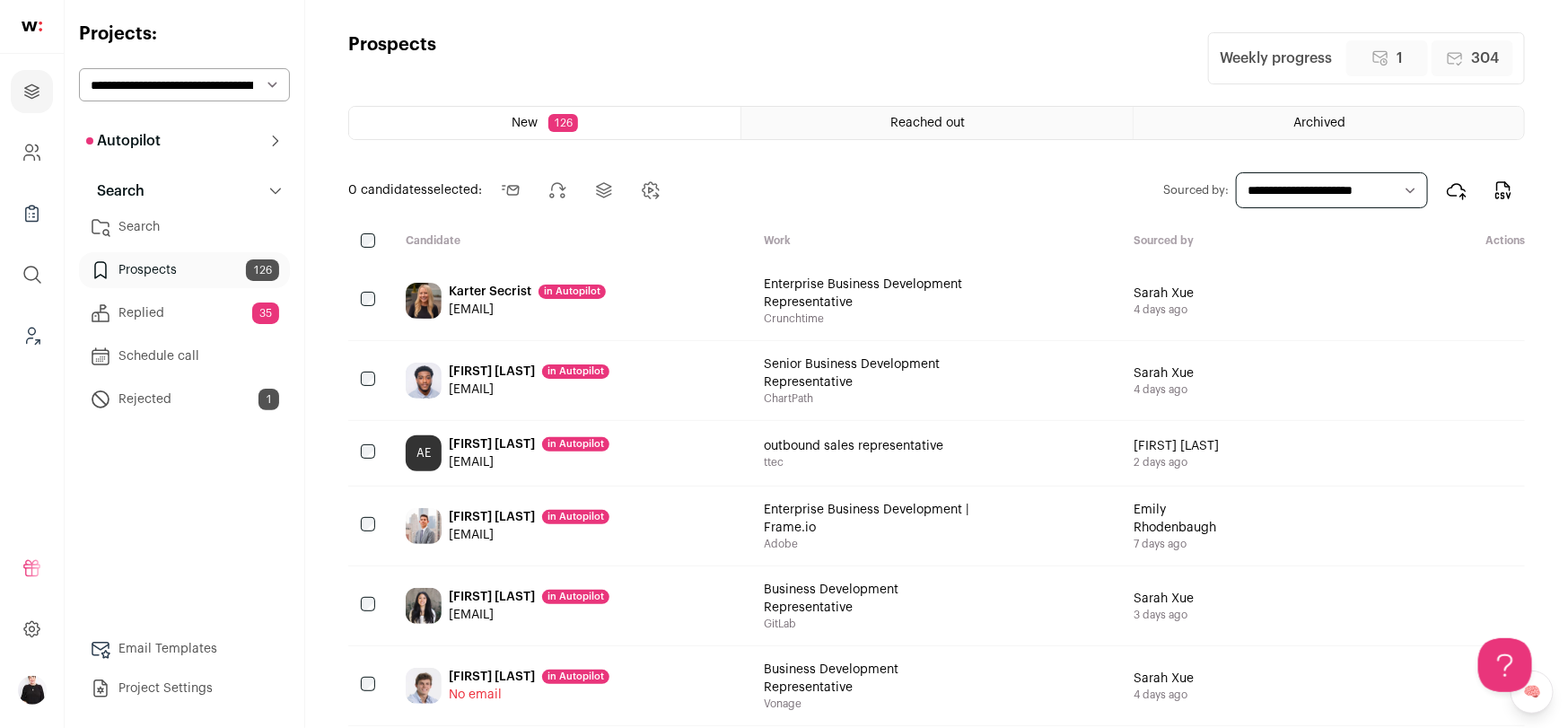 click on "Autopilot" at bounding box center [123, 141] 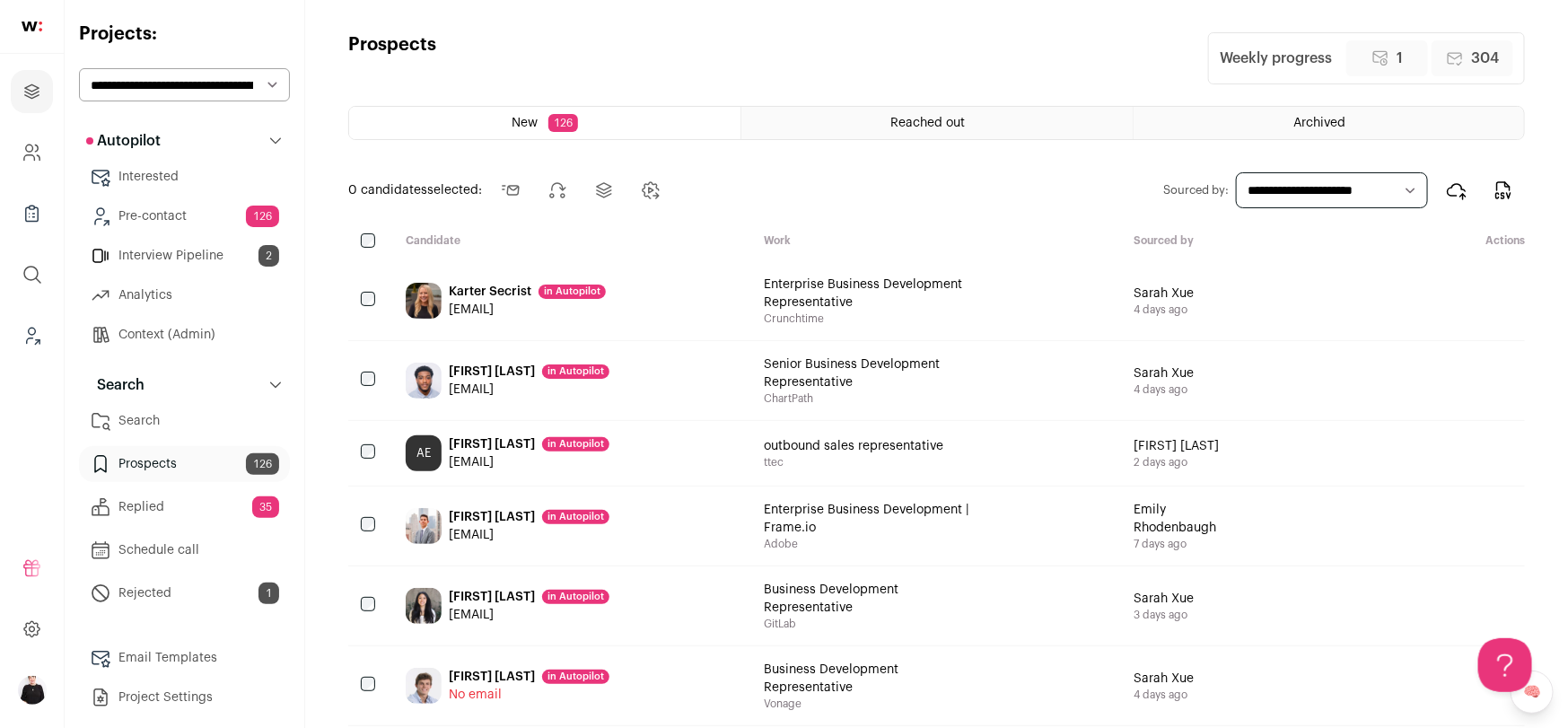 click on "Pre-contact
126" at bounding box center [184, 216] 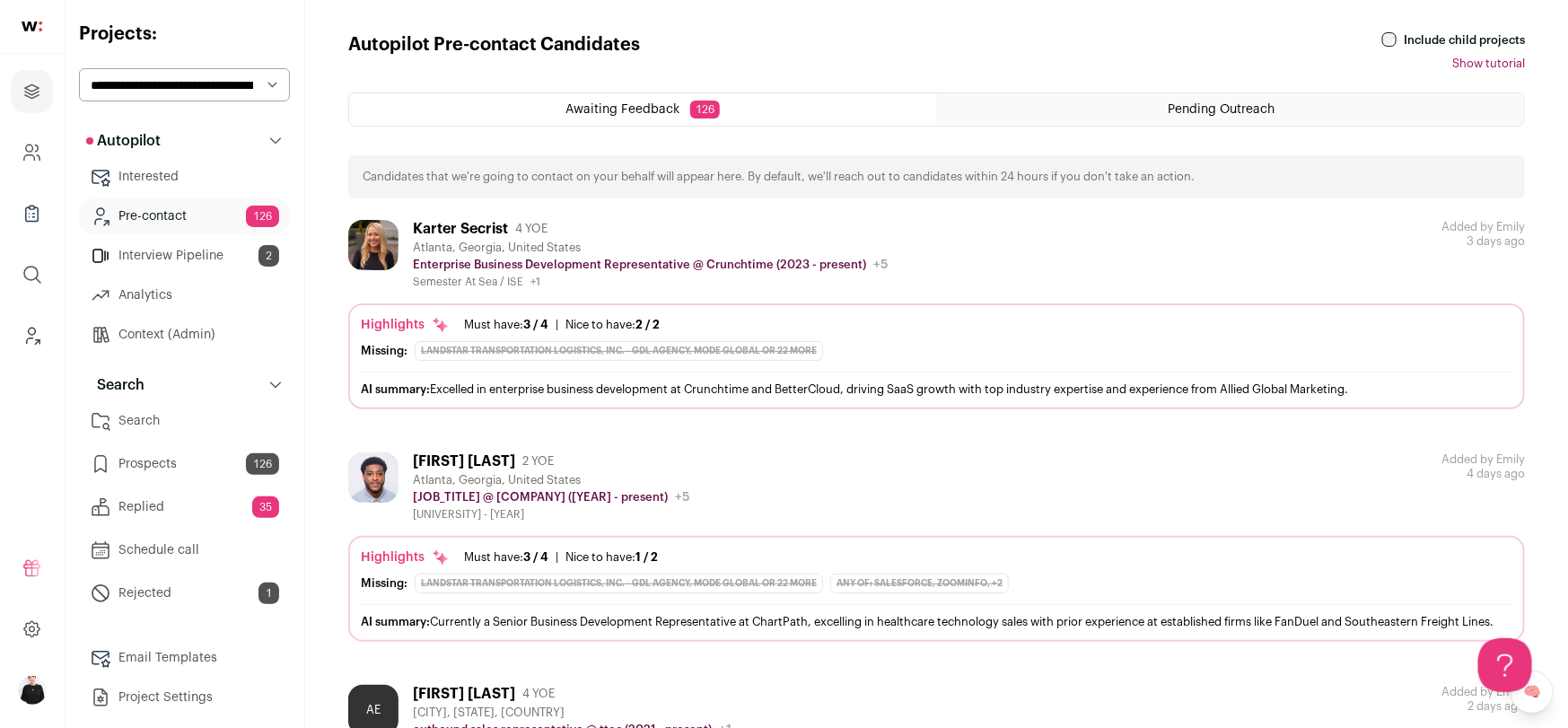 scroll, scrollTop: 0, scrollLeft: 0, axis: both 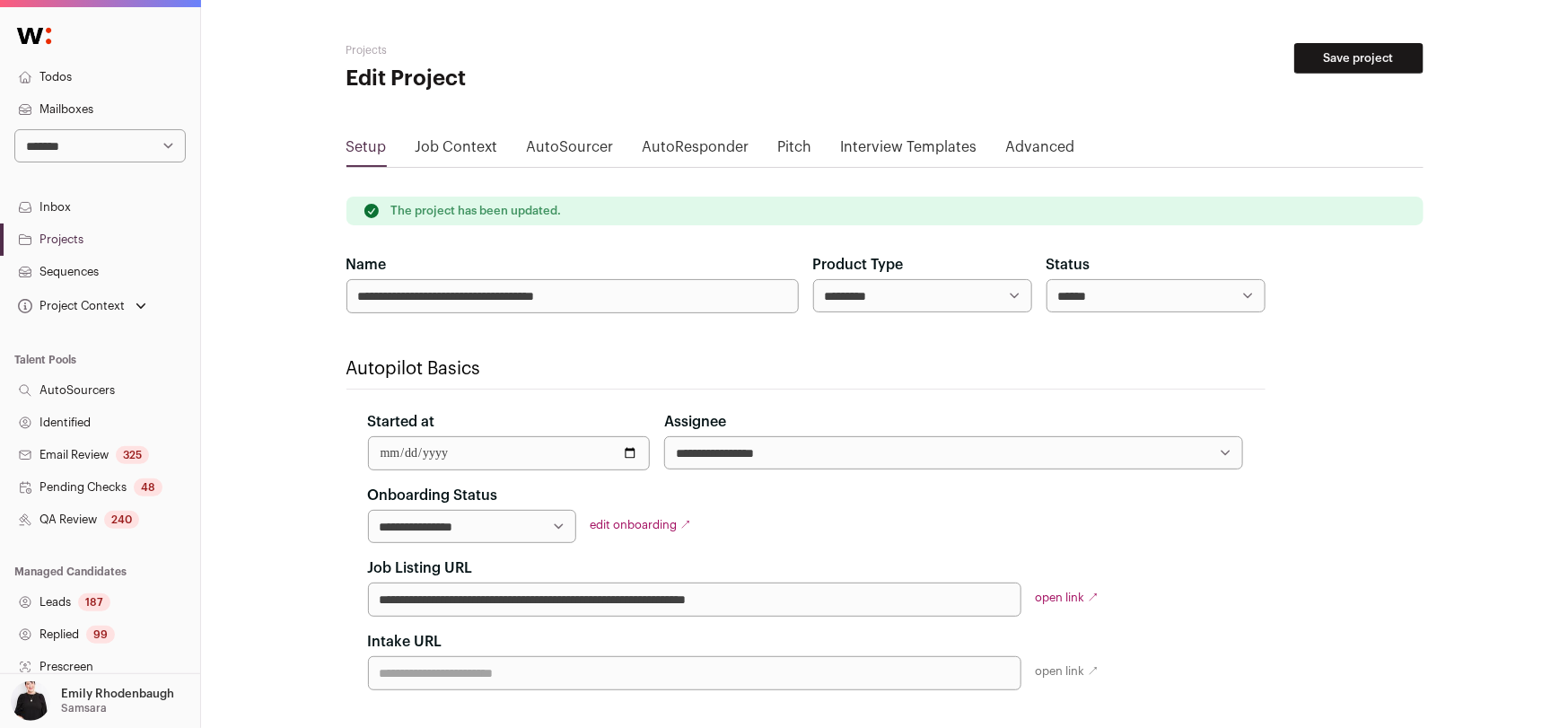 click on "Sequences" at bounding box center (100, 272) 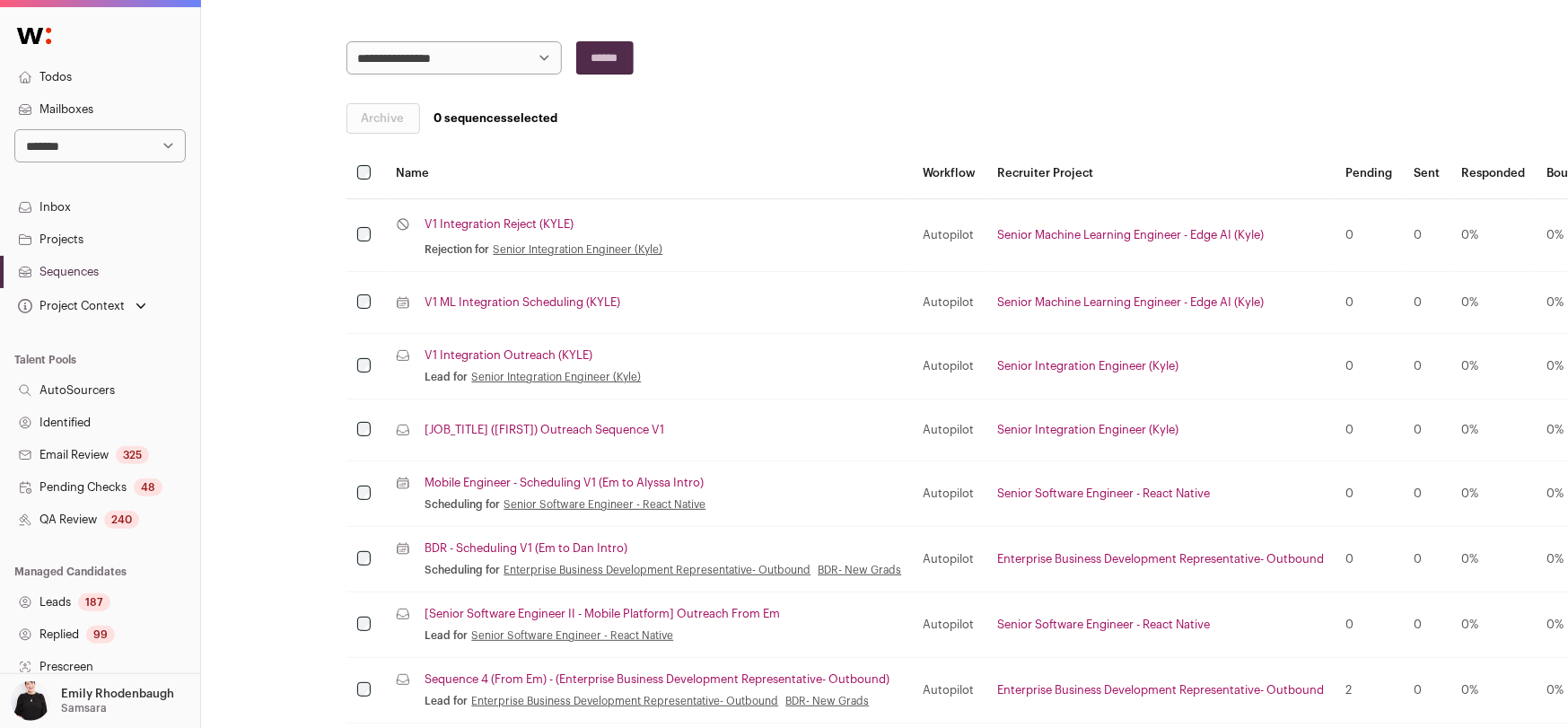scroll, scrollTop: 239, scrollLeft: 0, axis: vertical 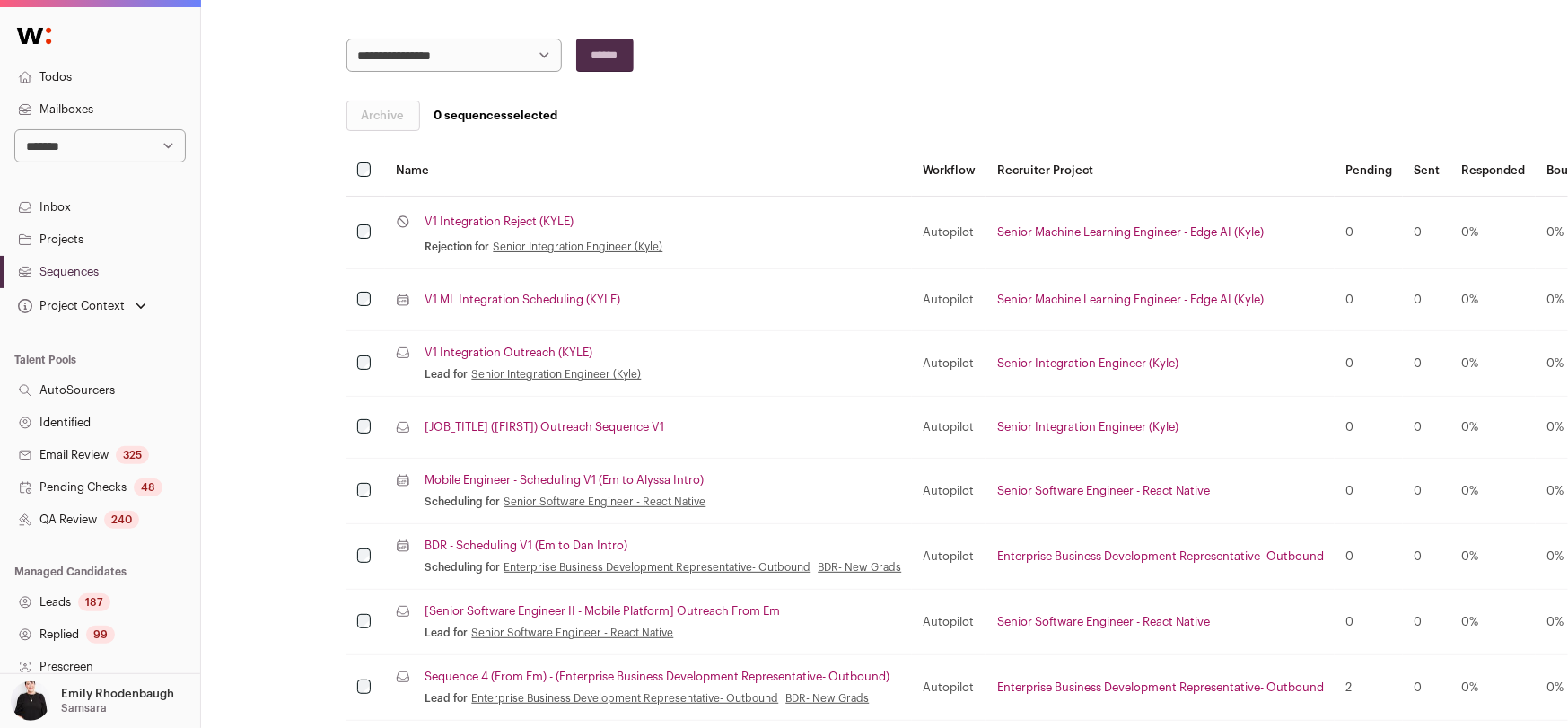 click on "[Senior Software Engineer II - Mobile Platform] Outreach From Em" at bounding box center (602, 611) 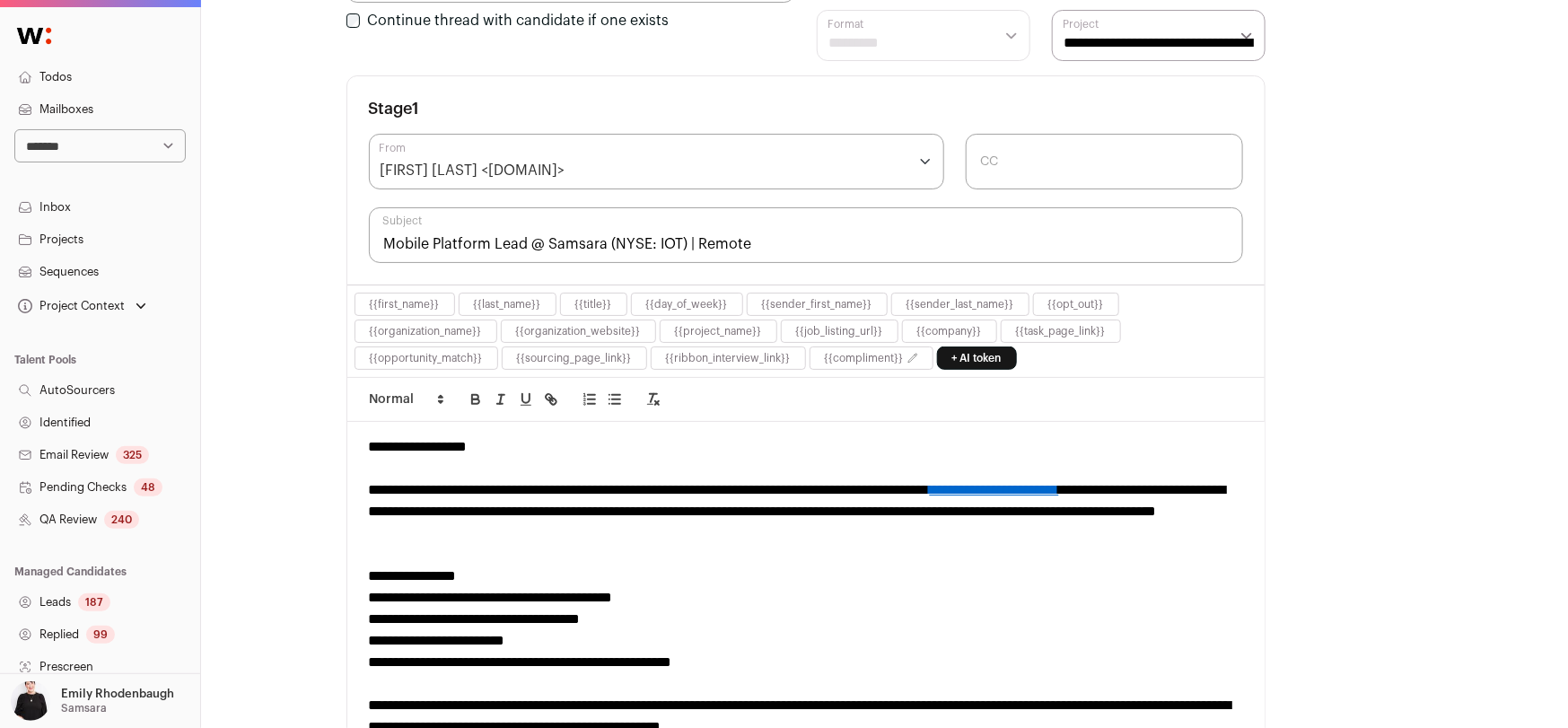 scroll, scrollTop: 356, scrollLeft: 0, axis: vertical 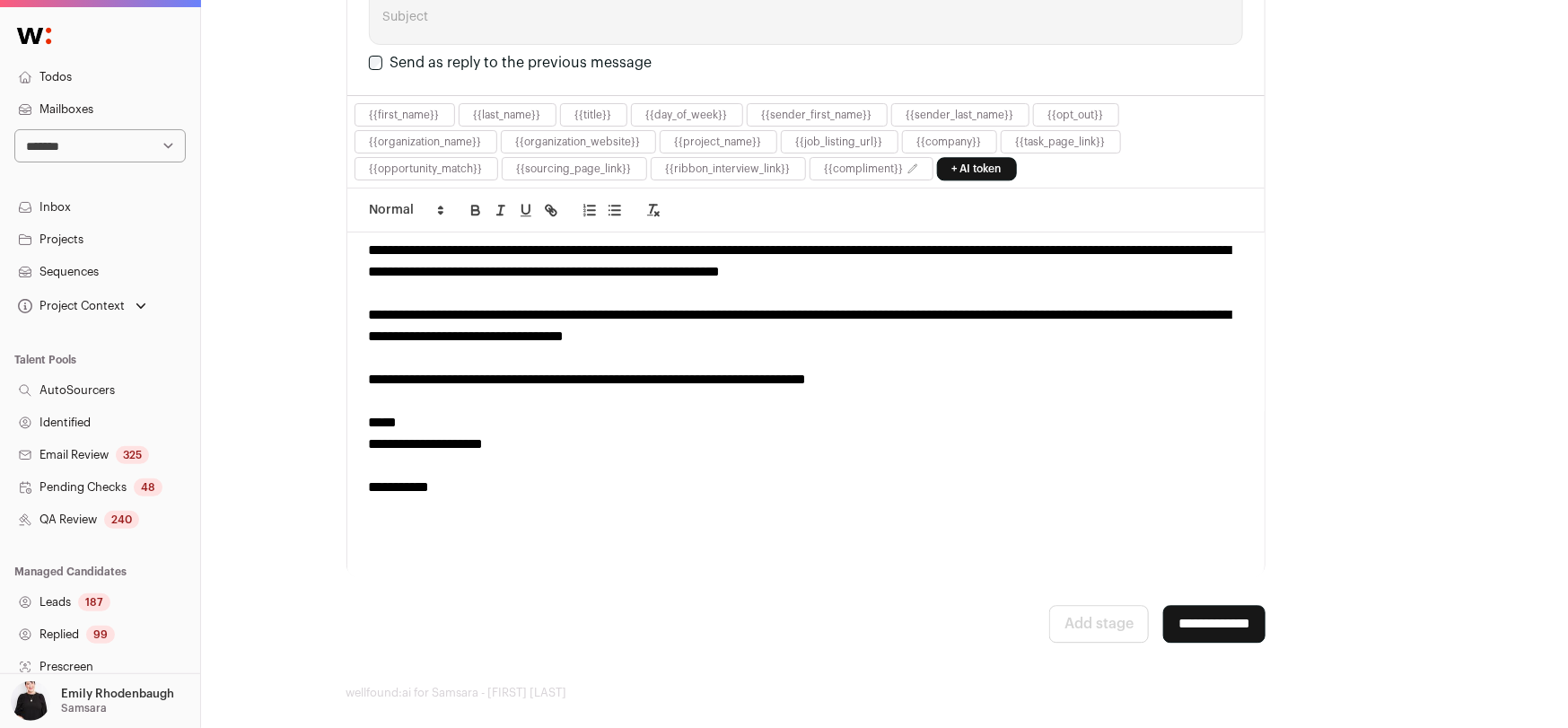 click on "**********" at bounding box center [1214, 624] 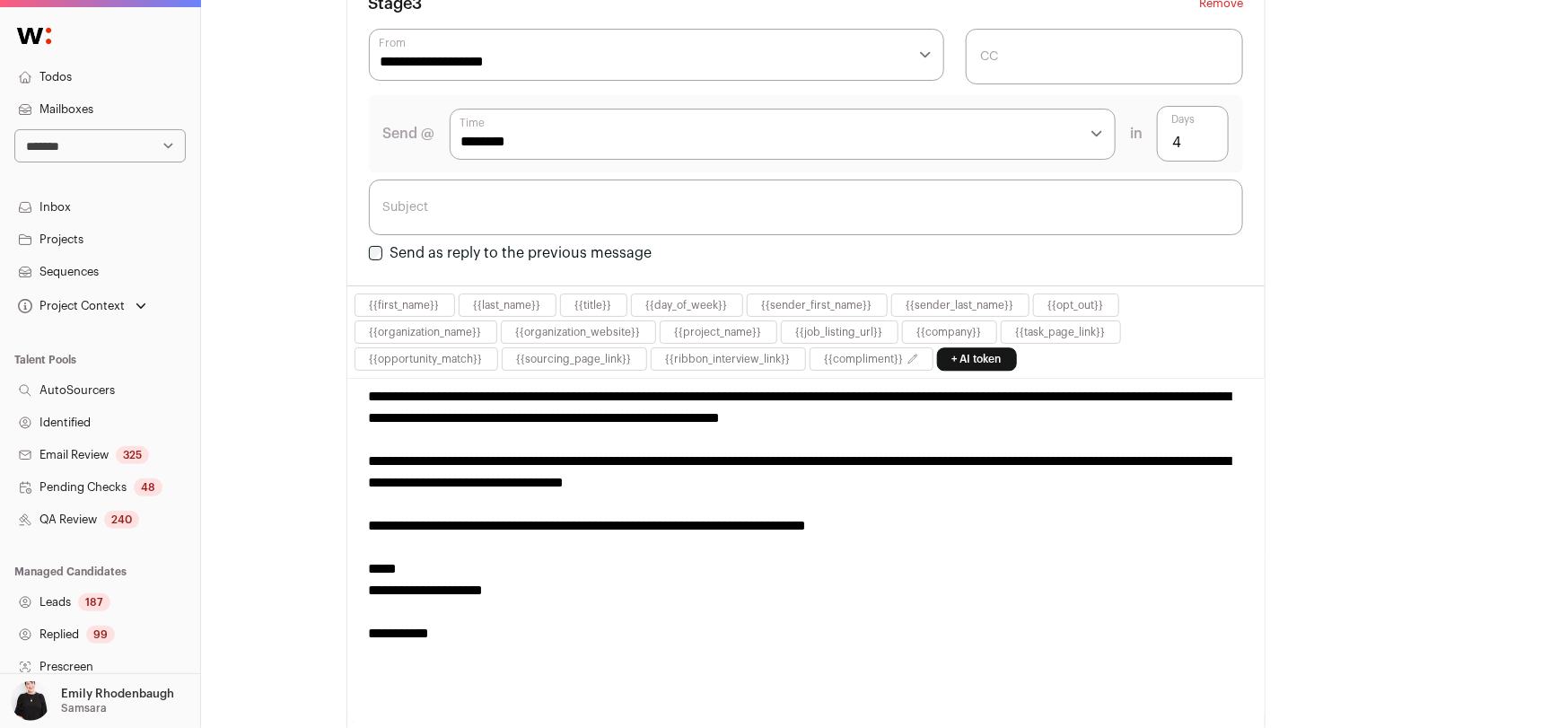 scroll, scrollTop: 0, scrollLeft: 0, axis: both 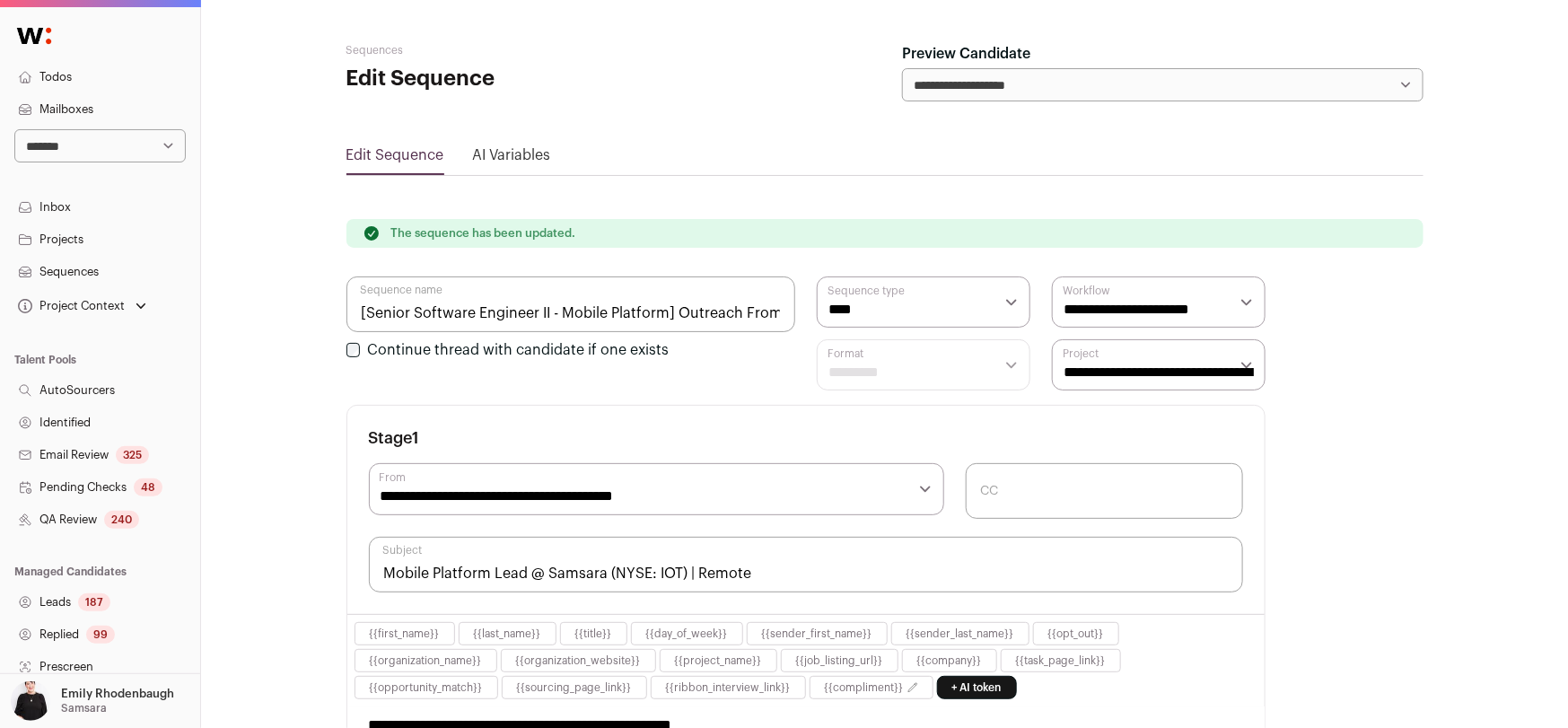 click on "Projects" at bounding box center [100, 240] 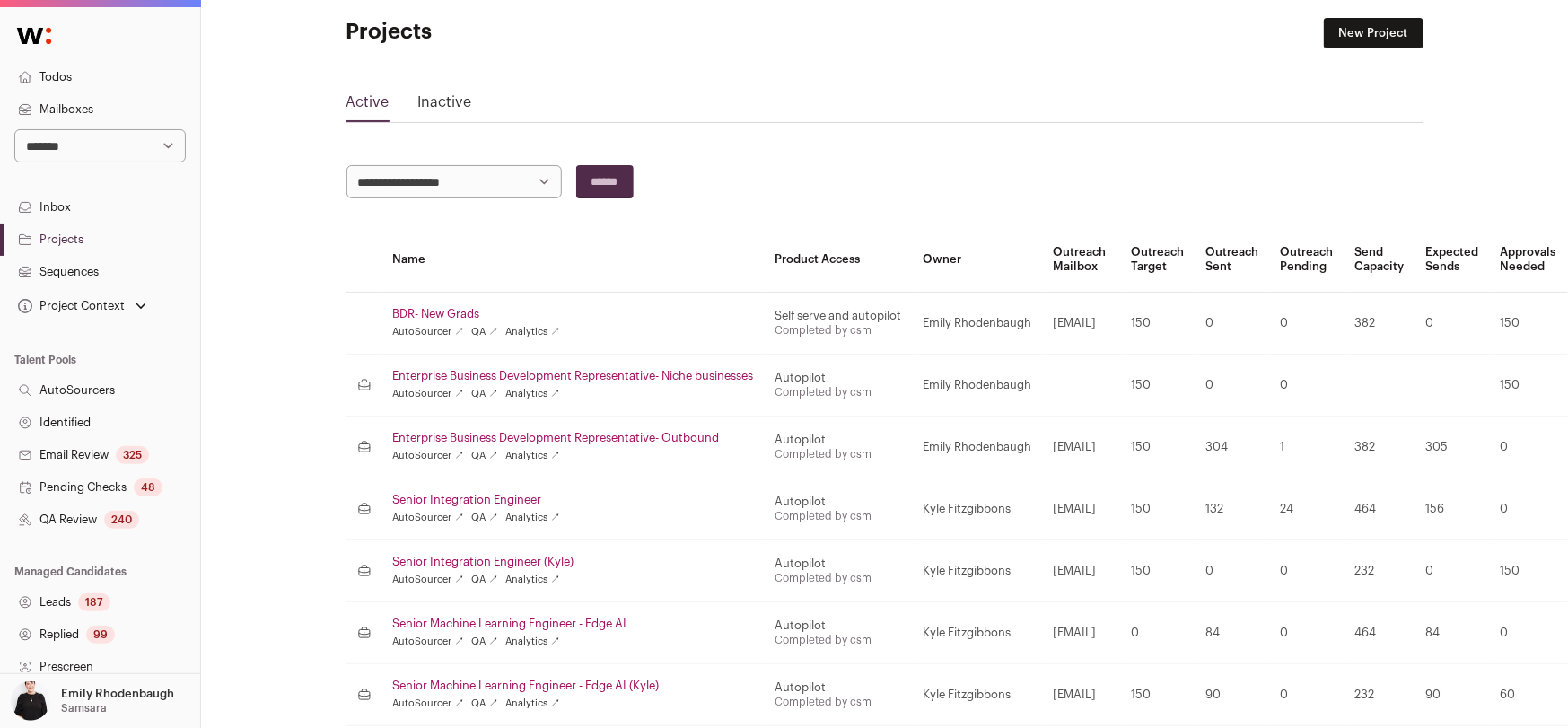 scroll, scrollTop: 30, scrollLeft: 0, axis: vertical 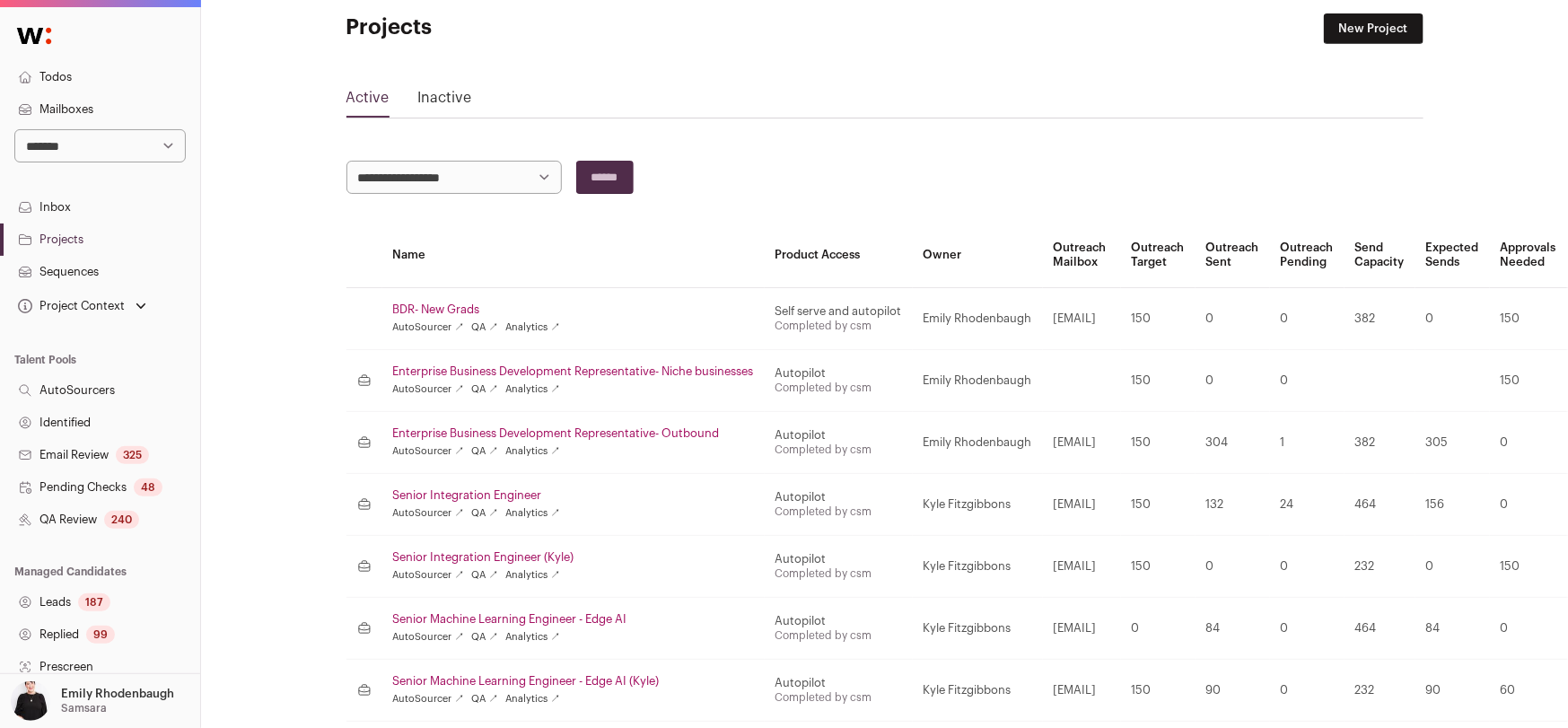 click on "BDR- New Grads" at bounding box center (574, 310) 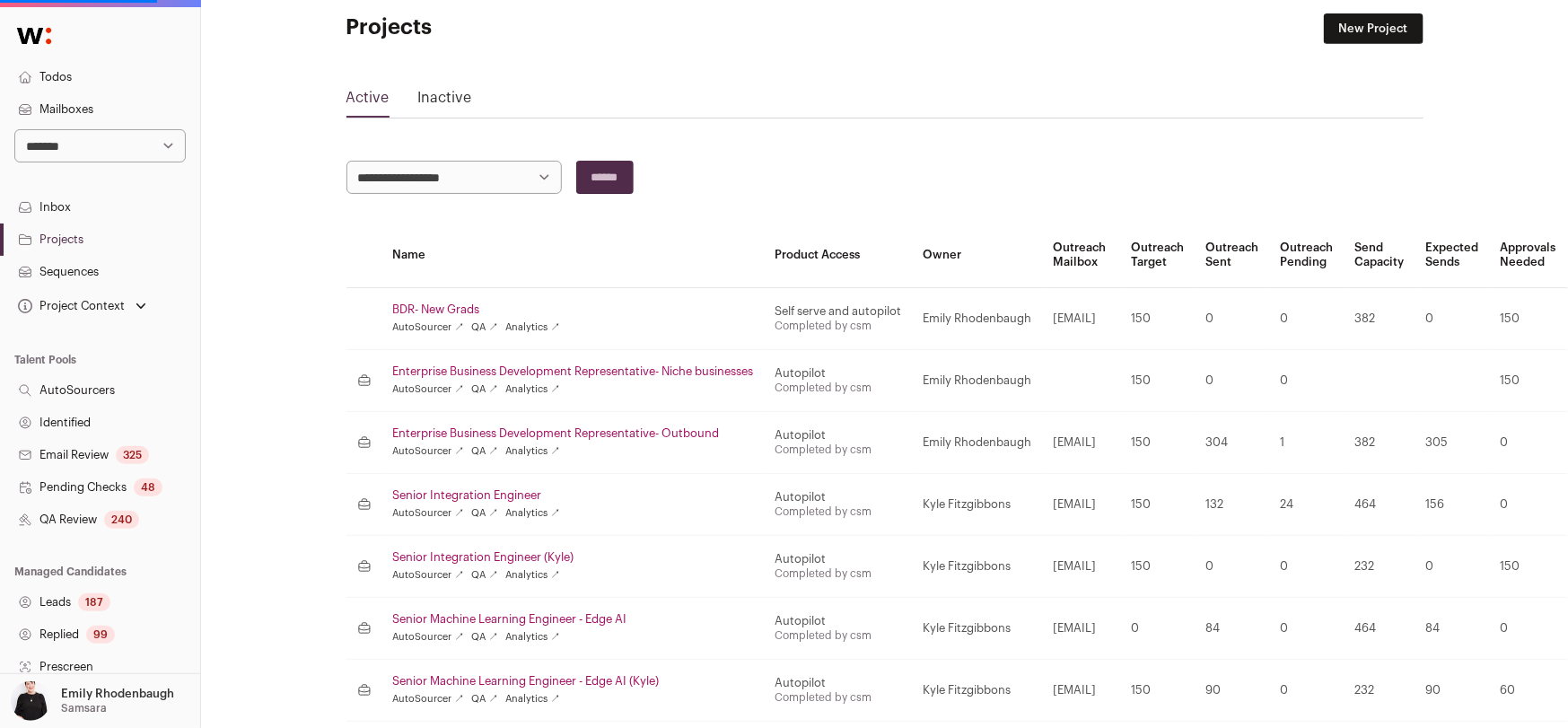 scroll, scrollTop: 0, scrollLeft: 0, axis: both 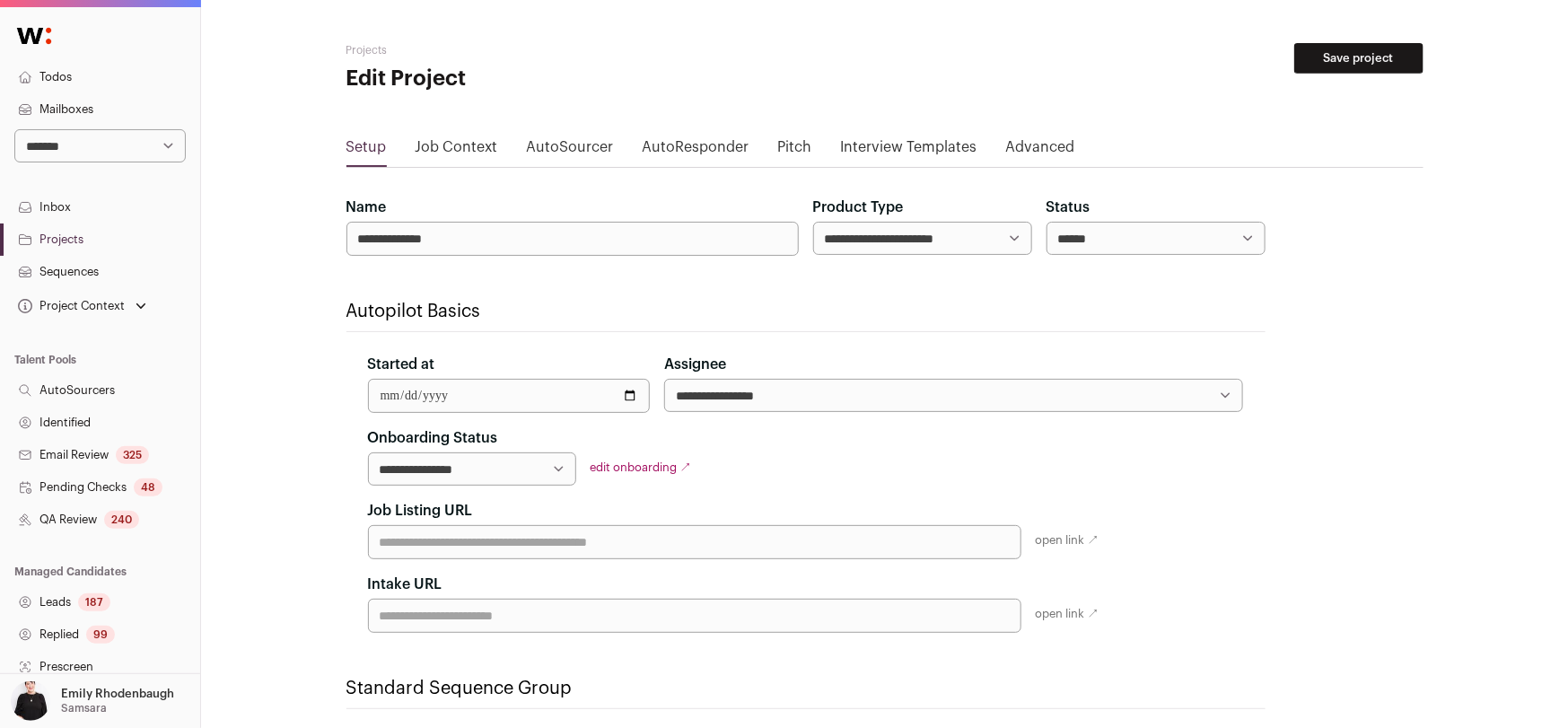 click on "**********" at bounding box center [885, 900] 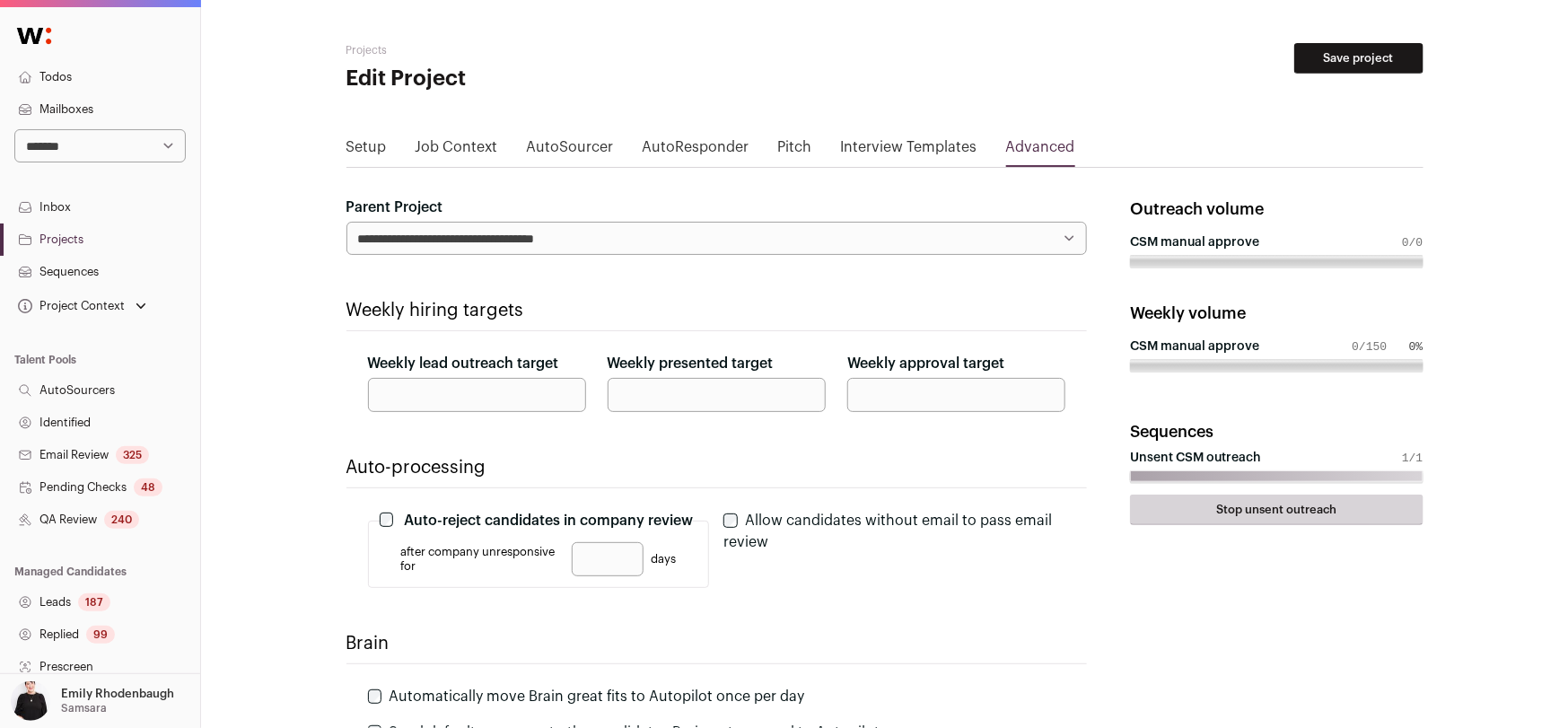 click on "**********" at bounding box center [717, 238] 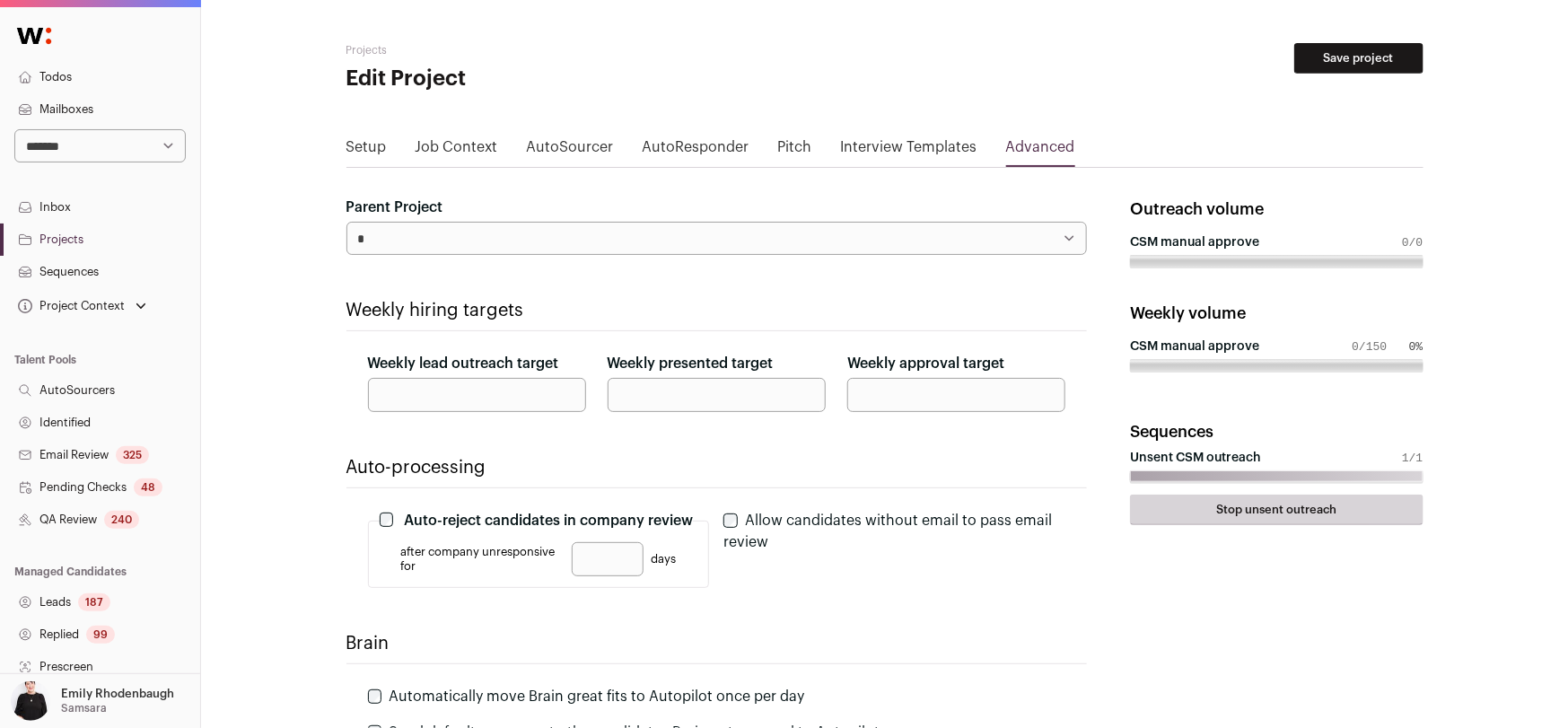 click on "Save project" at bounding box center (1359, 58) 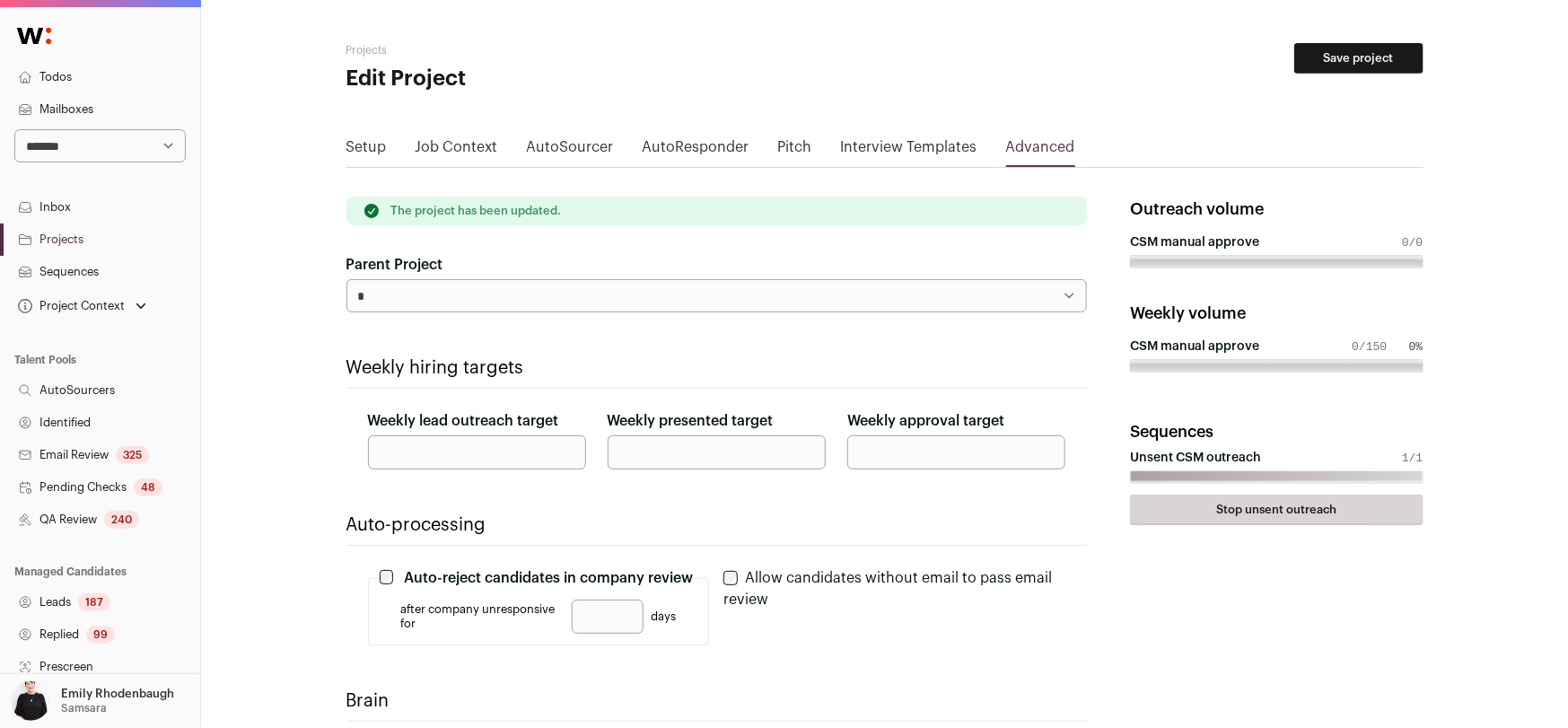 click on "**********" at bounding box center (885, 560) 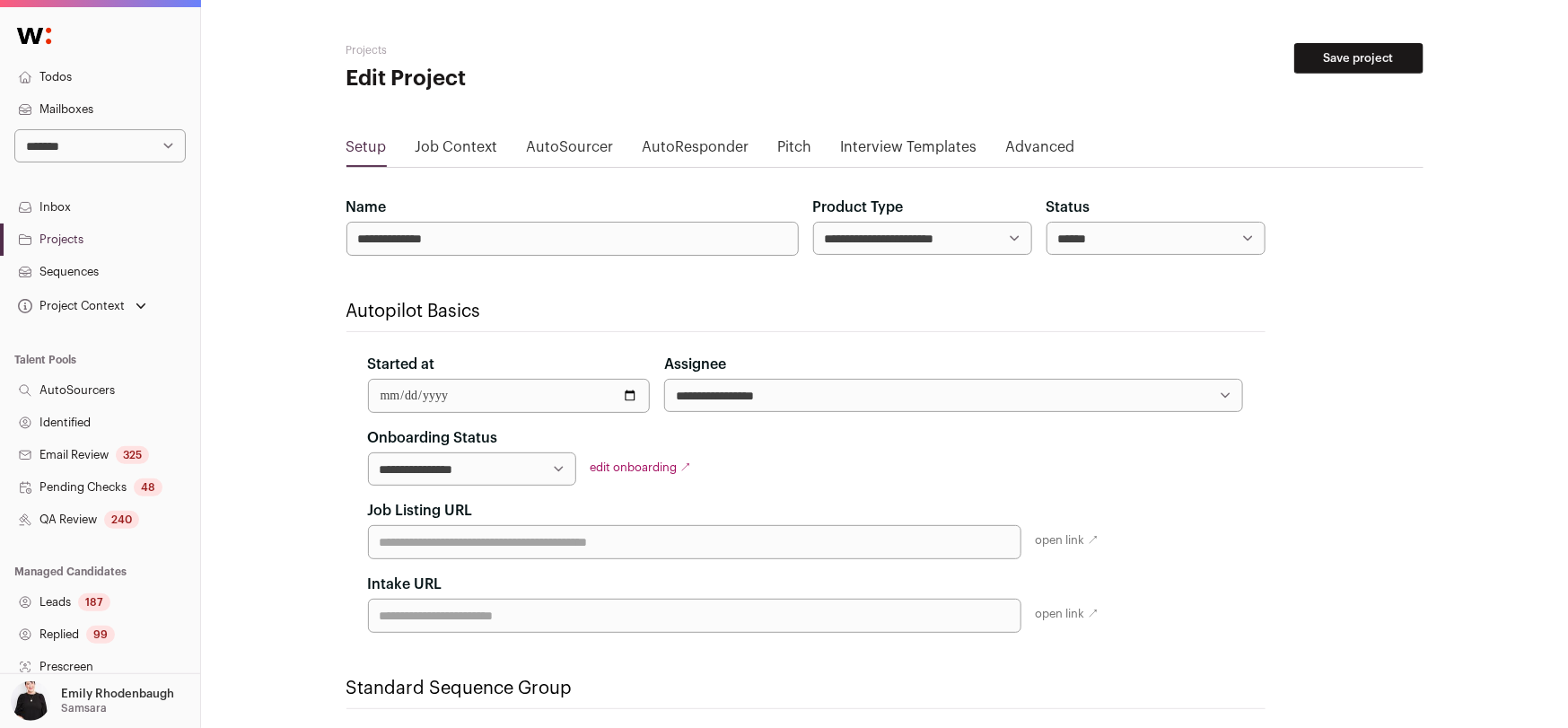 scroll, scrollTop: 303, scrollLeft: 0, axis: vertical 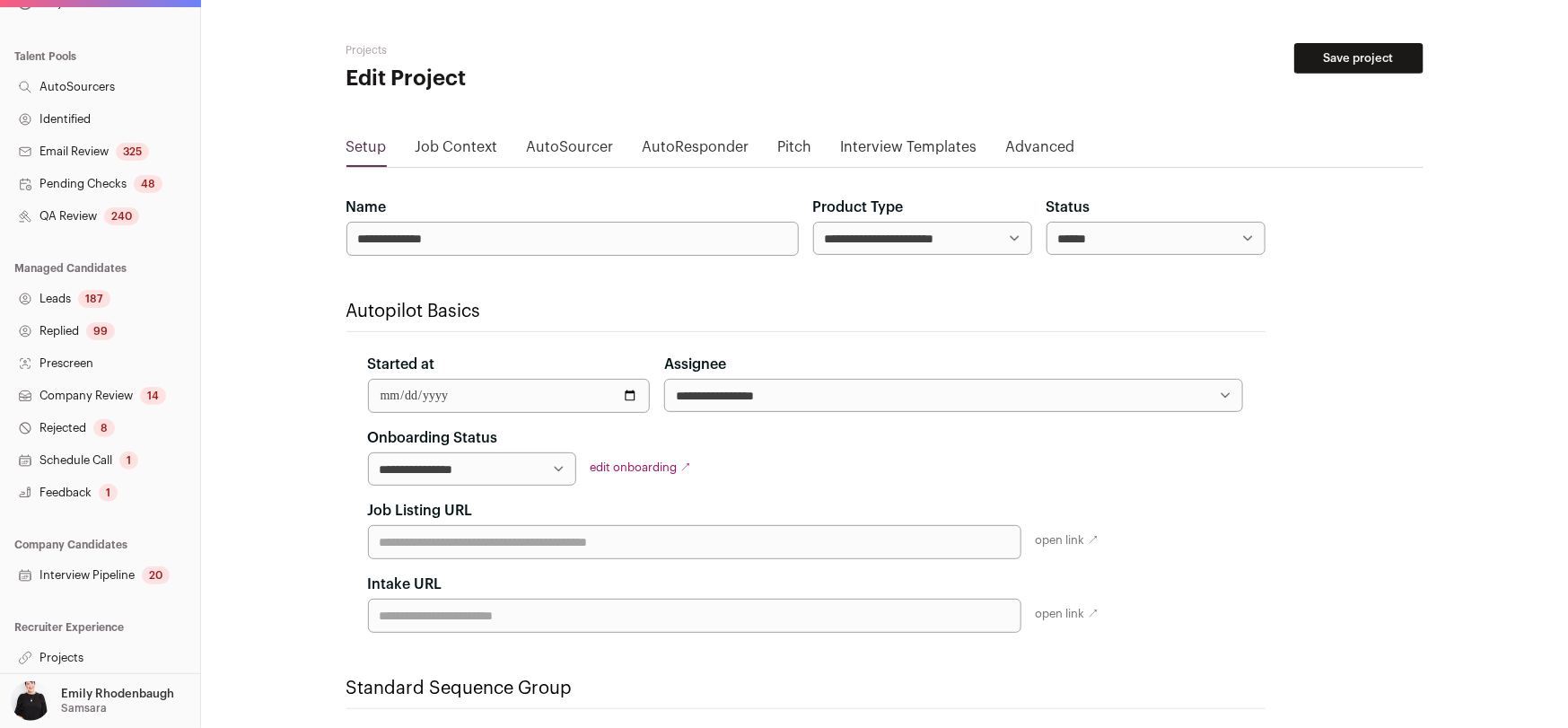 click on "Projects" at bounding box center [100, 658] 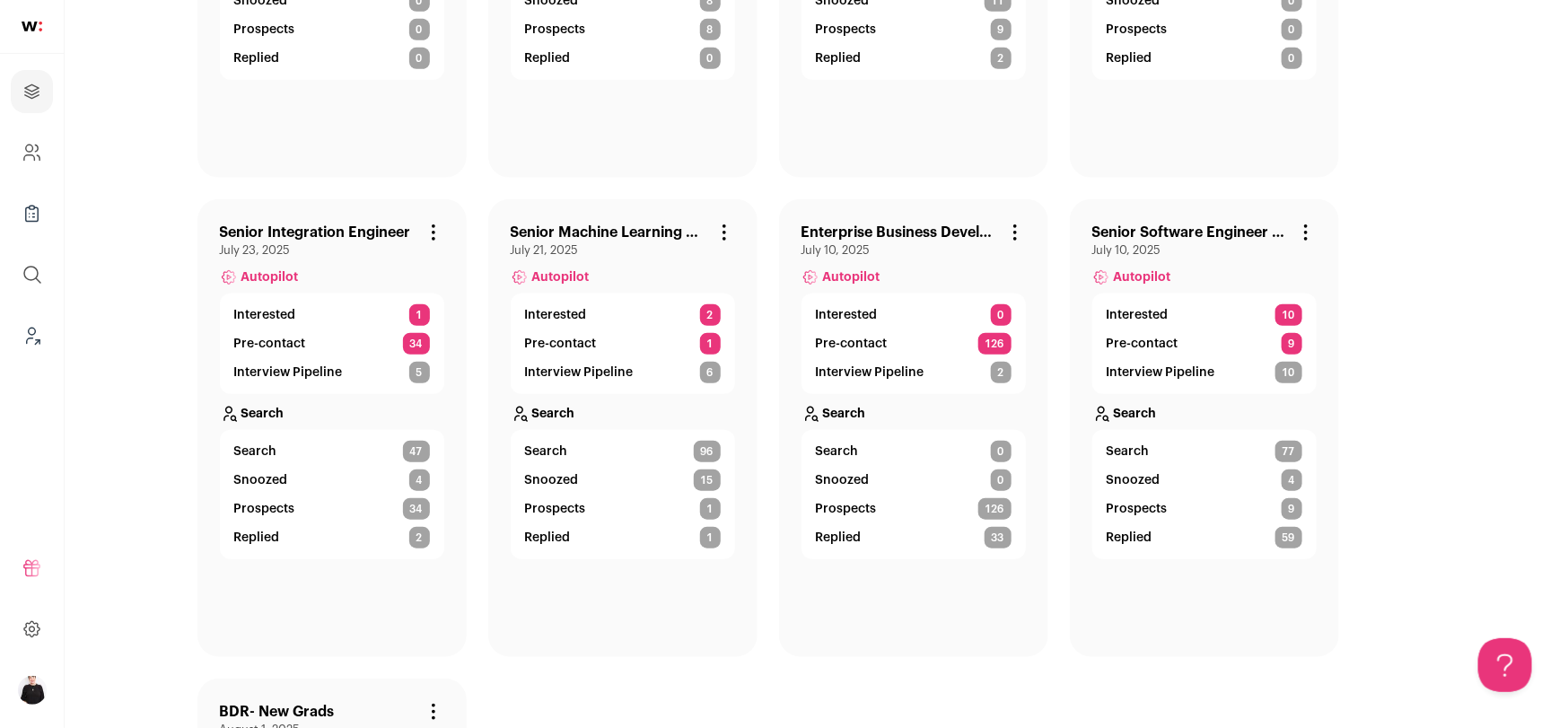 scroll, scrollTop: 546, scrollLeft: 0, axis: vertical 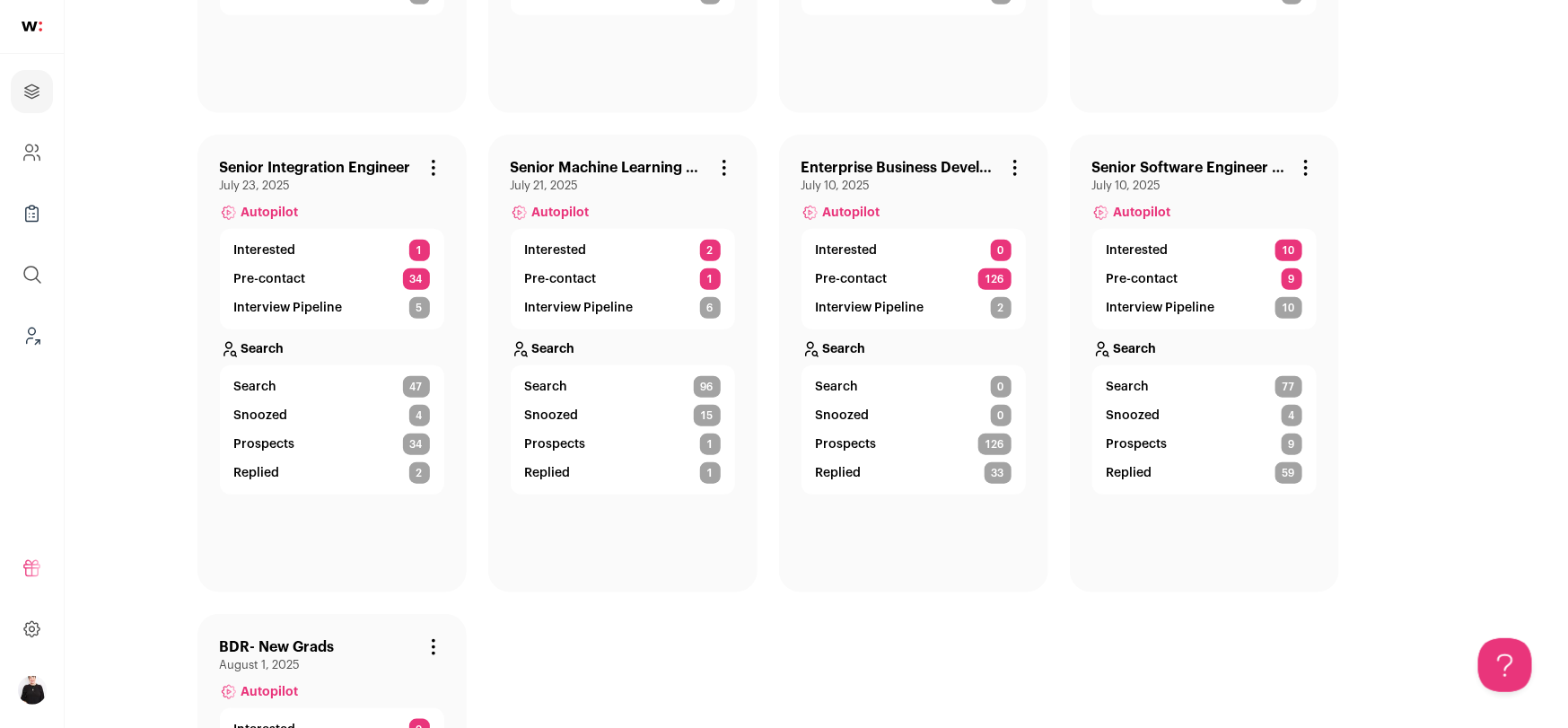 click on "BDR- New Grads" at bounding box center (277, 647) 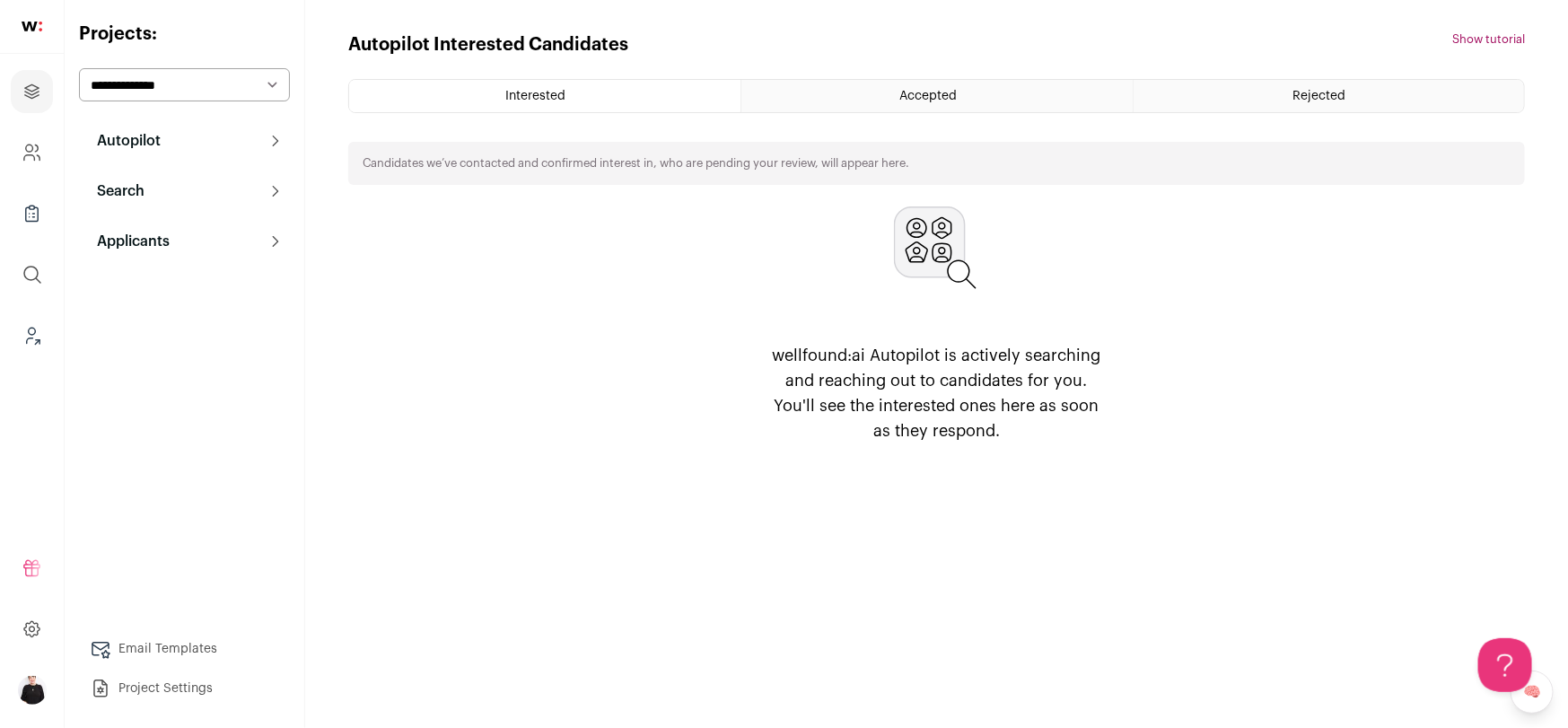 scroll, scrollTop: 0, scrollLeft: 0, axis: both 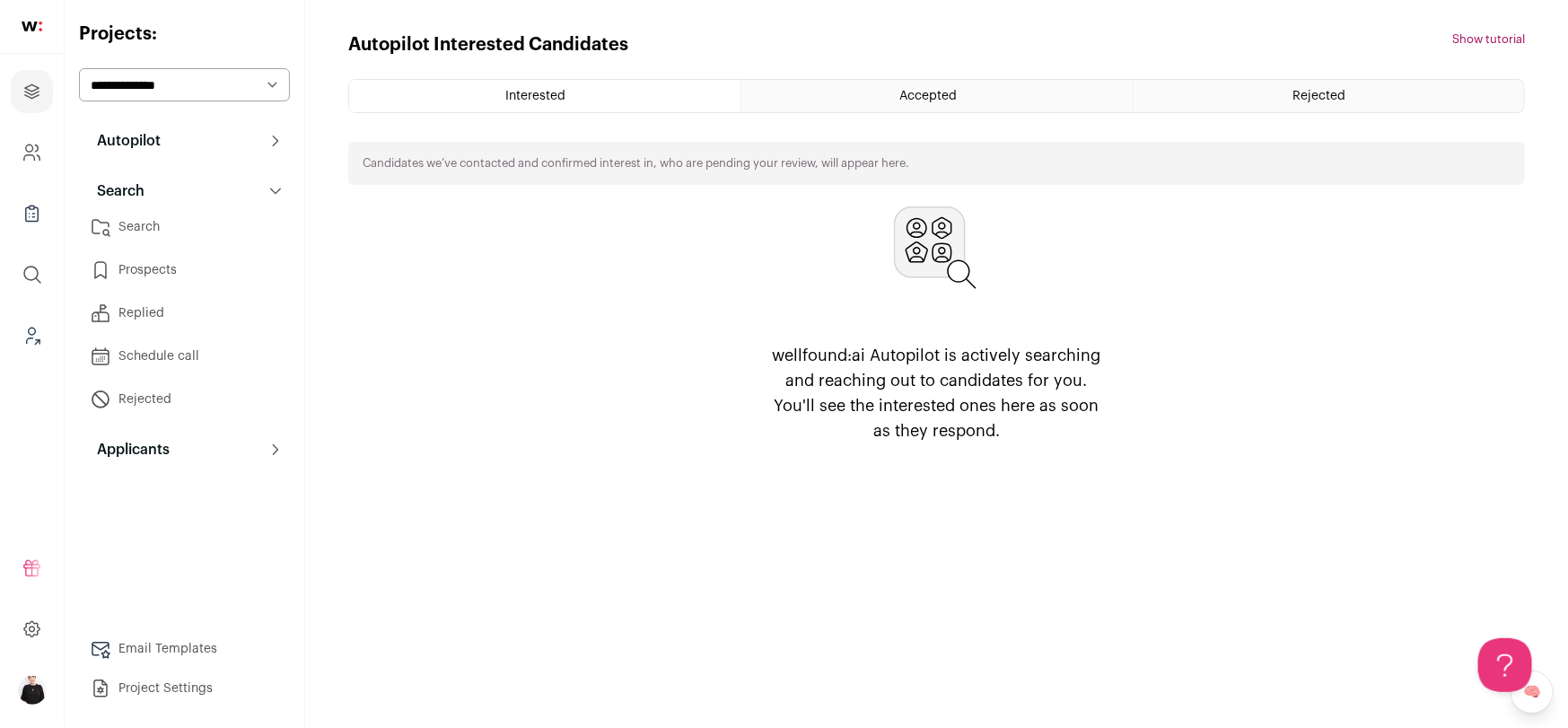 click on "Search" at bounding box center [184, 227] 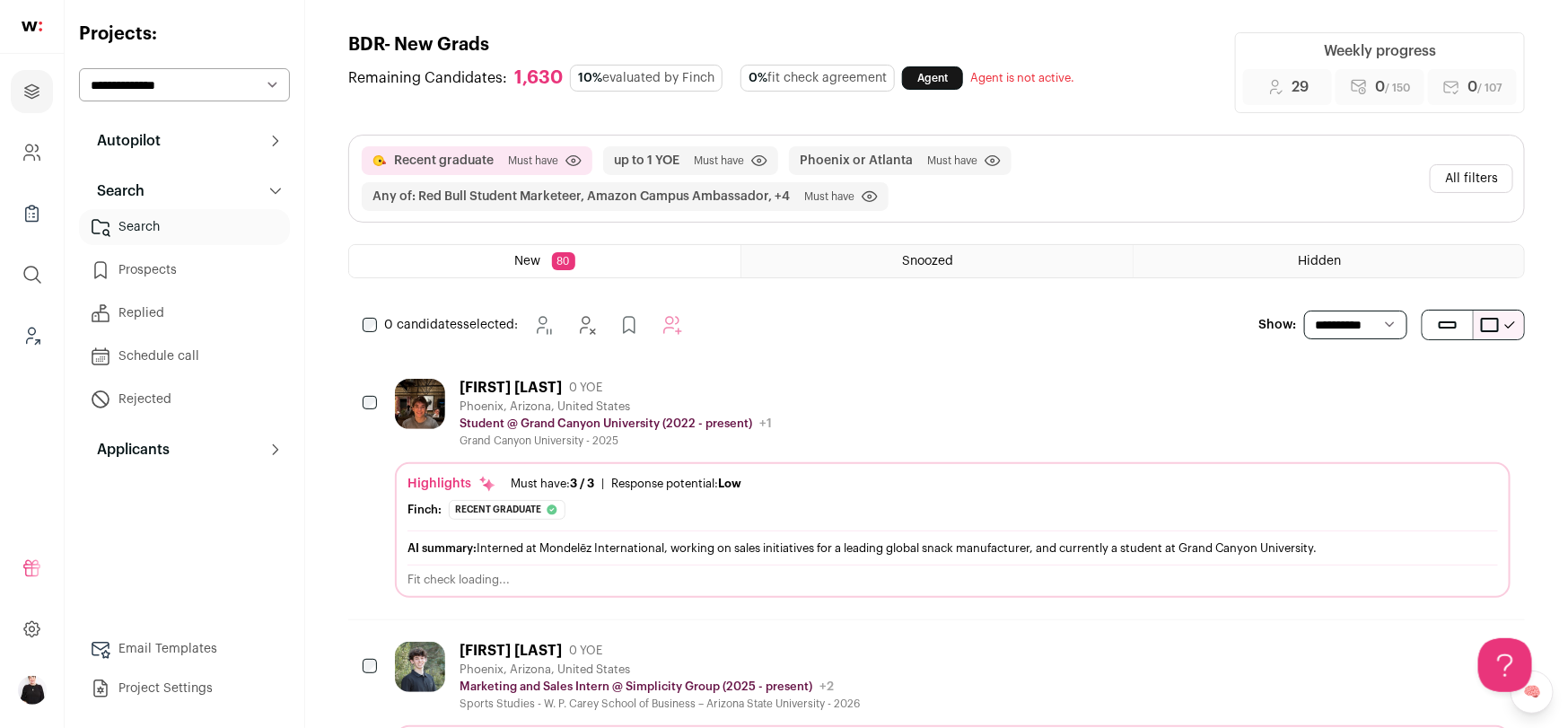 scroll, scrollTop: 0, scrollLeft: 0, axis: both 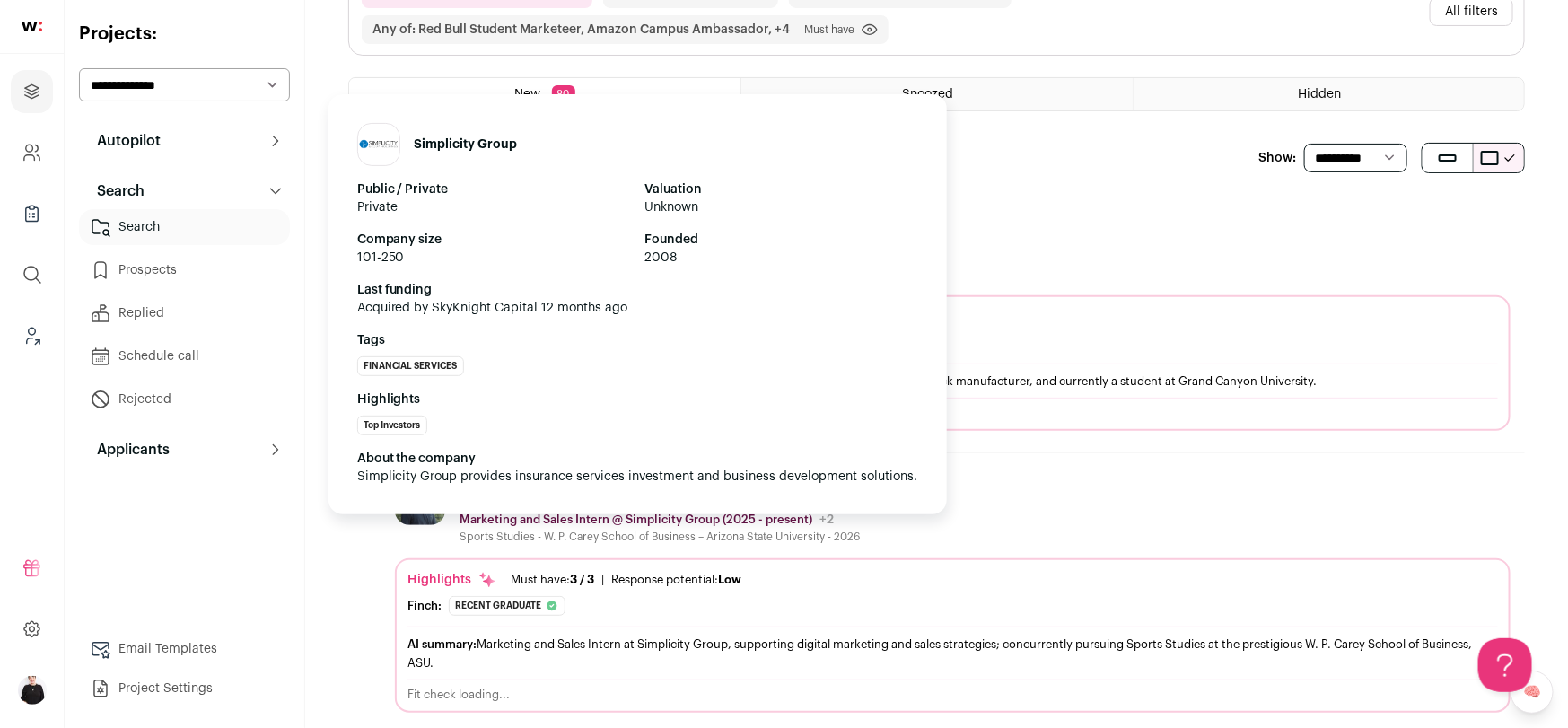 click on "Marketing and Sales Intern @ Simplicity Group
(2025 - present)" at bounding box center (635, 520) 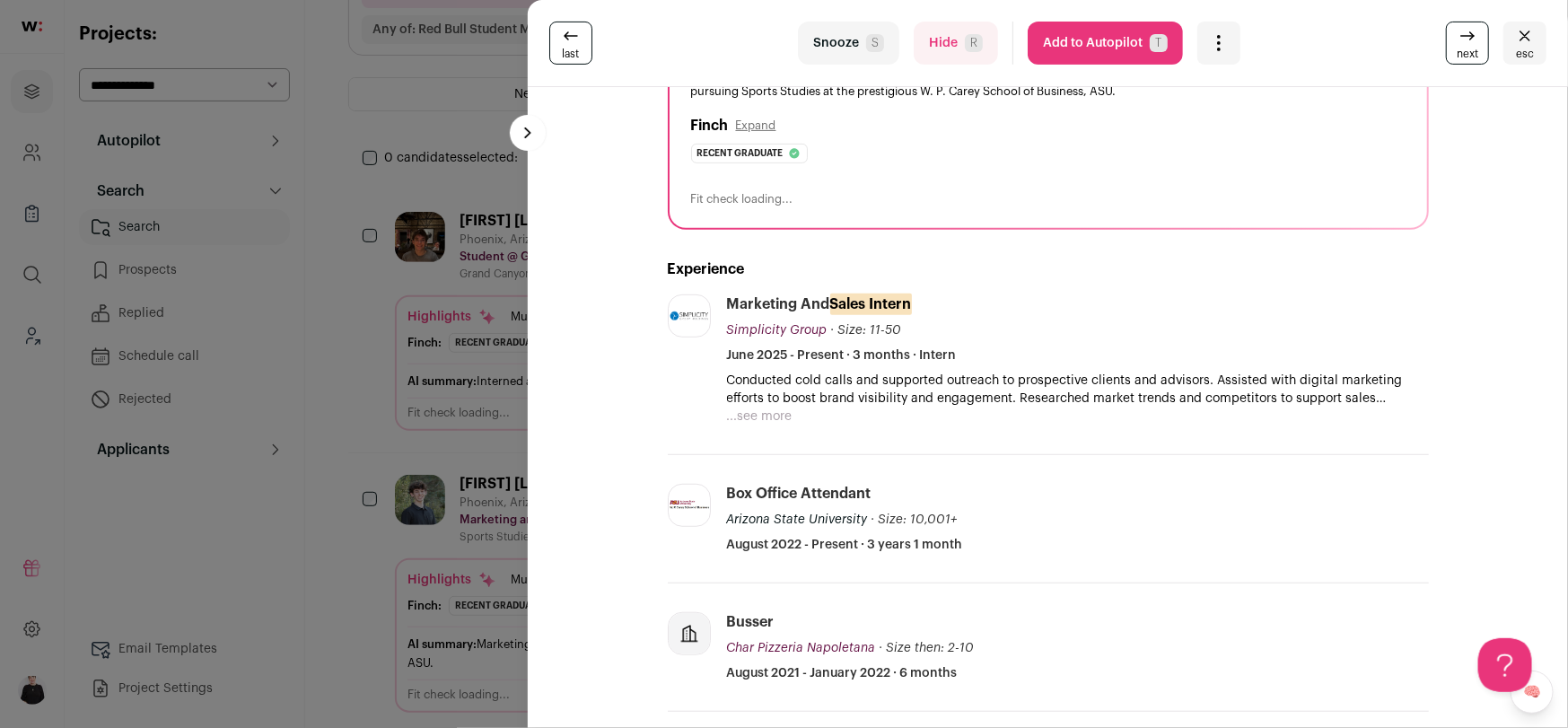 scroll, scrollTop: 440, scrollLeft: 0, axis: vertical 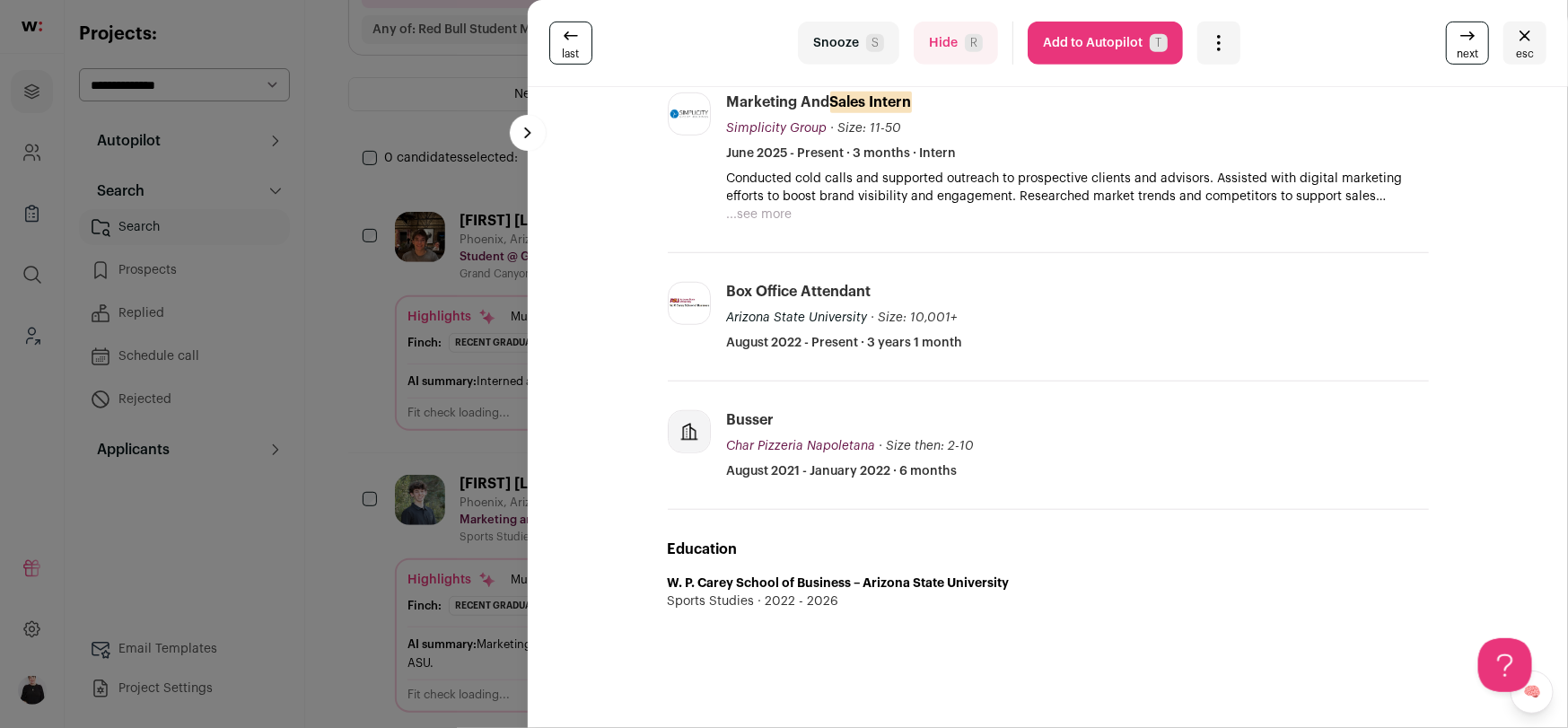 click 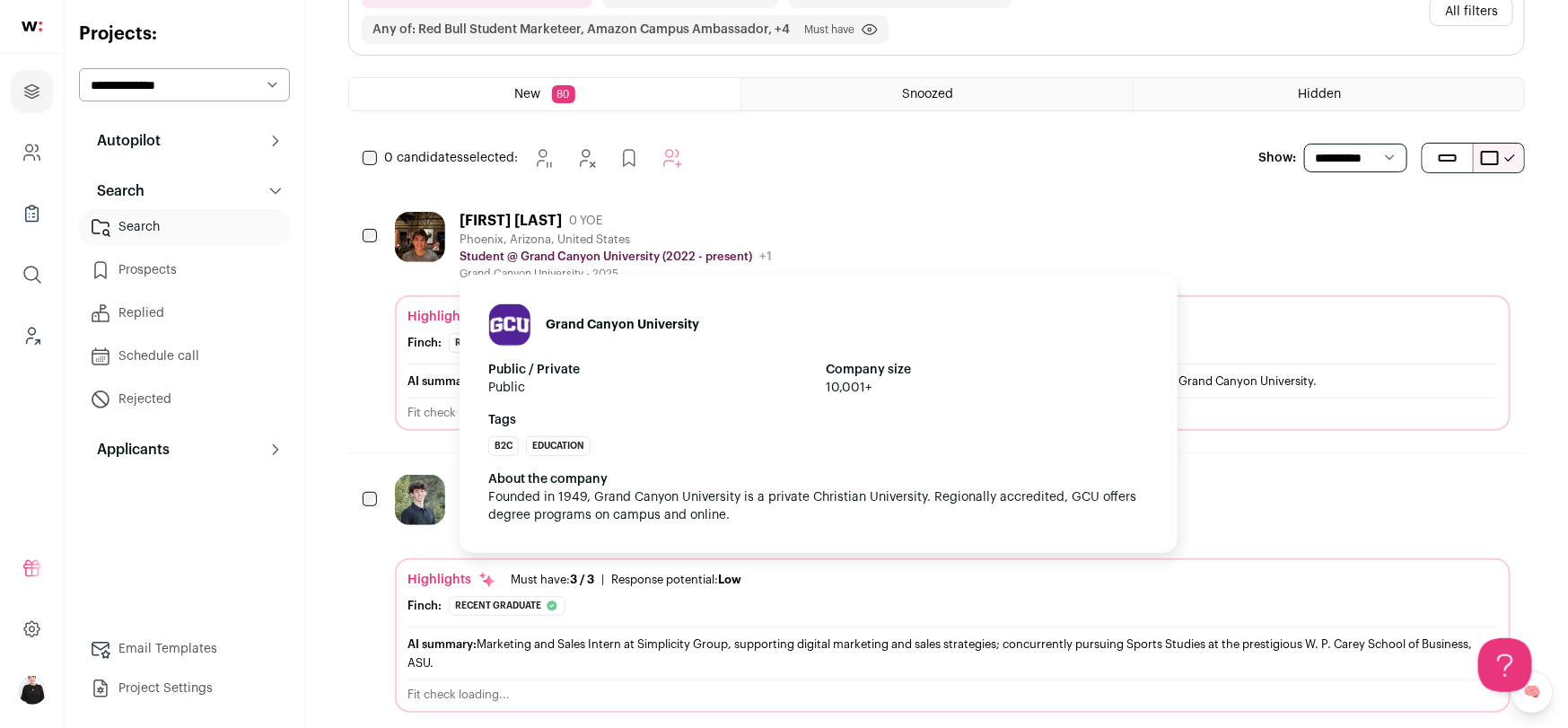 scroll, scrollTop: 0, scrollLeft: 0, axis: both 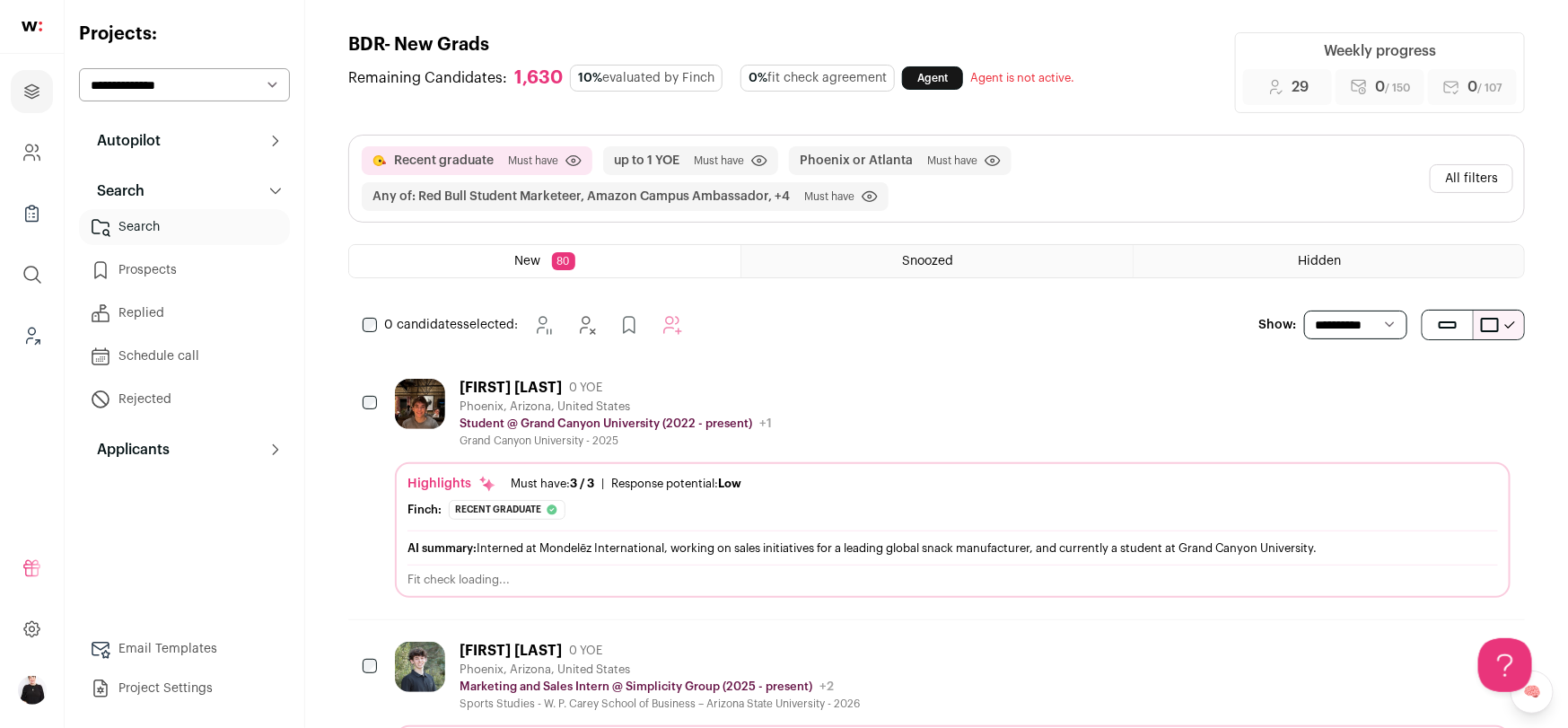 click on "All filters" at bounding box center [1471, 179] 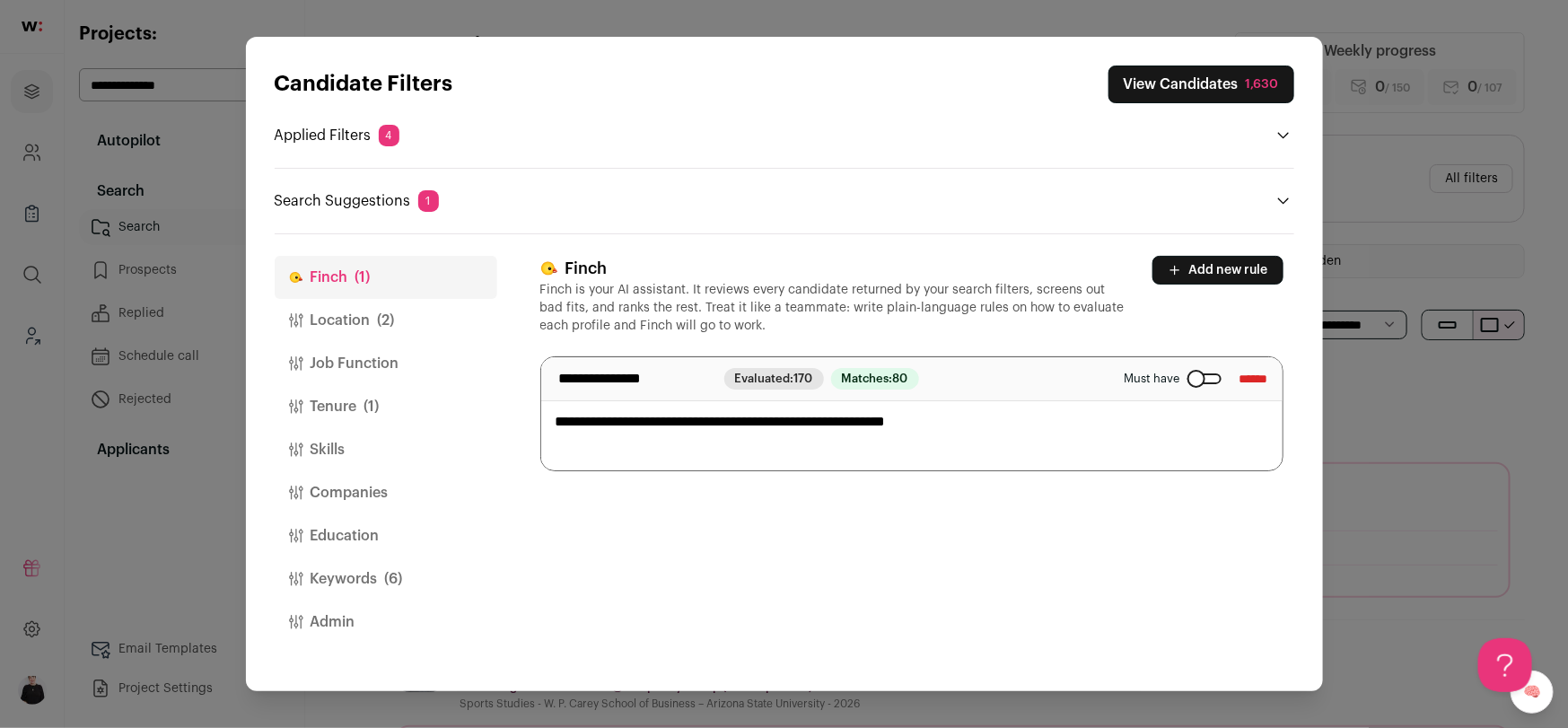 click on "View Candidates
1,630" at bounding box center [1201, 84] 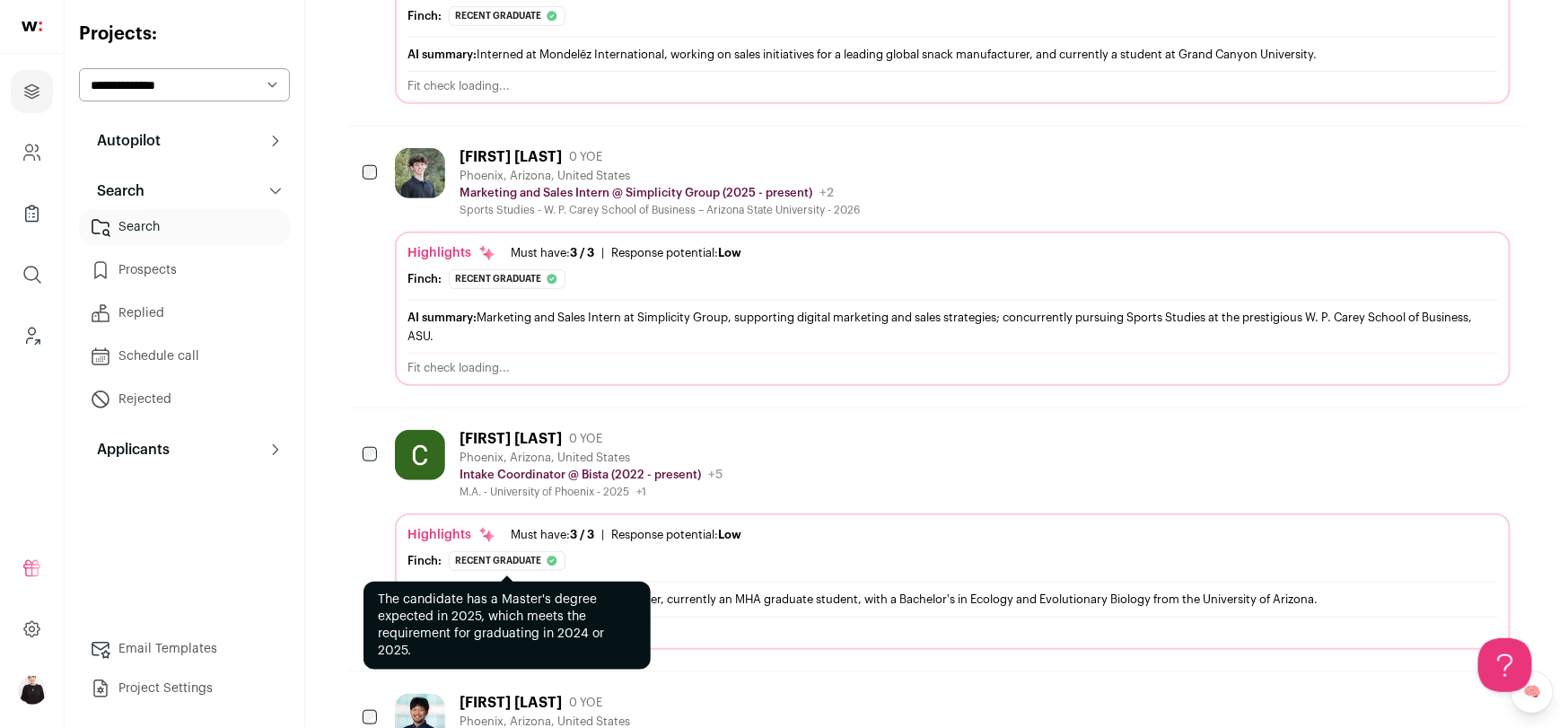 scroll, scrollTop: 521, scrollLeft: 0, axis: vertical 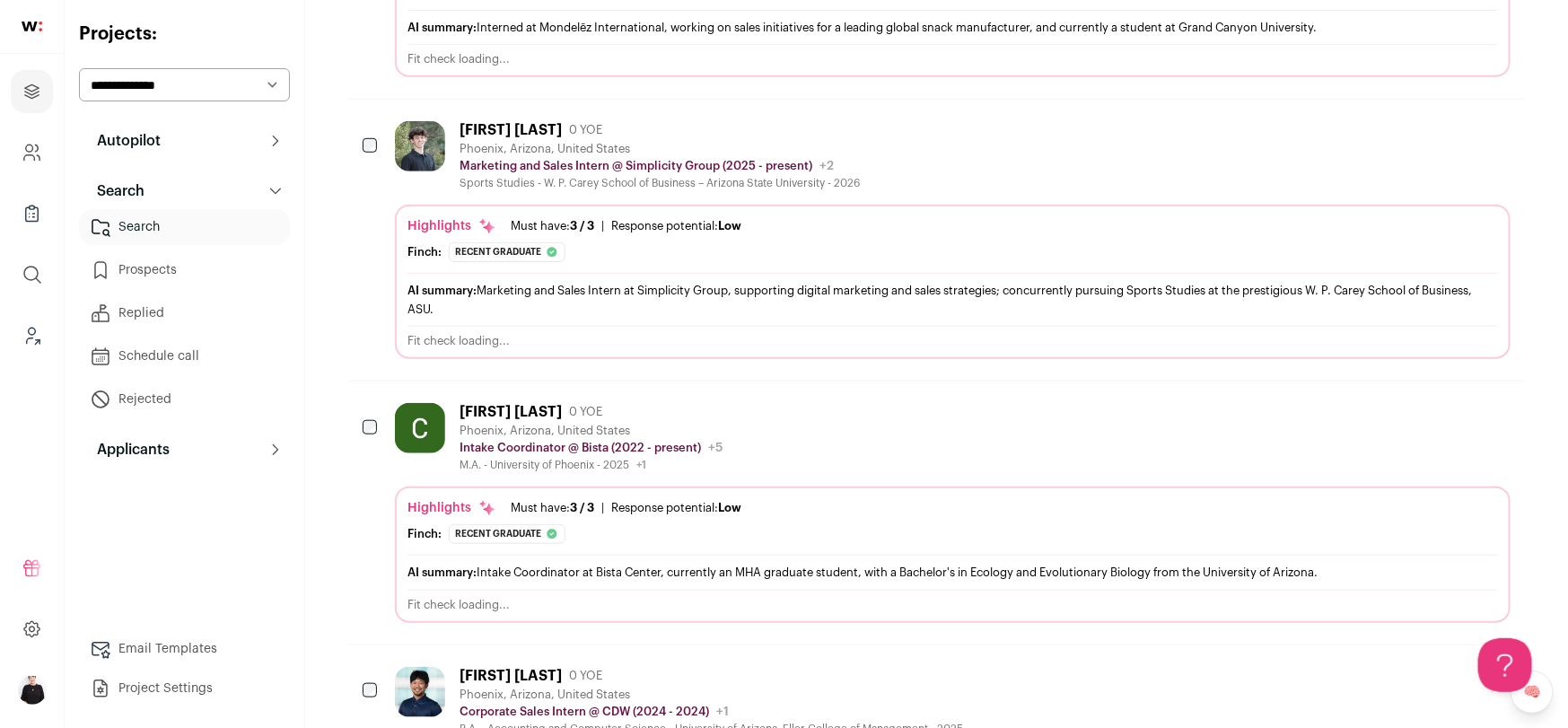 click on "[FIRST] [LAST]" at bounding box center [511, 412] 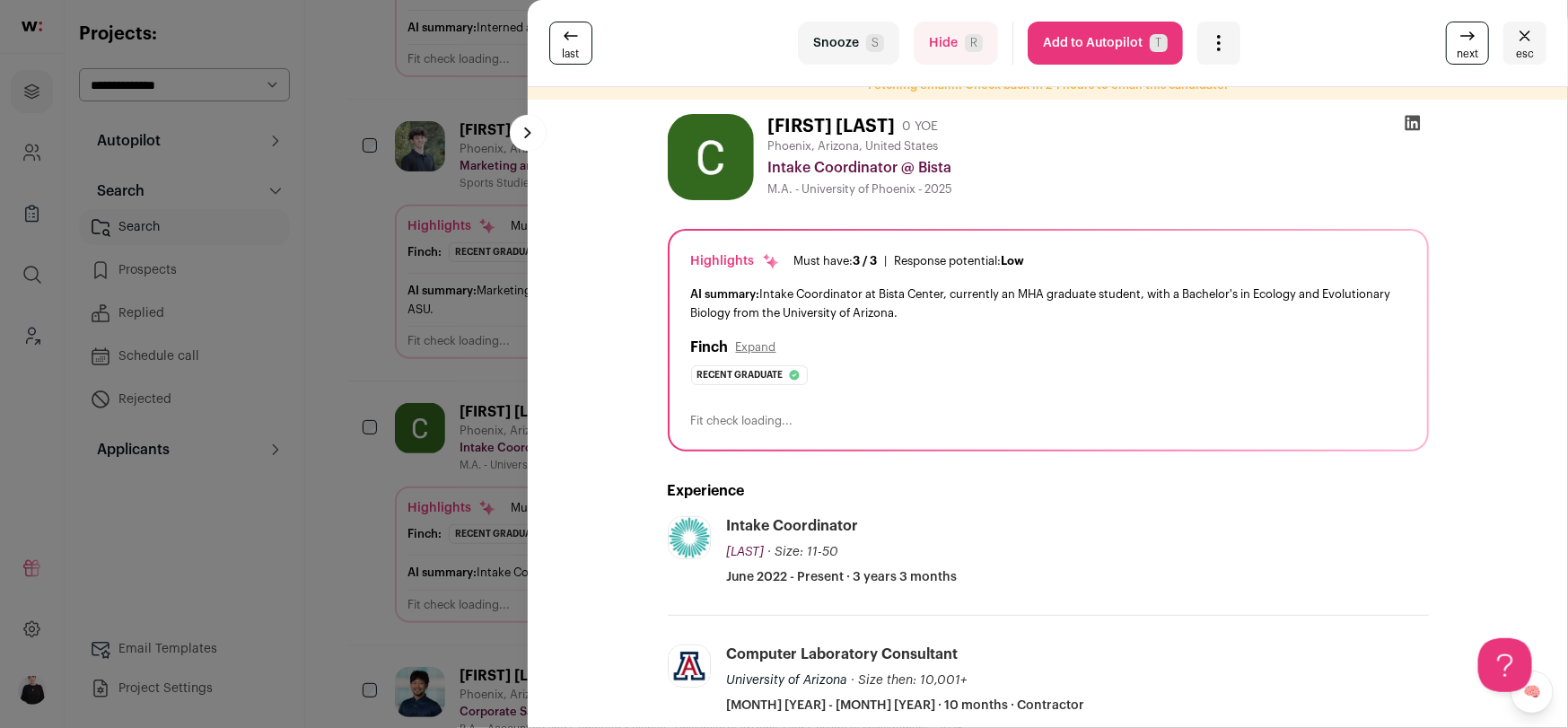 scroll, scrollTop: 0, scrollLeft: 0, axis: both 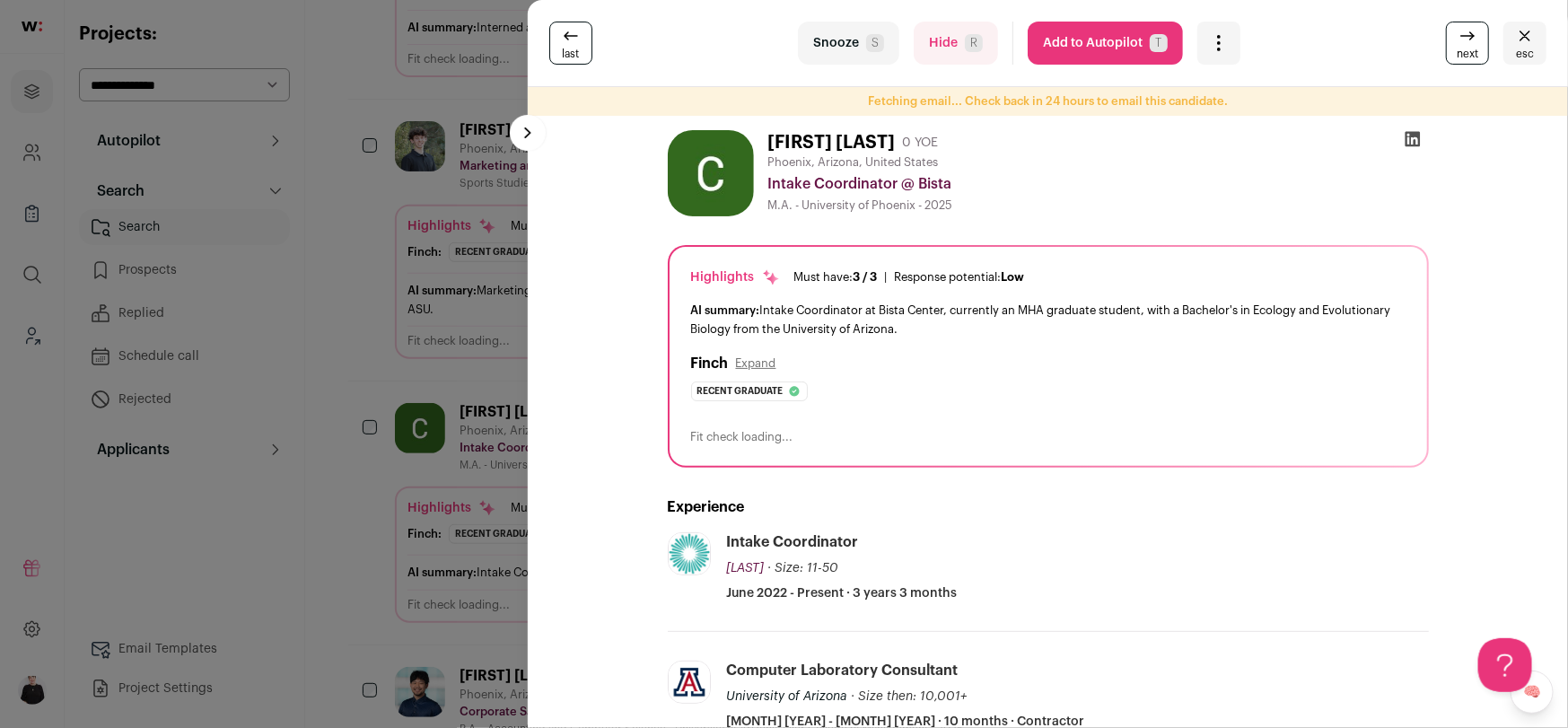 click 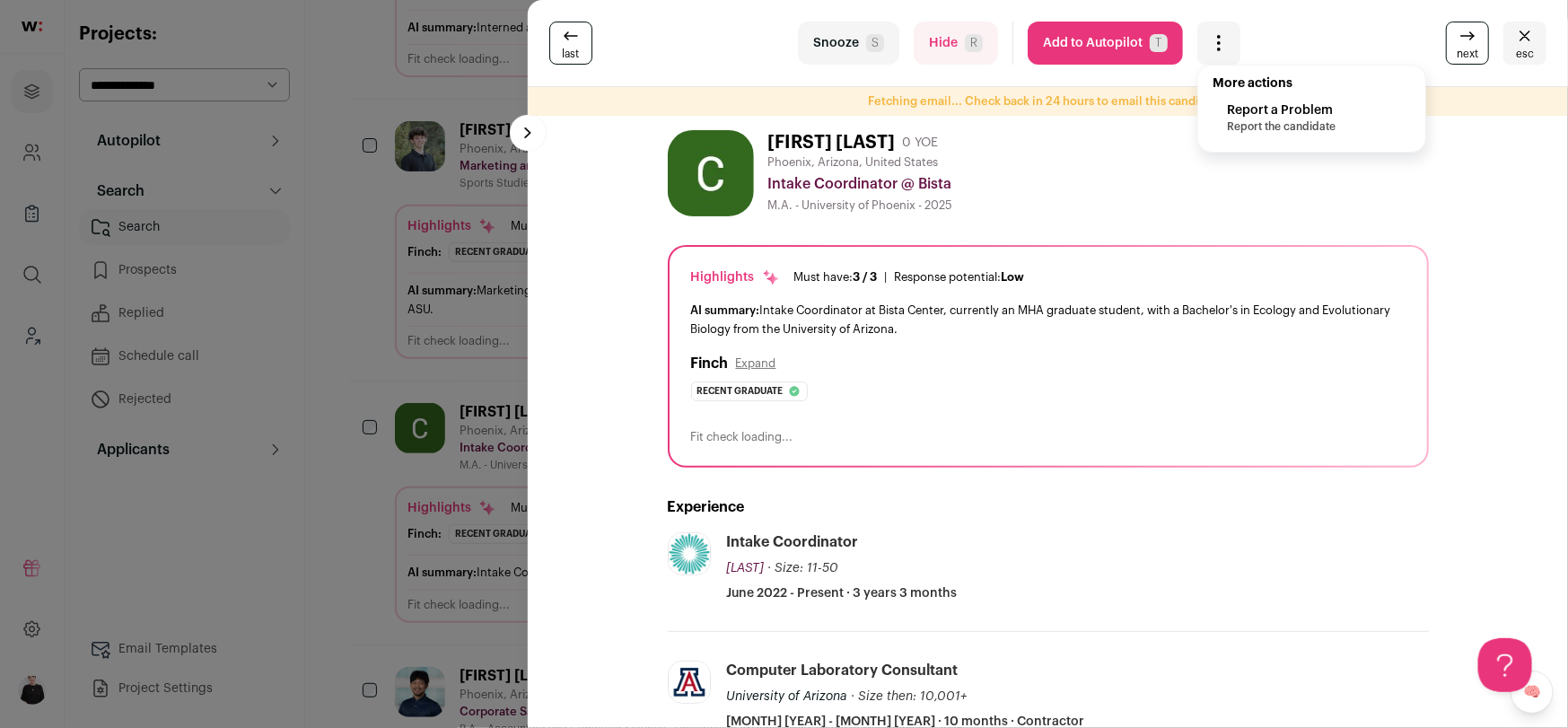 click on "Add to Autopilot
T" at bounding box center [1105, 43] 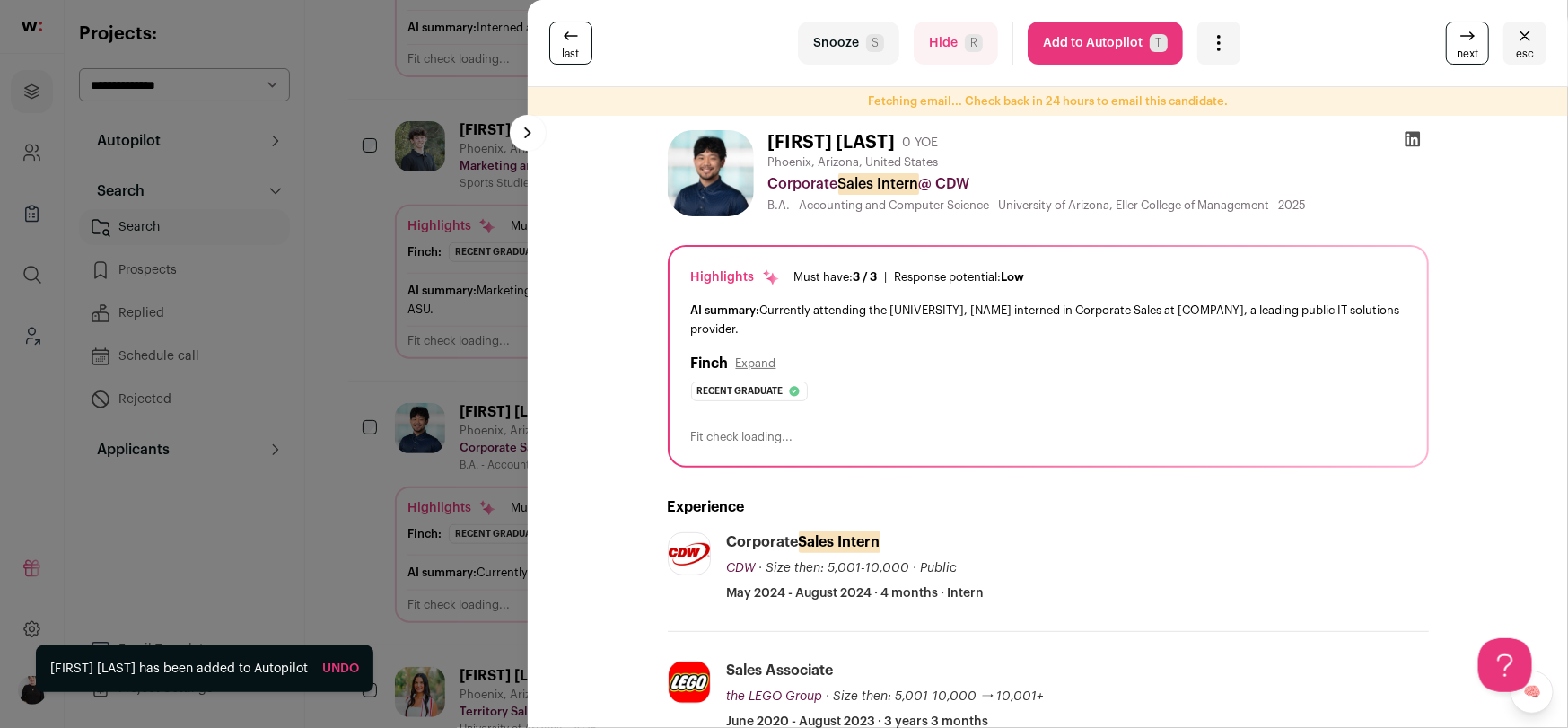 click 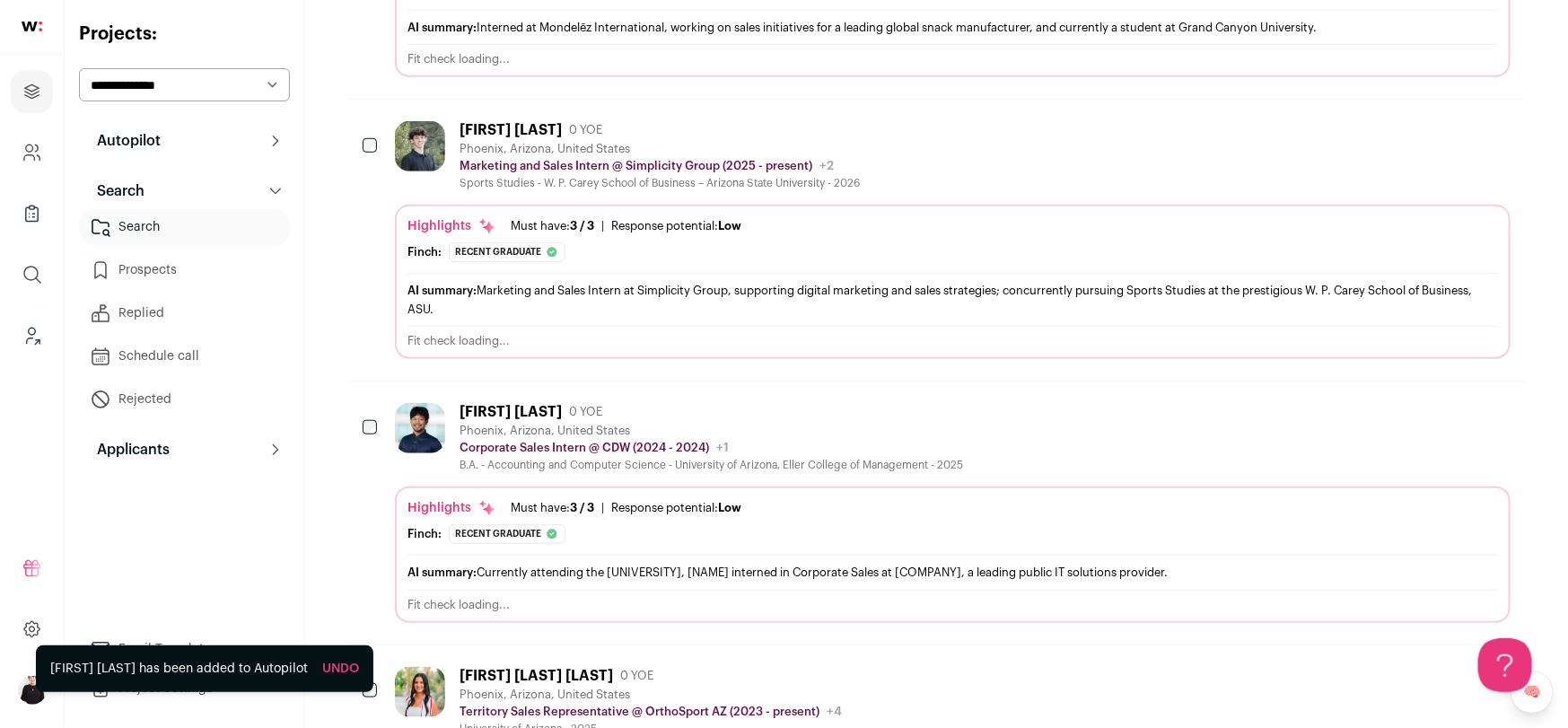 click on "Applicants" at bounding box center [127, 450] 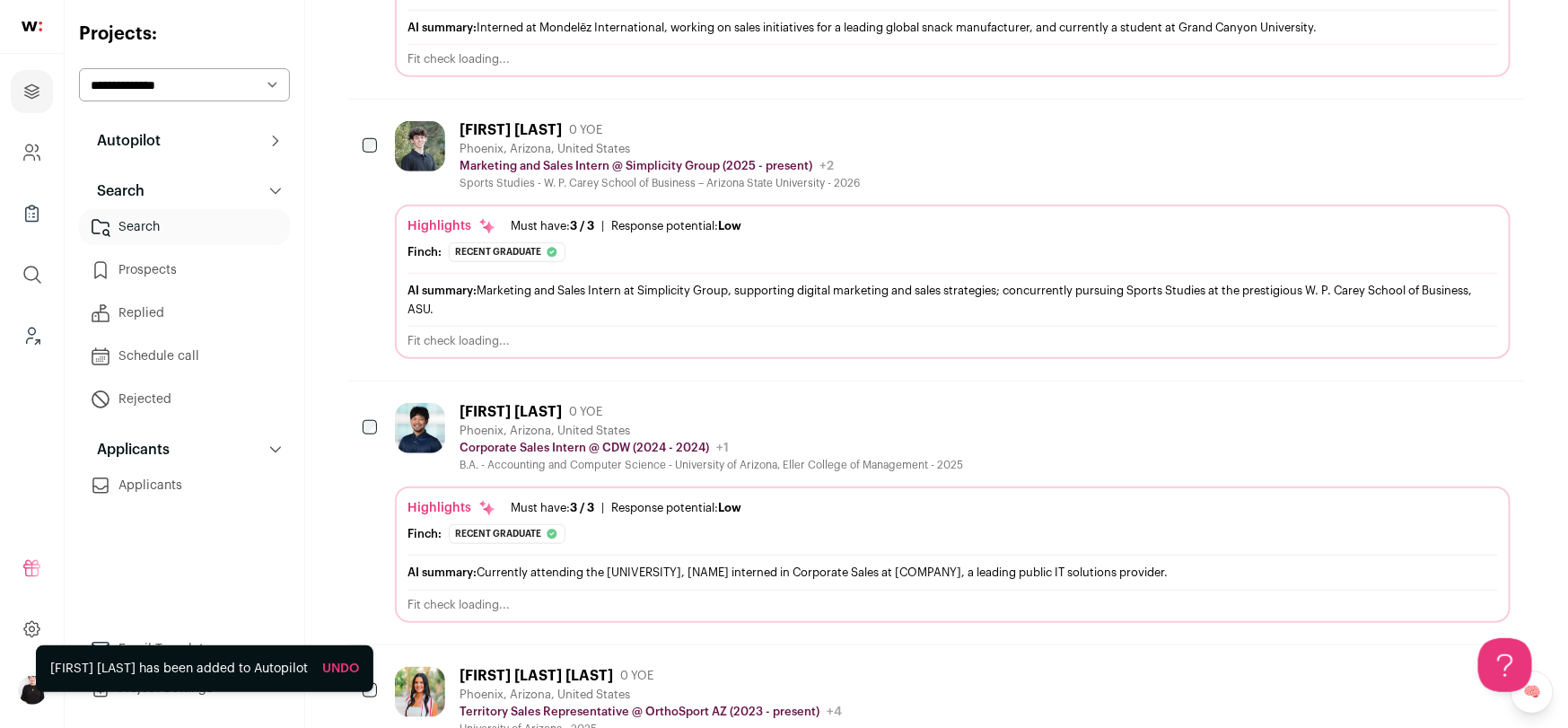 click on "Autopilot" at bounding box center [123, 141] 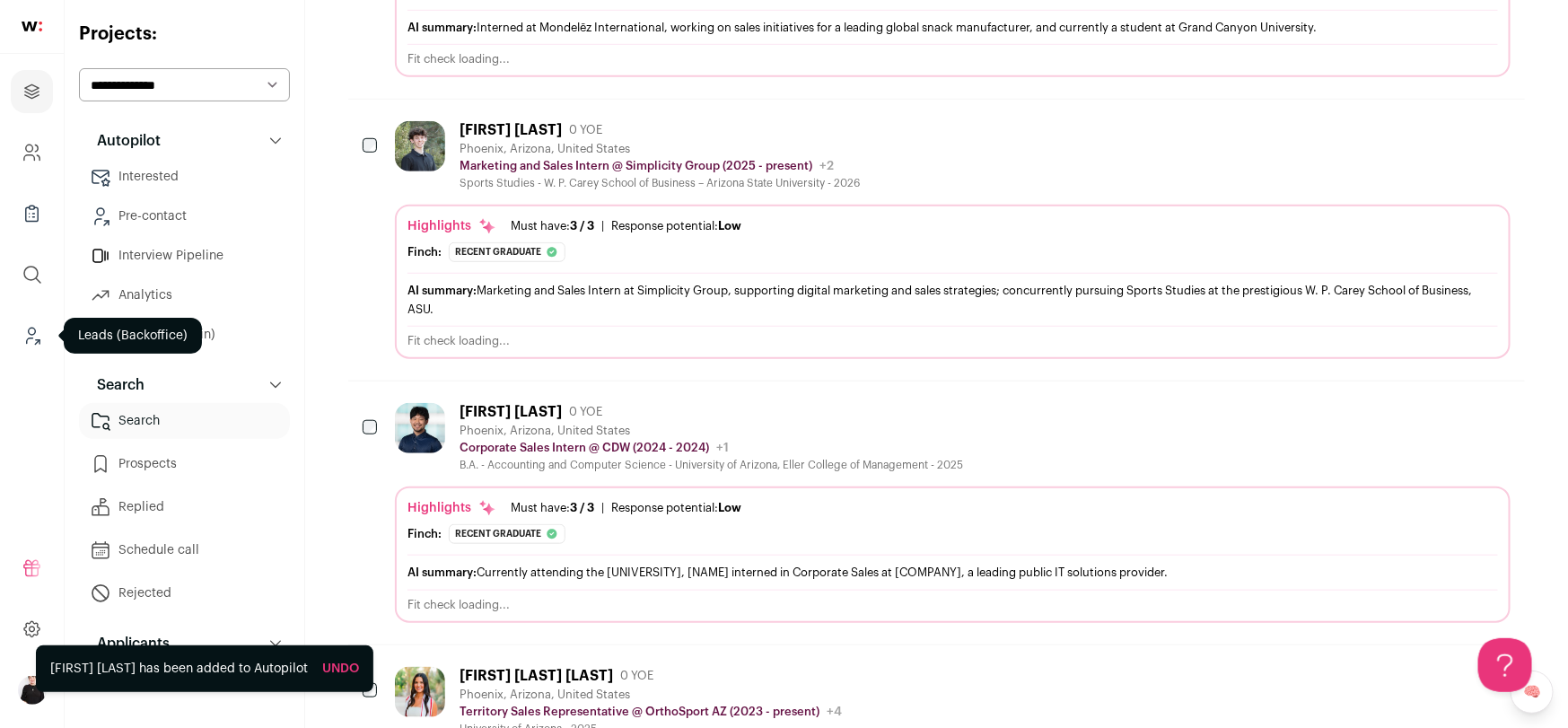 click 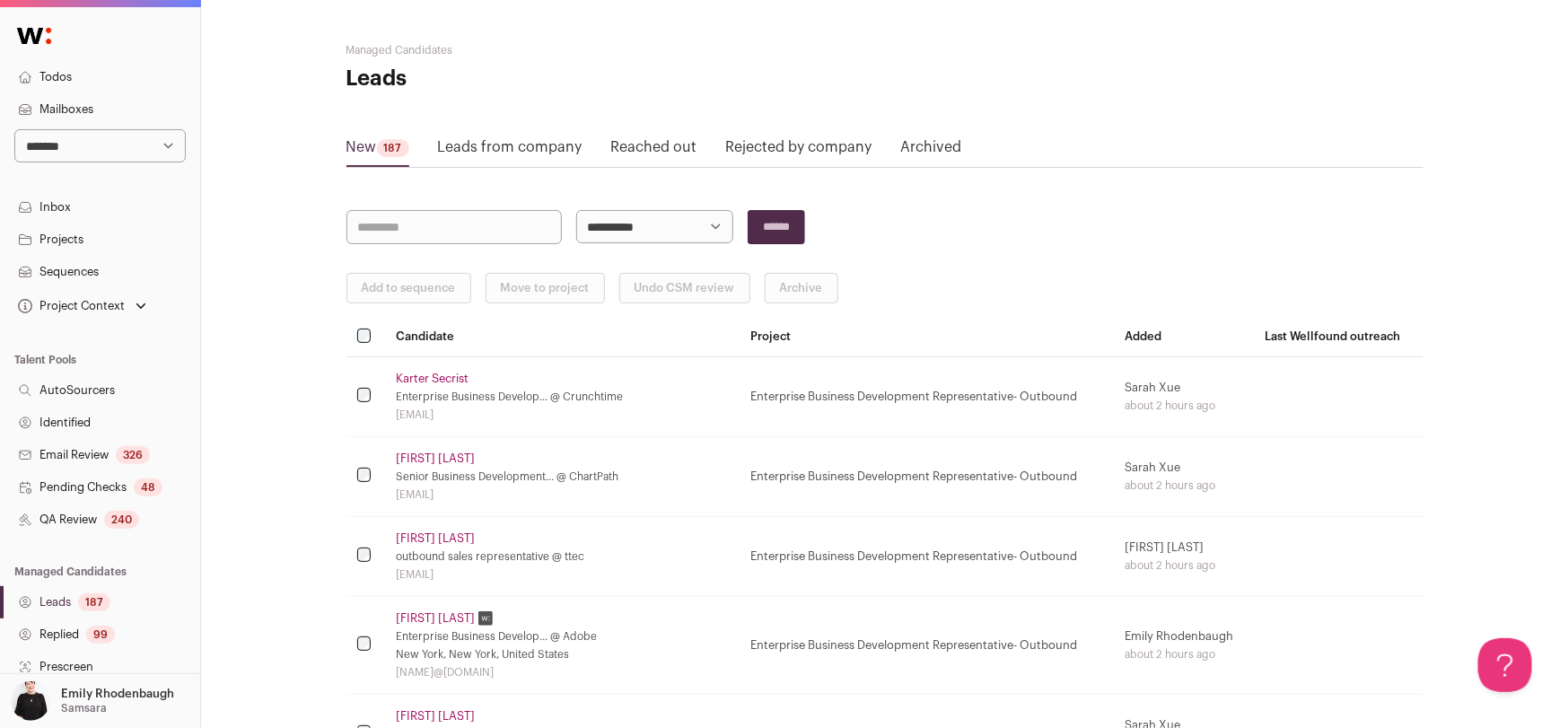scroll, scrollTop: 0, scrollLeft: 0, axis: both 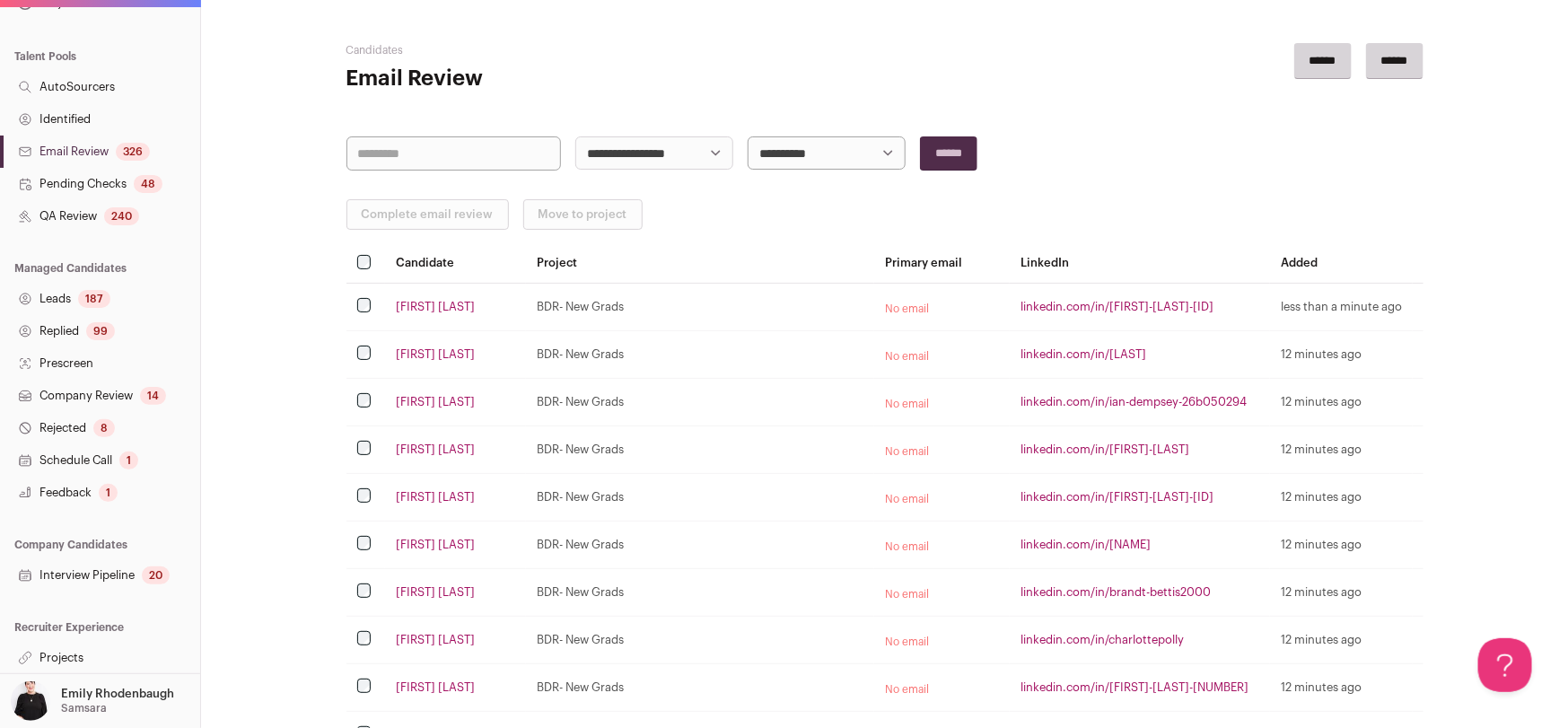 click on "Projects" at bounding box center (100, 658) 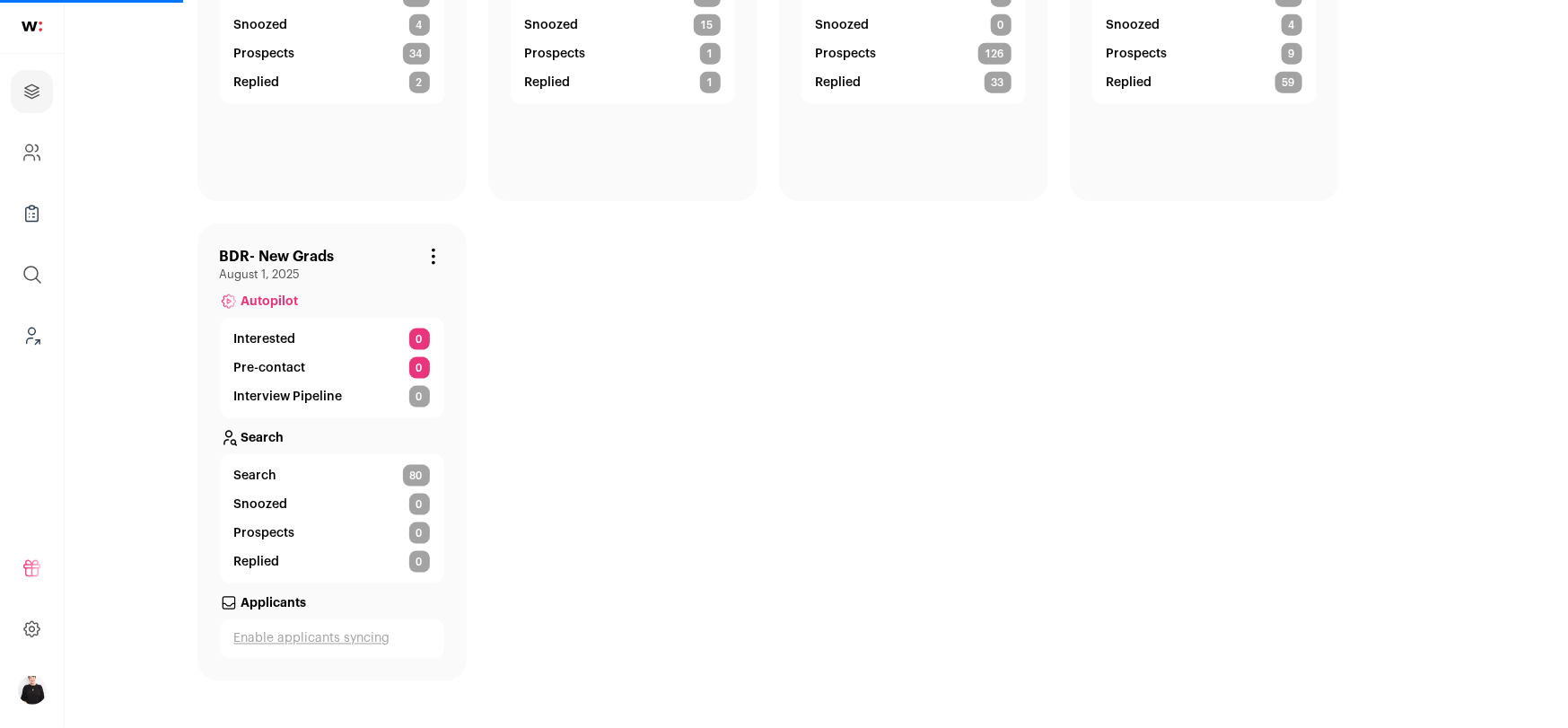 scroll, scrollTop: 960, scrollLeft: 0, axis: vertical 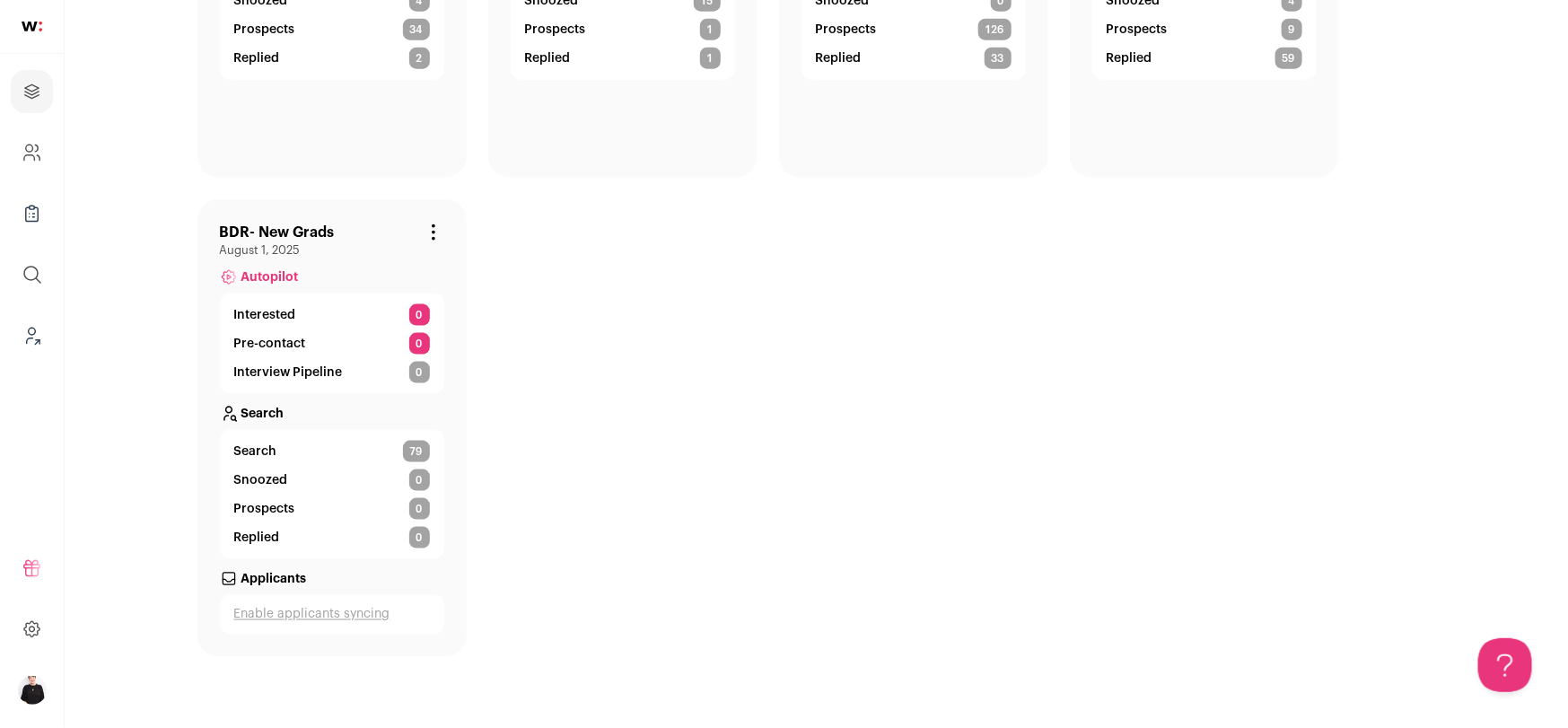 click on "BDR- New Grads" at bounding box center (277, 232) 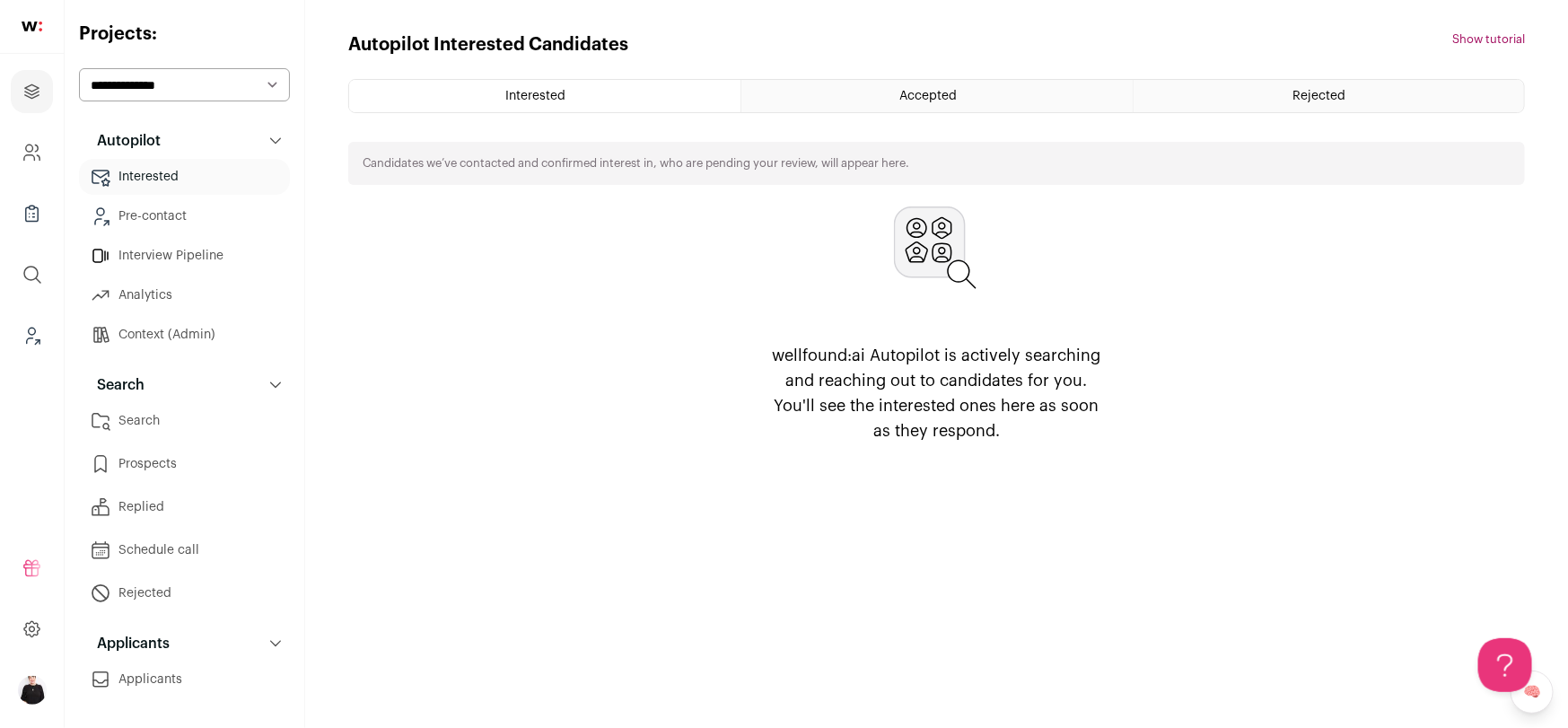 scroll, scrollTop: 0, scrollLeft: 0, axis: both 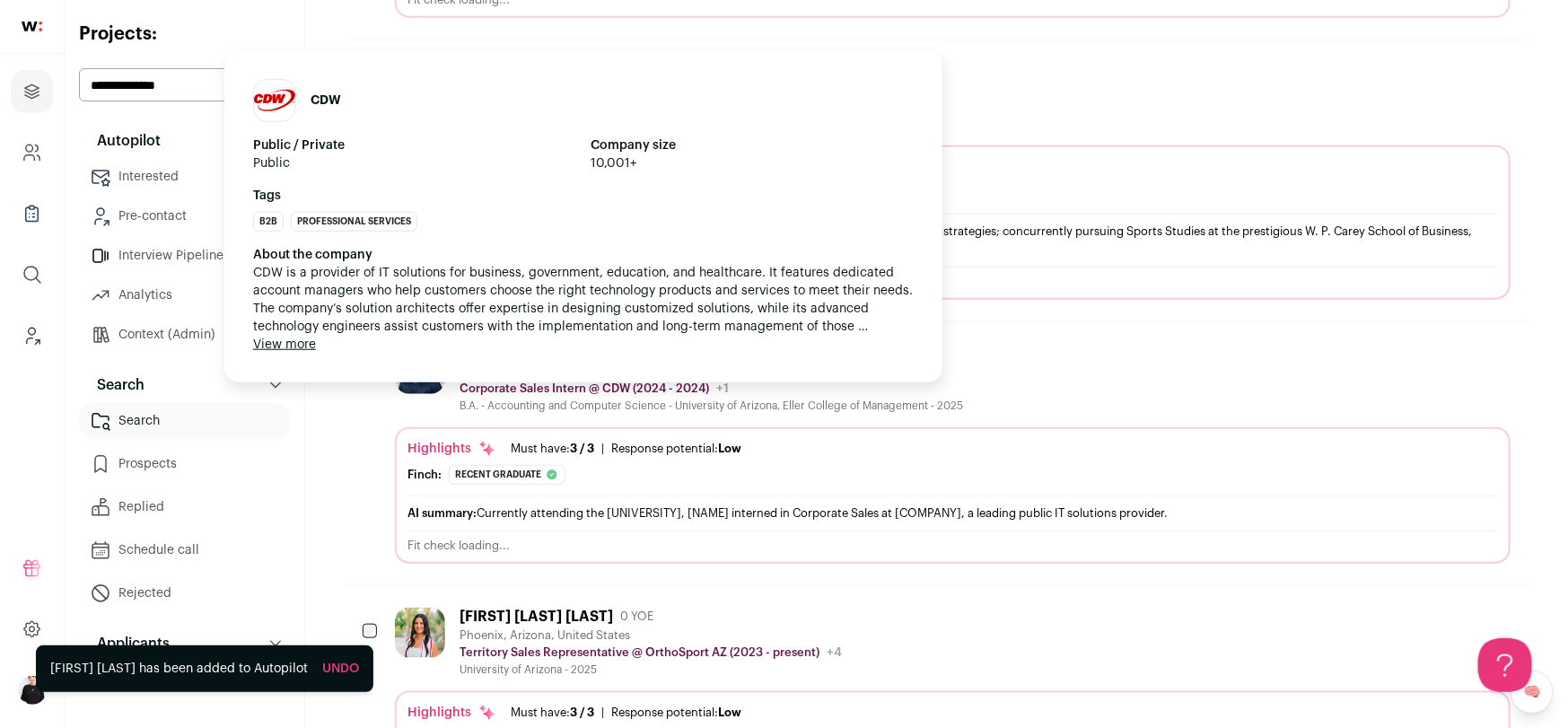 click on "Corporate Sales Intern @ CDW
(2024 - 2024)" at bounding box center (584, 389) 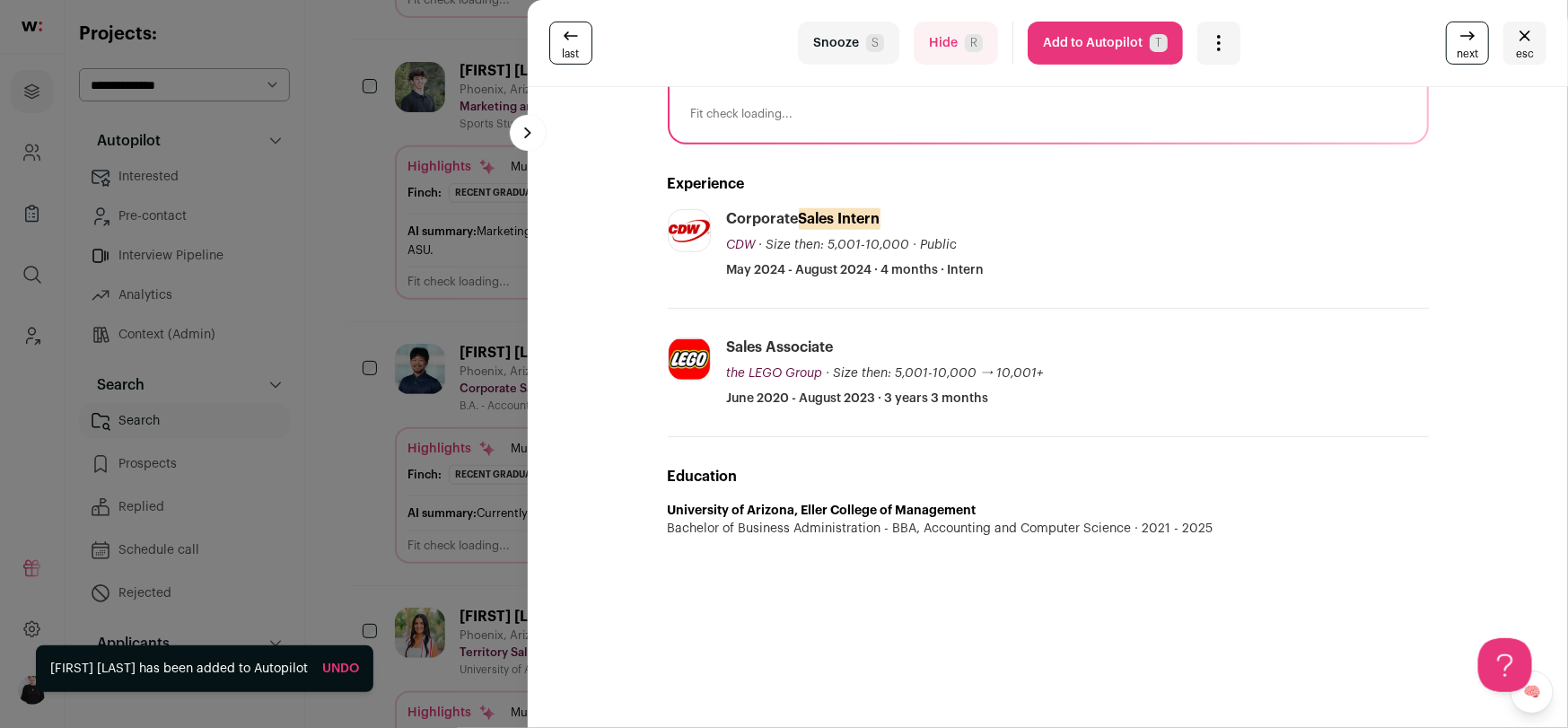 scroll, scrollTop: 0, scrollLeft: 0, axis: both 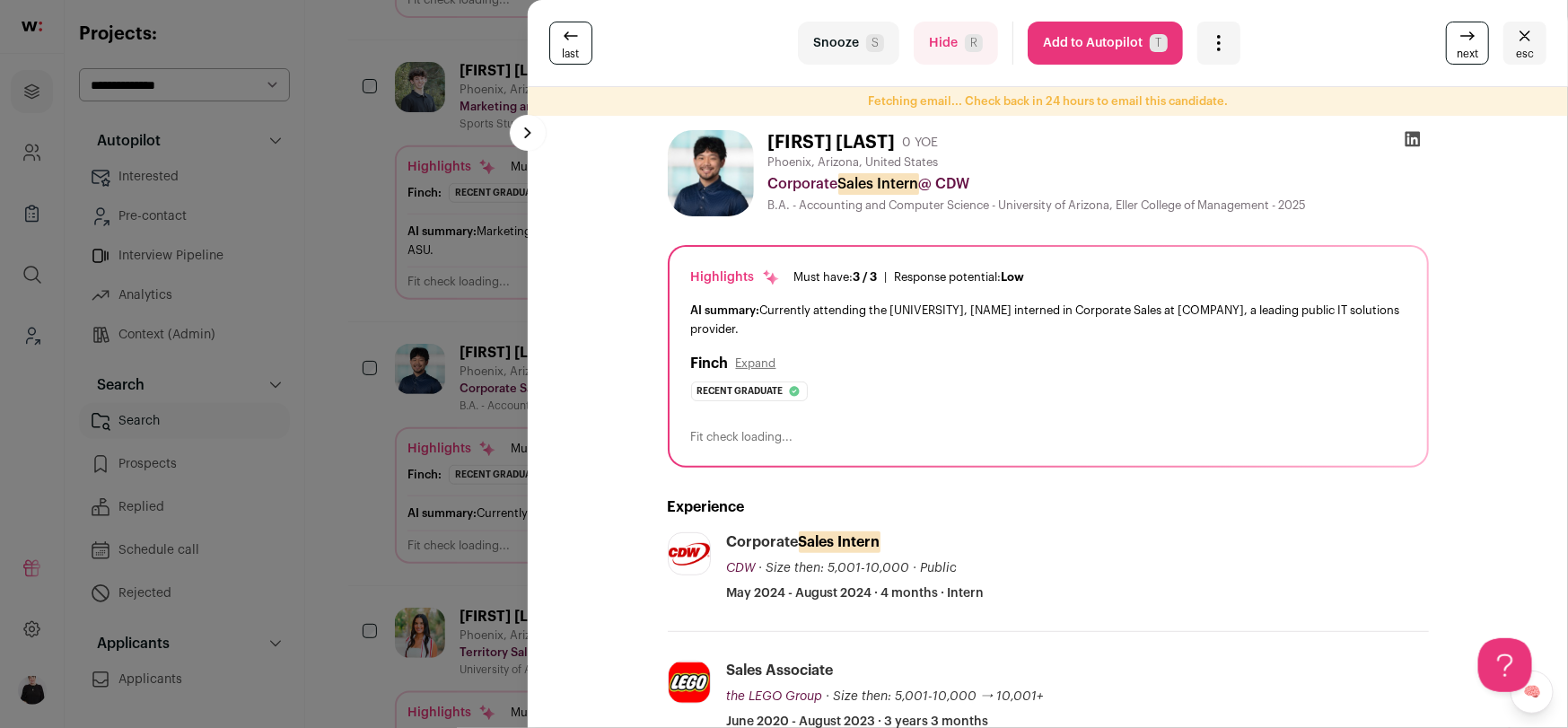click on "esc" at bounding box center [1525, 43] 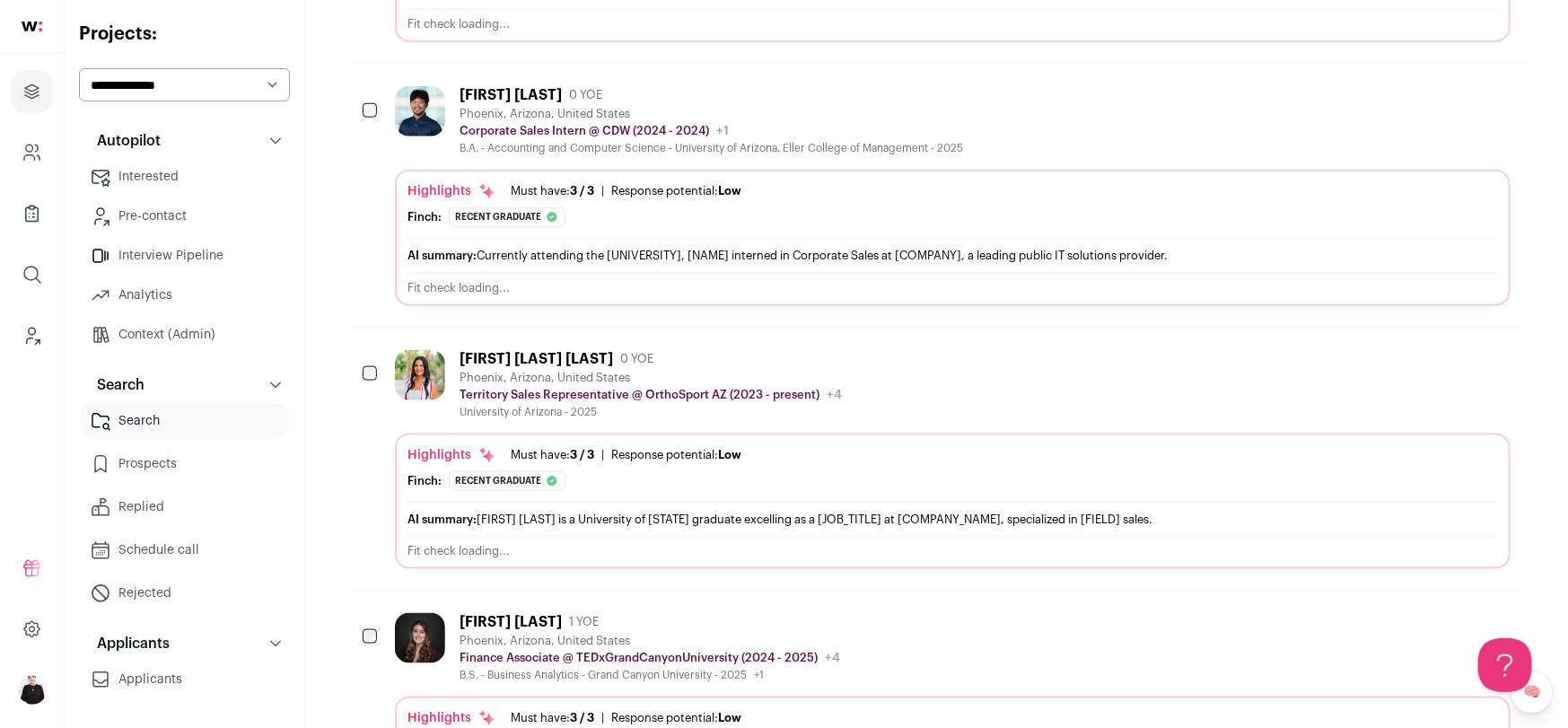 scroll, scrollTop: 840, scrollLeft: 0, axis: vertical 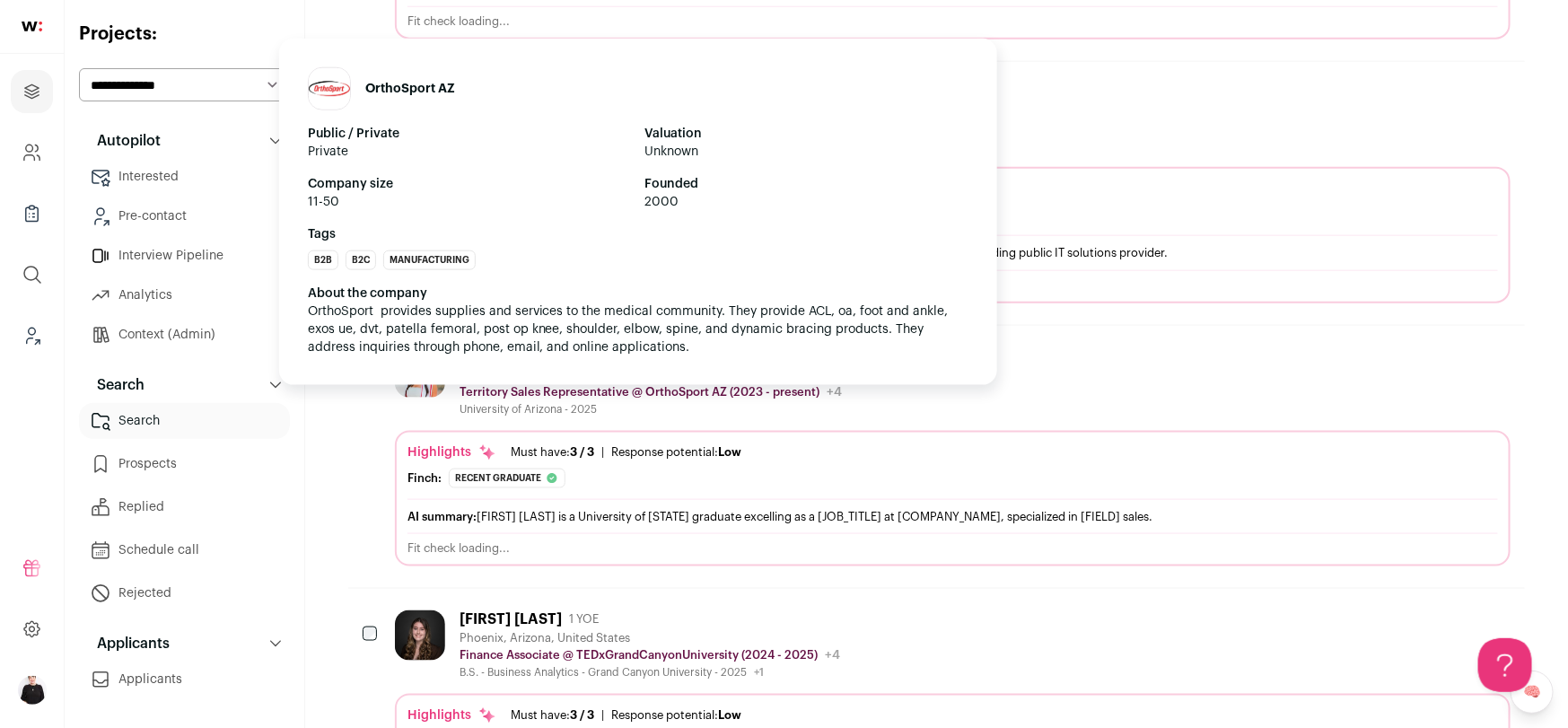 click on "Territory Sales Representative @ OrthoSport AZ
(2023 - present)" at bounding box center [639, 392] 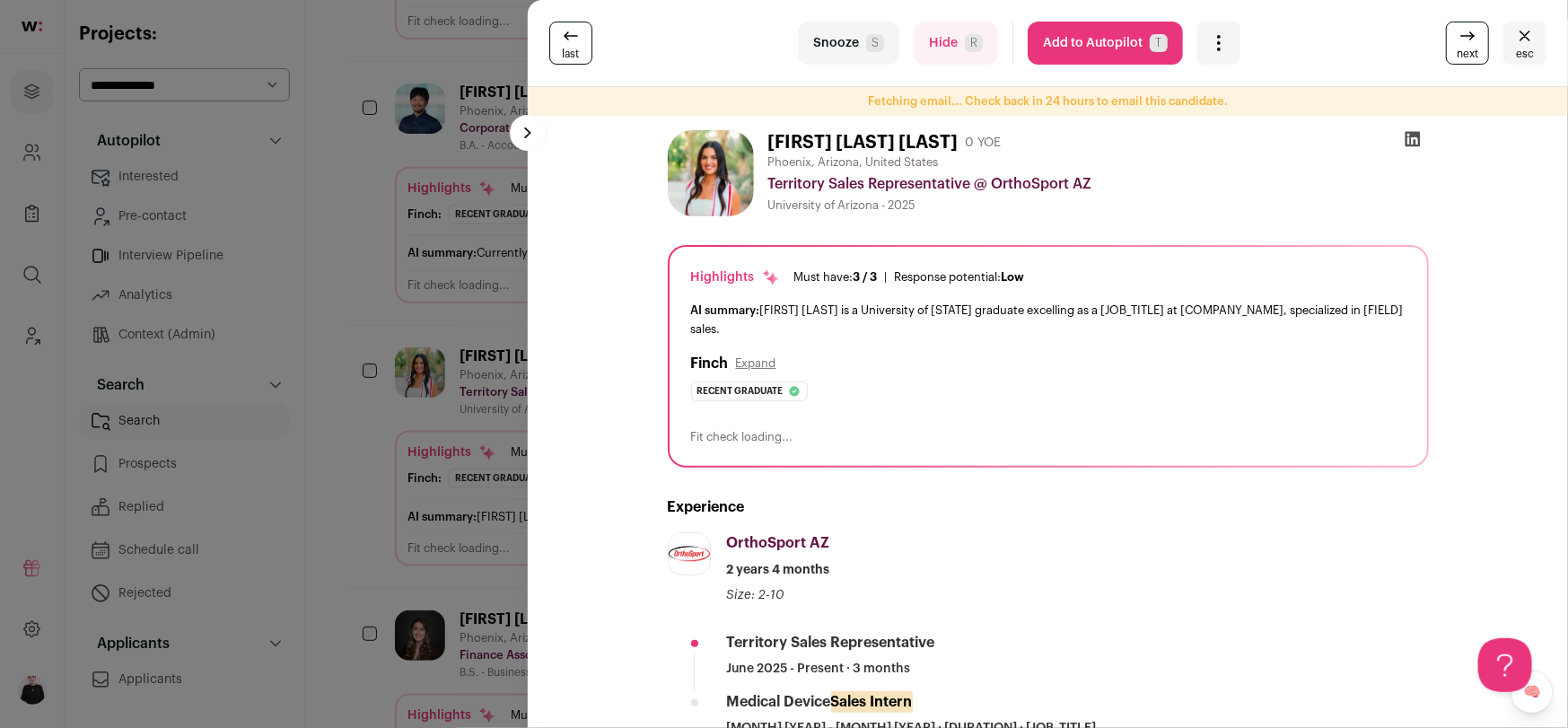 click 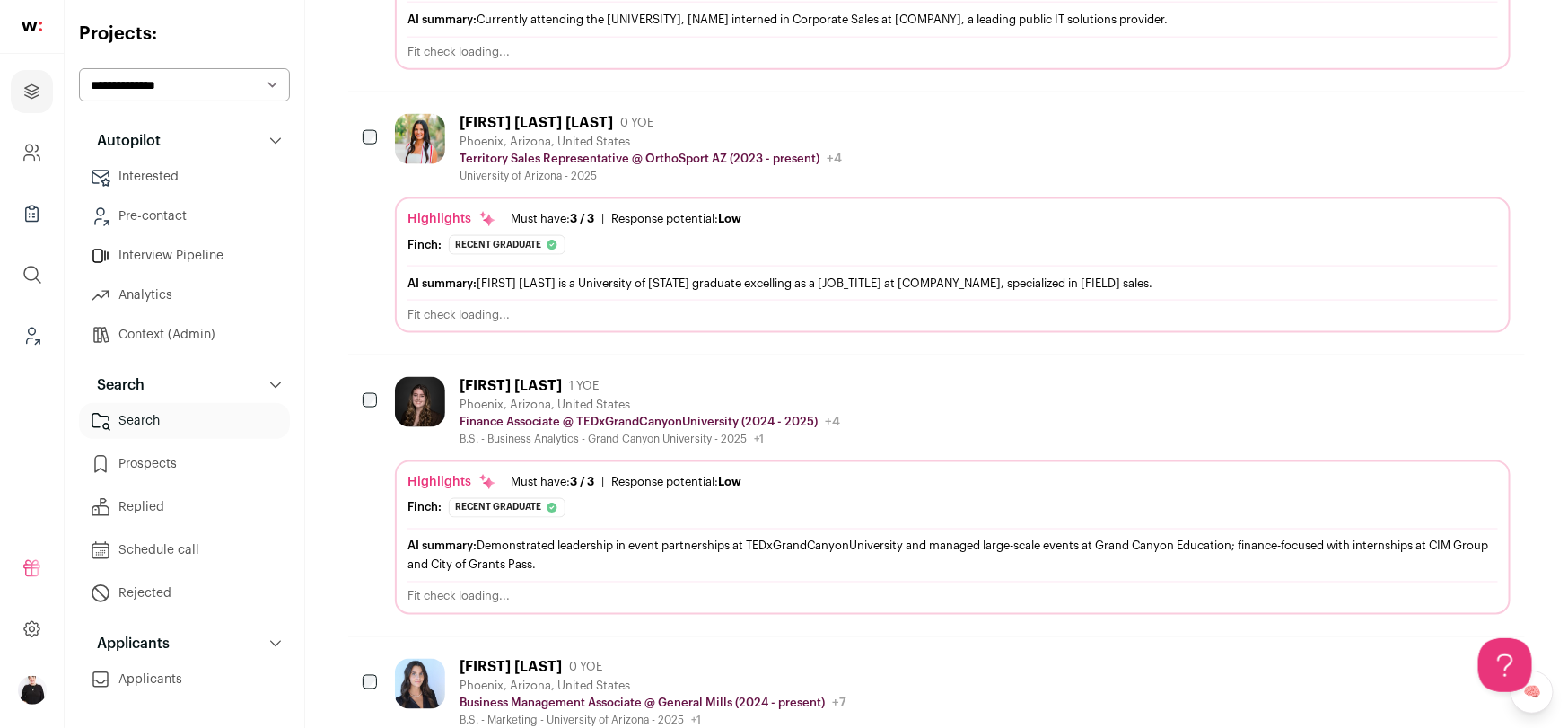 scroll, scrollTop: 1093, scrollLeft: 0, axis: vertical 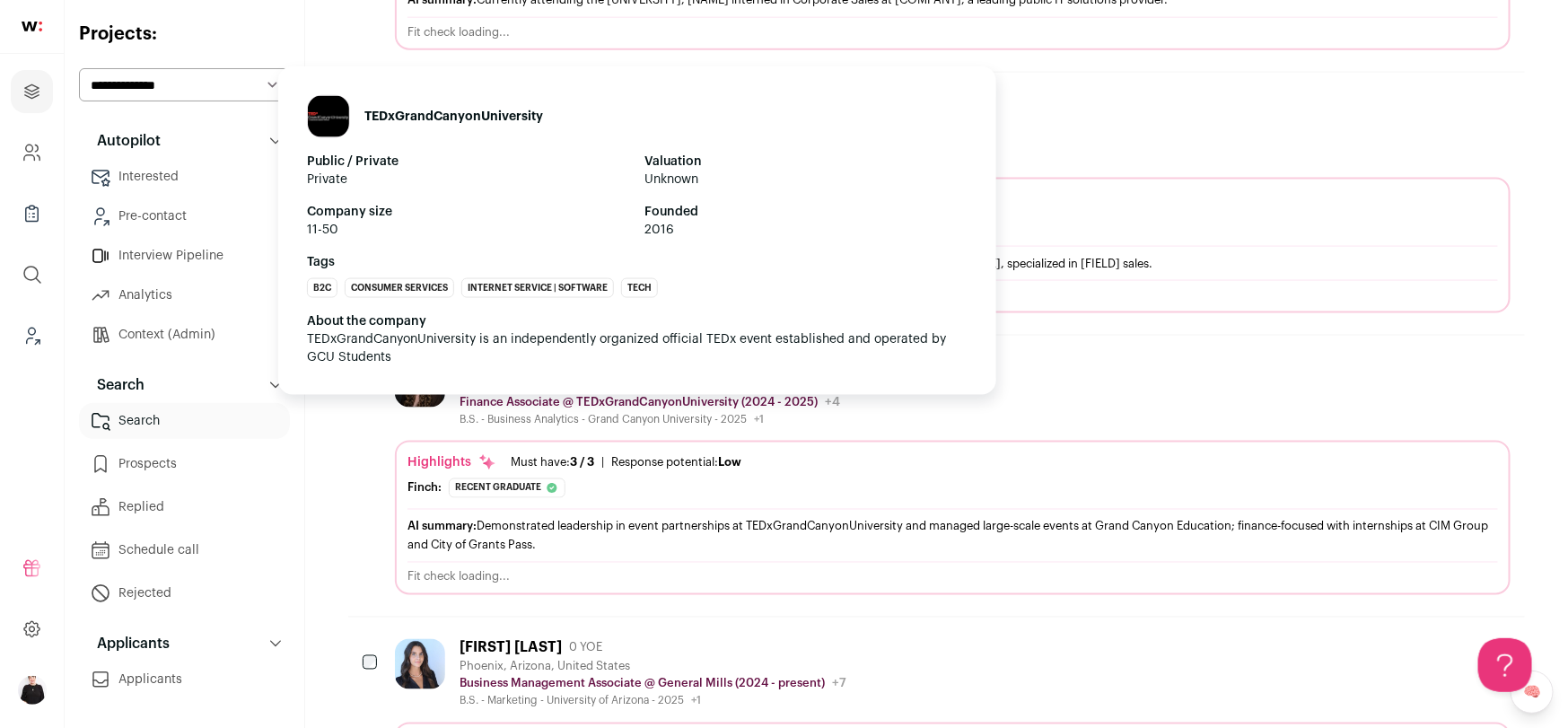 click on "Finance Associate @ TEDxGrandCanyonUniversity
(2024 - 2025)" at bounding box center [638, 402] 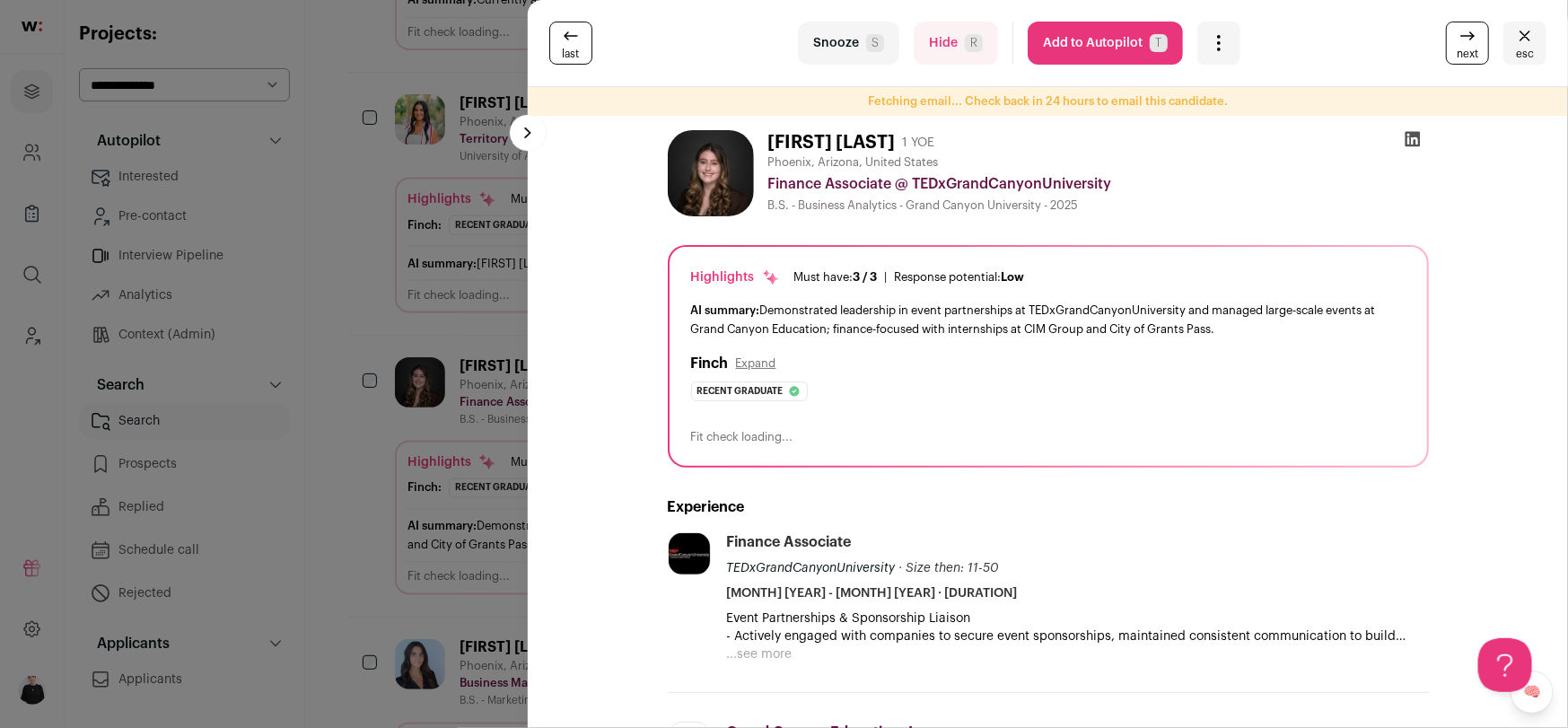click 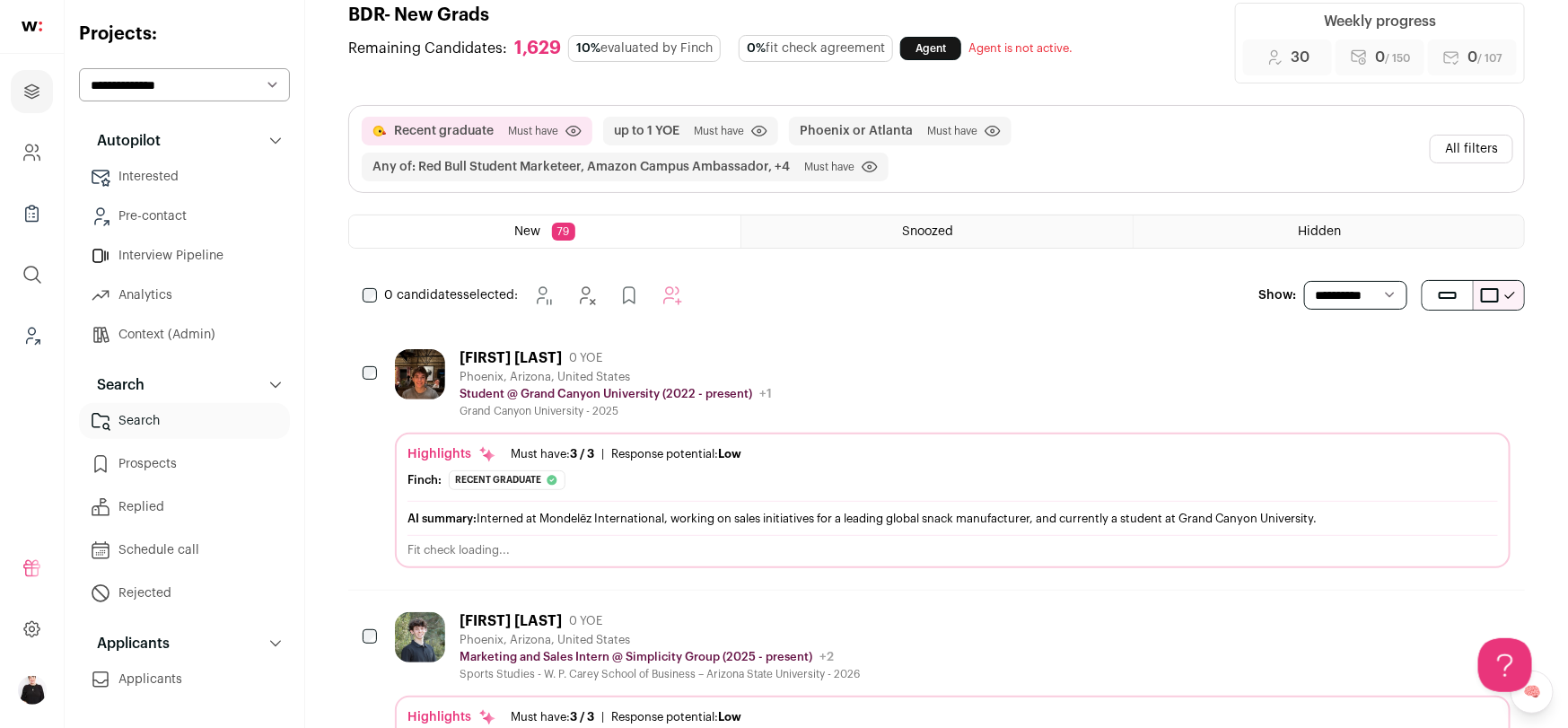 scroll, scrollTop: 0, scrollLeft: 0, axis: both 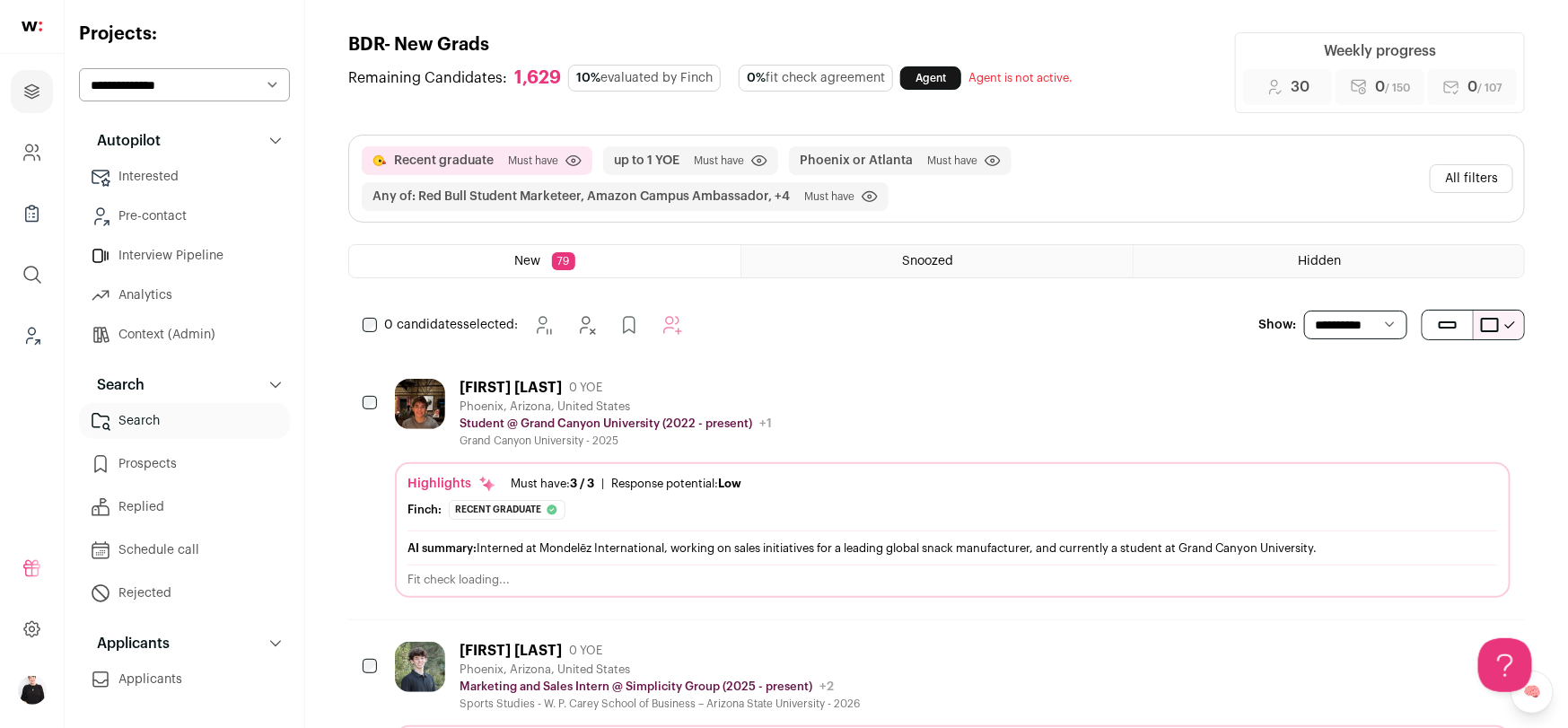 click on "Student @ [UNIVERSITY_NAME]
([YEAR] - present)
[UNIVERSITY_NAME]
Public / Private
Public
Company size
10,001+
Tags
B2C
Education
About the company
Founded in [YEAR], [UNIVERSITY_NAME] is a private Christian University. Regionally accredited, GCU offers degree programs on campus and online.
View more
View less
+1" at bounding box center [616, 424] 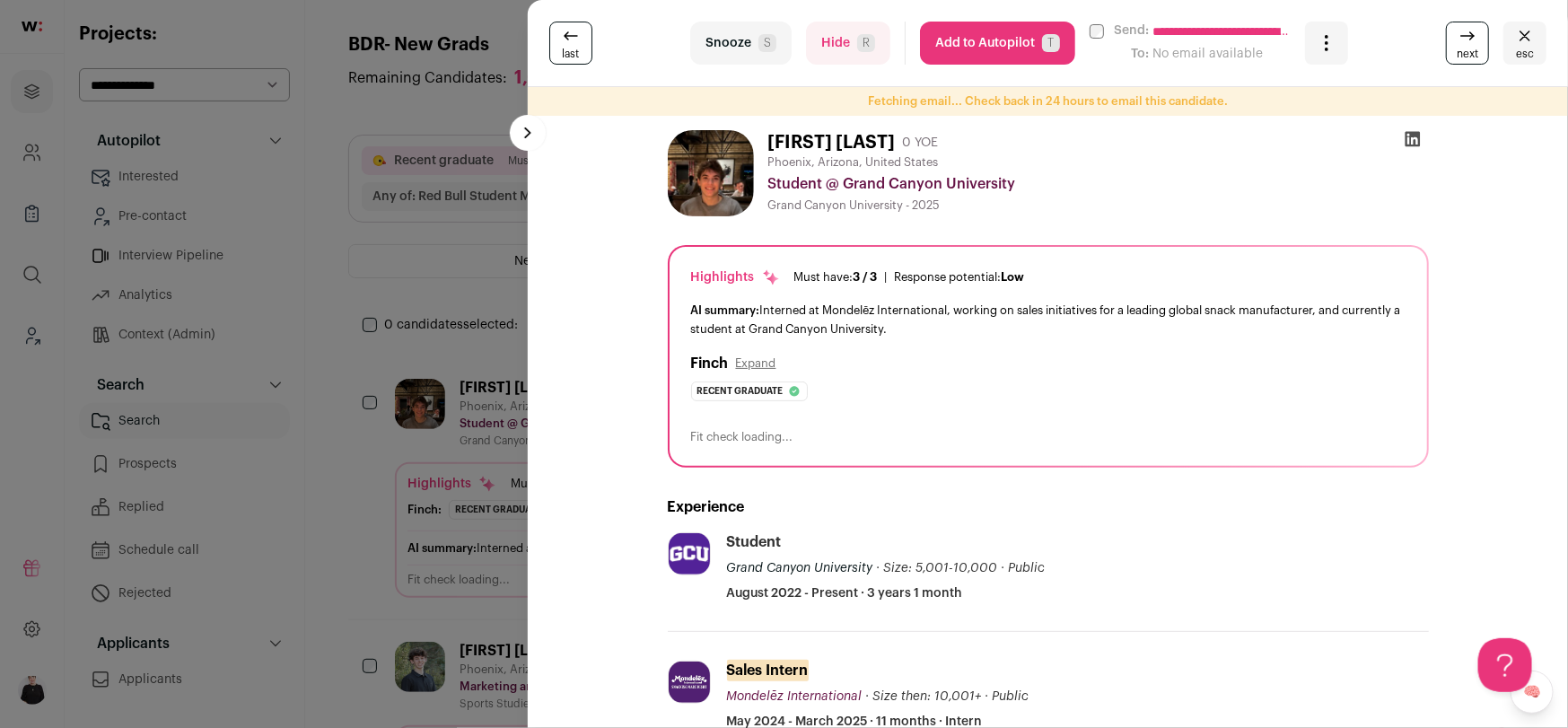 click 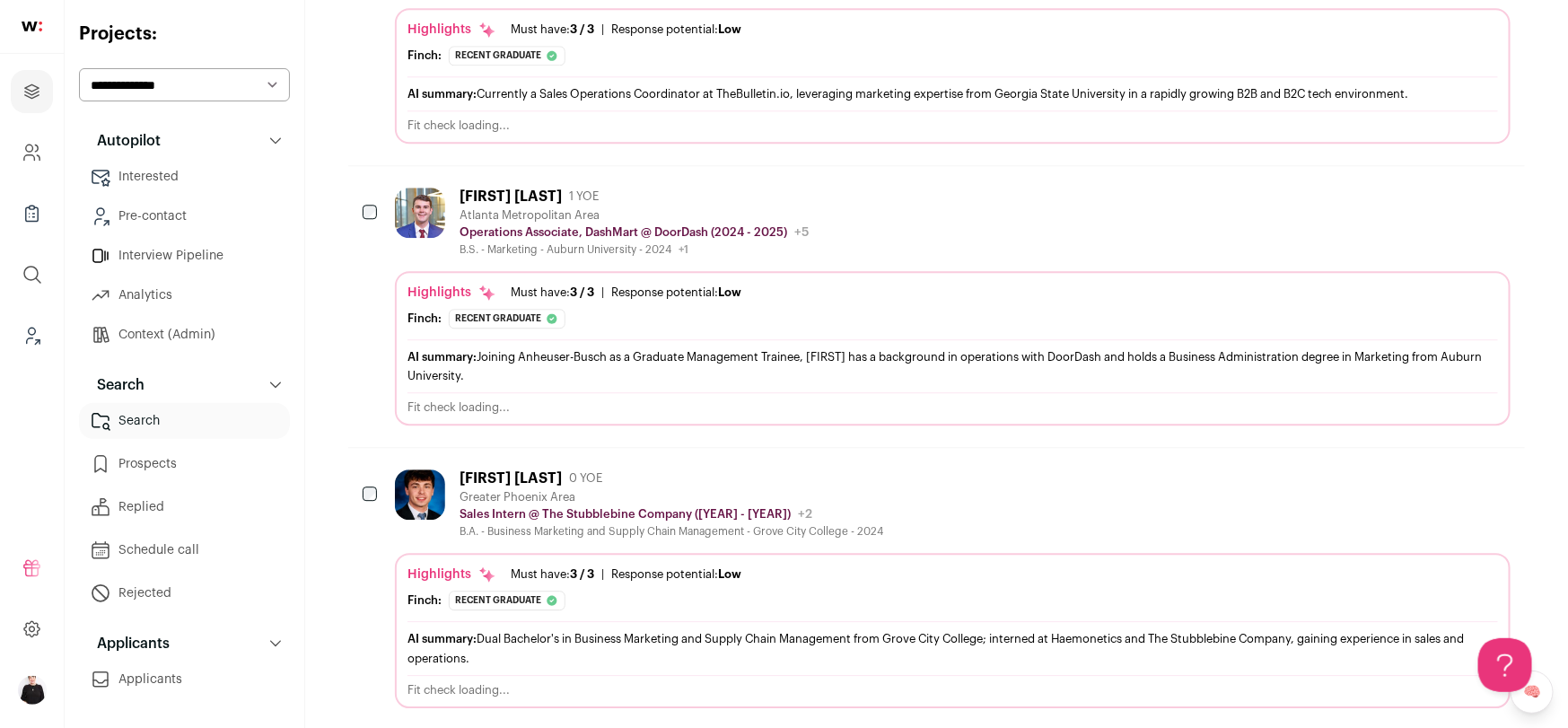 scroll, scrollTop: 2383, scrollLeft: 0, axis: vertical 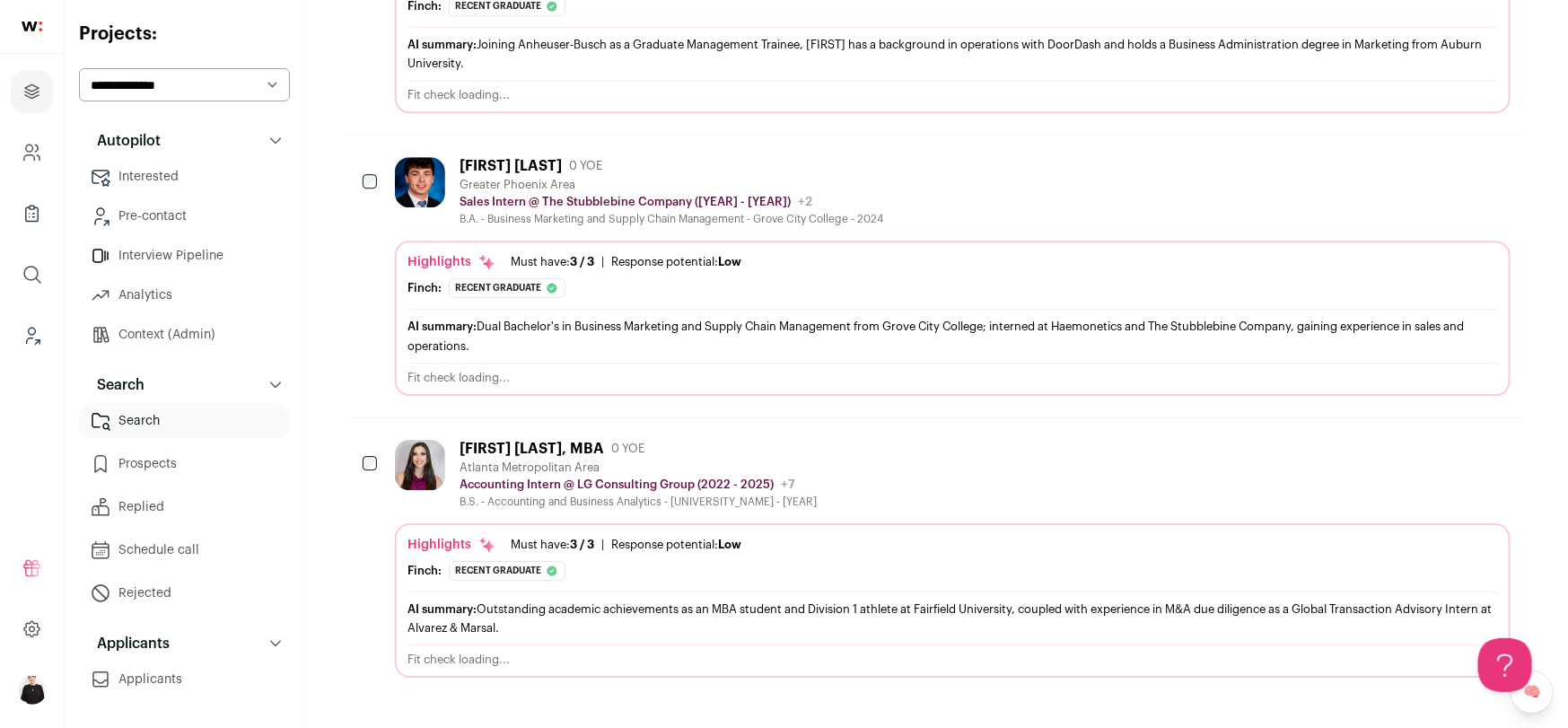 click on "Atlanta Metropolitan Area" at bounding box center (638, 468) 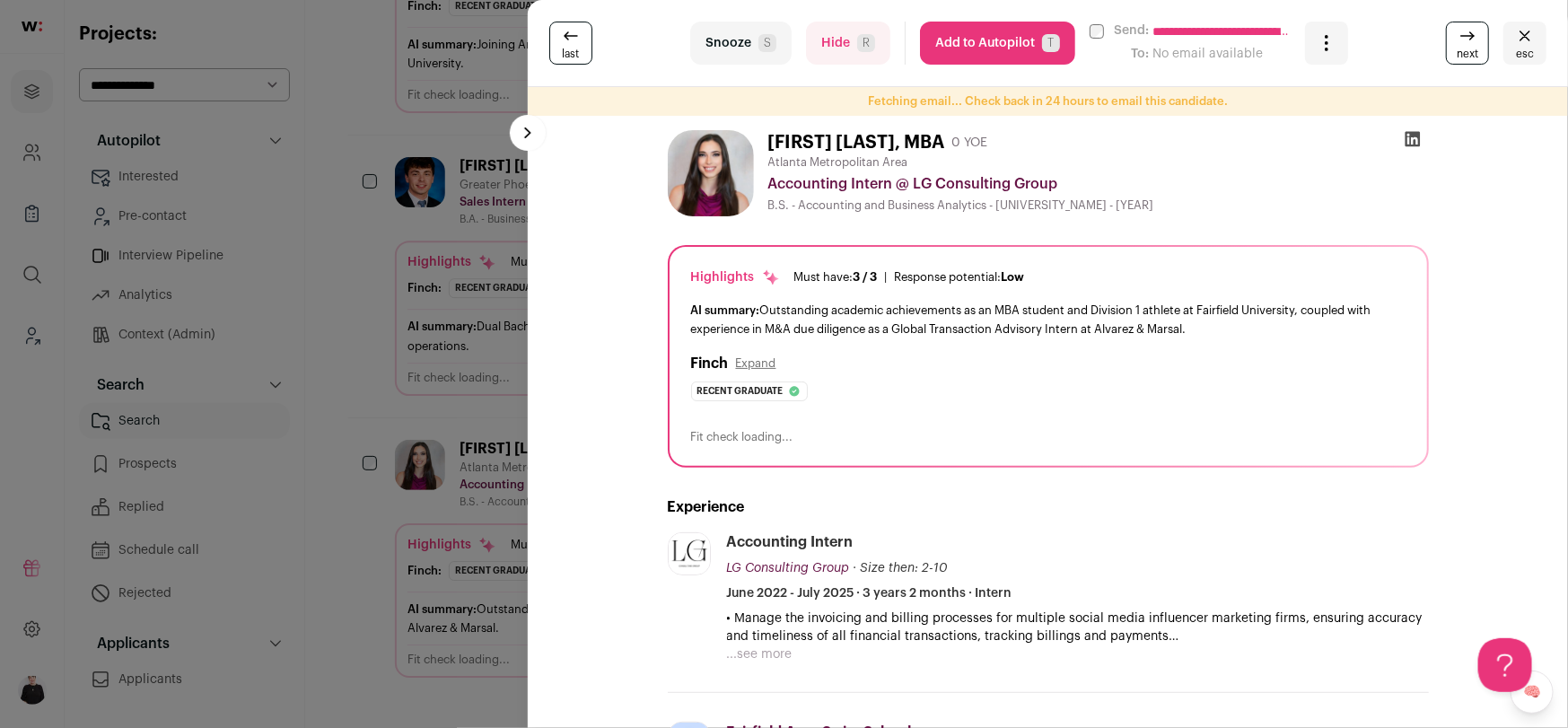 click 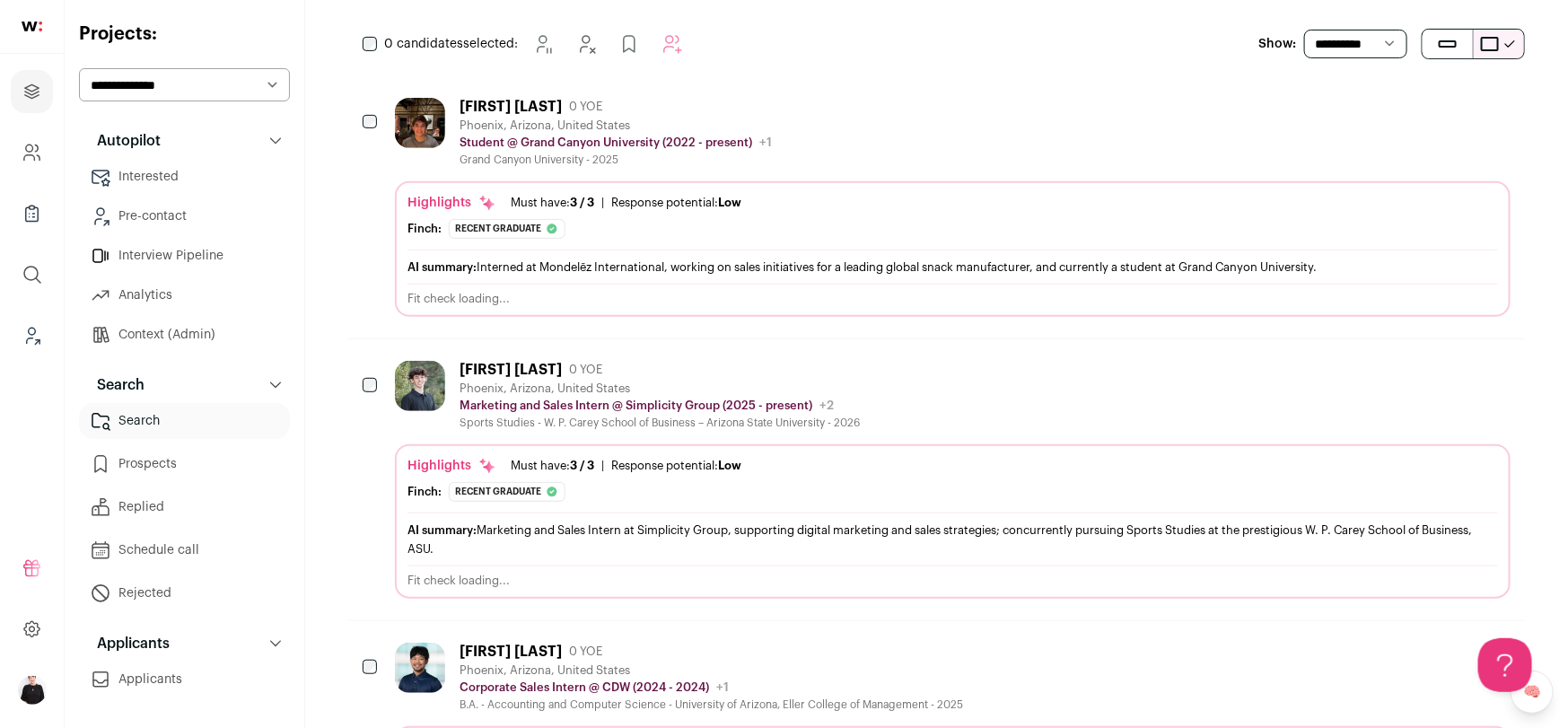 scroll, scrollTop: 344, scrollLeft: 0, axis: vertical 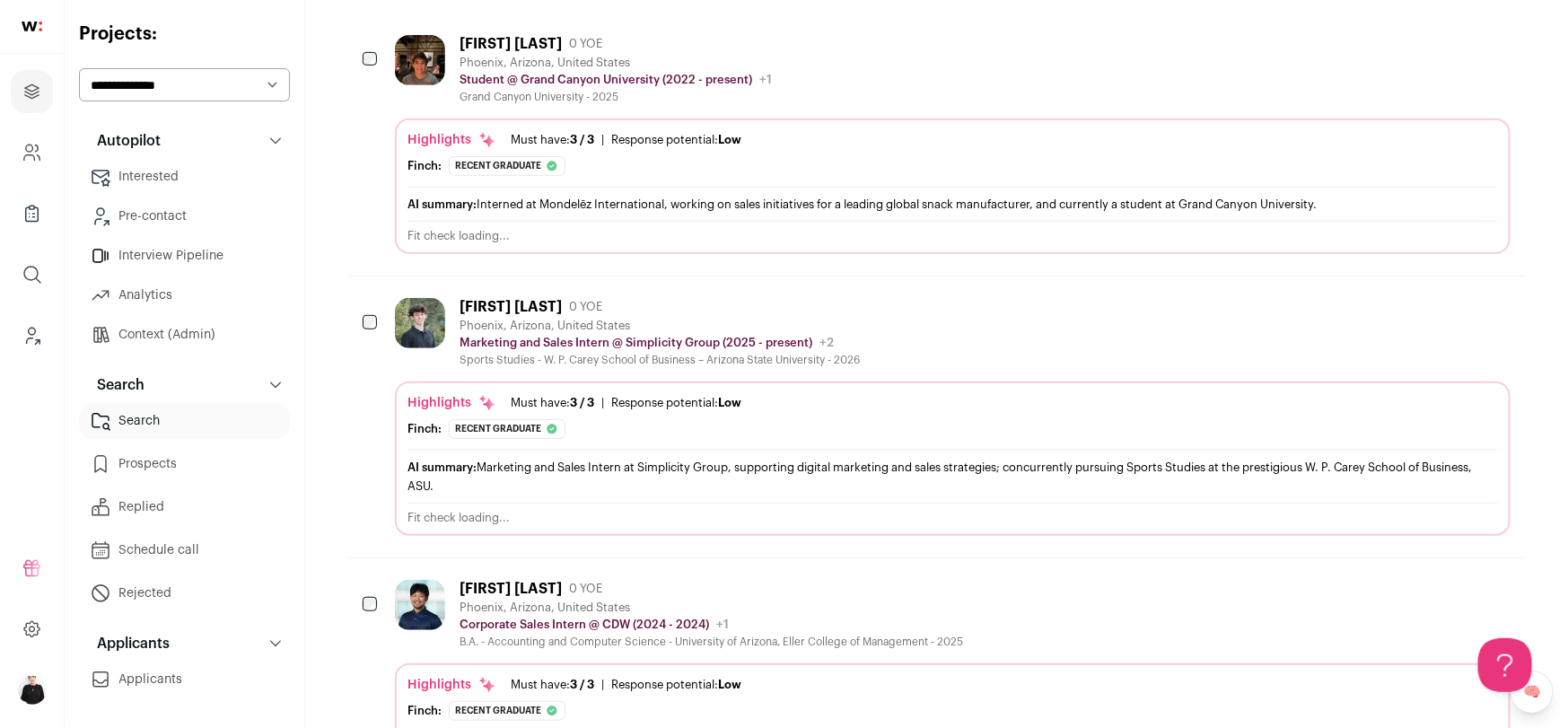 click on "Sports Studies - W. P. Carey School of Business – Arizona State University - 2026" at bounding box center [660, 360] 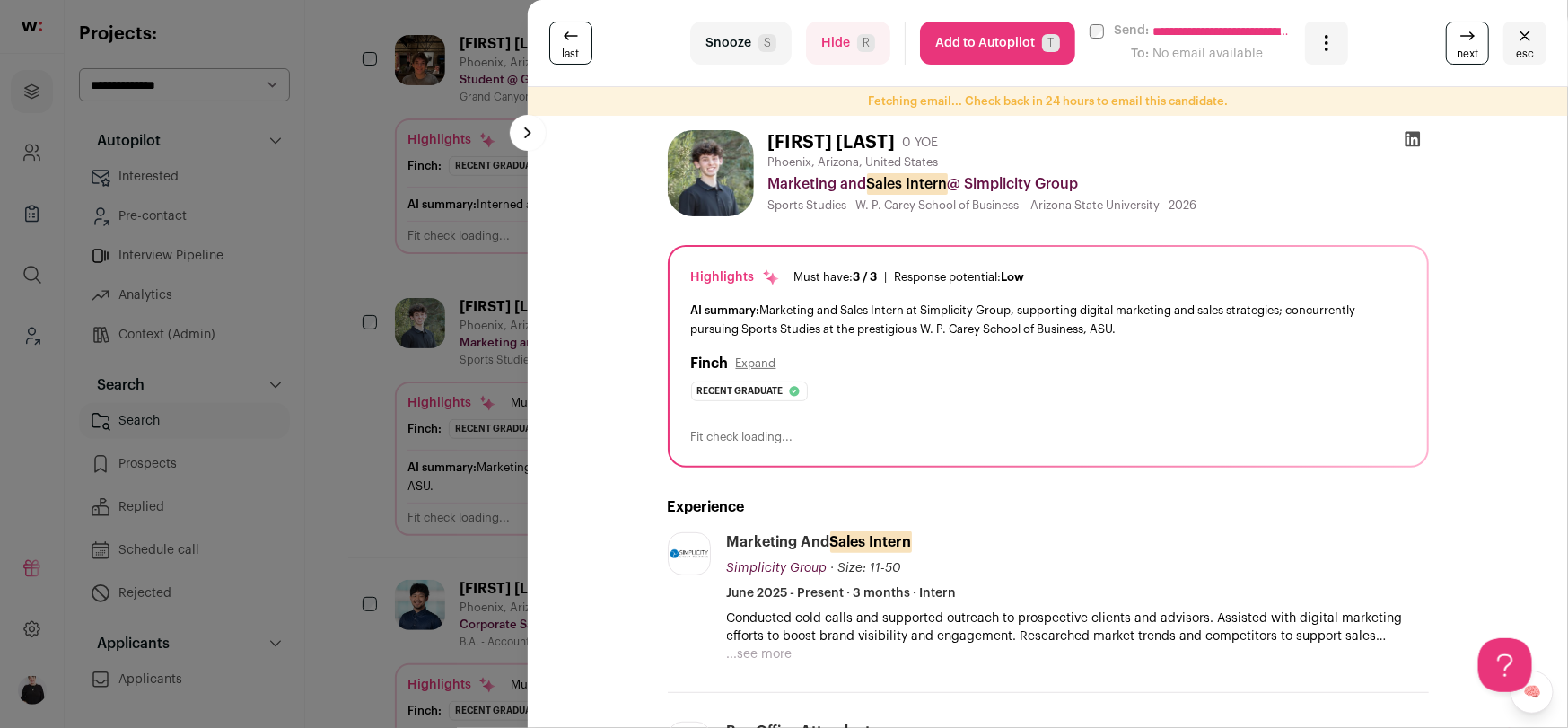 click 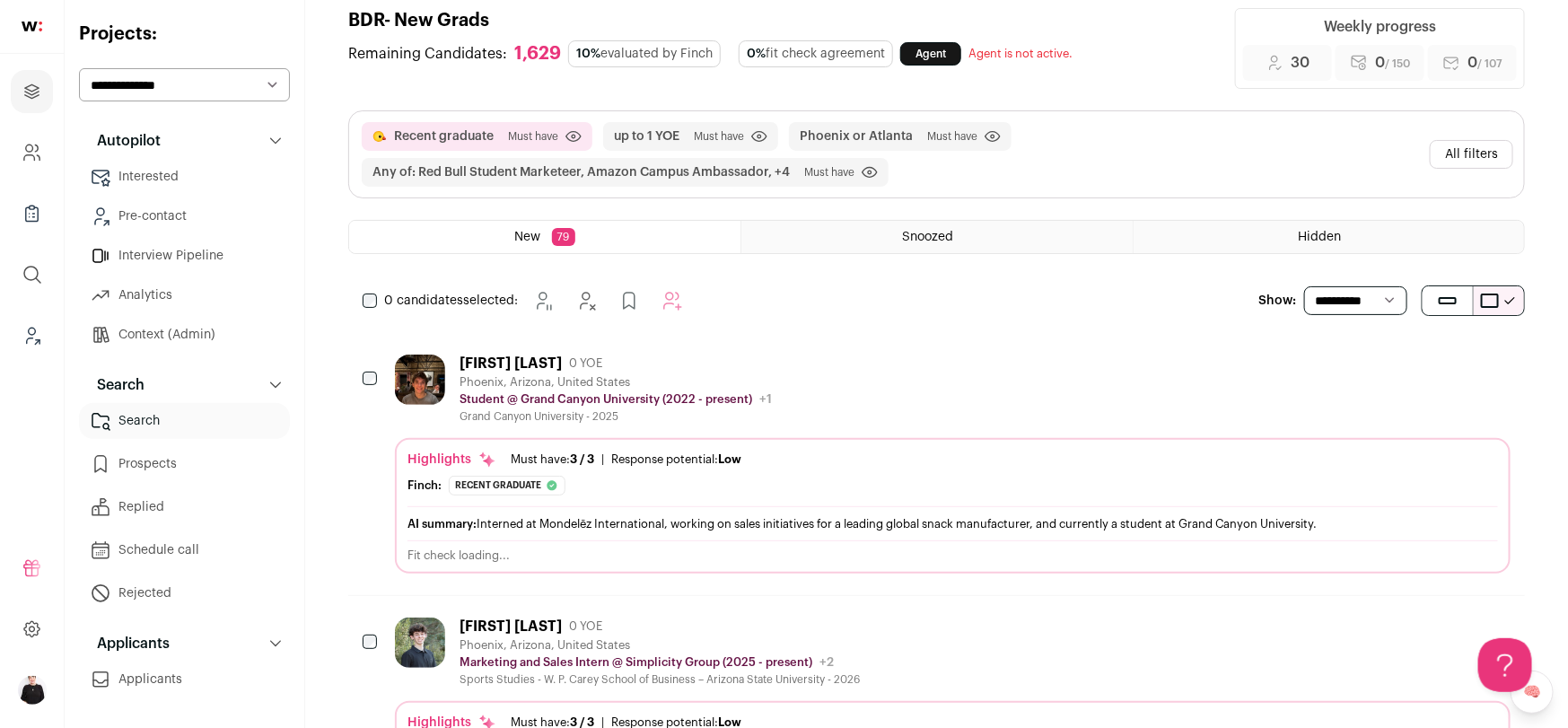 scroll, scrollTop: 27, scrollLeft: 0, axis: vertical 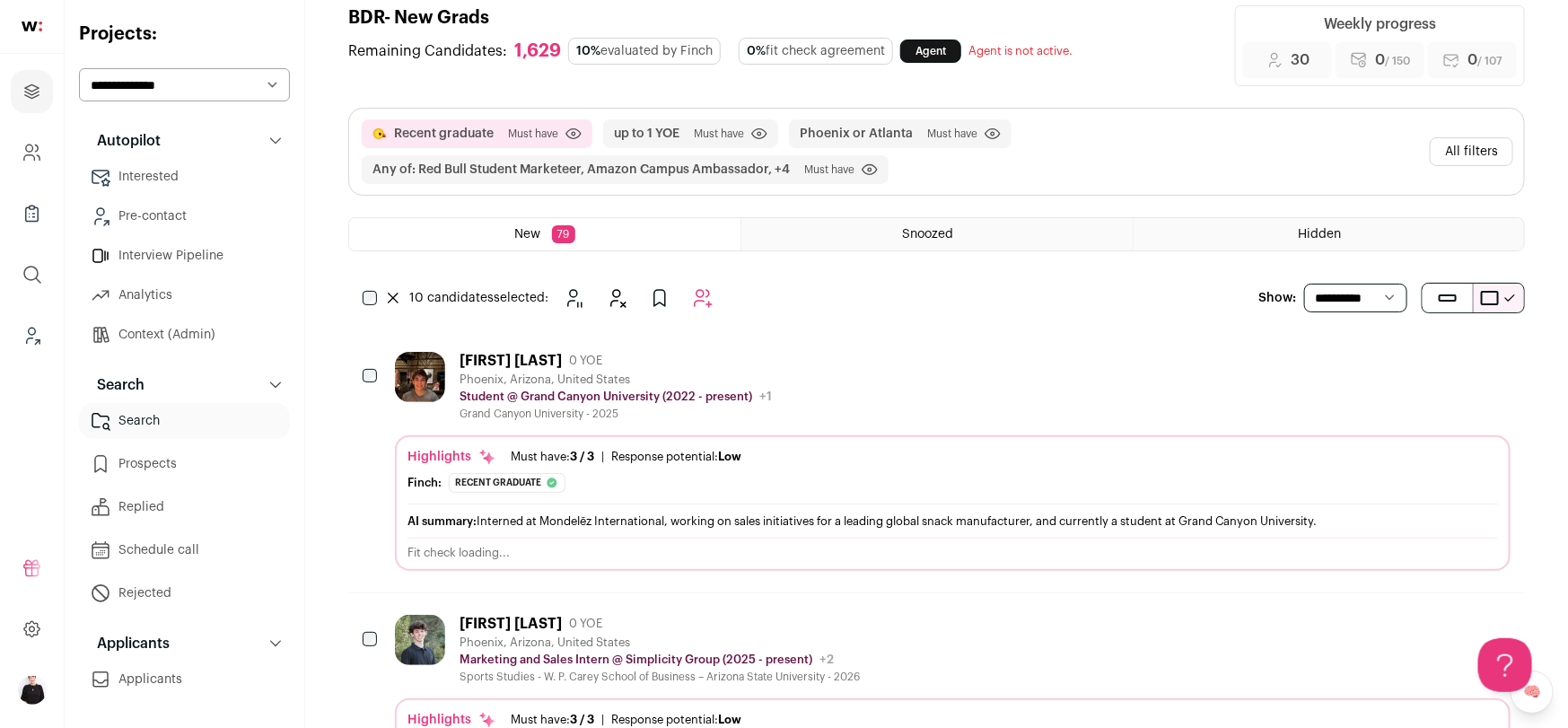 click at bounding box center [372, 377] 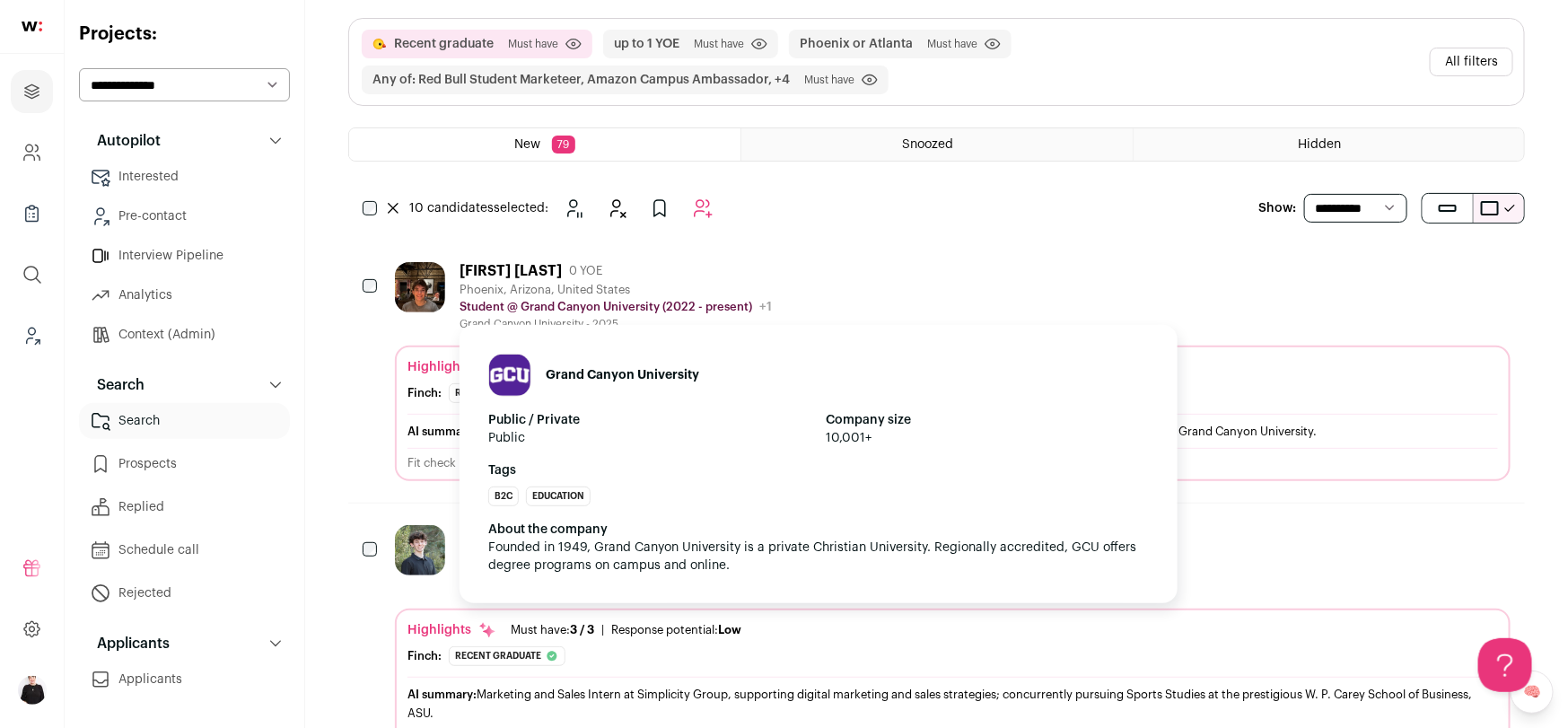 scroll, scrollTop: 162, scrollLeft: 0, axis: vertical 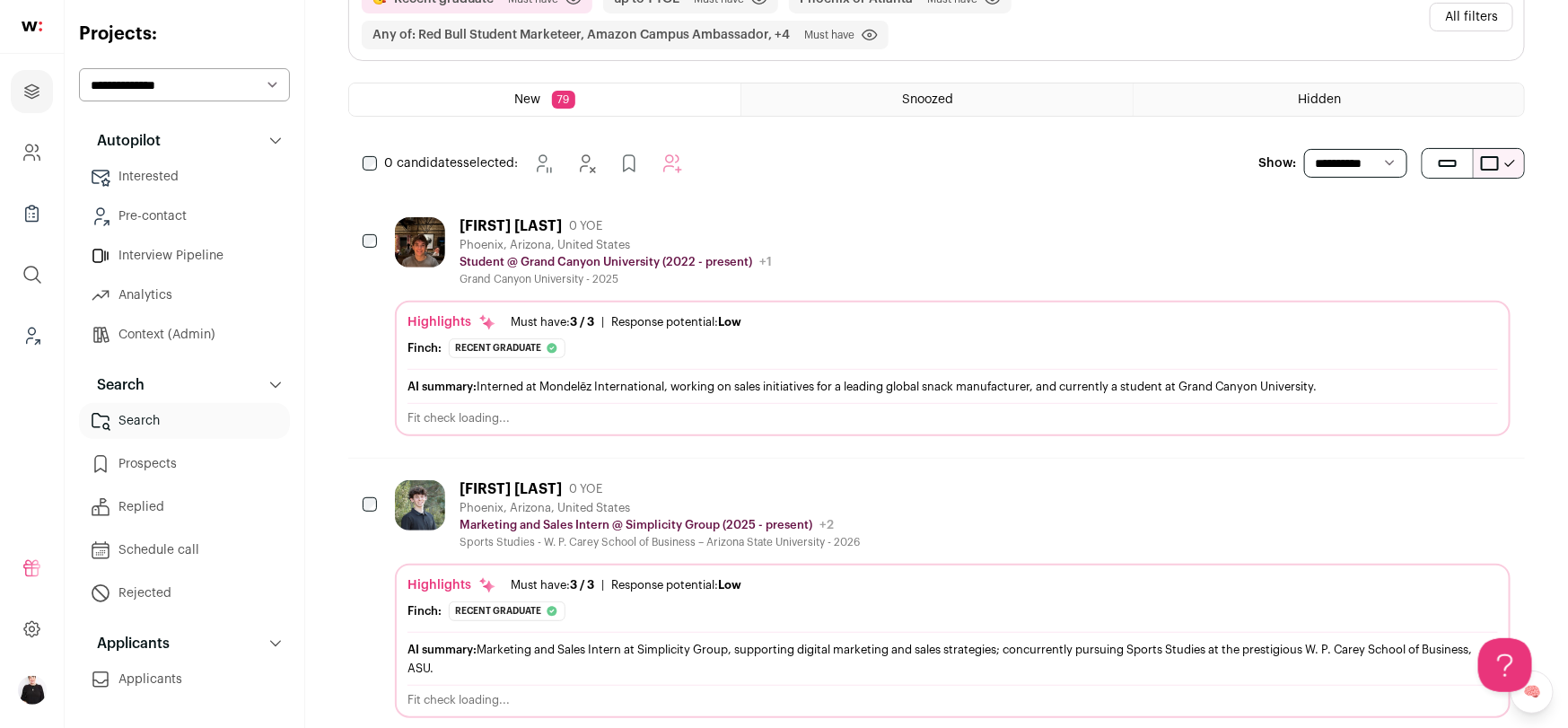 click on "[FIRST] [LAST]
0 YOE
[CITY], [STATE], [COUNTRY]
Marketing and Sales Intern @ [COMPANY]
(2025 - present)
[COMPANY]
Public / Private
Private
Valuation
Unknown
Company size
101-250
Founded
[YEAR]
Tags" at bounding box center (952, 514) 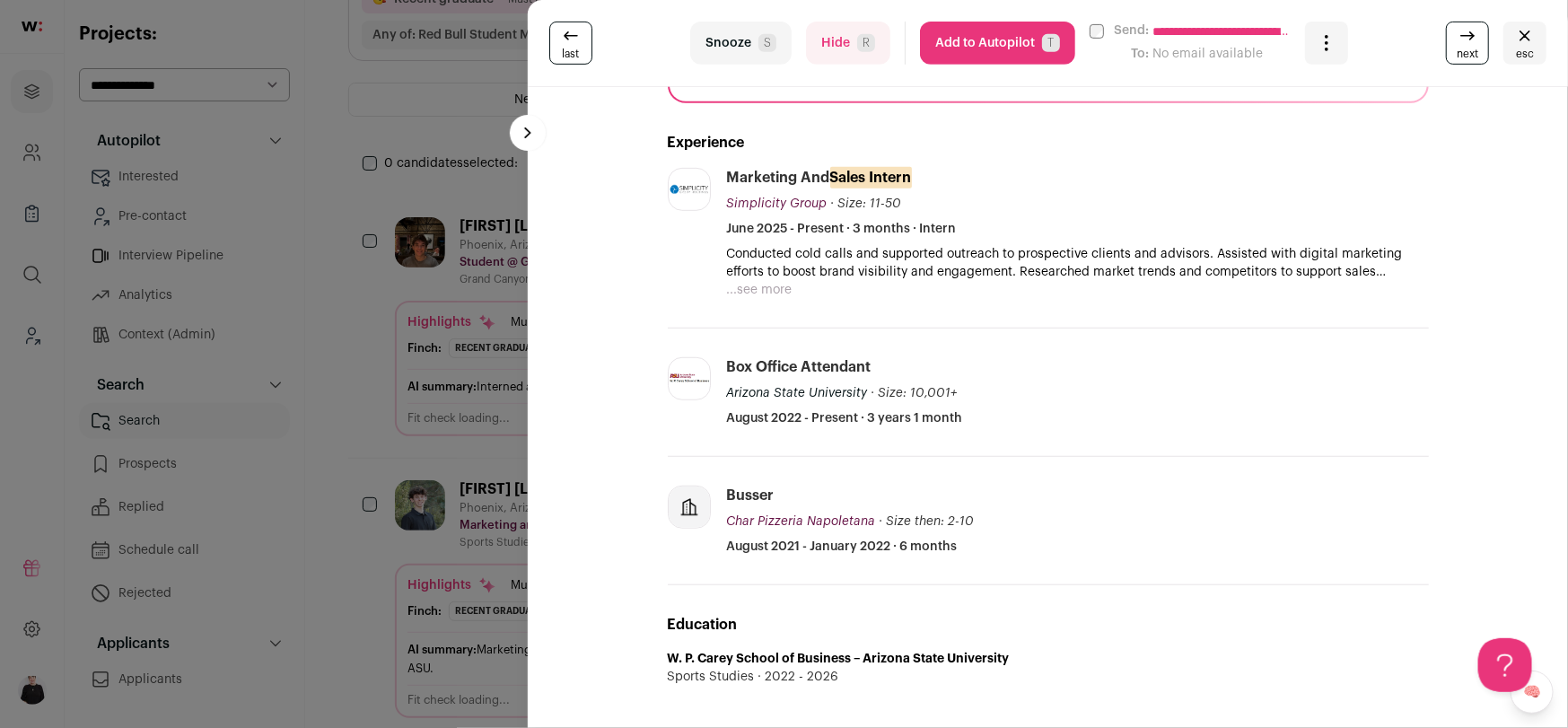 scroll, scrollTop: 408, scrollLeft: 0, axis: vertical 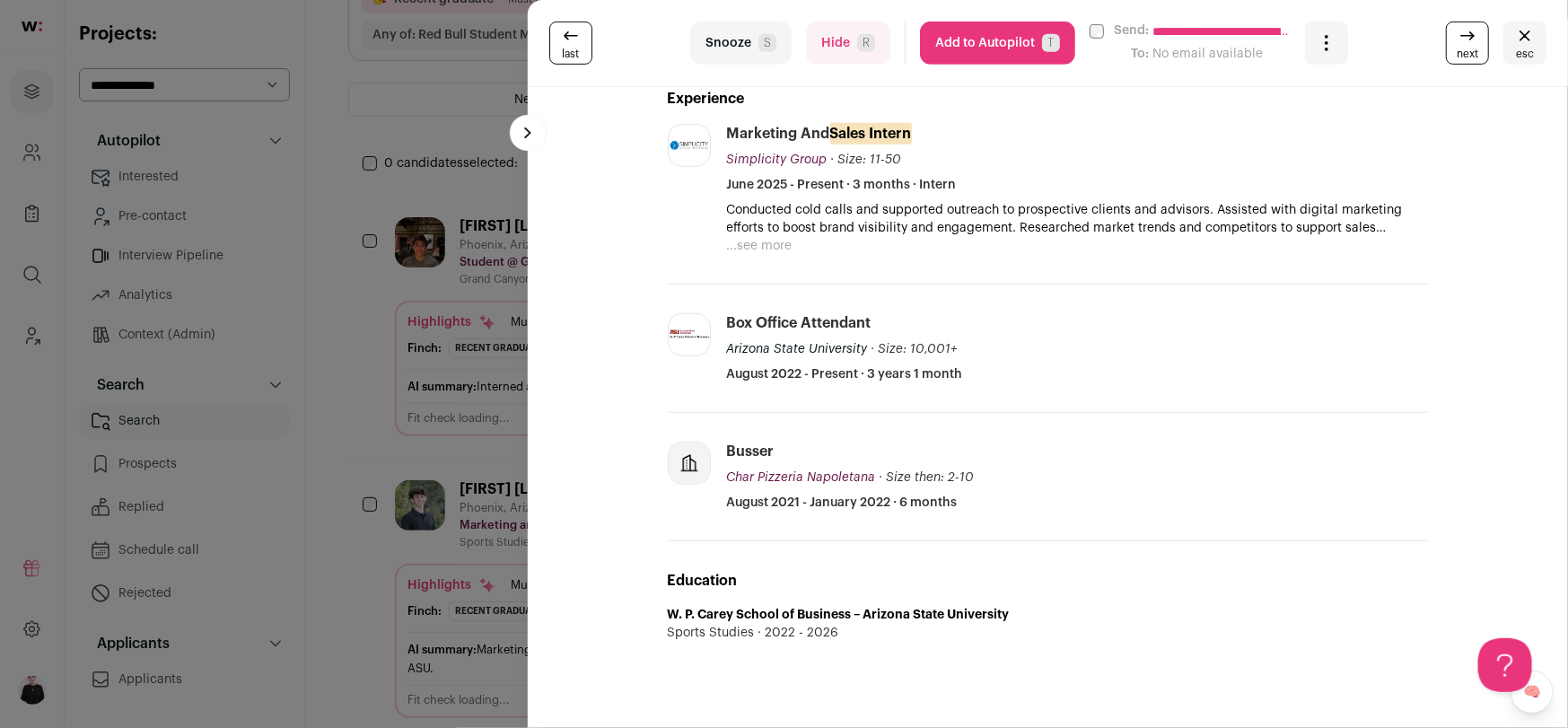 click on "Hide
R" at bounding box center [848, 43] 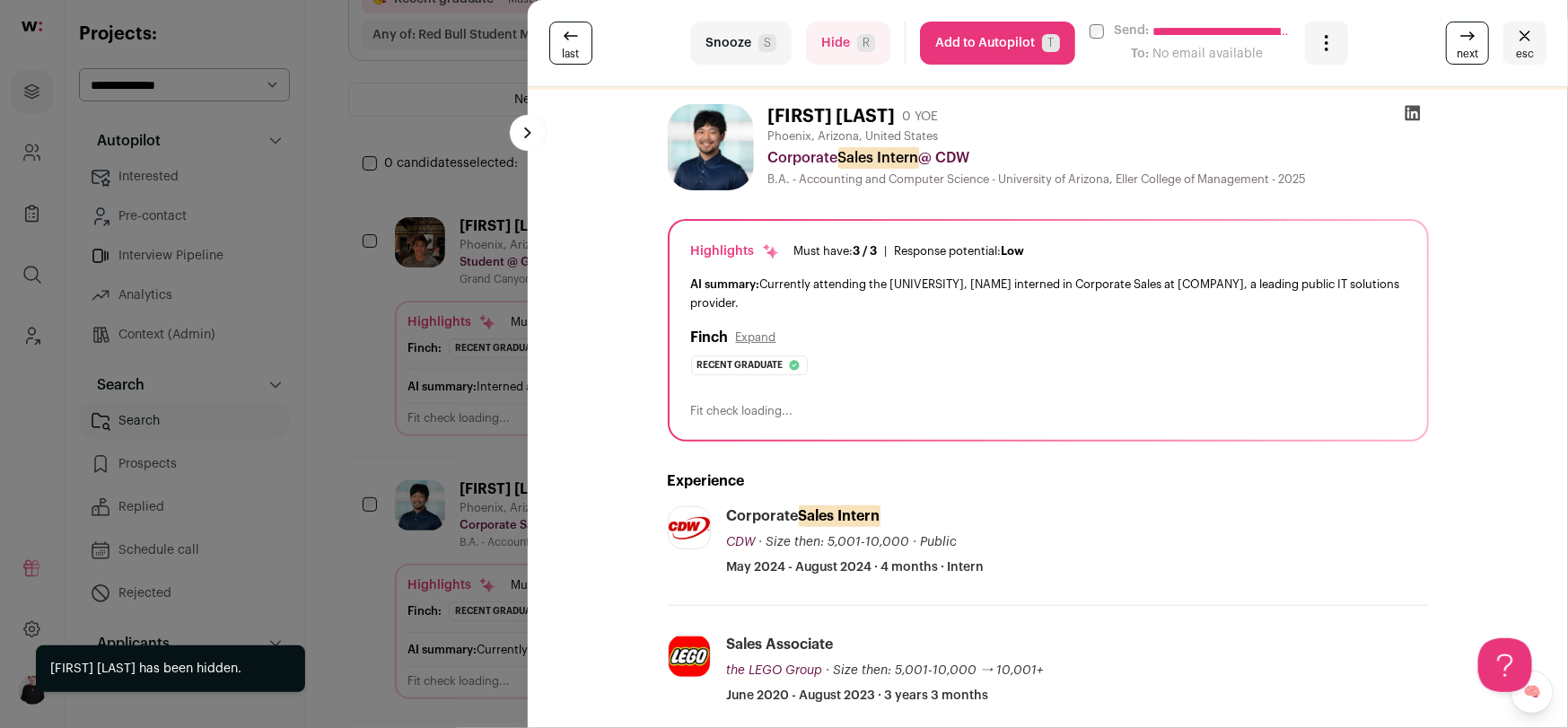 scroll, scrollTop: 0, scrollLeft: 0, axis: both 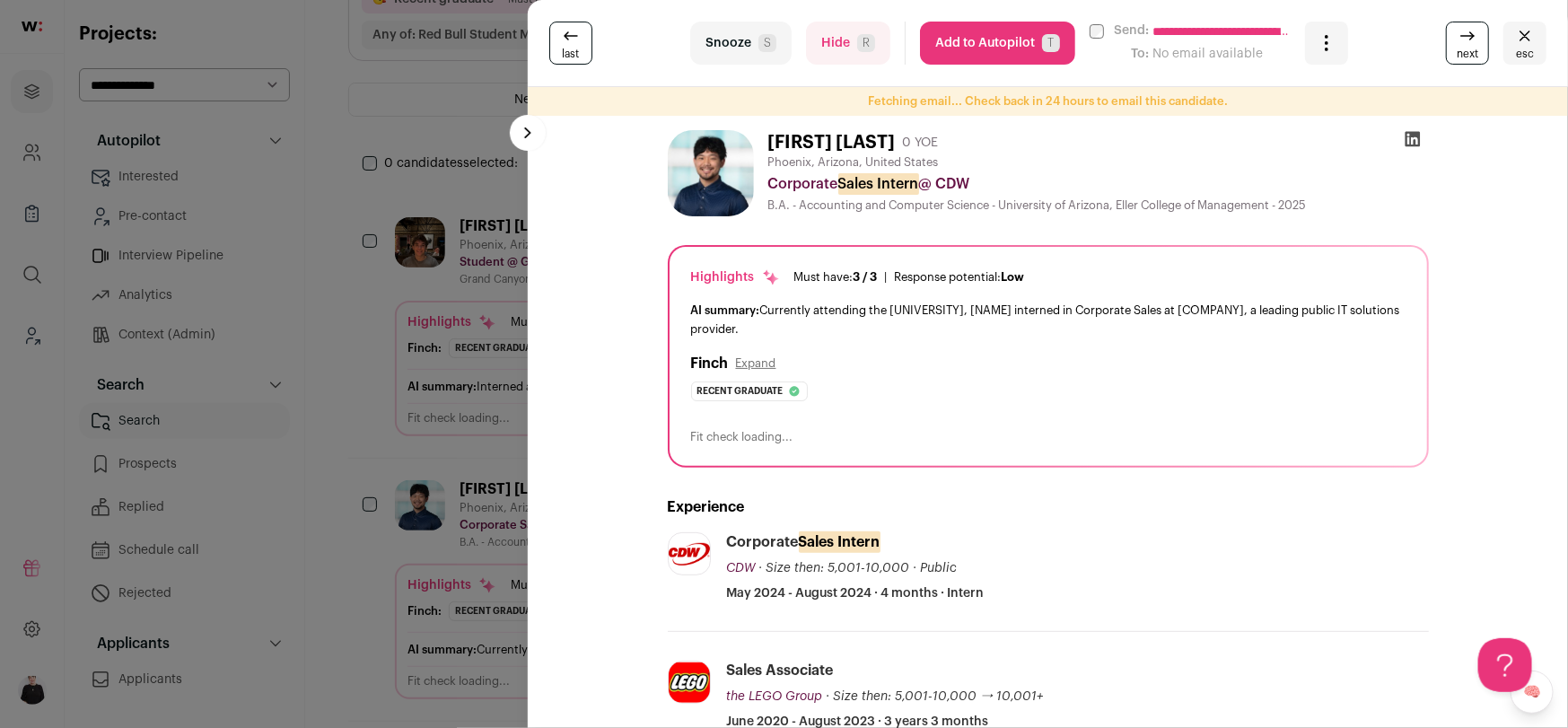 click on "**********" at bounding box center (1231, 31) 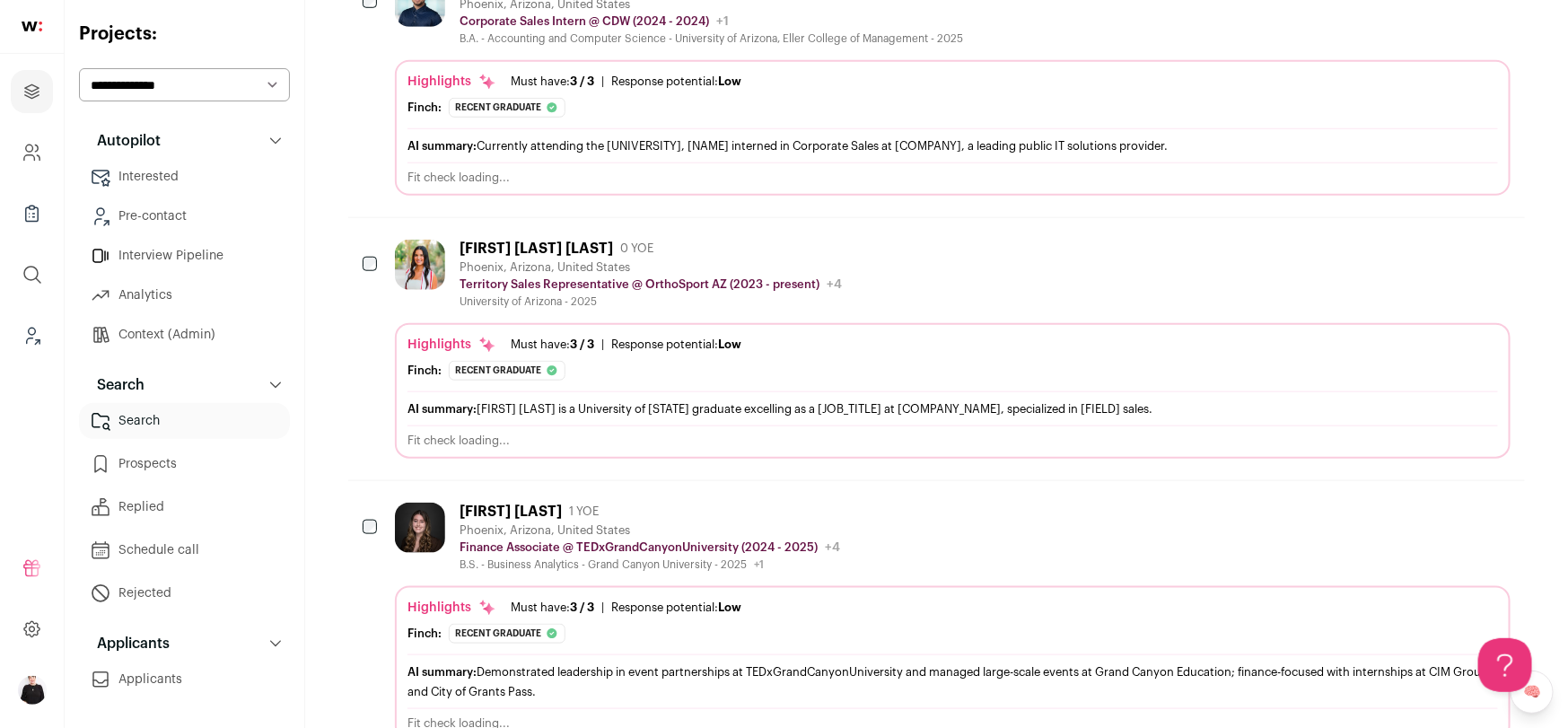 scroll, scrollTop: 706, scrollLeft: 0, axis: vertical 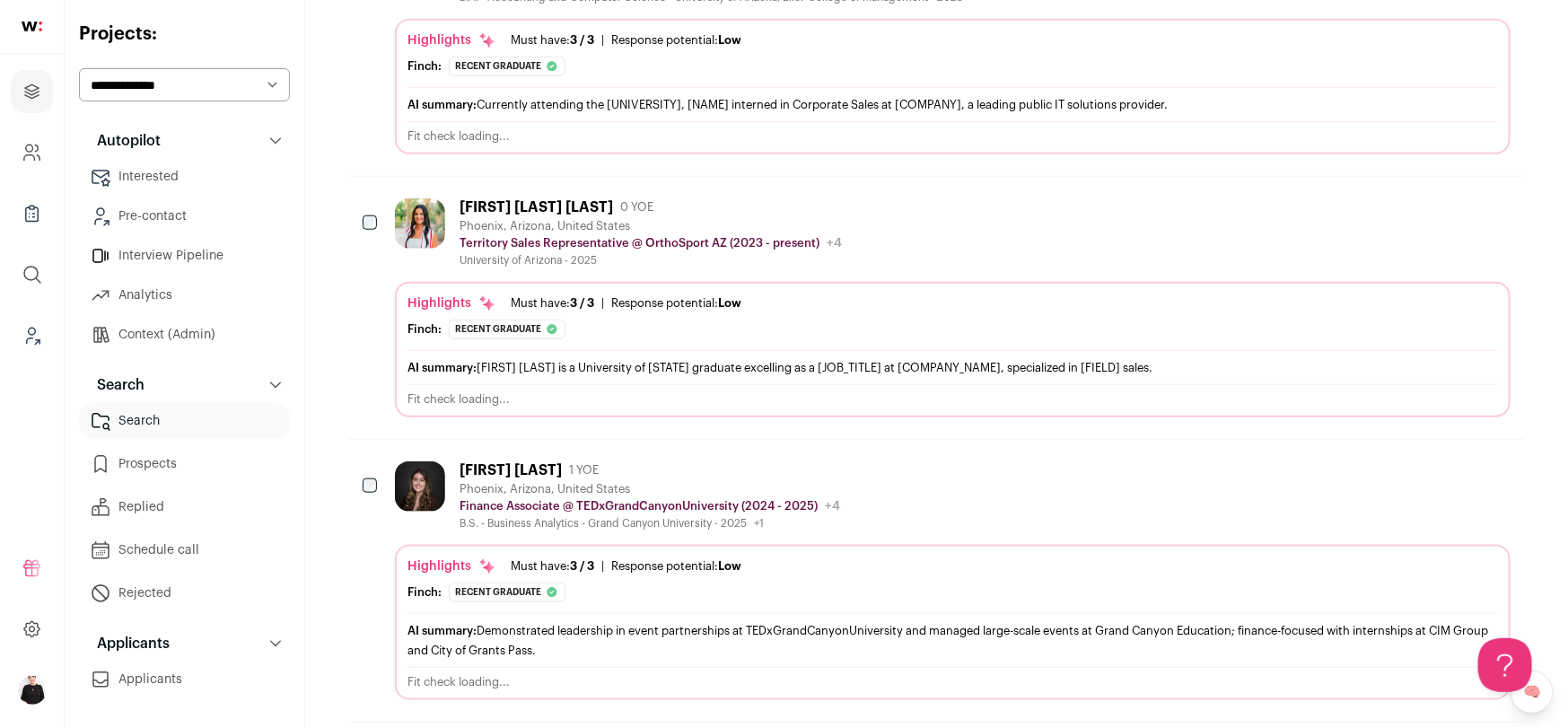 click on "Phoenix, Arizona, United States" at bounding box center [651, 226] 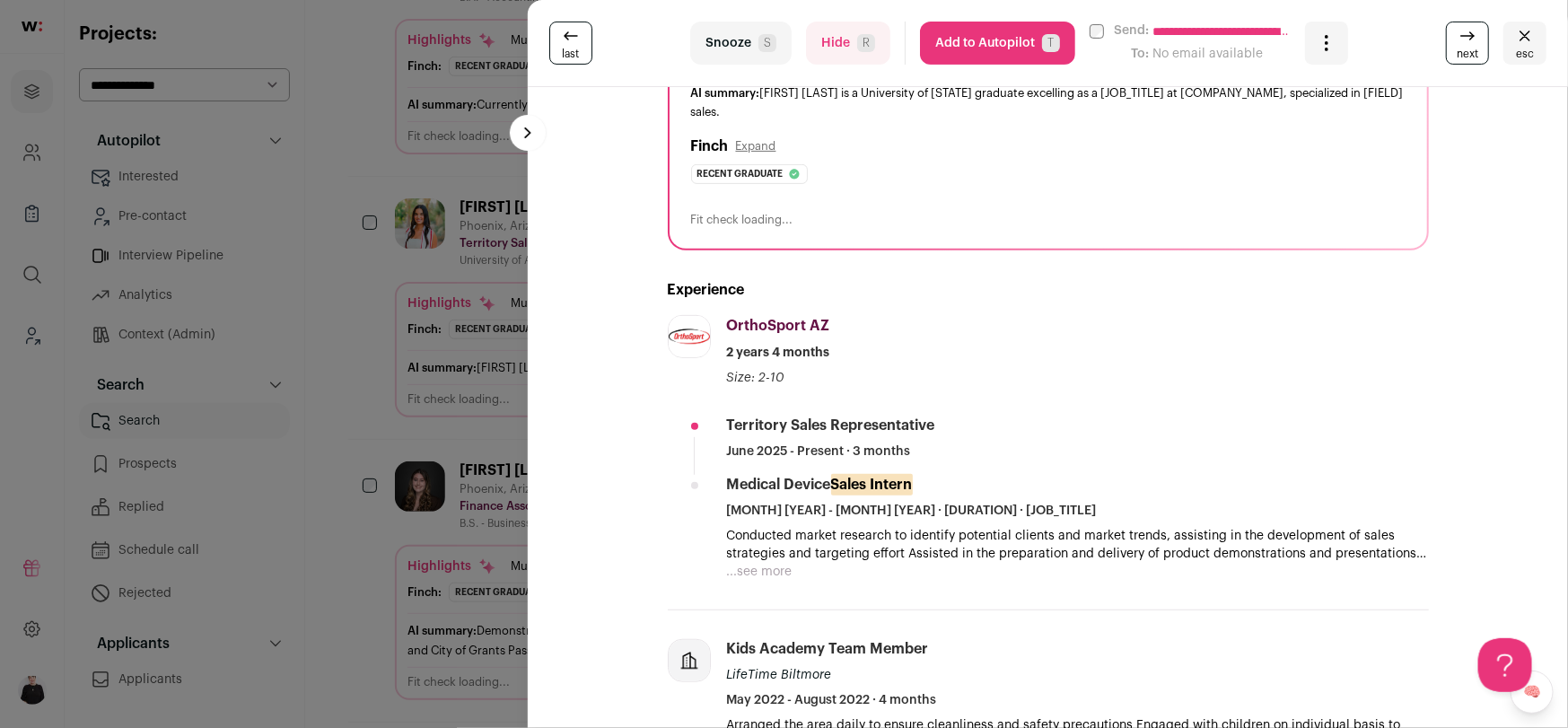 scroll, scrollTop: 0, scrollLeft: 0, axis: both 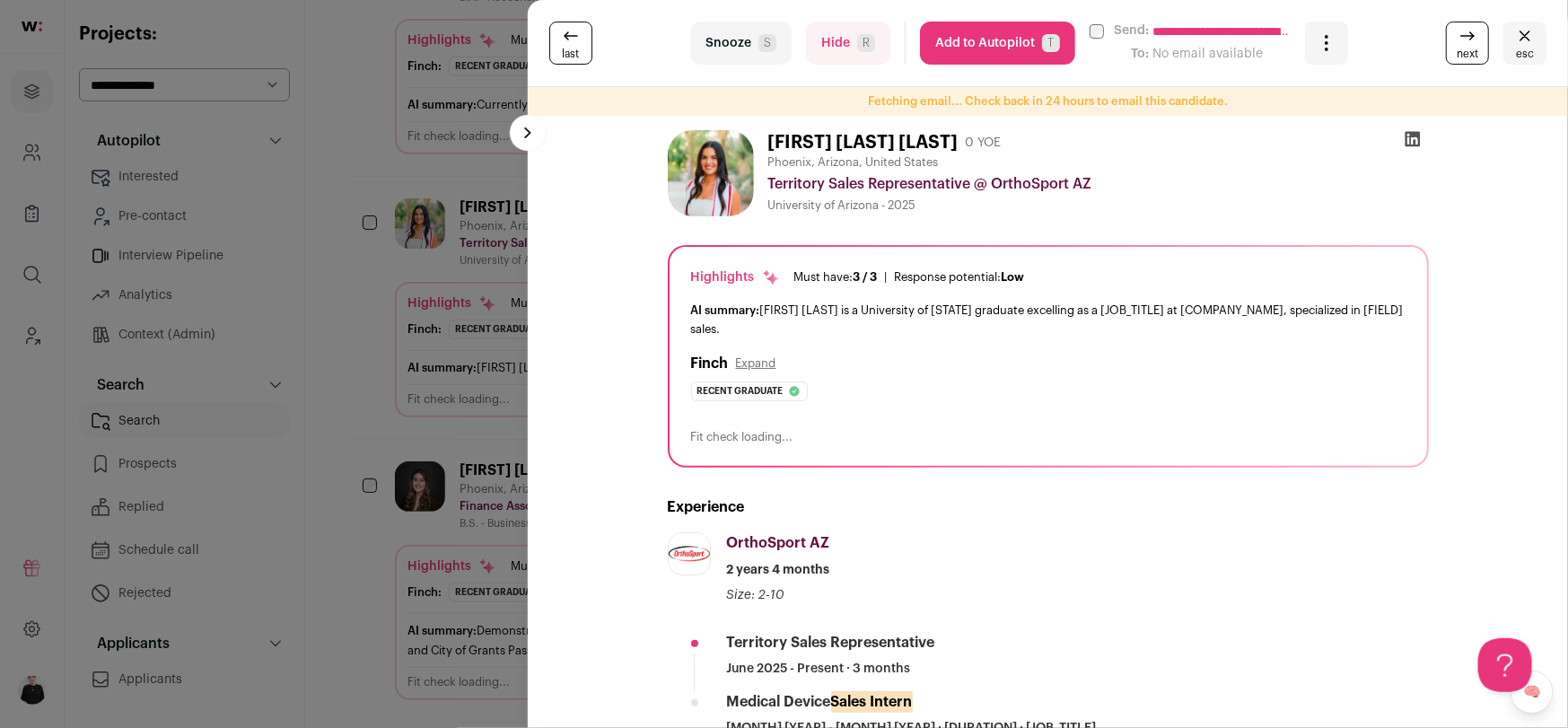 click 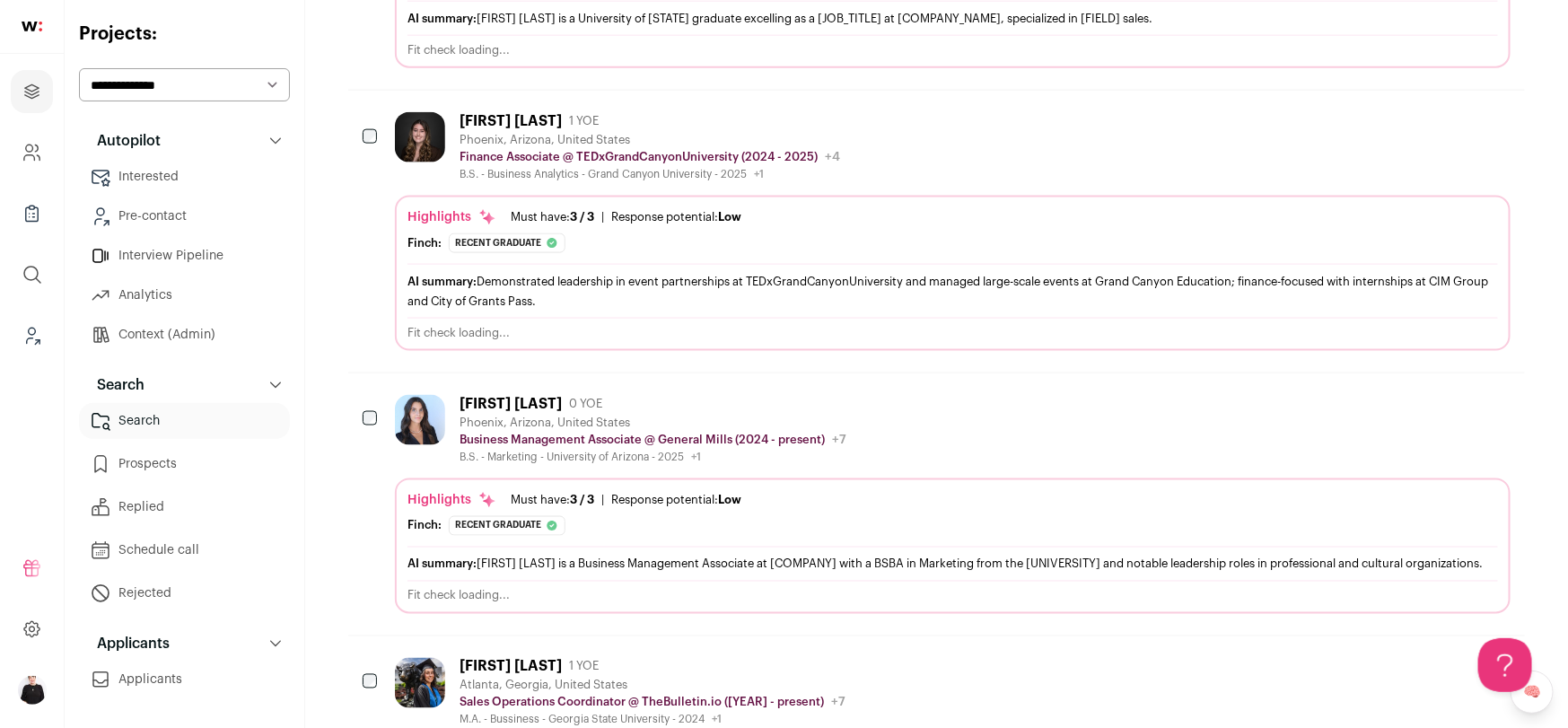 scroll, scrollTop: 1064, scrollLeft: 0, axis: vertical 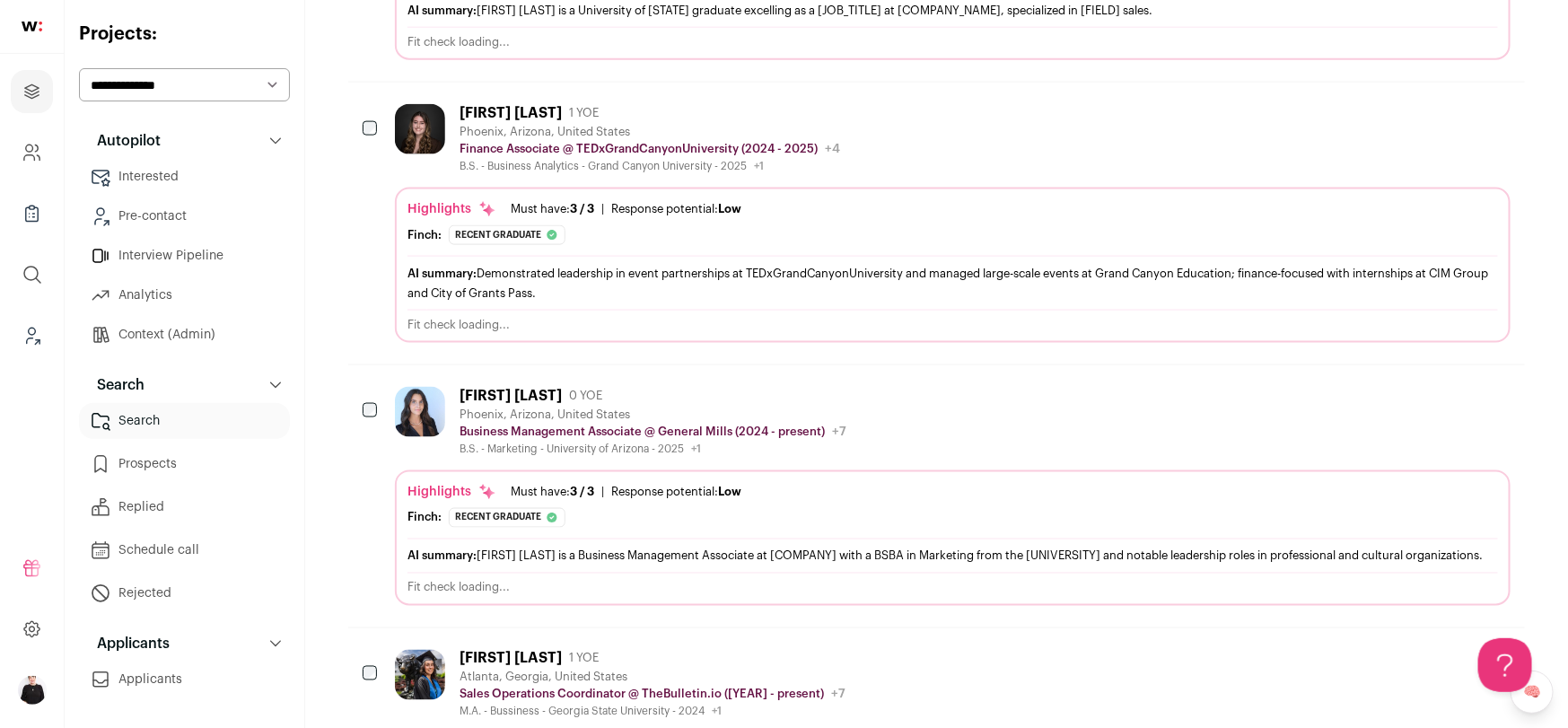 click on "B.S. - Marketing - [UNIVERSITY] - [YEAR]
+1
[YEAR] - [YEAR] [UNIVERSITY]" at bounding box center (653, 449) 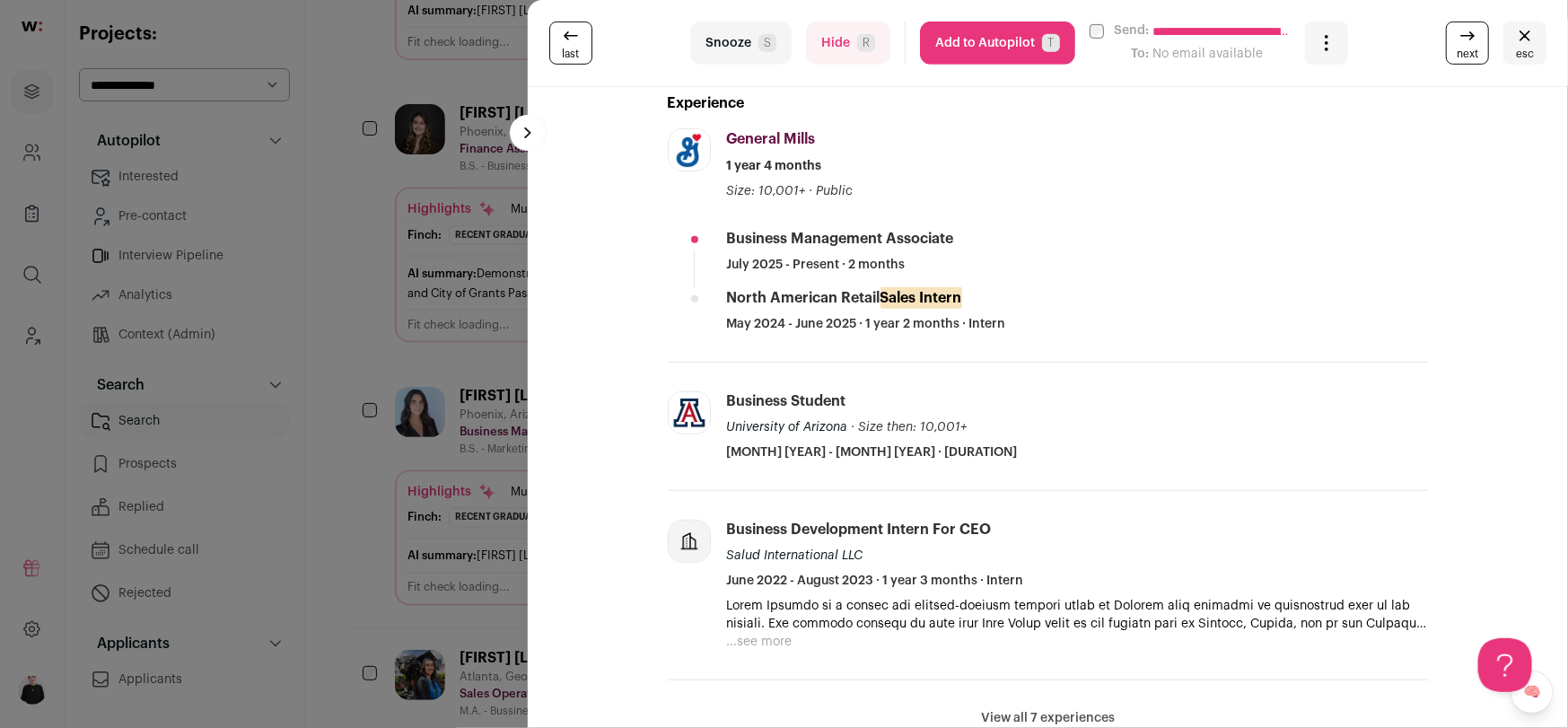 scroll, scrollTop: 638, scrollLeft: 0, axis: vertical 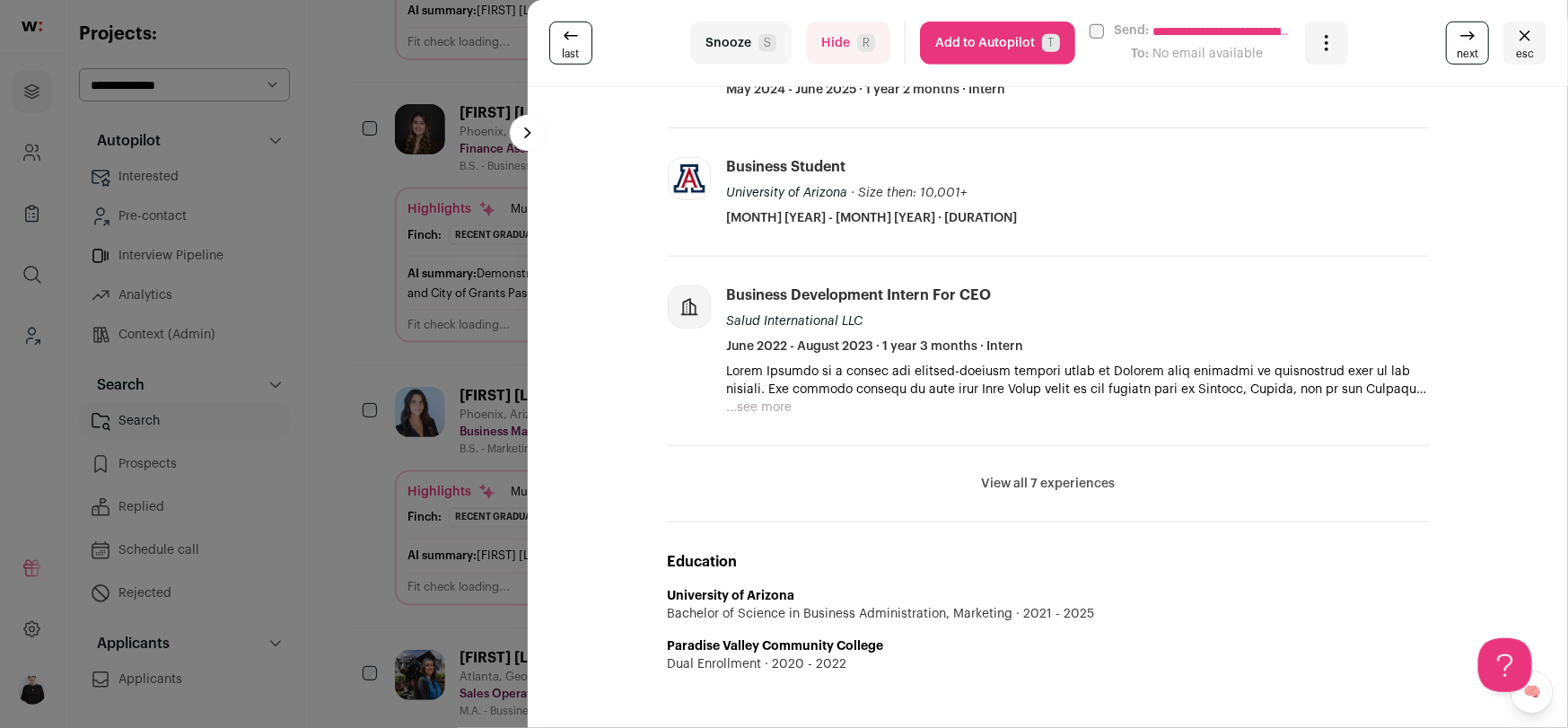 click on "esc" at bounding box center [1525, 54] 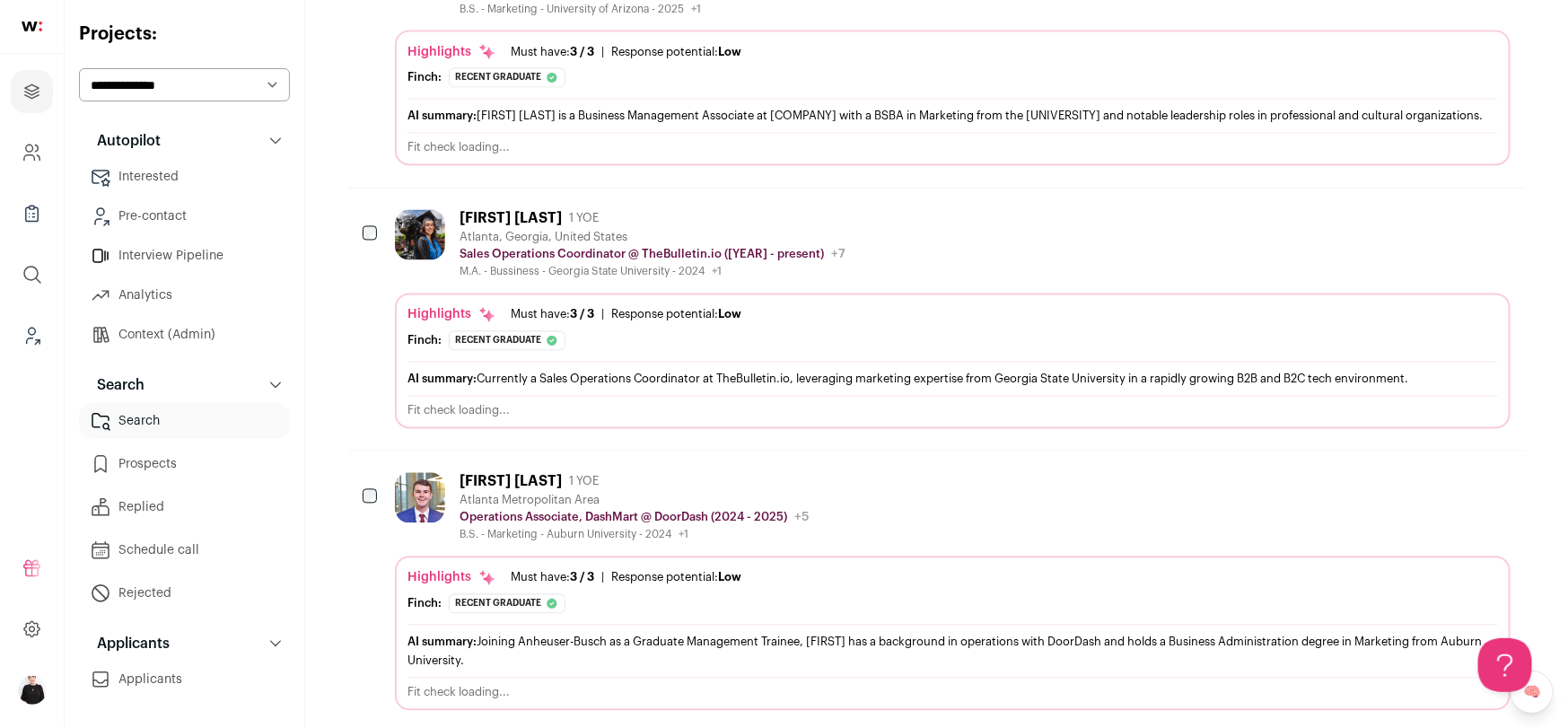 scroll, scrollTop: 1505, scrollLeft: 0, axis: vertical 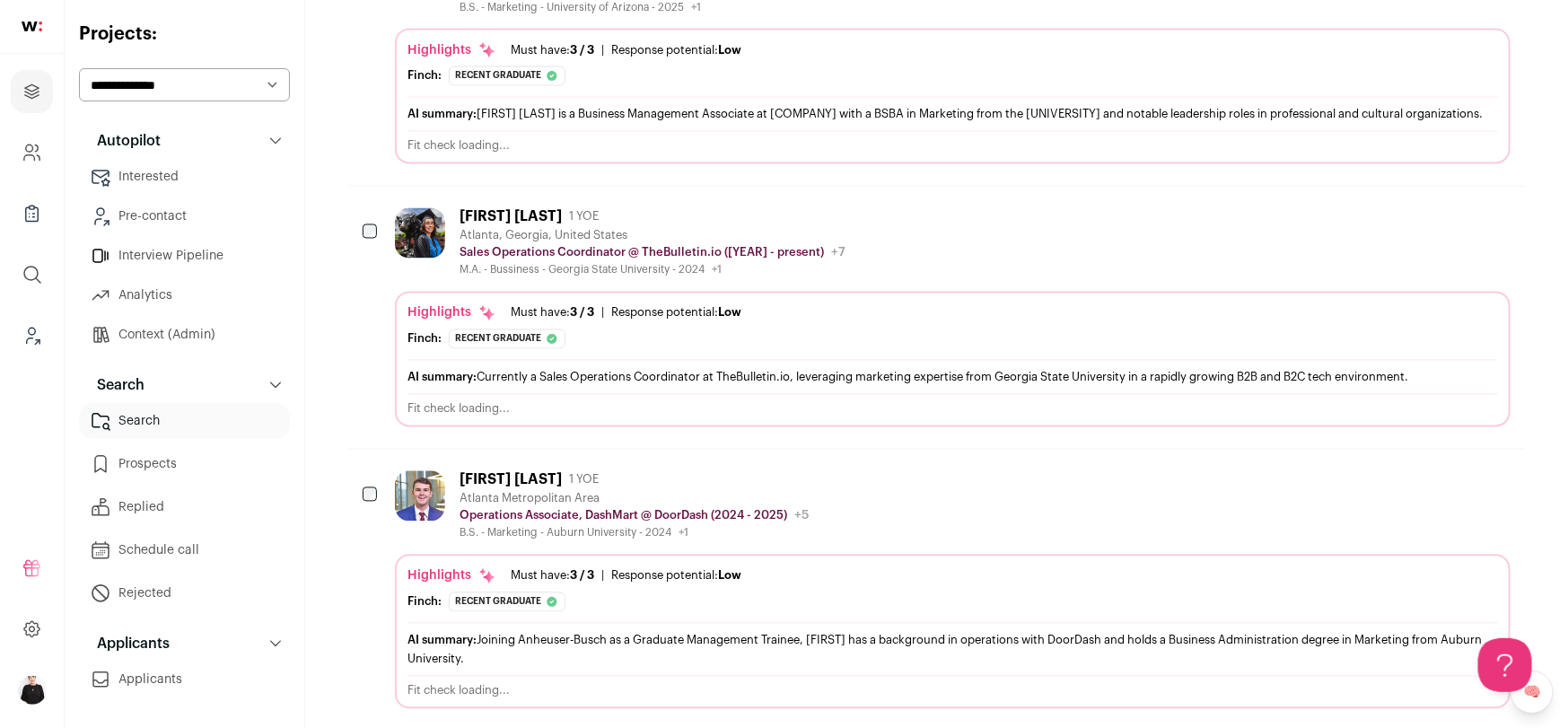 click on "[FIRST] [LAST]
1 YOE
[CITY] Metropolitan Area
Operations Associate, DashMart @ [COMPANY]
(2024 - 2025)
[COMPANY]
Public / Private
Public
Company size
10,001+
Tags
B2C
E-commerce
Food & Beverage
Marketplace" at bounding box center (936, 590) 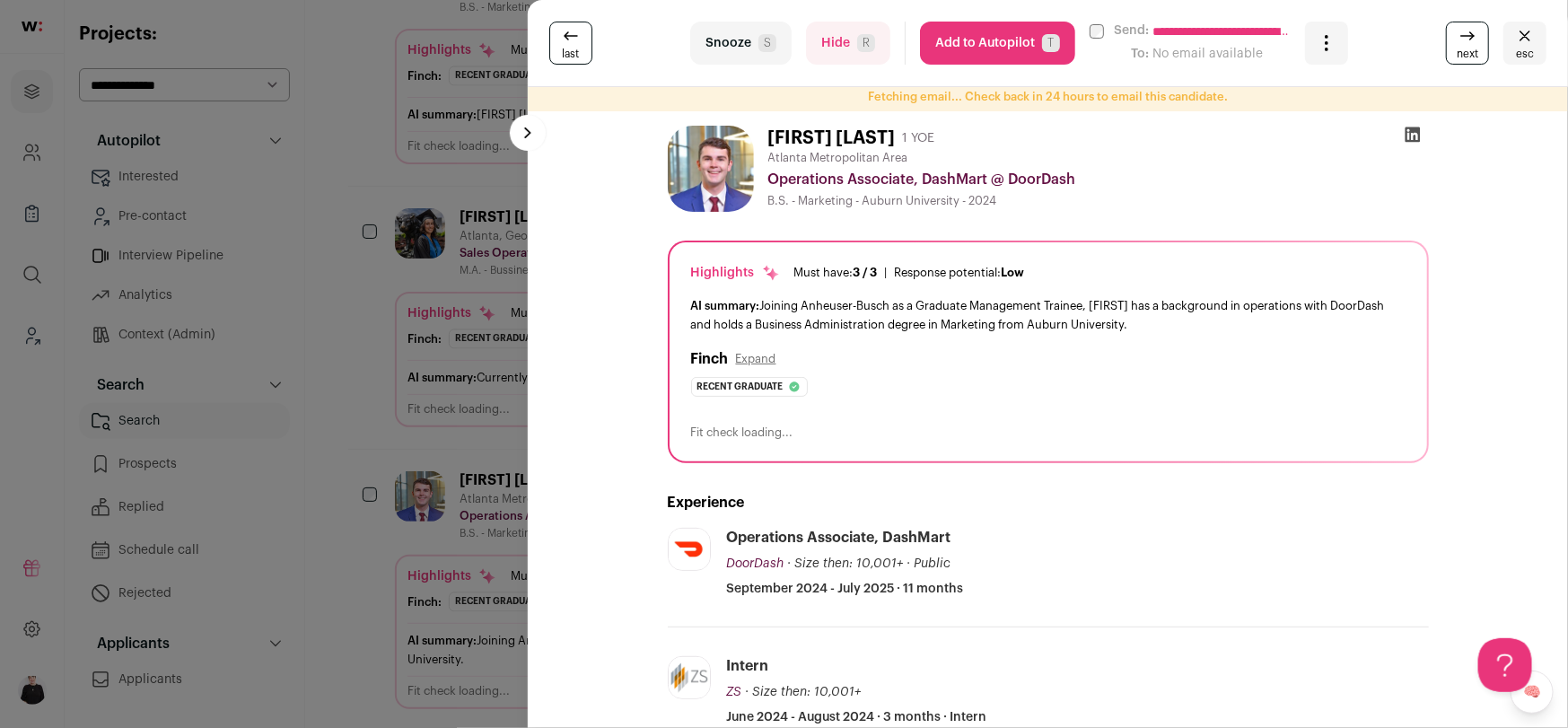 scroll, scrollTop: 51, scrollLeft: 0, axis: vertical 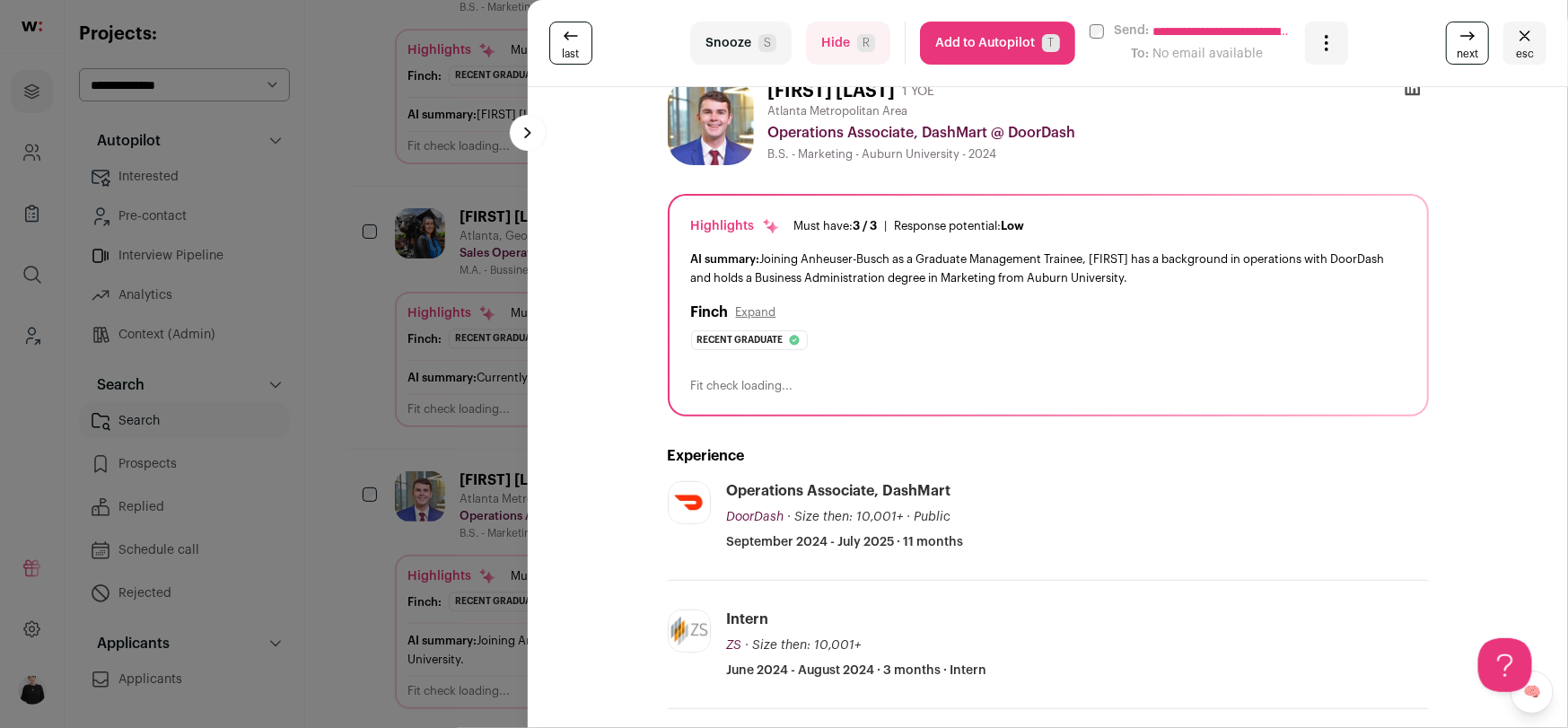 click on "Hide
R" at bounding box center [848, 43] 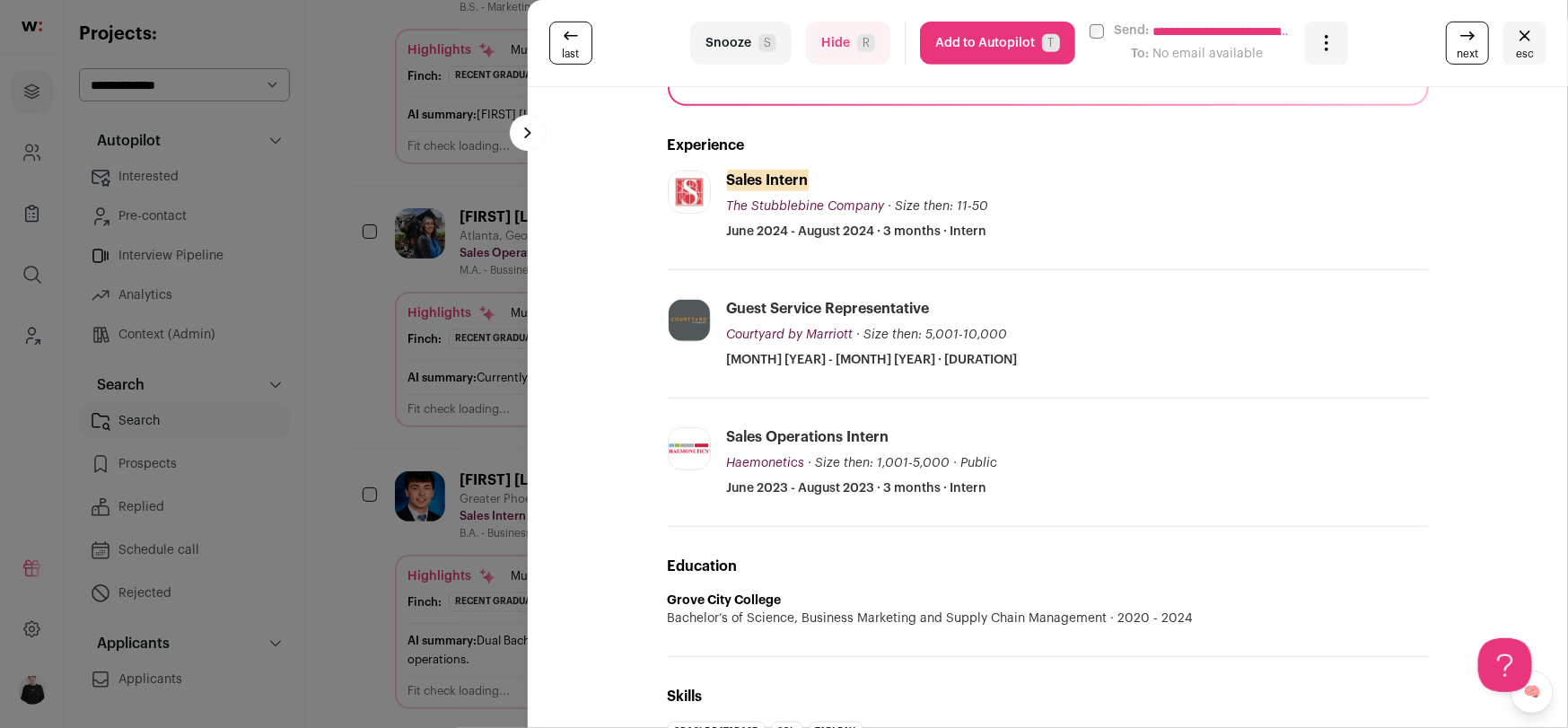 scroll, scrollTop: 366, scrollLeft: 0, axis: vertical 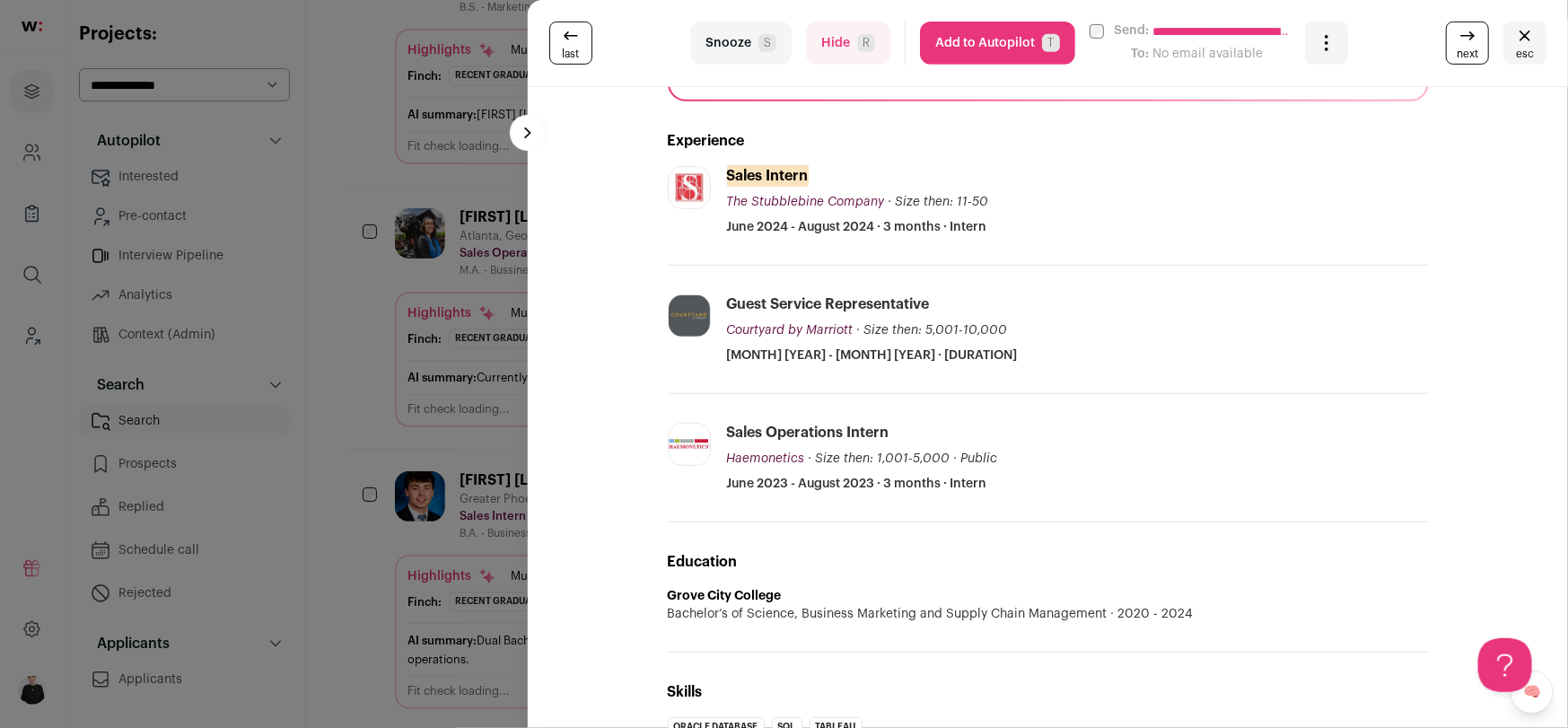 click 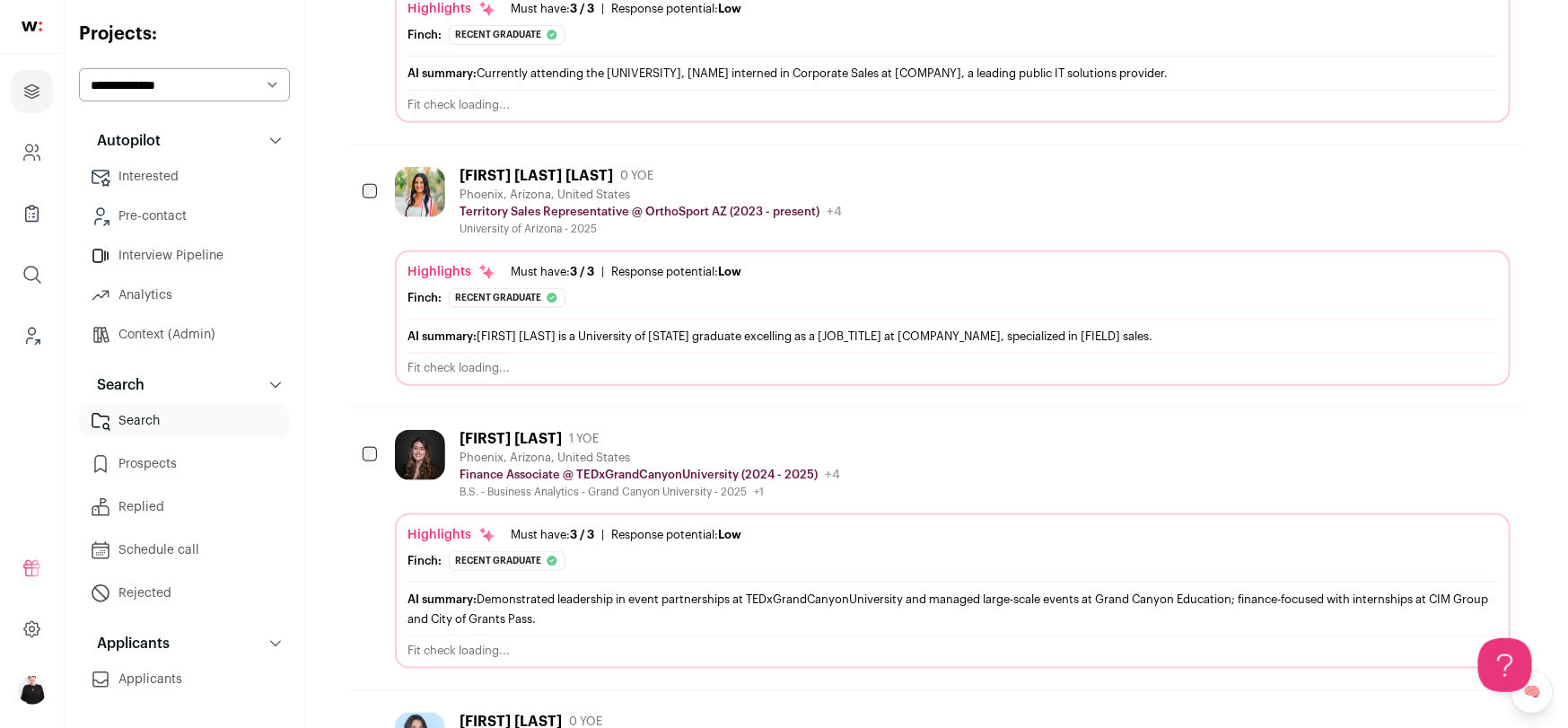 scroll, scrollTop: 0, scrollLeft: 0, axis: both 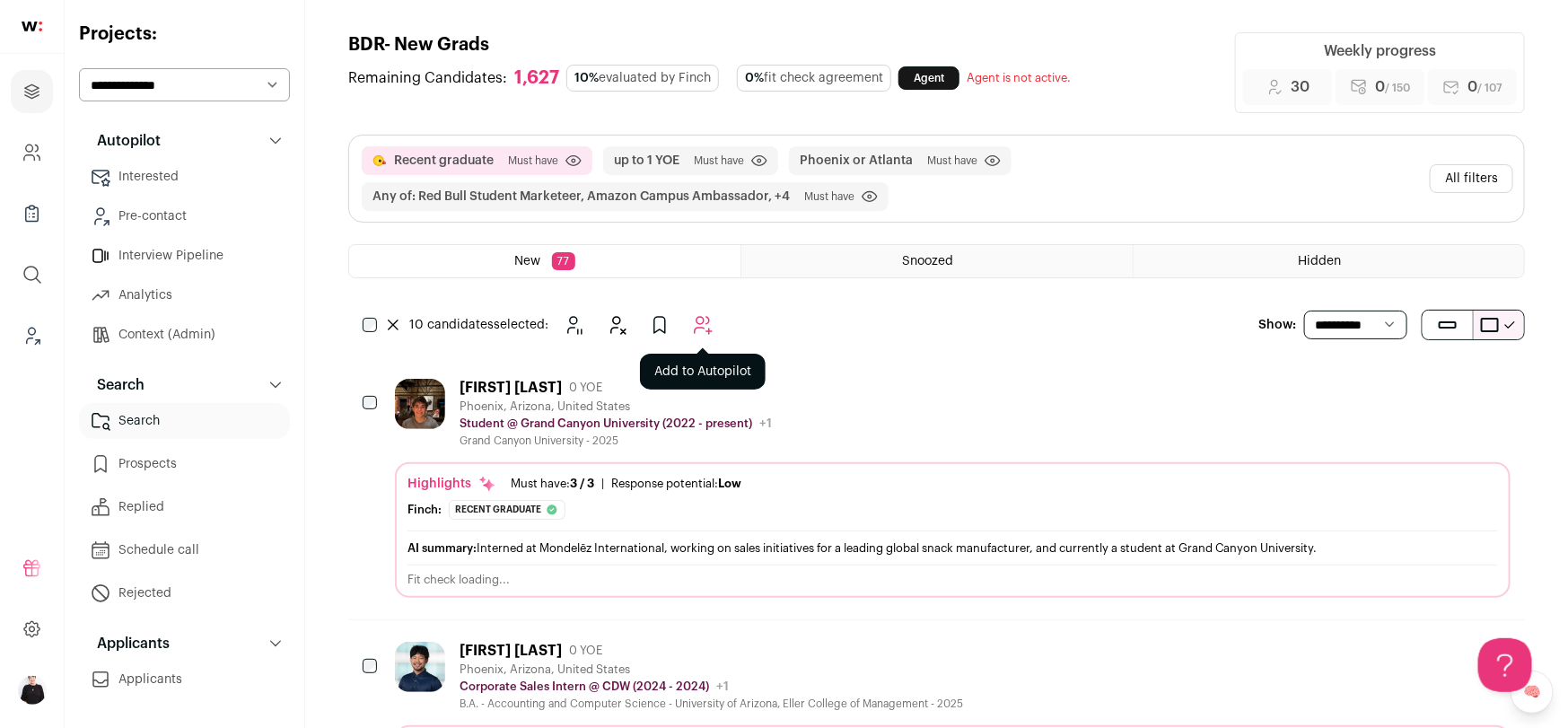click 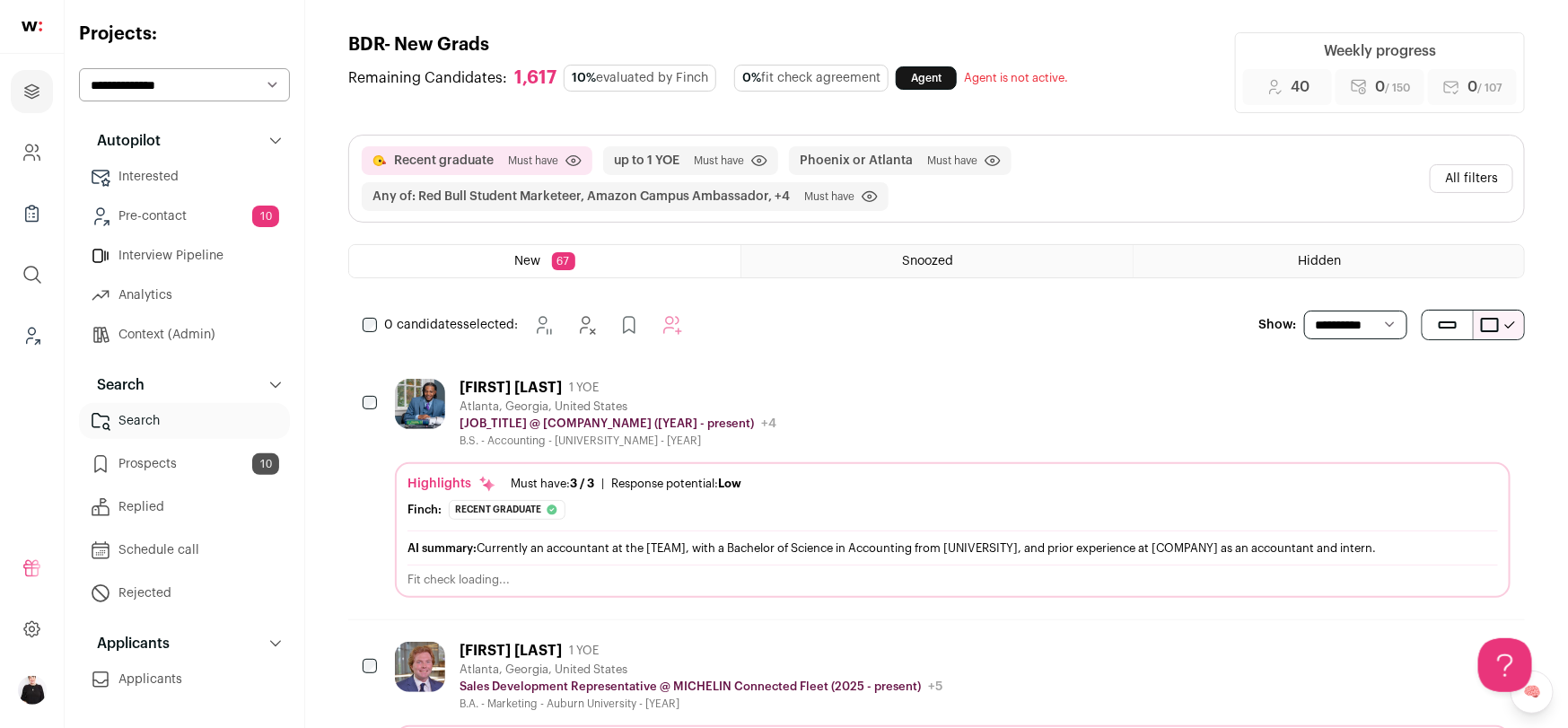 click on "Pre-contact
10" at bounding box center (184, 216) 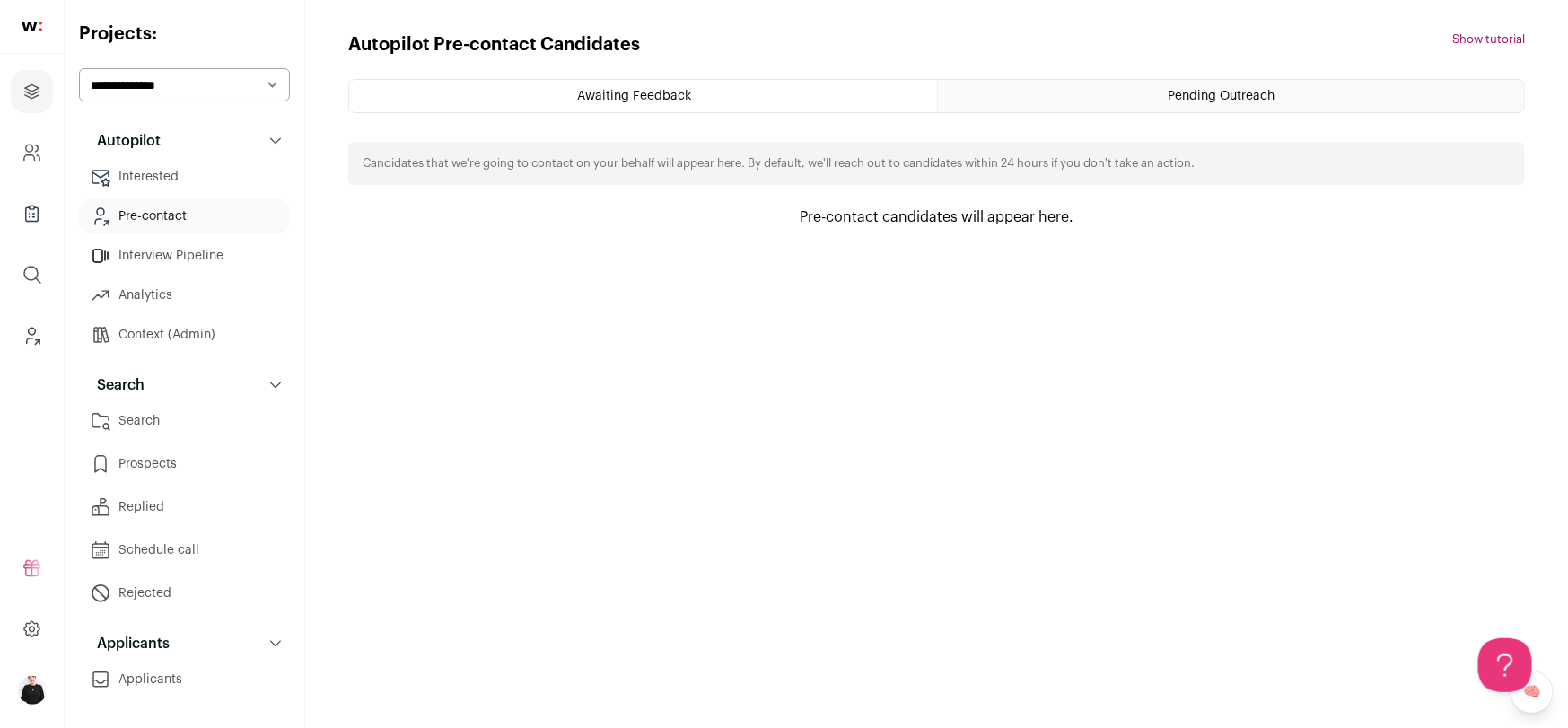 scroll, scrollTop: 0, scrollLeft: 0, axis: both 